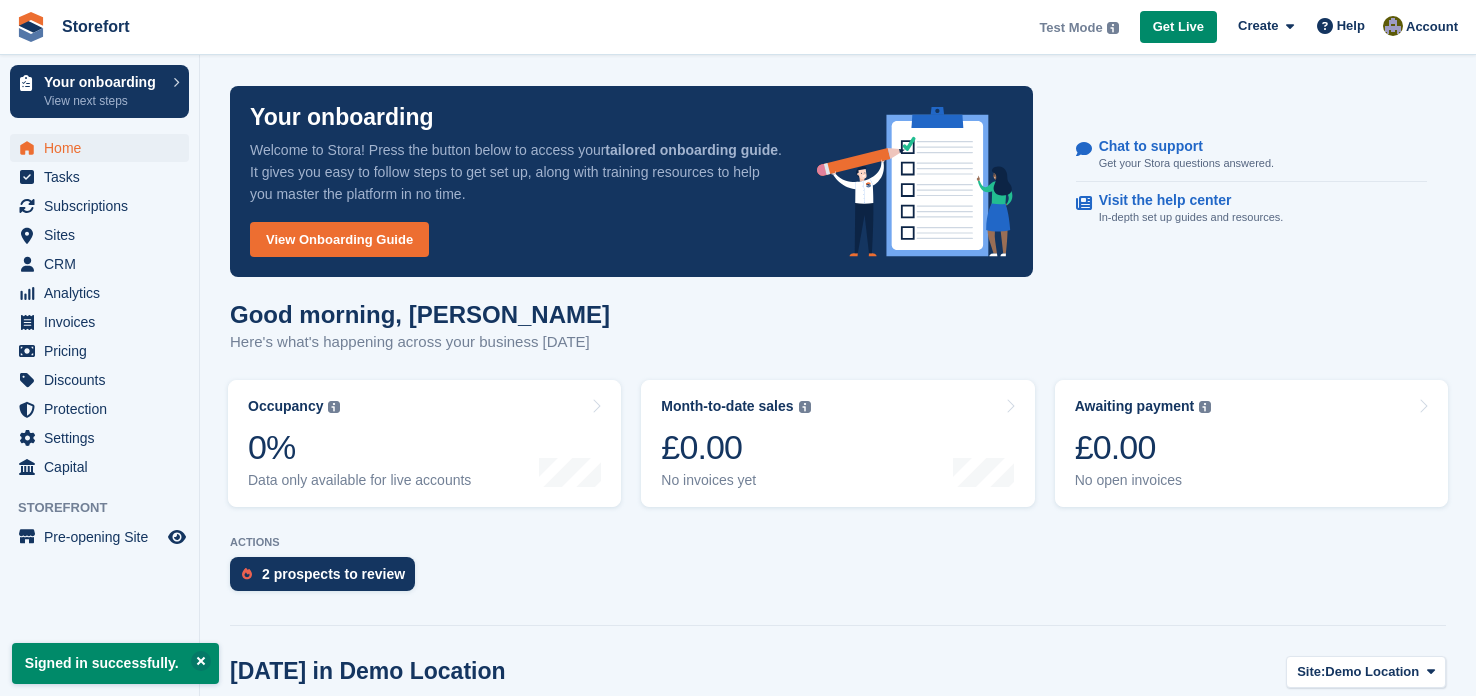 scroll, scrollTop: 0, scrollLeft: 0, axis: both 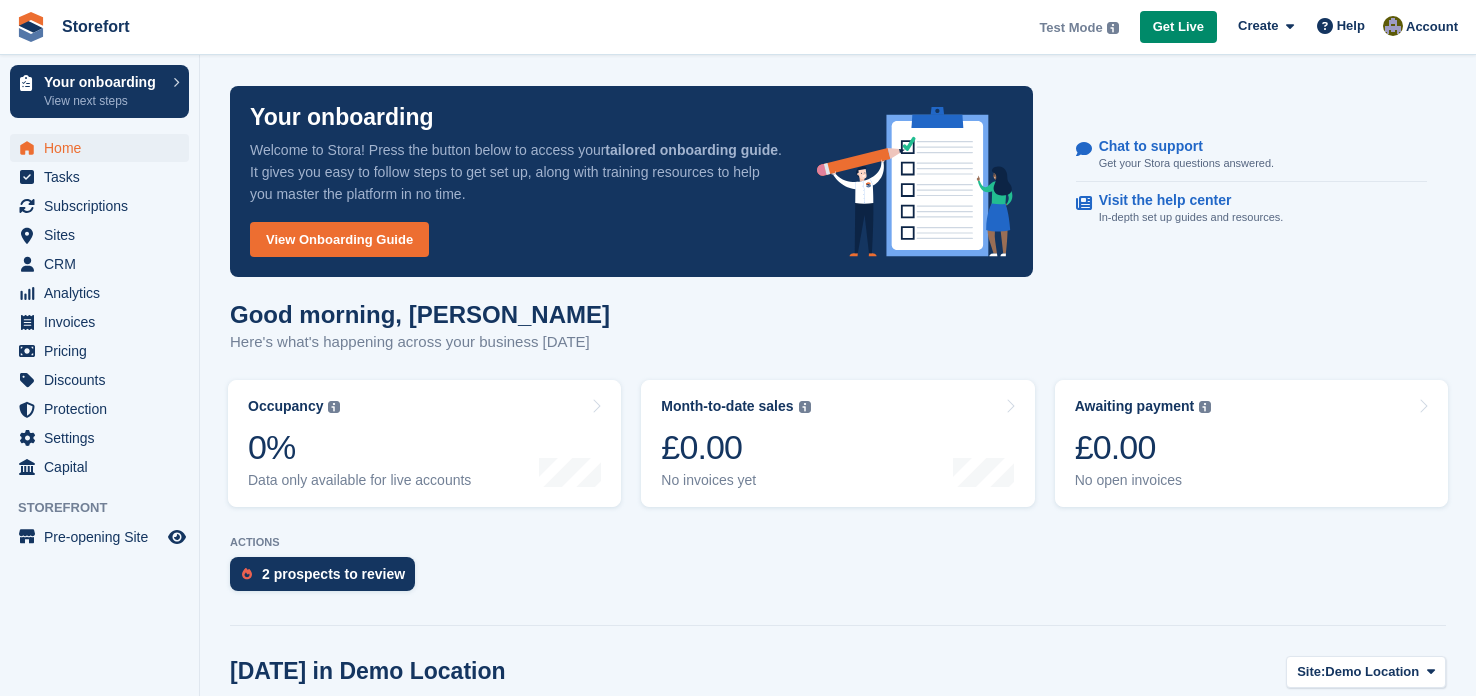 click on "2
prospects to review" at bounding box center (838, 579) 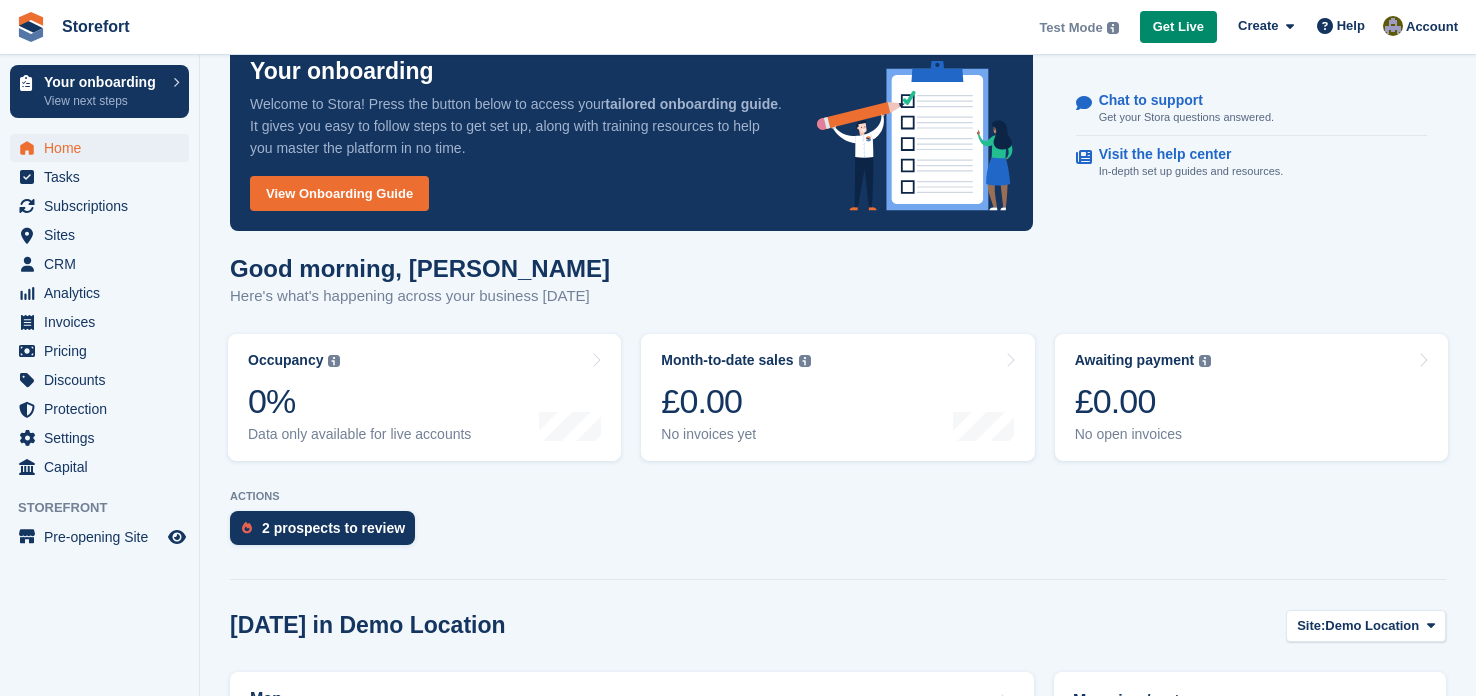 scroll, scrollTop: 0, scrollLeft: 0, axis: both 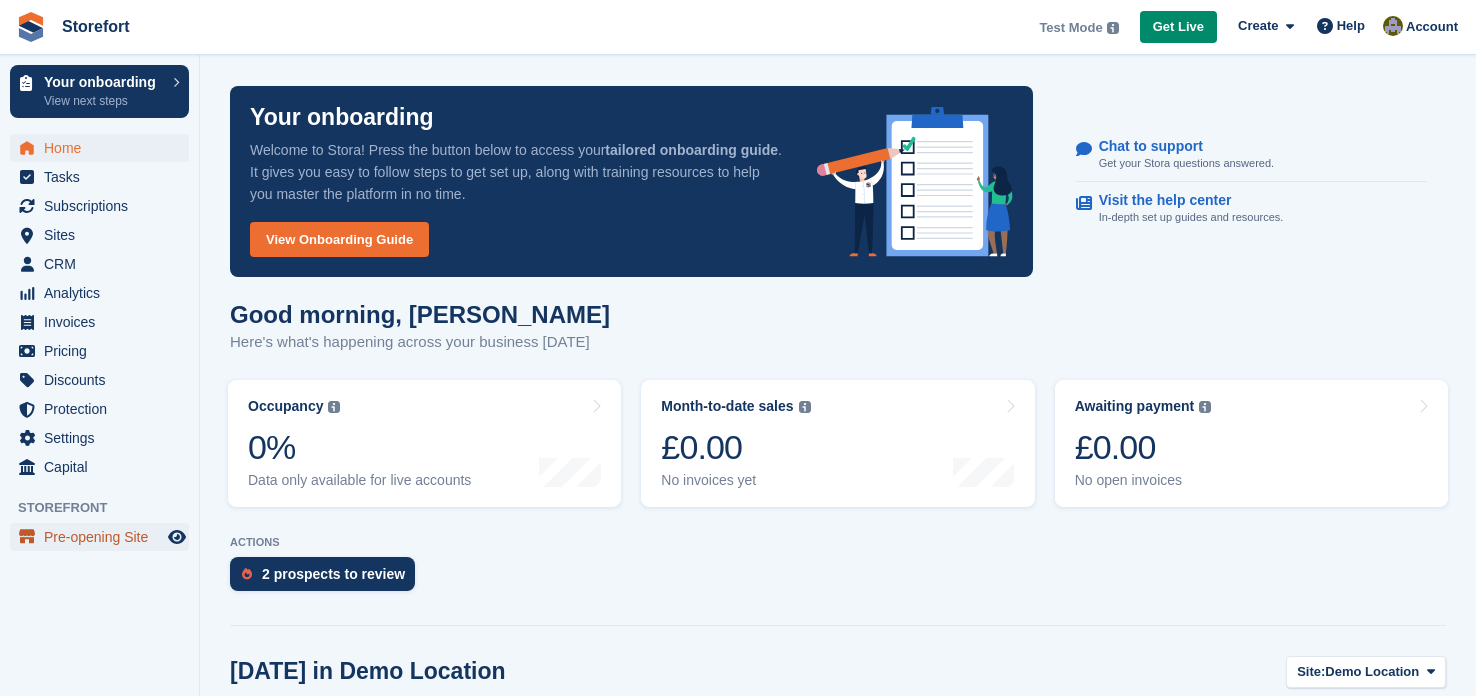 click on "Pre-opening Site" at bounding box center (104, 537) 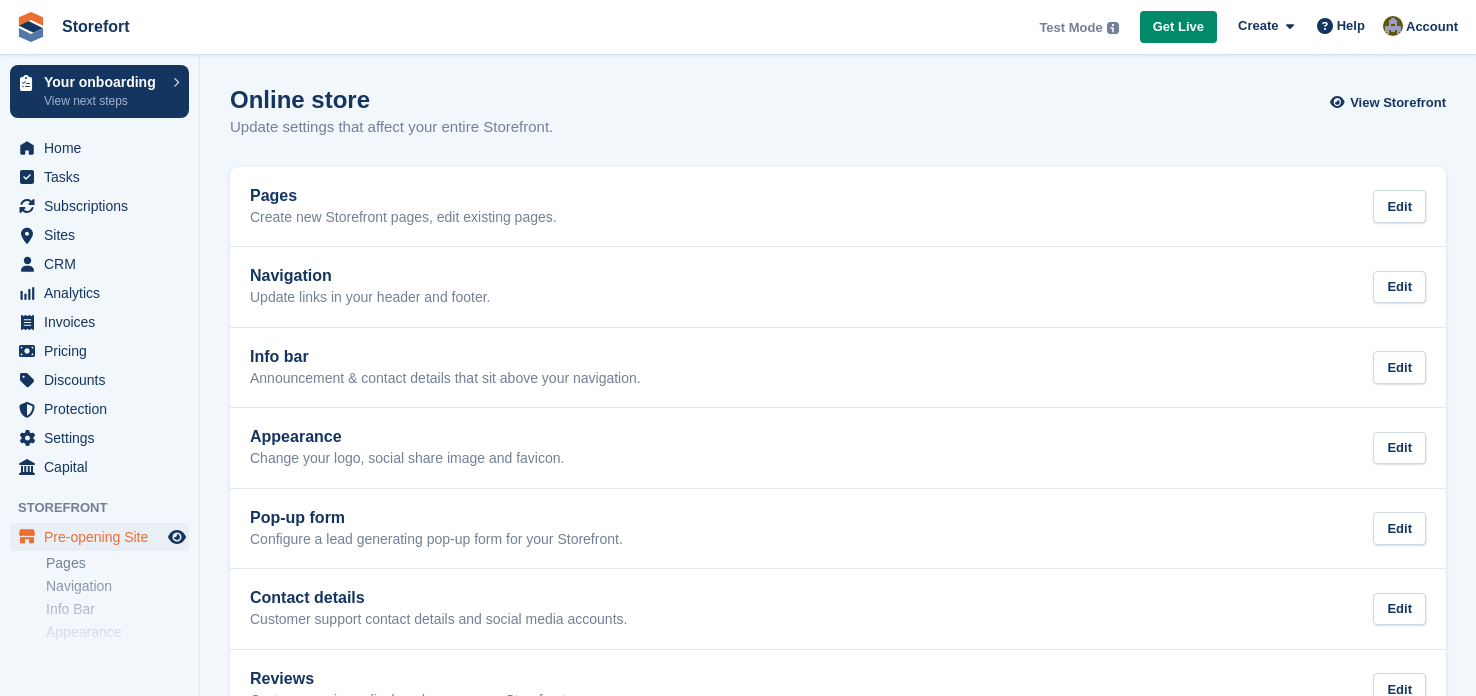 scroll, scrollTop: 0, scrollLeft: 0, axis: both 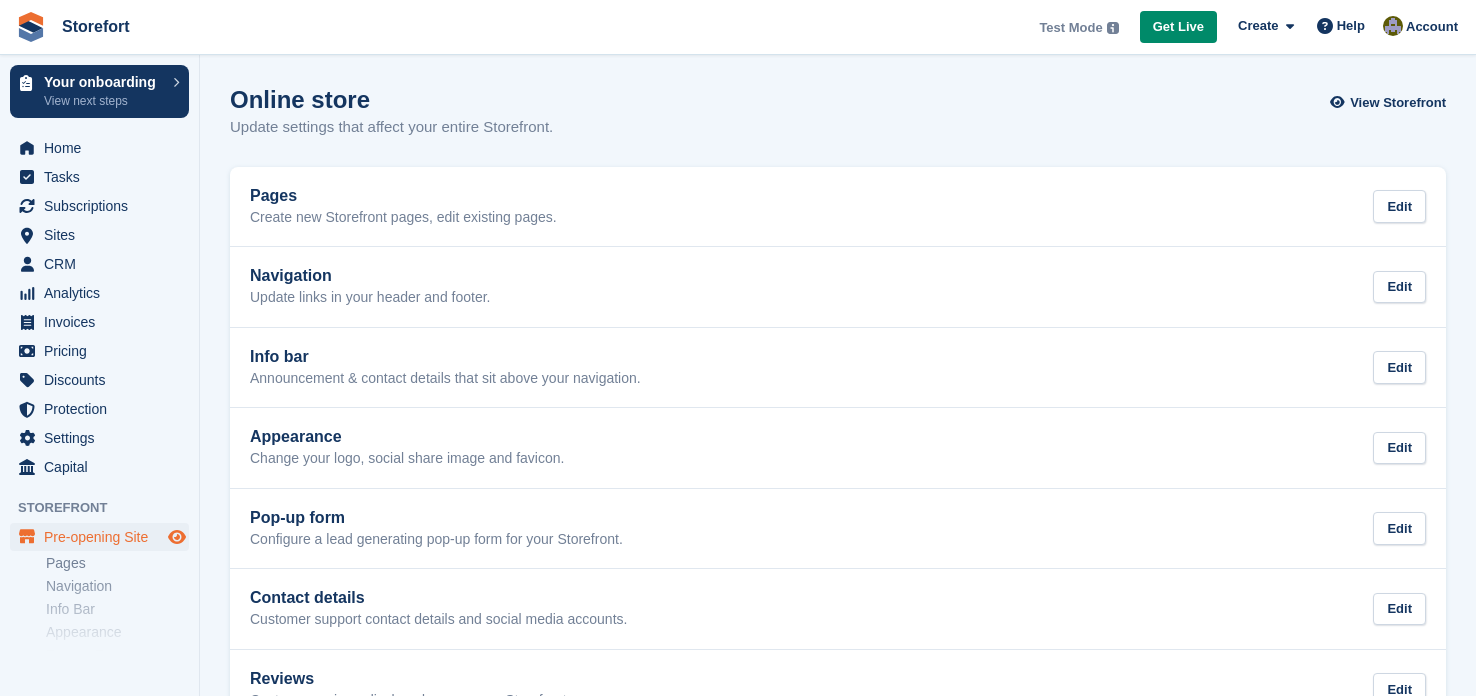 click at bounding box center [177, 537] 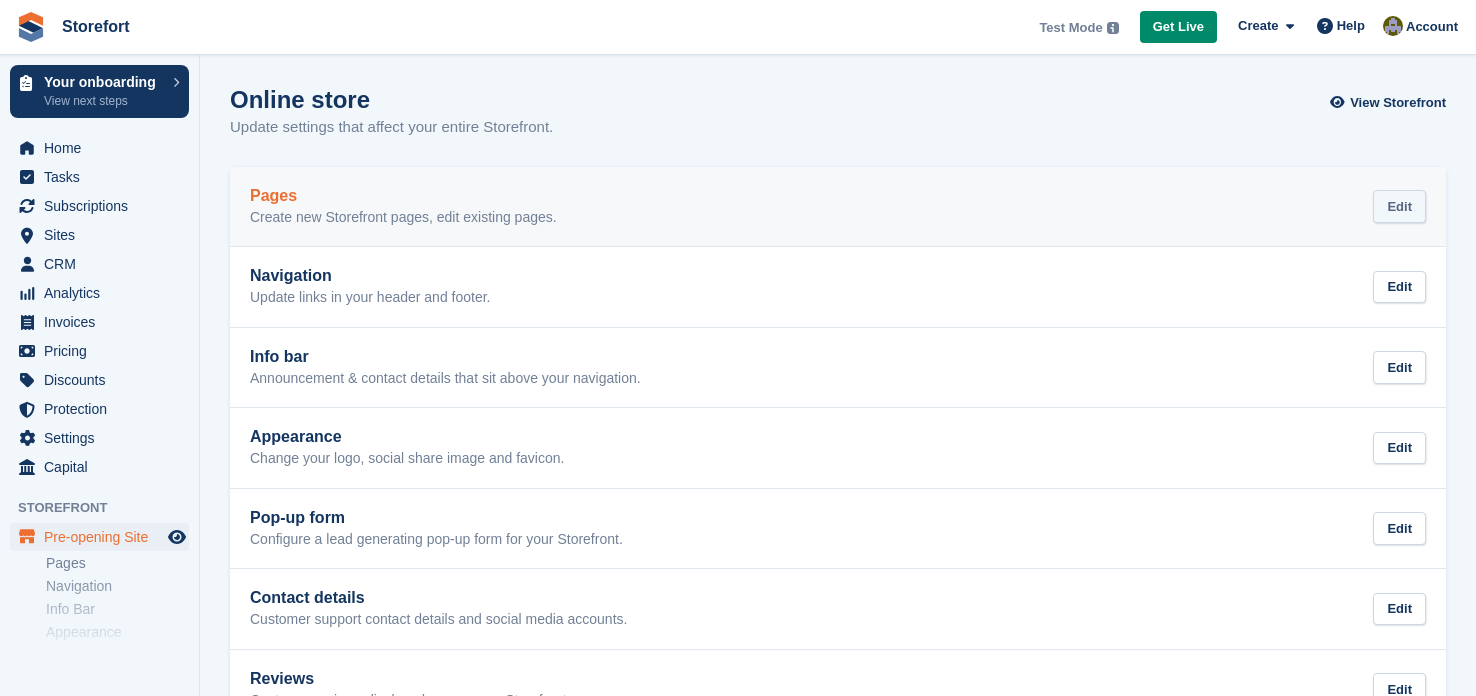 click on "Edit" at bounding box center (1399, 206) 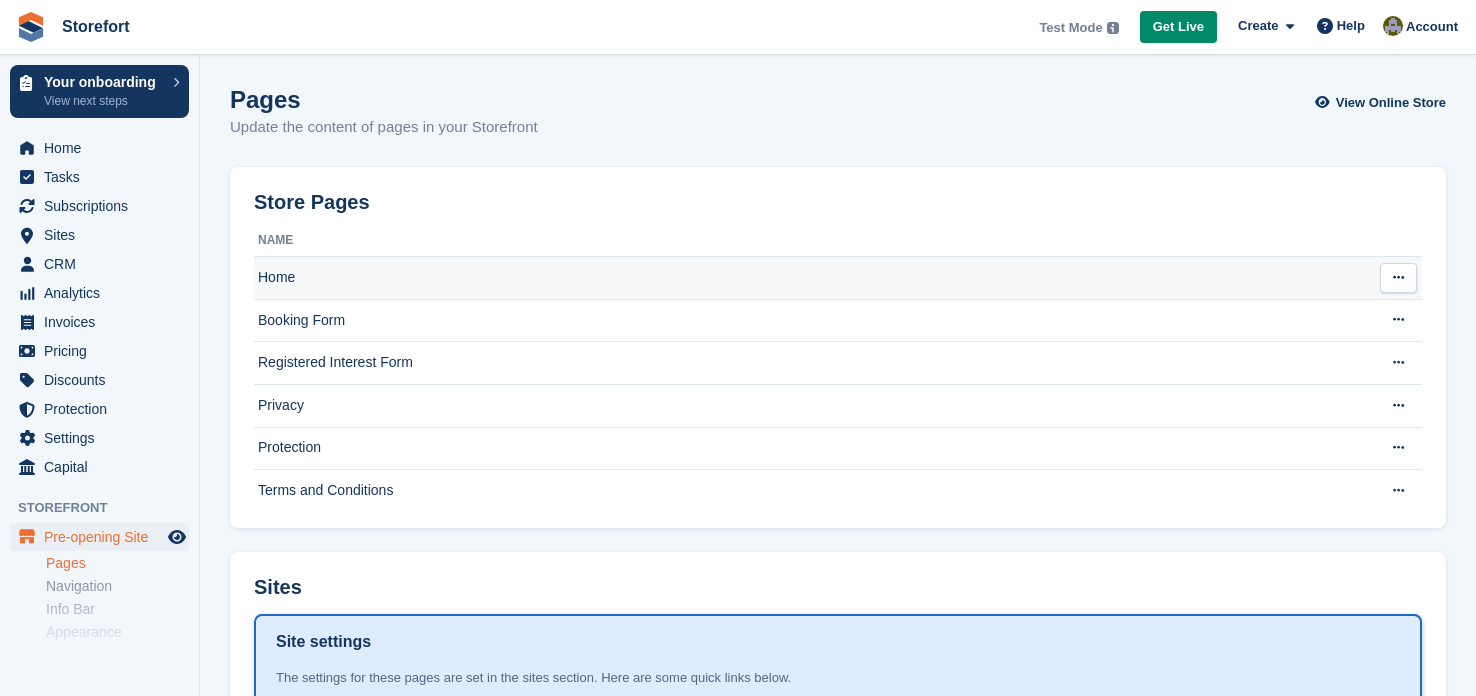 click on "Home" at bounding box center (809, 278) 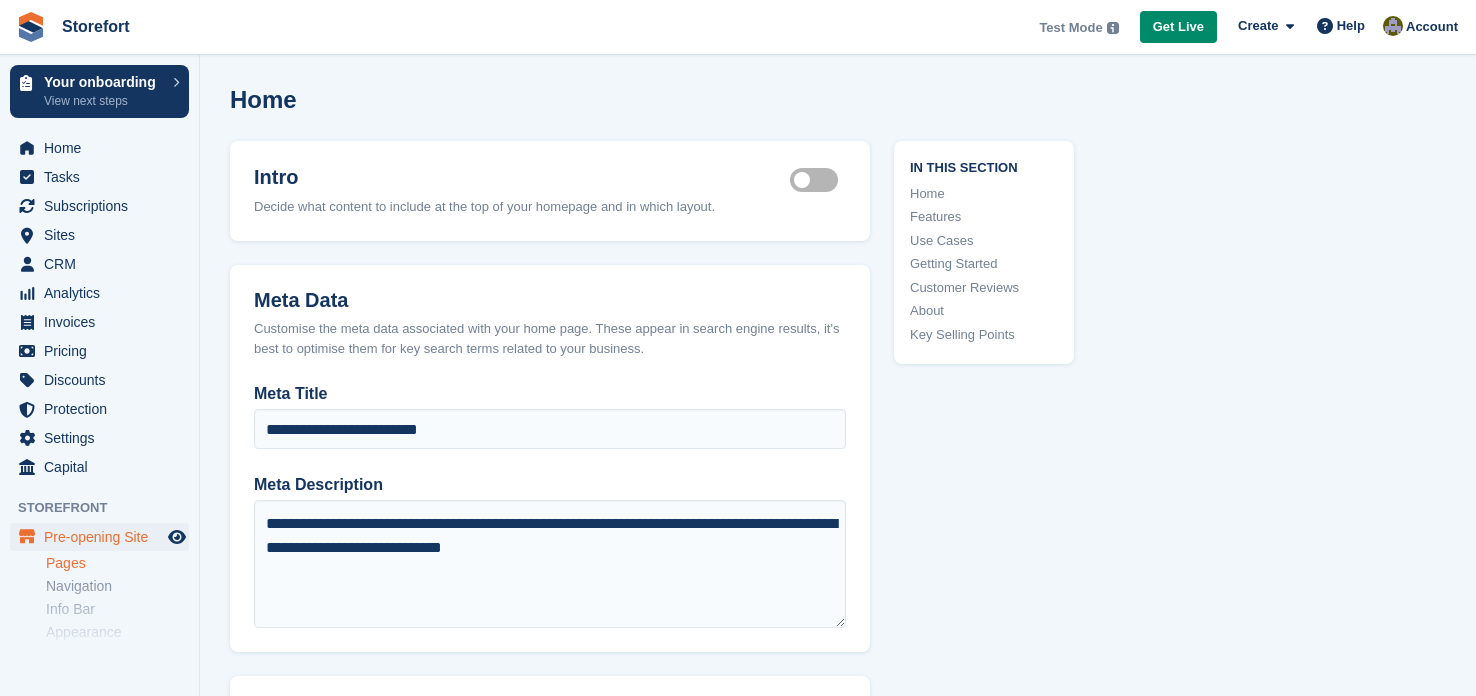 scroll, scrollTop: 0, scrollLeft: 0, axis: both 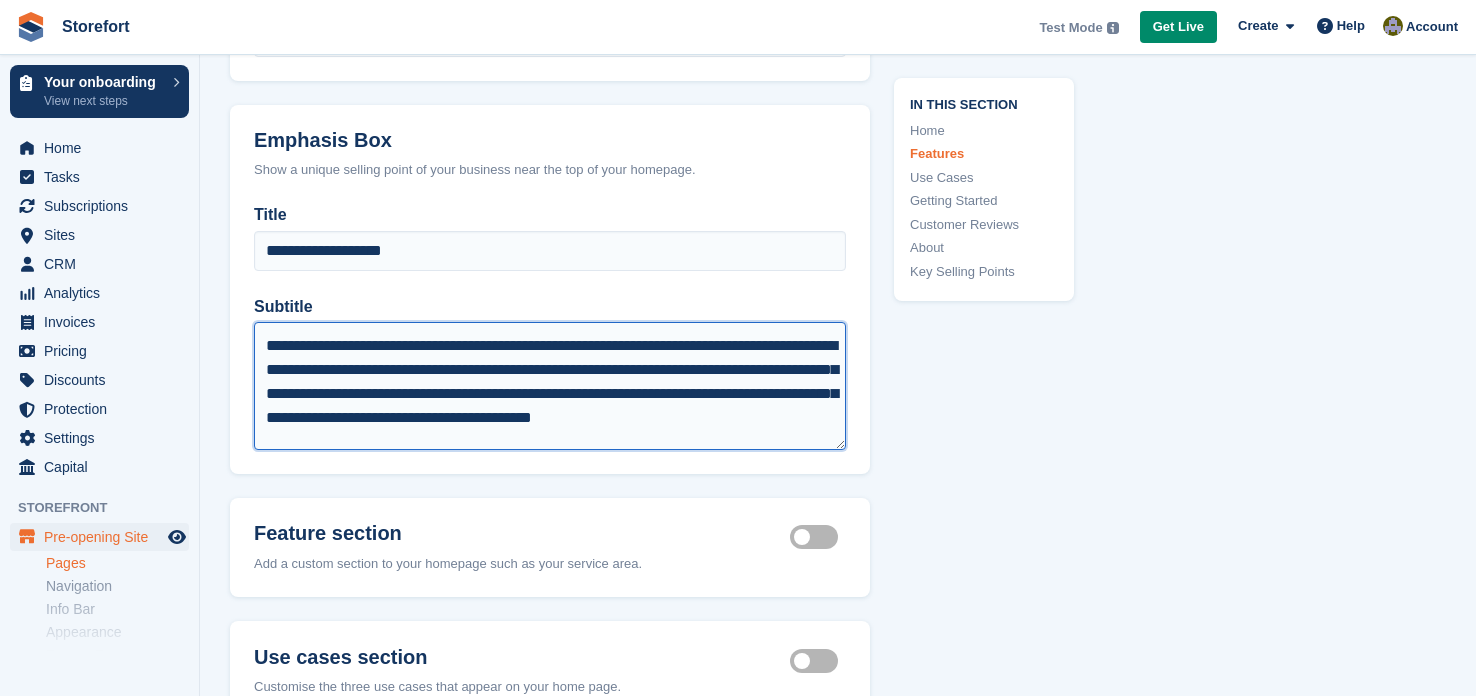 click on "**********" at bounding box center [550, 386] 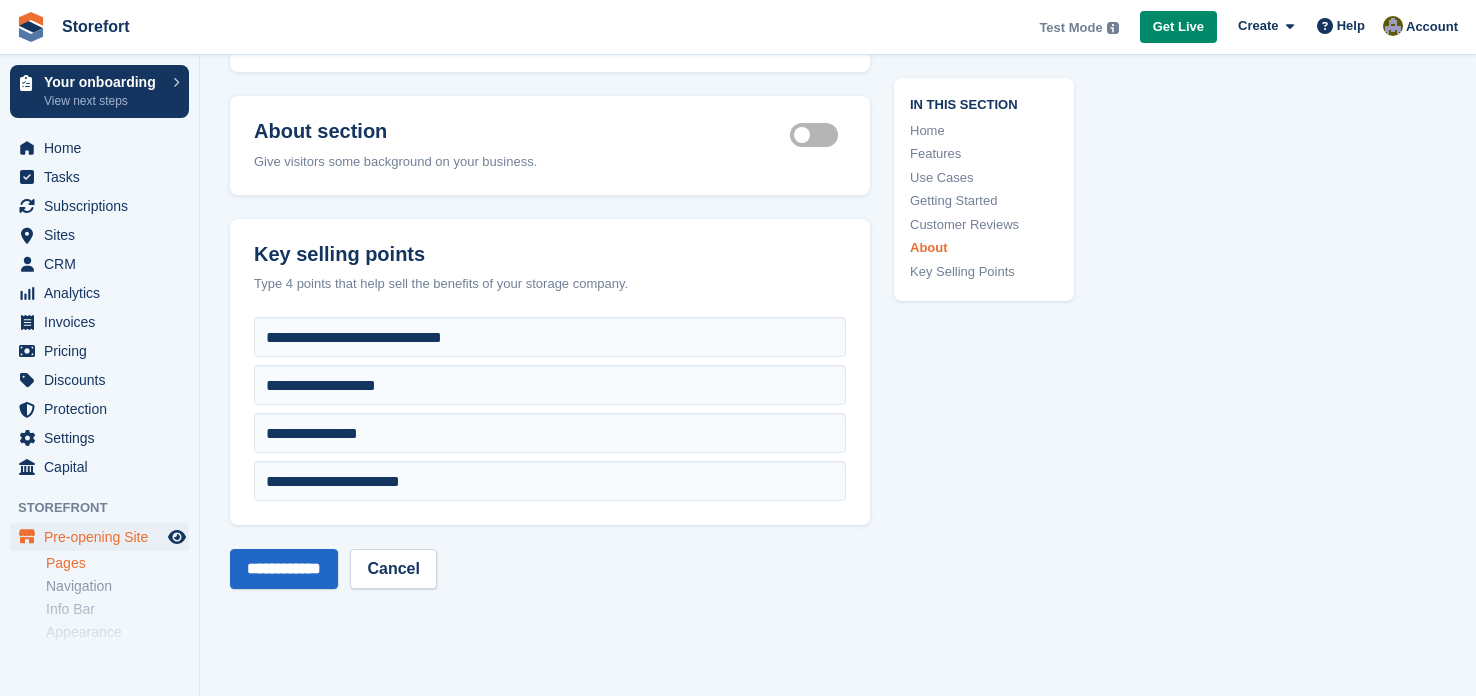 scroll, scrollTop: 1470, scrollLeft: 0, axis: vertical 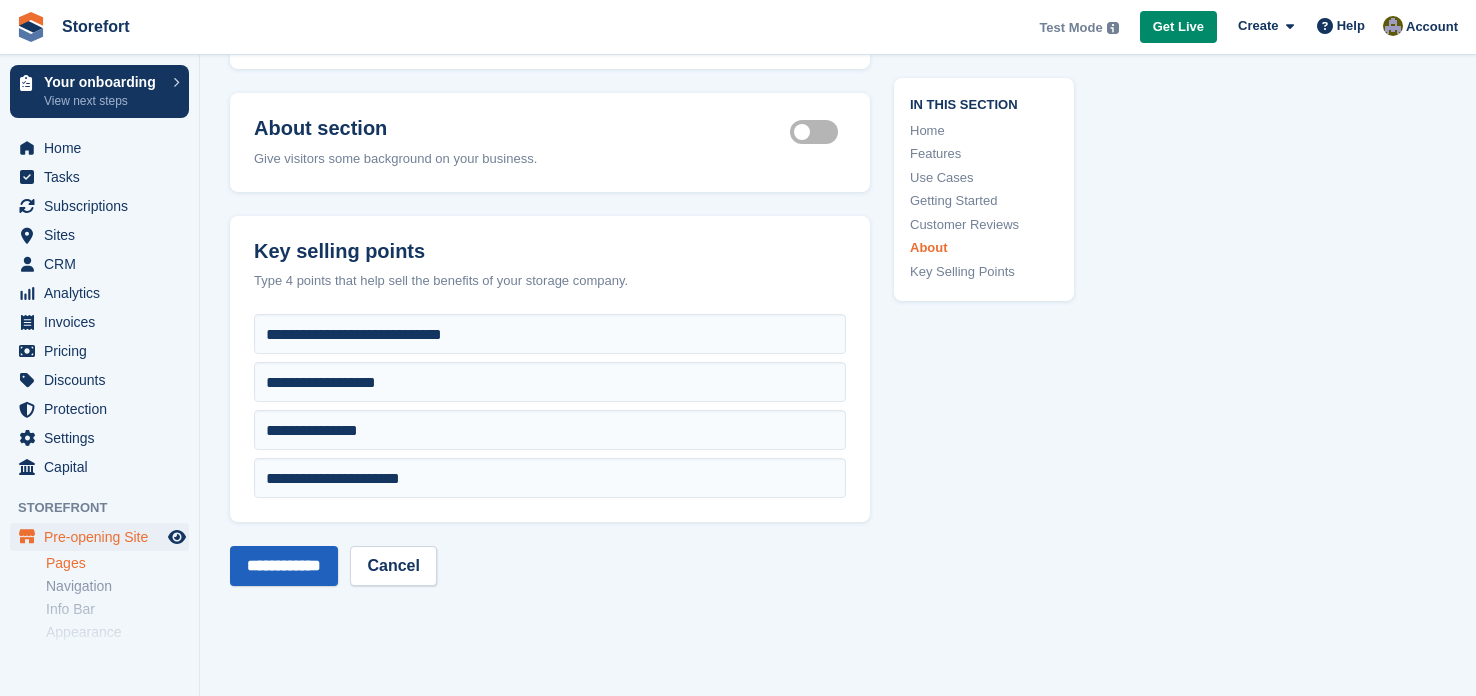 type on "**********" 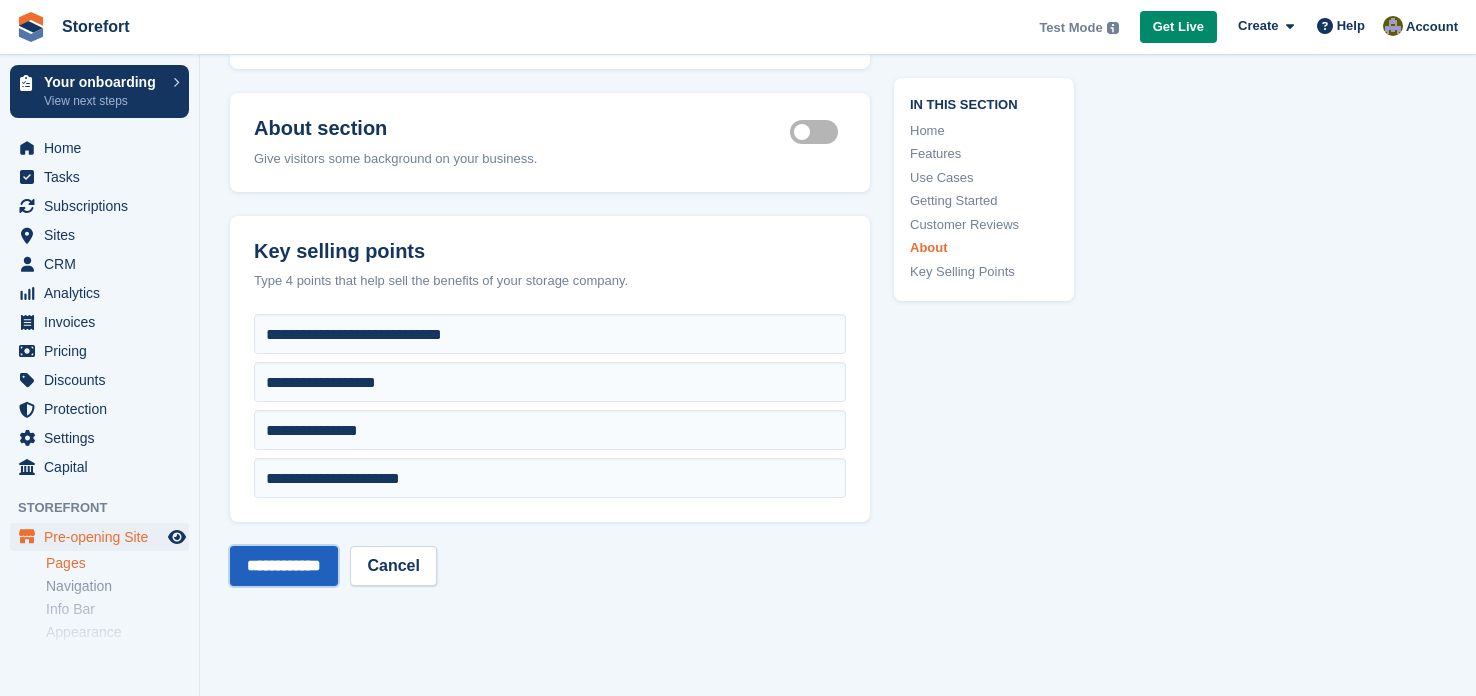 click on "**********" at bounding box center (284, 566) 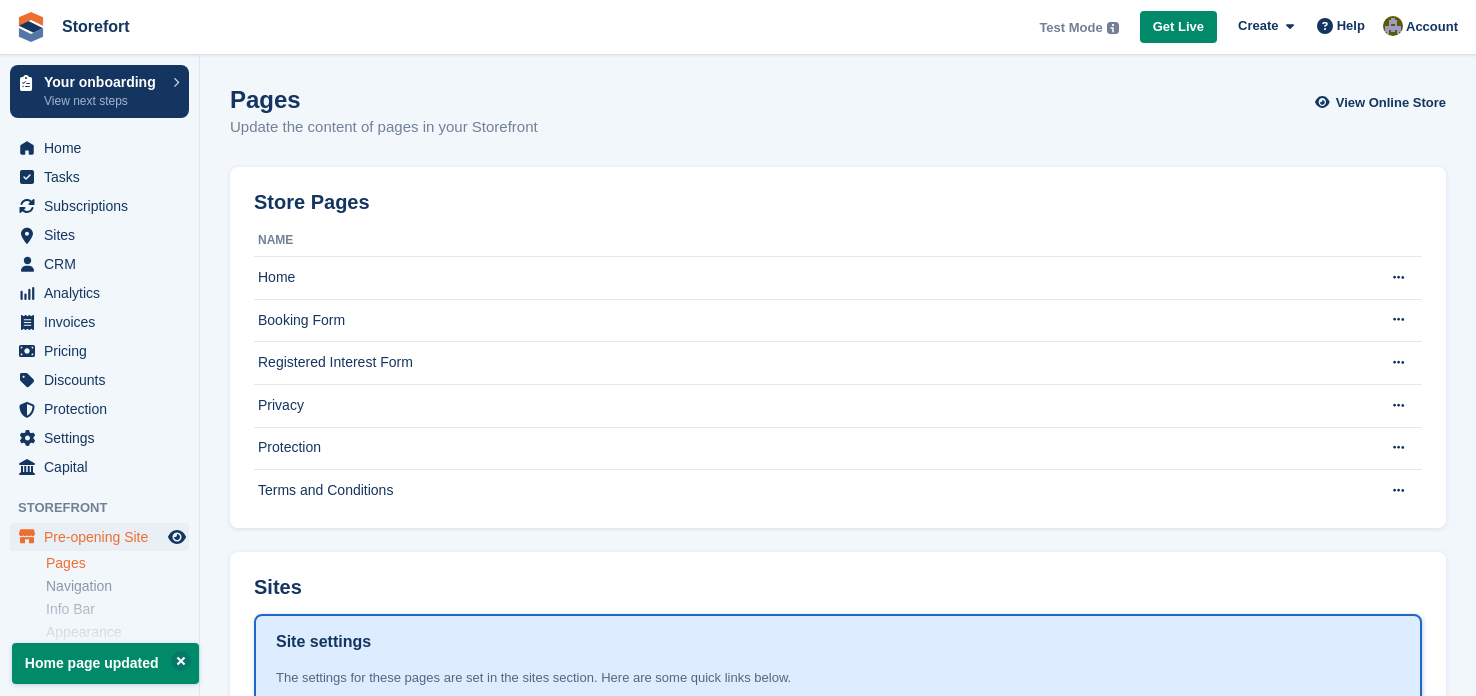 scroll, scrollTop: 0, scrollLeft: 0, axis: both 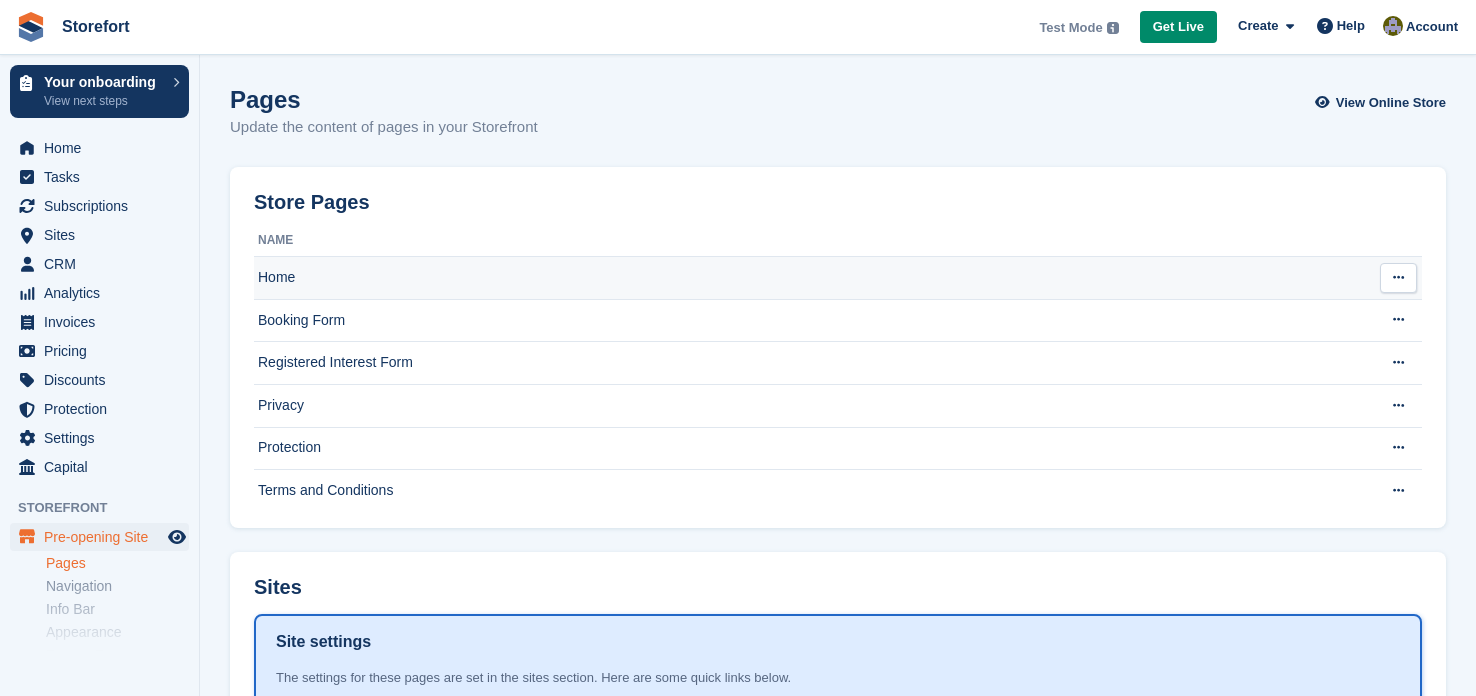 click on "Home" at bounding box center (809, 278) 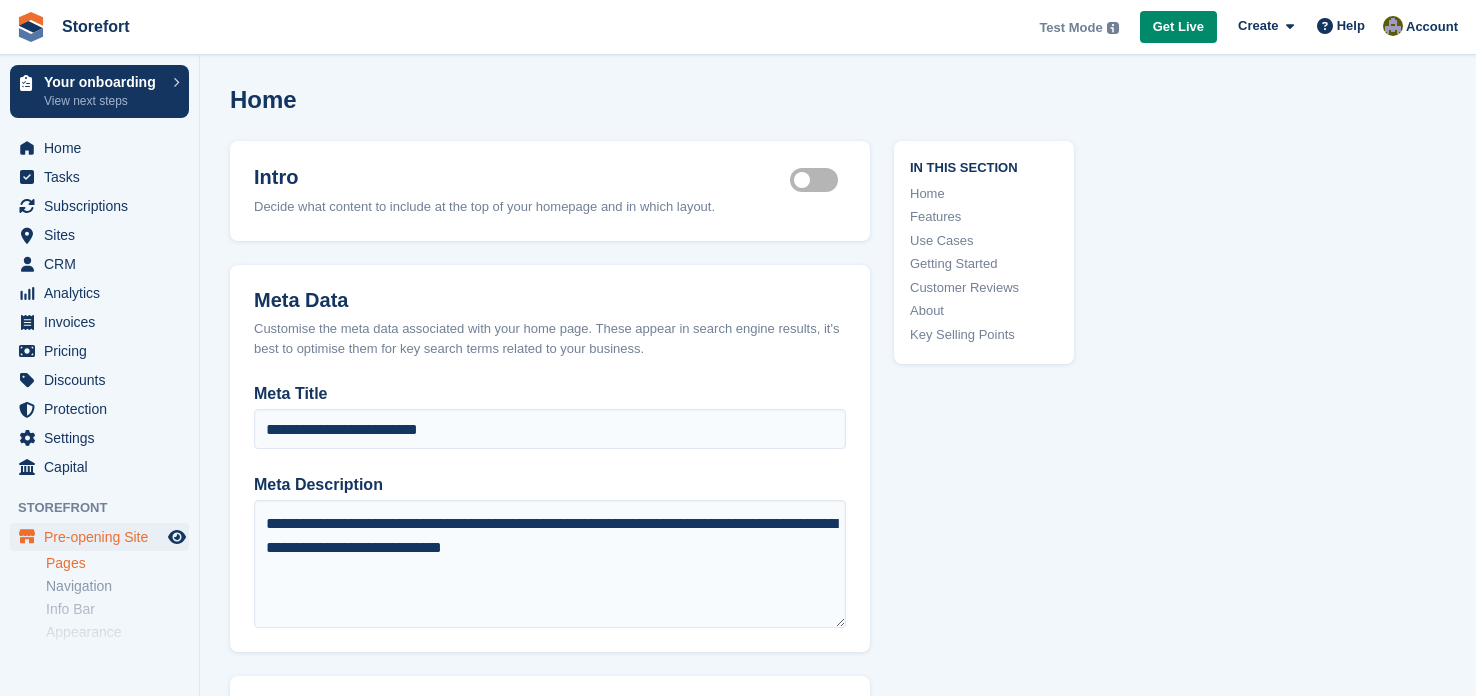 scroll, scrollTop: 0, scrollLeft: 0, axis: both 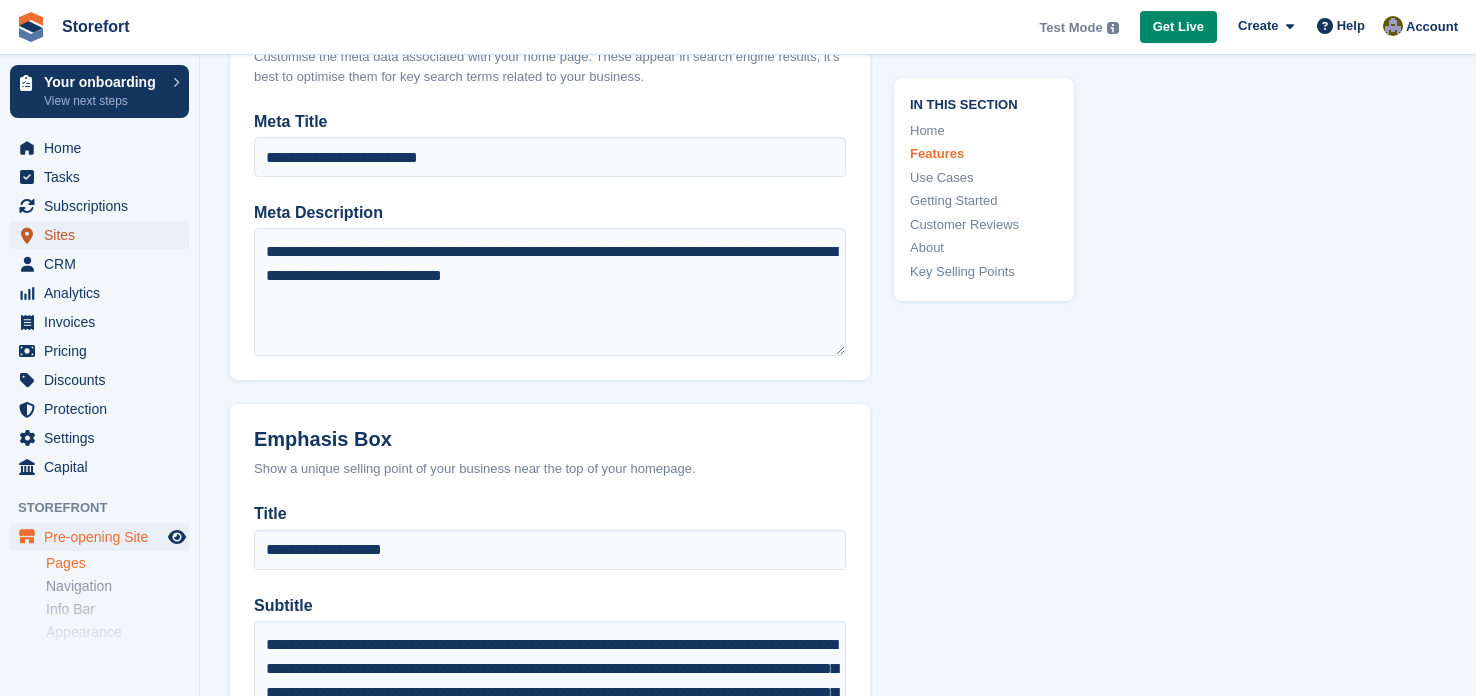 click on "Sites" at bounding box center [104, 235] 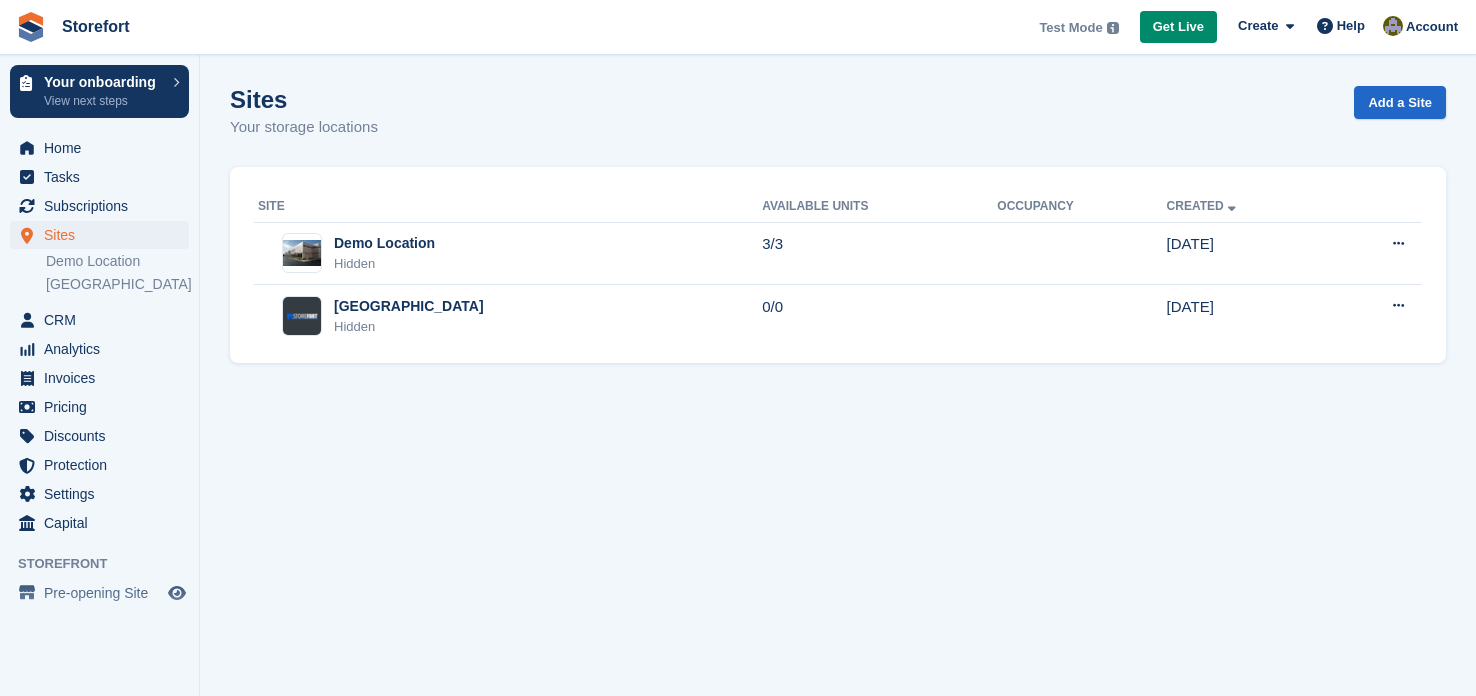 scroll, scrollTop: 0, scrollLeft: 0, axis: both 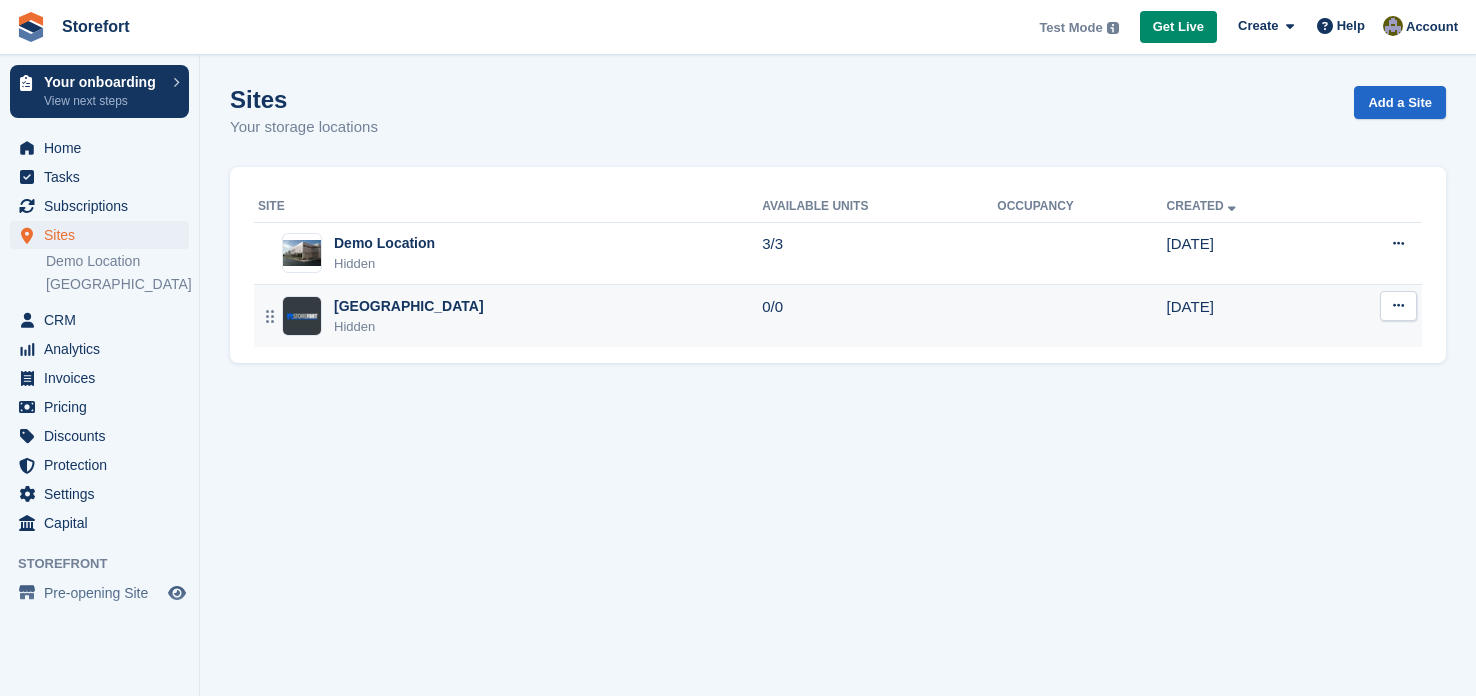 click on "[GEOGRAPHIC_DATA]" at bounding box center [409, 306] 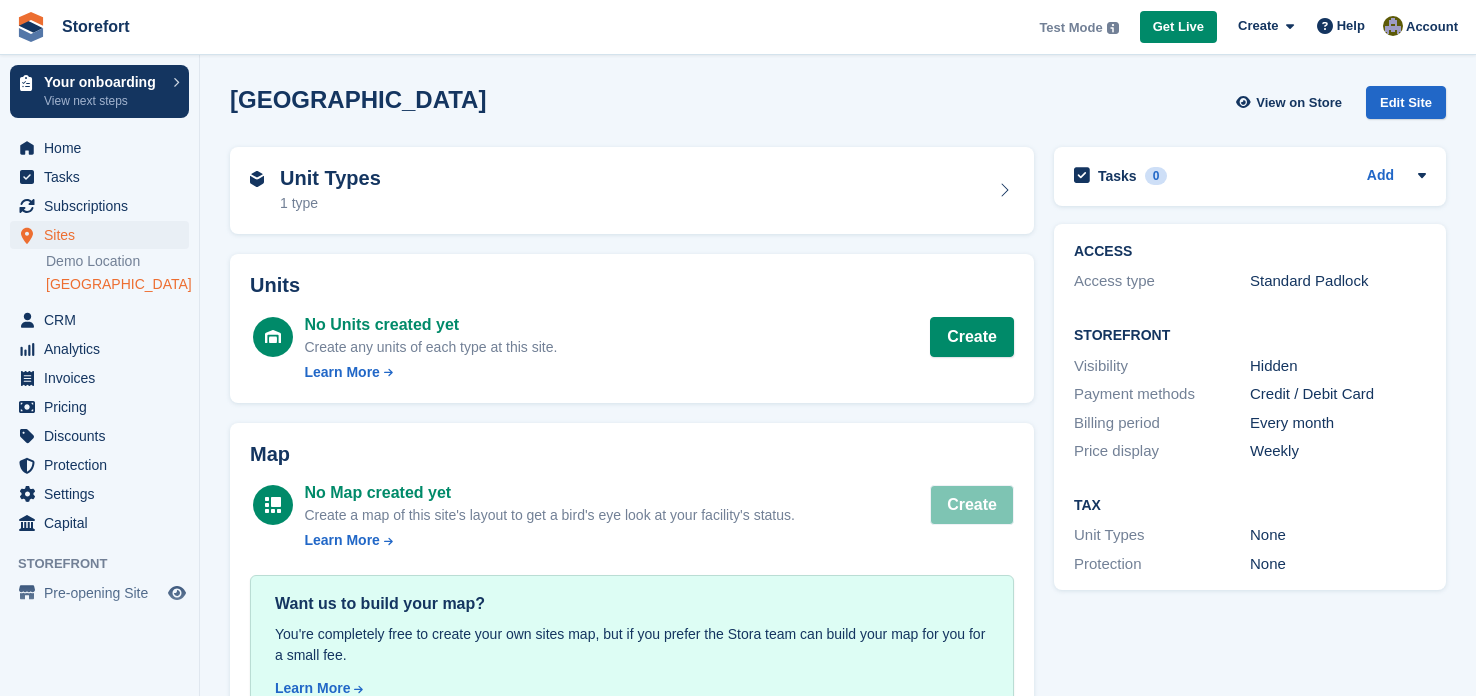 scroll, scrollTop: 0, scrollLeft: 0, axis: both 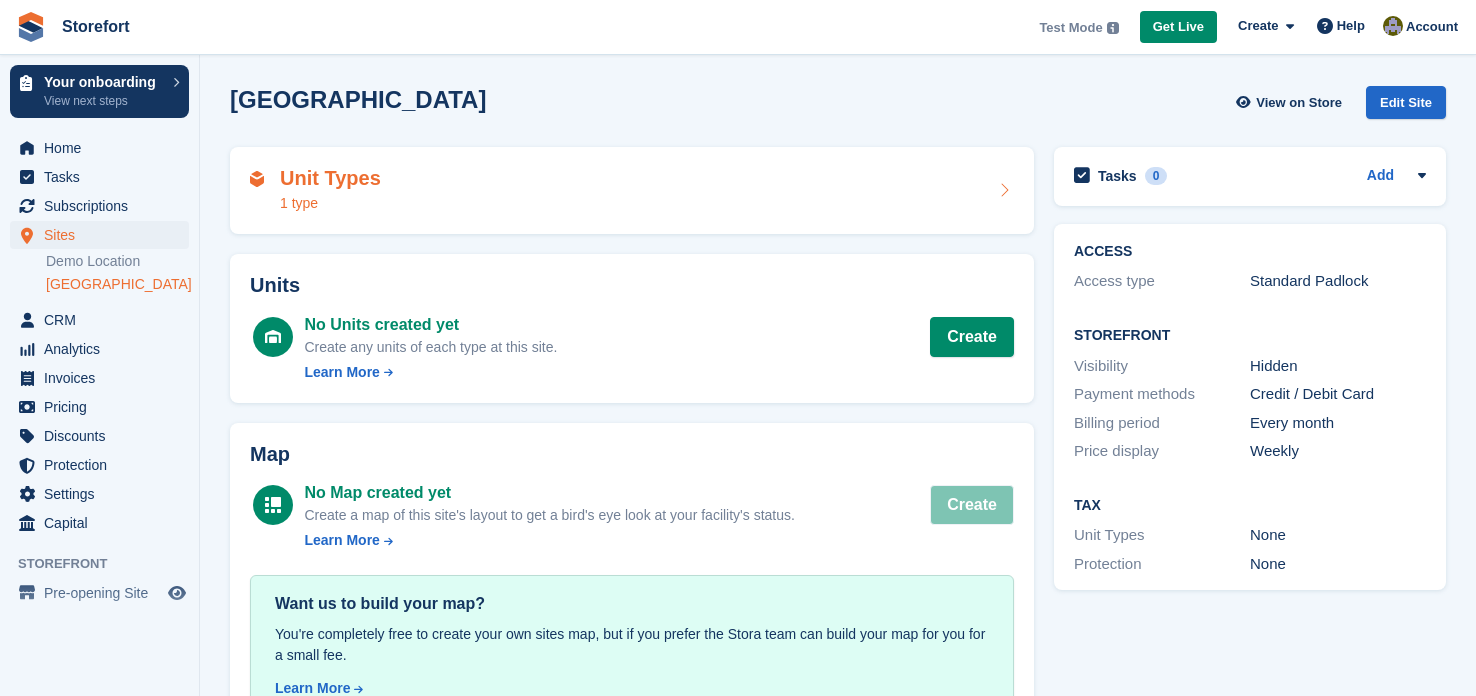 click at bounding box center [1004, 190] 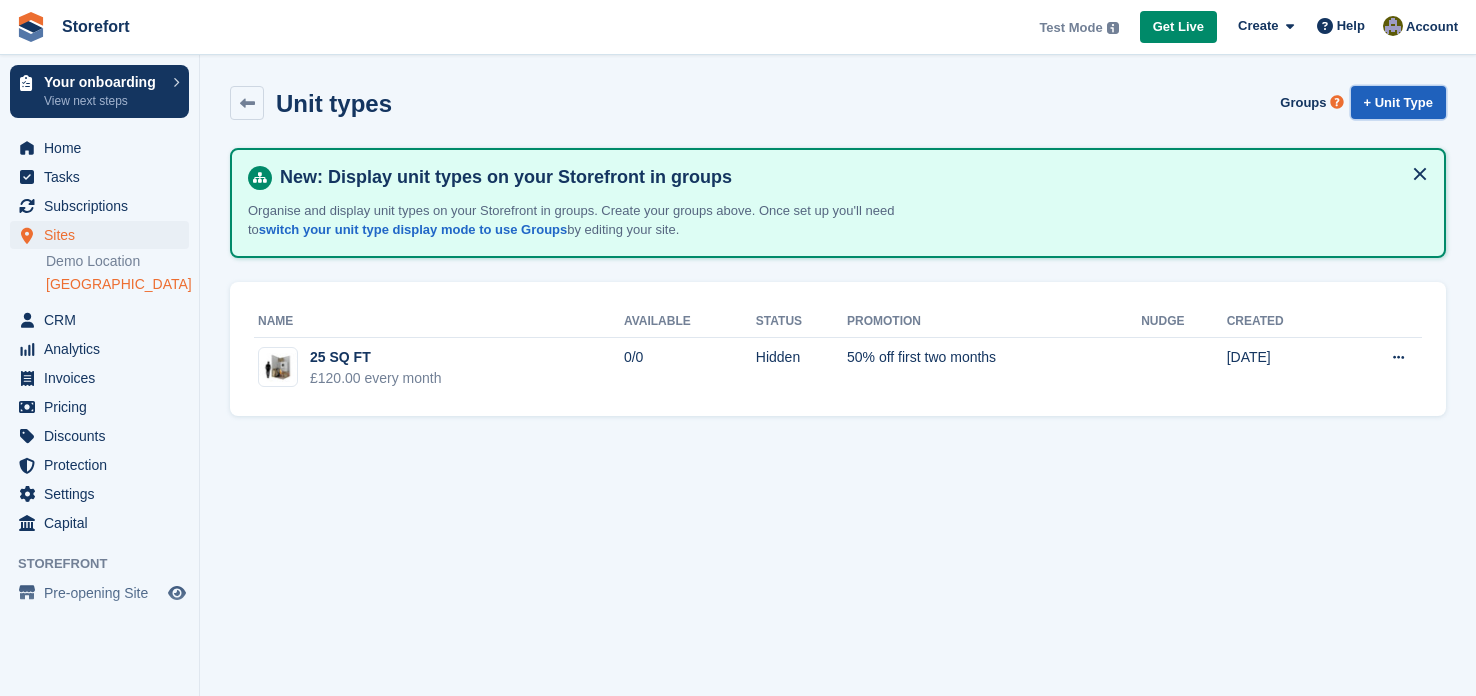 click on "+ Unit Type" at bounding box center (1398, 102) 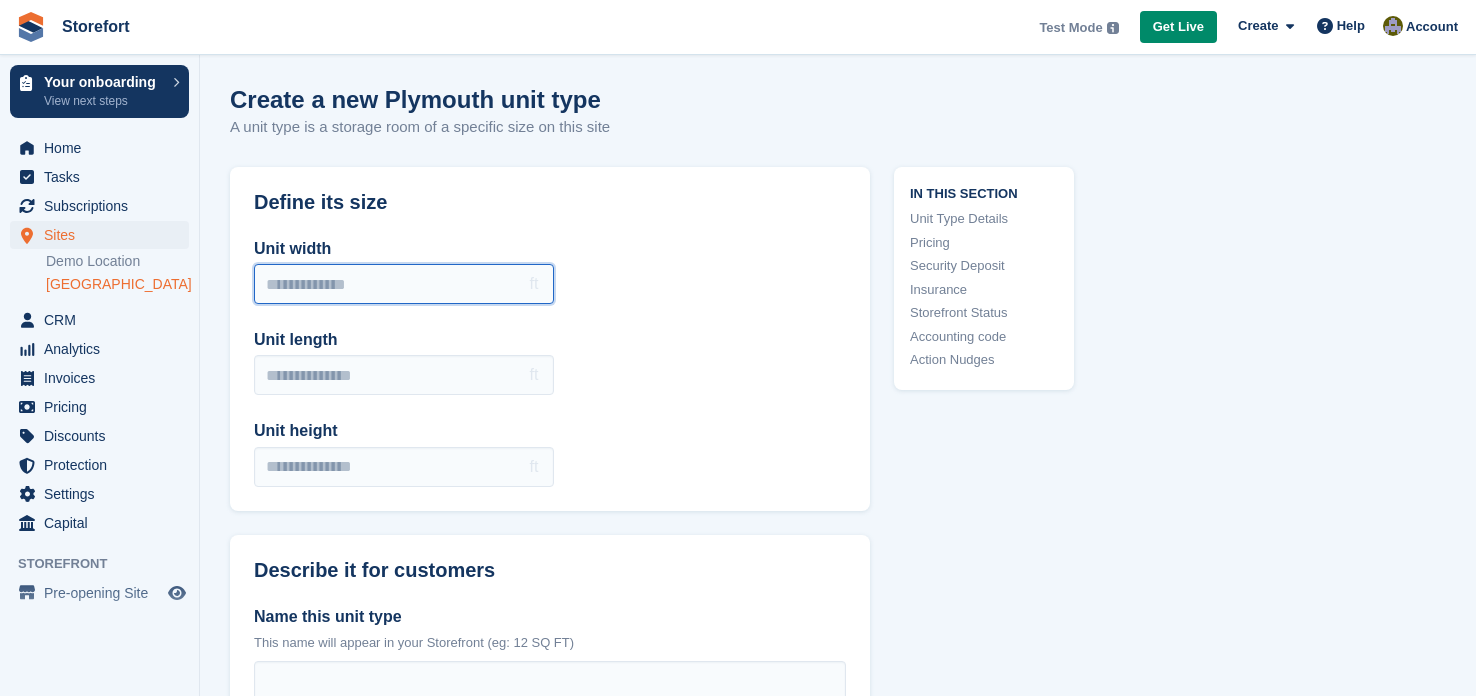 click on "Unit width" at bounding box center (404, 284) 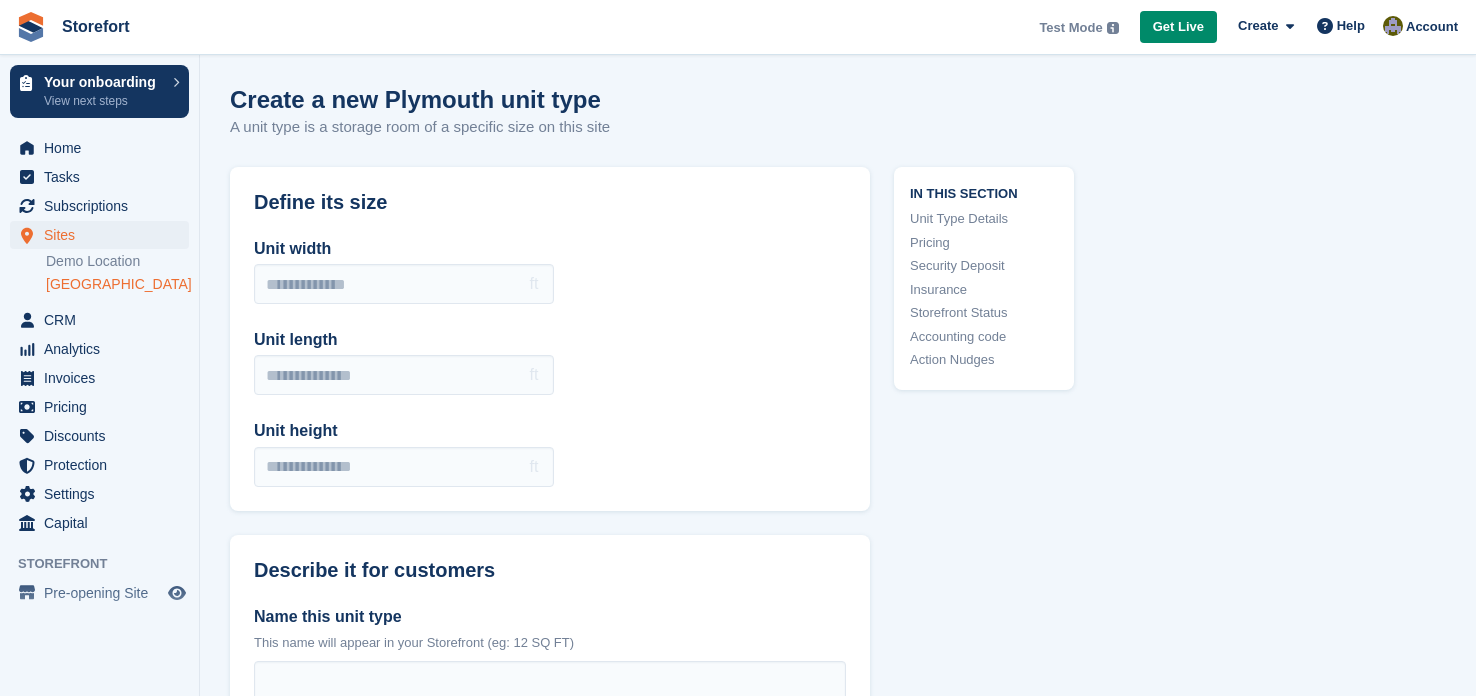 click on "Define its size
Unit width
ft
Unit length
ft
Unit height
ft
Describe it for customers
Name this unit type
This name will appear in your Storefront (eg: 12 SQ FT)
Describe its size
Help your customers understand its size (eg: Size of a double garage)
Selling points
Write 4 points that sell the benefits of this unit type to your customers. (Optional)
Image of this unit type
Don't have your own images? Find one in the free  Stora Image Library .
Upload a photo of your unit type
For best results at least 240px square" at bounding box center [550, 779] 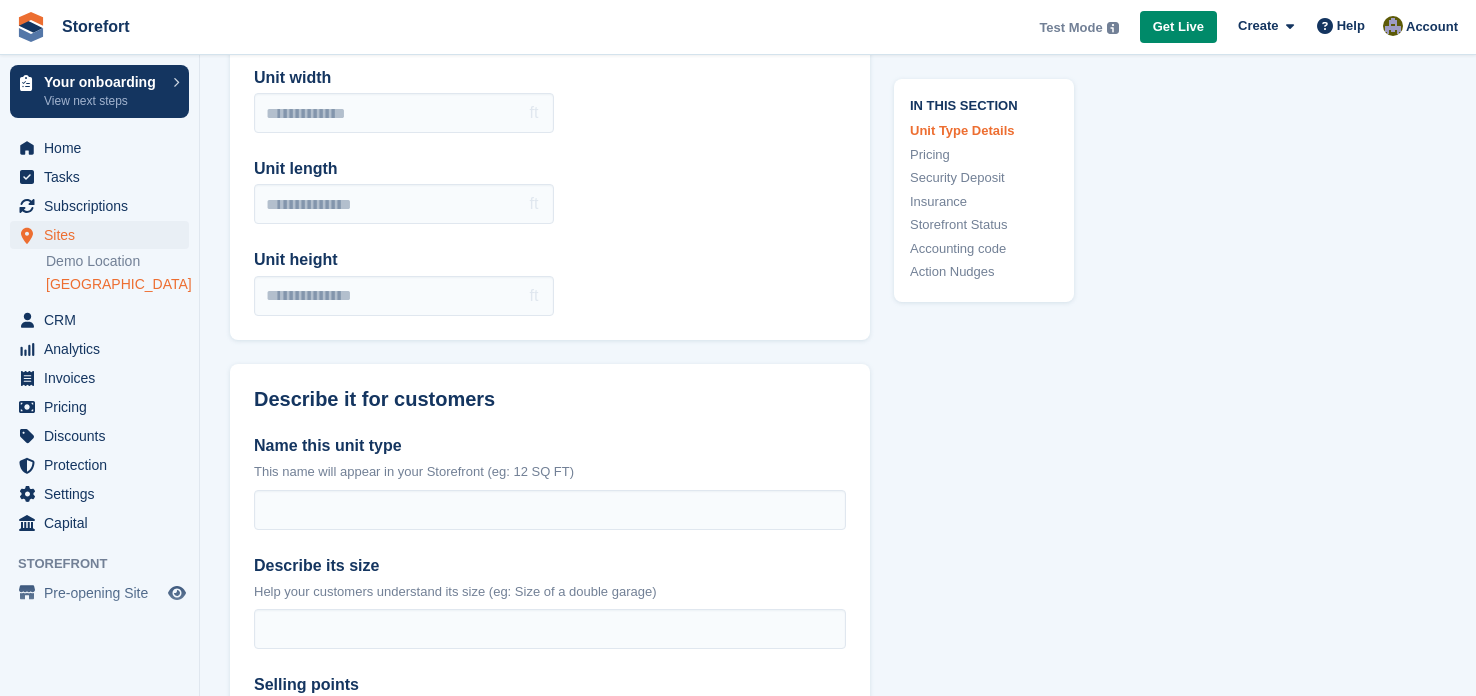 scroll, scrollTop: 199, scrollLeft: 0, axis: vertical 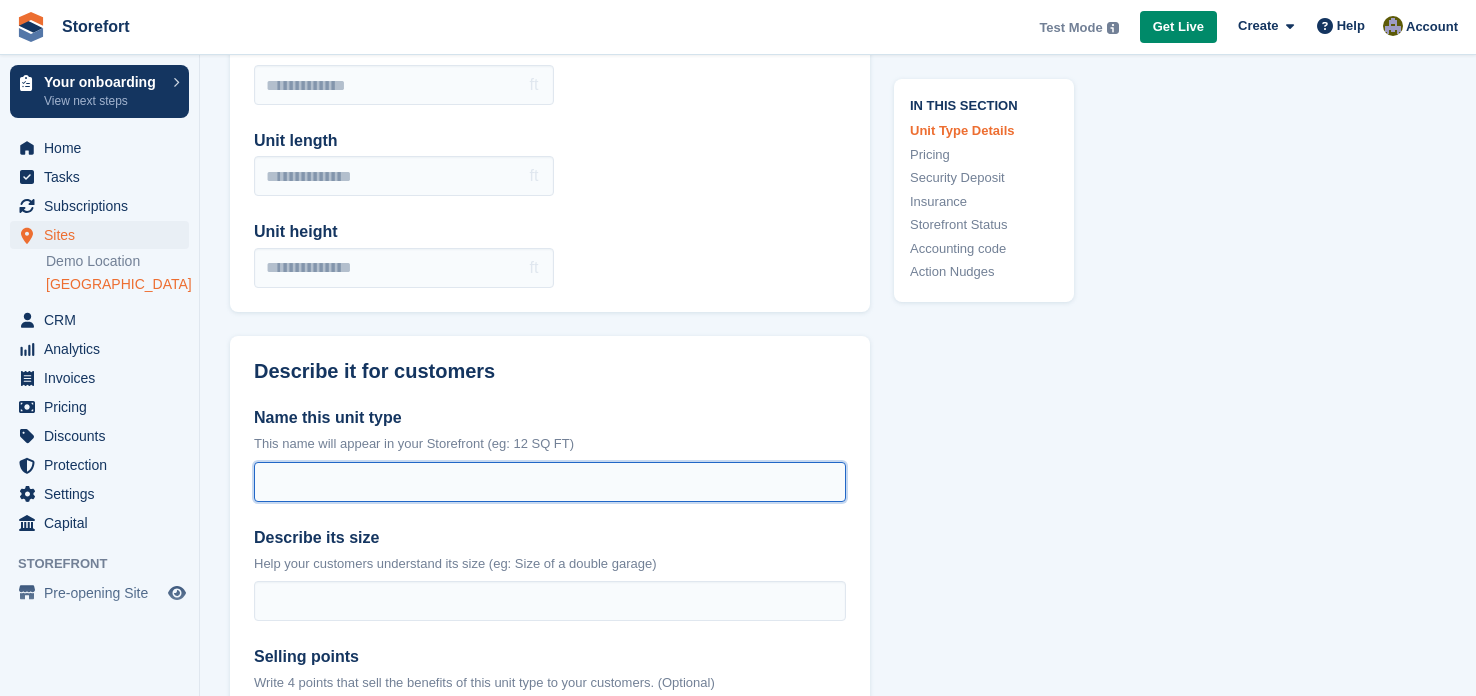 click on "Name this unit type" at bounding box center [550, 482] 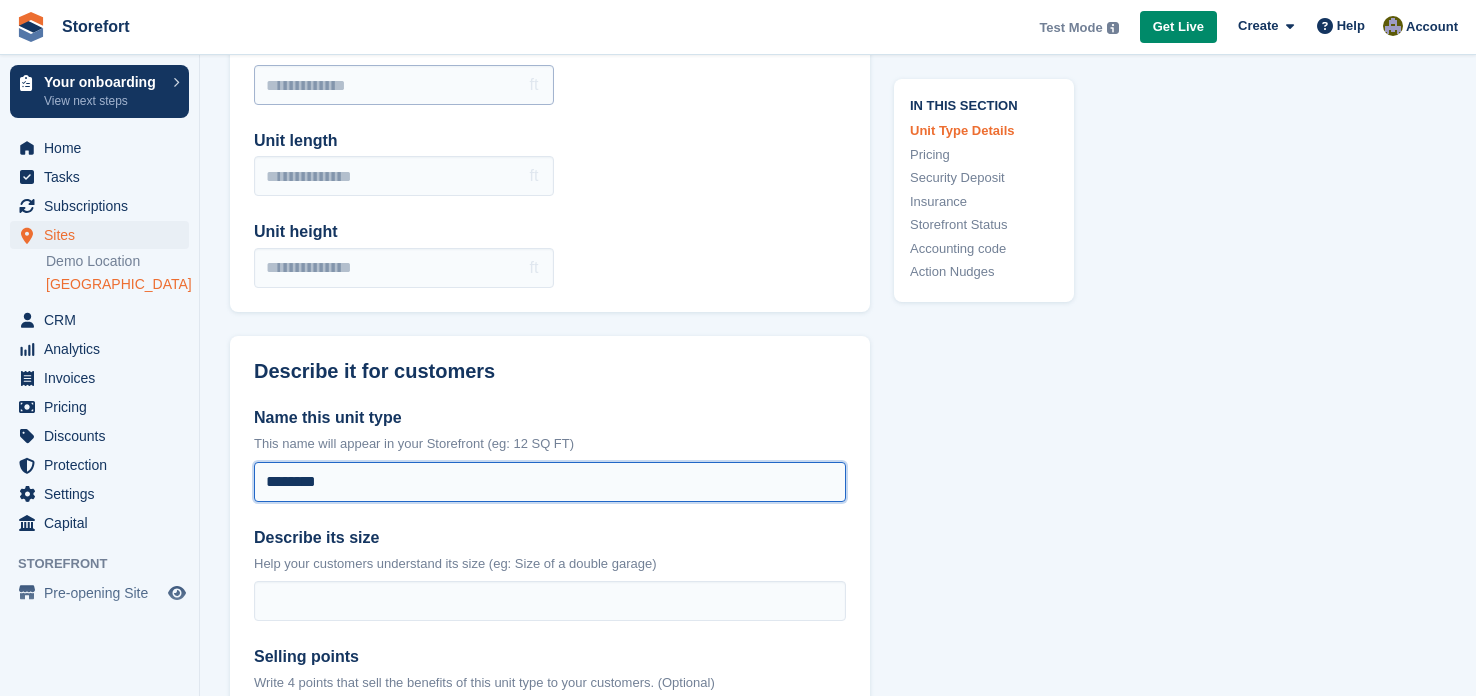 type on "********" 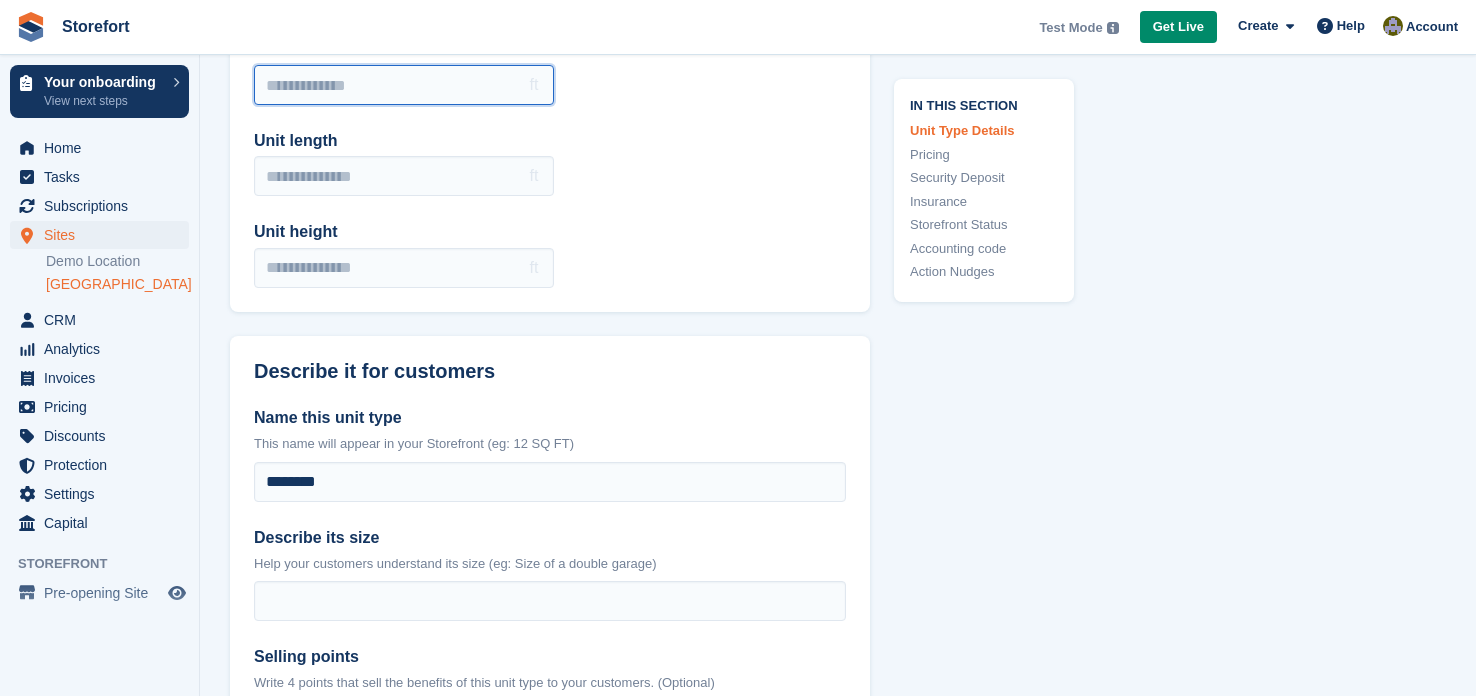 click on "Unit width" at bounding box center (404, 85) 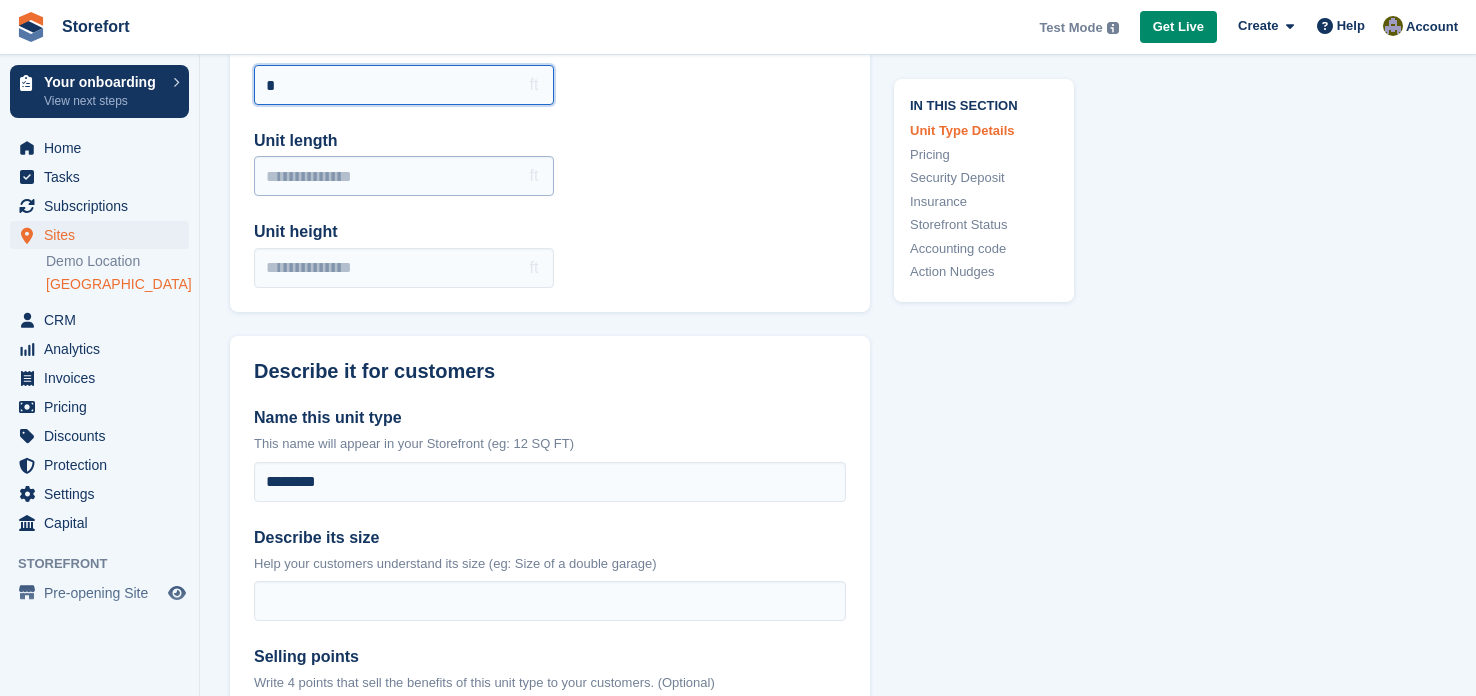 type on "*" 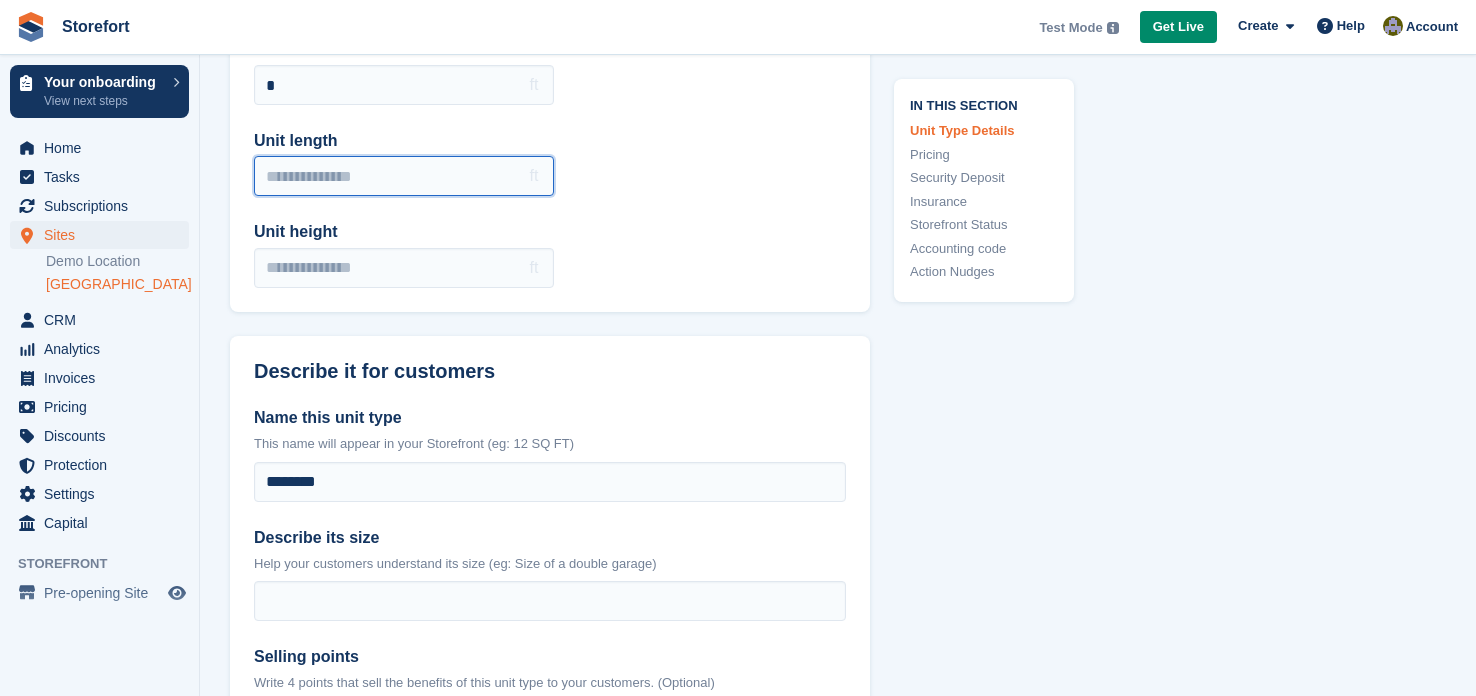 click on "Unit length" at bounding box center (404, 176) 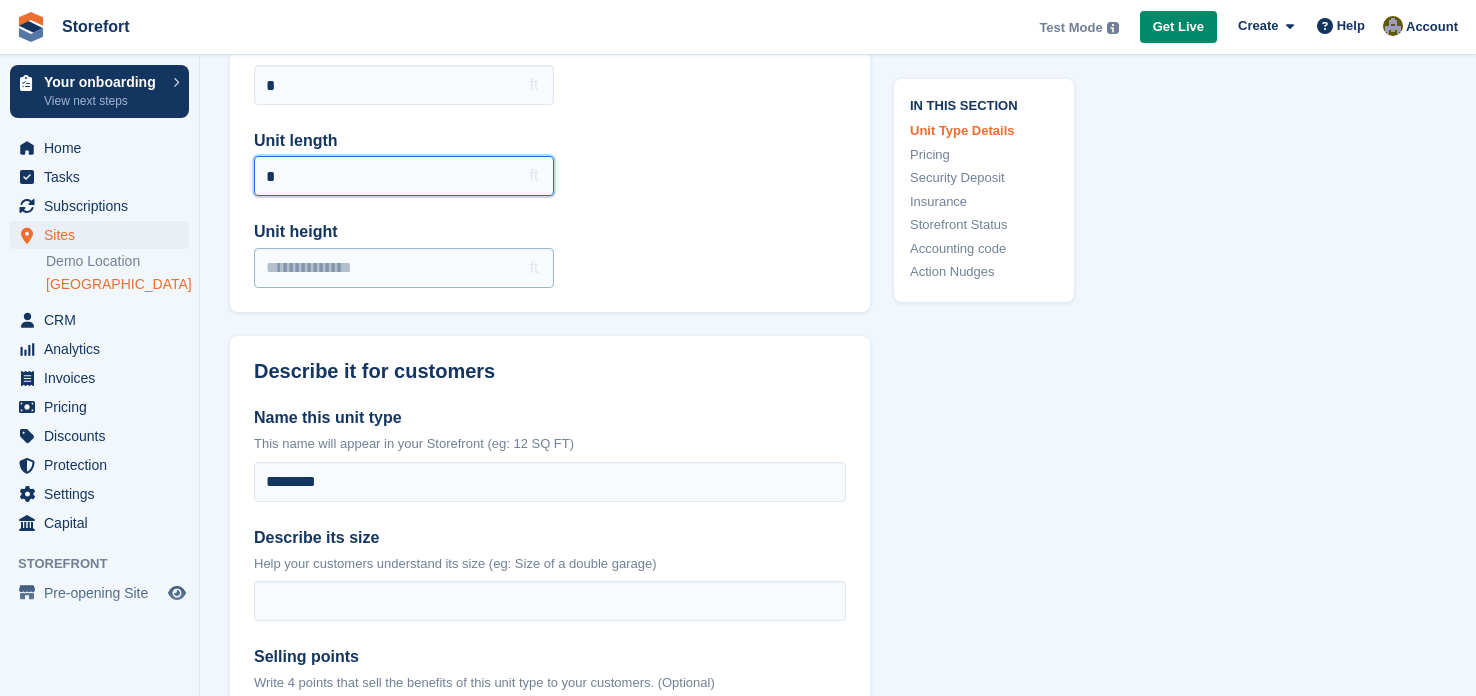 type on "*" 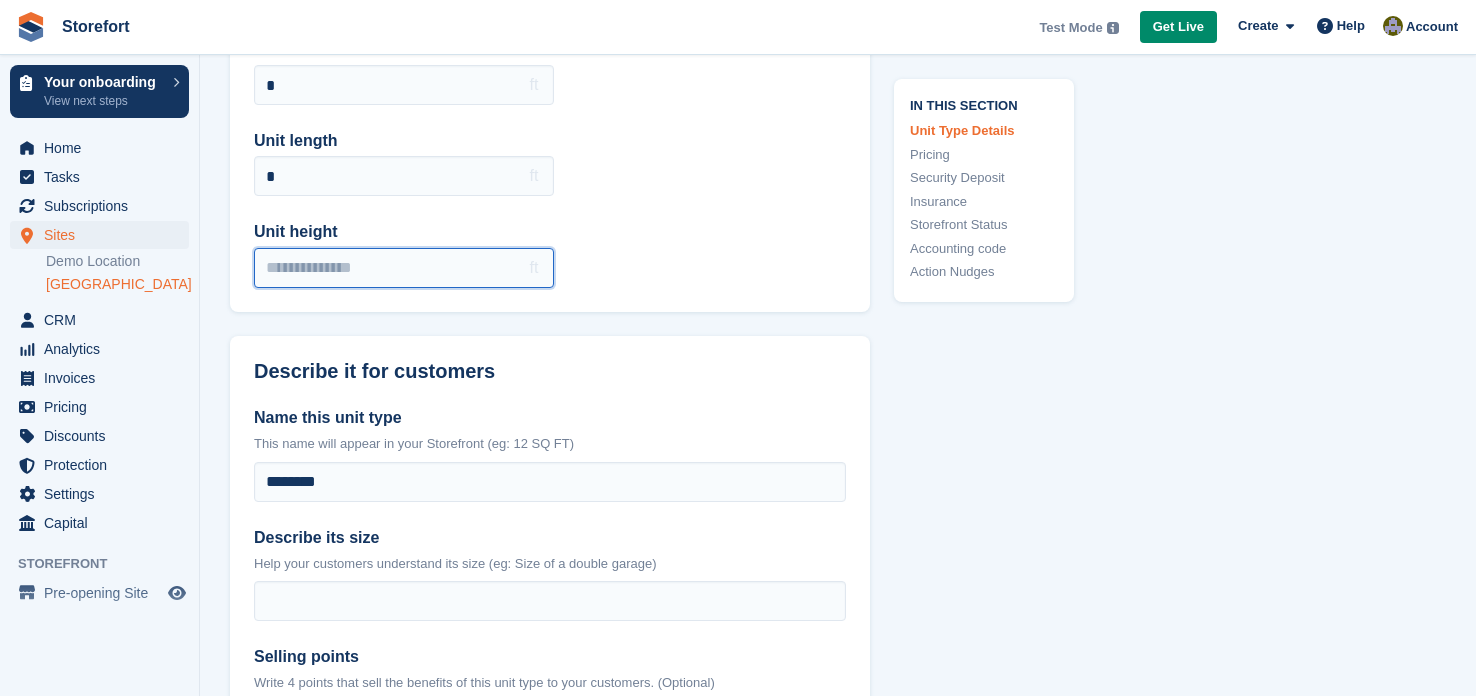 click on "Unit height" at bounding box center (404, 268) 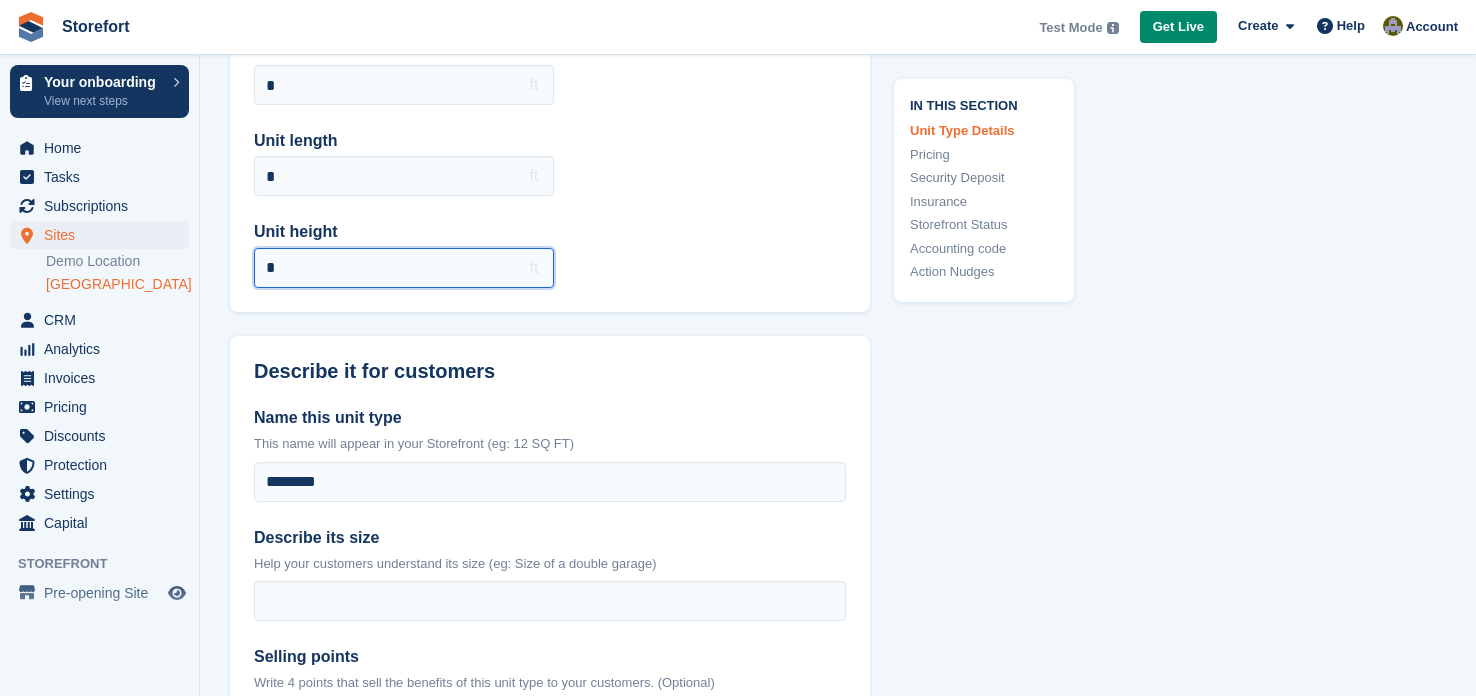 type on "*" 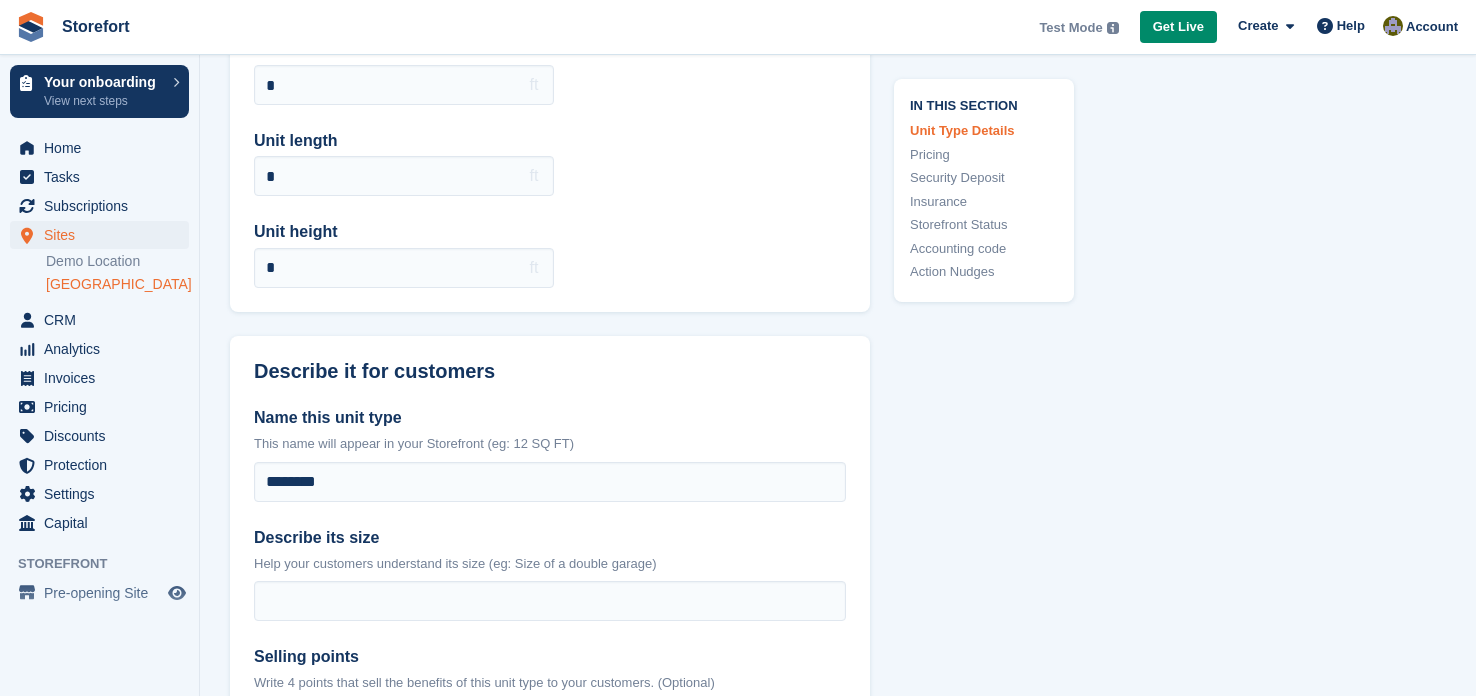 click on "Describe its size" at bounding box center [550, 538] 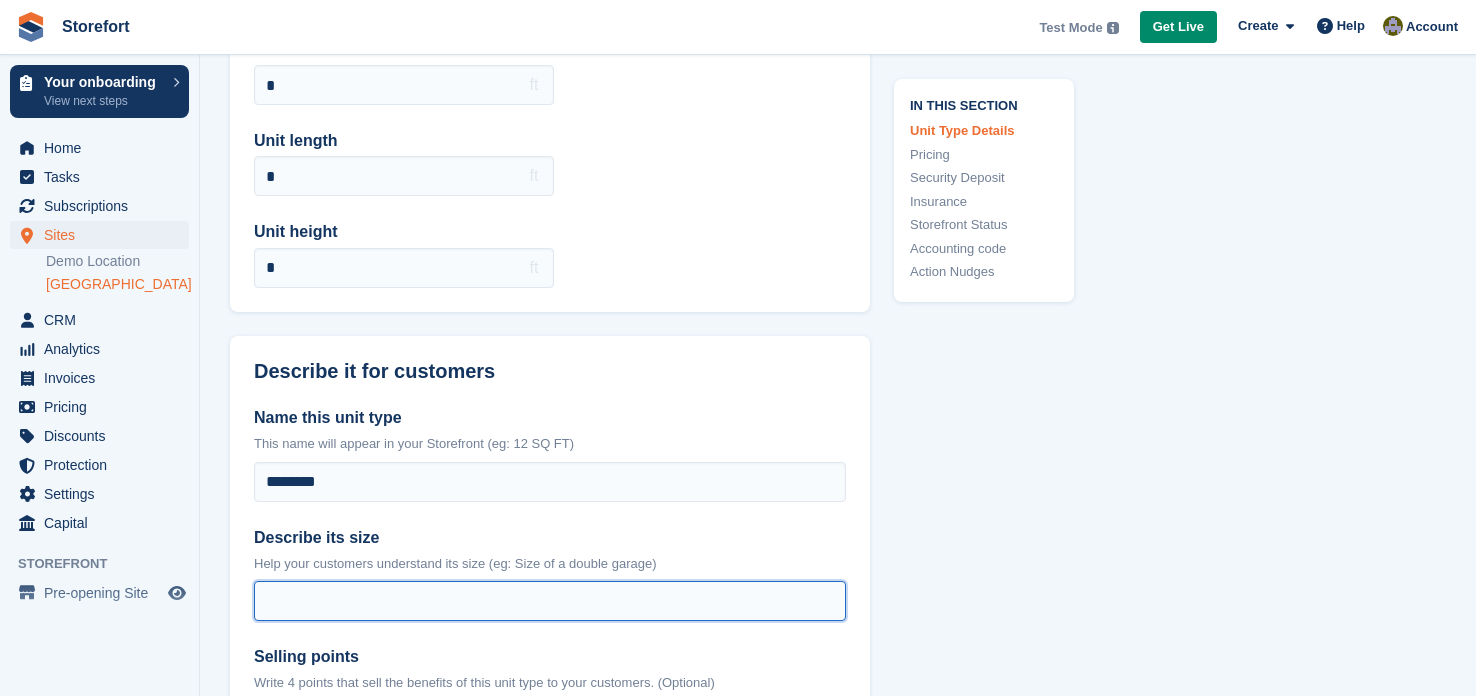 click on "Describe its size" at bounding box center (550, 601) 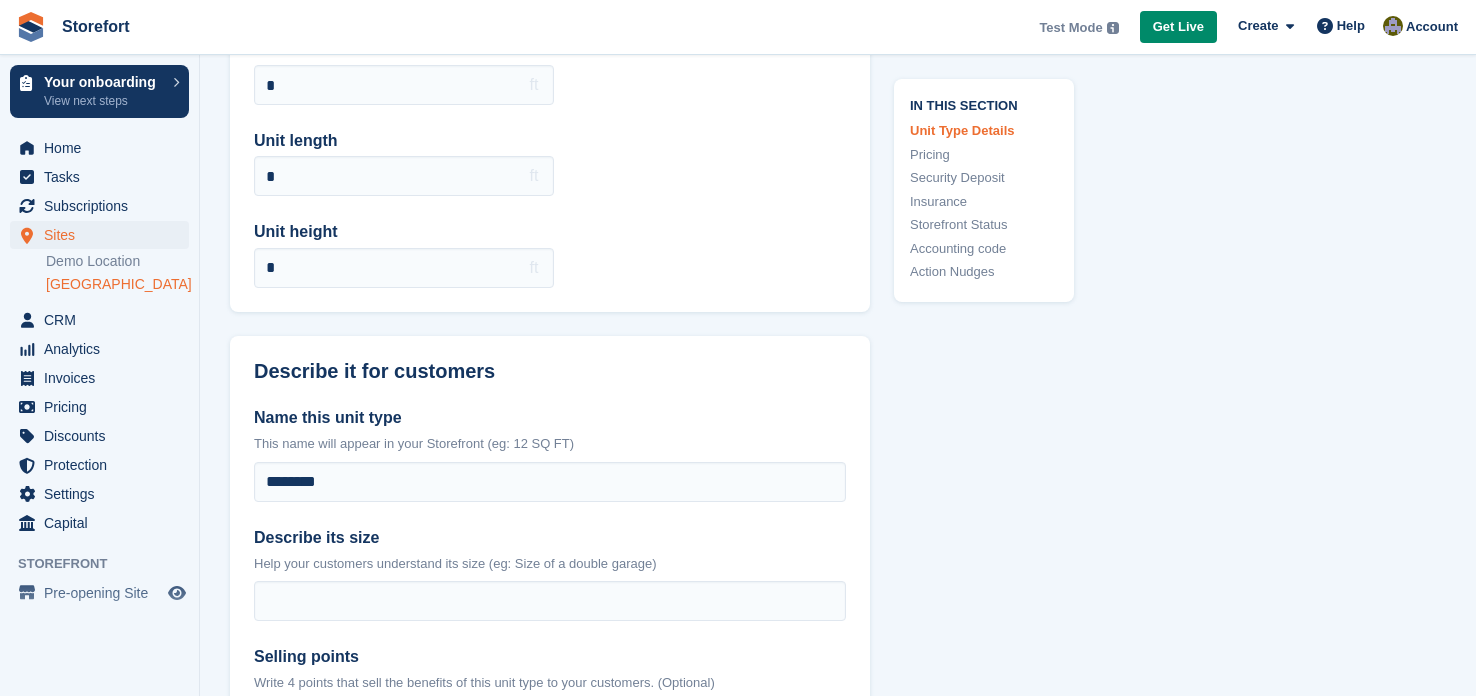 click on "In this section
Unit Type Details
Pricing
Security Deposit
Insurance
Storefront Status
Accounting code
Action Nudges" at bounding box center [972, 1750] 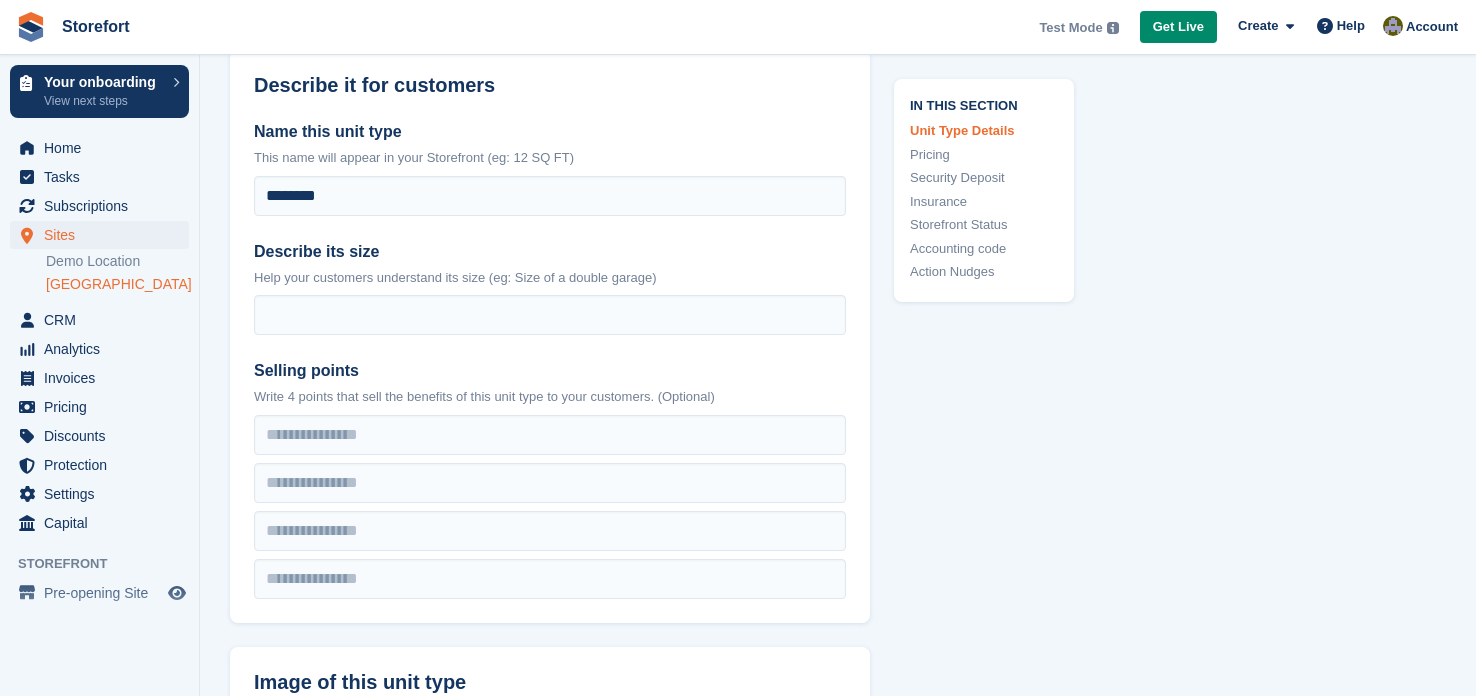 scroll, scrollTop: 479, scrollLeft: 0, axis: vertical 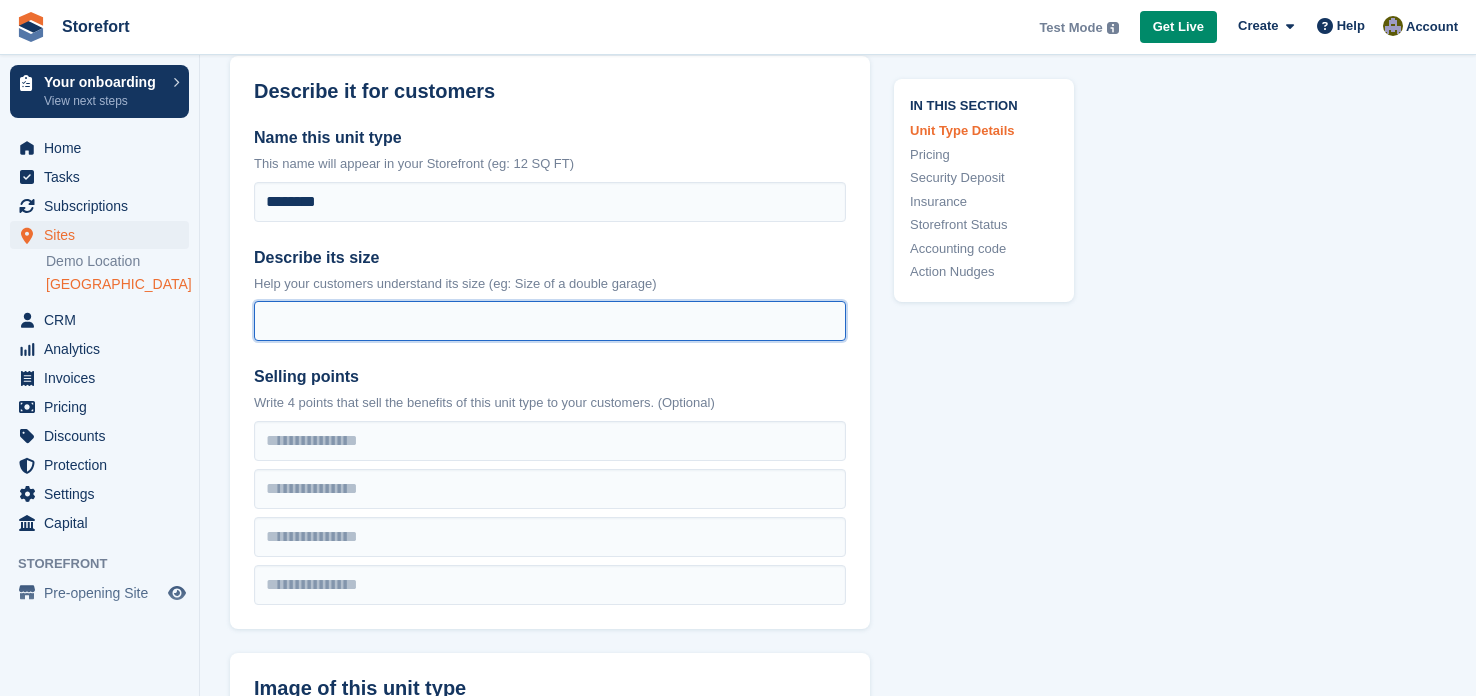 click on "Describe its size" at bounding box center (550, 321) 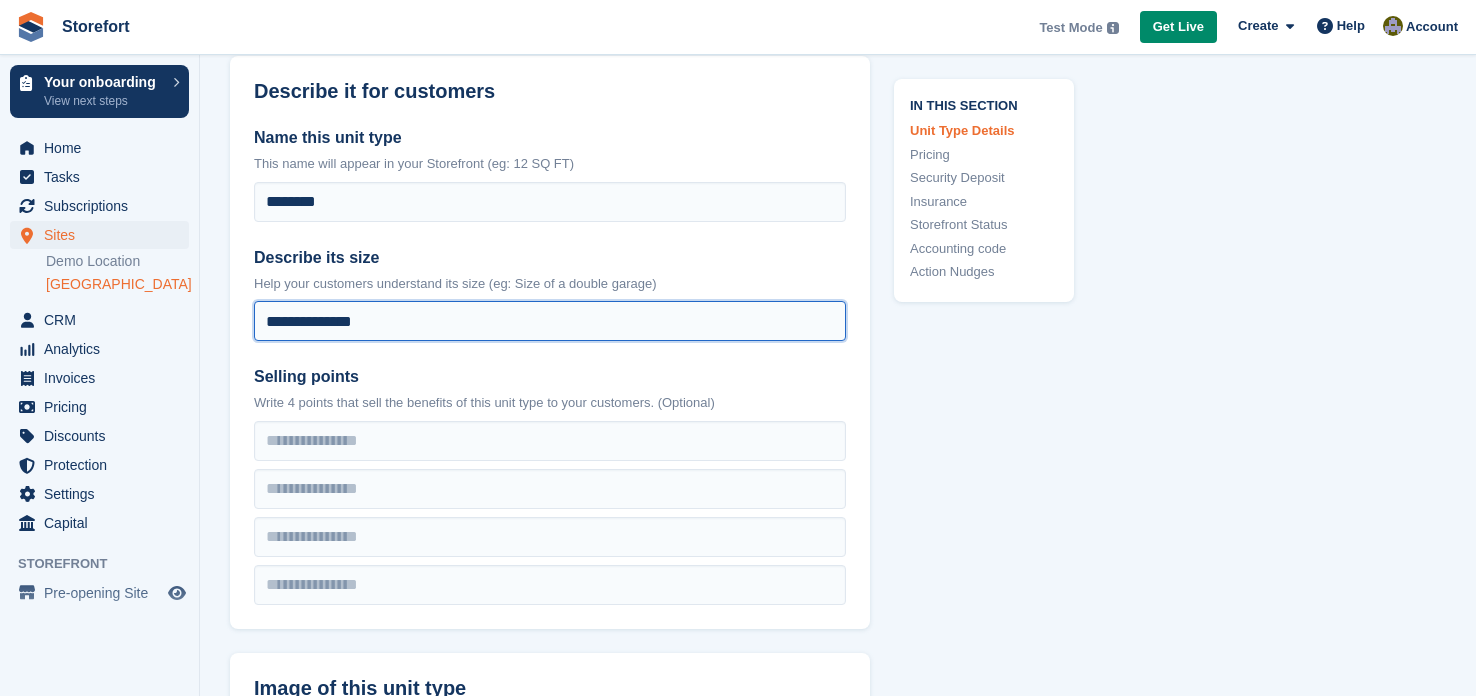 type on "**********" 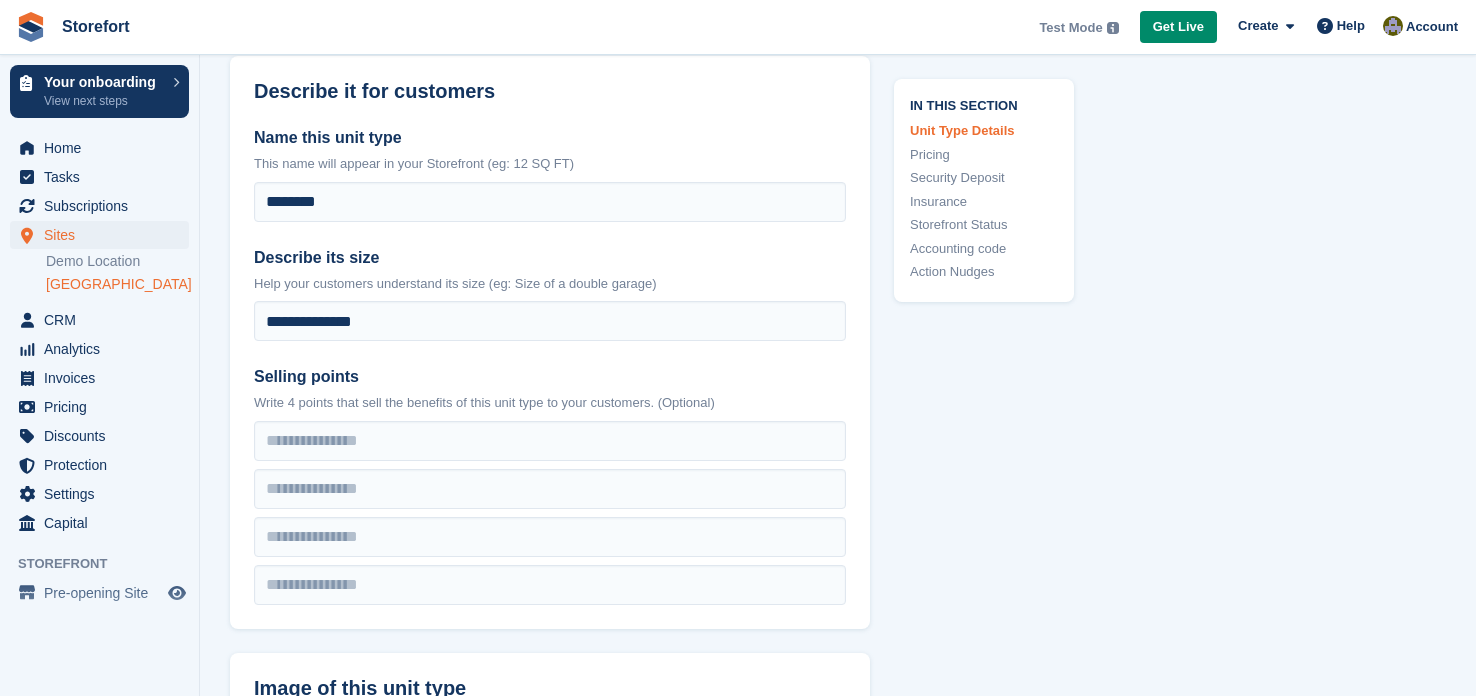 click on "Selling points" at bounding box center [550, 377] 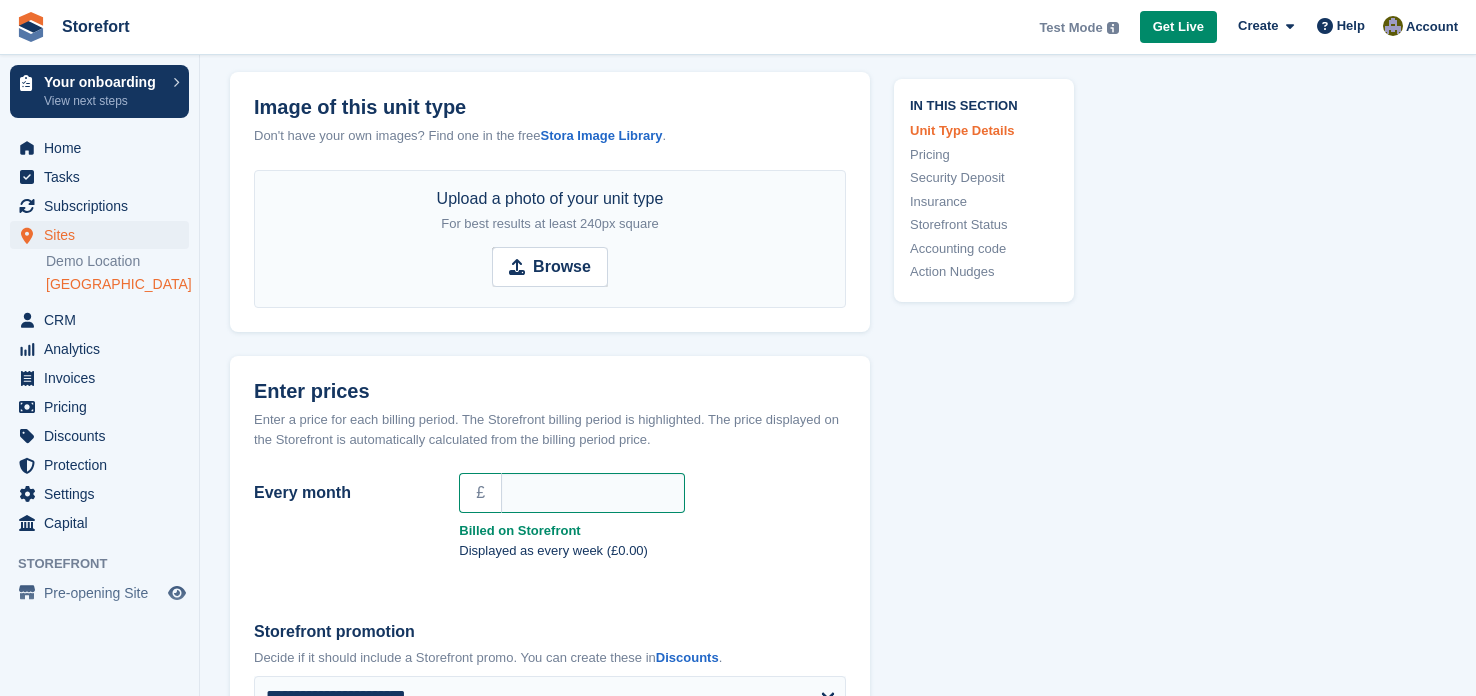 scroll, scrollTop: 1079, scrollLeft: 0, axis: vertical 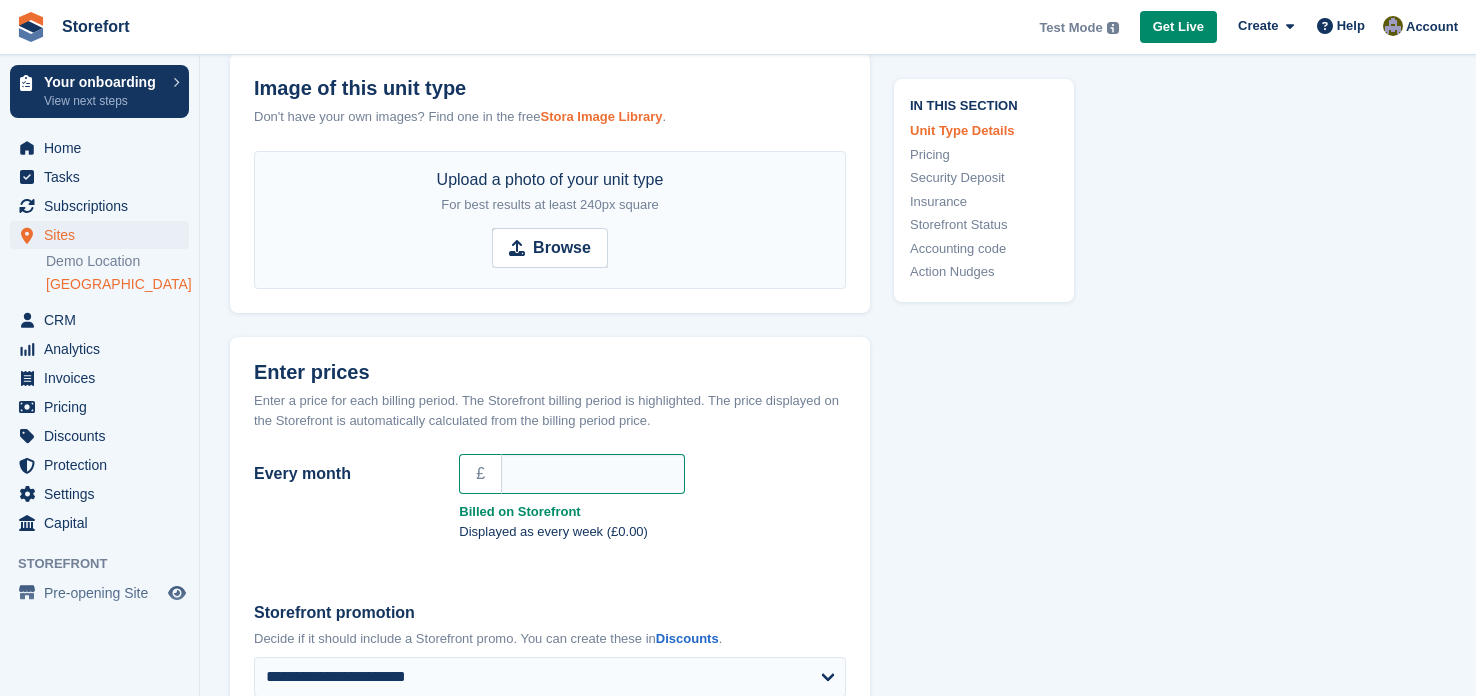 click on "Stora Image Library" at bounding box center (601, 116) 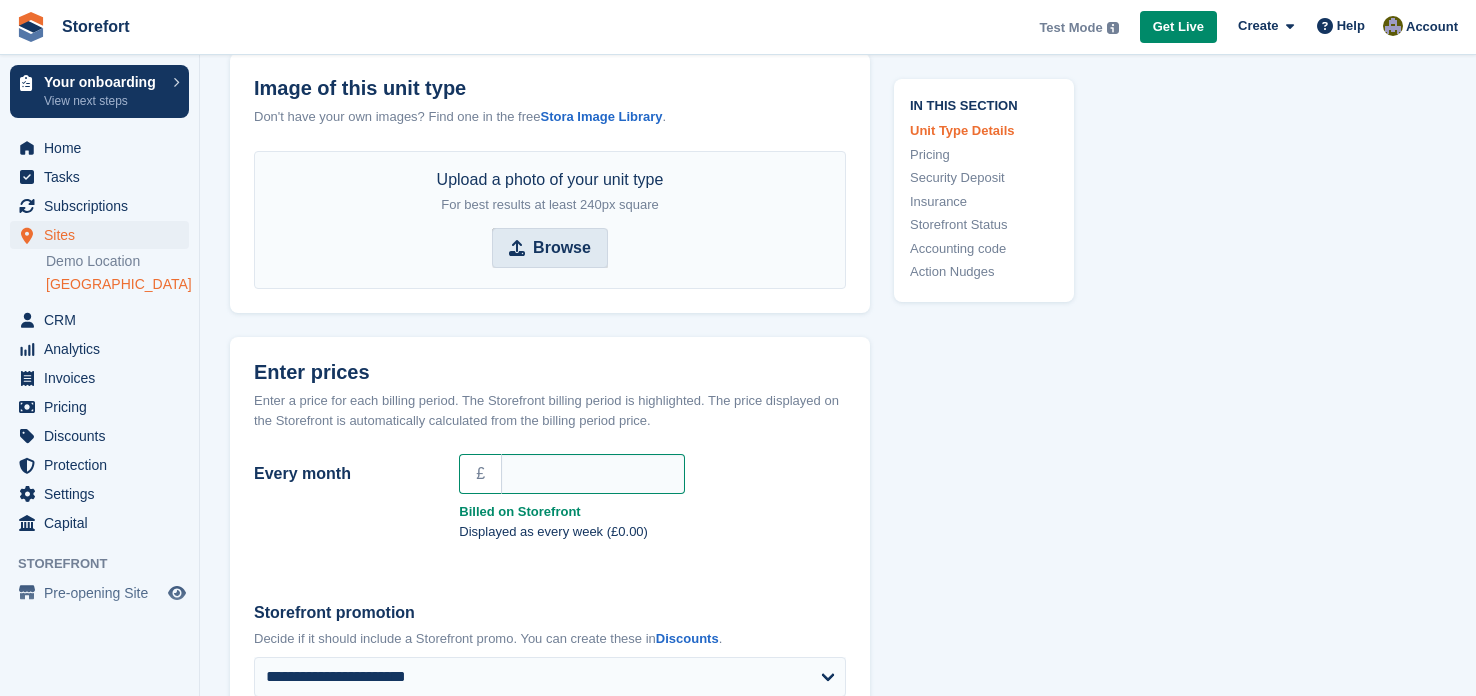 click on "Browse" at bounding box center [562, 248] 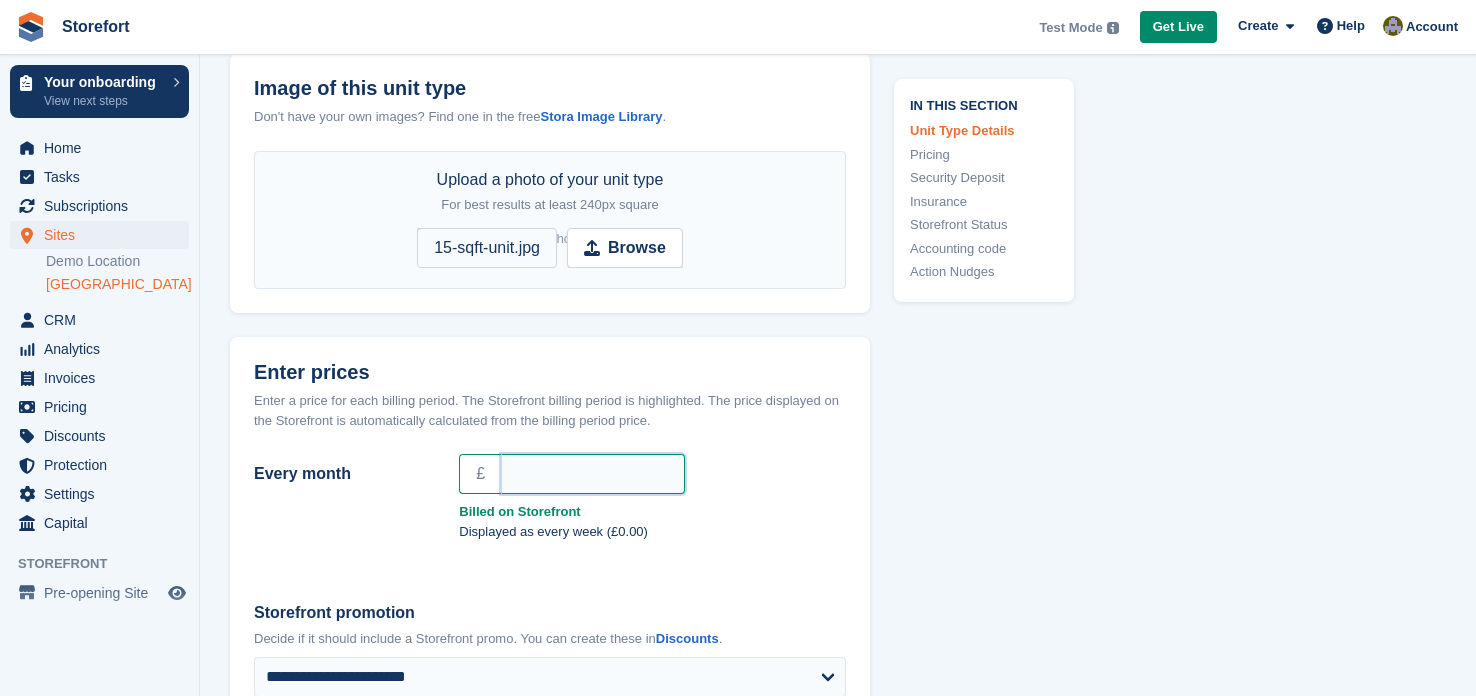 click on "Every month" at bounding box center (593, 474) 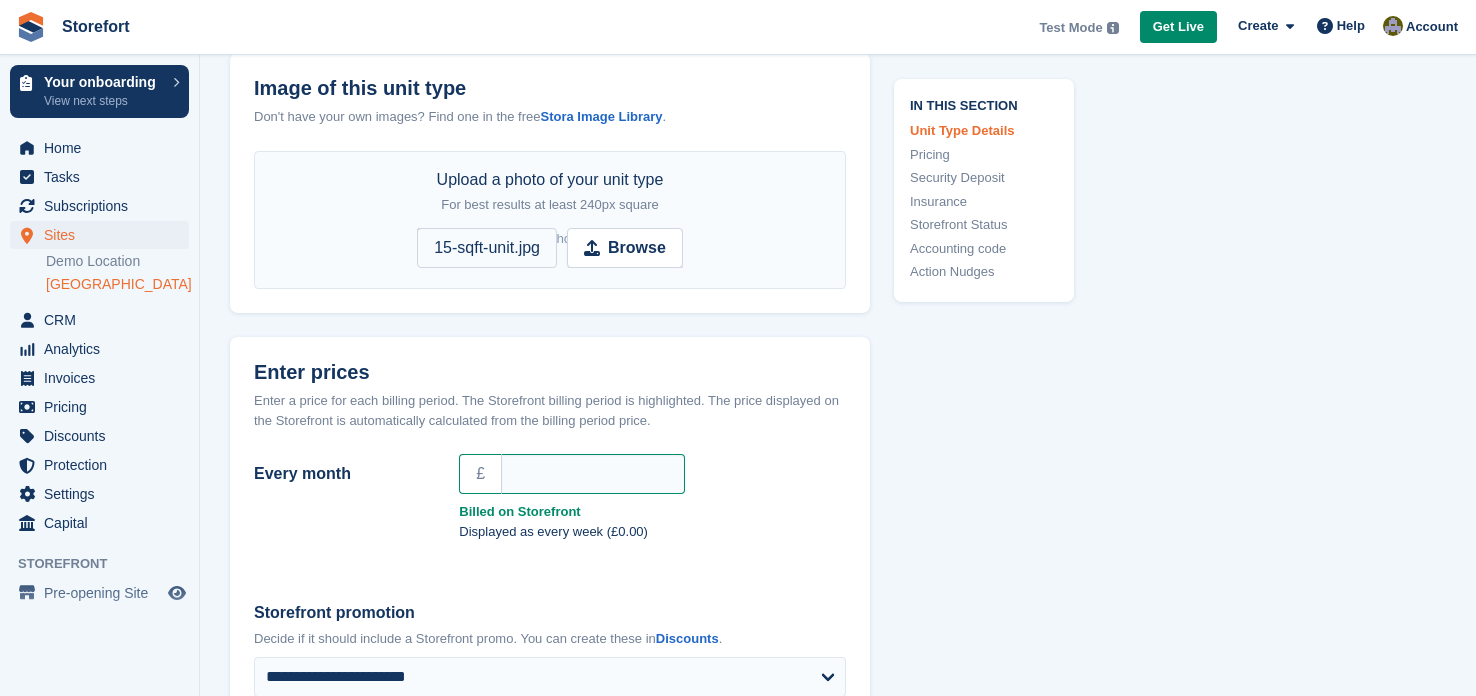 click on "Billed on Storefront" at bounding box center (652, 512) 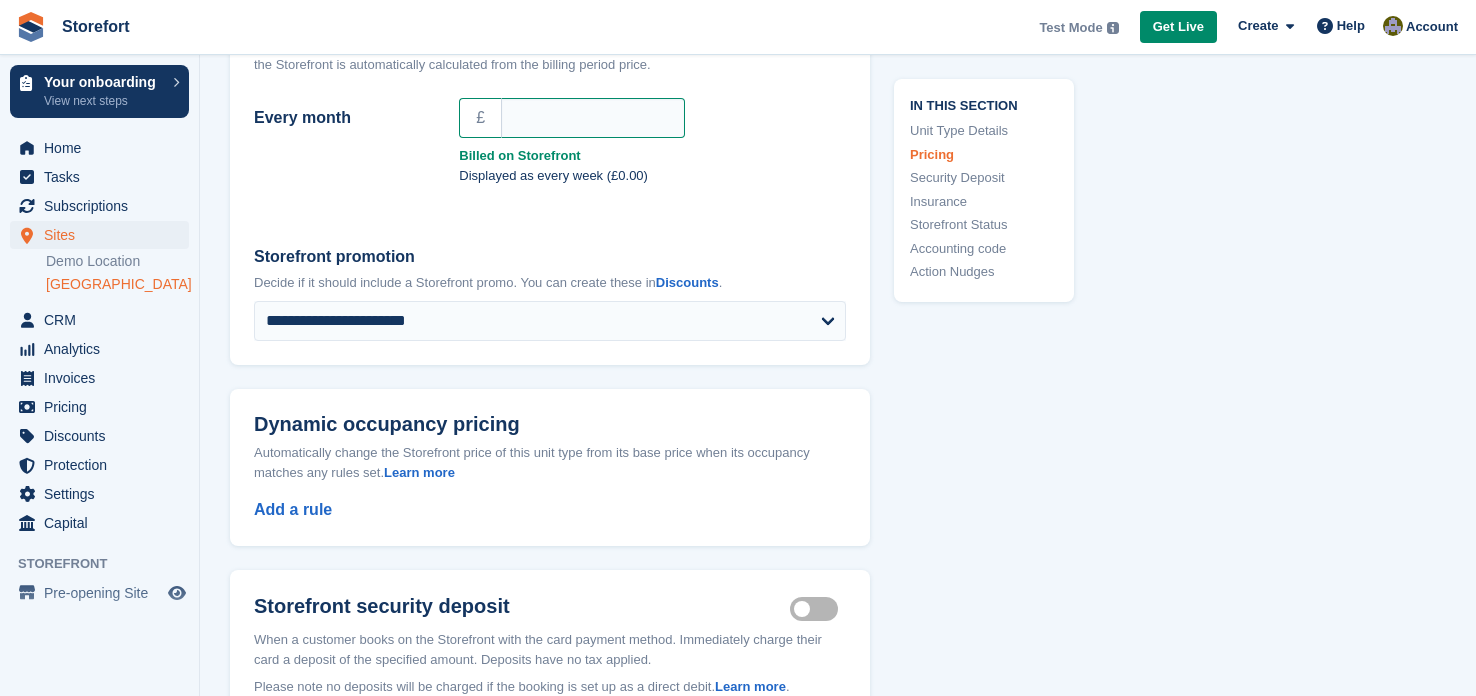 scroll, scrollTop: 1439, scrollLeft: 0, axis: vertical 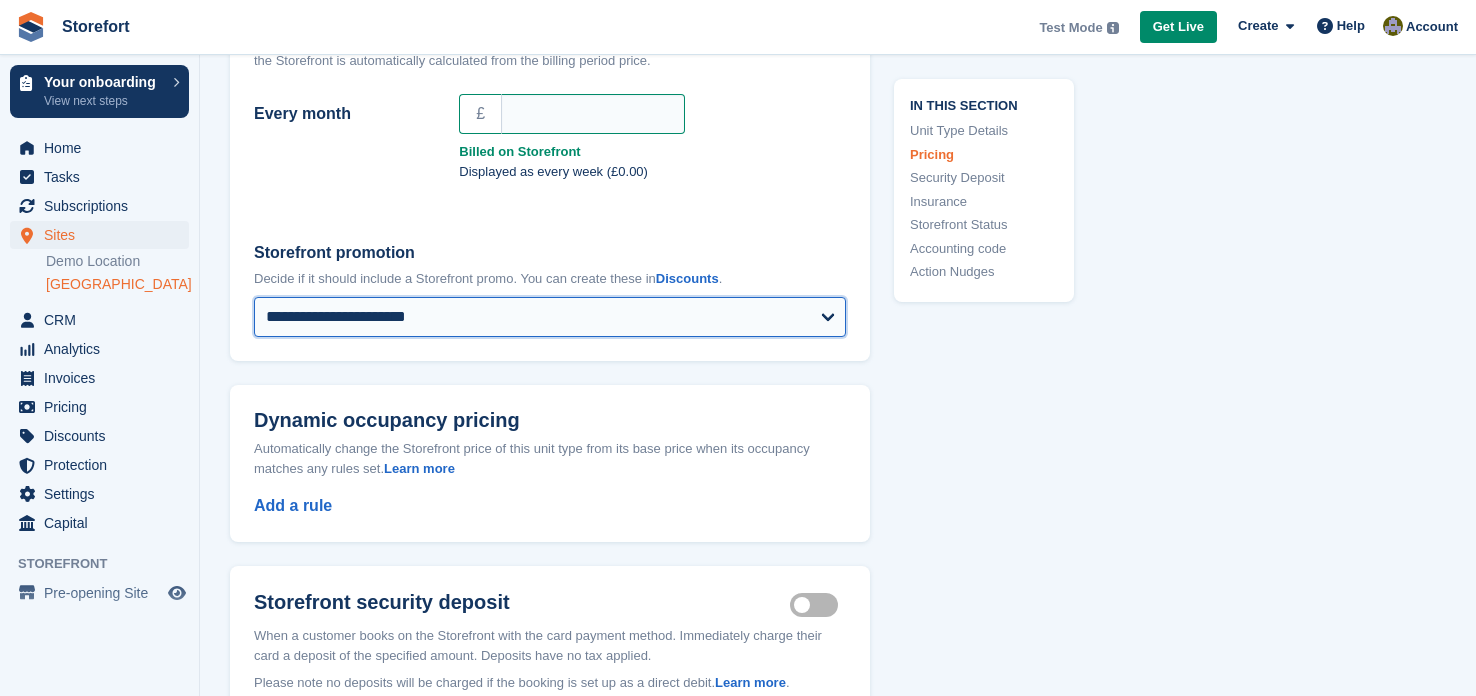 click on "**********" at bounding box center [550, 317] 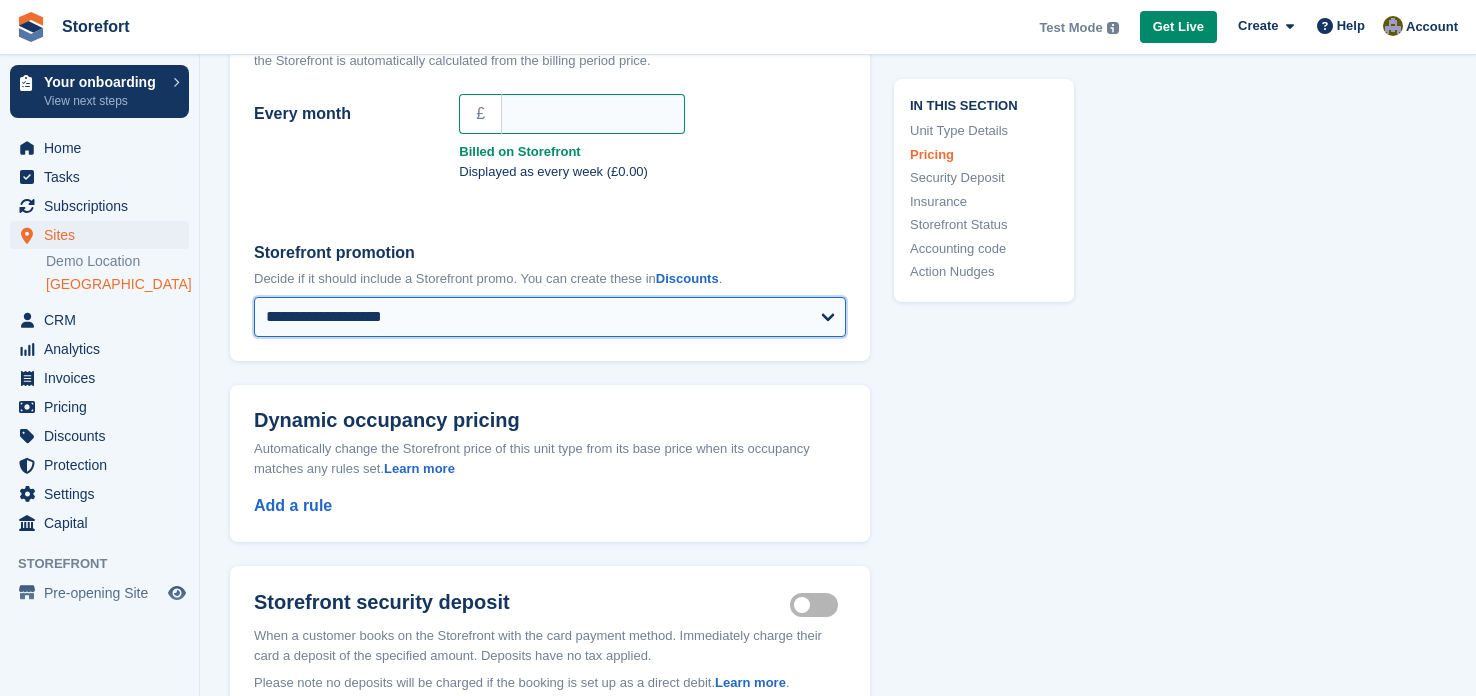 click on "**********" at bounding box center [550, 317] 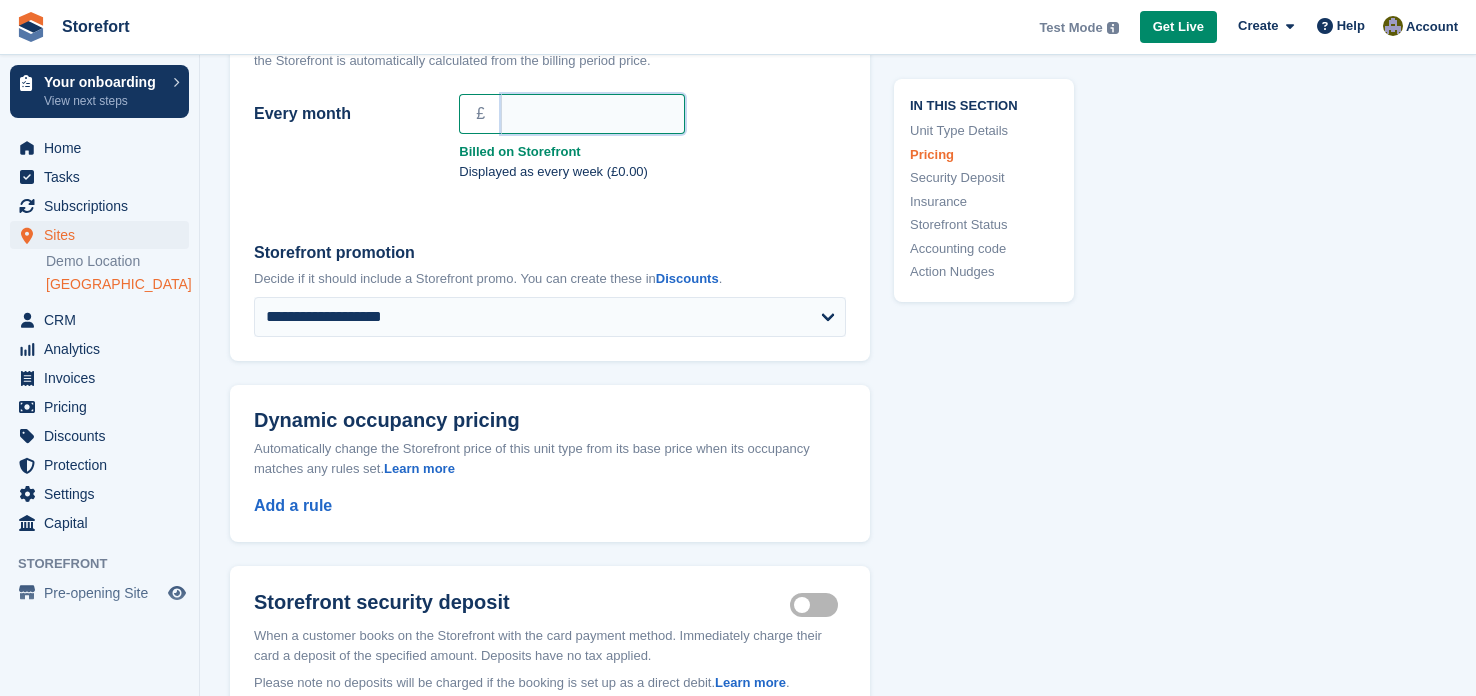 click on "Every month" at bounding box center (593, 114) 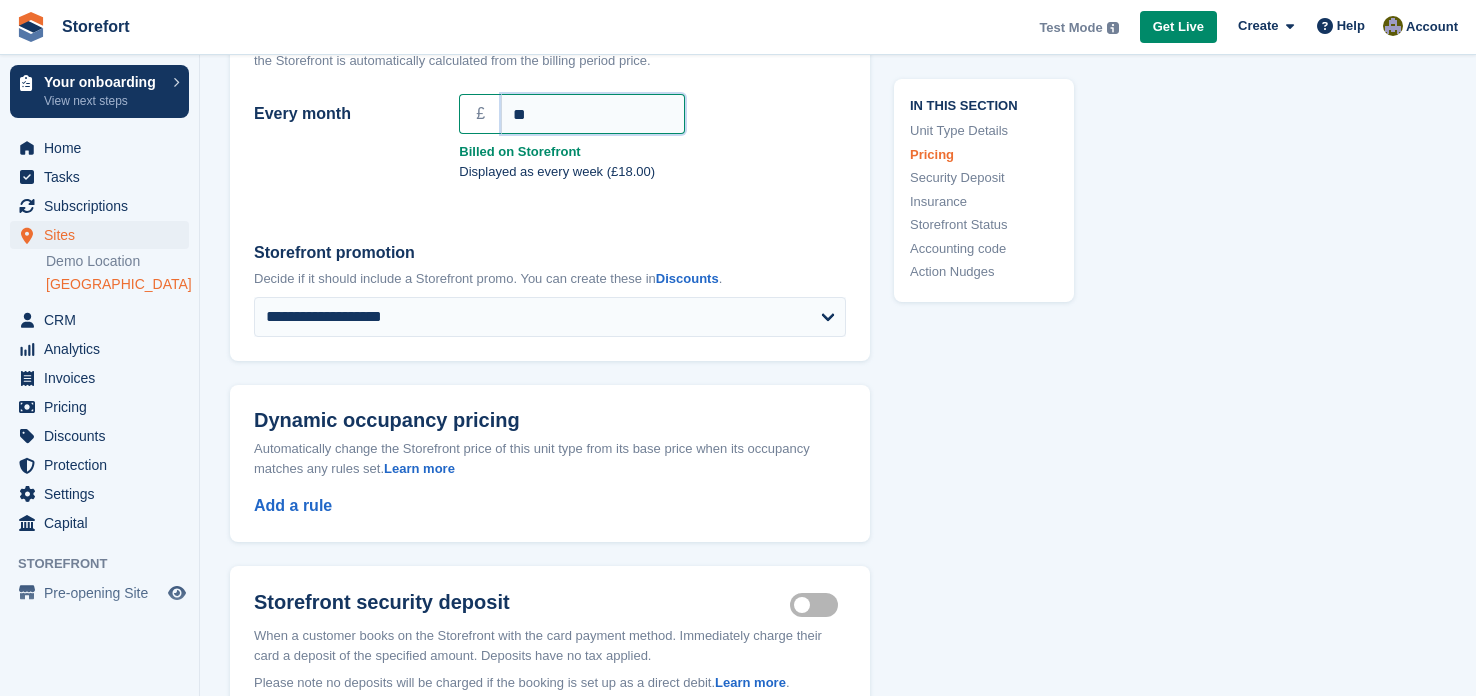 type on "**" 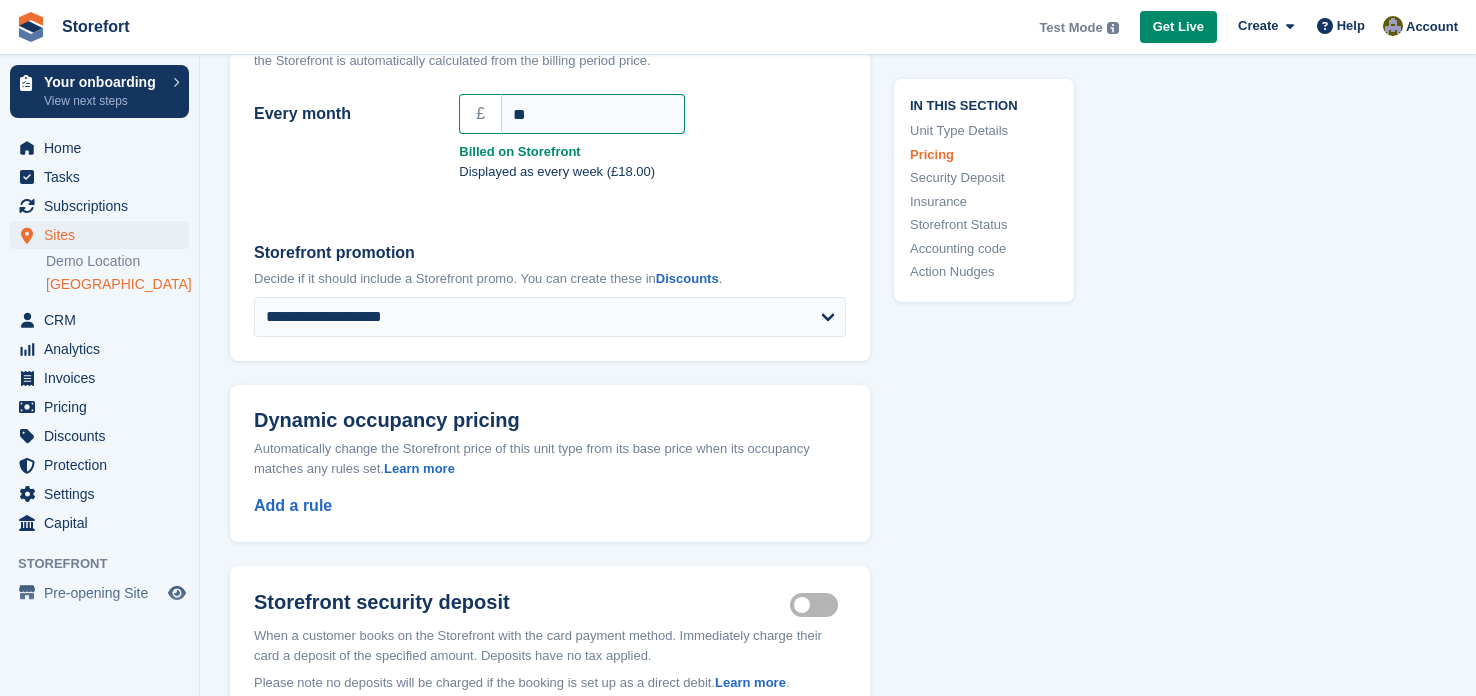 click on "**********" at bounding box center (838, 510) 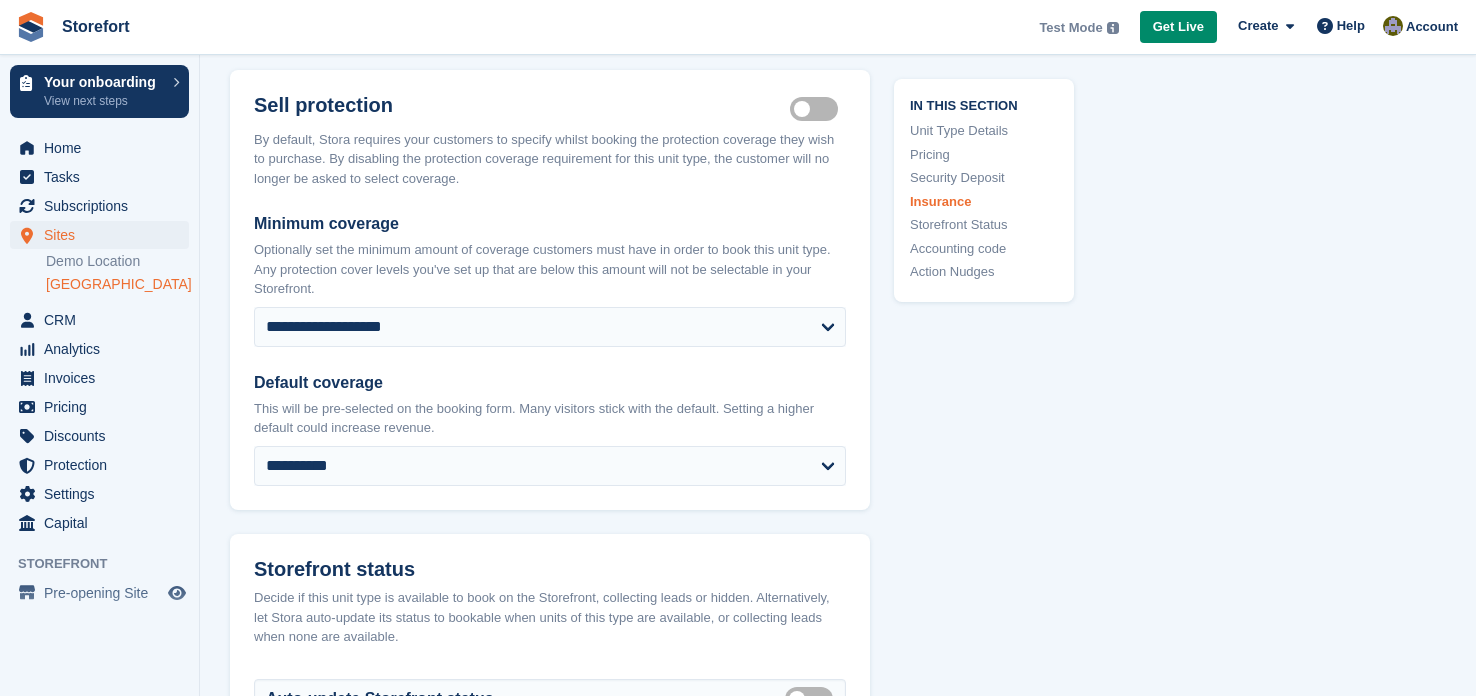 scroll, scrollTop: 2158, scrollLeft: 0, axis: vertical 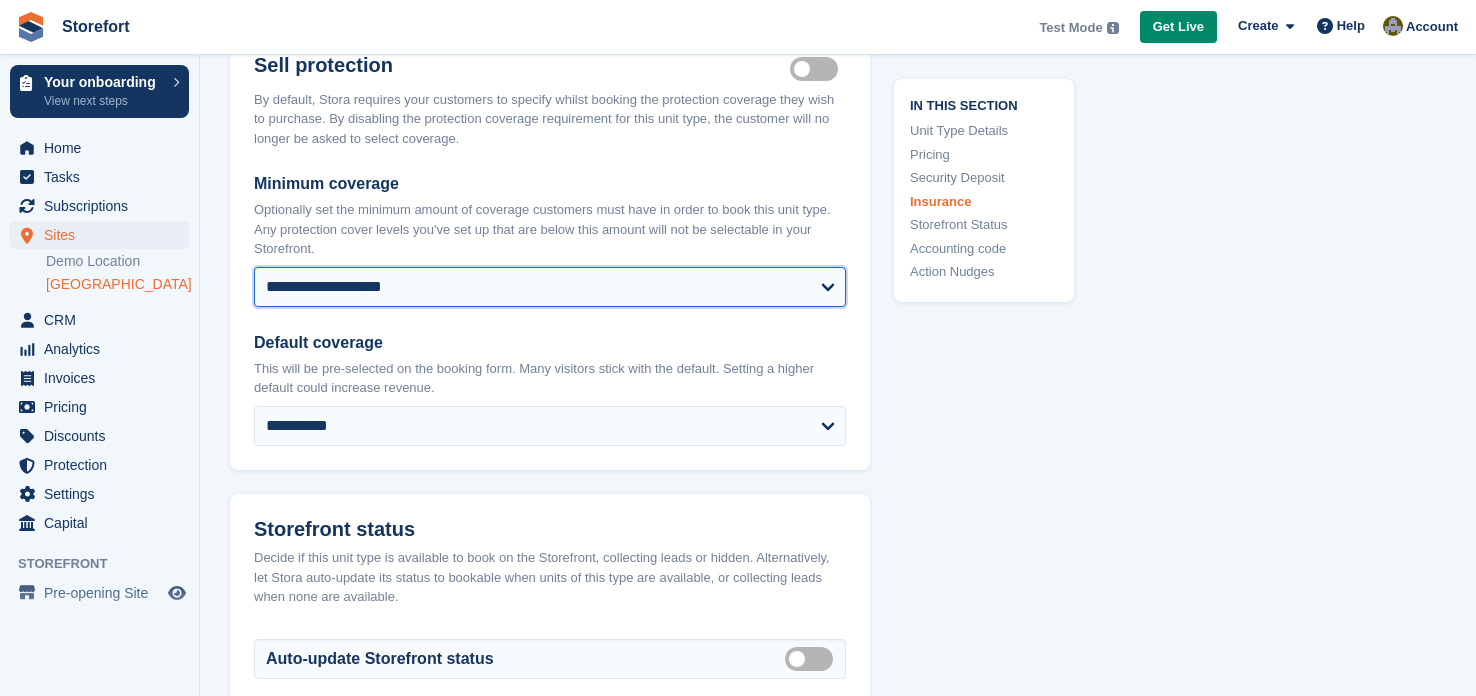click on "**********" at bounding box center [550, 287] 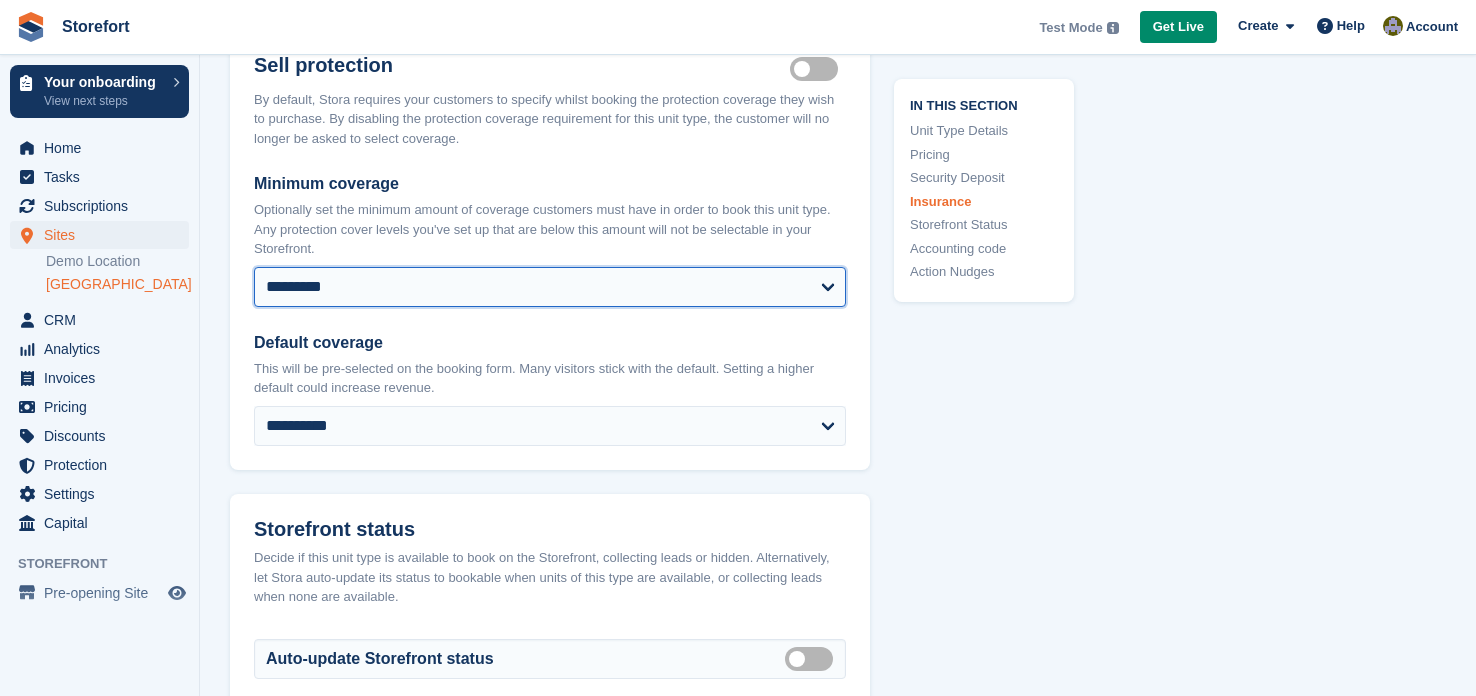 click on "**********" at bounding box center (550, 287) 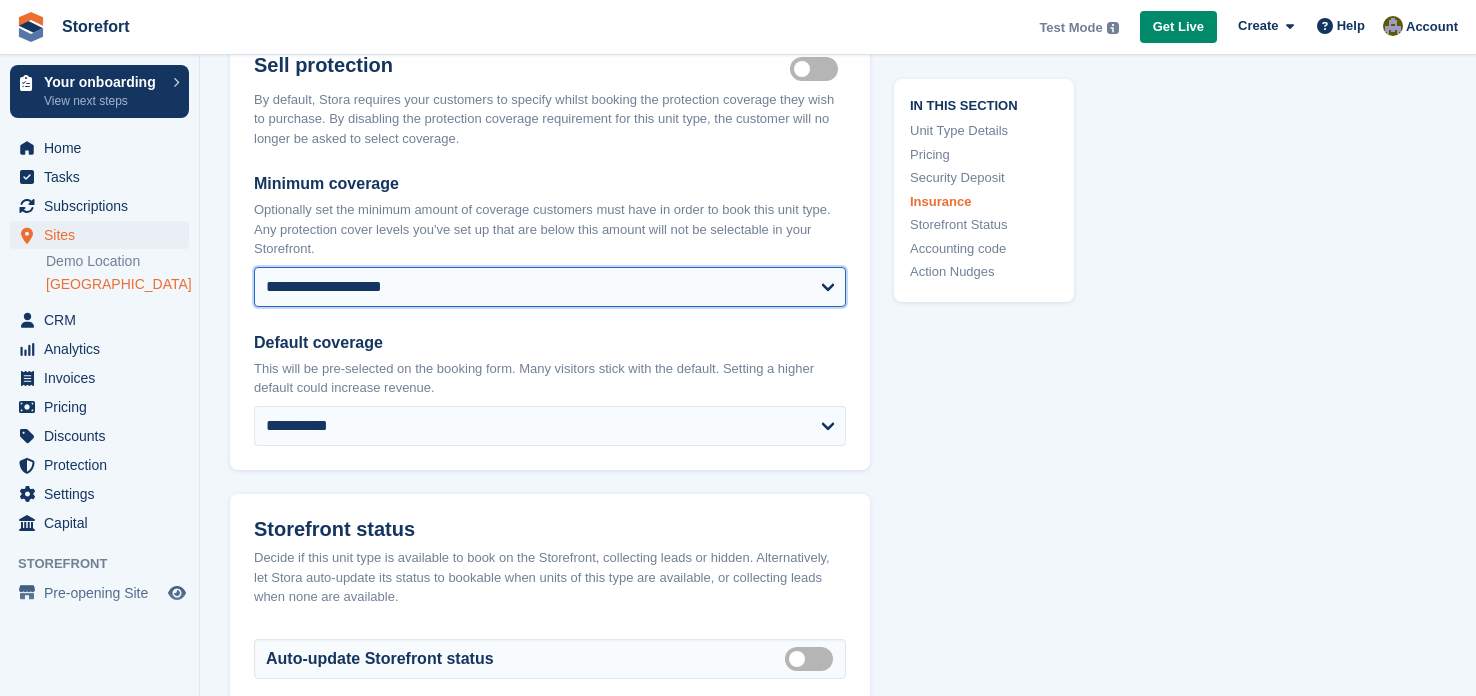 click on "**********" at bounding box center [550, 287] 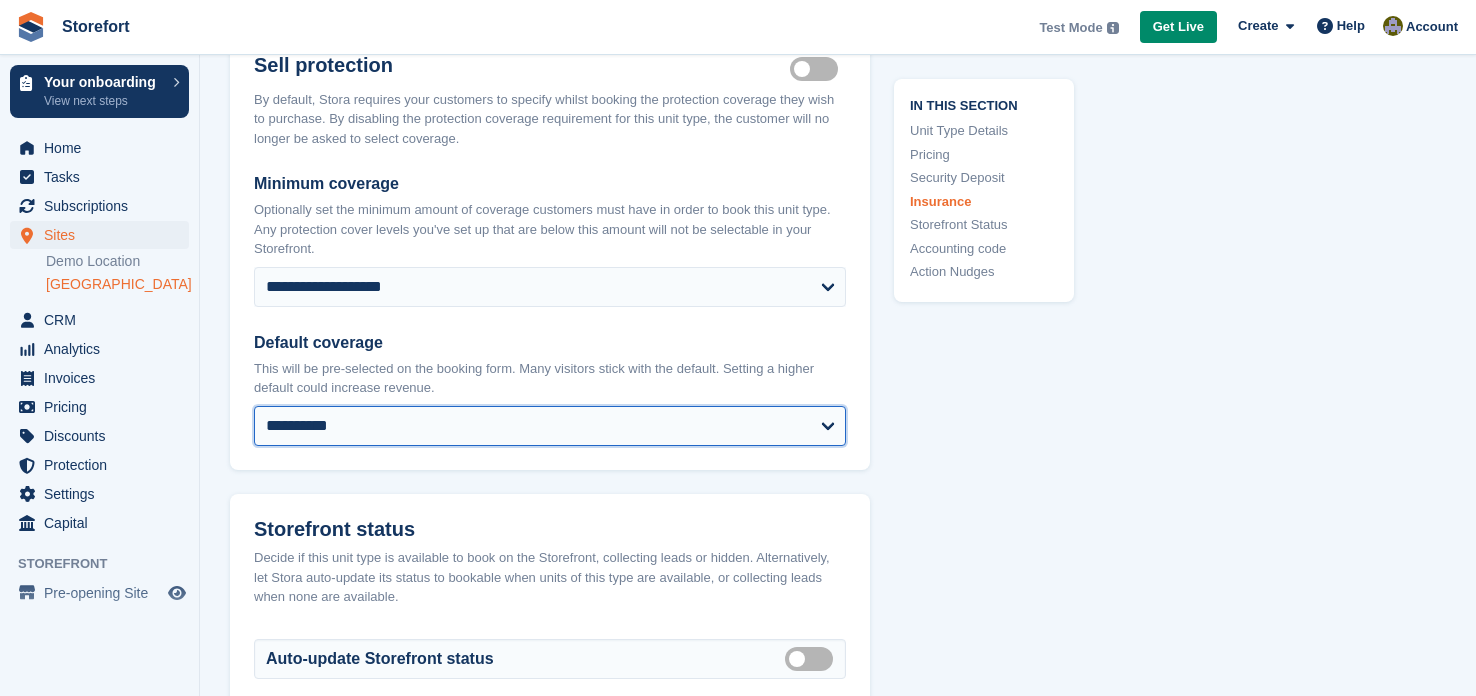 click on "**********" at bounding box center [550, 426] 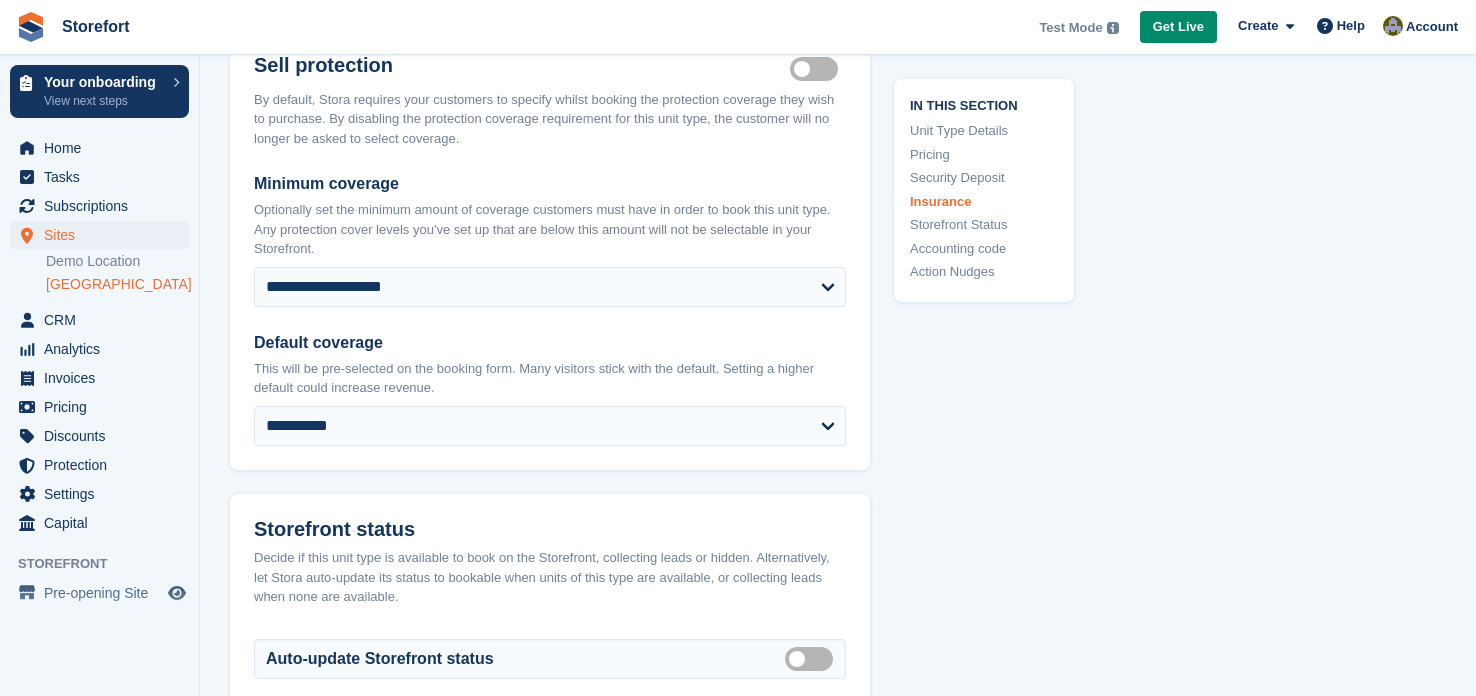 click on "This will be pre-selected on the booking form. Many visitors stick with the default. Setting a higher default could increase revenue." at bounding box center (550, 378) 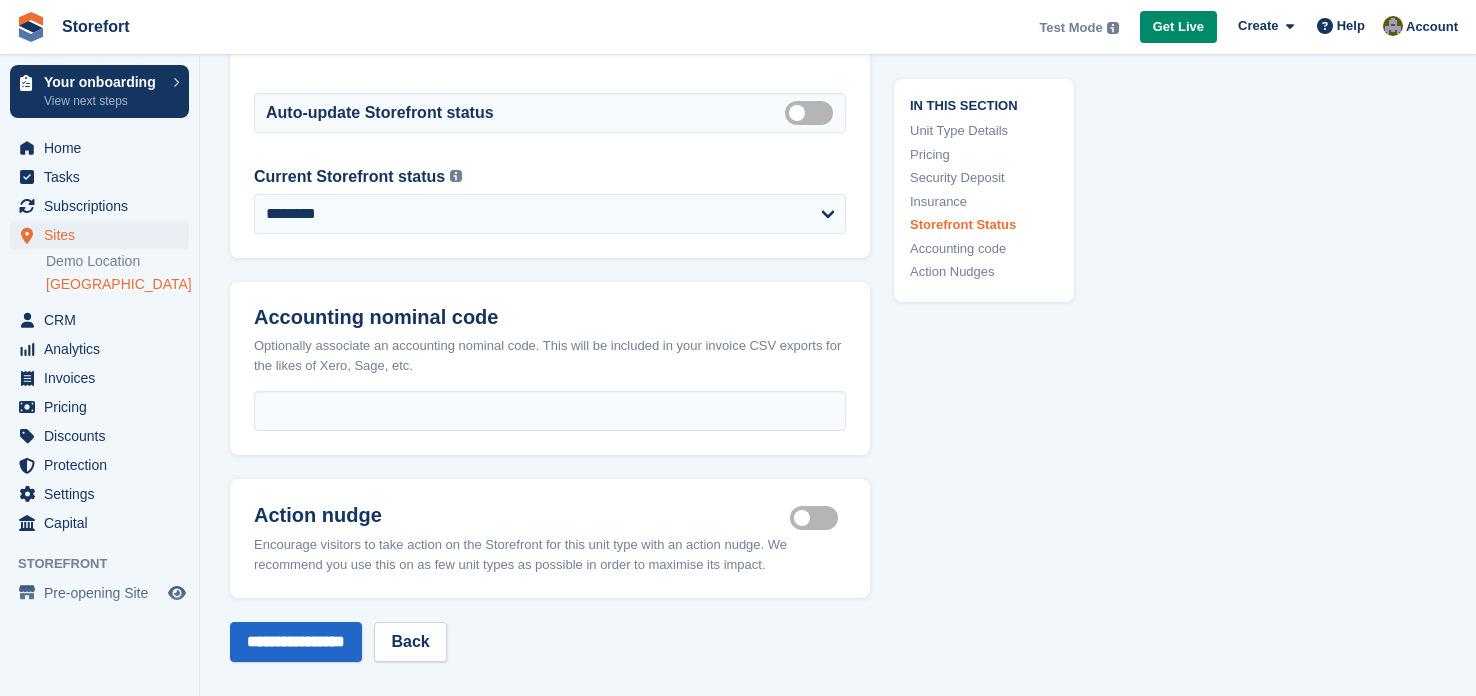 scroll, scrollTop: 2758, scrollLeft: 0, axis: vertical 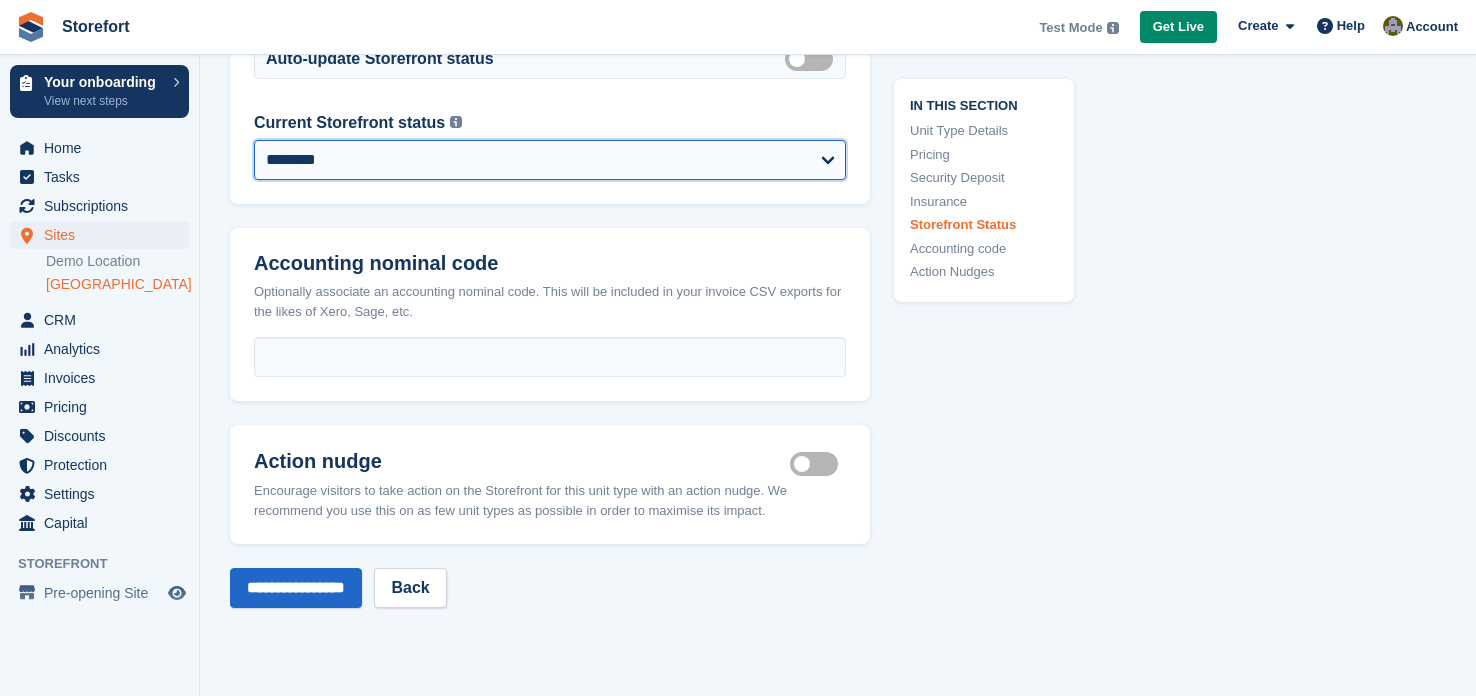 click on "**********" at bounding box center [550, 160] 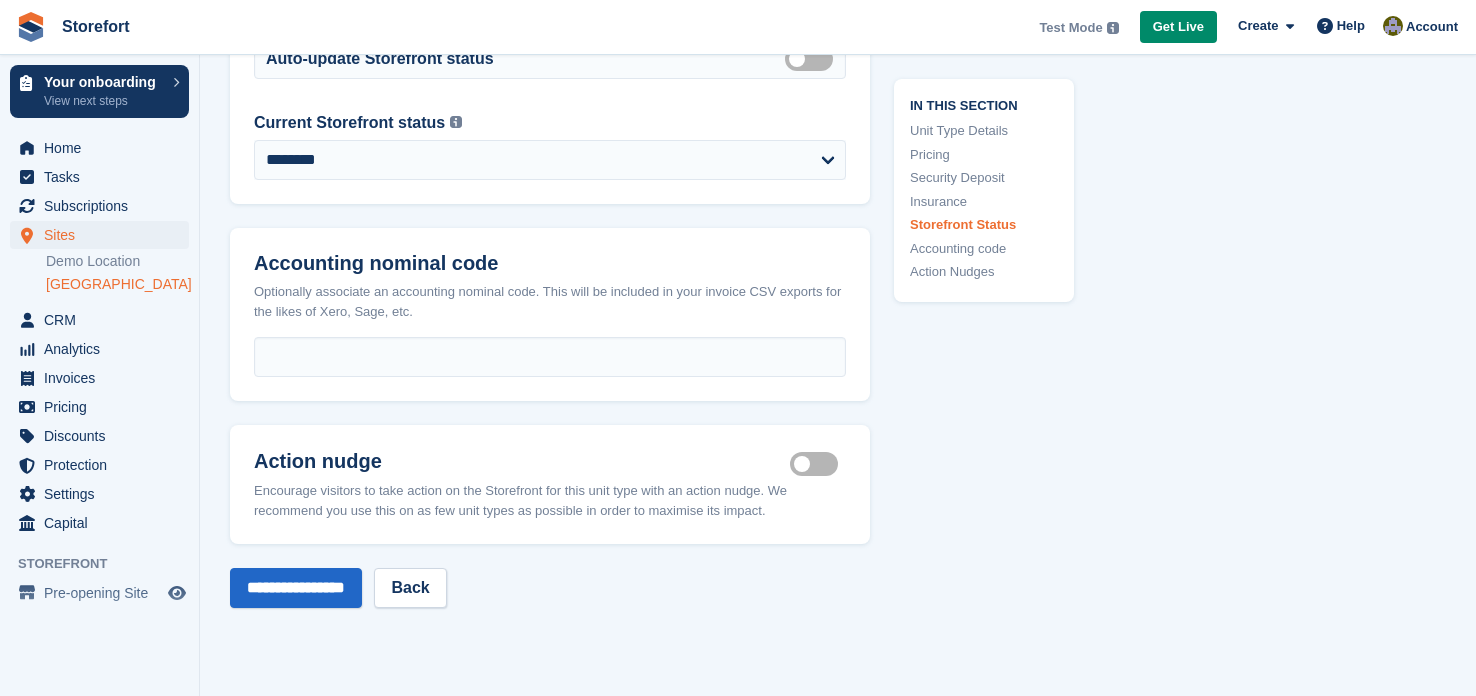 click on "Current Storefront status
Auto-update Storefront status must be disabled in order to manually select a Storefront status." at bounding box center (550, 123) 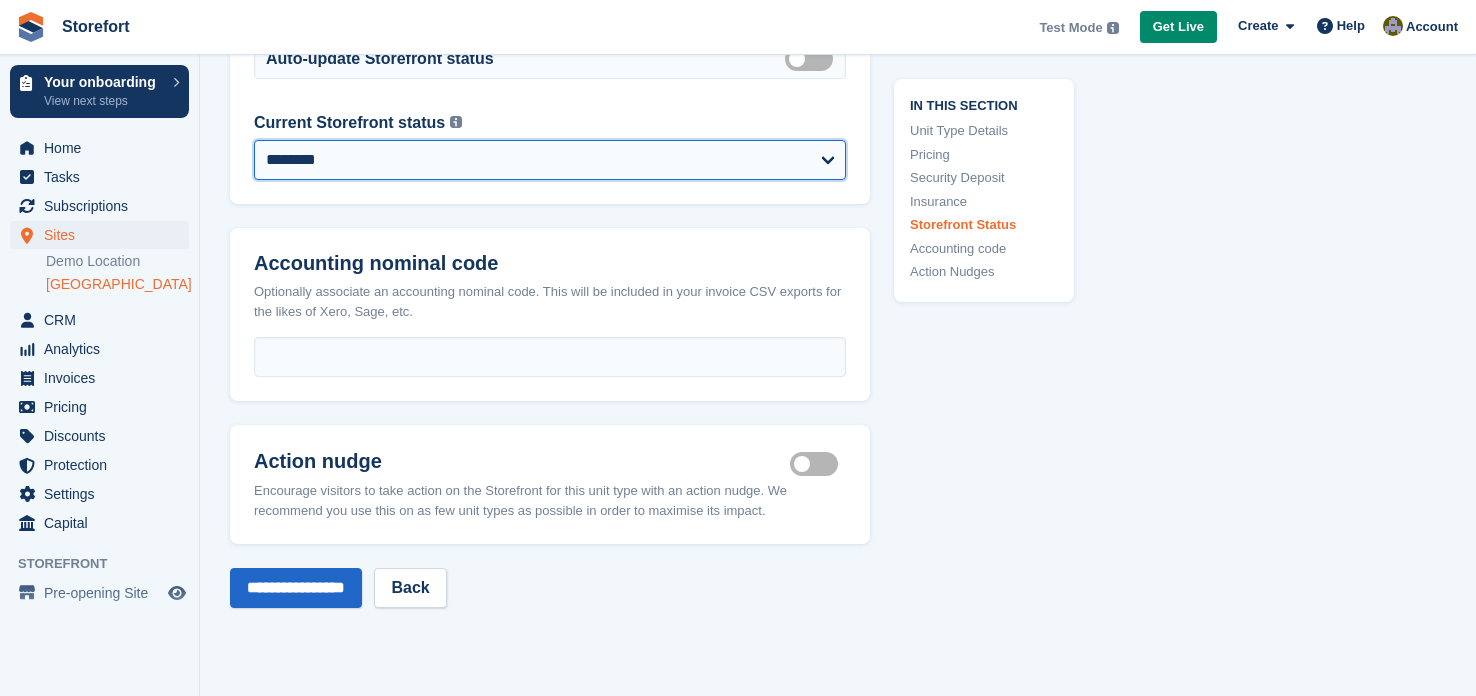 click on "**********" at bounding box center [550, 160] 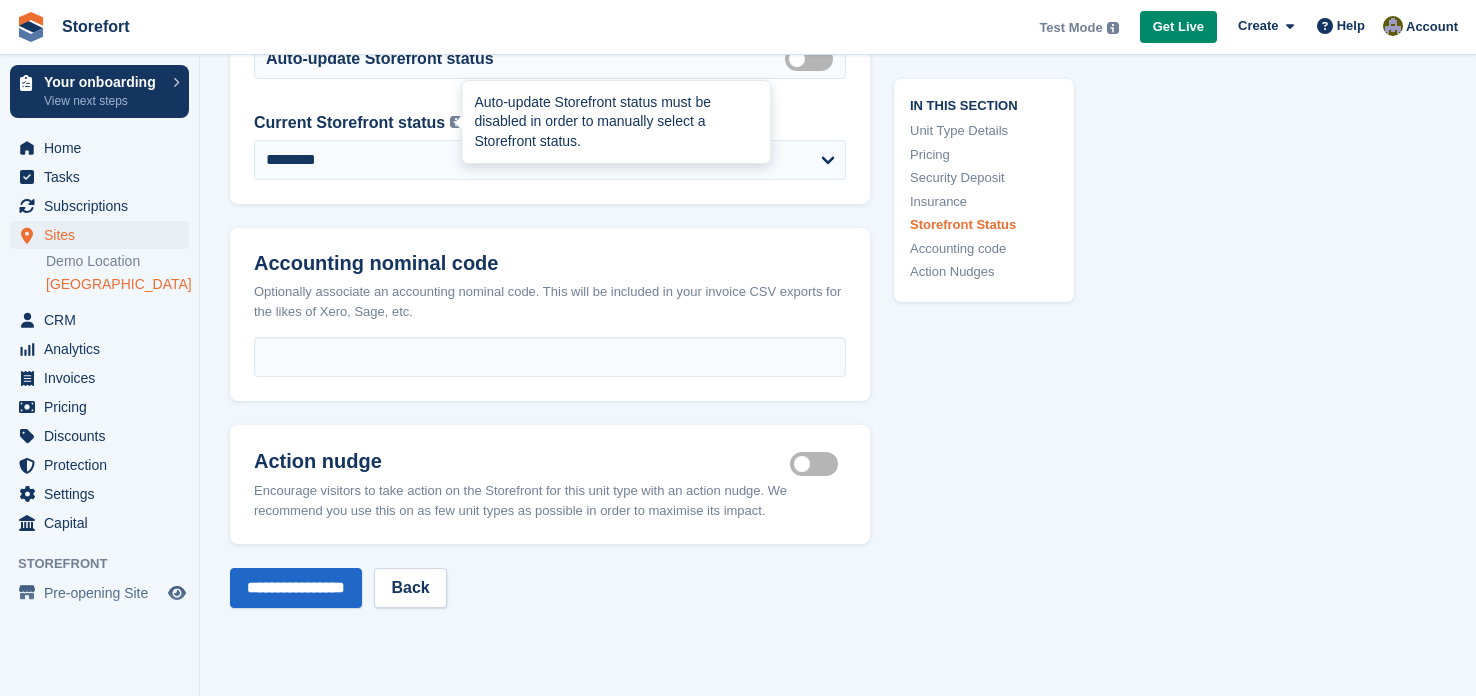 click on "Auto-update Storefront status must be disabled in order to manually select a Storefront status." at bounding box center (616, 122) 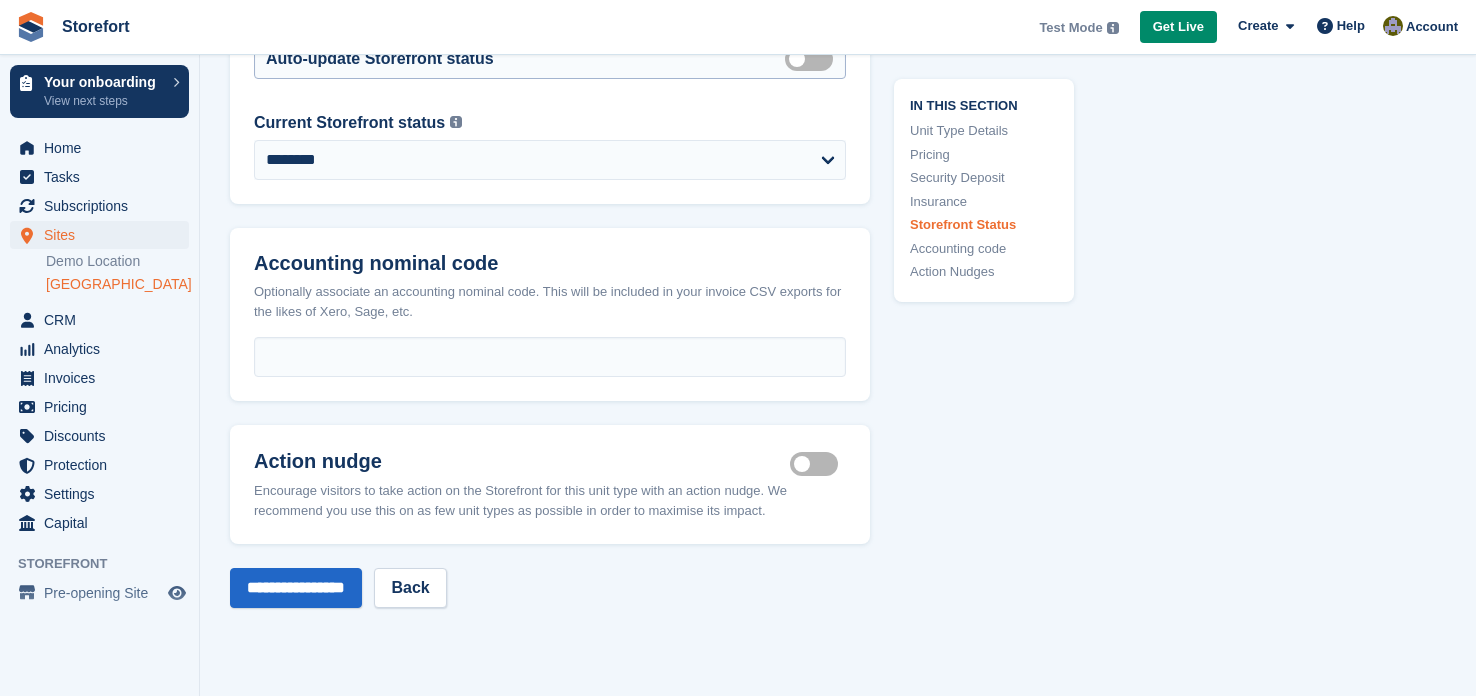 click on "Auto manage storefront status" at bounding box center [813, 58] 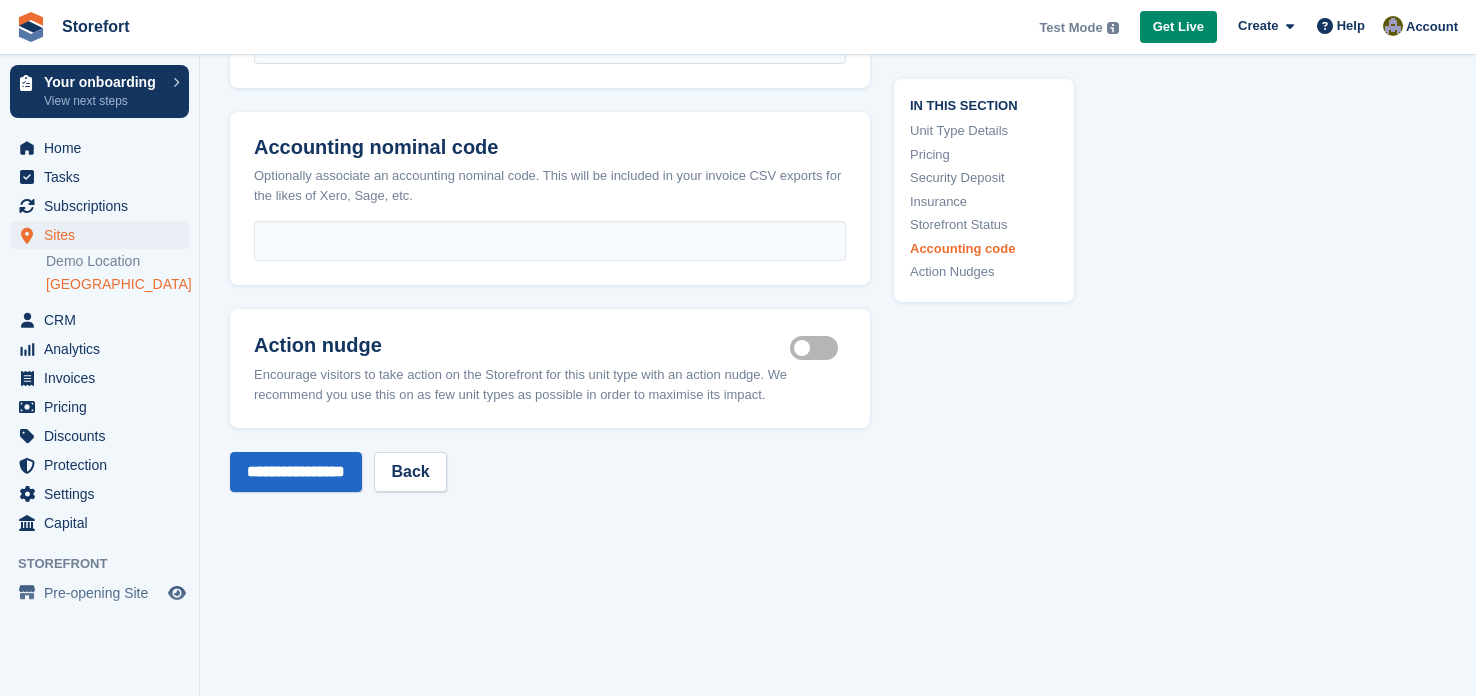 scroll, scrollTop: 2958, scrollLeft: 0, axis: vertical 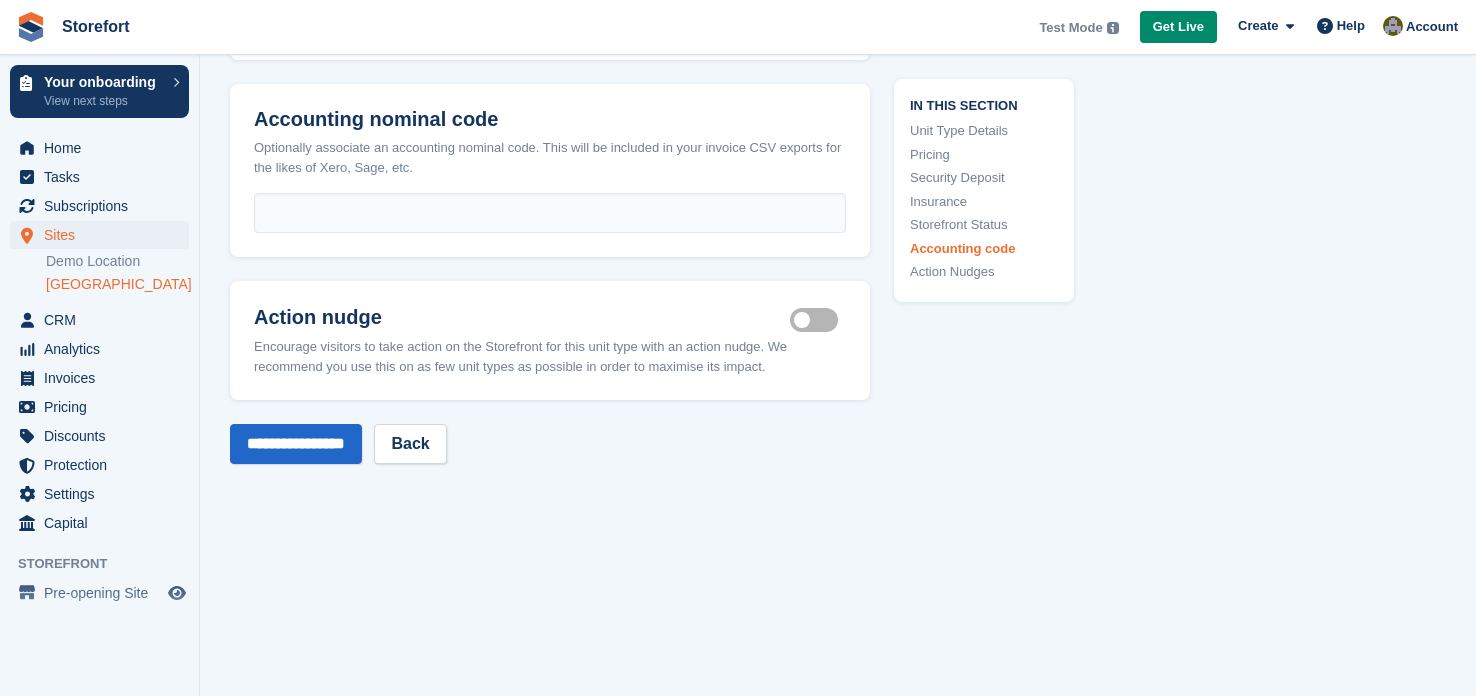 click on "Is active" at bounding box center [818, 320] 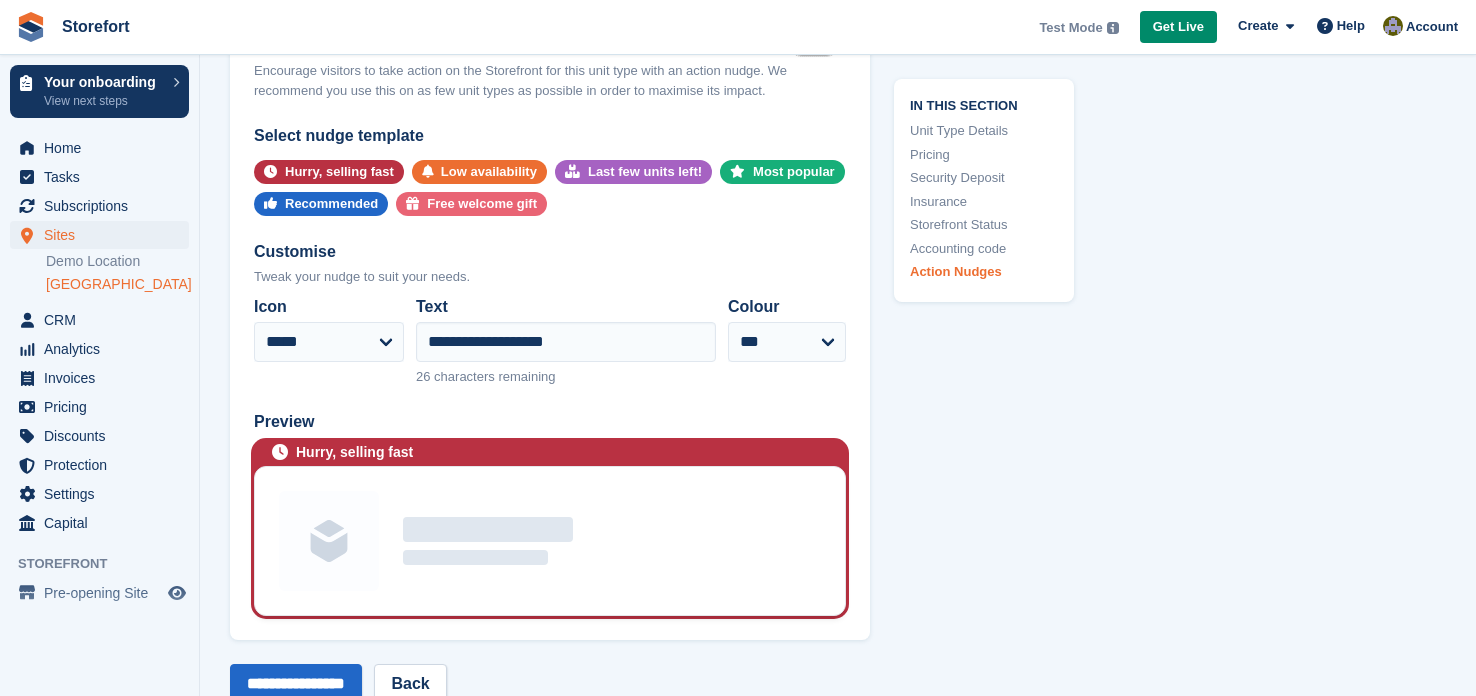 scroll, scrollTop: 3198, scrollLeft: 0, axis: vertical 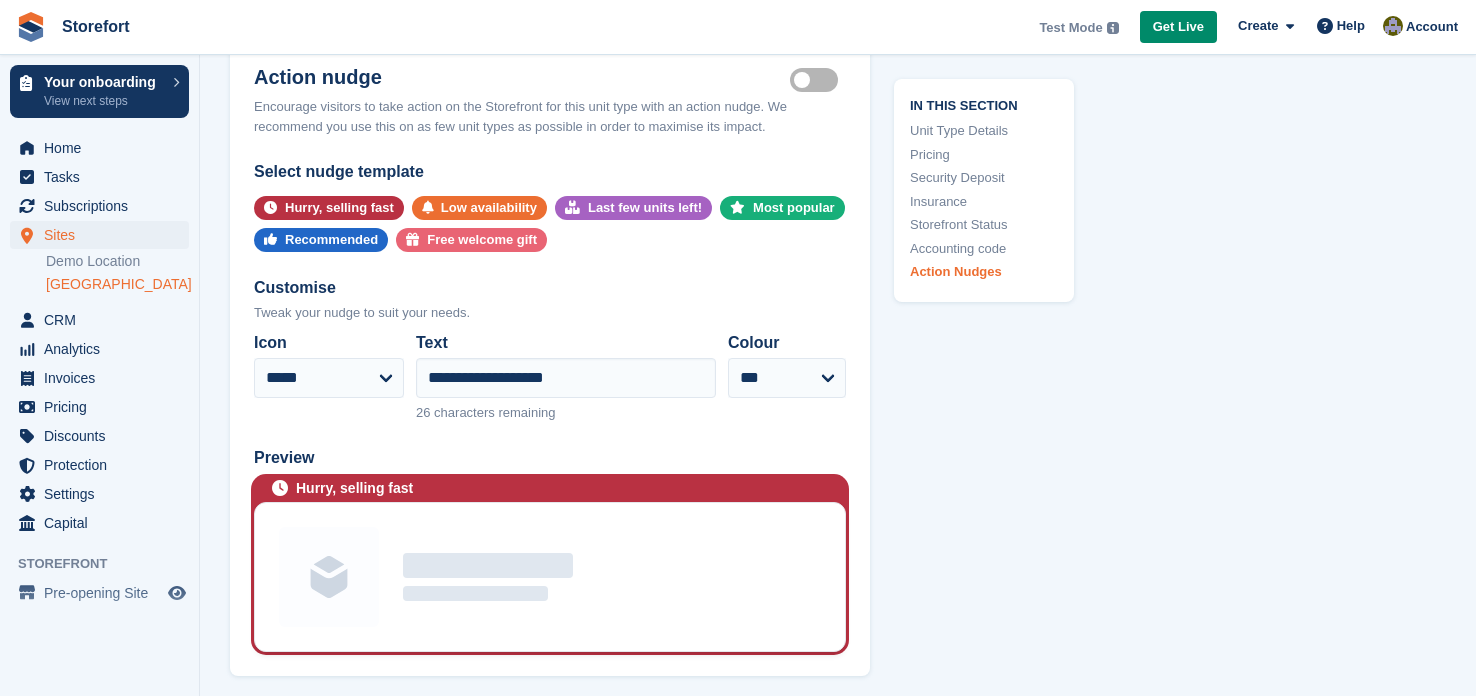click on "Hurry, selling fast
Low availability
Last few units left!
Most popular
Recommended
Free welcome gift" at bounding box center (550, 224) 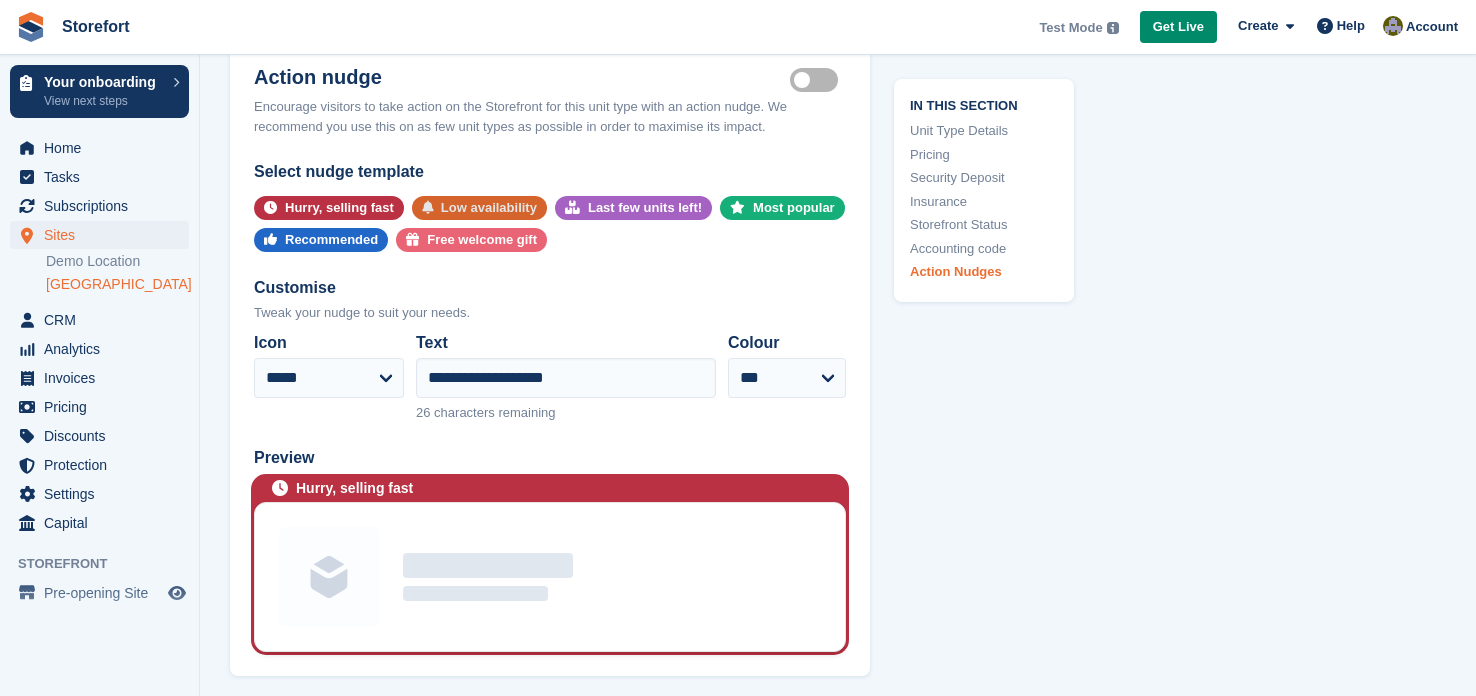 click on "Low availability" at bounding box center (489, 208) 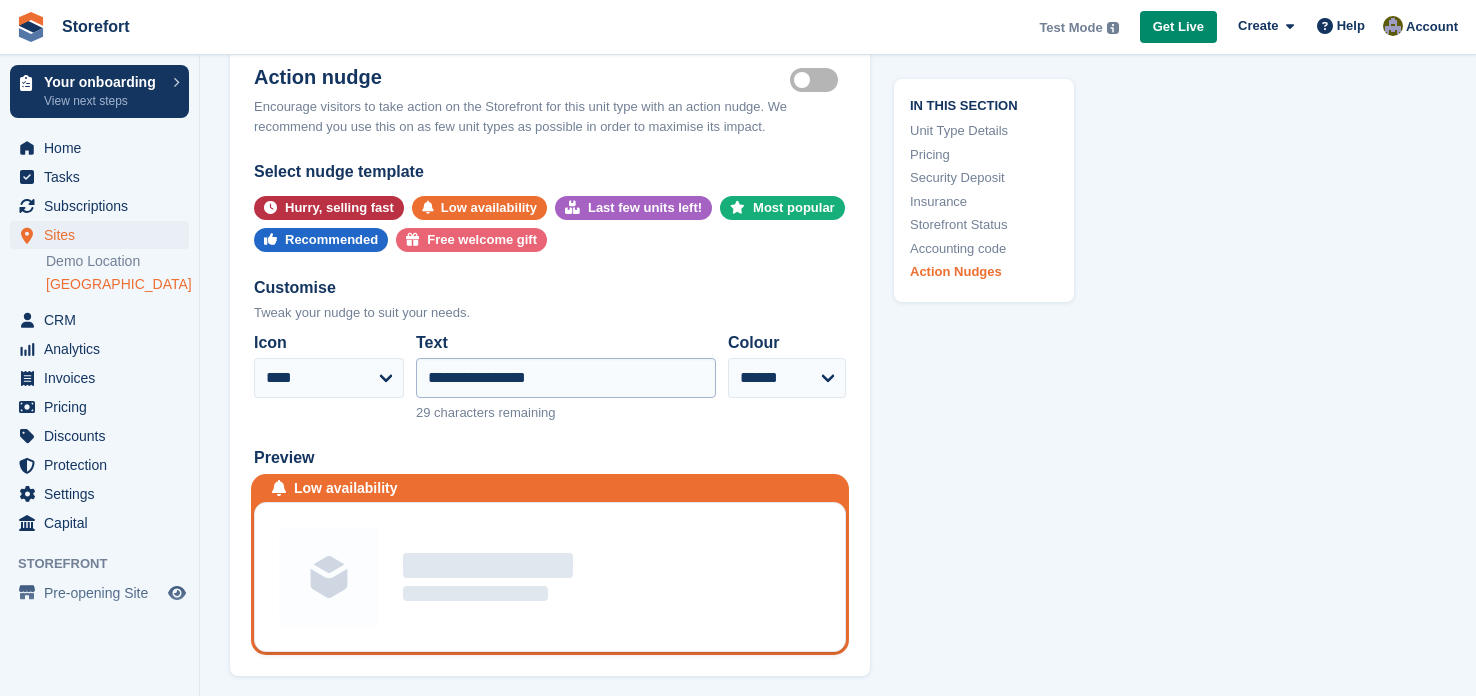 type 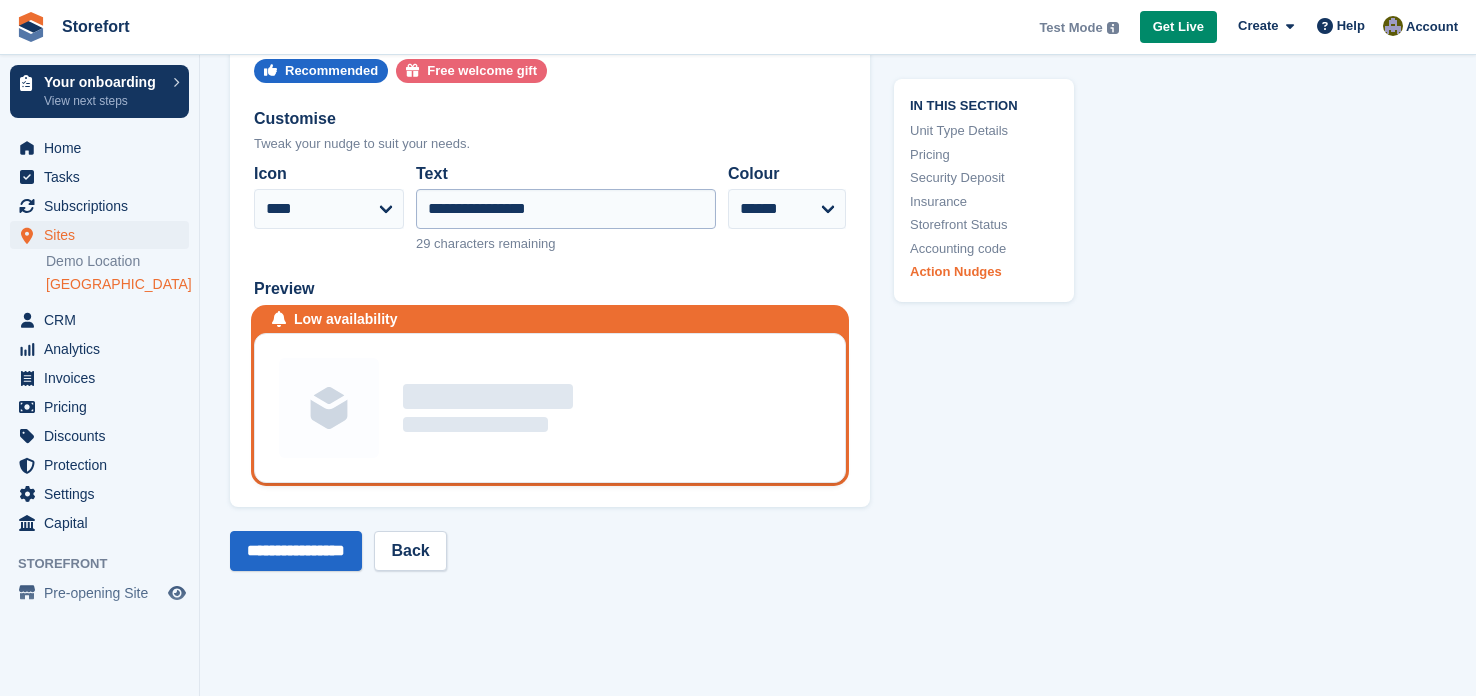 scroll, scrollTop: 3397, scrollLeft: 0, axis: vertical 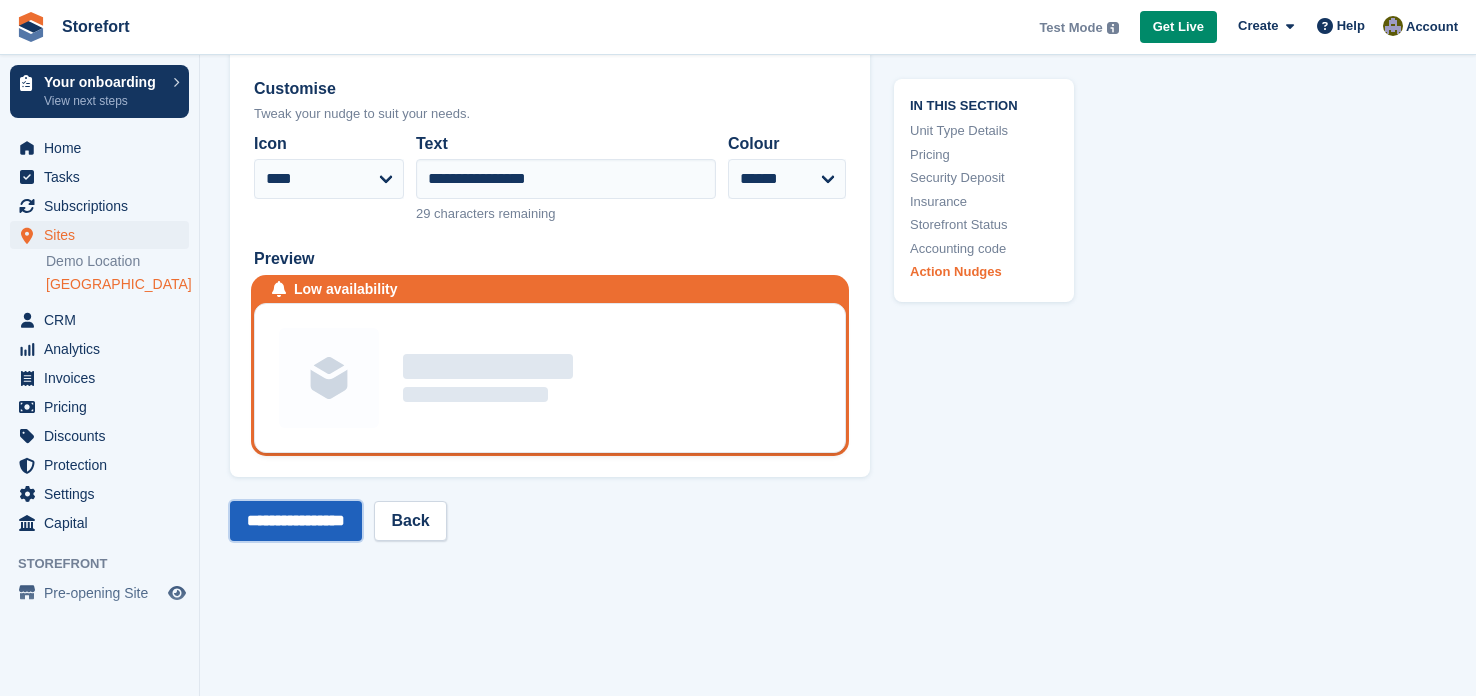click on "**********" at bounding box center [296, 521] 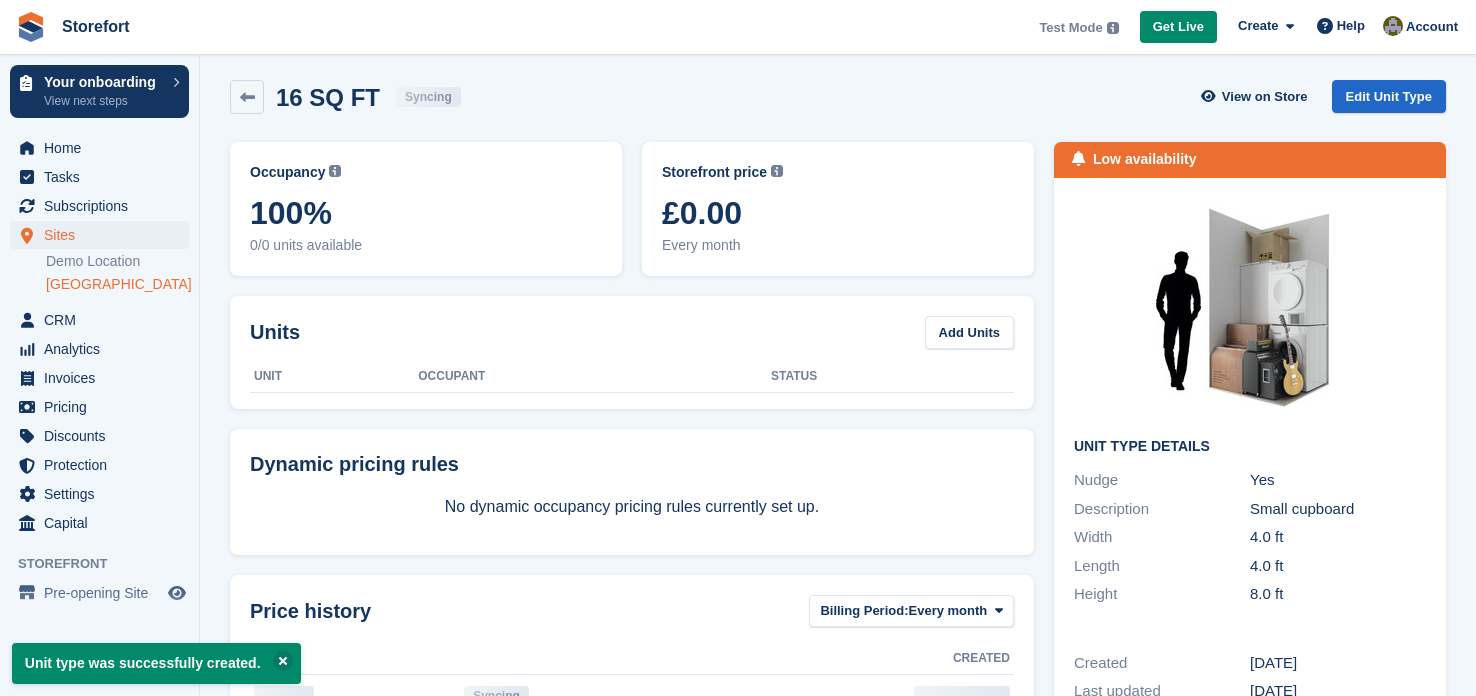 scroll, scrollTop: 0, scrollLeft: 0, axis: both 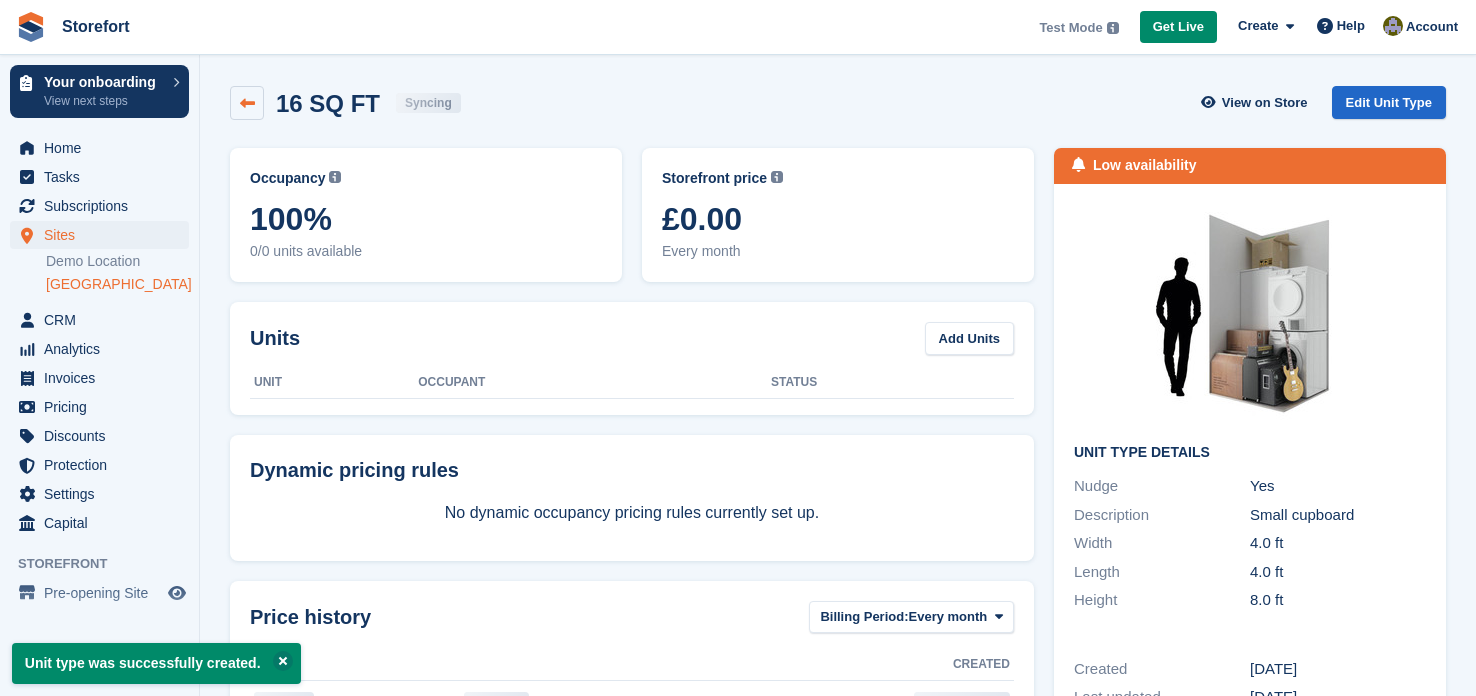 click at bounding box center (247, 103) 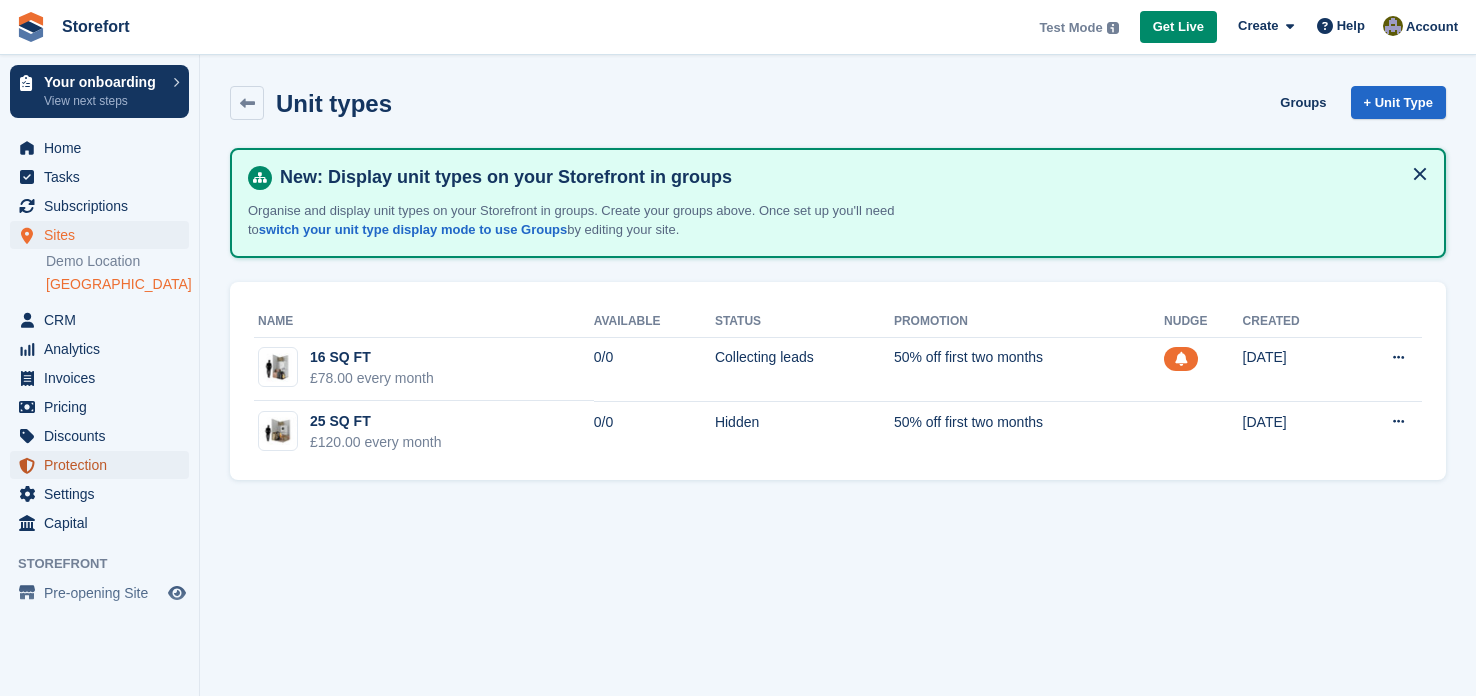 click on "Protection" at bounding box center (104, 465) 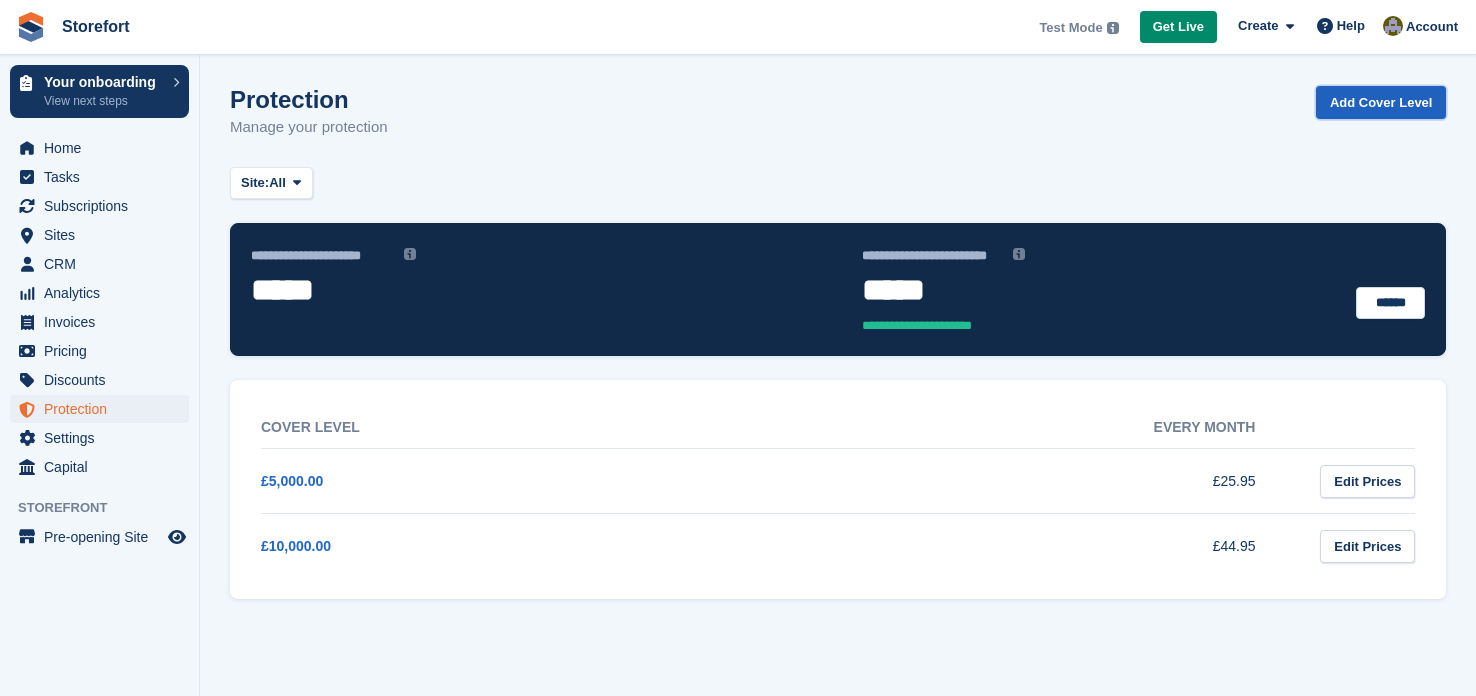 click on "Add Cover Level" at bounding box center [1381, 102] 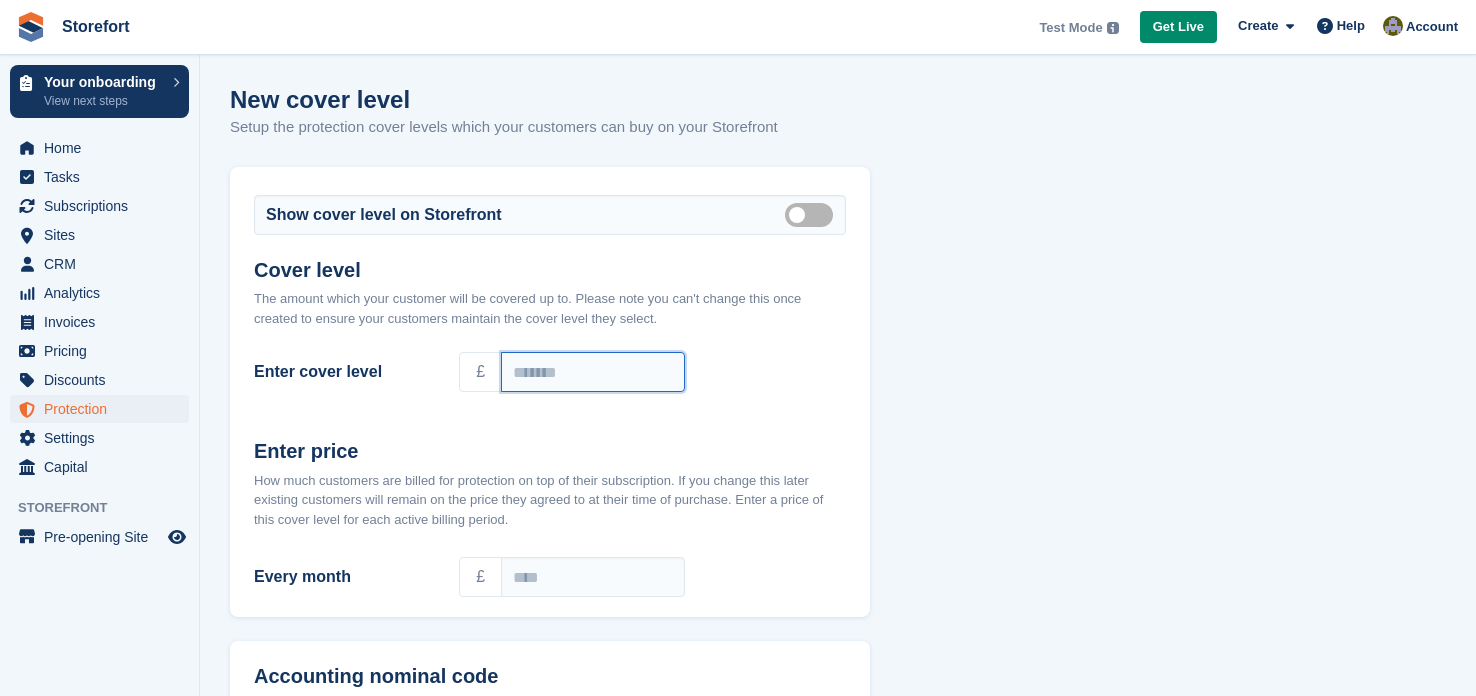 click on "Enter cover level" at bounding box center [593, 372] 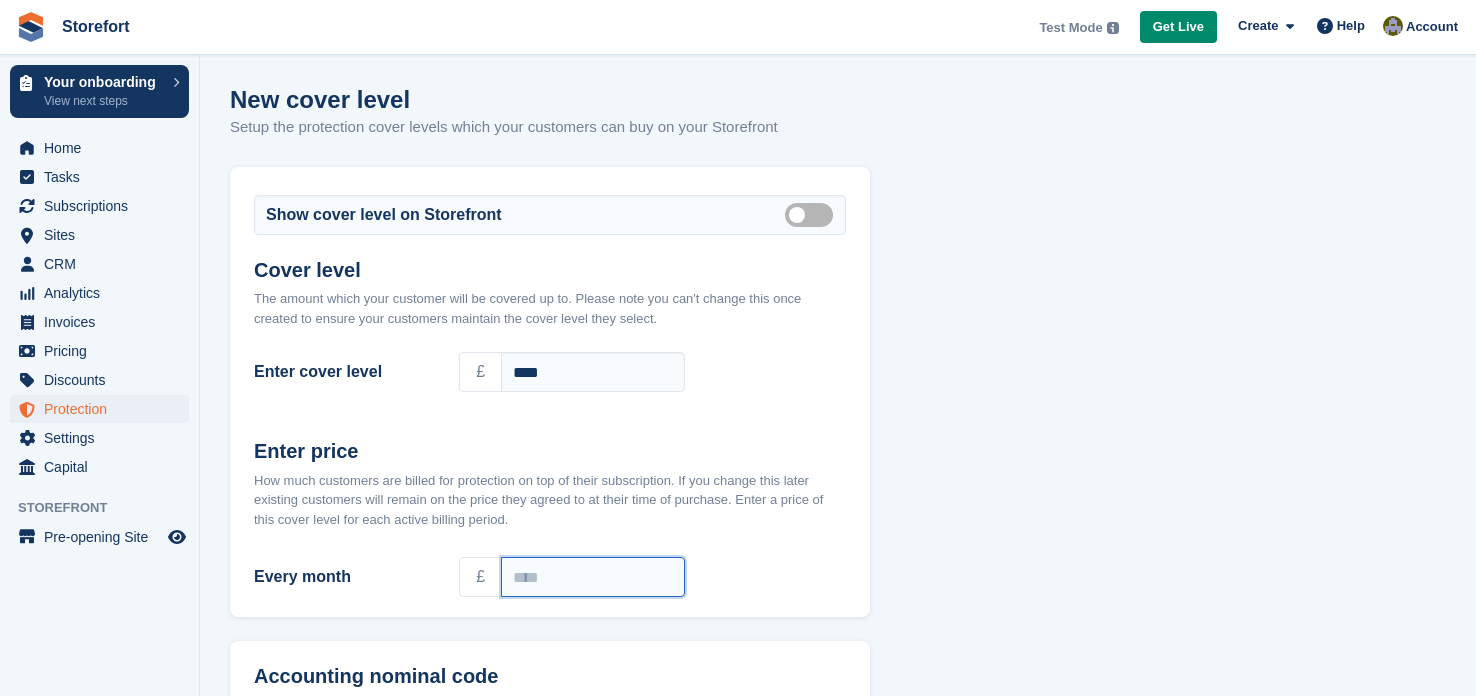 click on "Every month" at bounding box center (593, 577) 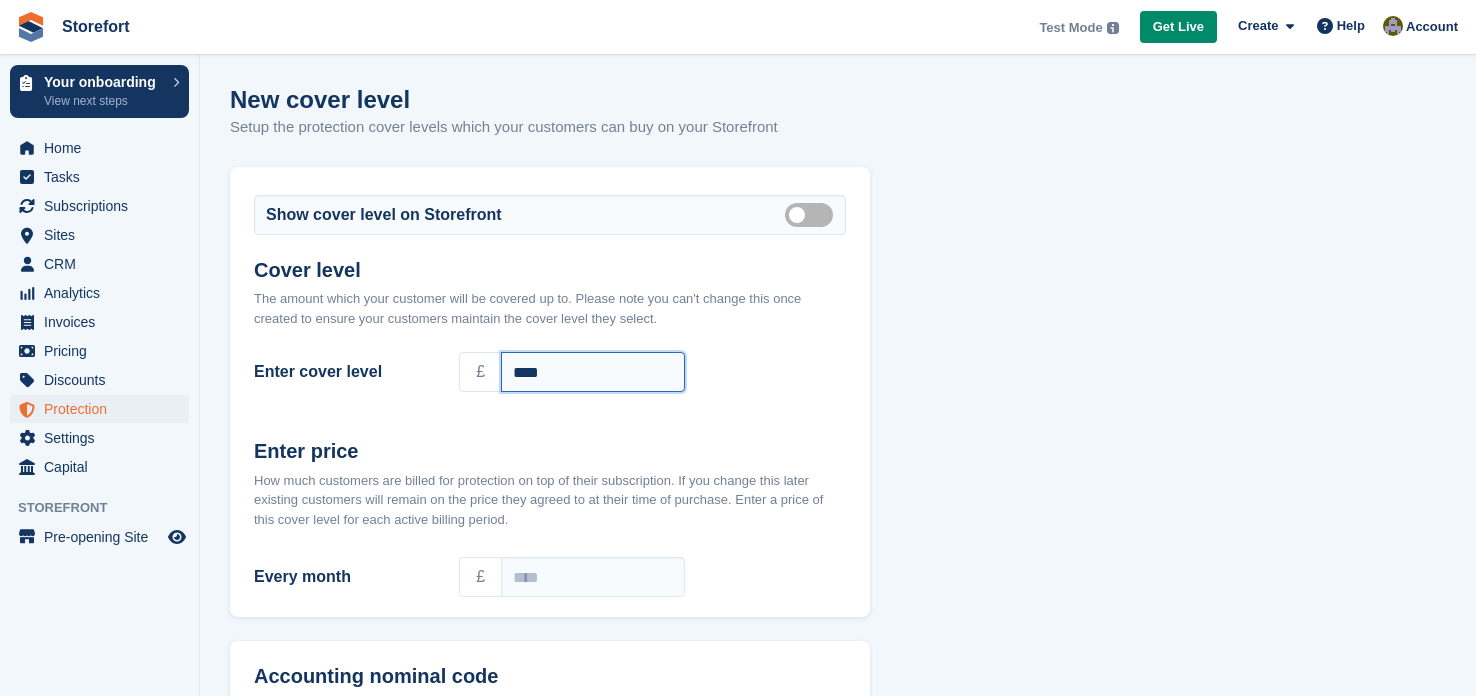 click on "****" at bounding box center [593, 372] 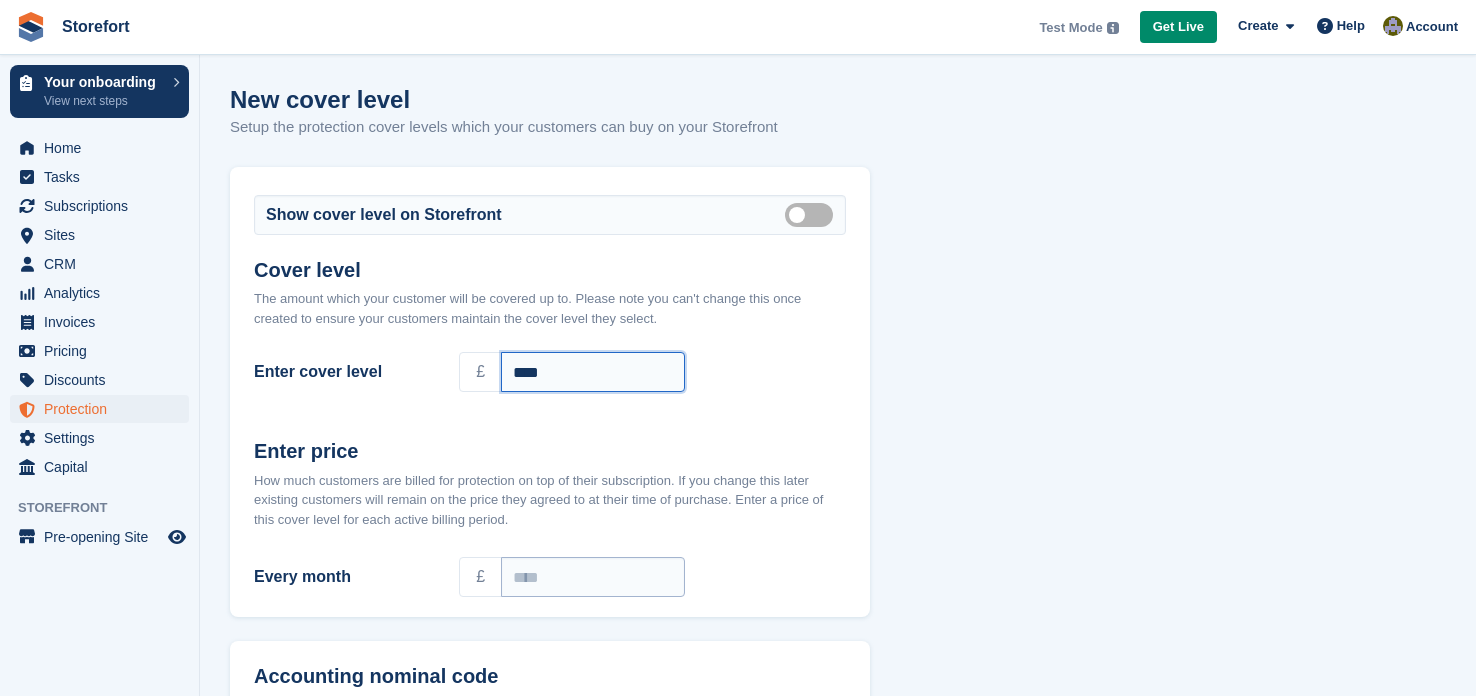 type on "****" 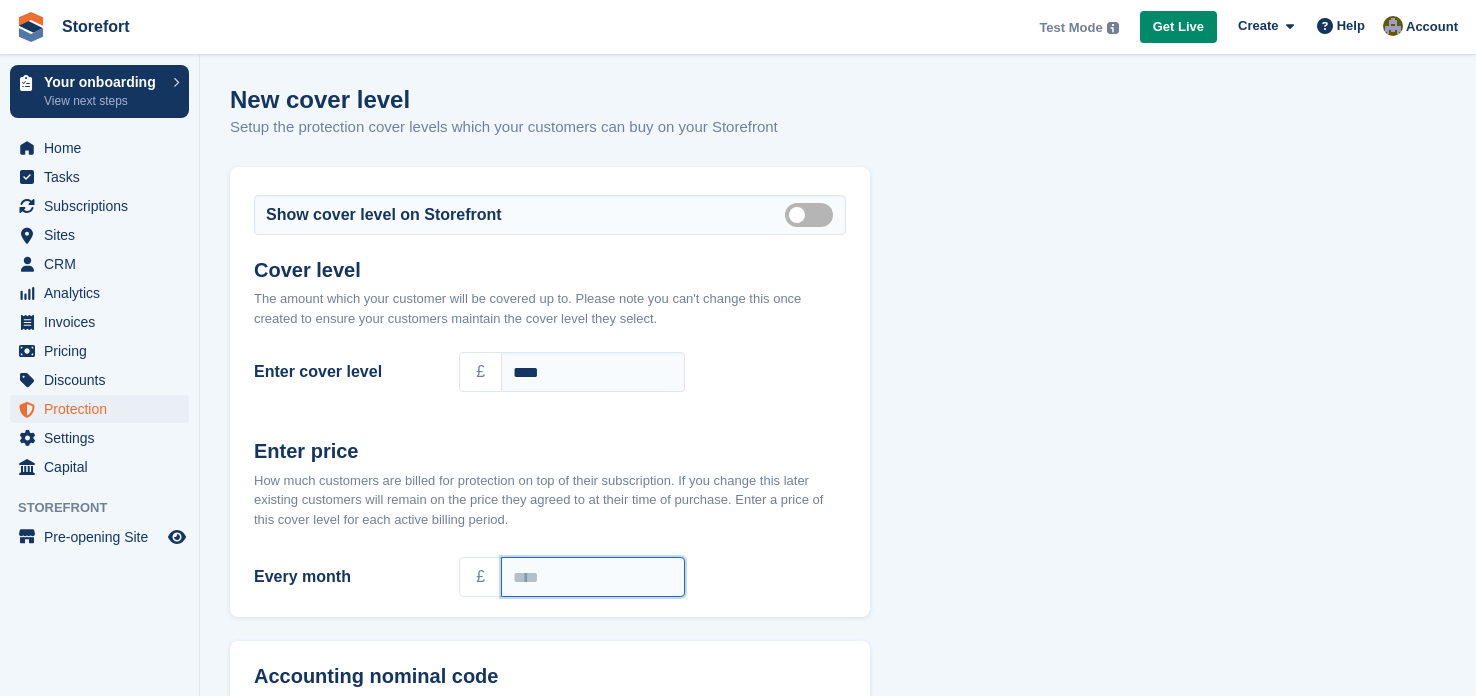 click on "Every month" at bounding box center (593, 577) 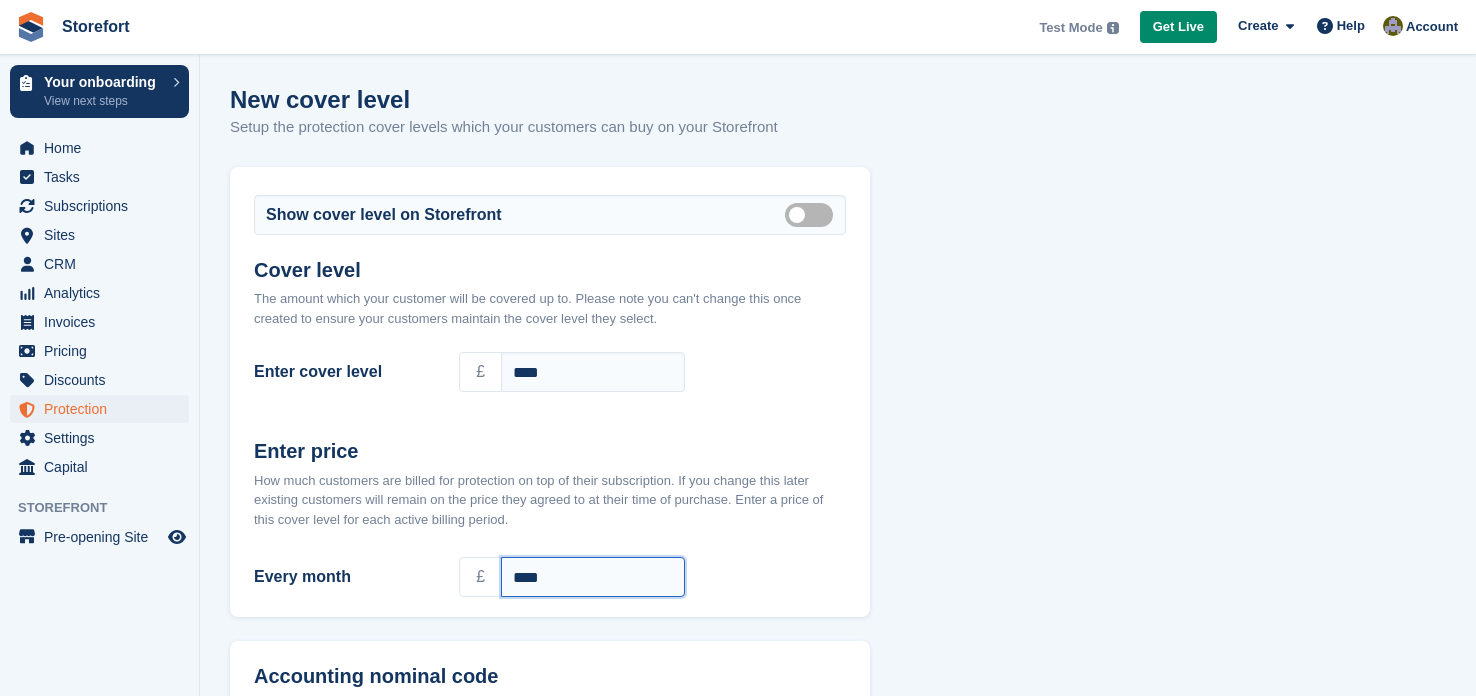 type on "****" 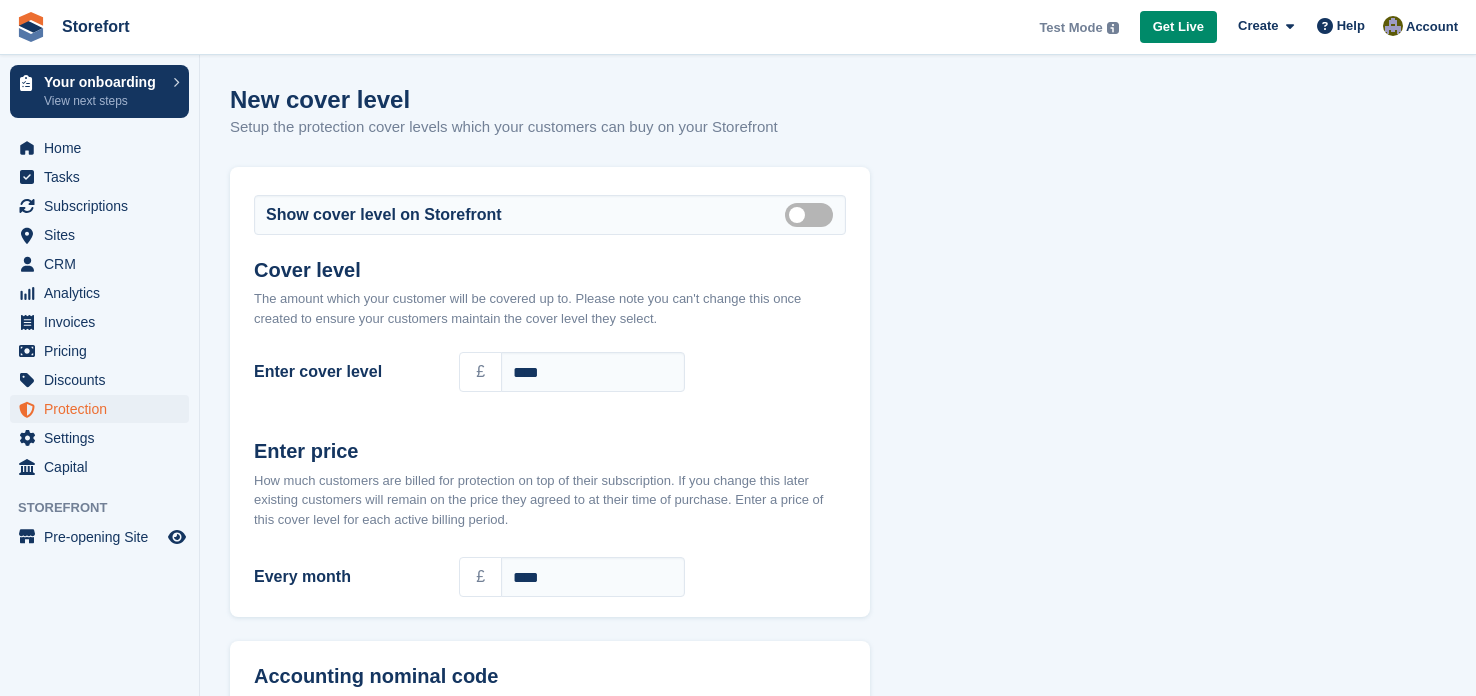 click on "£
****" at bounding box center [652, 577] 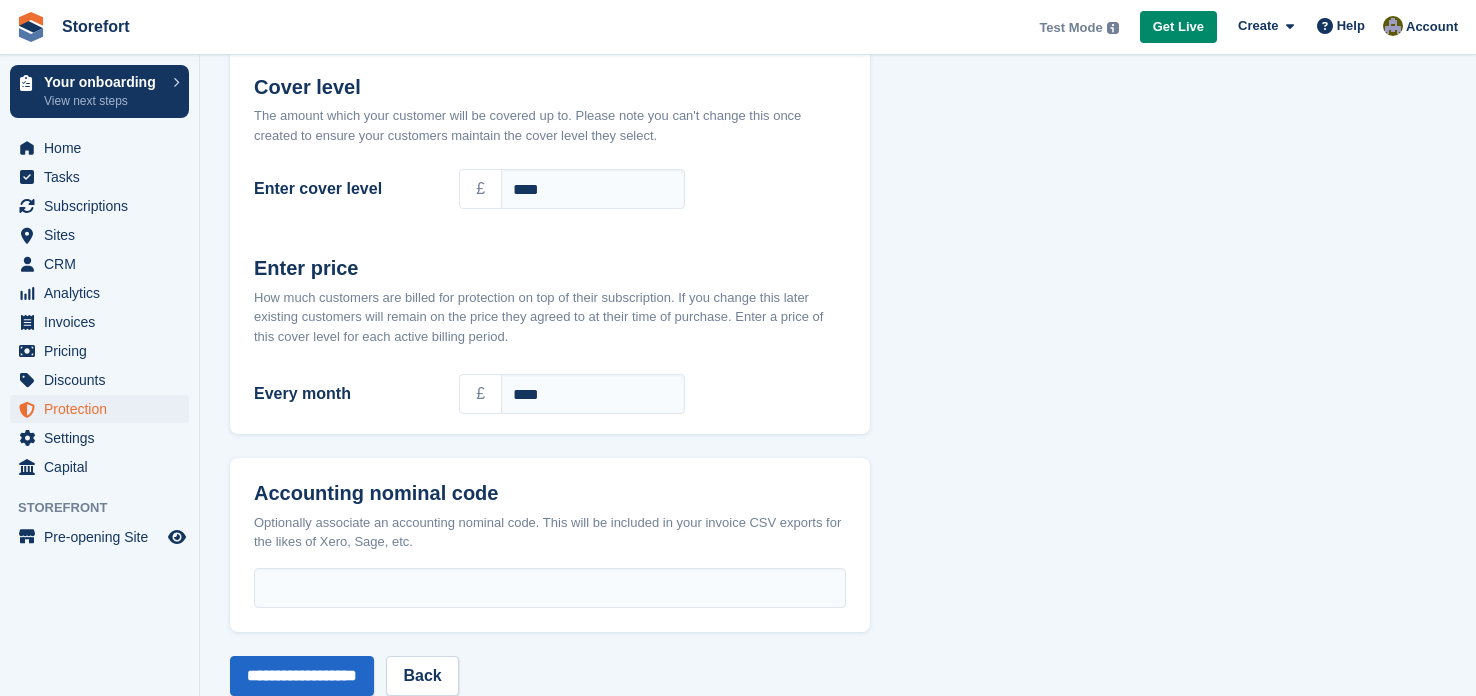 scroll, scrollTop: 228, scrollLeft: 0, axis: vertical 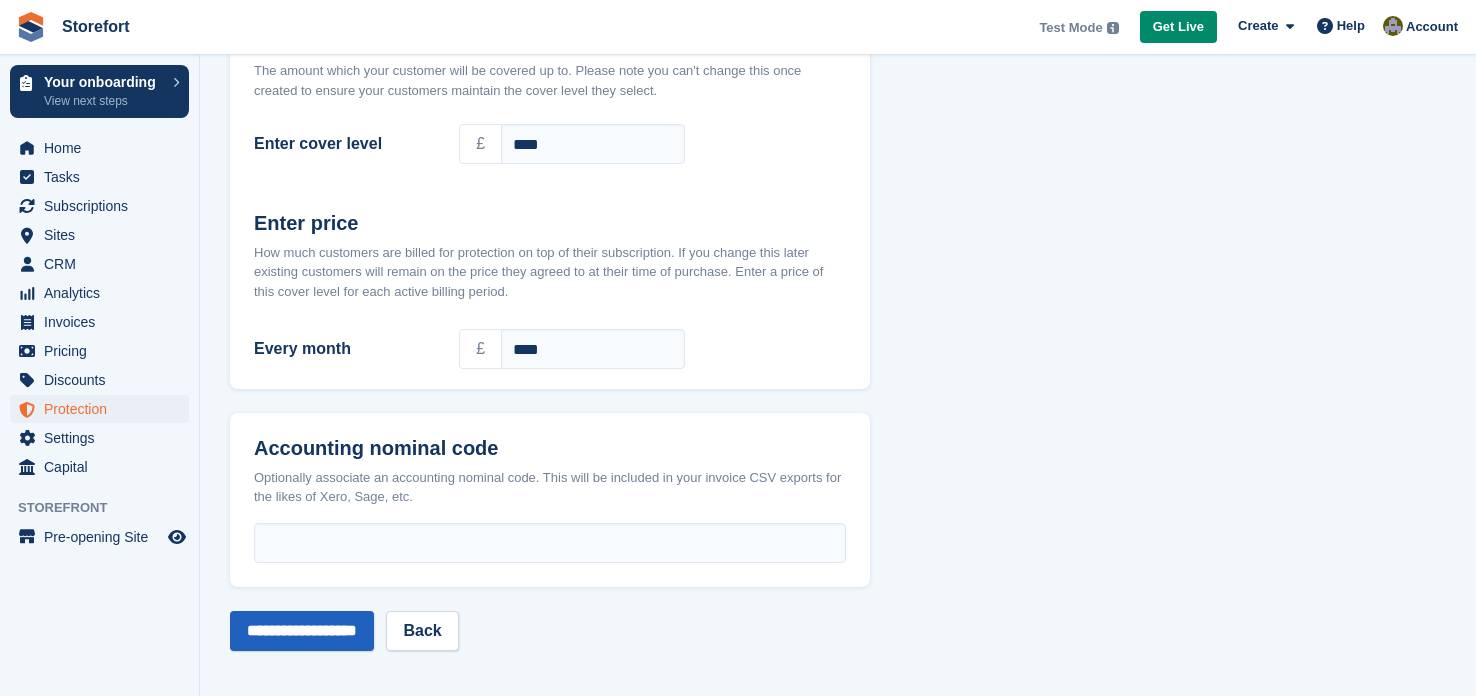 click on "**********" at bounding box center [302, 631] 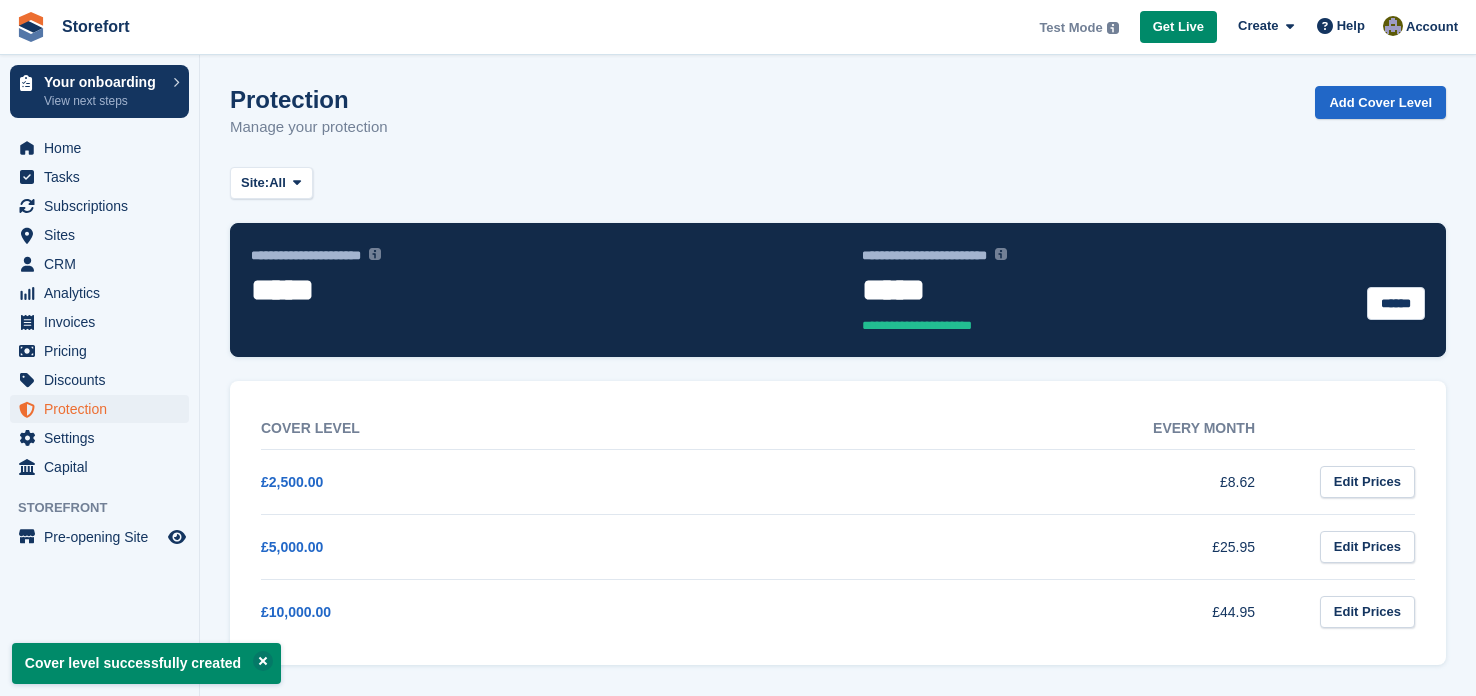 scroll, scrollTop: 0, scrollLeft: 0, axis: both 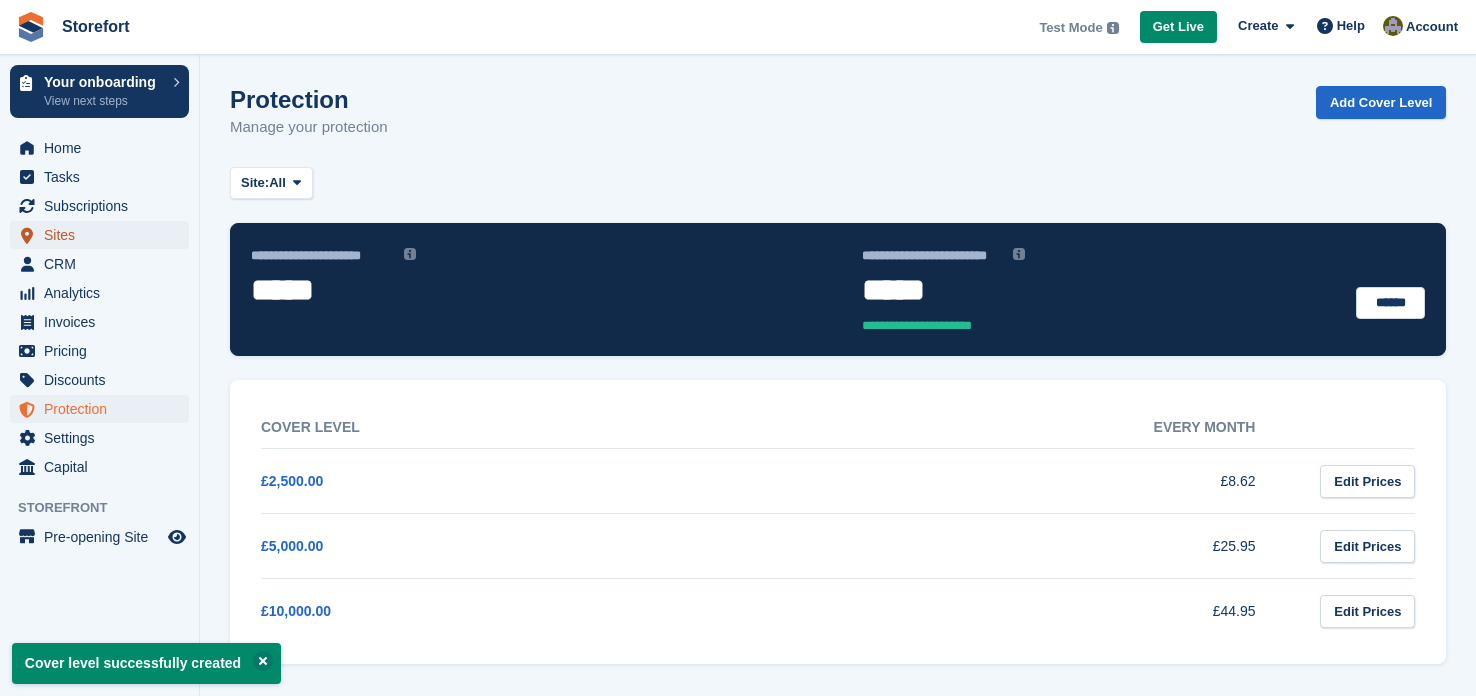 click on "Sites" at bounding box center [104, 235] 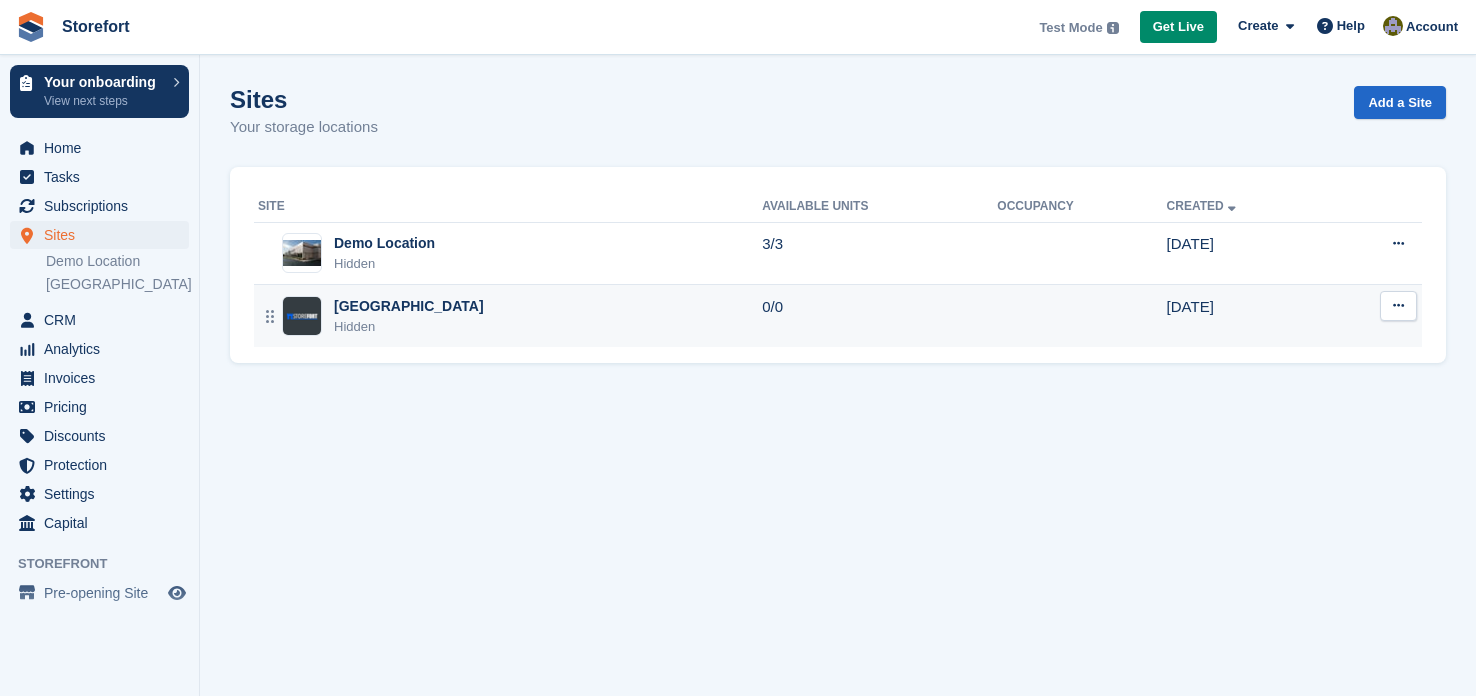 click on "Plymouth
Hidden" at bounding box center (510, 316) 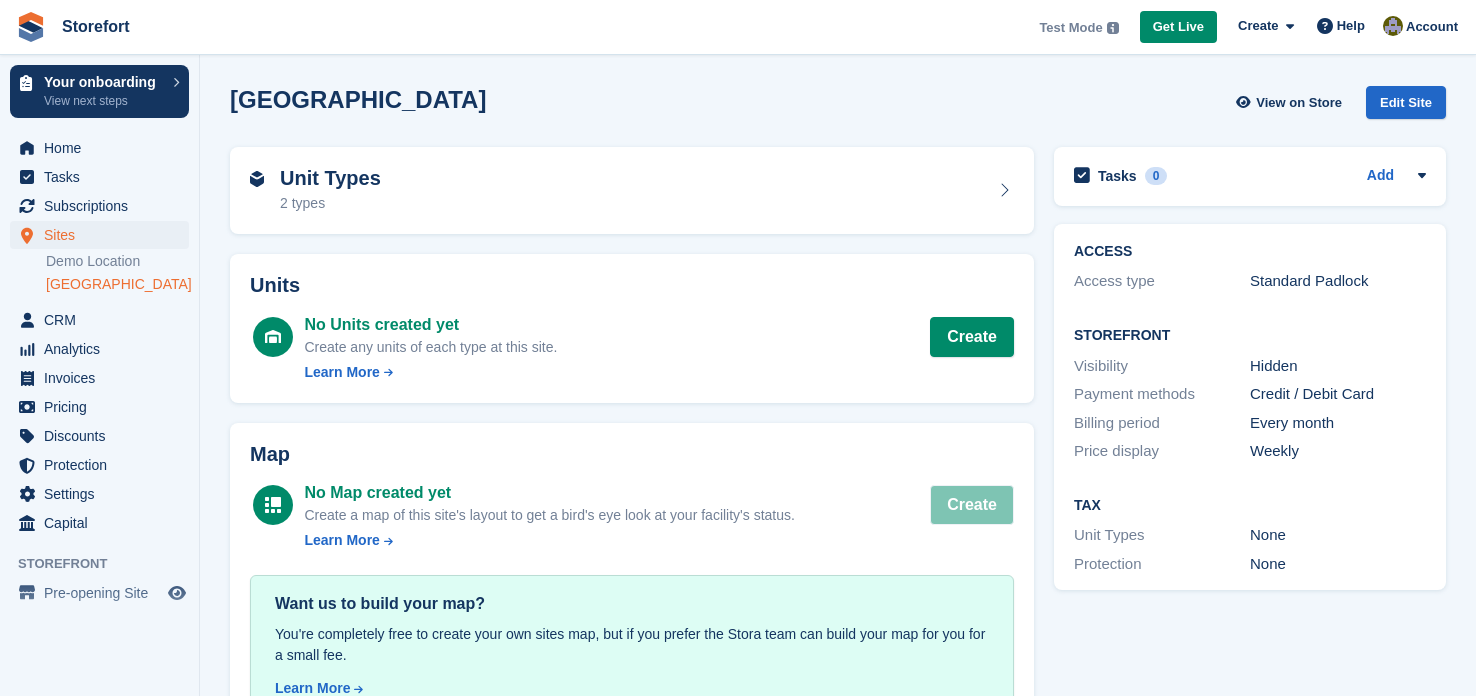 scroll, scrollTop: 0, scrollLeft: 0, axis: both 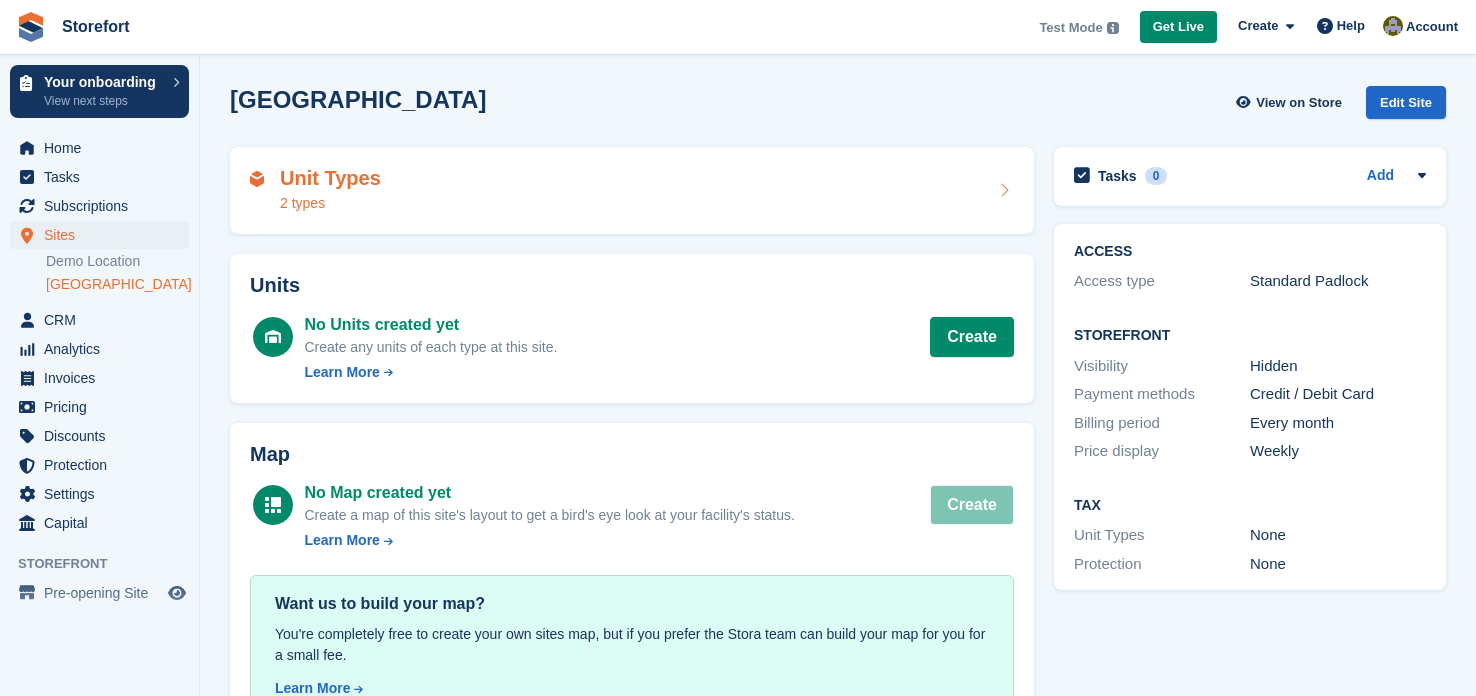 click on "Unit Types
2 types" at bounding box center (632, 191) 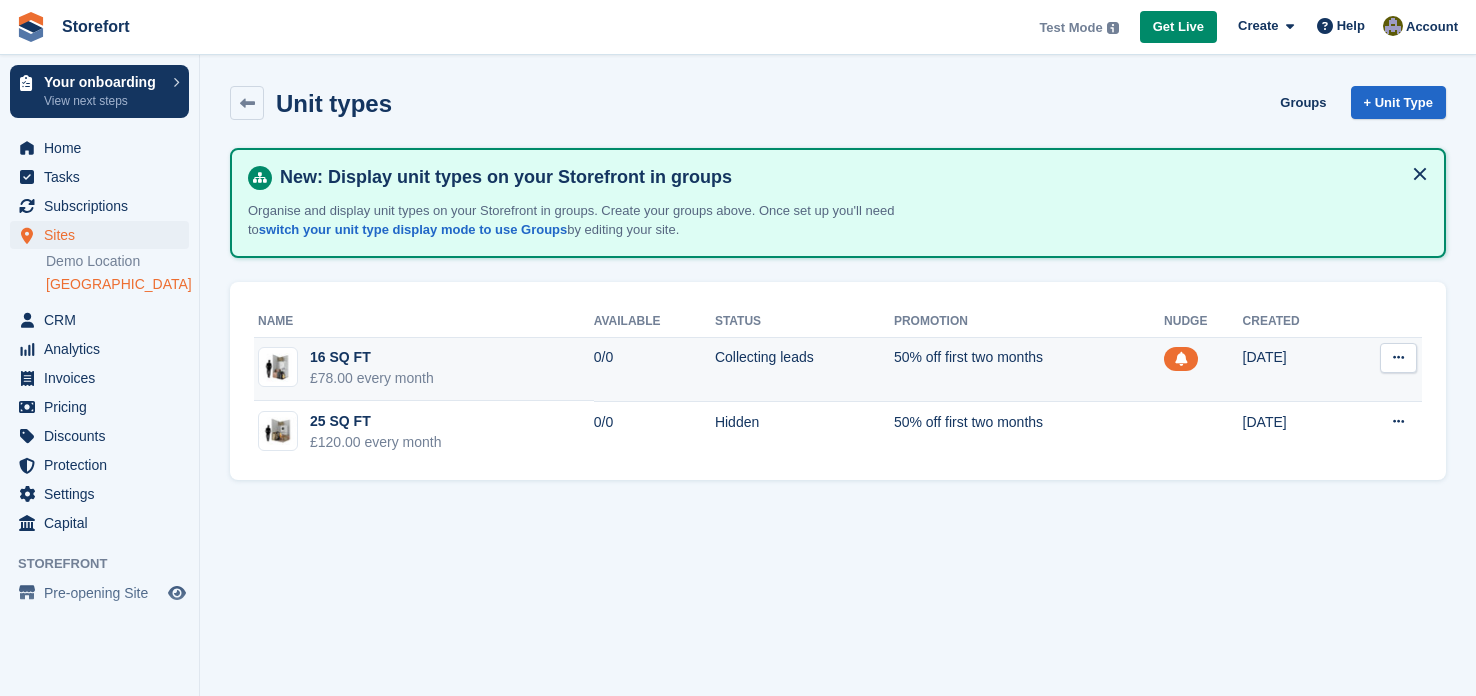 click on "16 SQ FT
£78.00 every month" at bounding box center [424, 370] 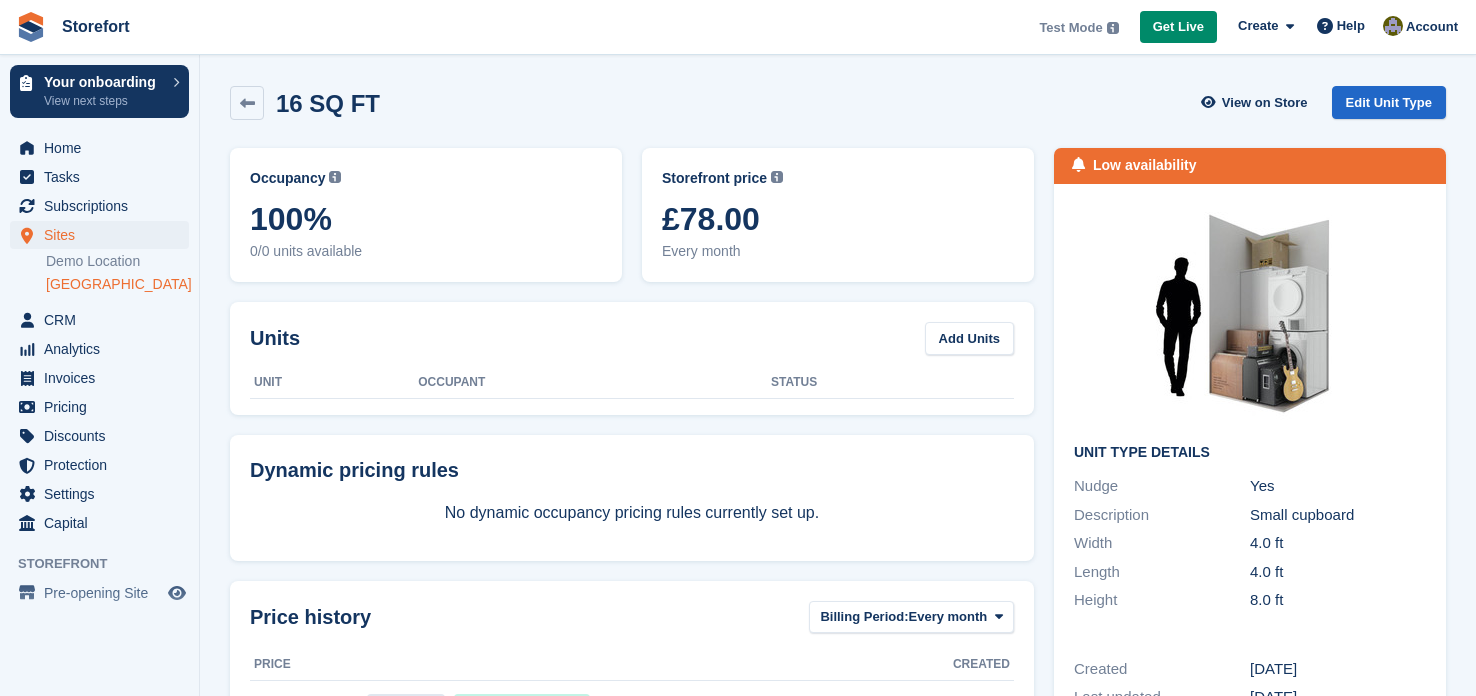 scroll, scrollTop: 0, scrollLeft: 0, axis: both 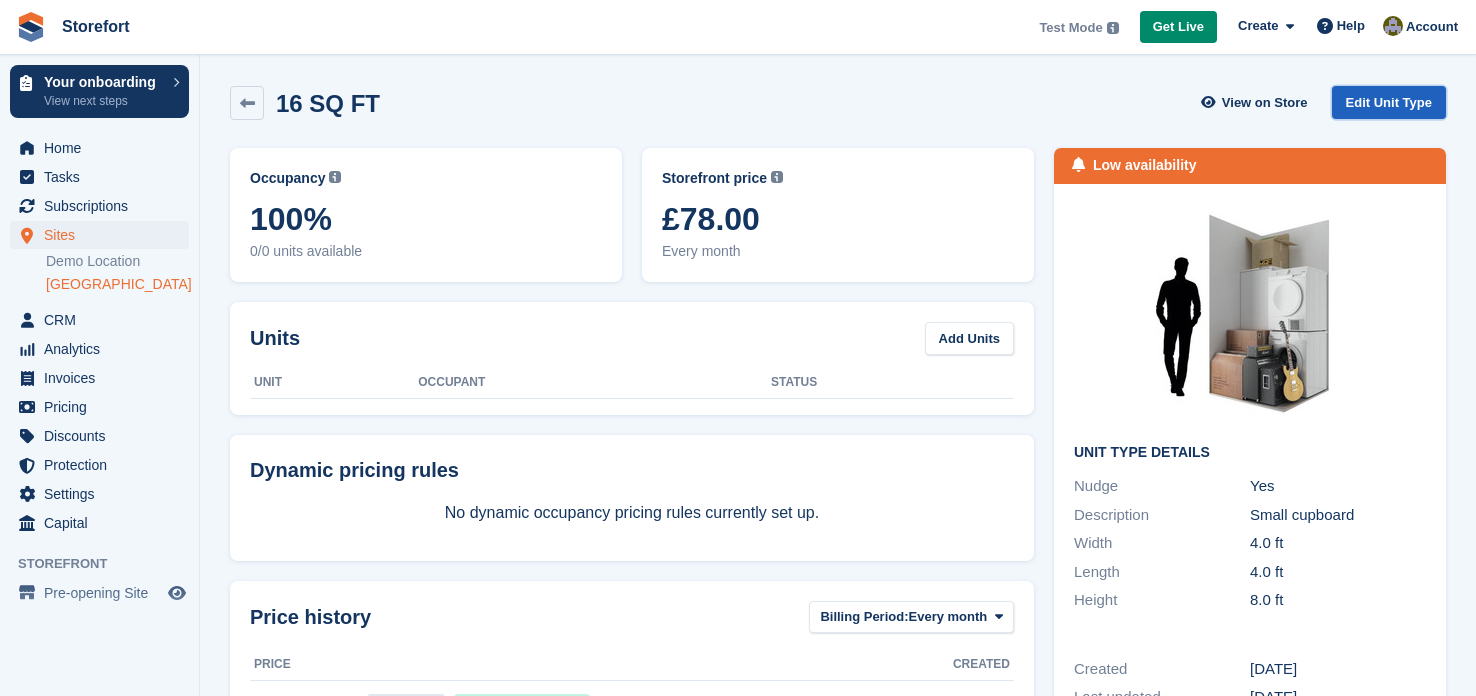 click on "Edit Unit Type" at bounding box center (1389, 102) 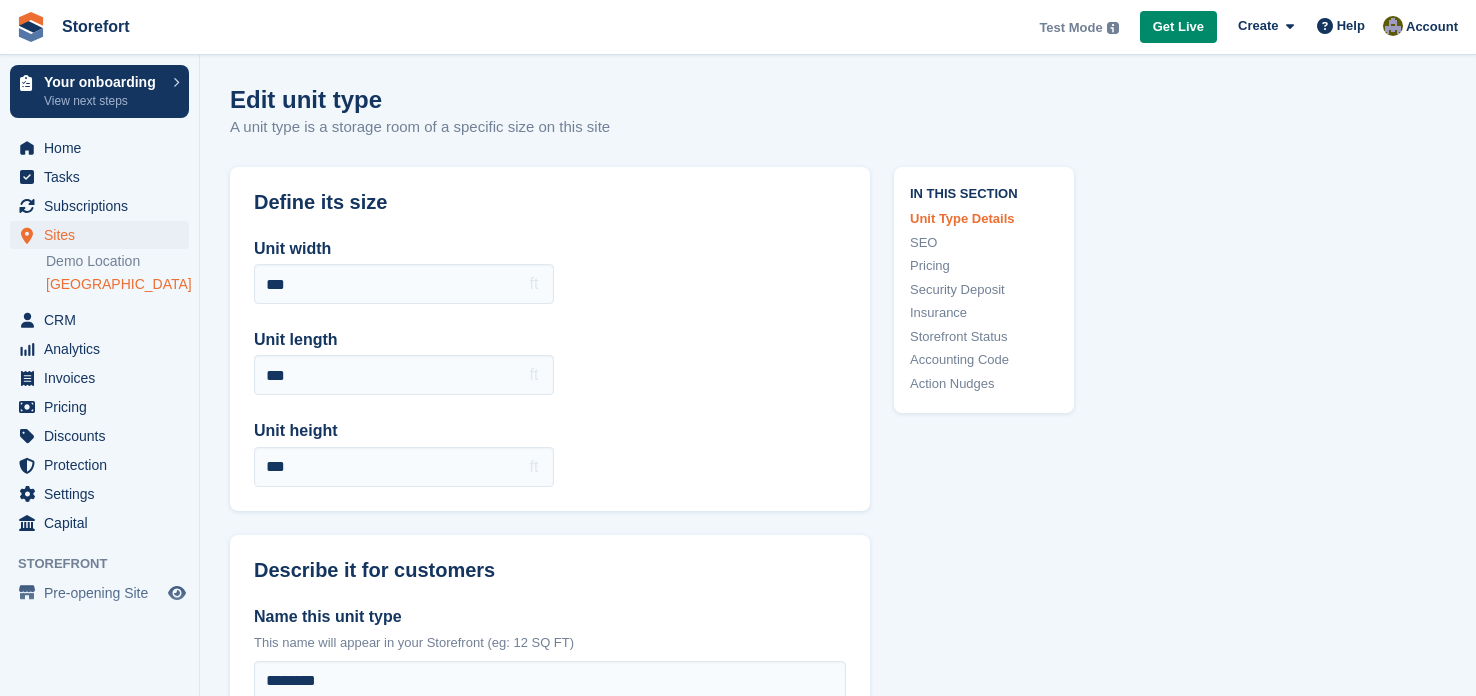 click on "Name this unit type" at bounding box center [550, 617] 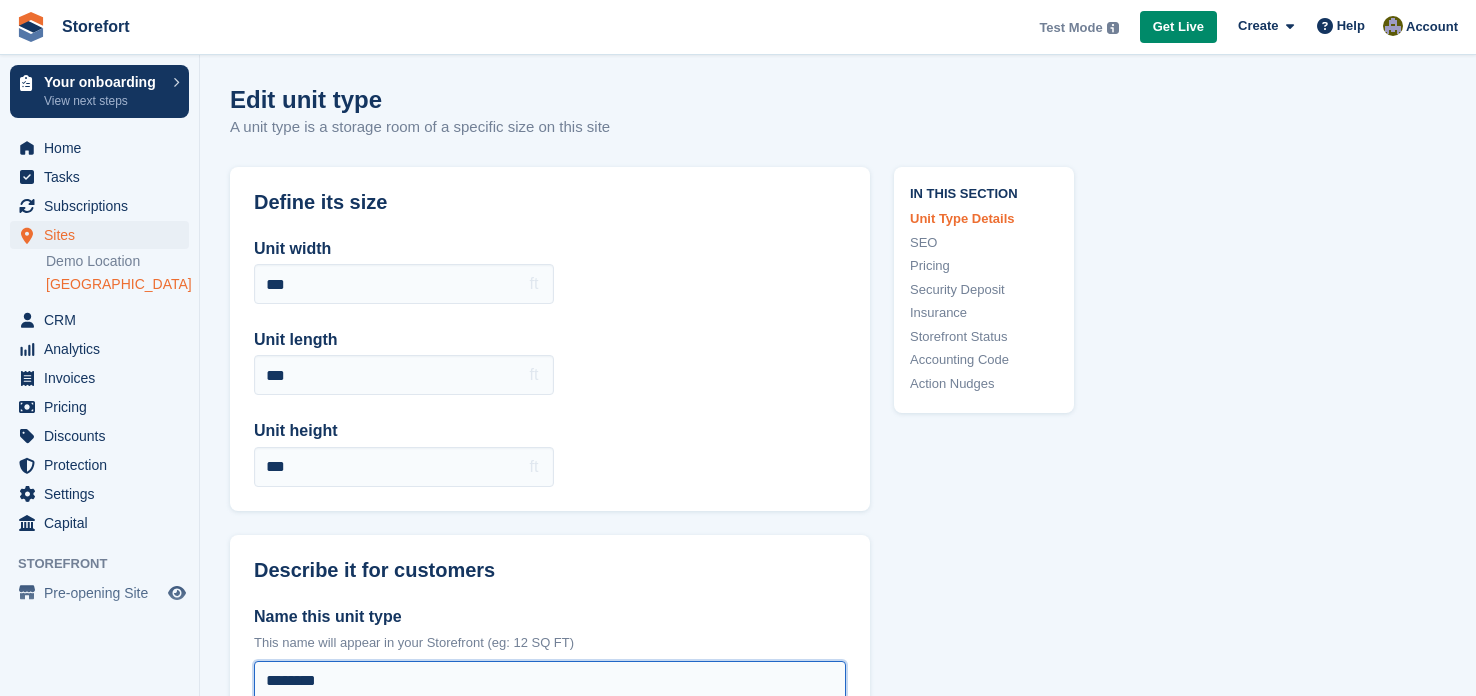 click on "********" at bounding box center (550, 681) 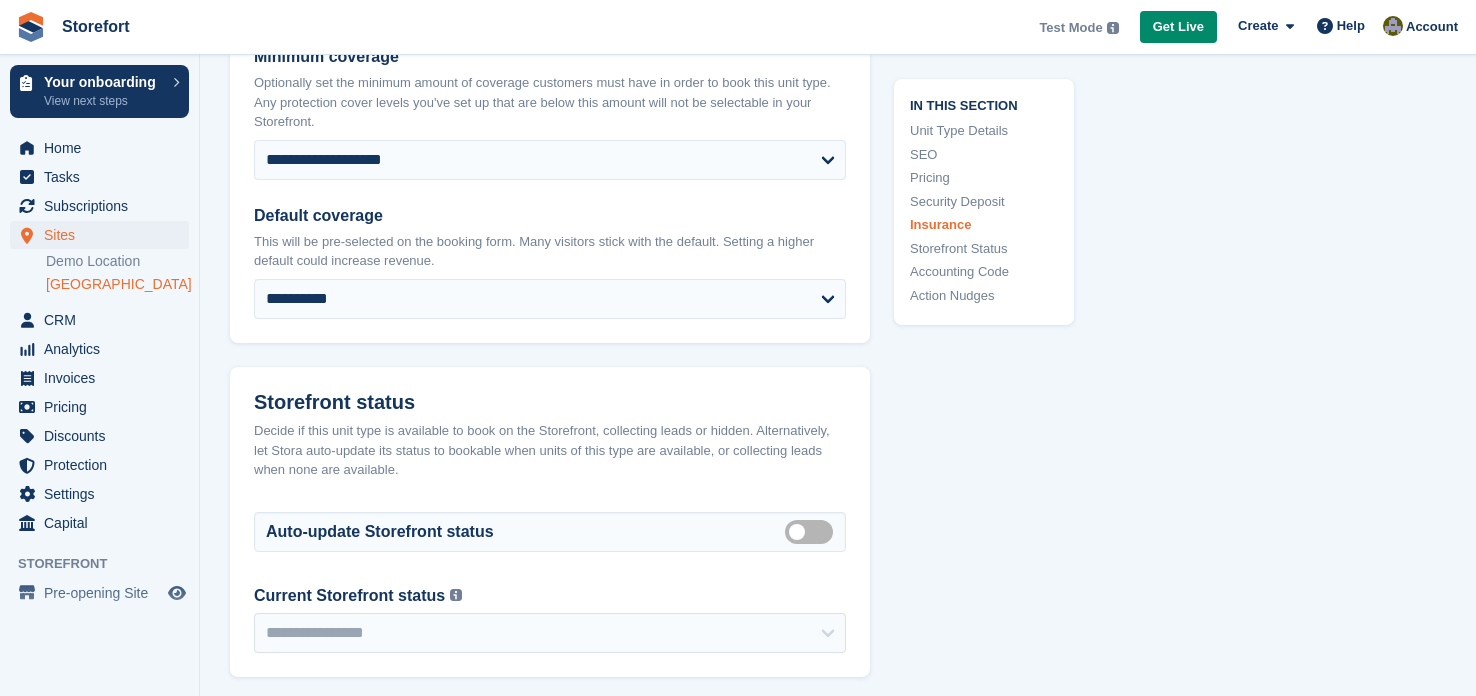 scroll, scrollTop: 2475, scrollLeft: 0, axis: vertical 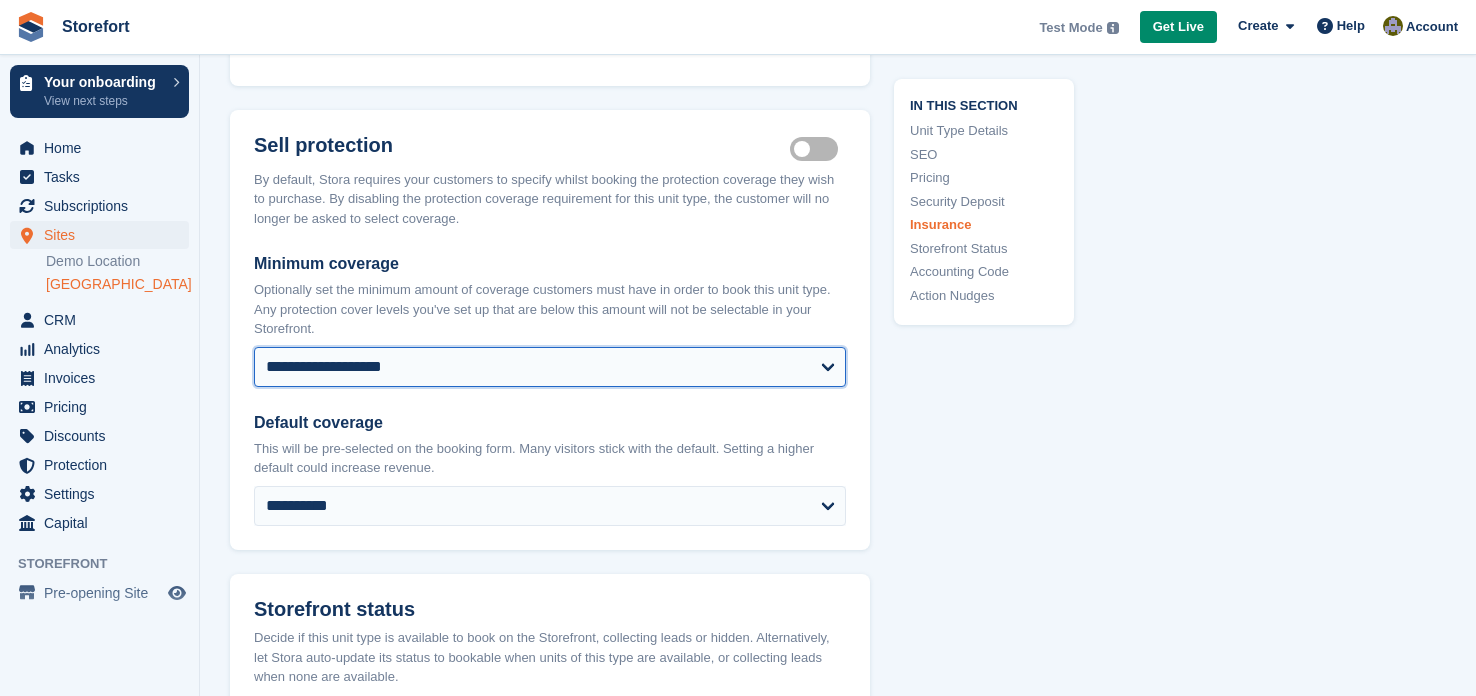 click on "**********" at bounding box center (550, 367) 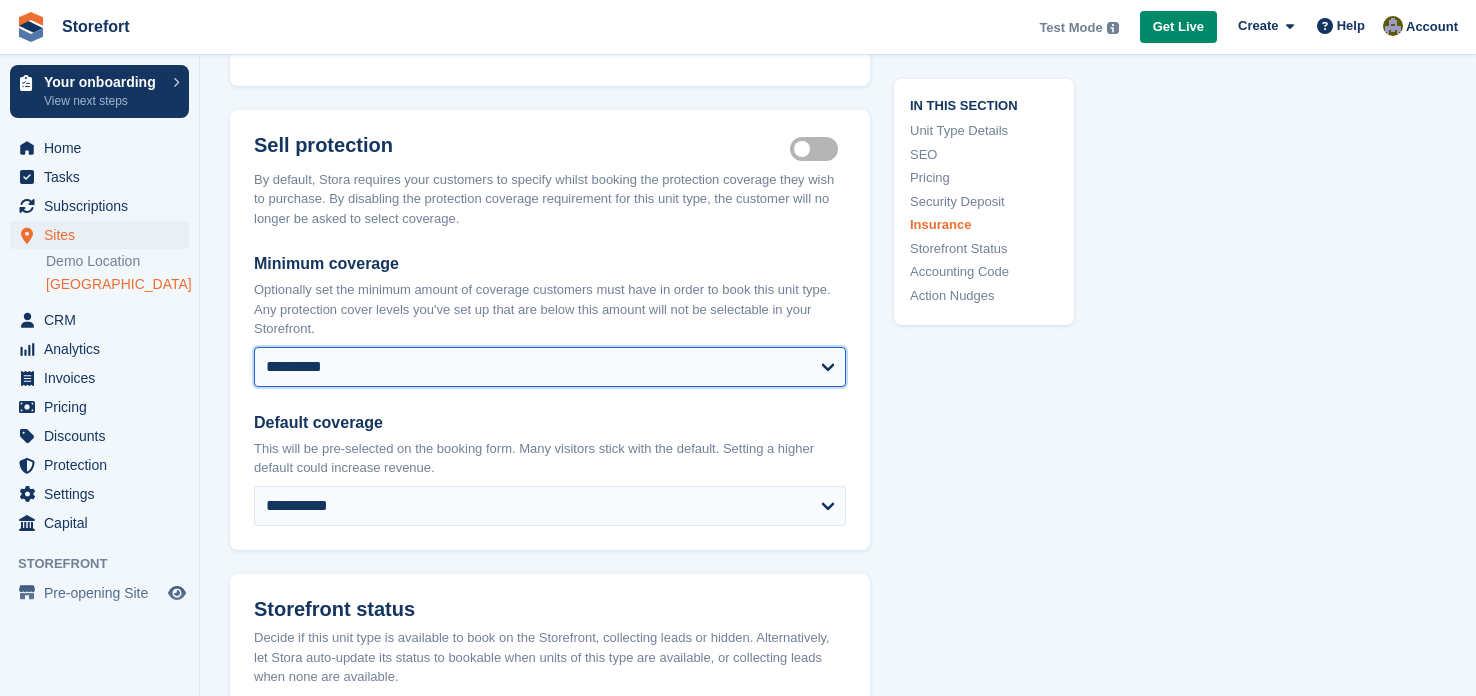 click on "**********" at bounding box center (550, 367) 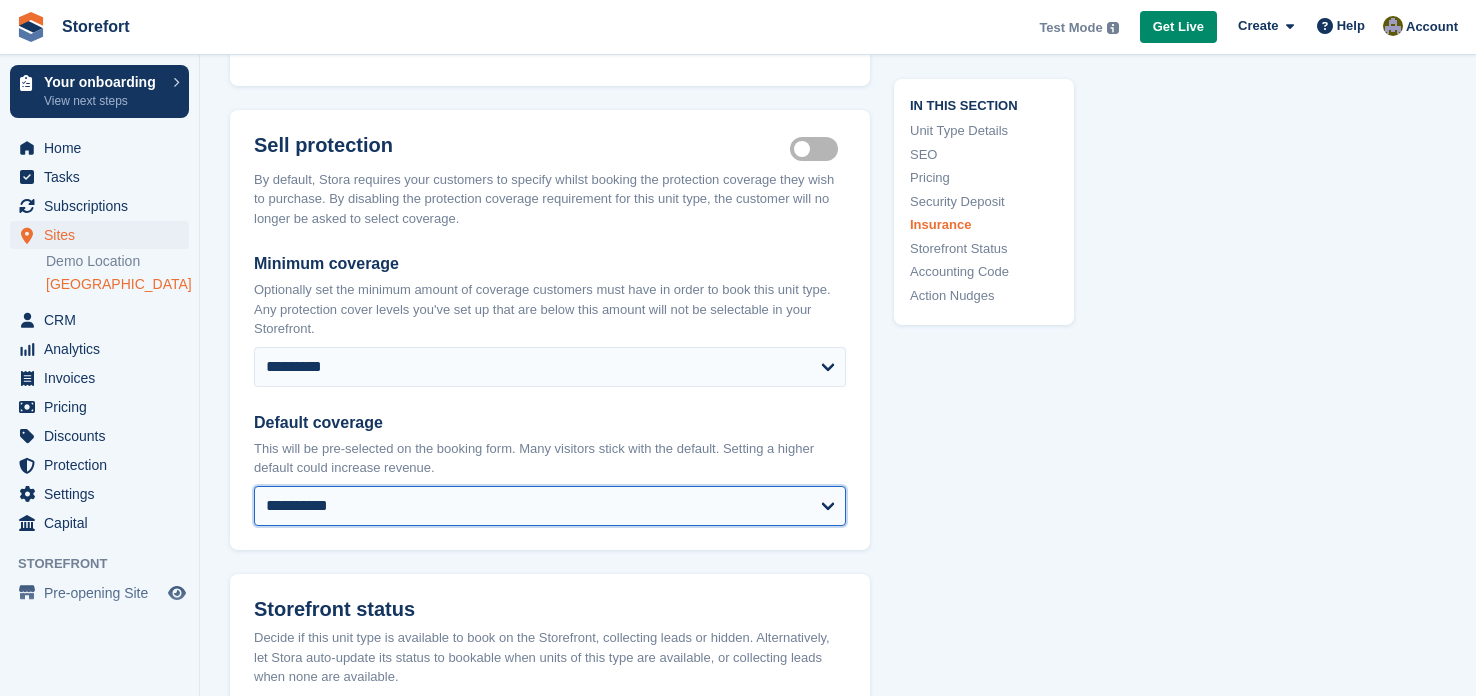 click on "**********" at bounding box center (550, 506) 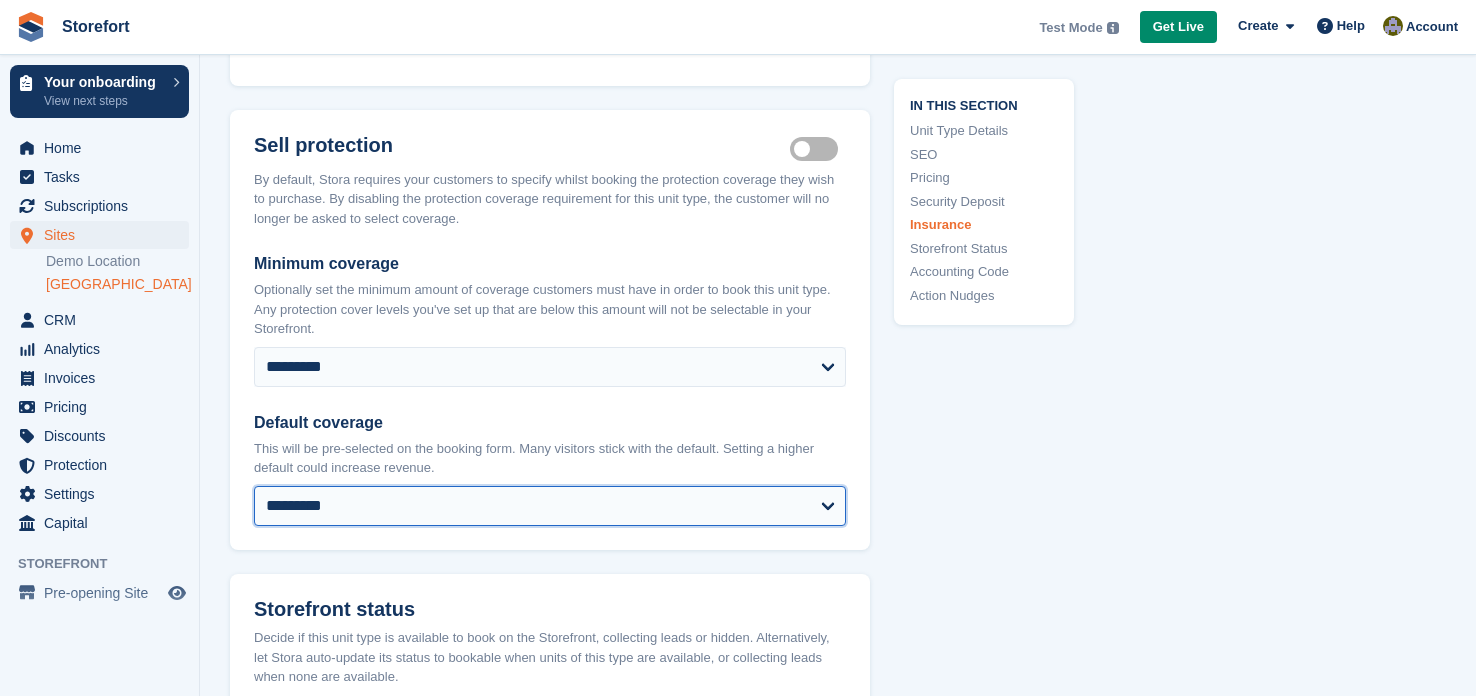 click on "**********" at bounding box center (550, 506) 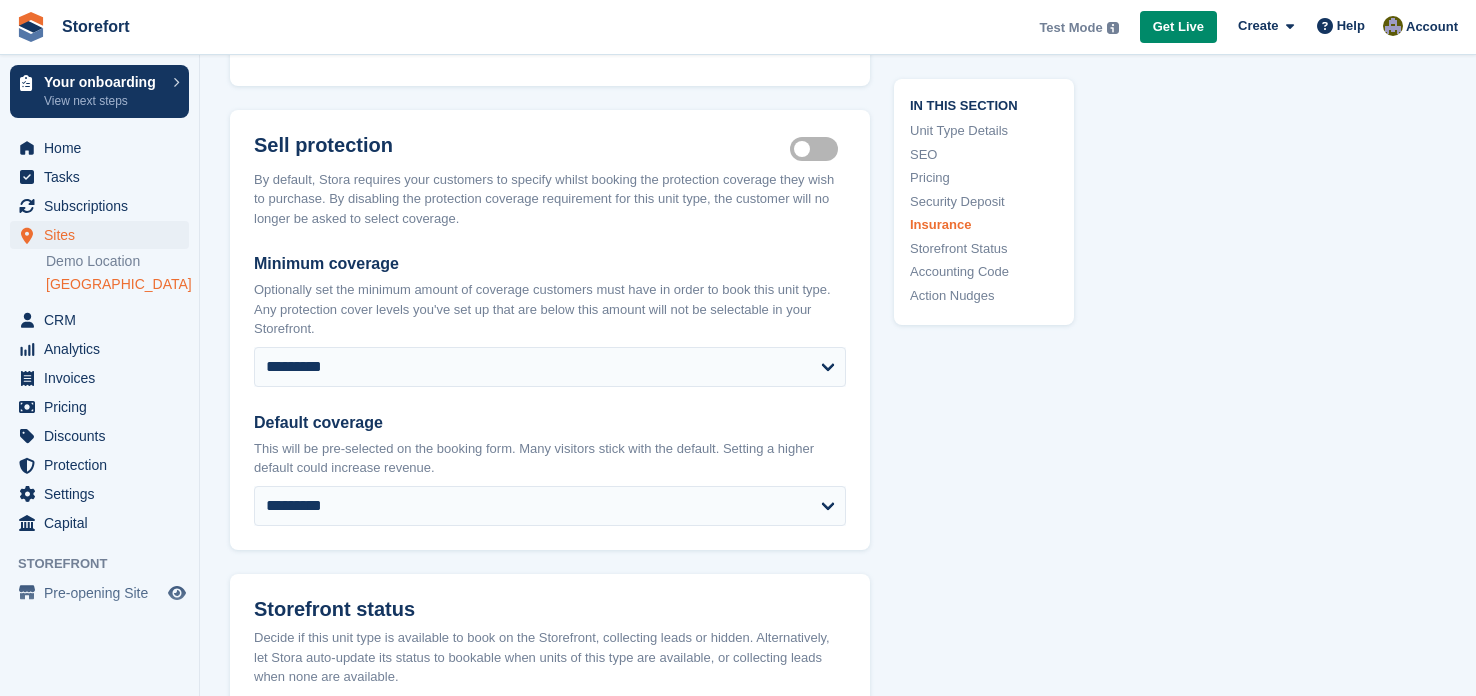 click on "In this section
Unit Type Details
SEO
Pricing
Security Deposit
Insurance
Storefront Status
Accounting Code
Action Nudges" at bounding box center (972, -70) 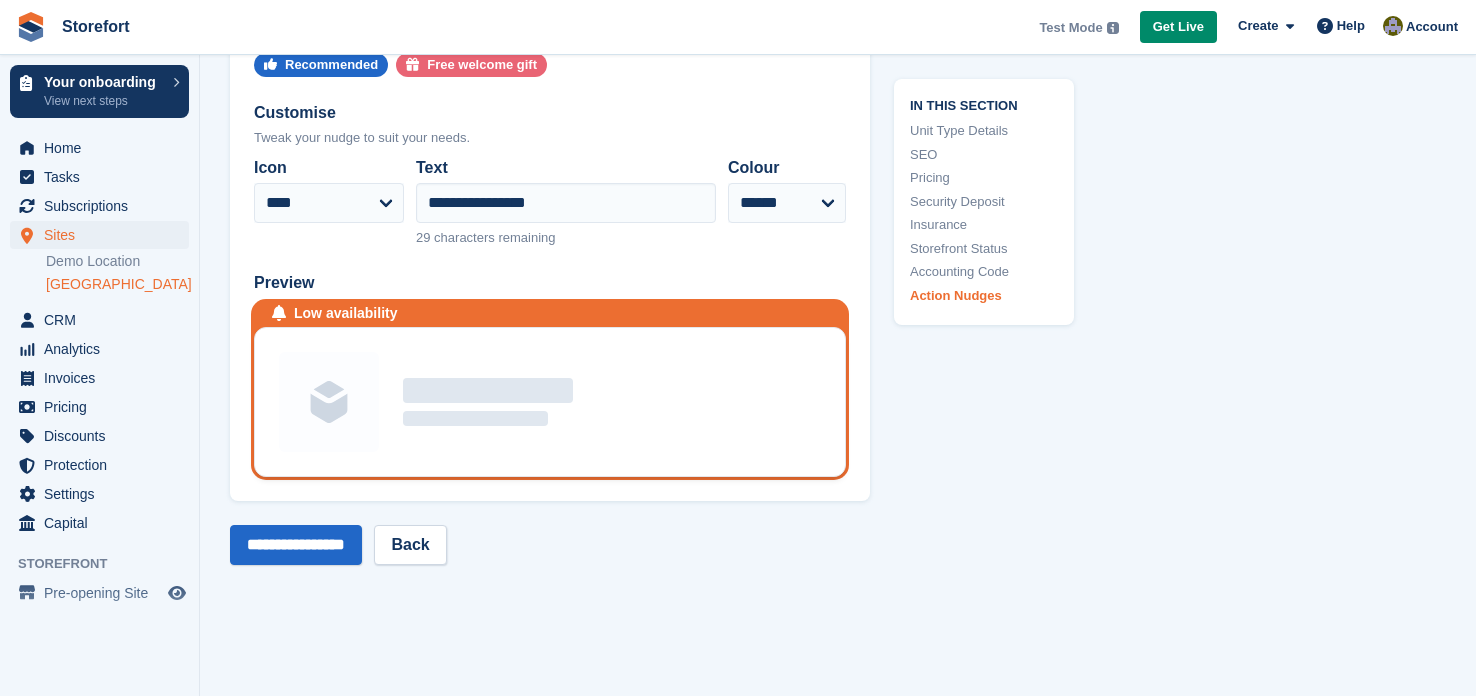 scroll, scrollTop: 3834, scrollLeft: 0, axis: vertical 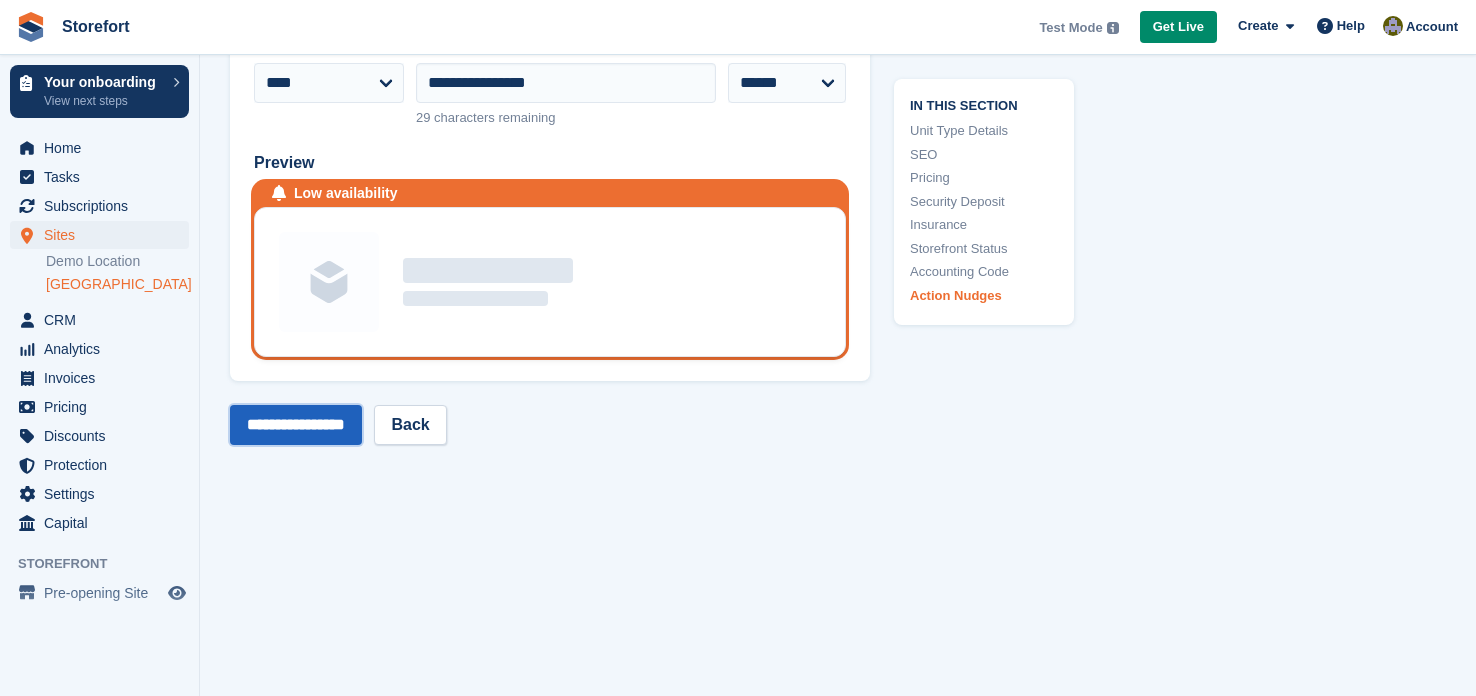 click on "**********" at bounding box center [296, 425] 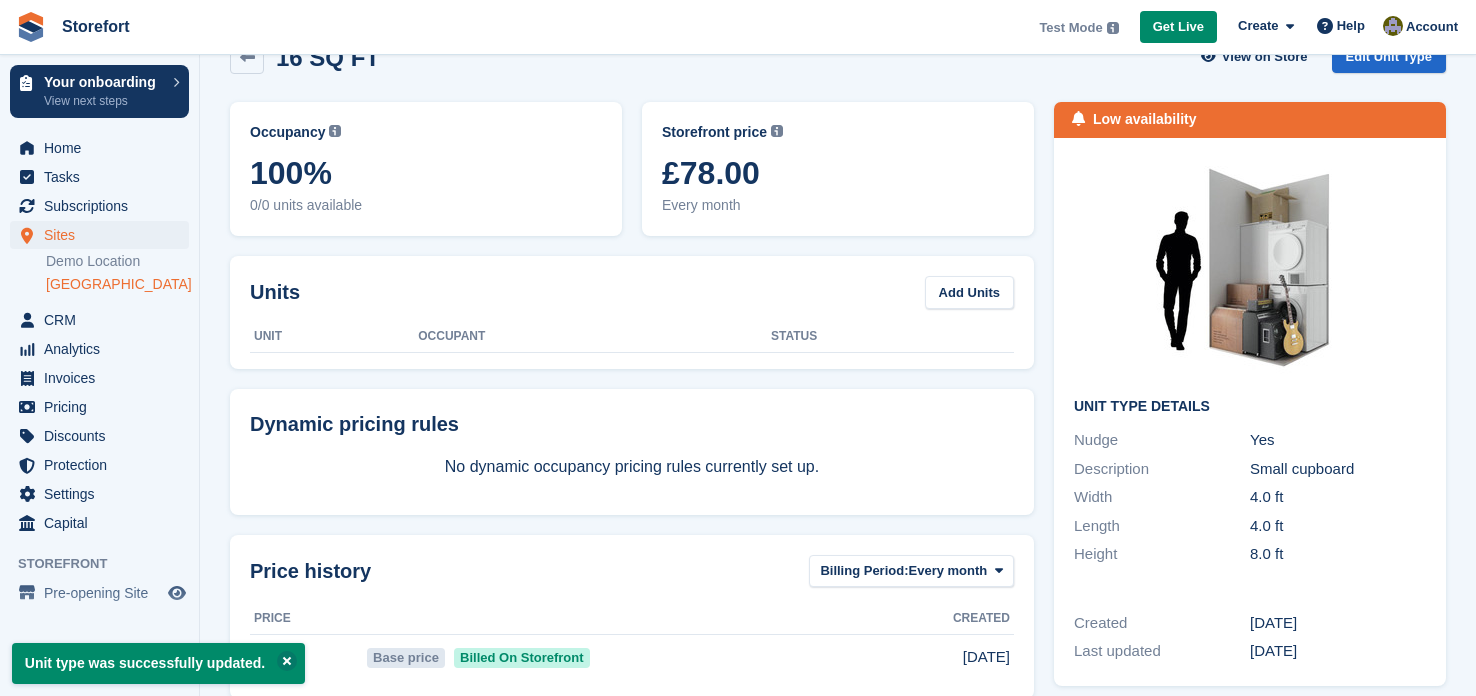 scroll, scrollTop: 0, scrollLeft: 0, axis: both 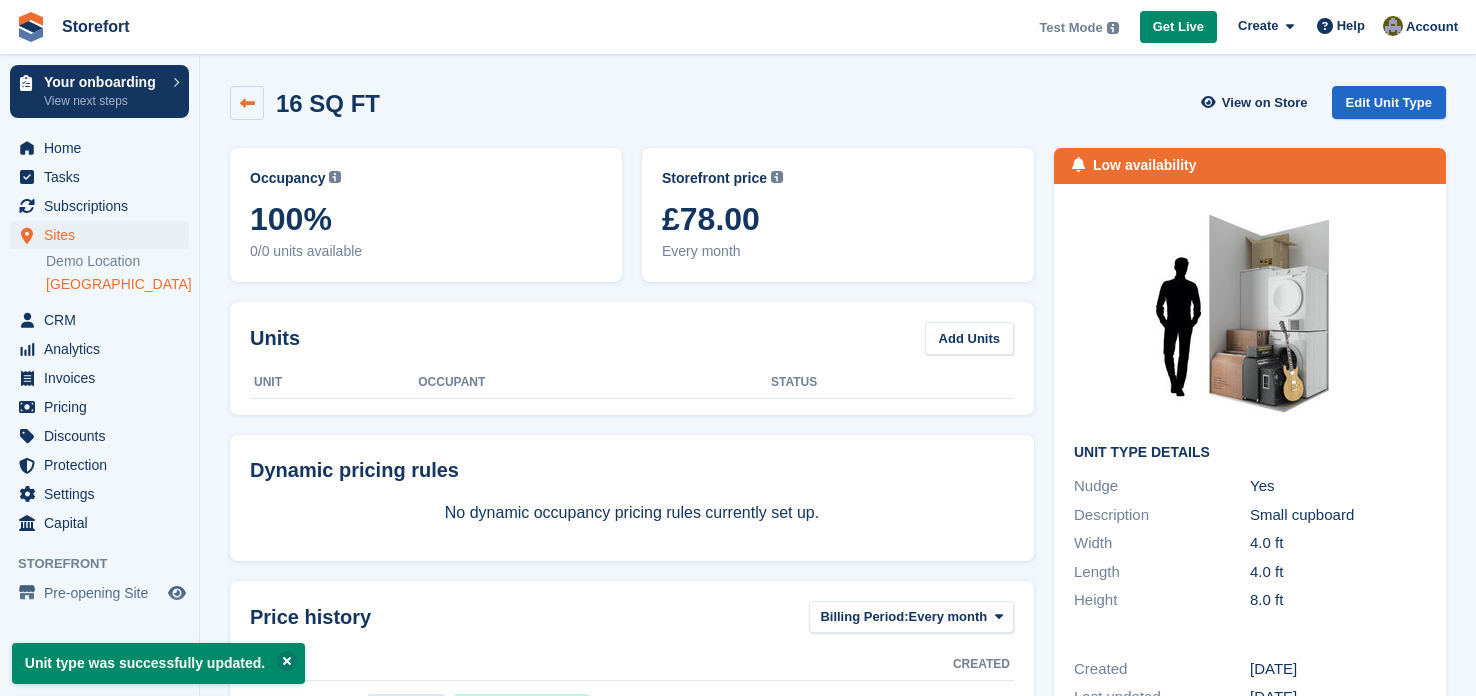 click at bounding box center [247, 103] 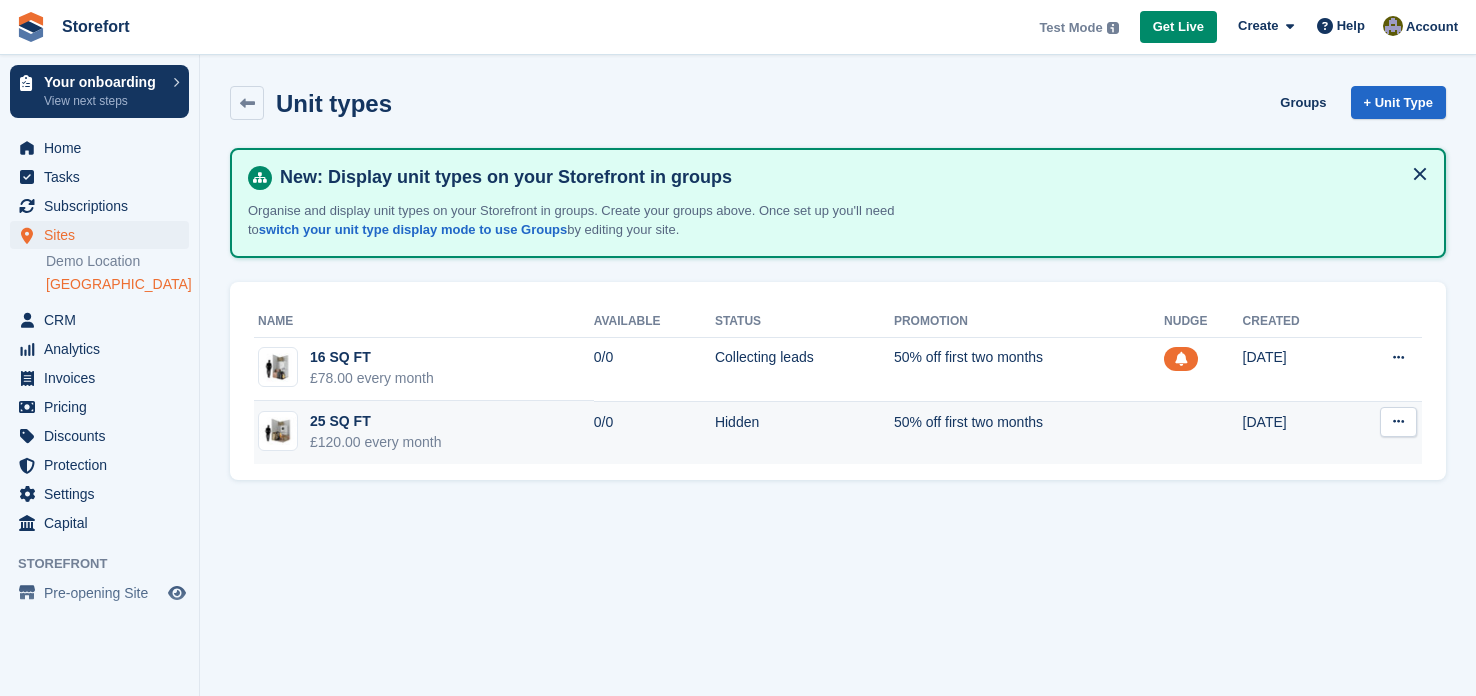 click on "25 SQ FT" at bounding box center [376, 421] 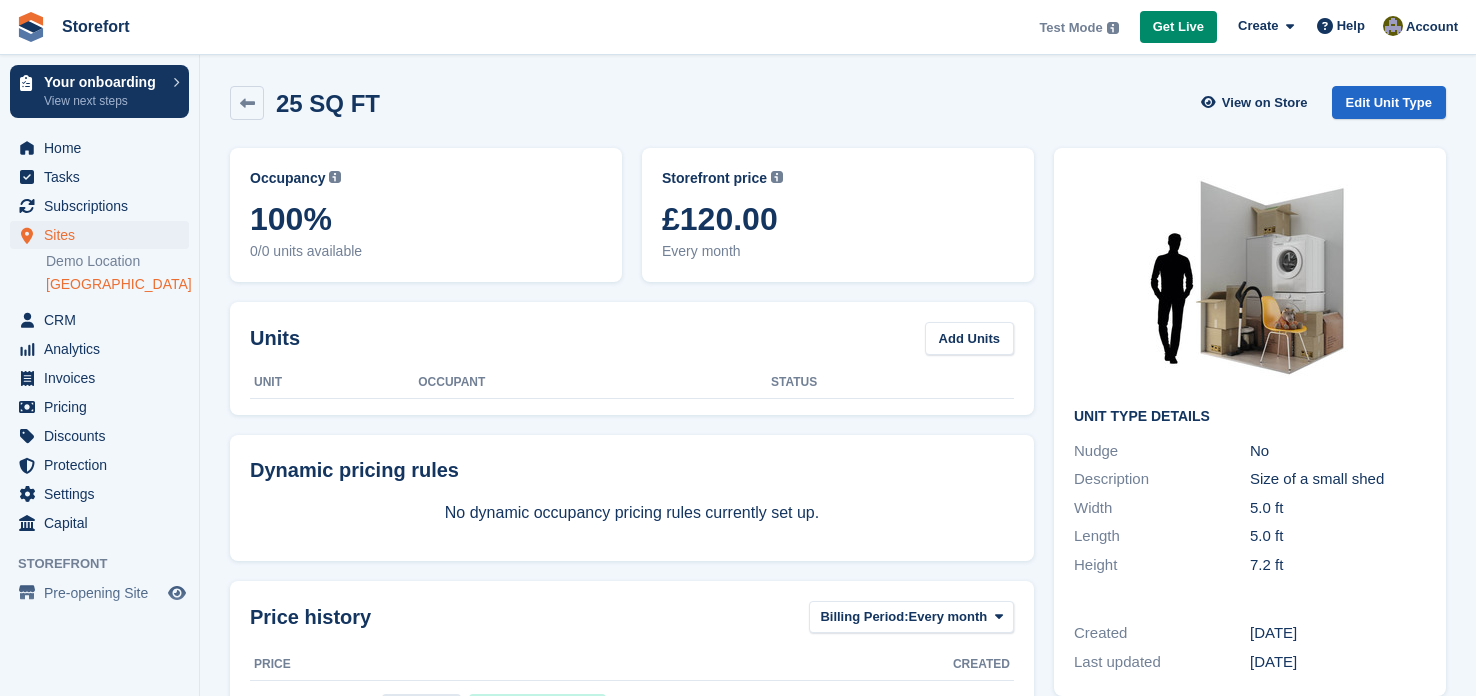 scroll, scrollTop: 0, scrollLeft: 0, axis: both 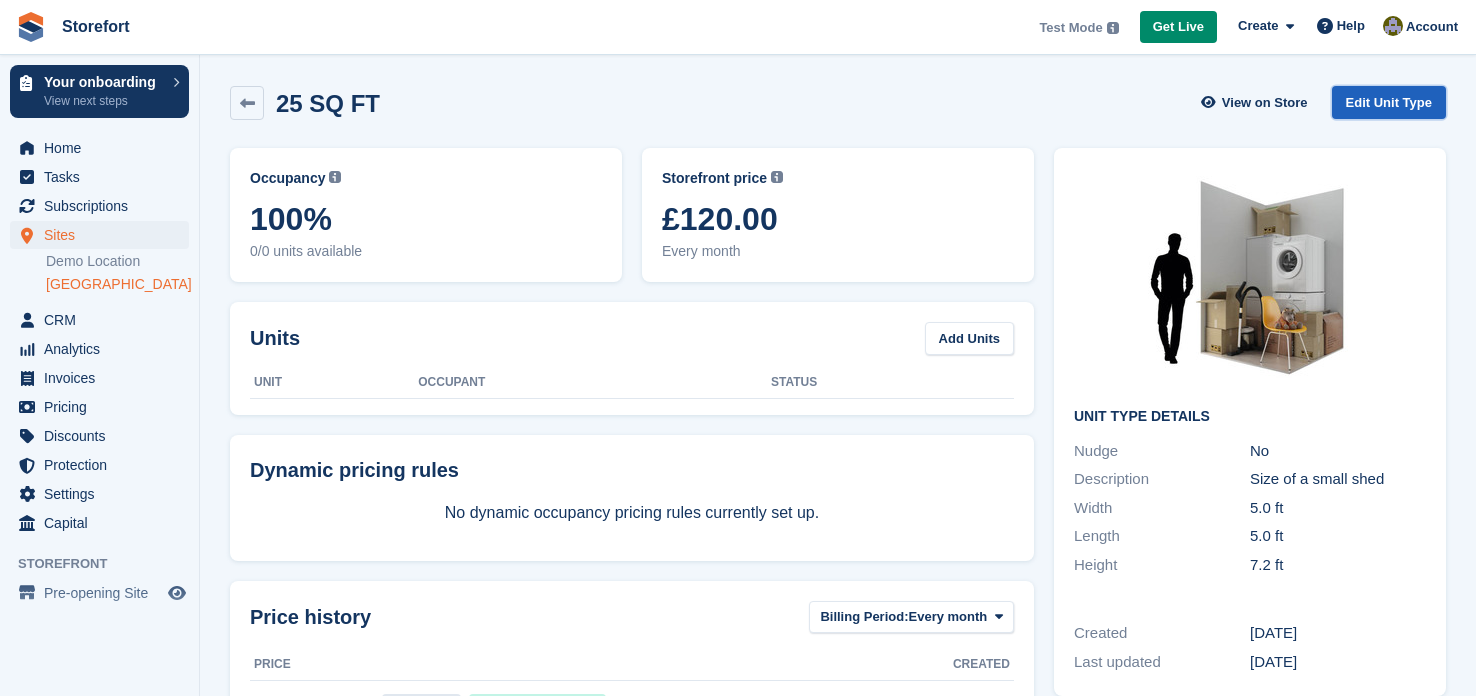 click on "Edit Unit Type" at bounding box center (1389, 102) 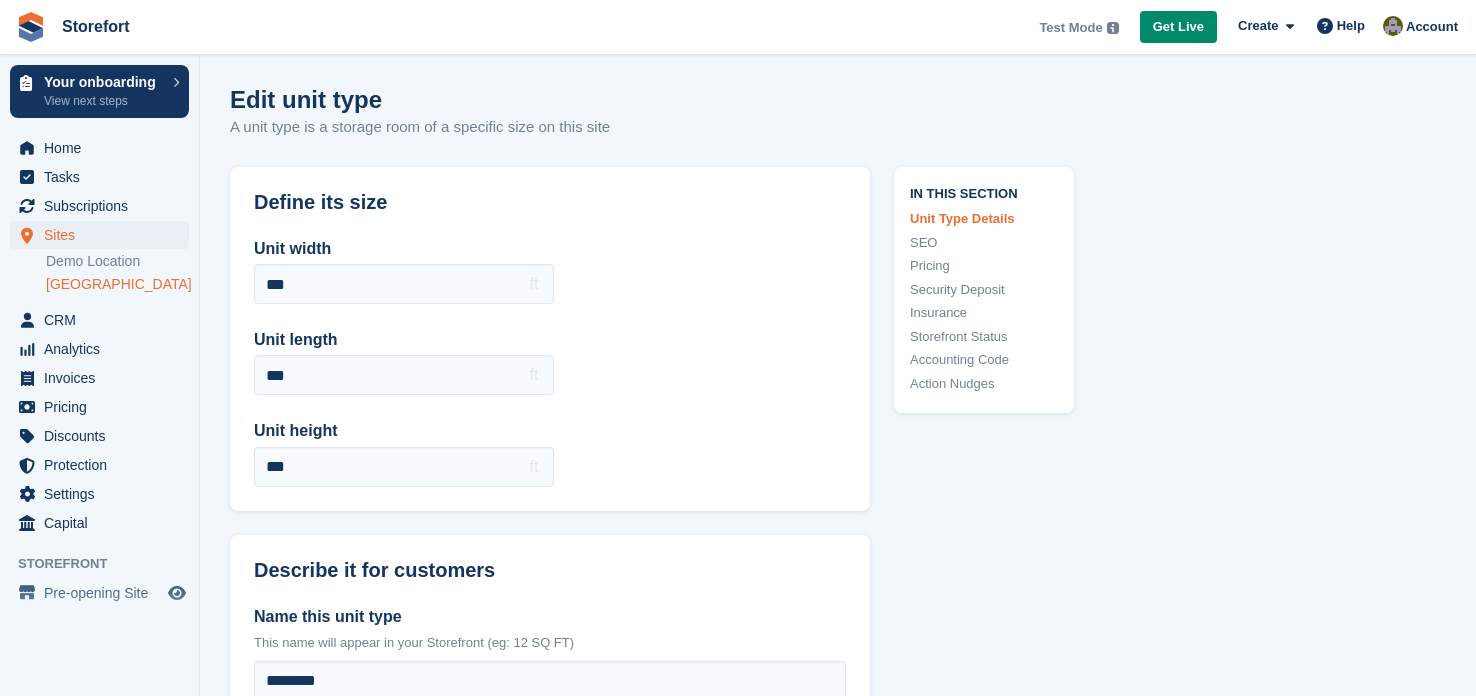 click on "**********" at bounding box center [550, 879] 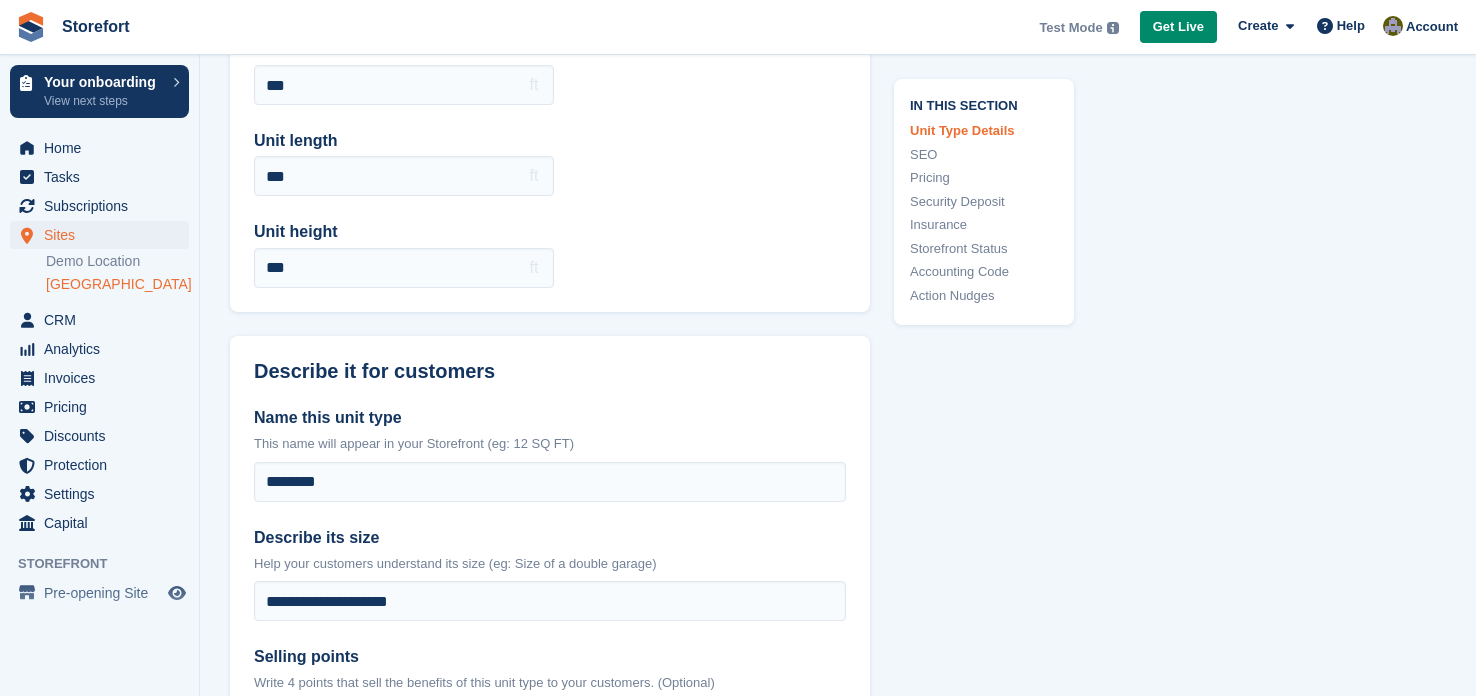 scroll, scrollTop: 119, scrollLeft: 0, axis: vertical 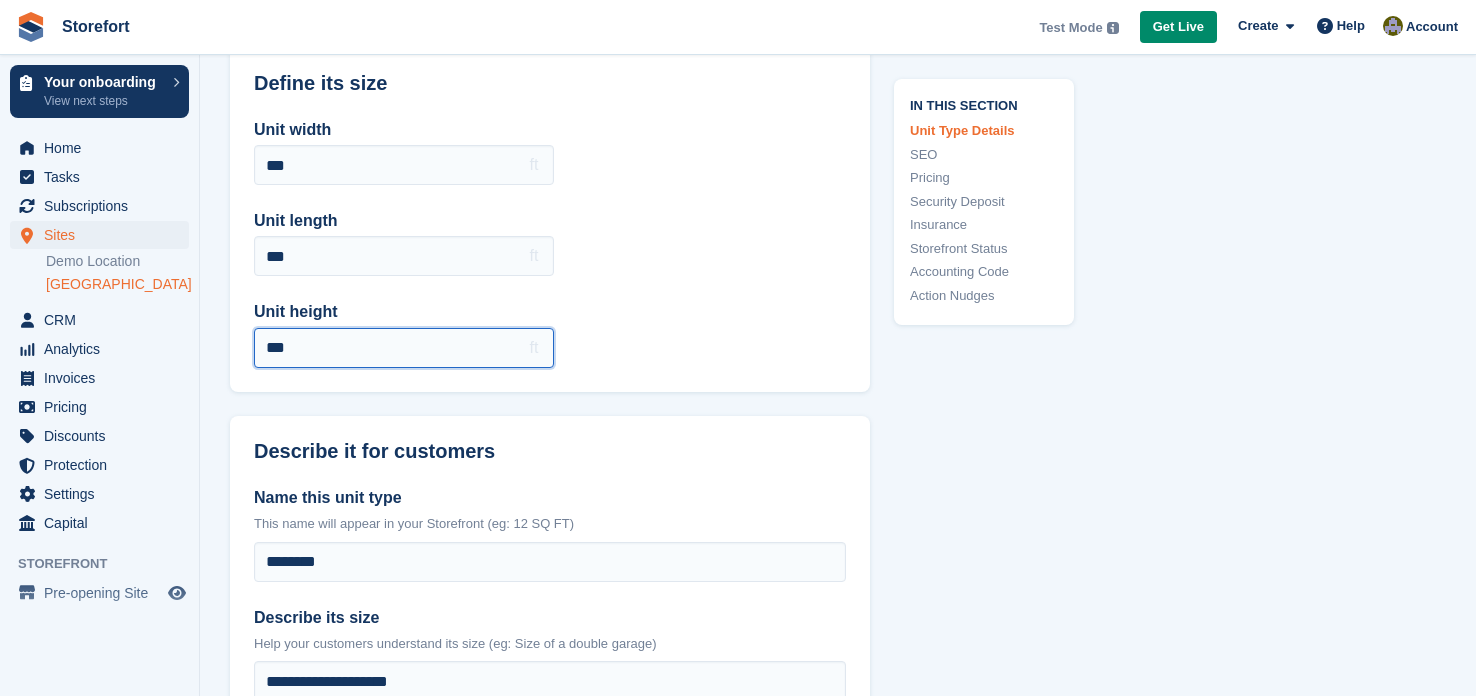 click on "***" at bounding box center (404, 348) 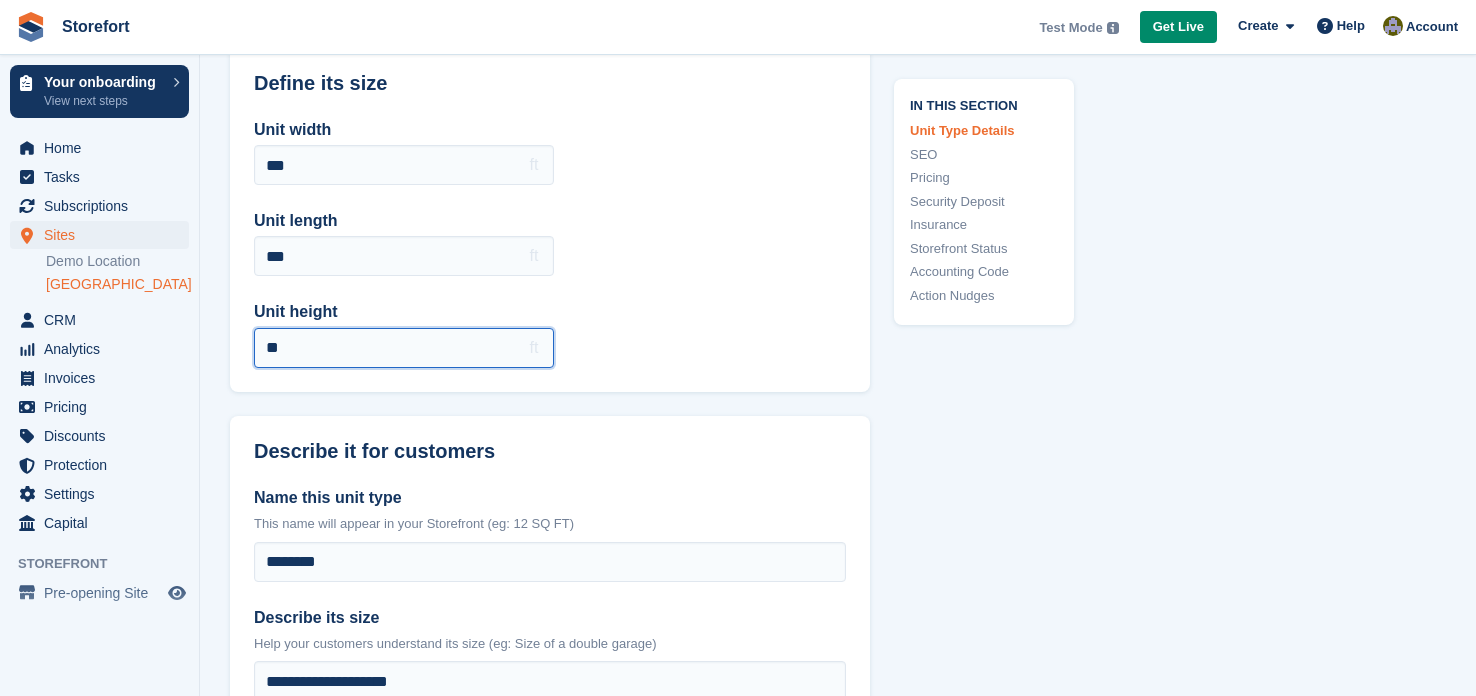 type on "*" 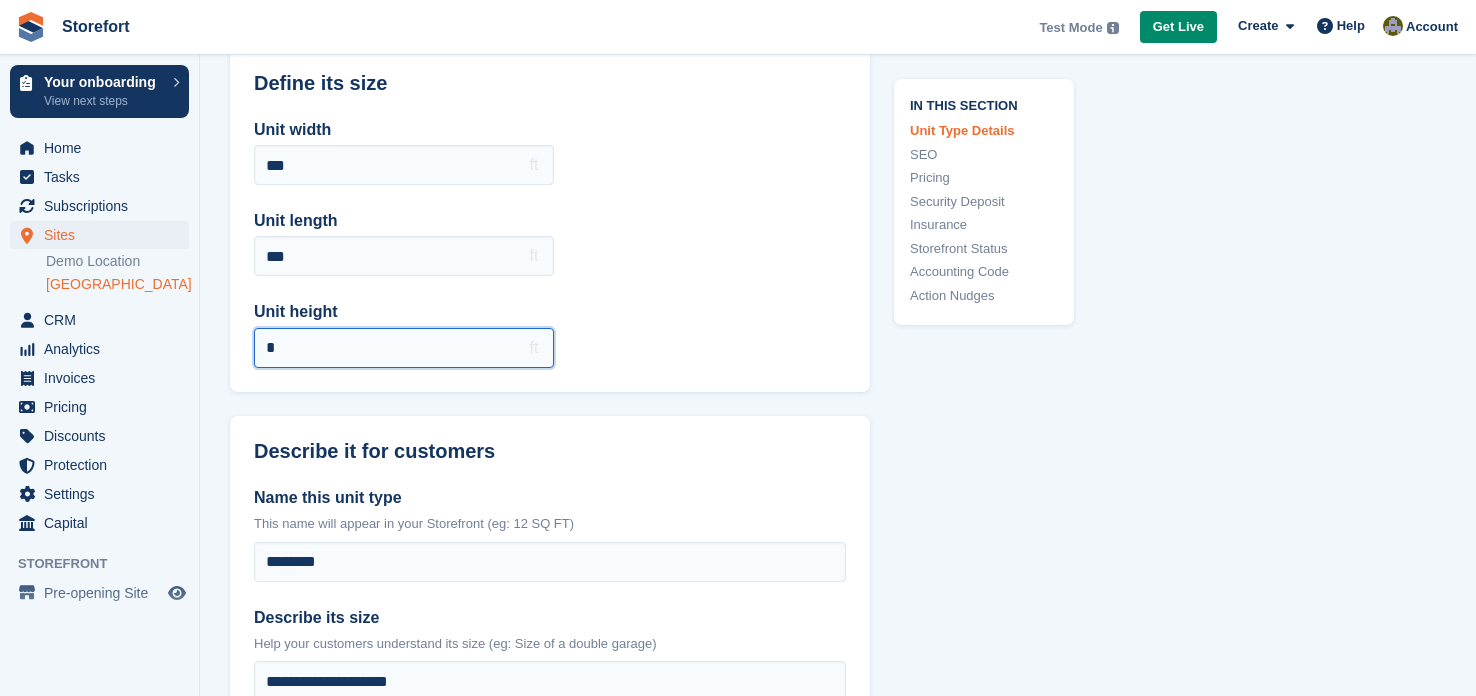 type on "*" 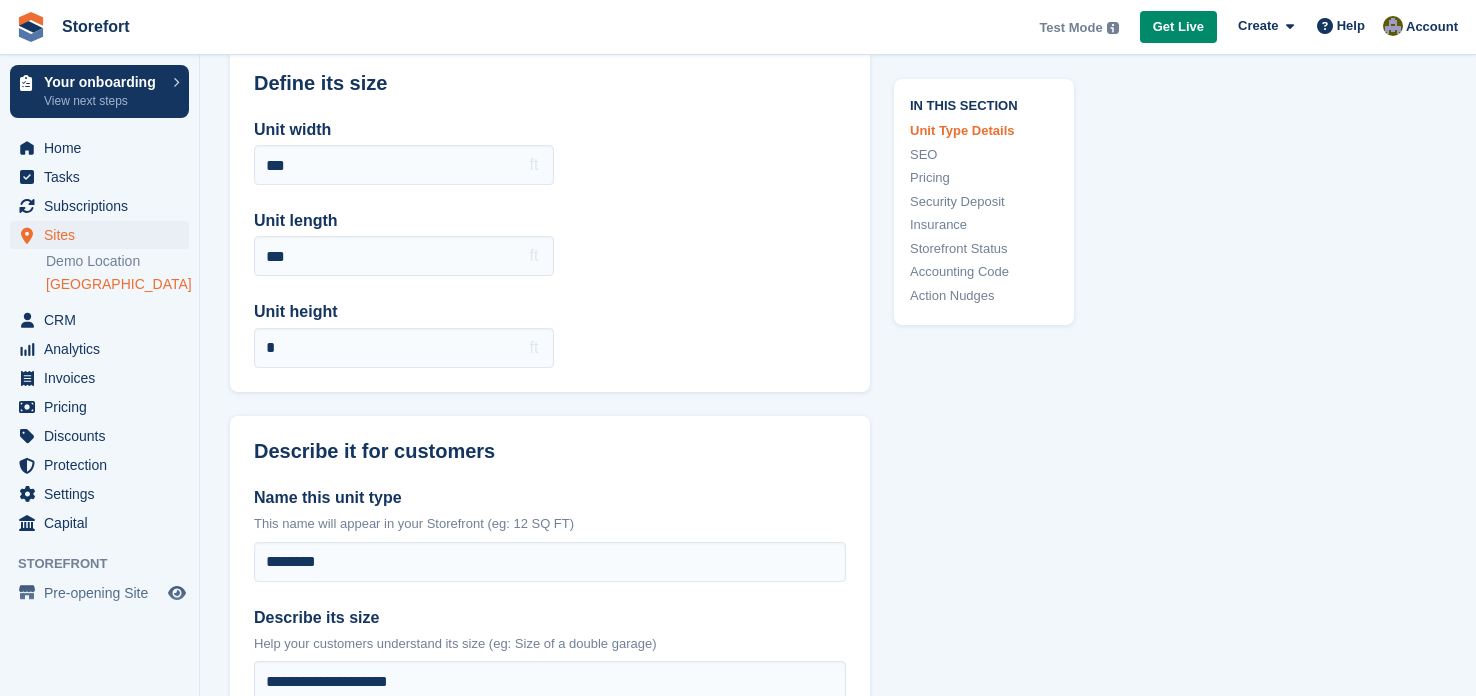 click on "**********" at bounding box center (550, 760) 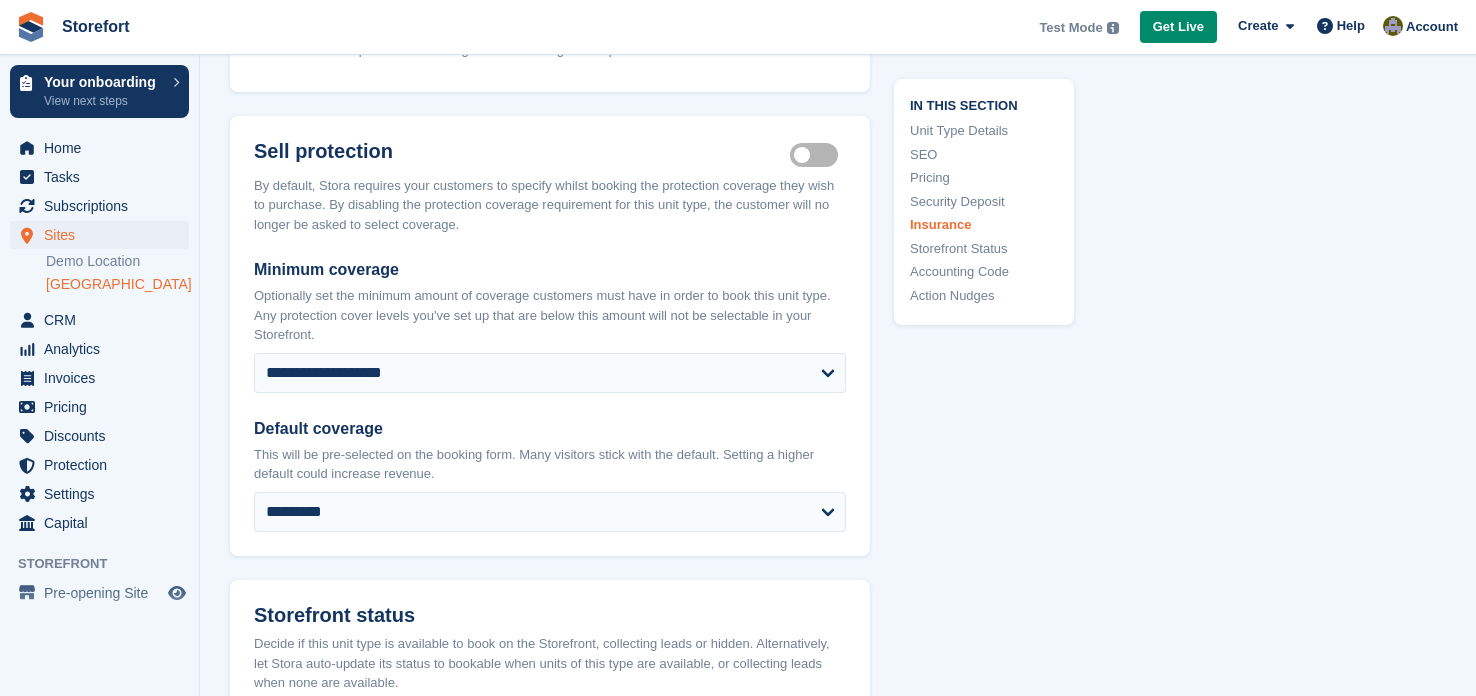 scroll, scrollTop: 2478, scrollLeft: 0, axis: vertical 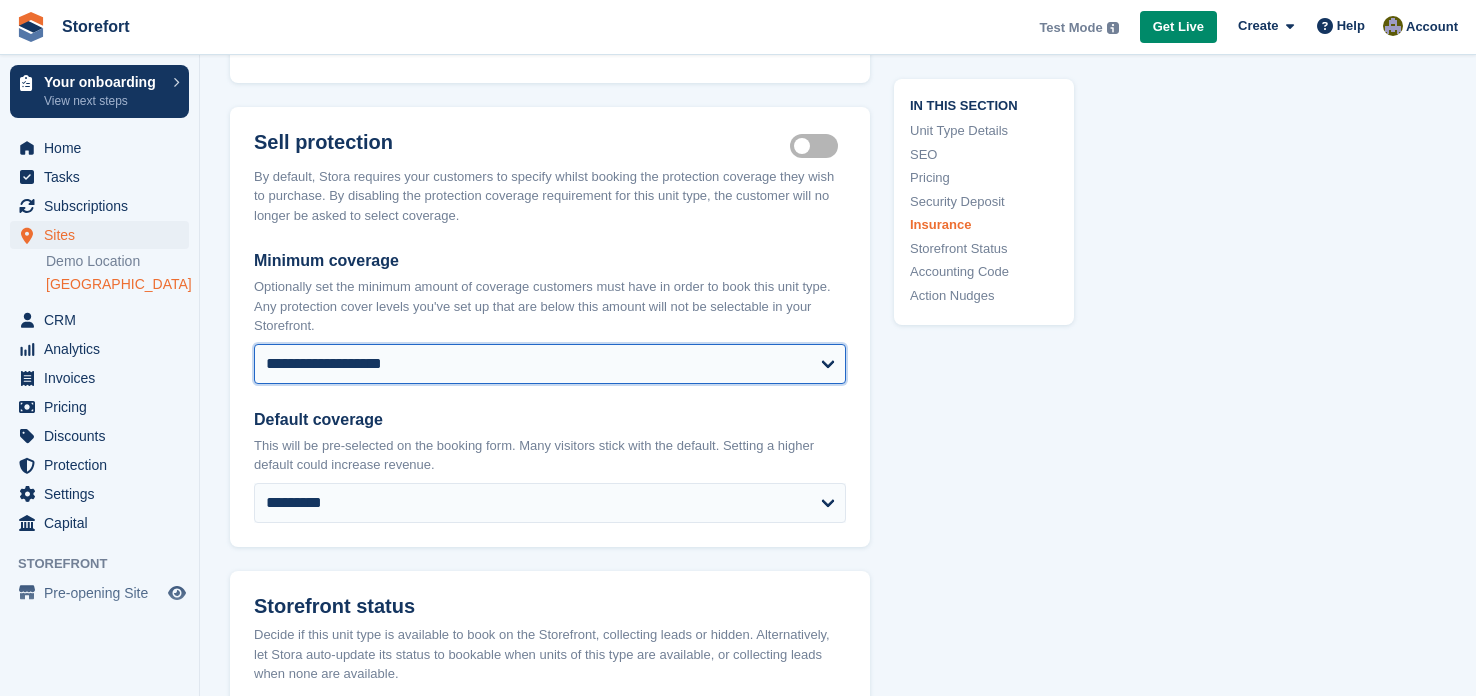 click on "**********" at bounding box center (550, 364) 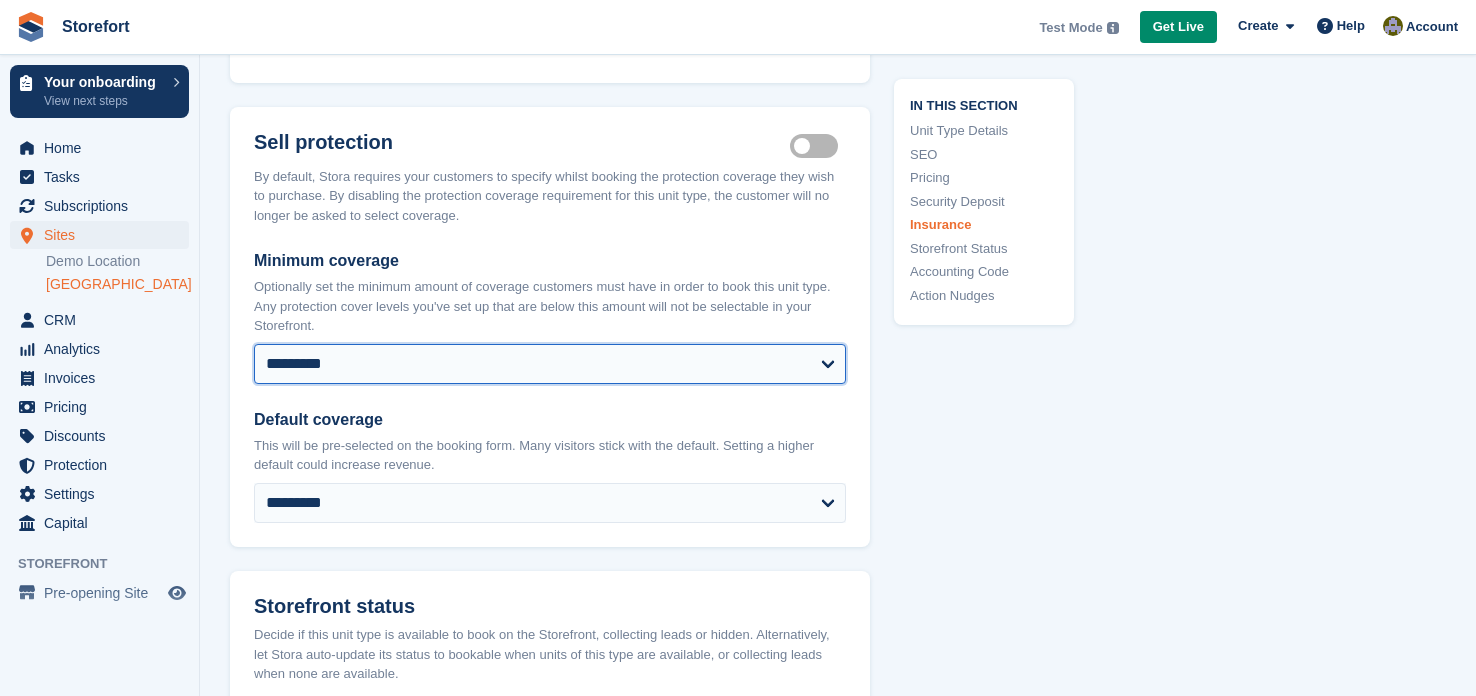 click on "**********" at bounding box center (550, 364) 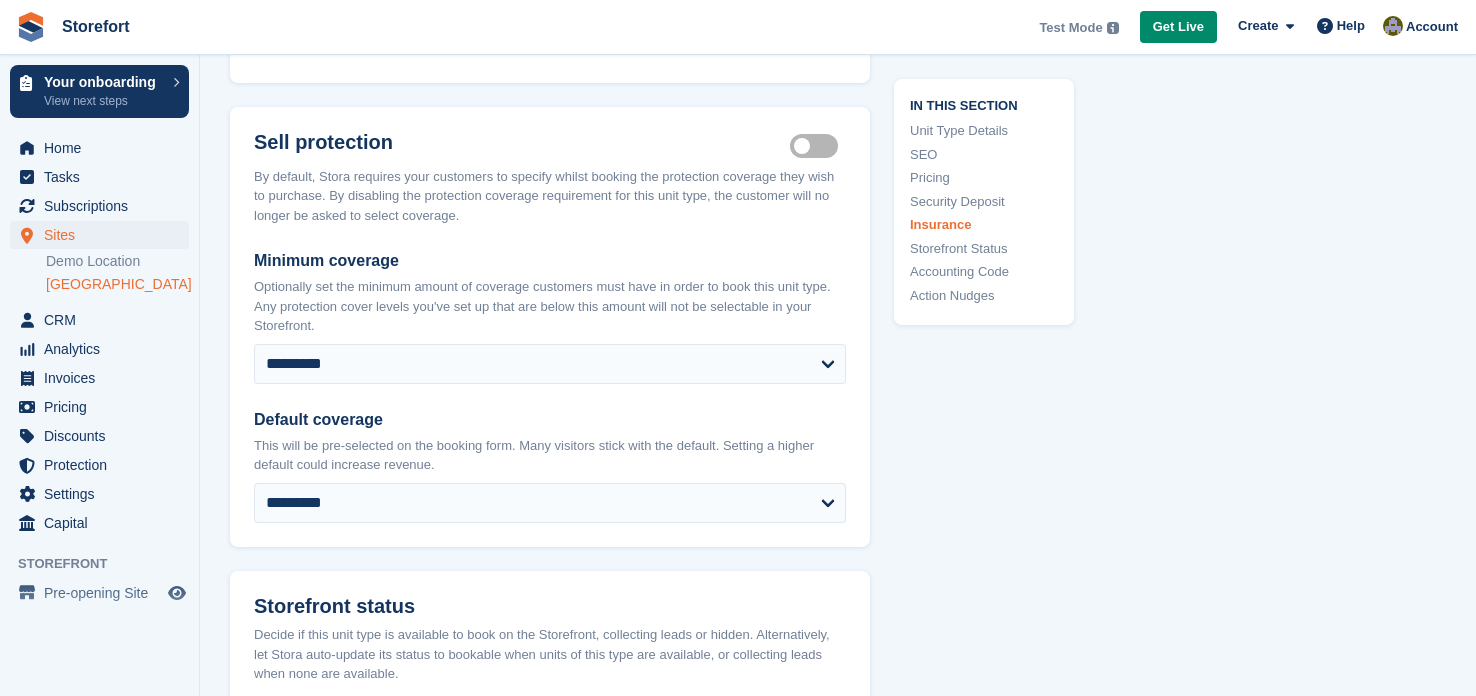 click on "Storefront status
Decide if this unit type is available to book on the Storefront, collecting leads or hidden. Alternatively, let Stora auto-update its status to bookable when units of this type are available, or collecting leads when none are available." at bounding box center (550, 635) 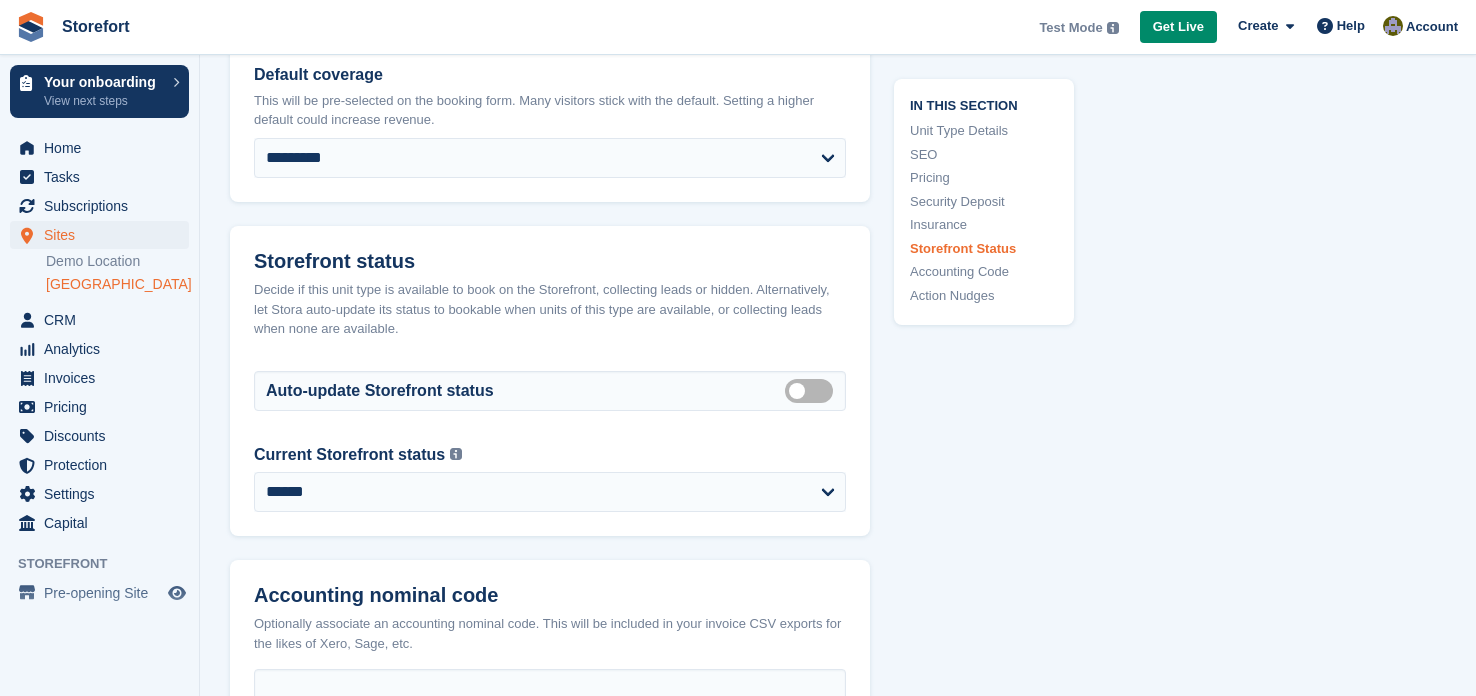 scroll, scrollTop: 2918, scrollLeft: 0, axis: vertical 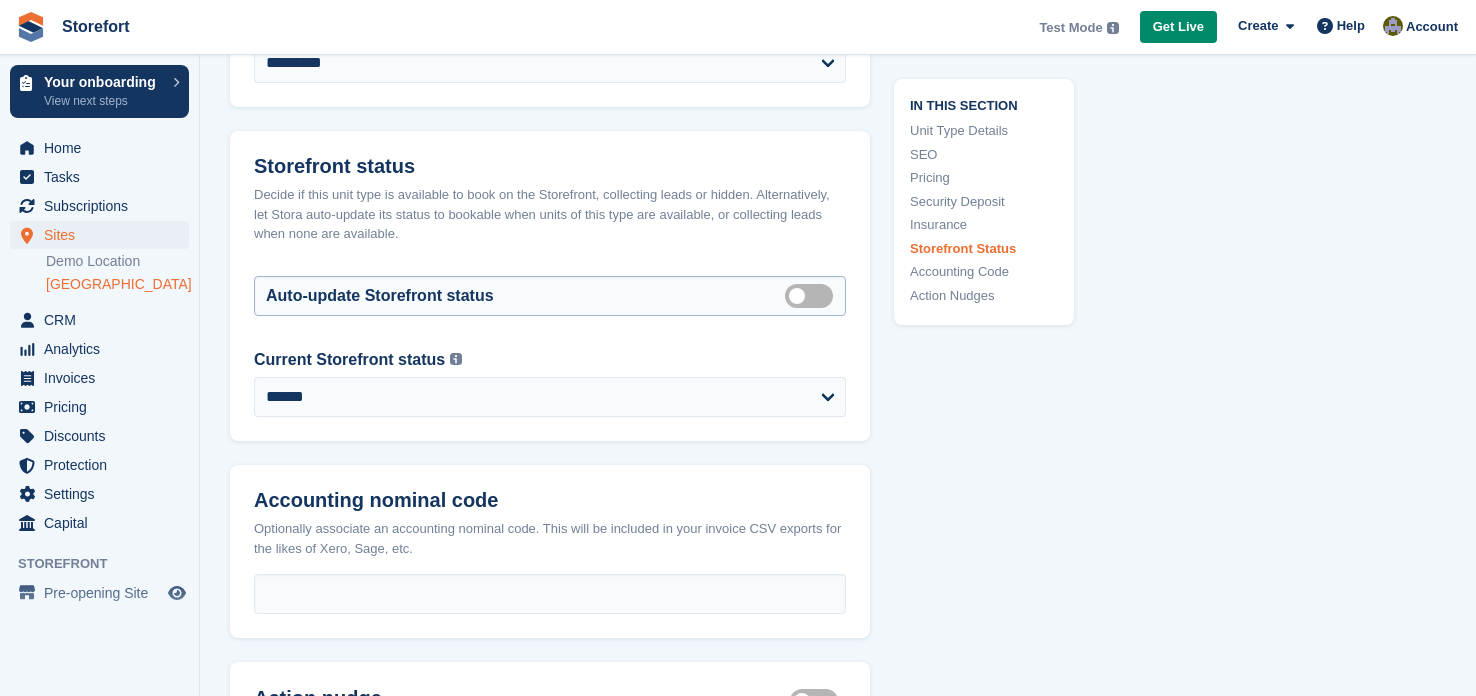 click on "Auto manage storefront status" at bounding box center (813, 295) 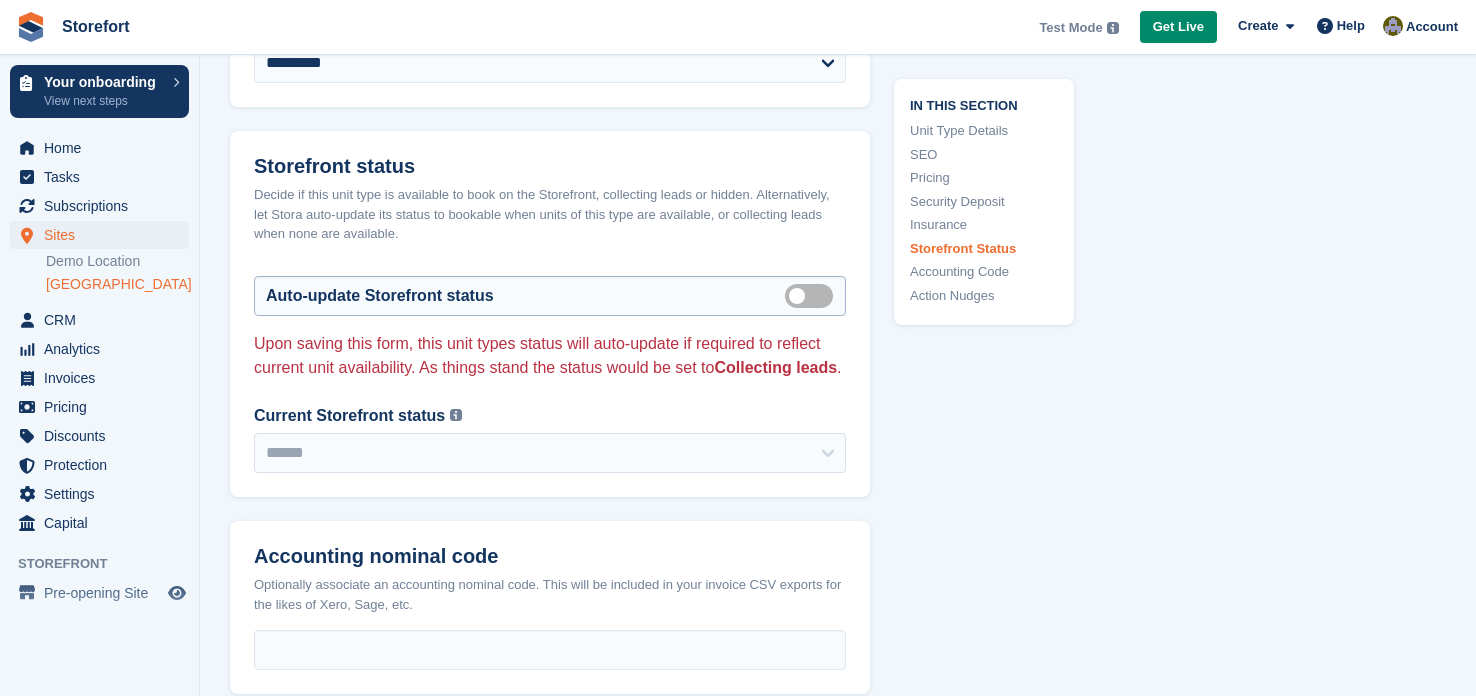 click on "Auto manage storefront status" at bounding box center (813, 295) 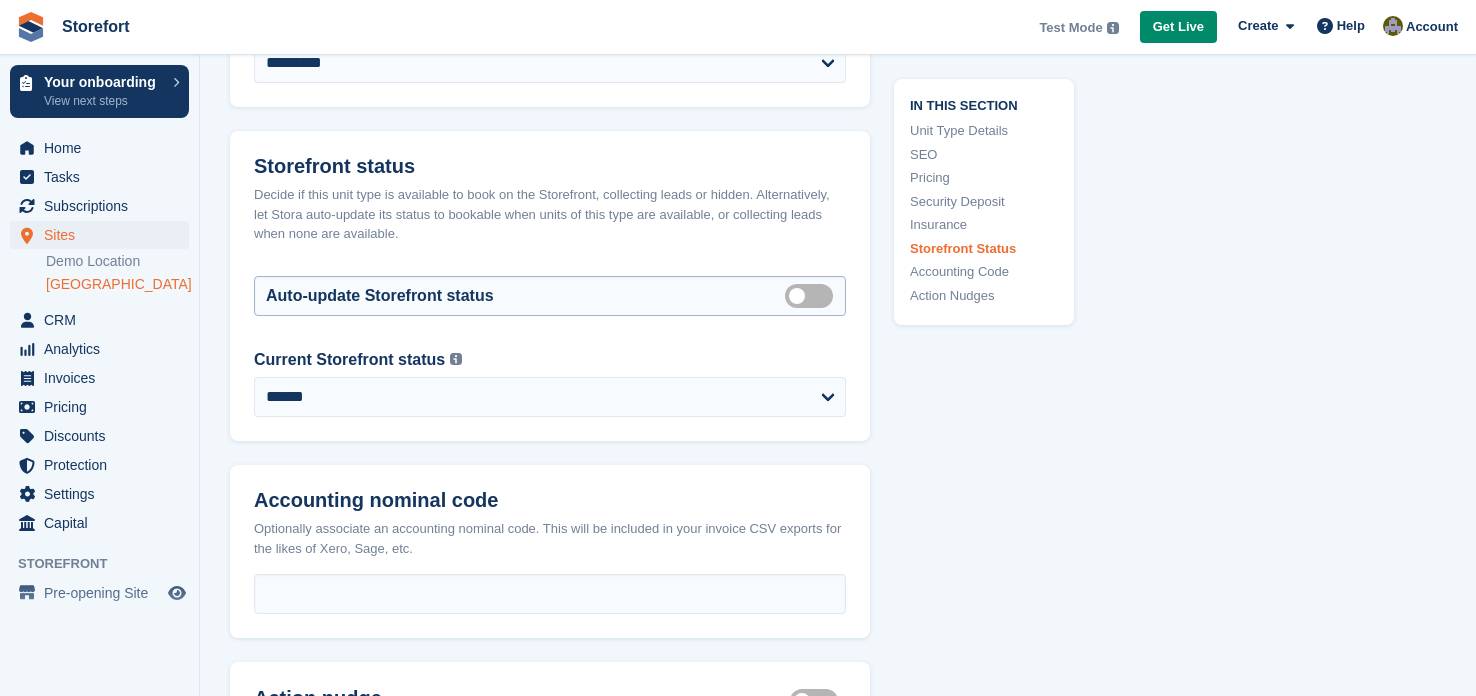 click on "Auto manage storefront status" at bounding box center (813, 295) 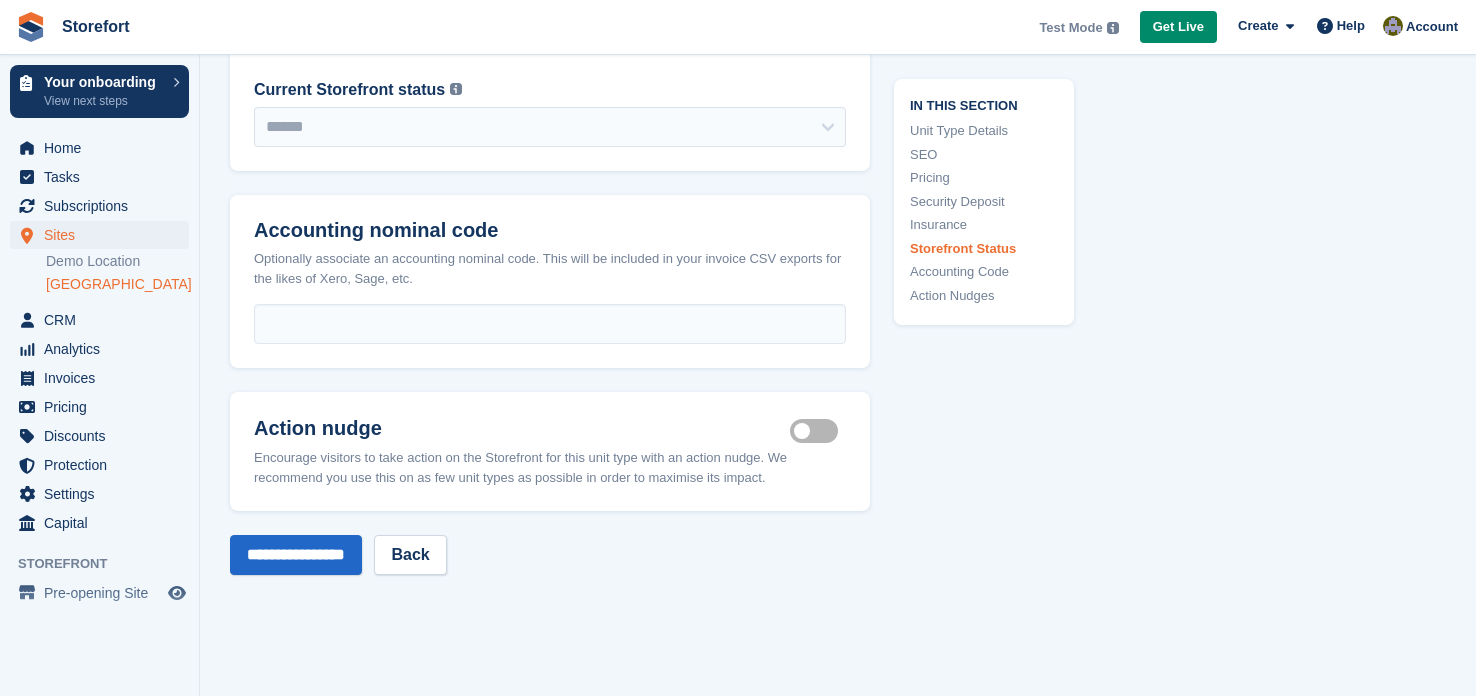 scroll, scrollTop: 3277, scrollLeft: 0, axis: vertical 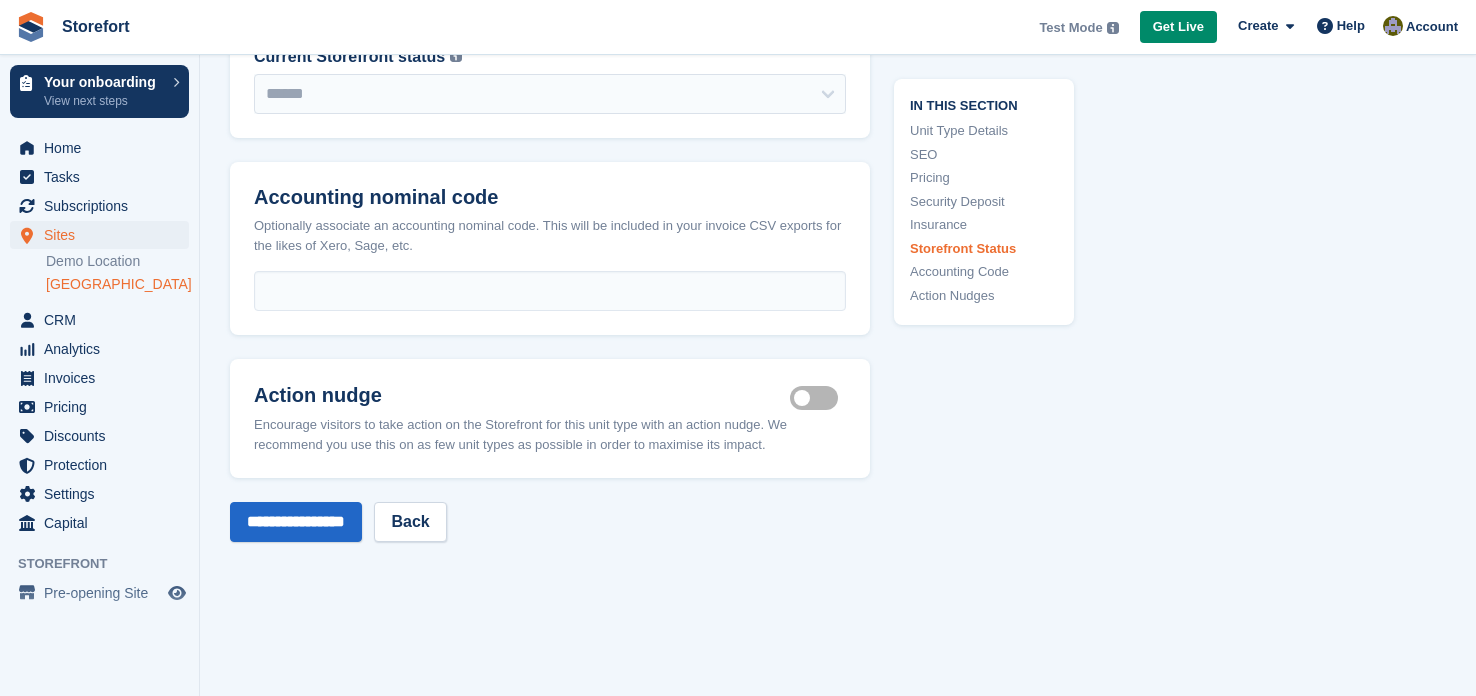 click on "Is active" at bounding box center [818, 398] 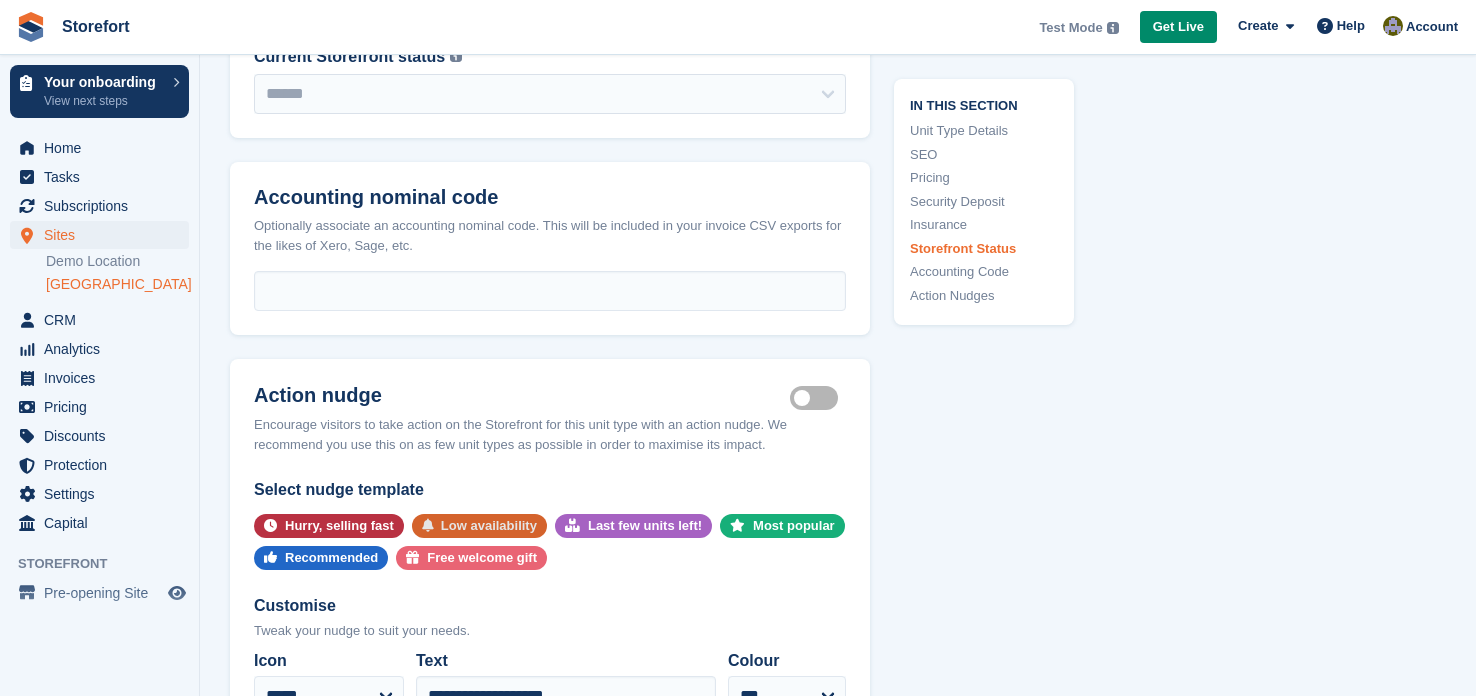 click on "Low availability" at bounding box center (489, 526) 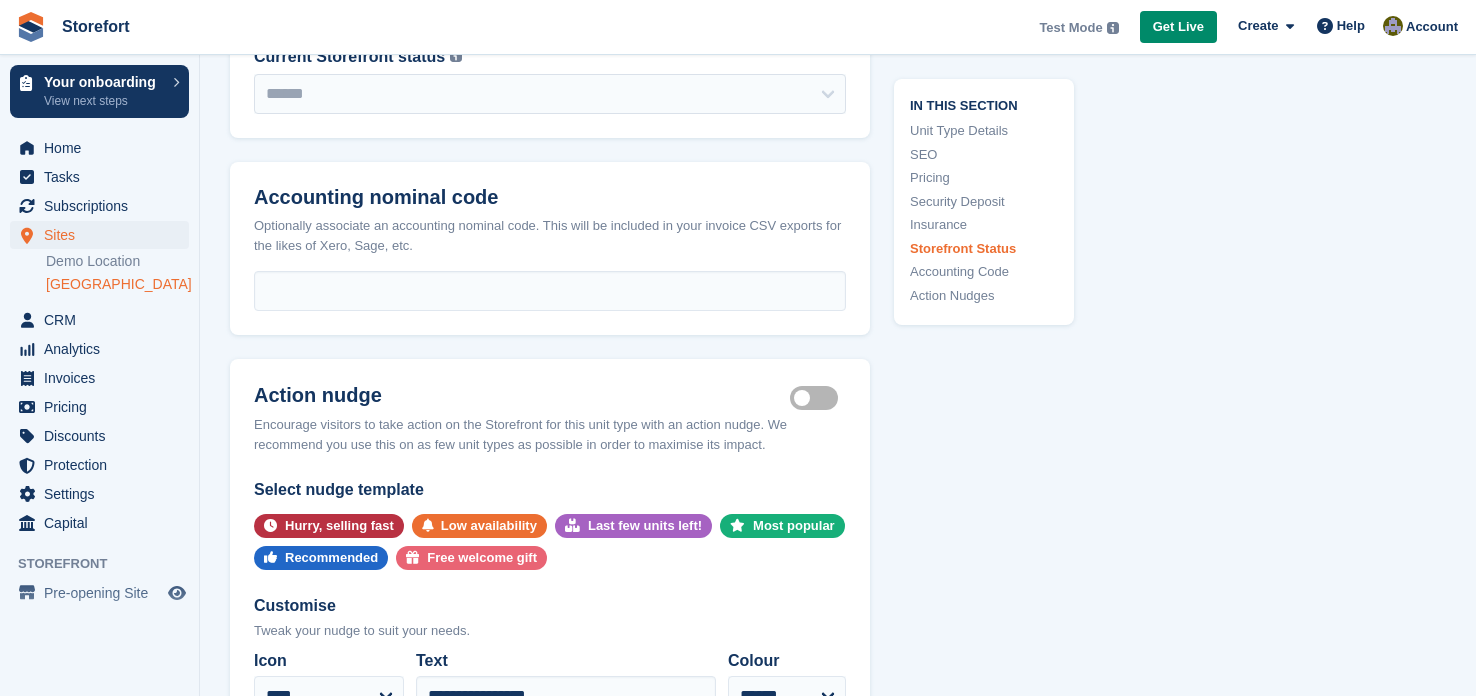 type 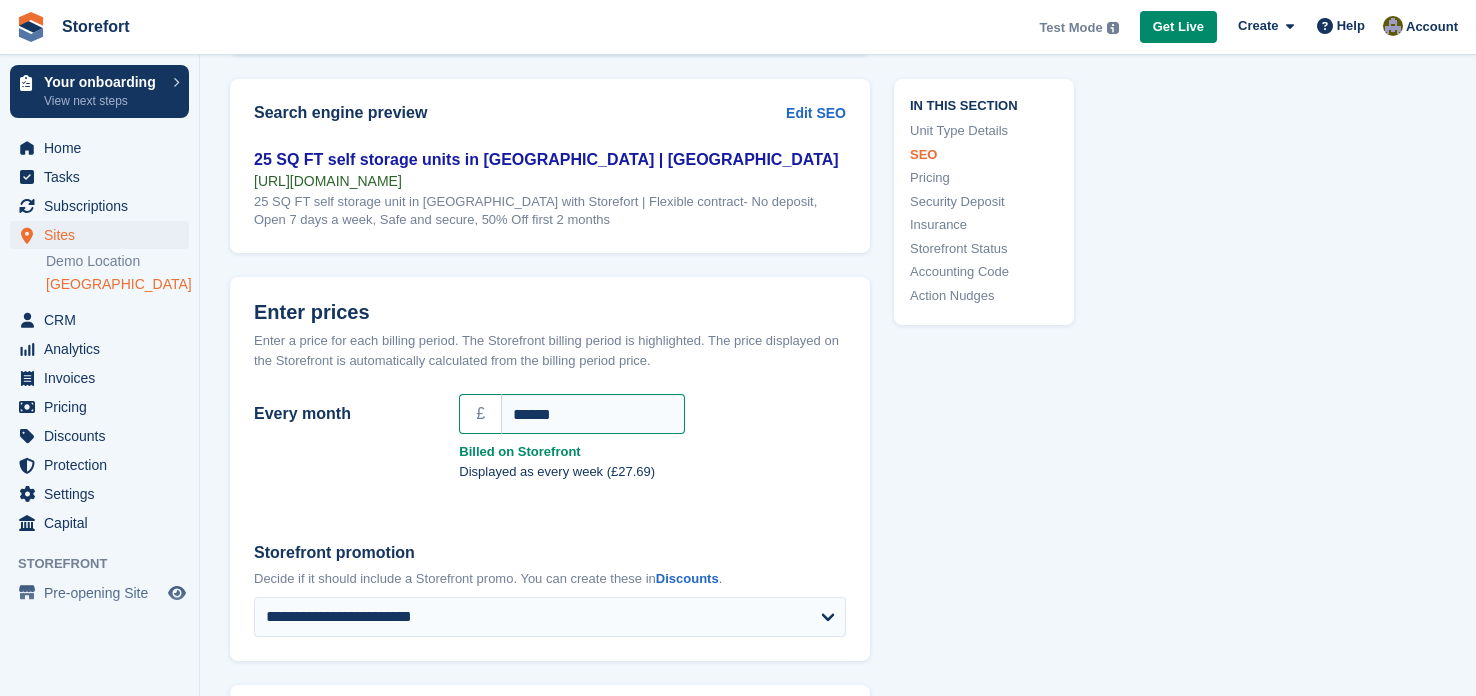 scroll, scrollTop: 1559, scrollLeft: 0, axis: vertical 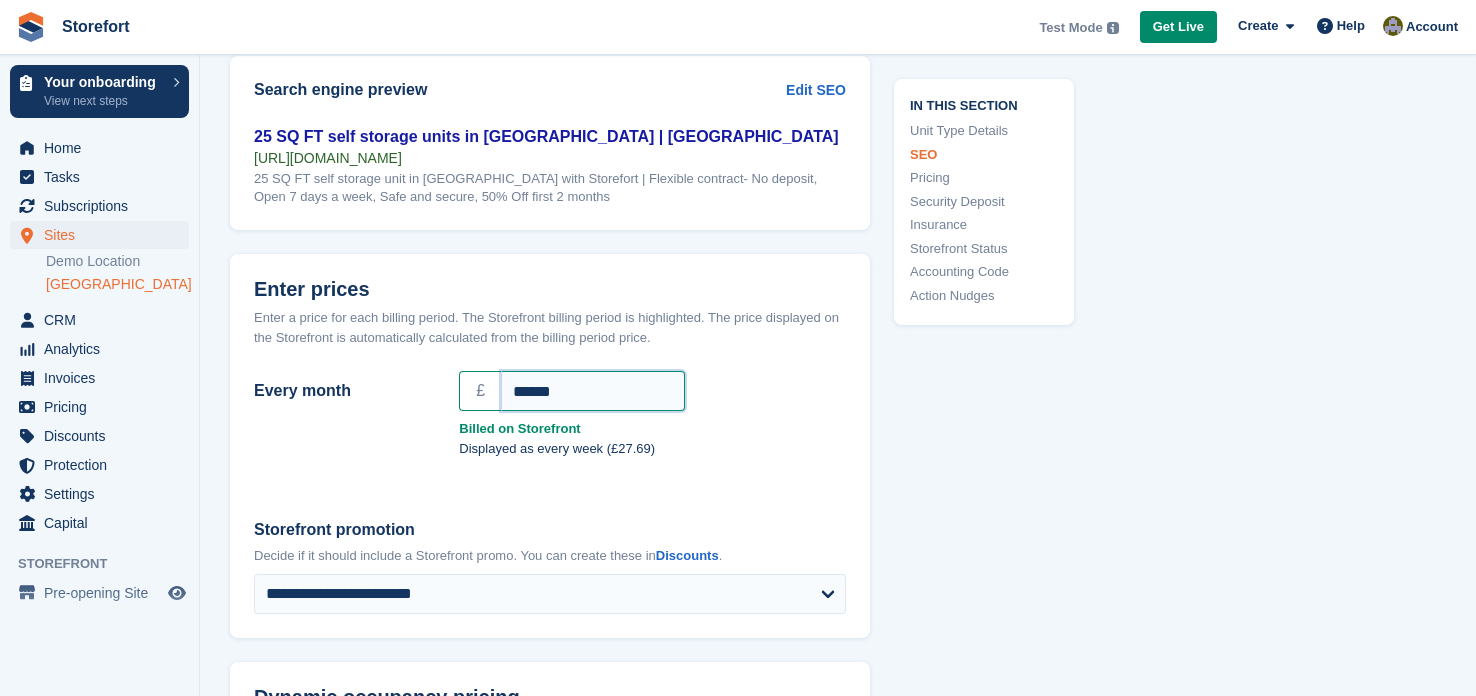 click on "******" at bounding box center [593, 391] 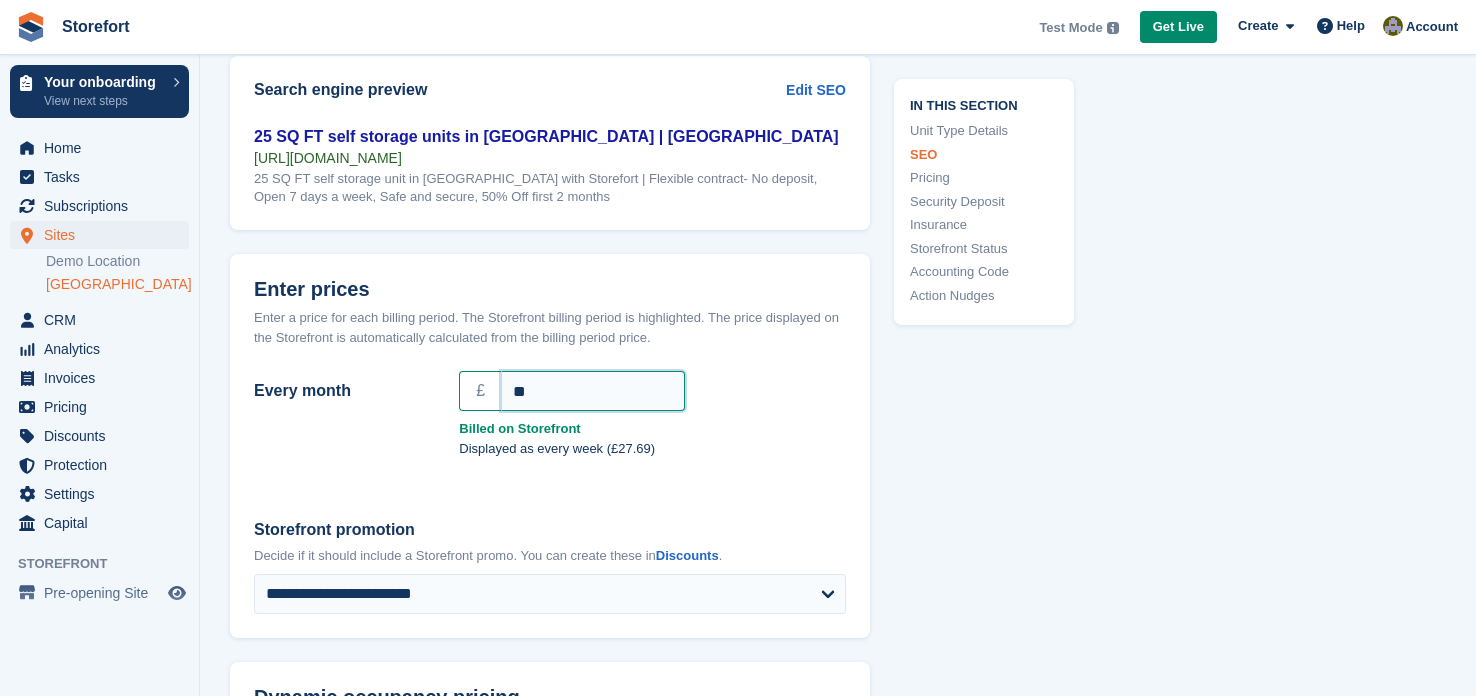 type on "*" 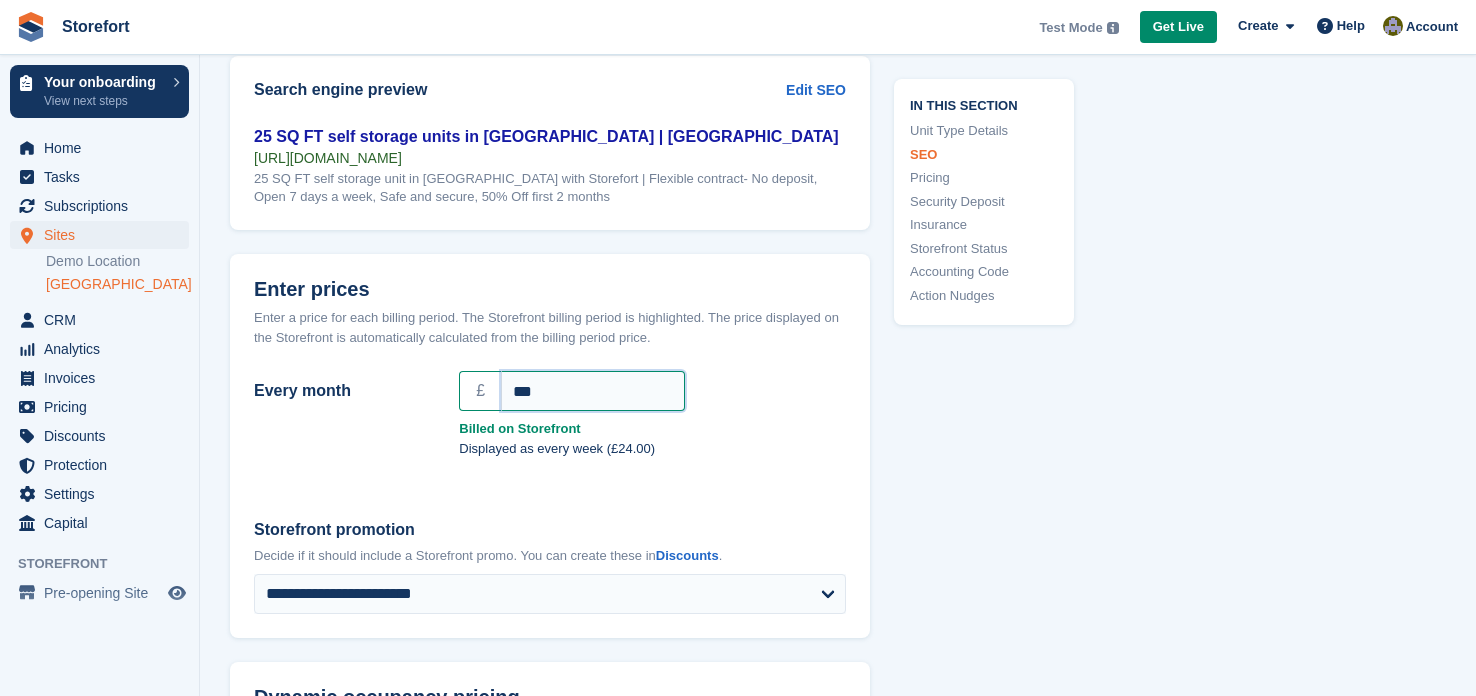 type on "***" 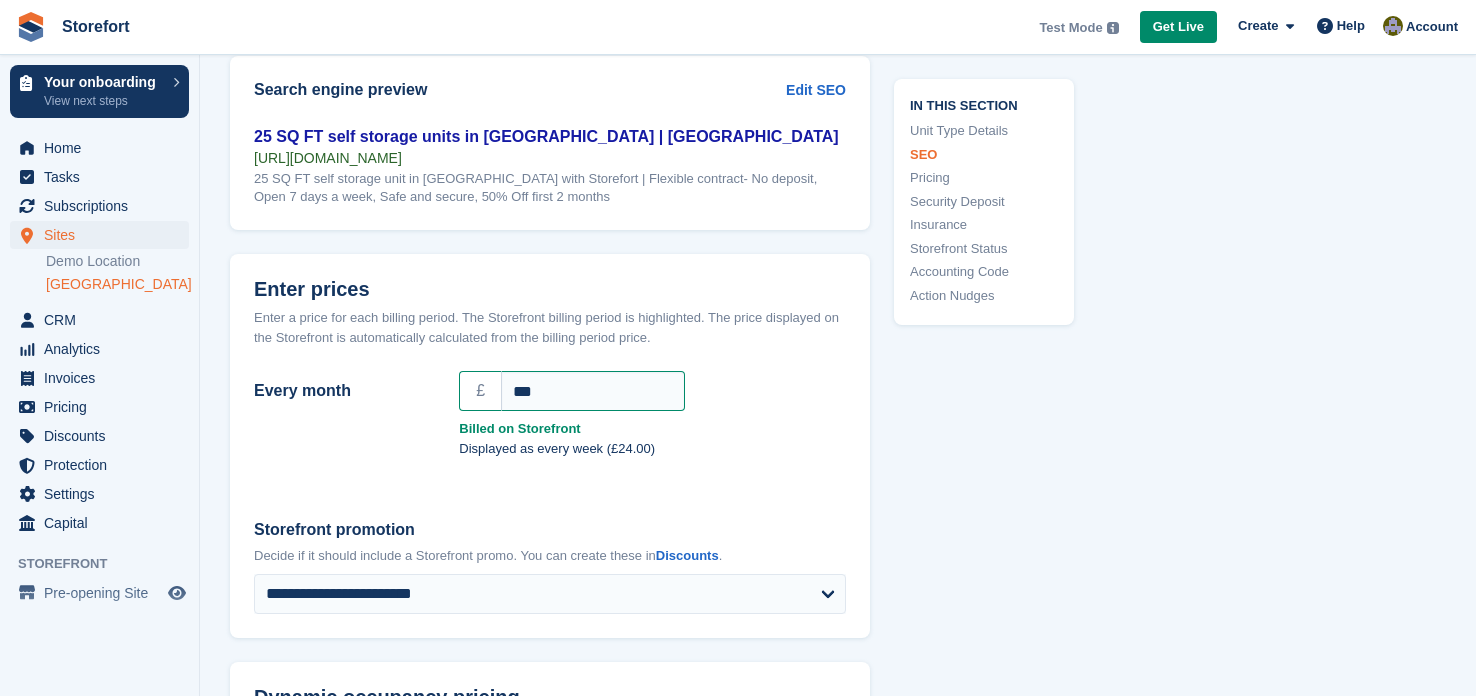 click on "Every month
£
***
Billed on Storefront
Displayed as every week (£24.00)" at bounding box center [550, 428] 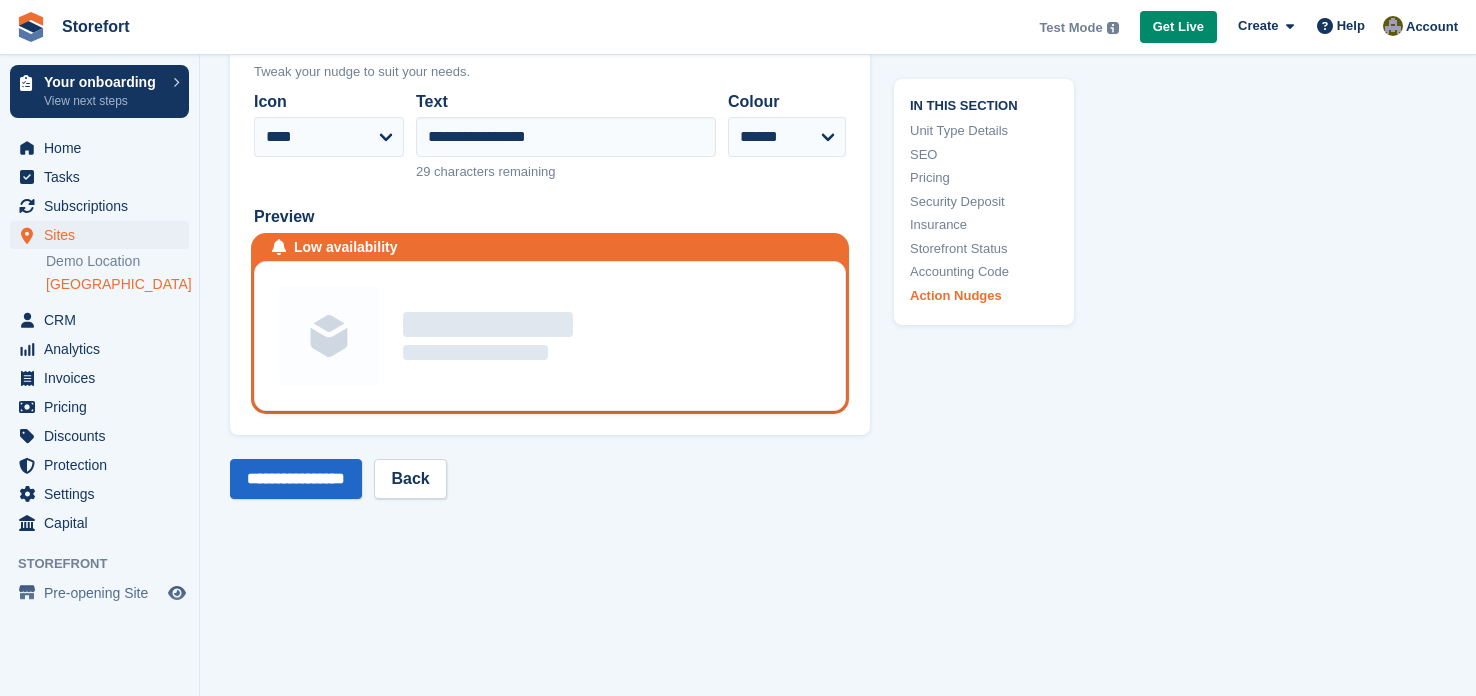 scroll, scrollTop: 3837, scrollLeft: 0, axis: vertical 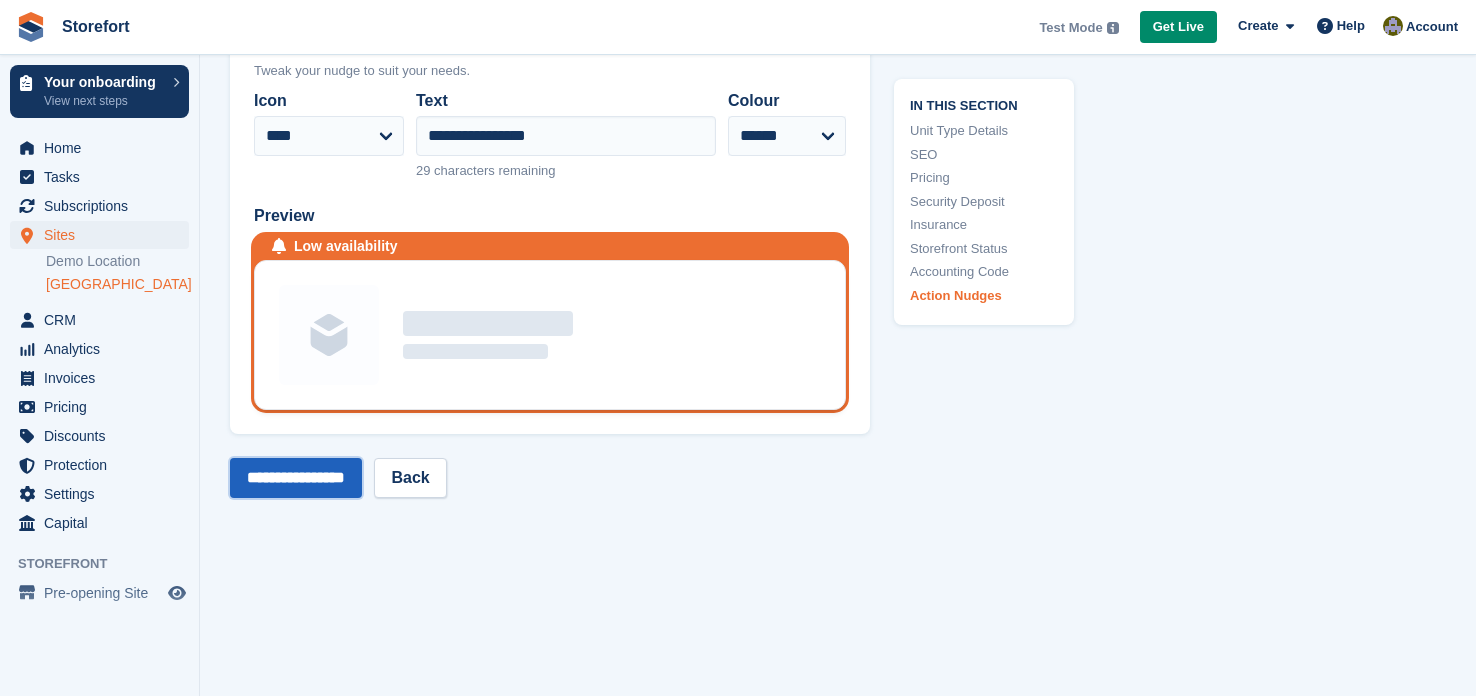 click on "**********" at bounding box center [296, 478] 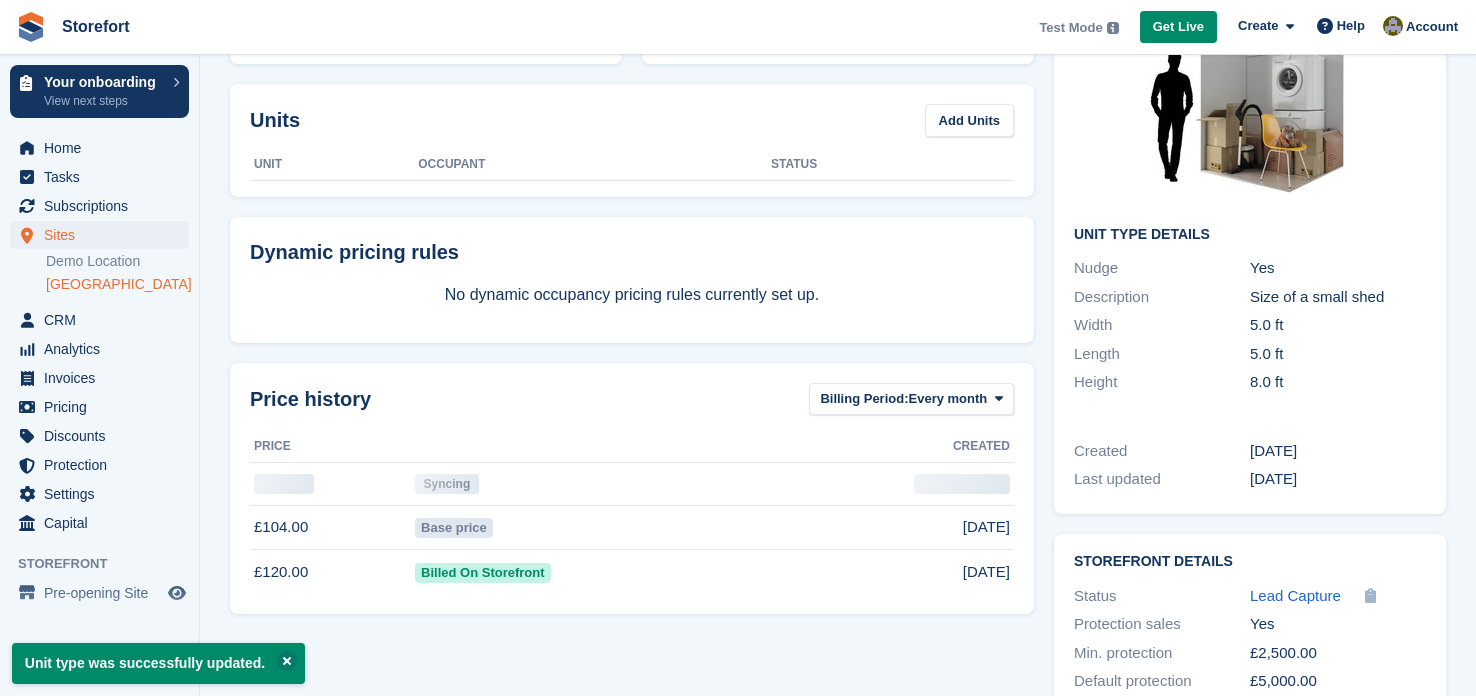 scroll, scrollTop: 0, scrollLeft: 0, axis: both 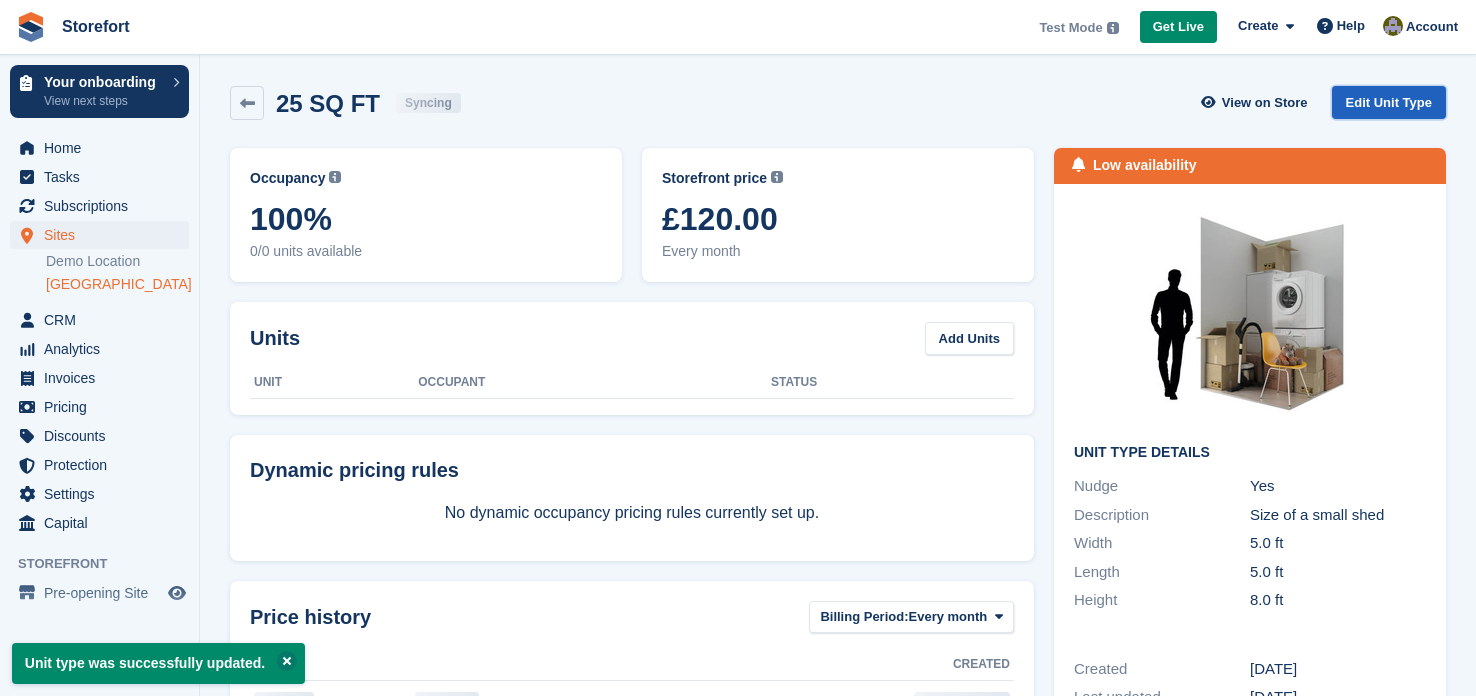click on "Edit Unit Type" at bounding box center (1389, 102) 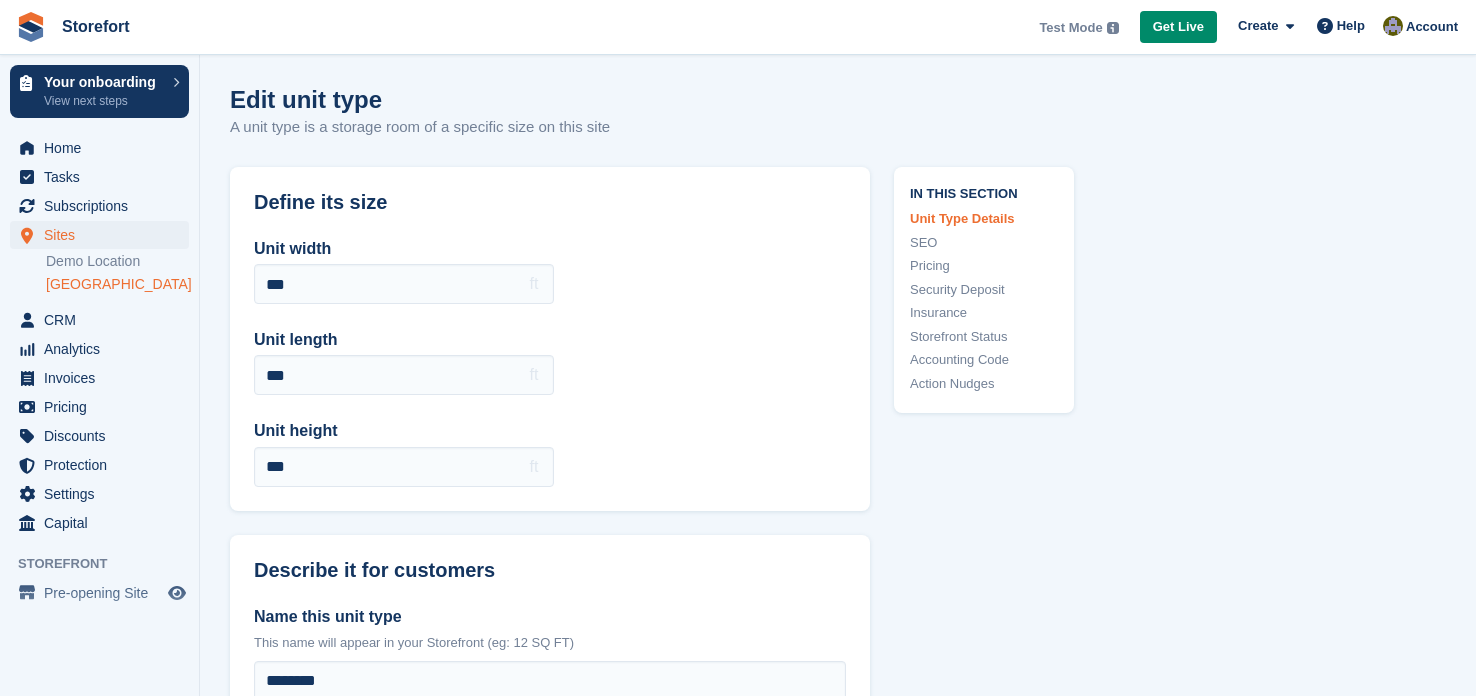 click on "Unit width
*** ft
Unit length
*** ft
Unit height
*** ft" at bounding box center (550, 362) 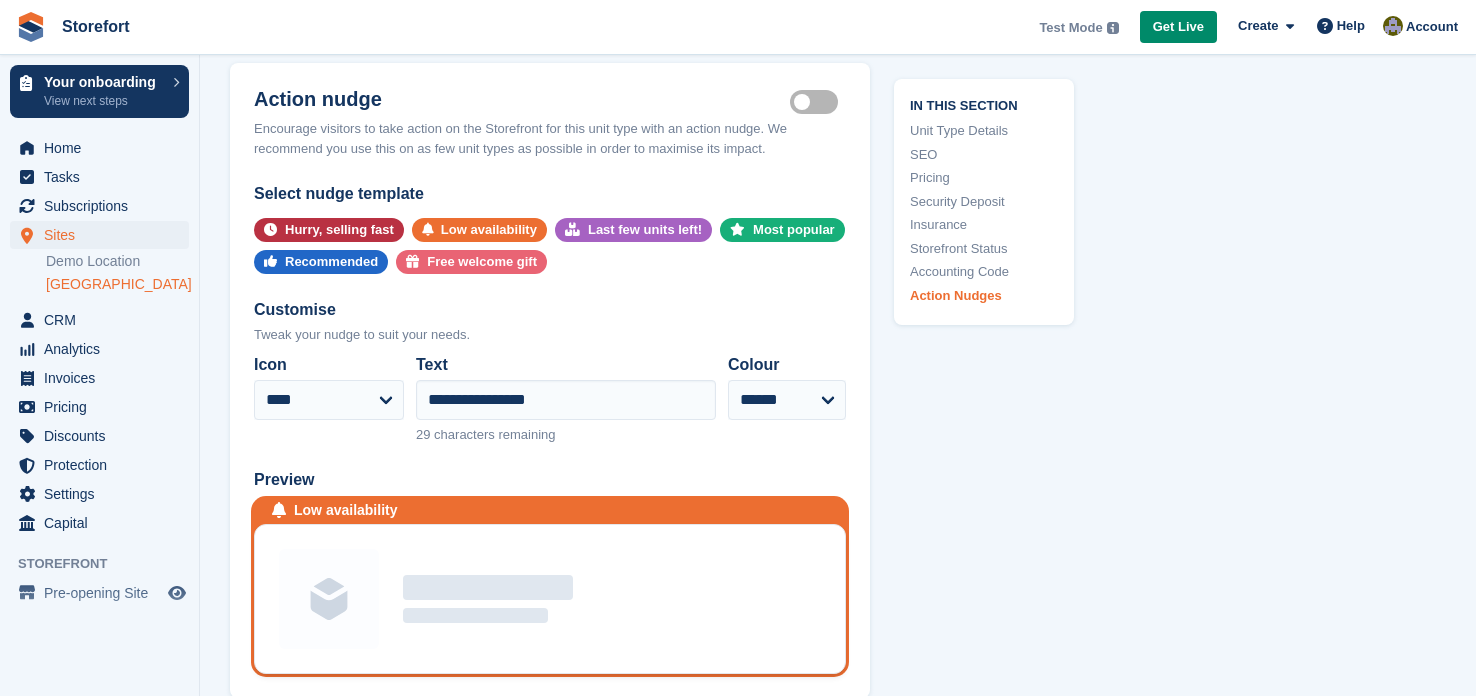 scroll, scrollTop: 3557, scrollLeft: 0, axis: vertical 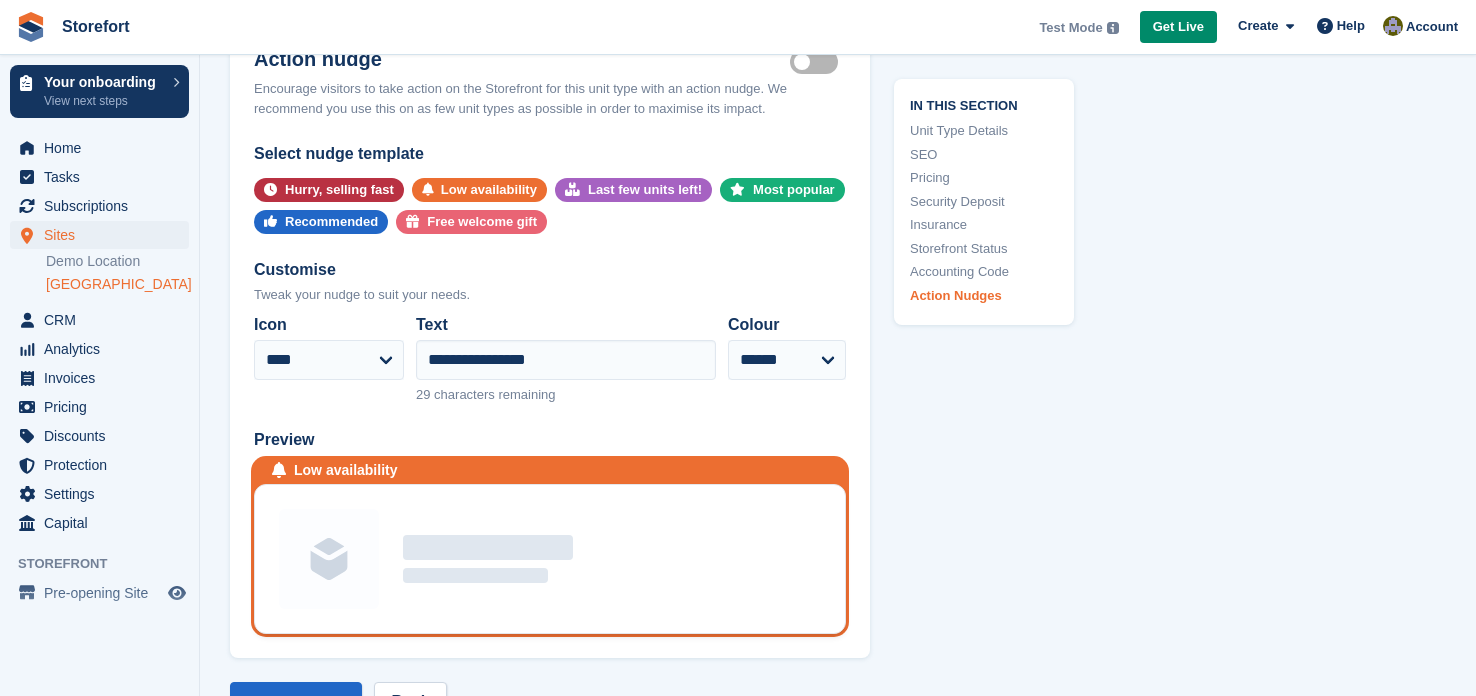 click on "Is active" at bounding box center (818, 62) 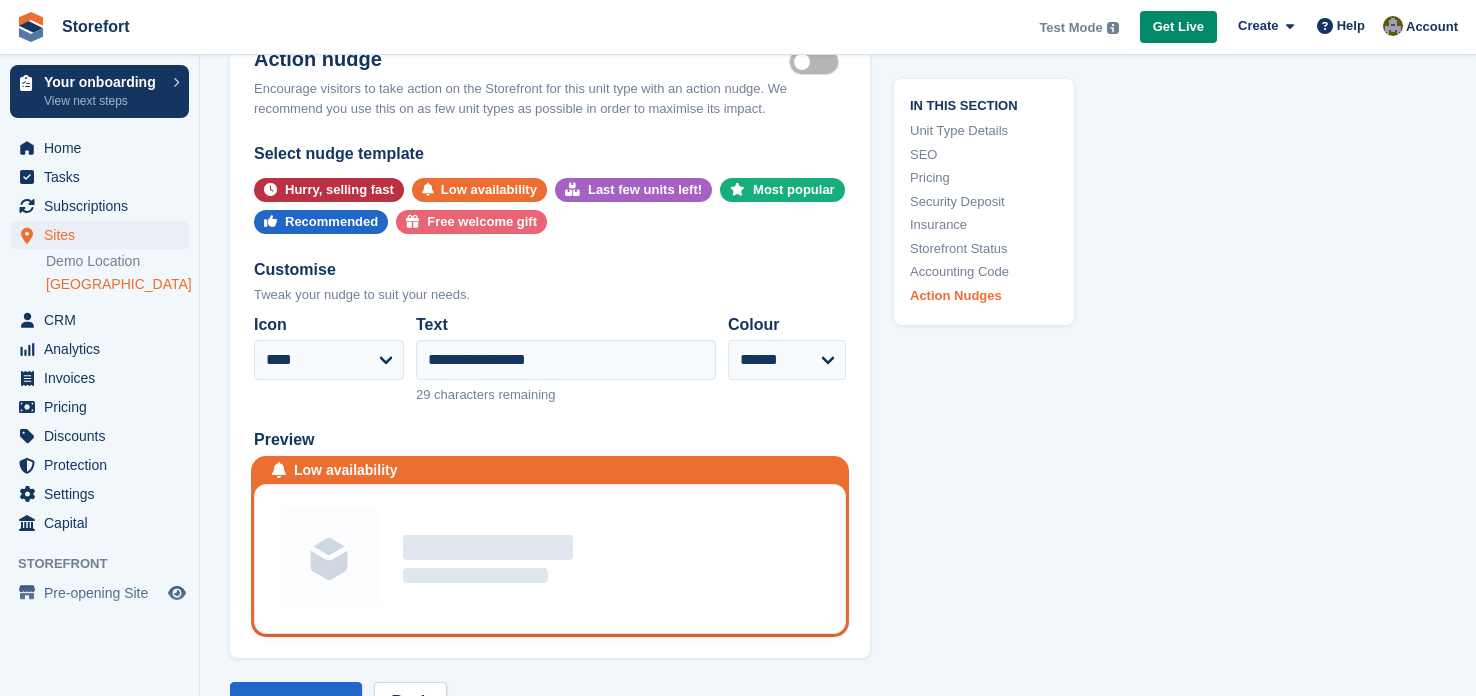 scroll, scrollTop: 3461, scrollLeft: 0, axis: vertical 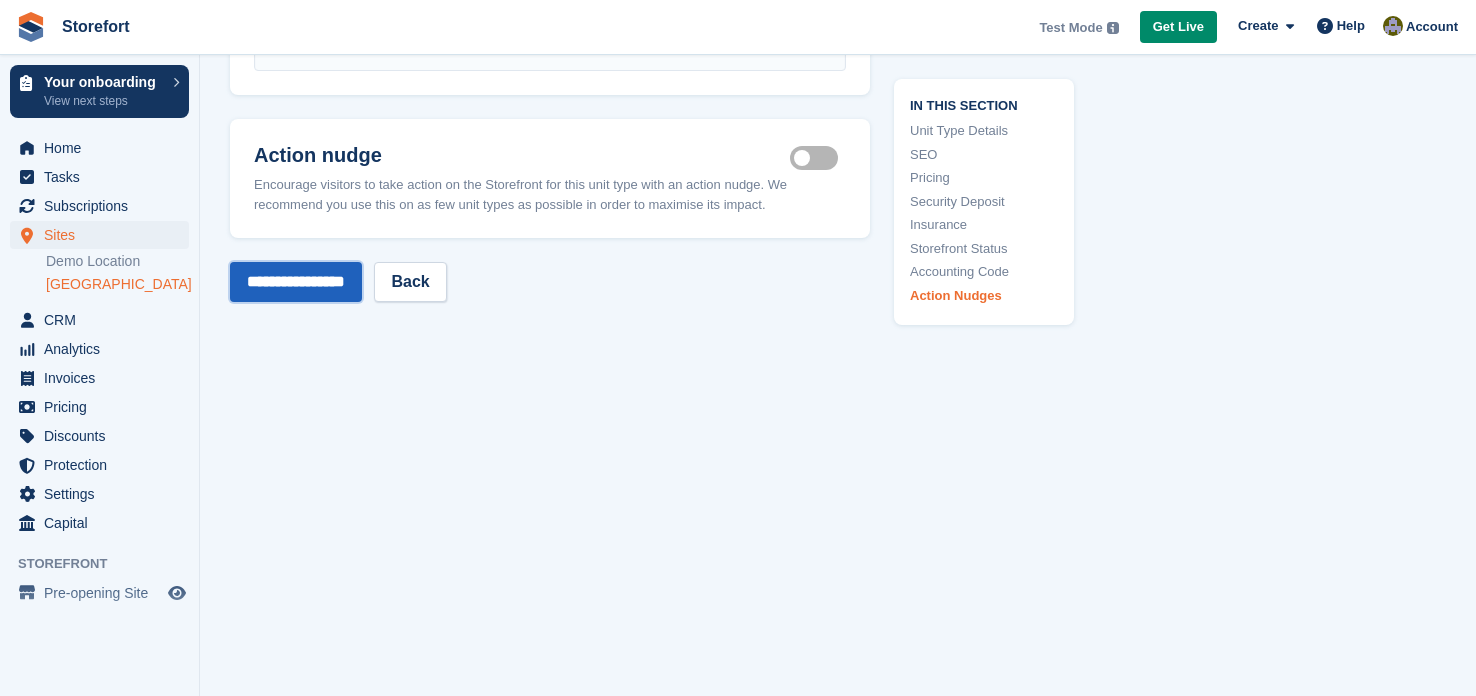click on "**********" at bounding box center (296, 282) 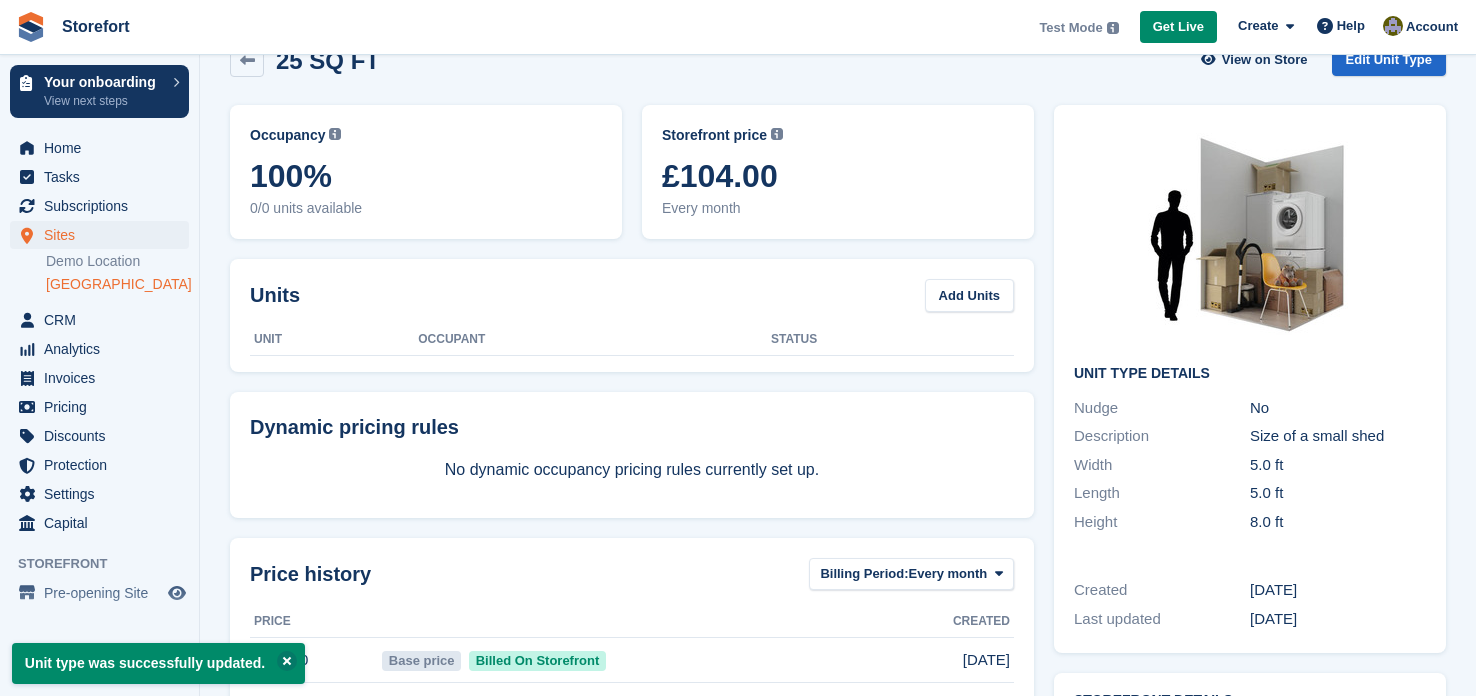 scroll, scrollTop: 0, scrollLeft: 0, axis: both 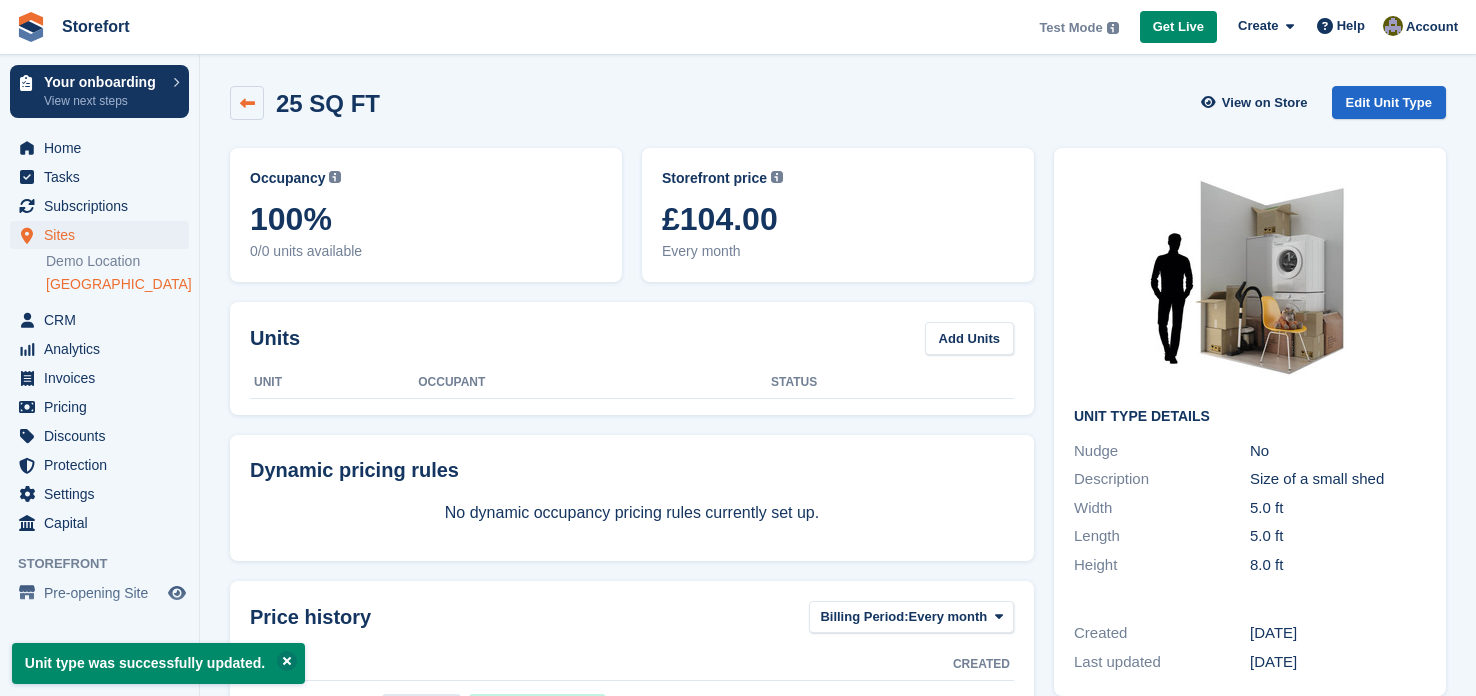 click at bounding box center [247, 103] 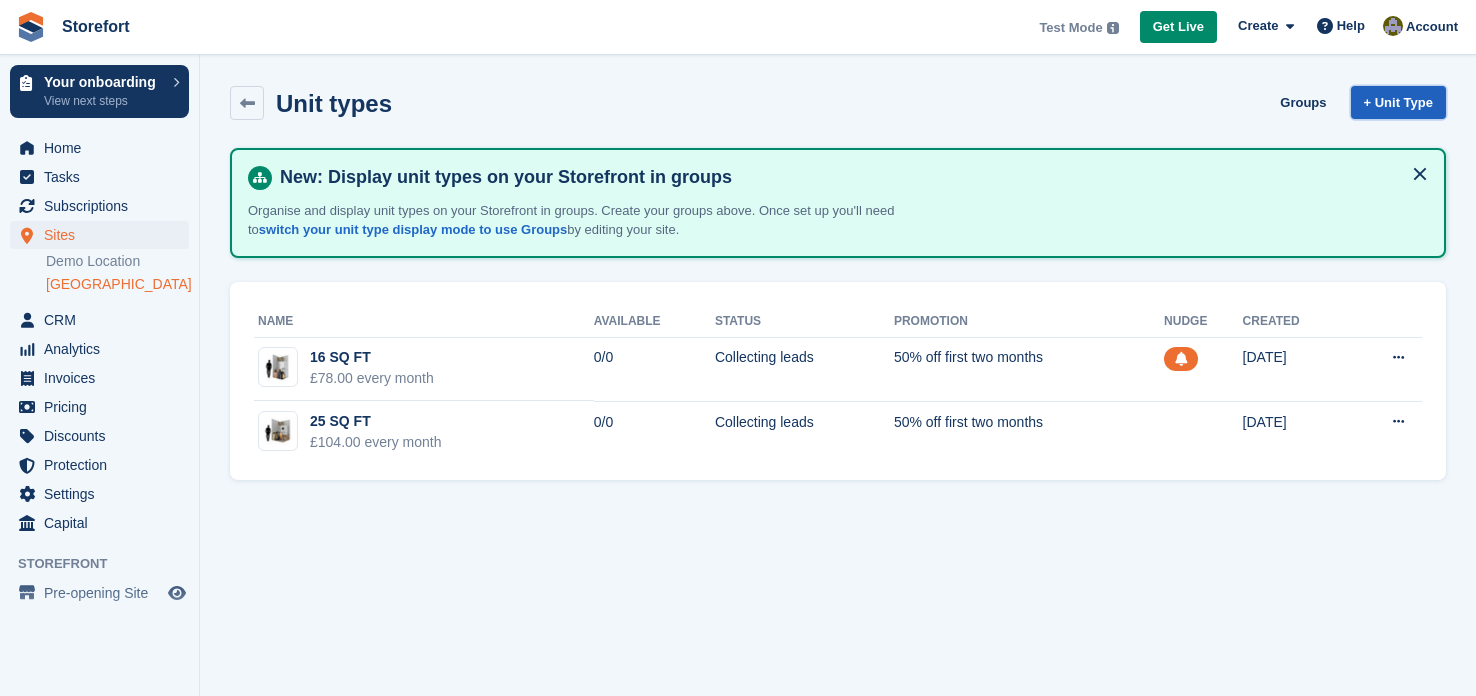 click on "+ Unit Type" at bounding box center (1398, 102) 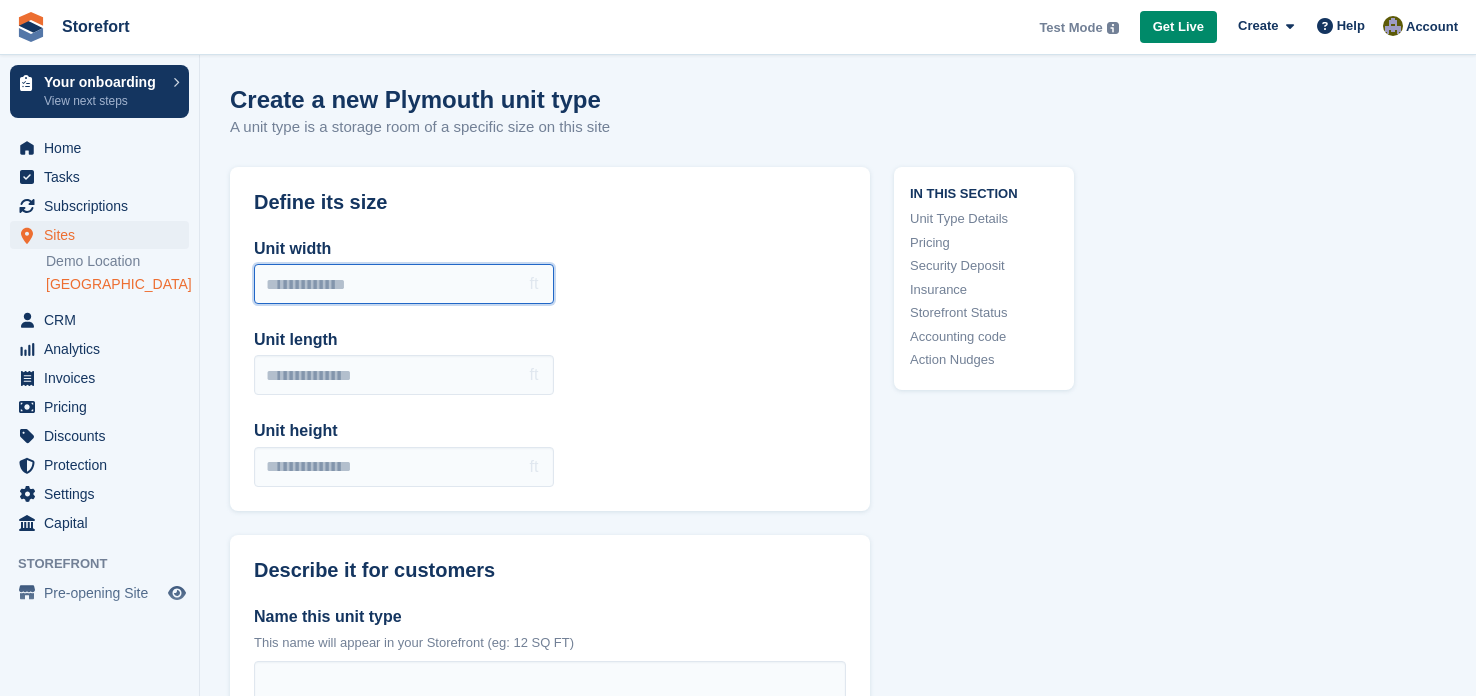 click on "Unit width" at bounding box center [404, 284] 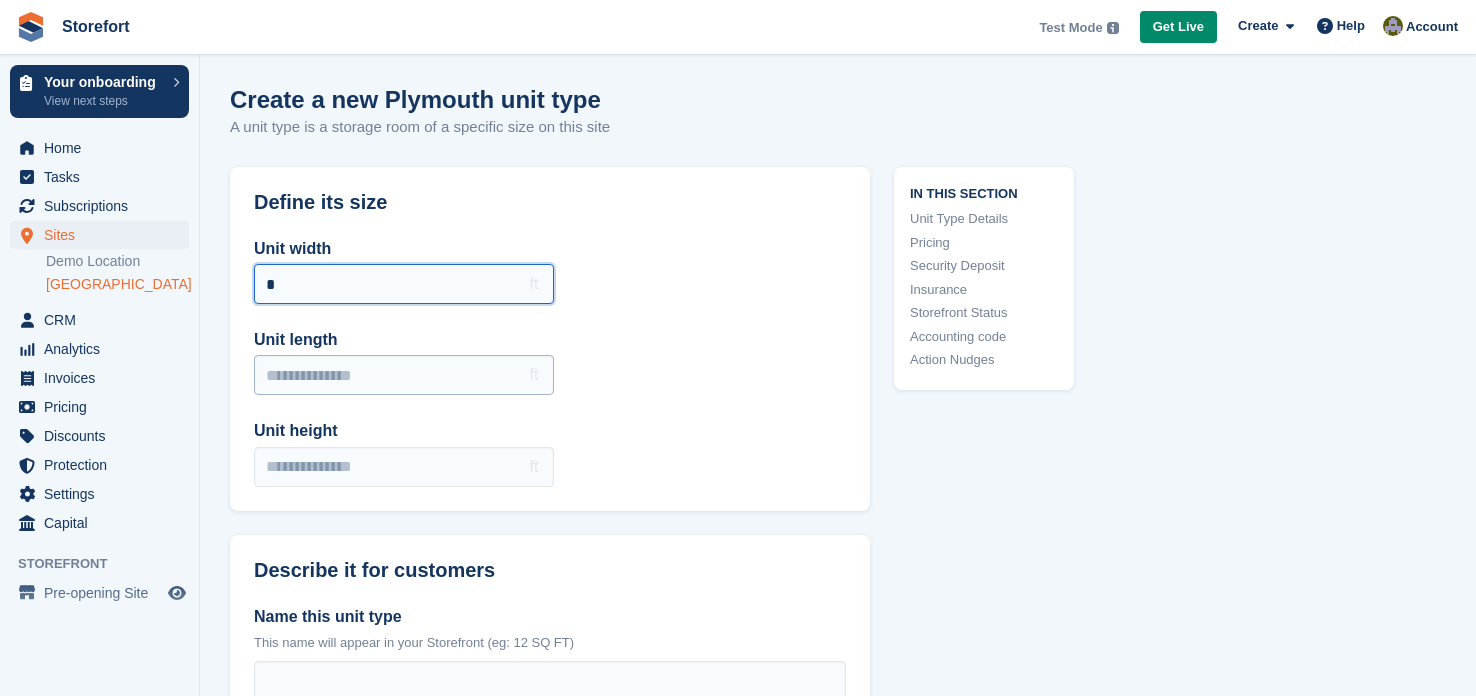 type on "*" 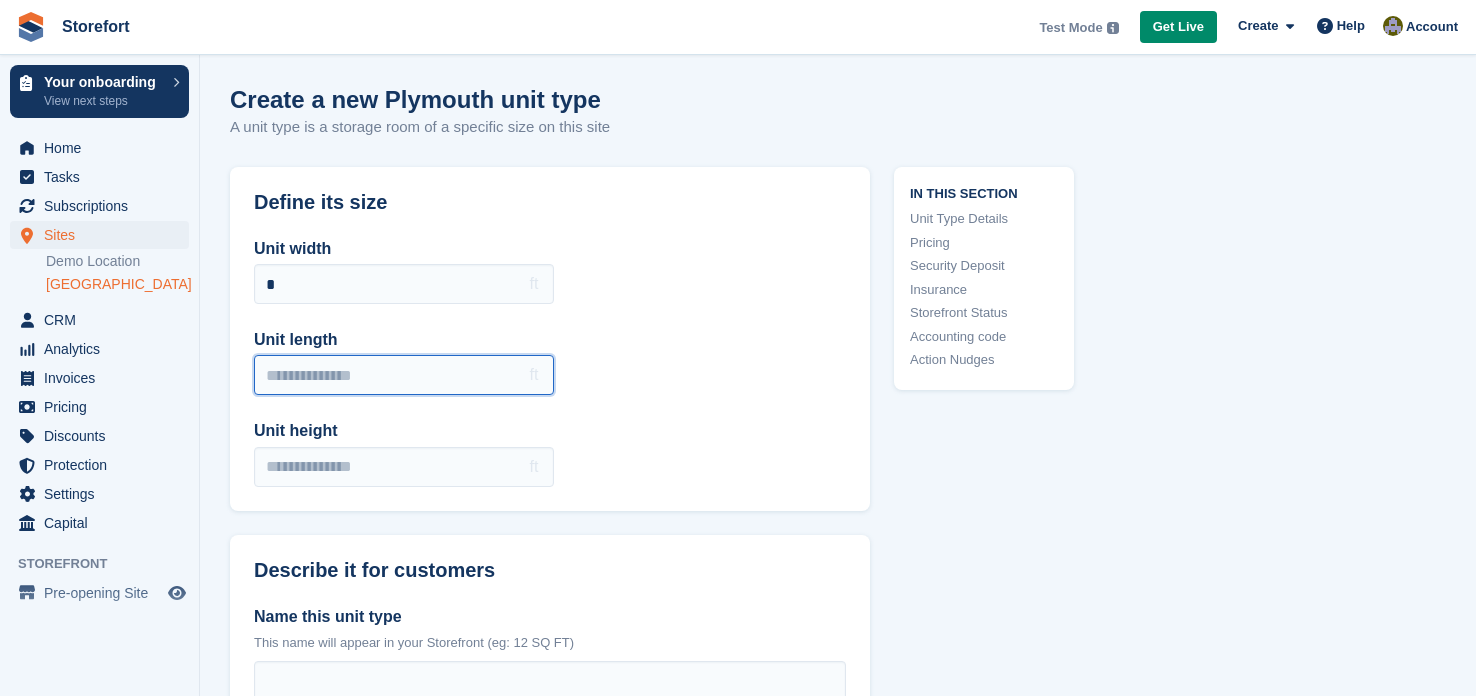 click on "Unit length" at bounding box center [404, 375] 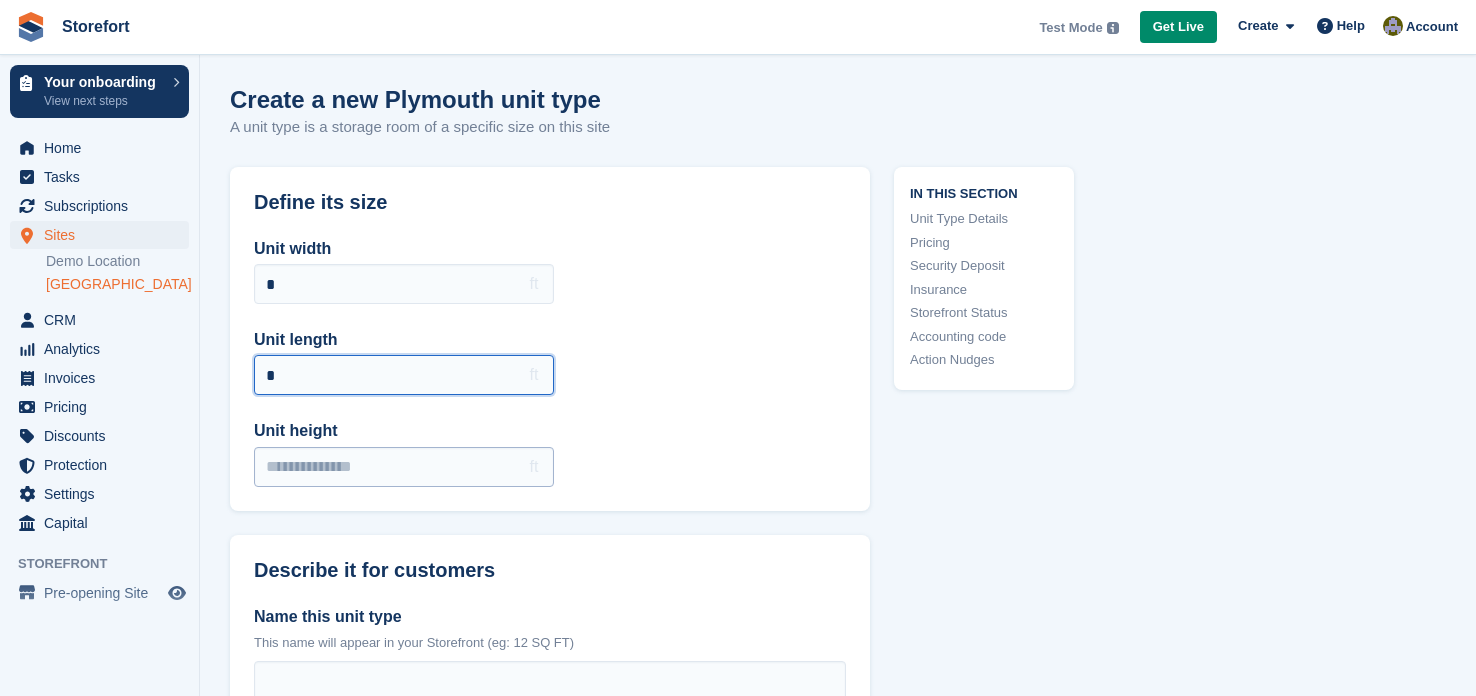 type on "*" 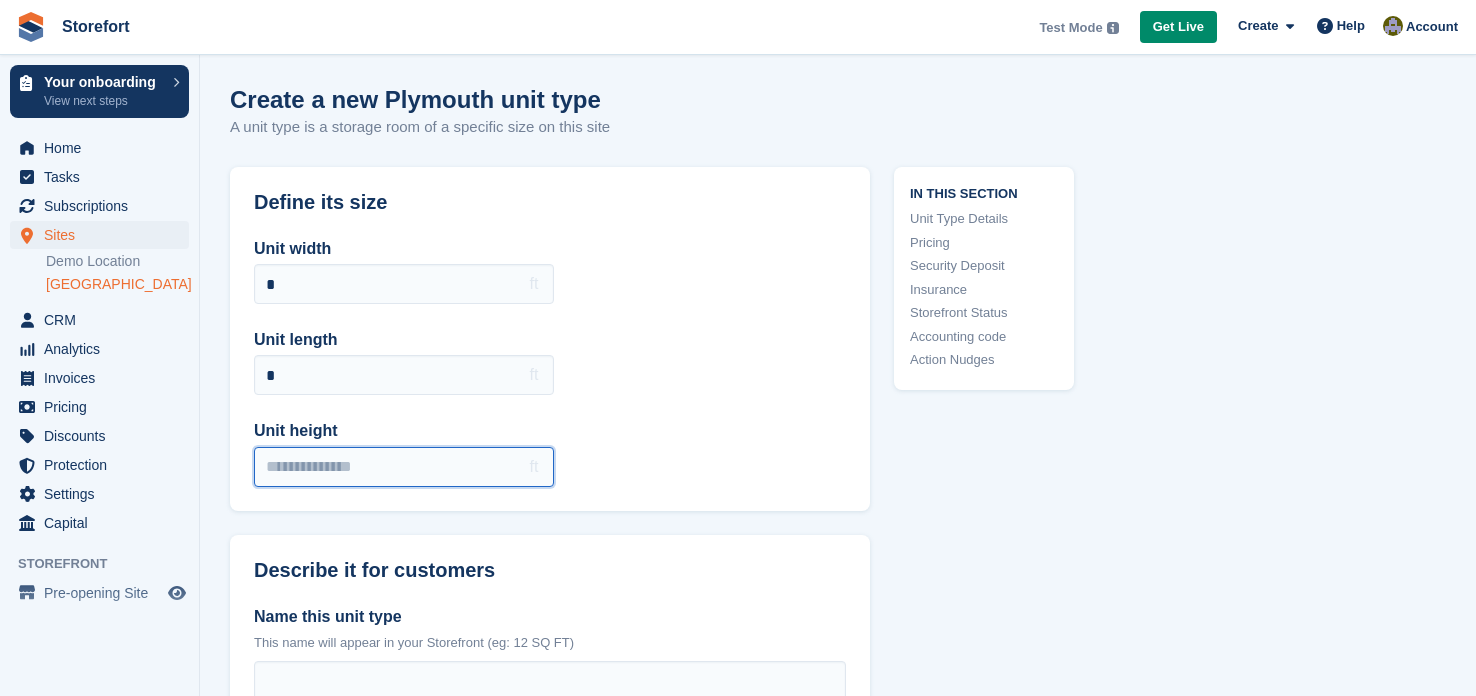 click on "Unit height" at bounding box center [404, 467] 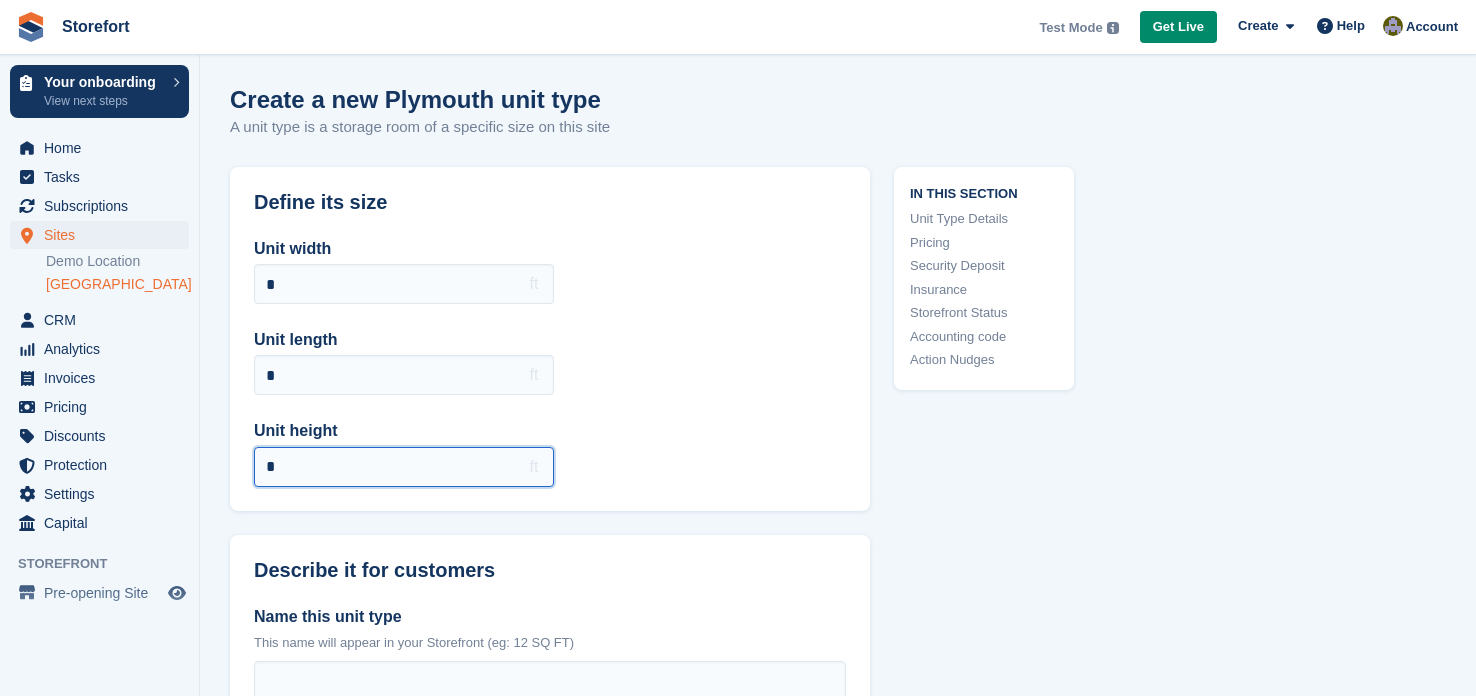 type on "*" 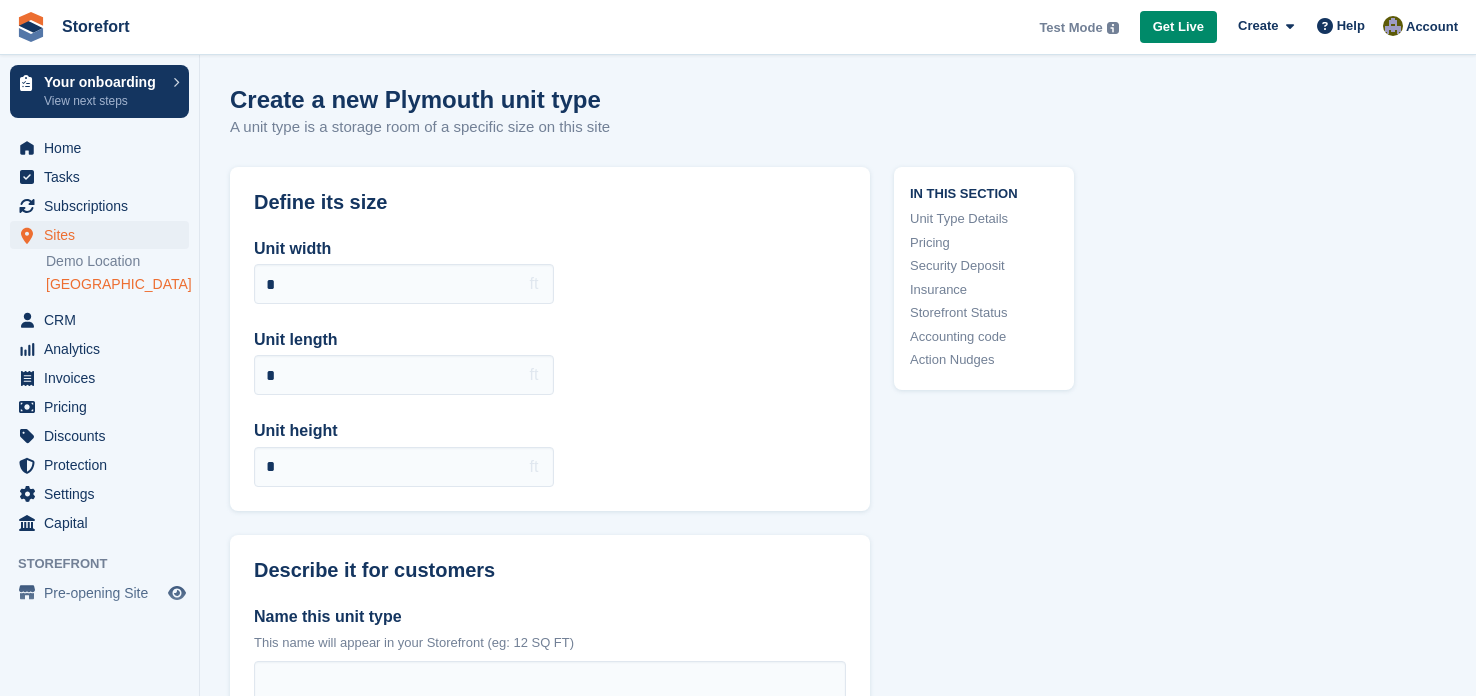 click on "Describe it for customers" at bounding box center (550, 558) 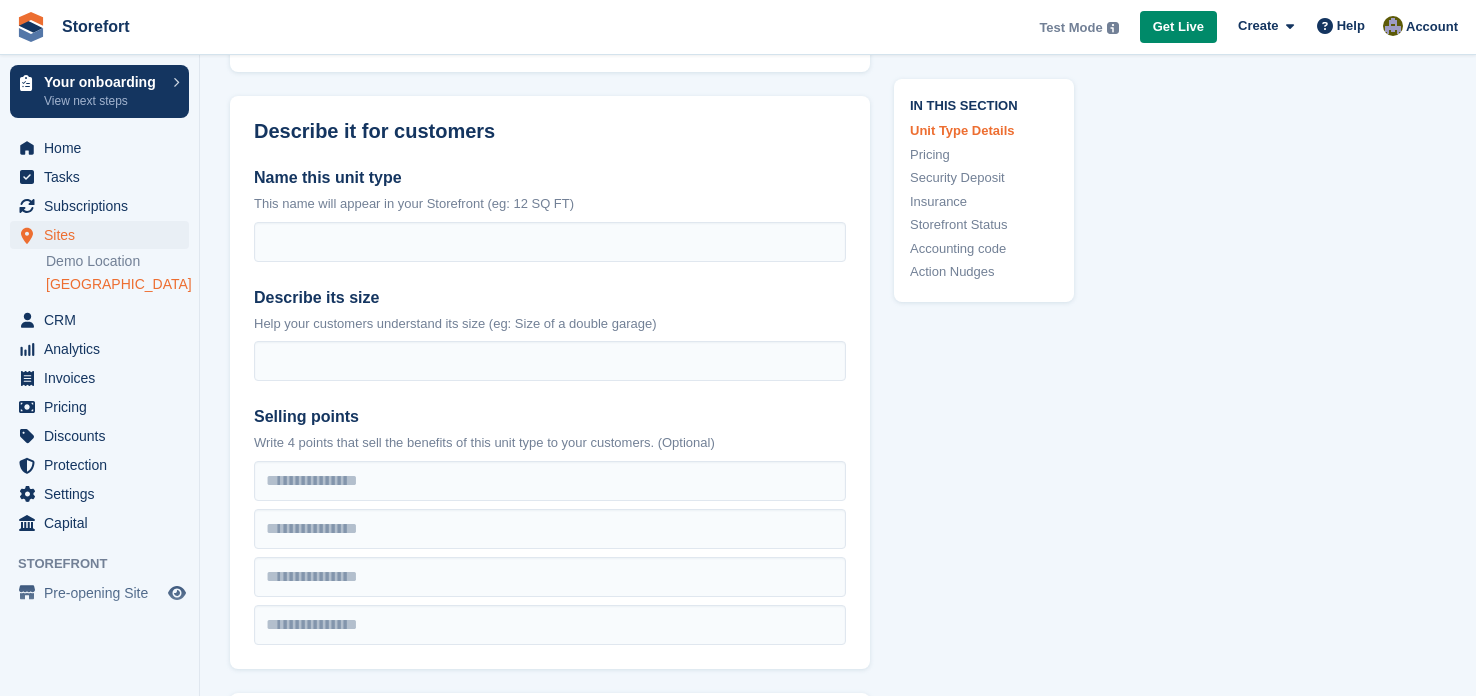 scroll, scrollTop: 479, scrollLeft: 0, axis: vertical 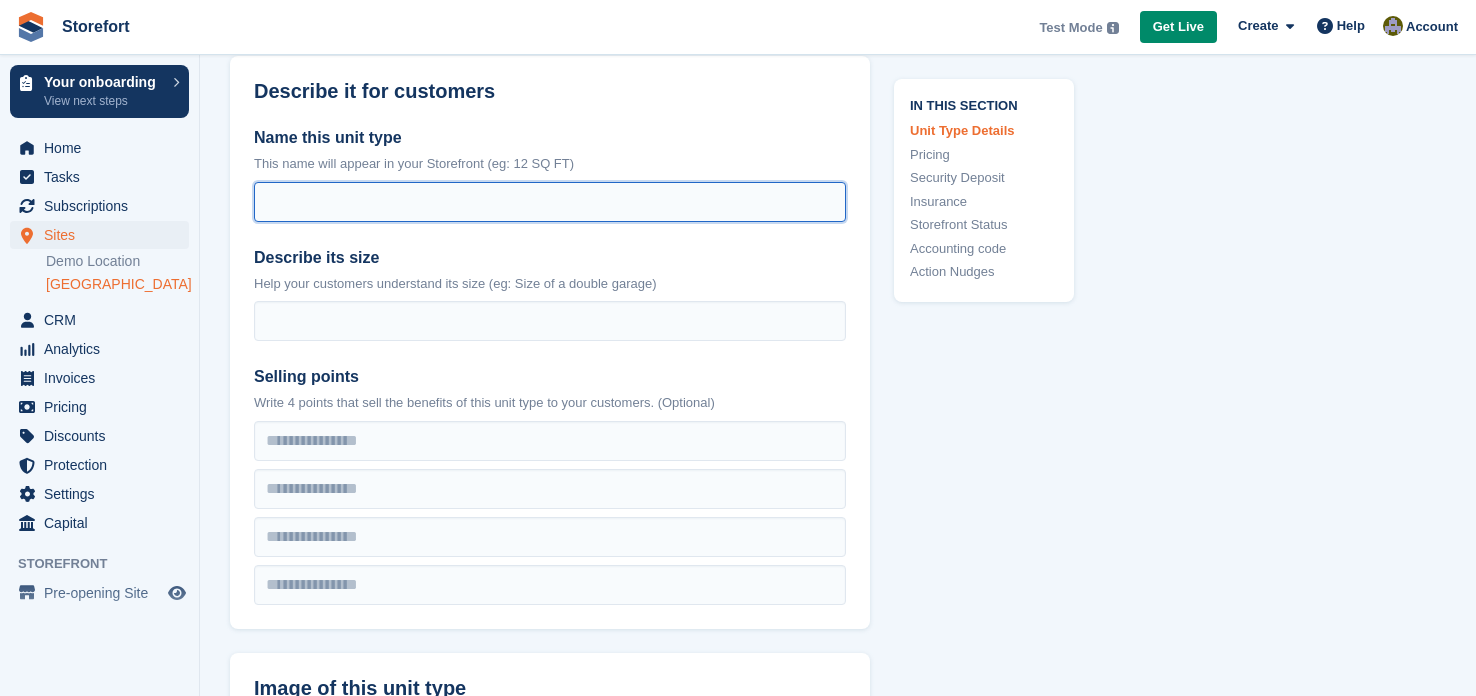 click on "Name this unit type" at bounding box center [550, 202] 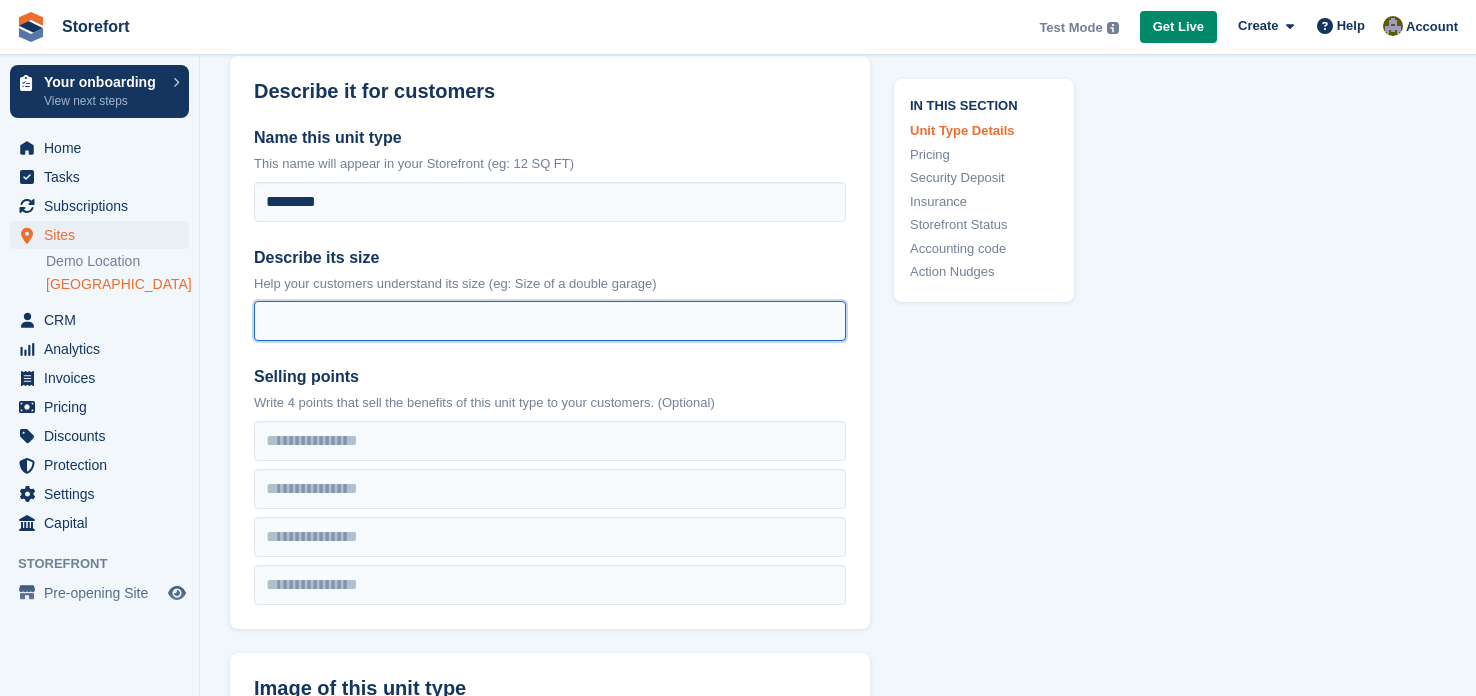 click on "Describe its size" at bounding box center (550, 321) 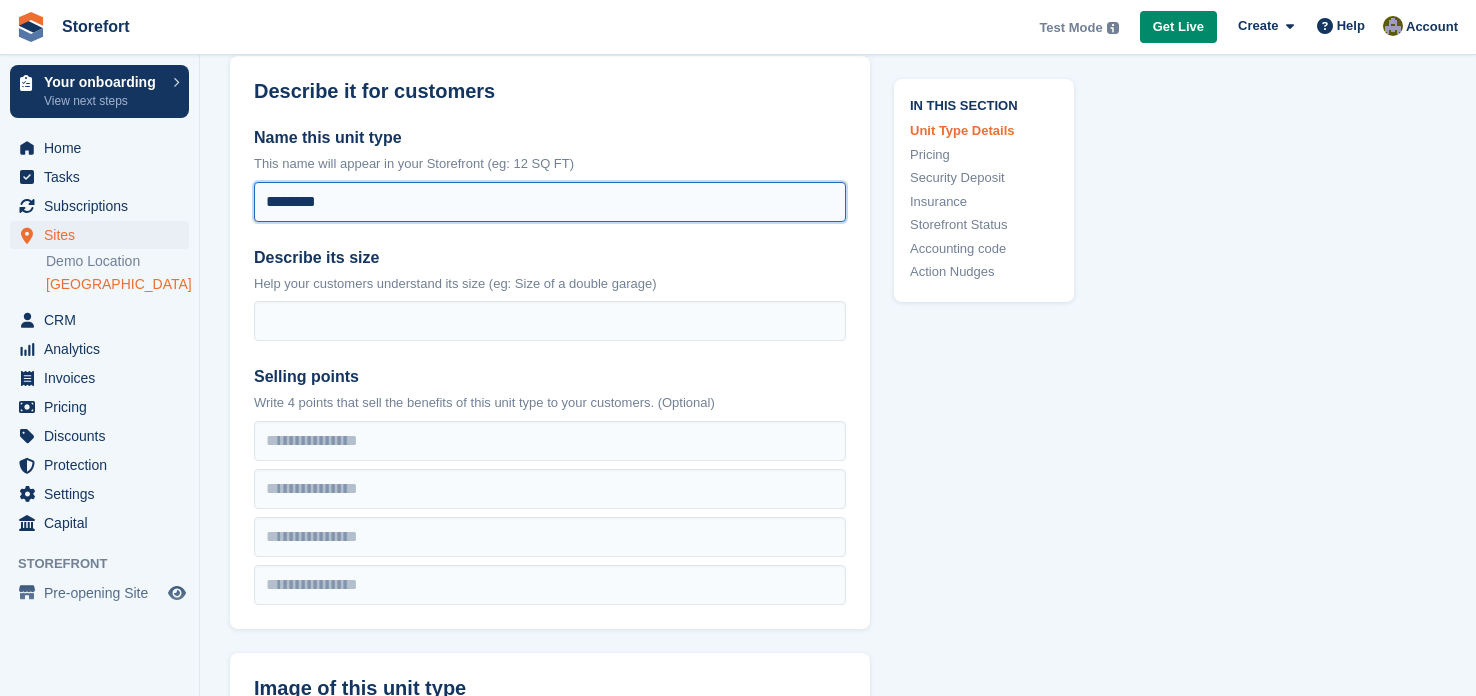 click on "********" at bounding box center (550, 202) 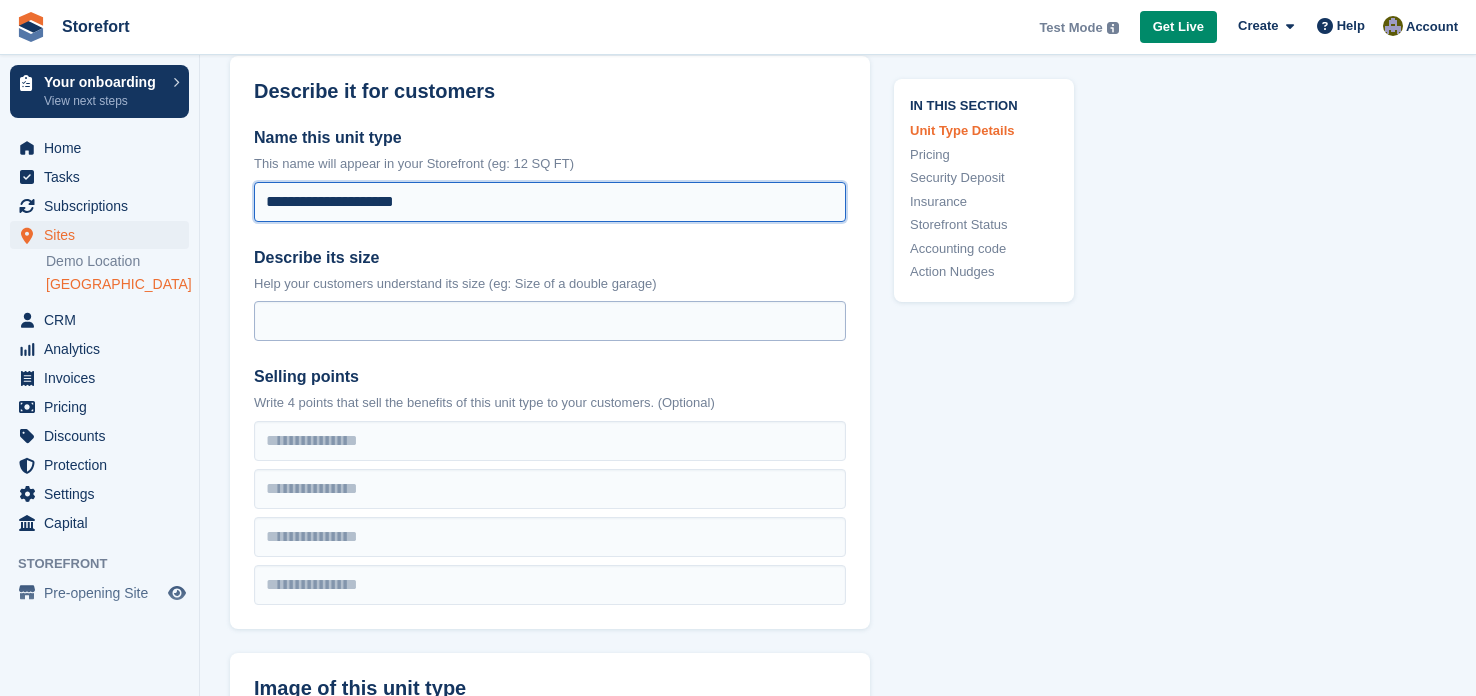 type on "**********" 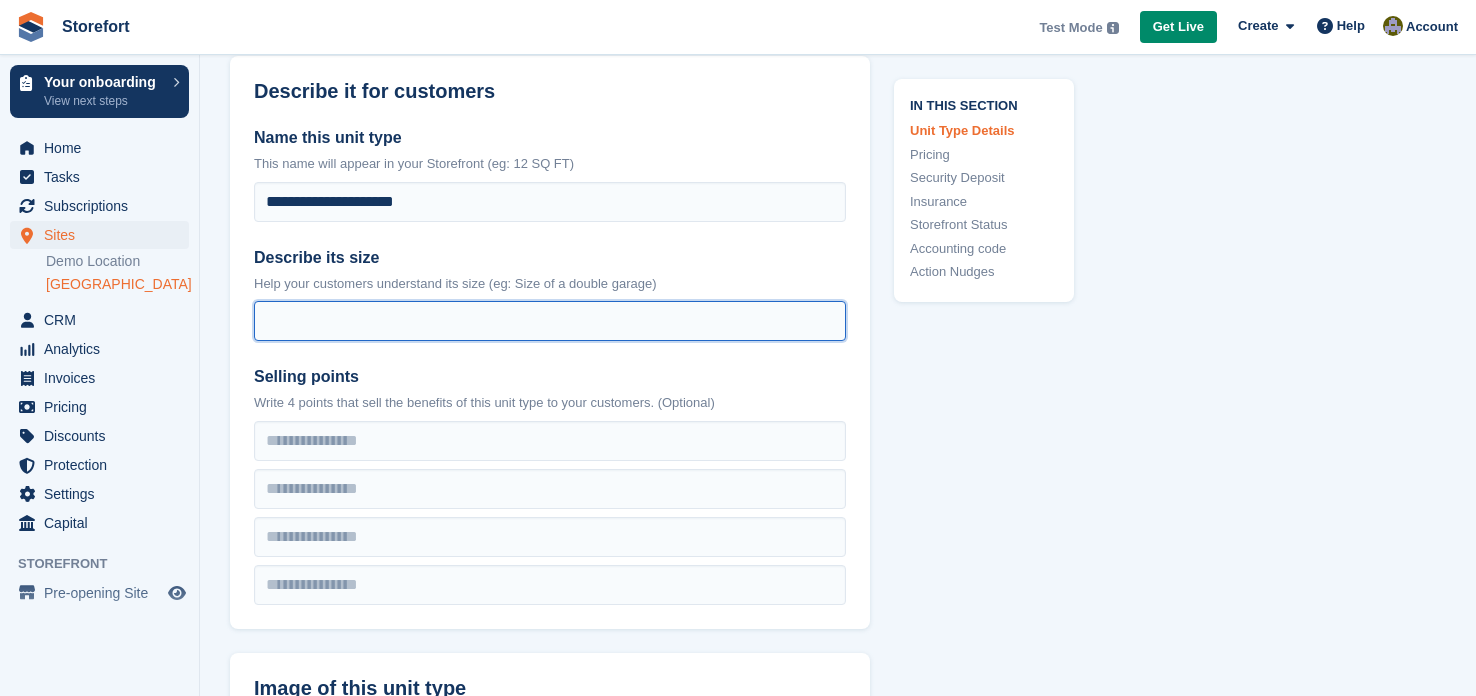 click on "Describe its size" at bounding box center (550, 321) 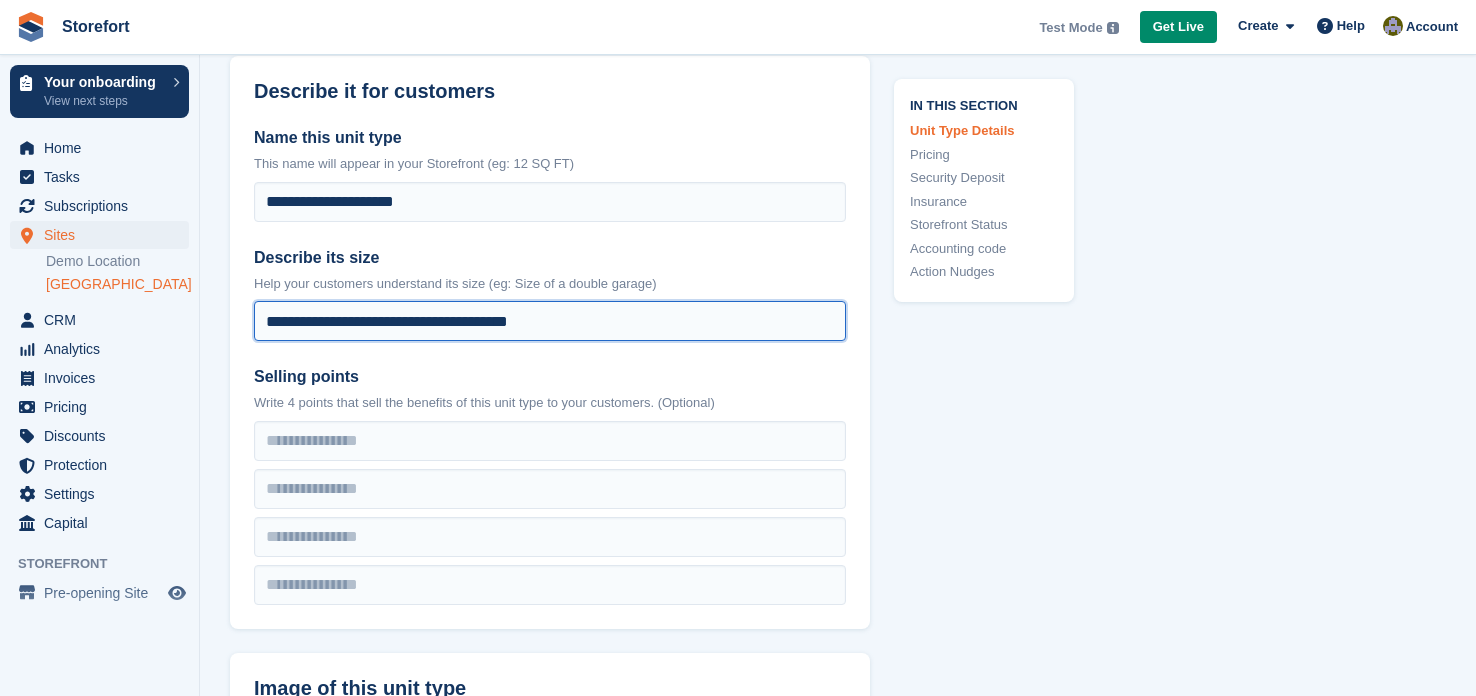 click on "**********" at bounding box center (550, 321) 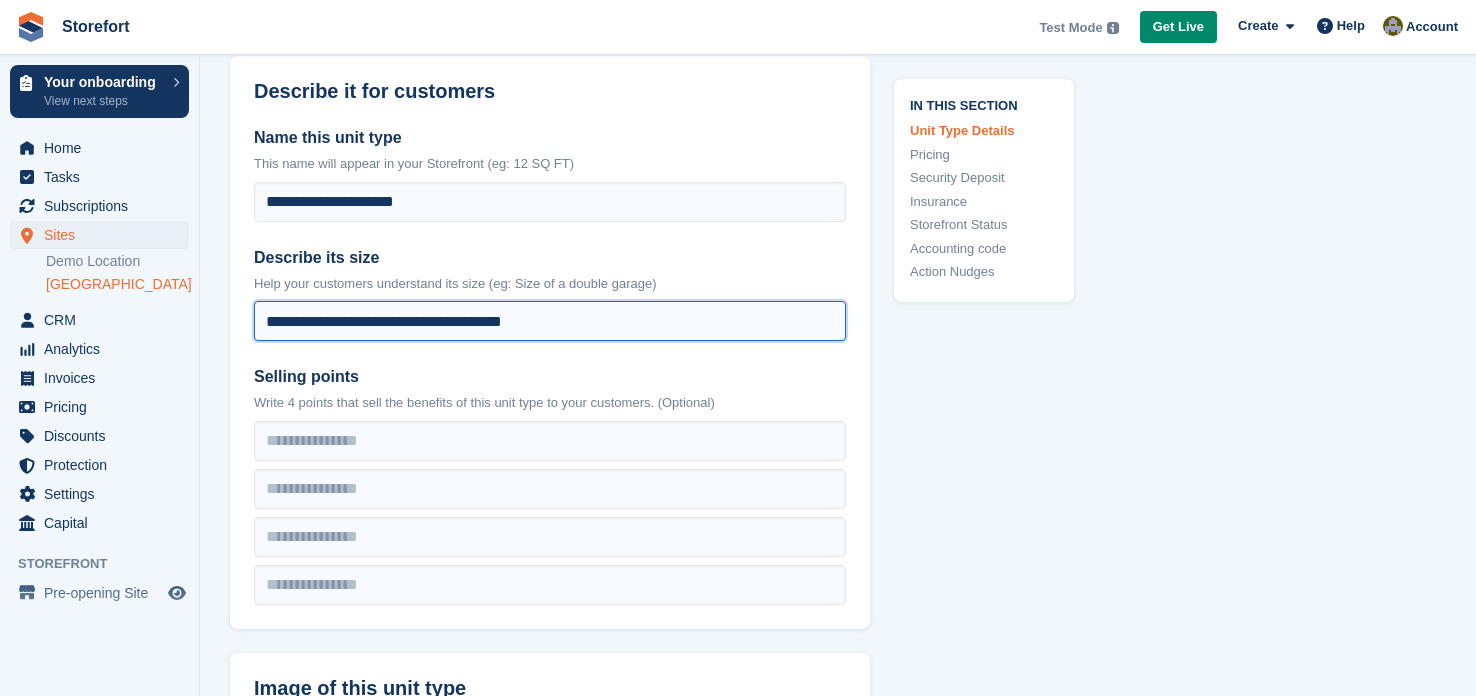 click on "**********" at bounding box center (550, 321) 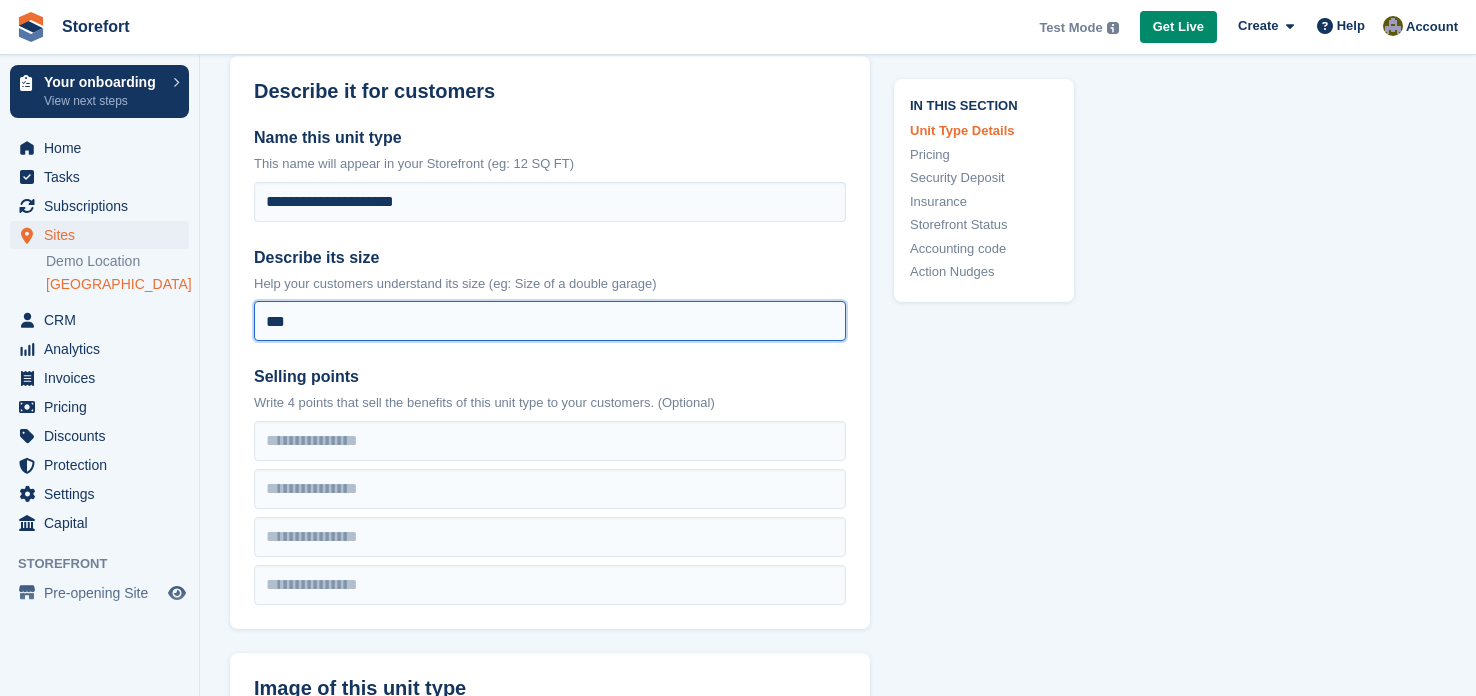type on "*" 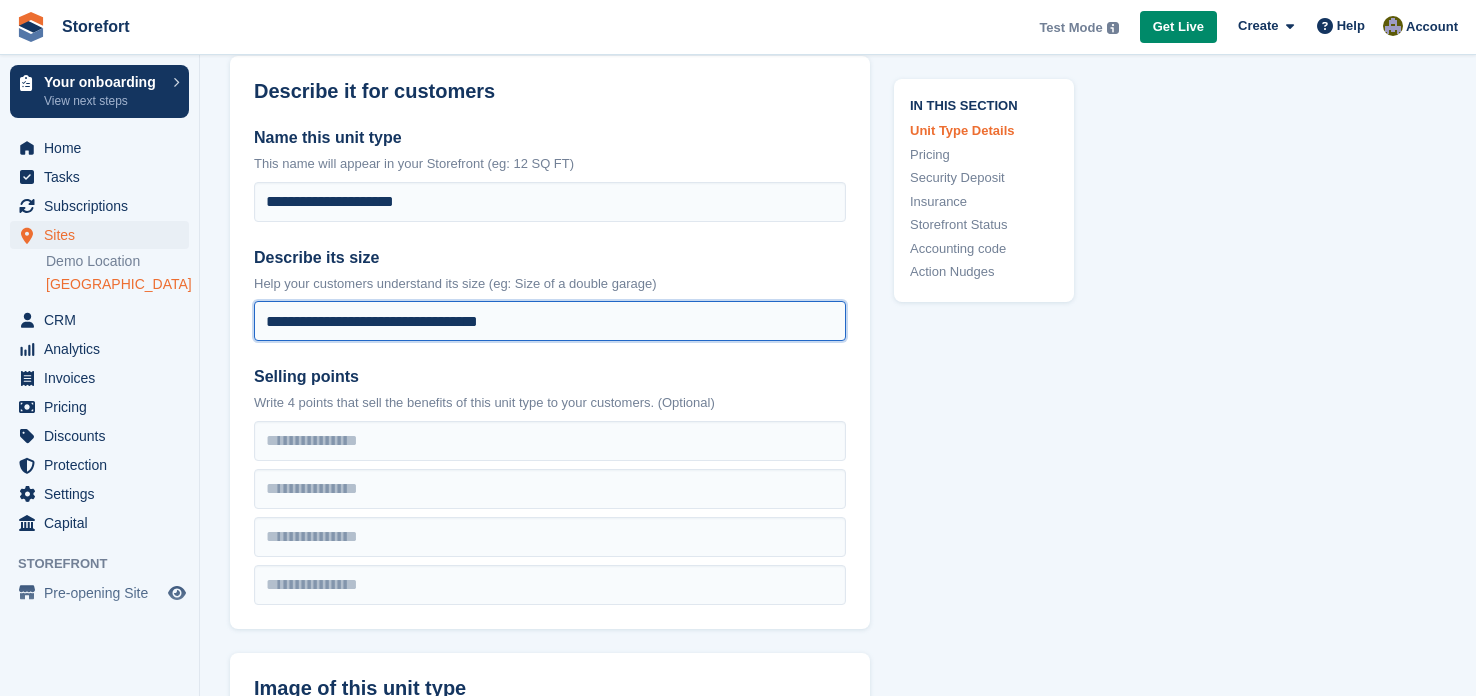 type on "**********" 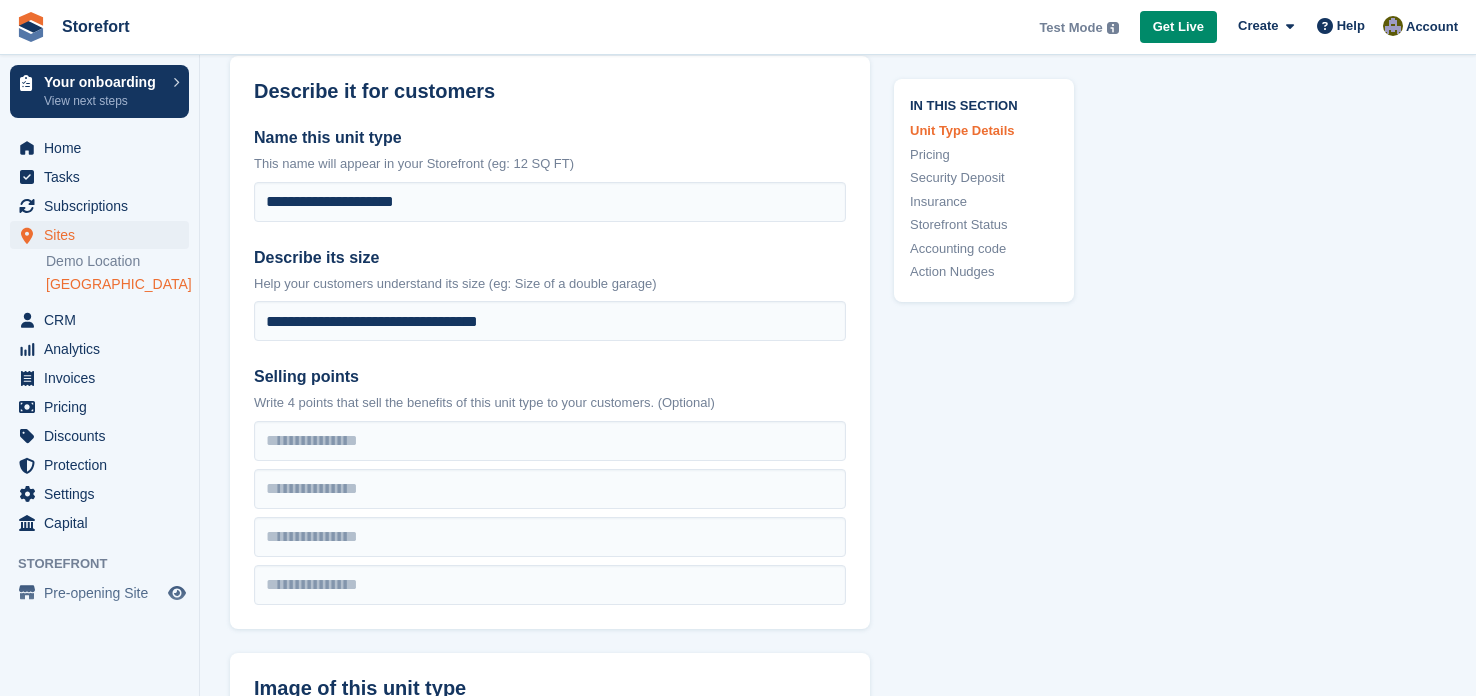 click on "**********" at bounding box center [550, 365] 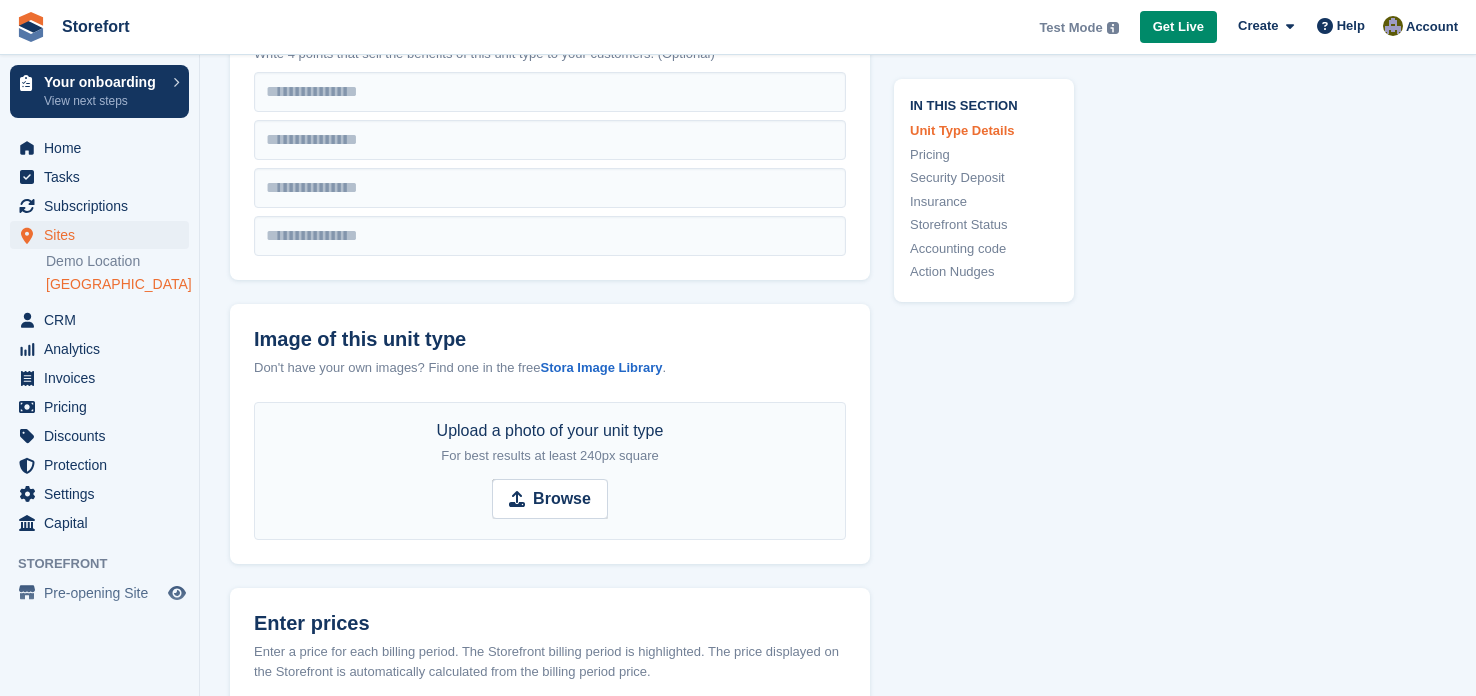 scroll, scrollTop: 719, scrollLeft: 0, axis: vertical 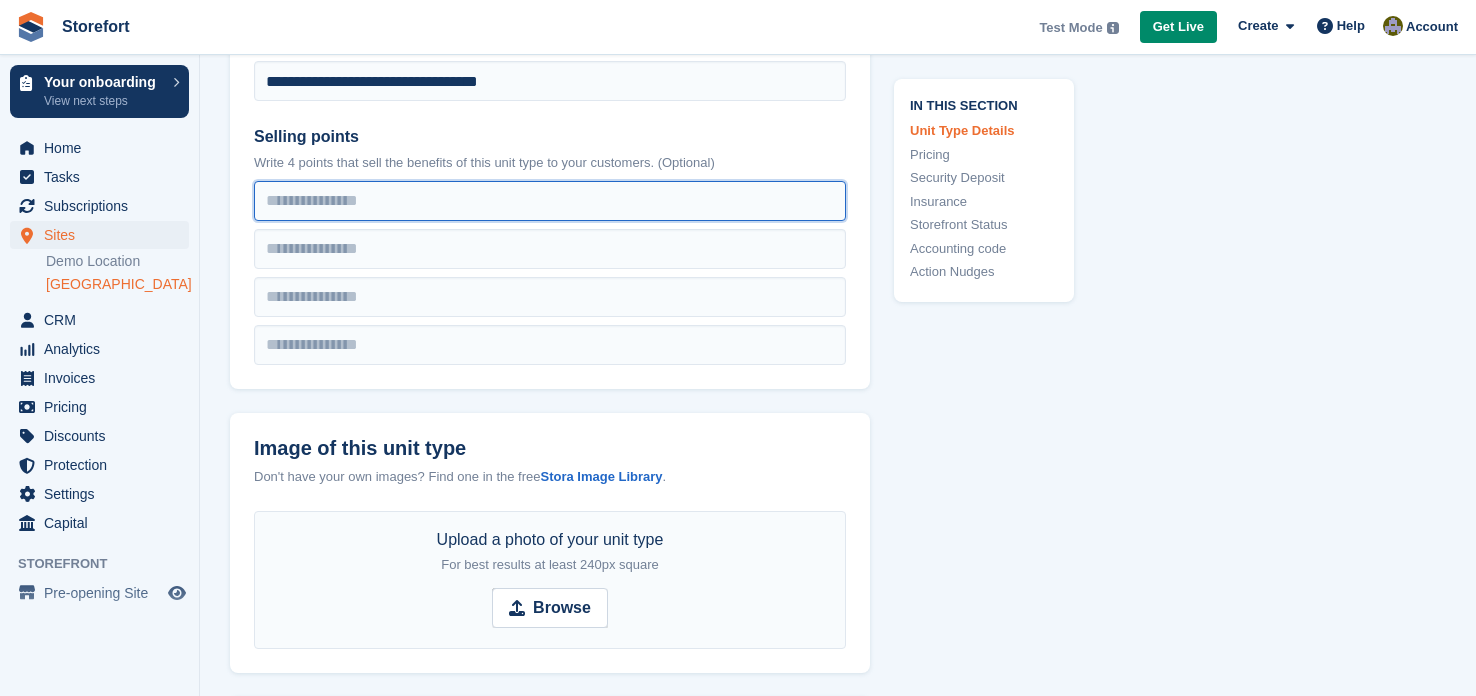 click at bounding box center [550, 201] 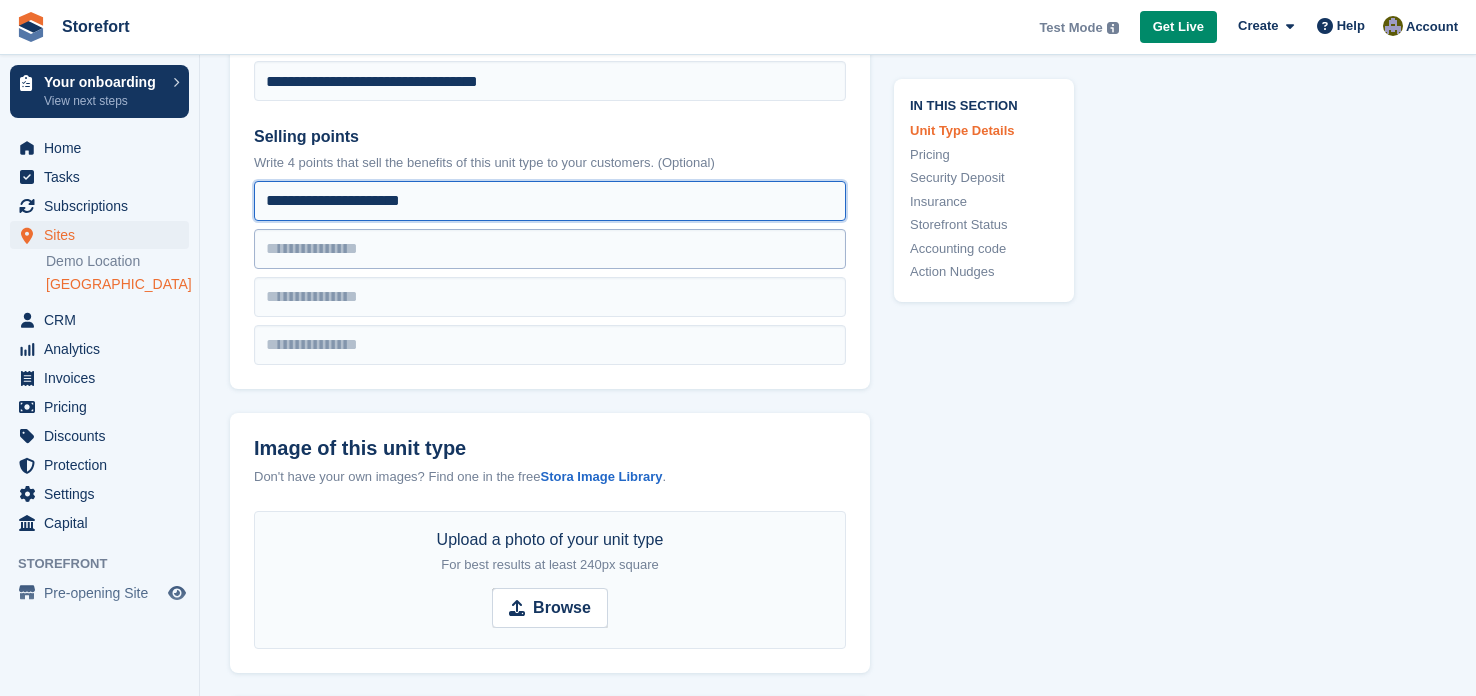 type on "**********" 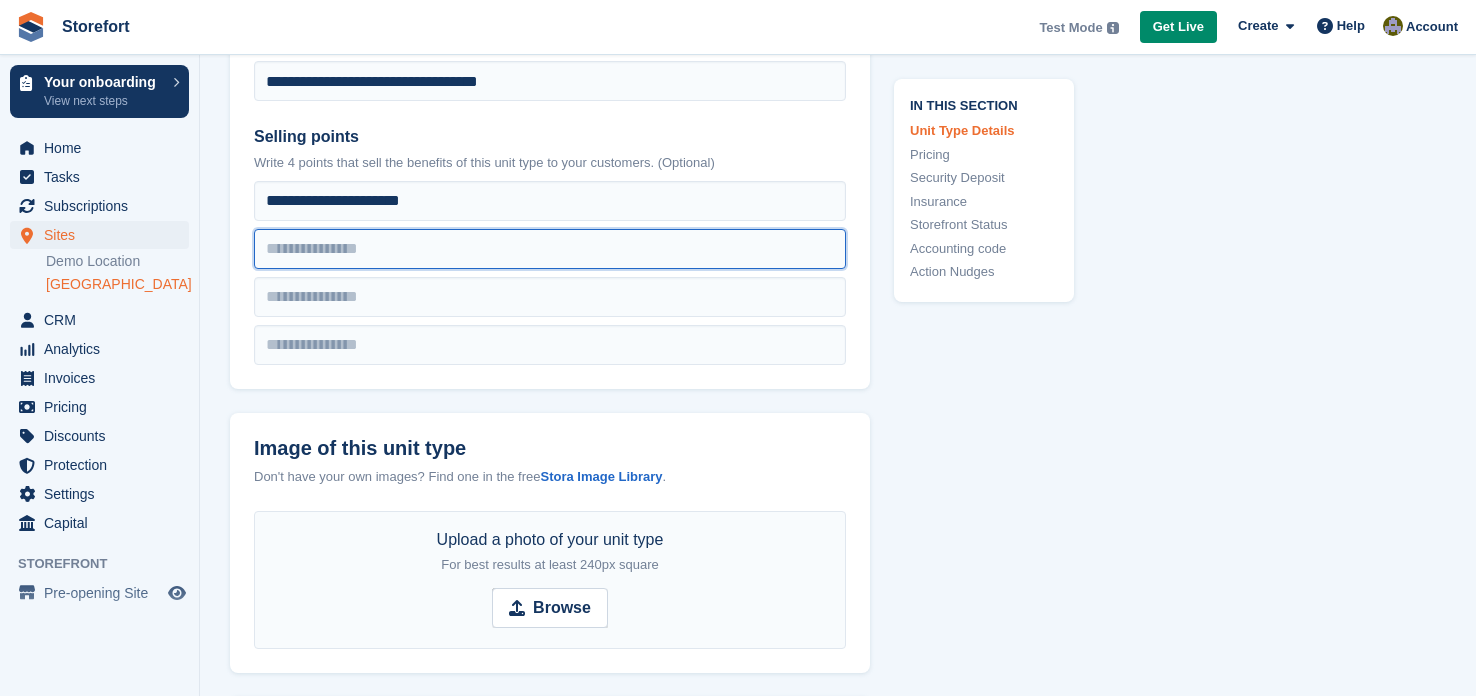 click at bounding box center [550, 201] 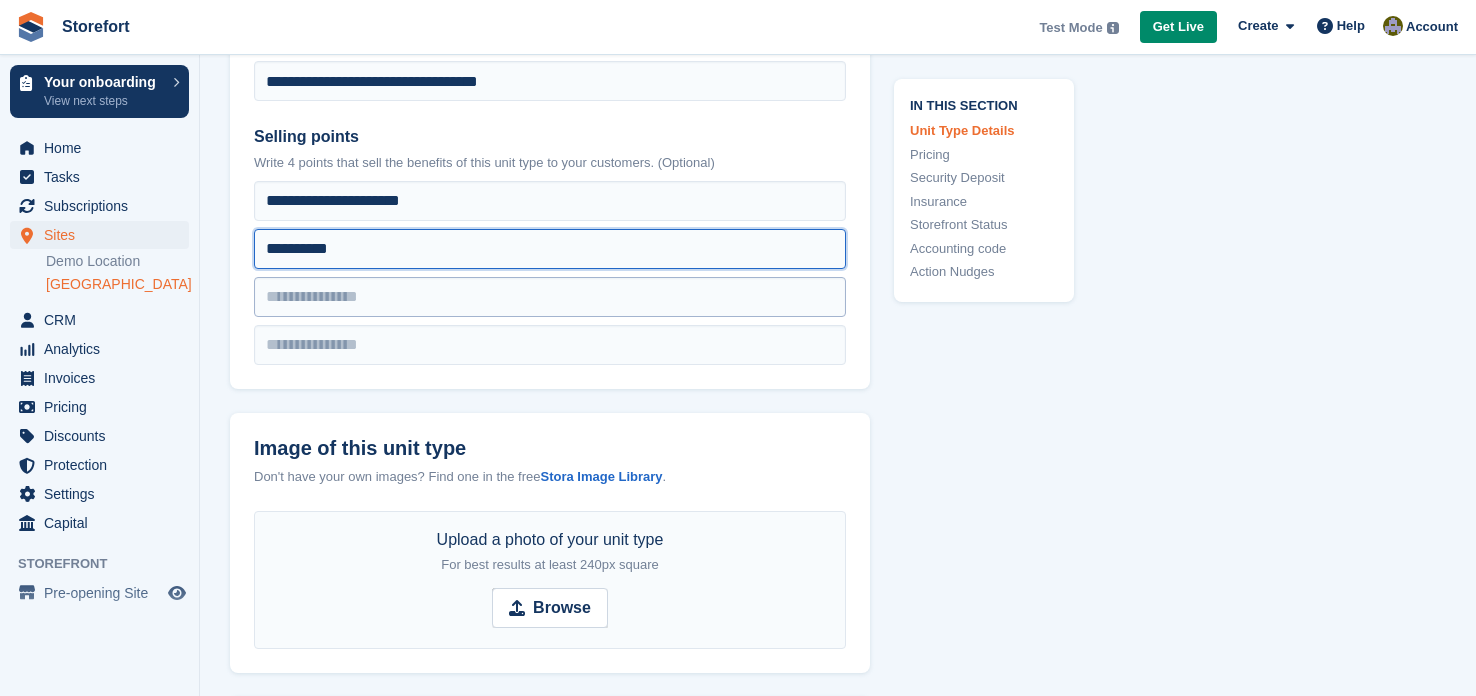 type on "**********" 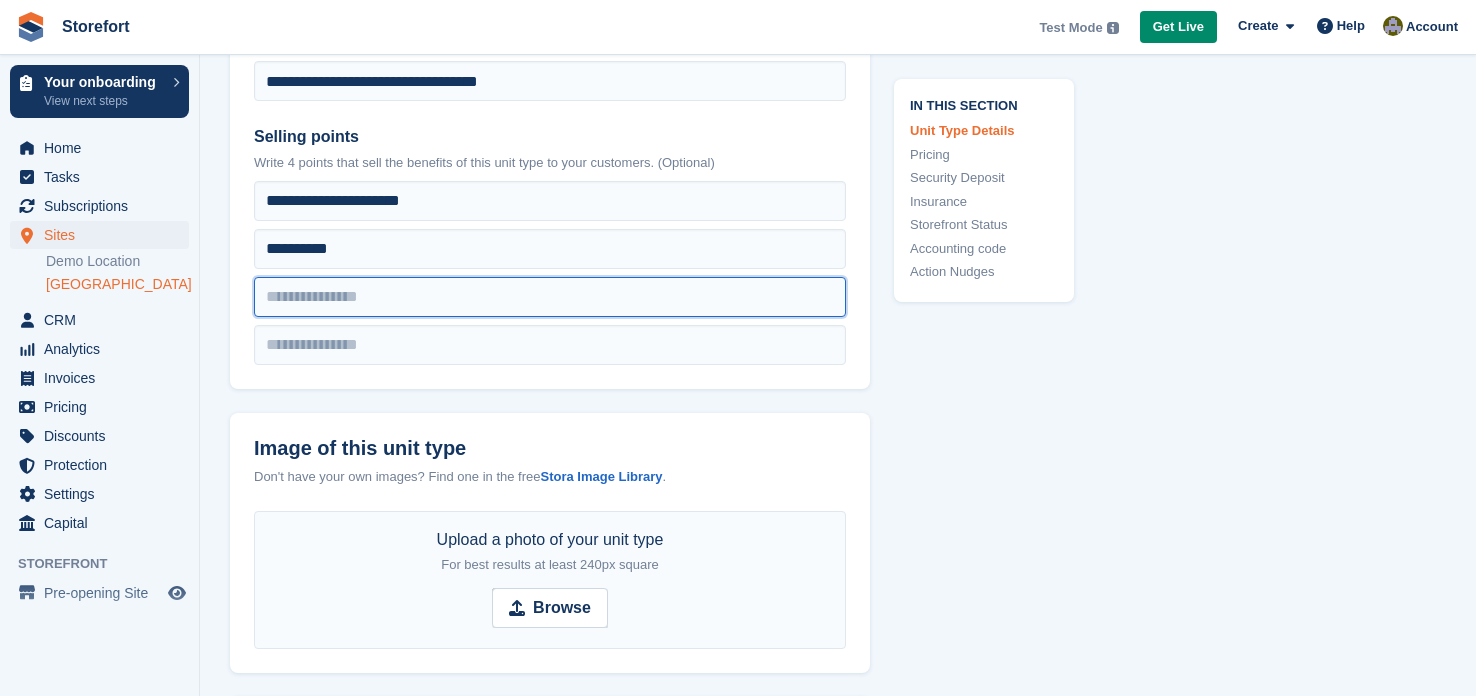 click at bounding box center [550, 201] 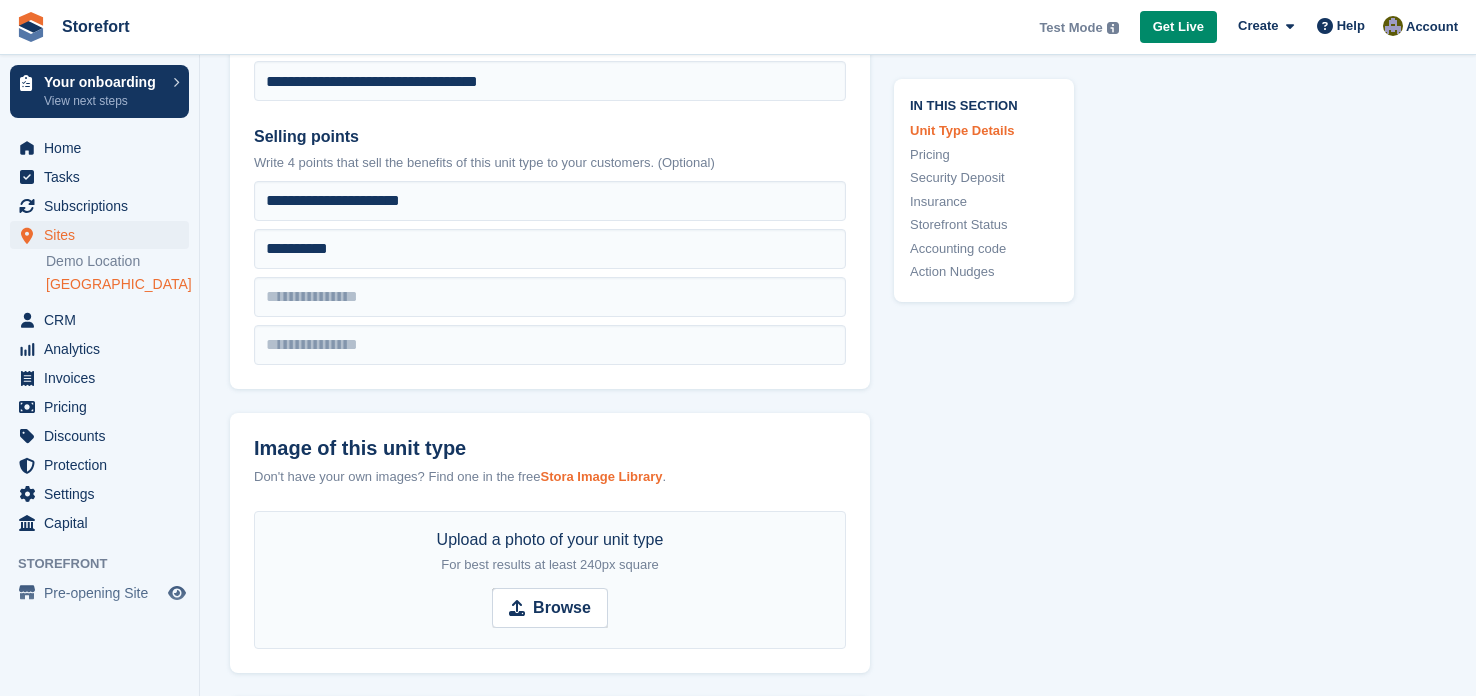 click on "Stora Image Library" at bounding box center (601, 476) 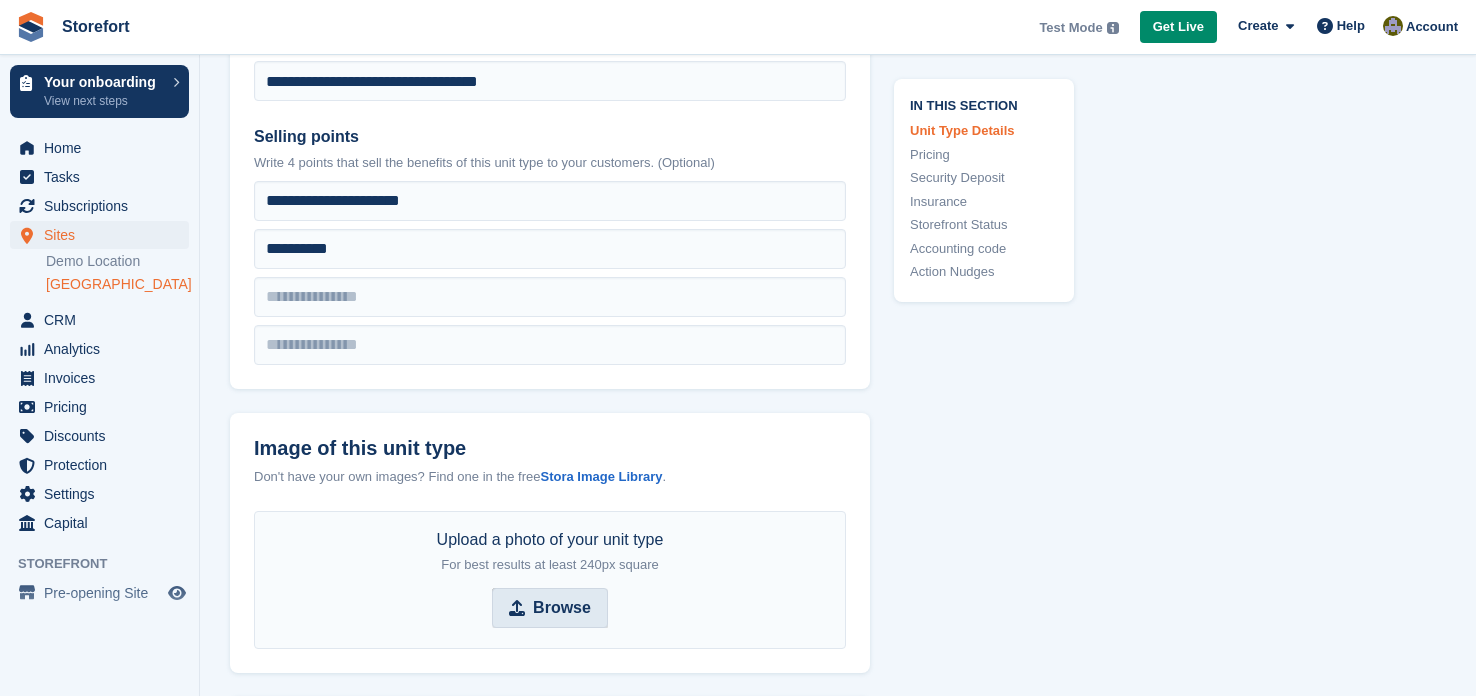 click on "Browse" at bounding box center (562, 608) 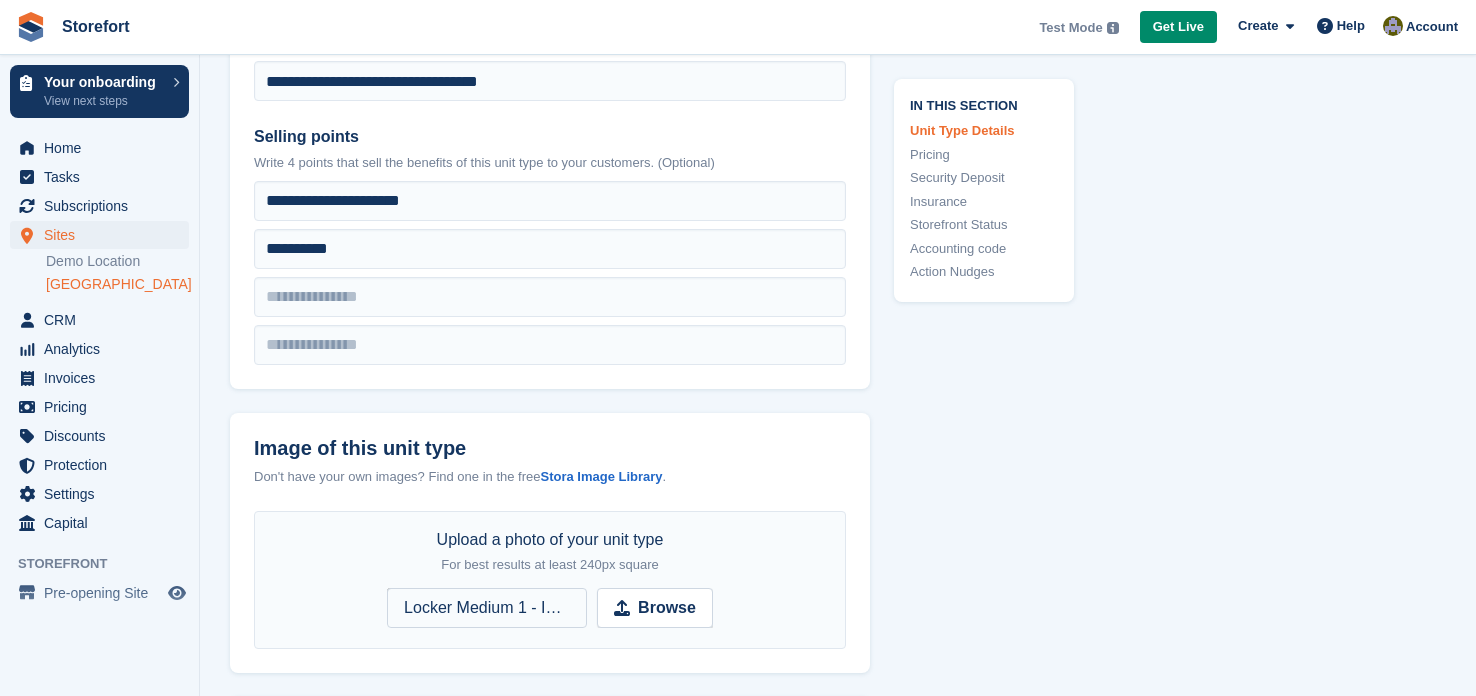 click on "Image of this unit type" at bounding box center [550, 448] 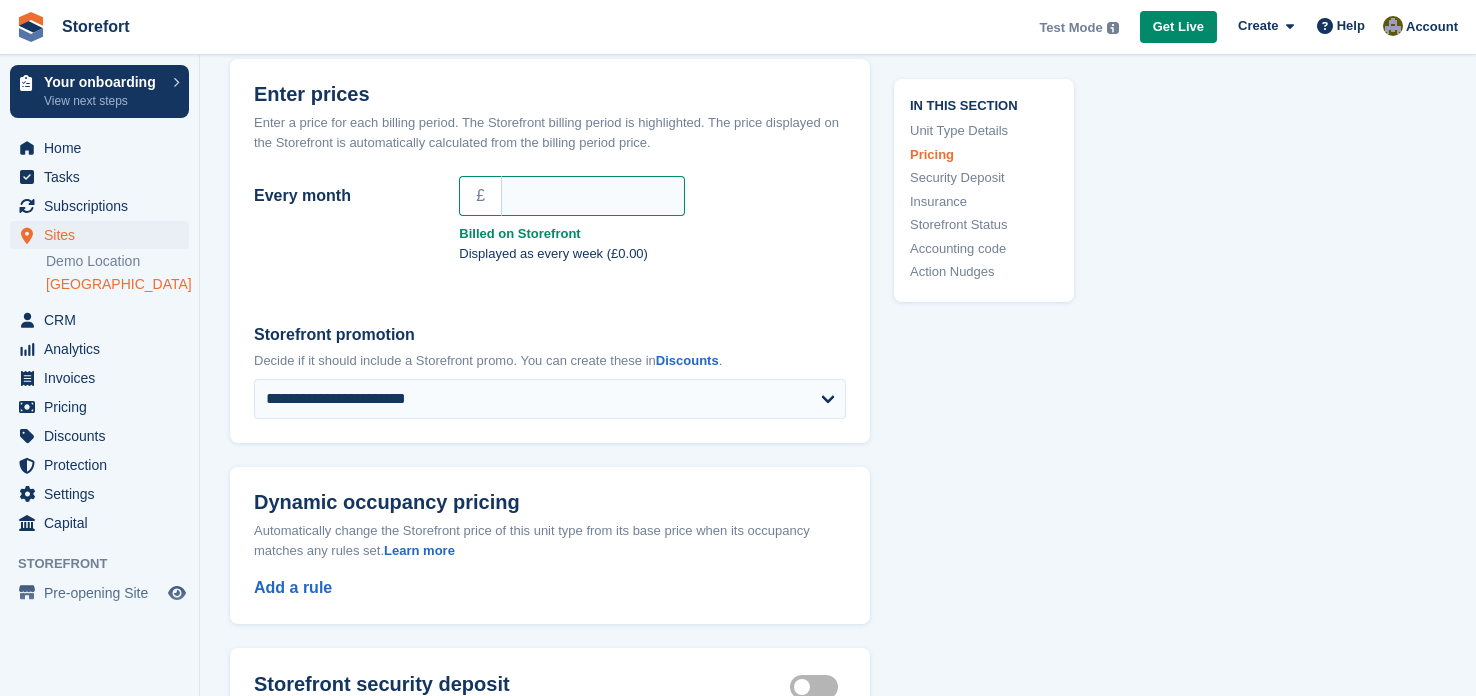 scroll, scrollTop: 1359, scrollLeft: 0, axis: vertical 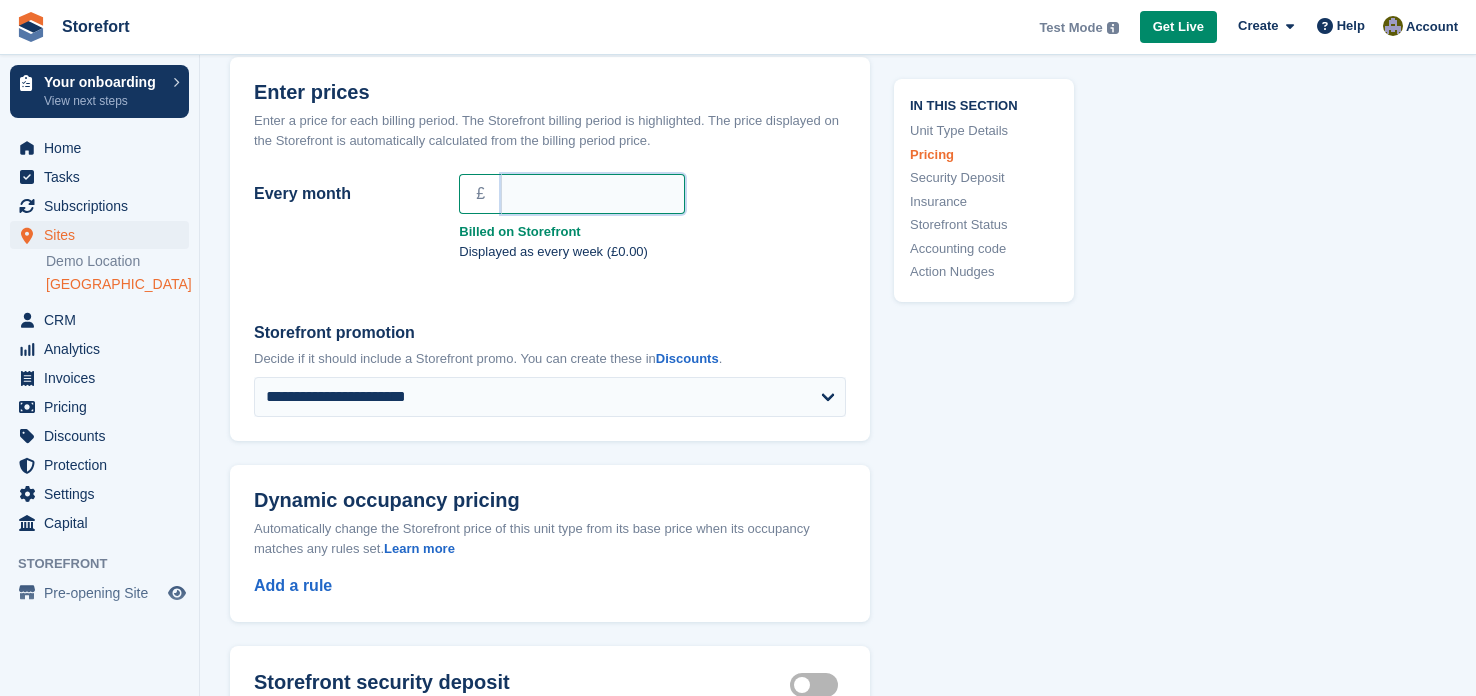 click on "Every month" at bounding box center (593, 194) 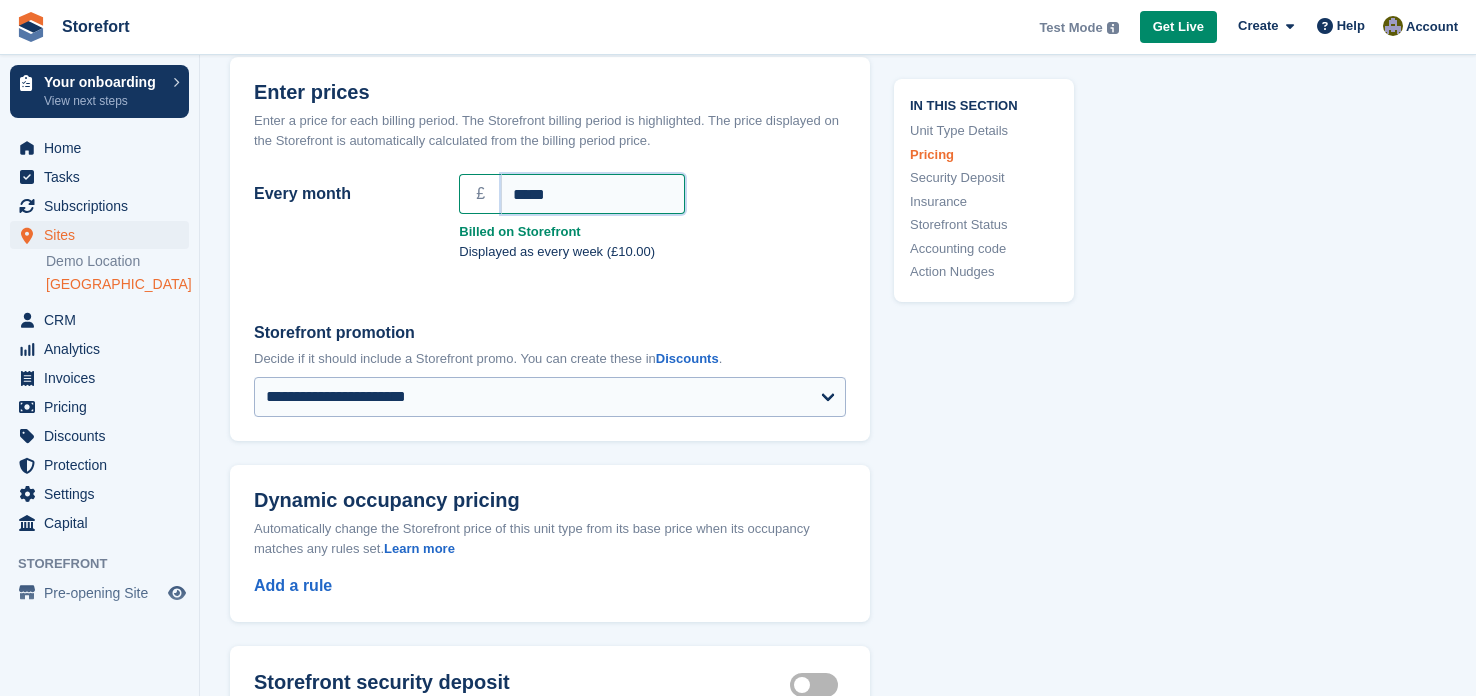 type on "*****" 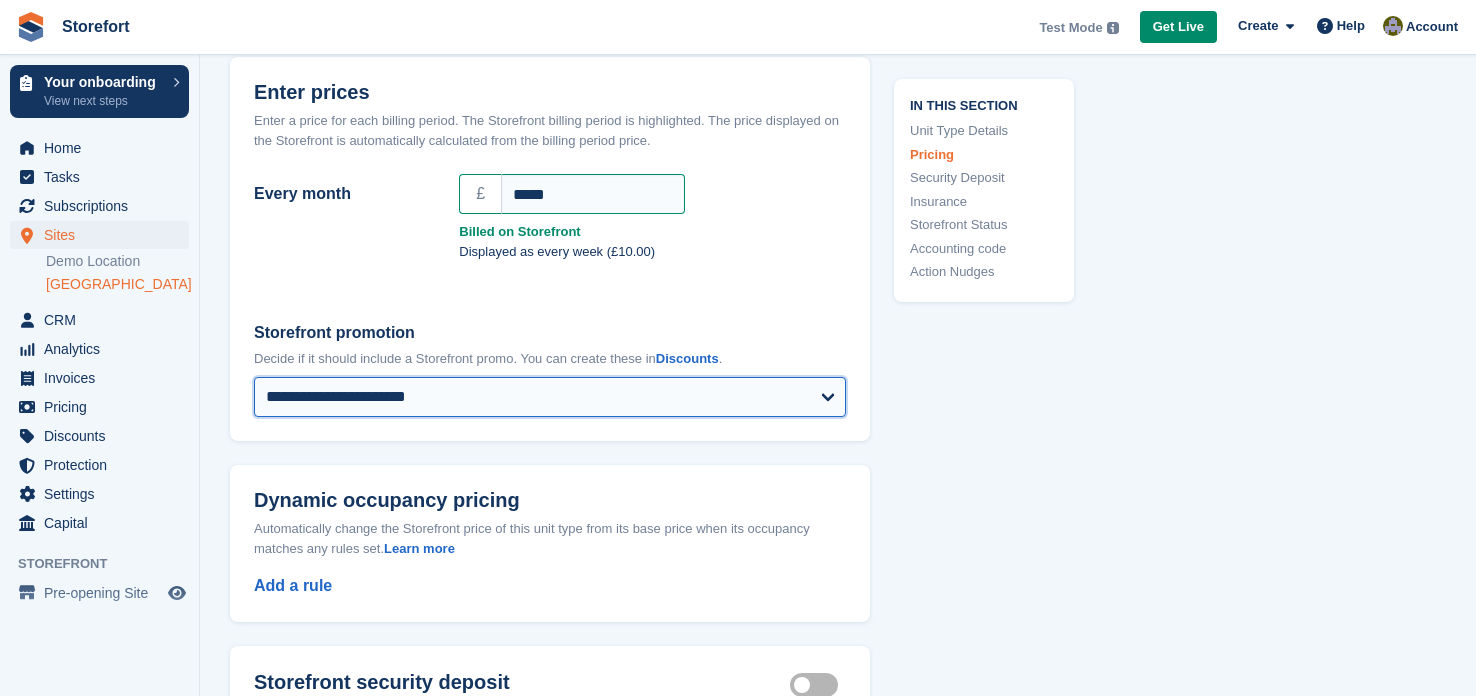 click on "**********" at bounding box center [550, 397] 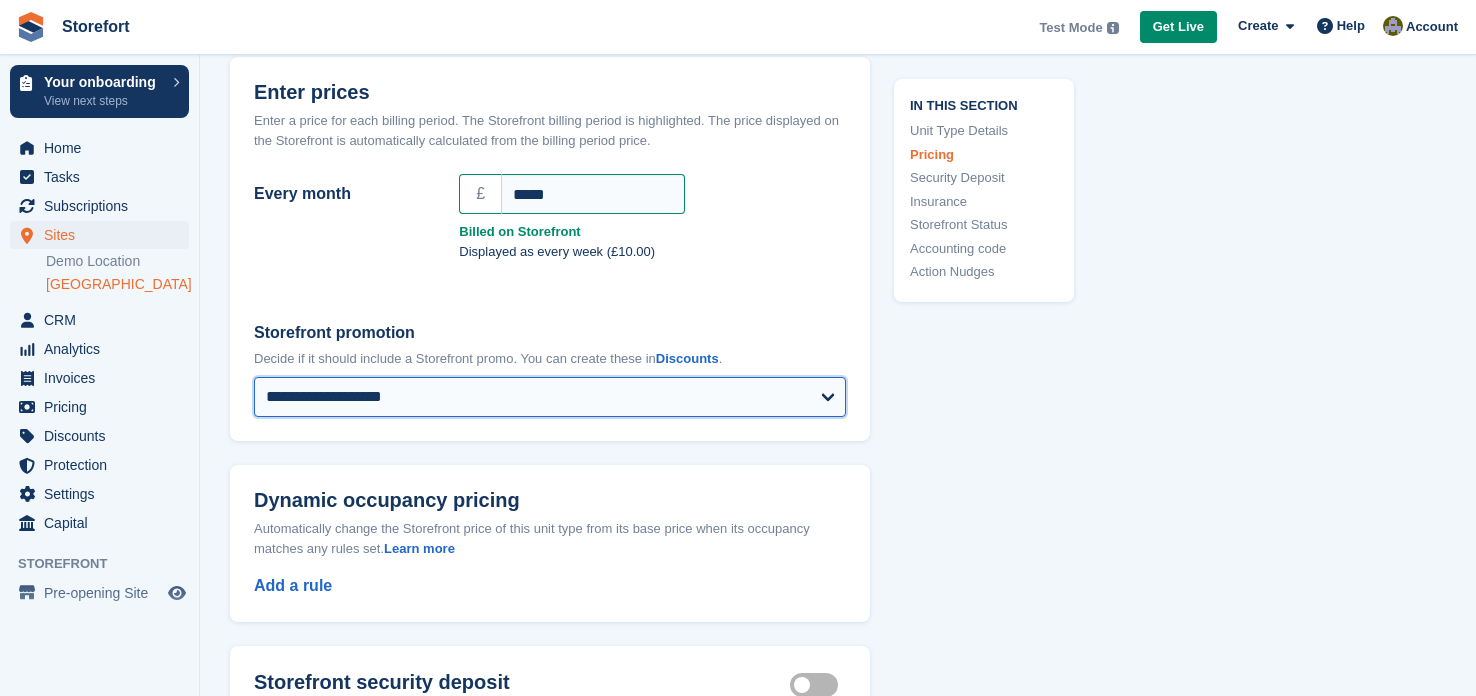 click on "**********" at bounding box center (550, 397) 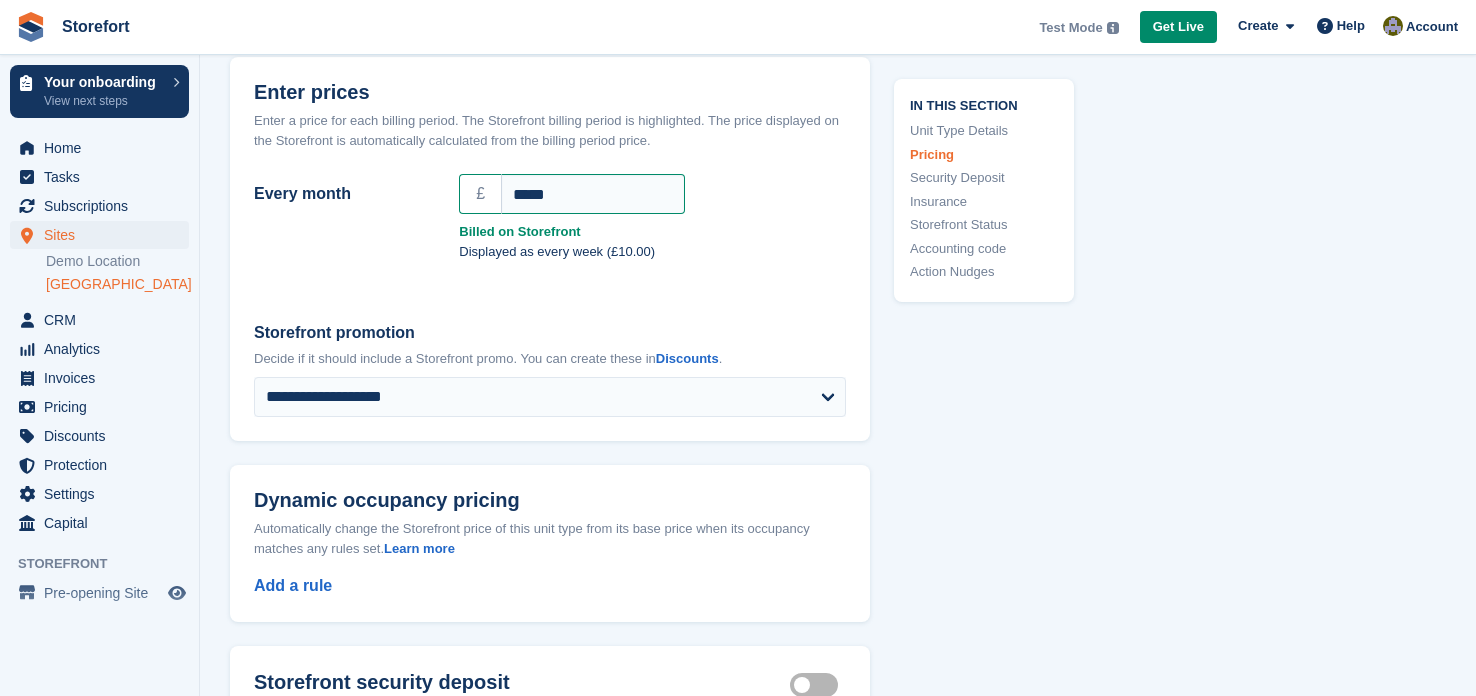 click on "**********" at bounding box center [550, 369] 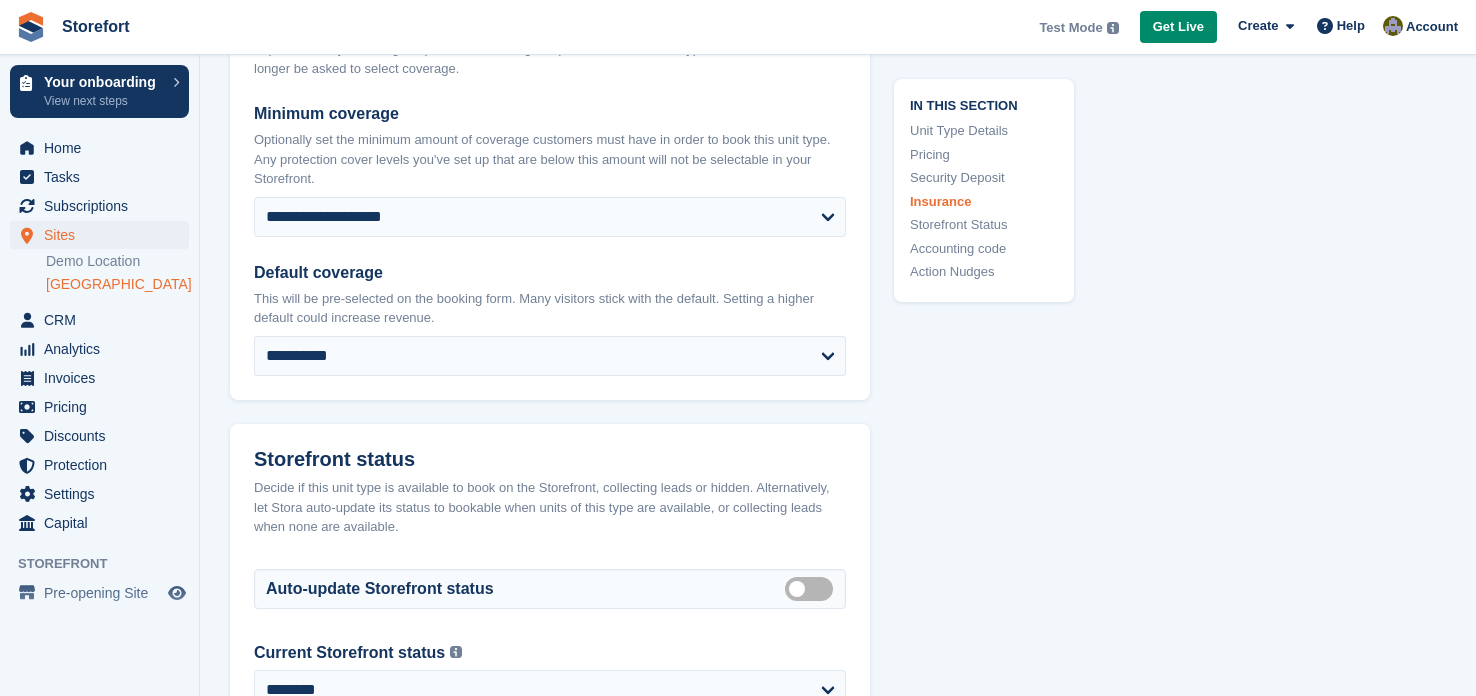 scroll, scrollTop: 2238, scrollLeft: 0, axis: vertical 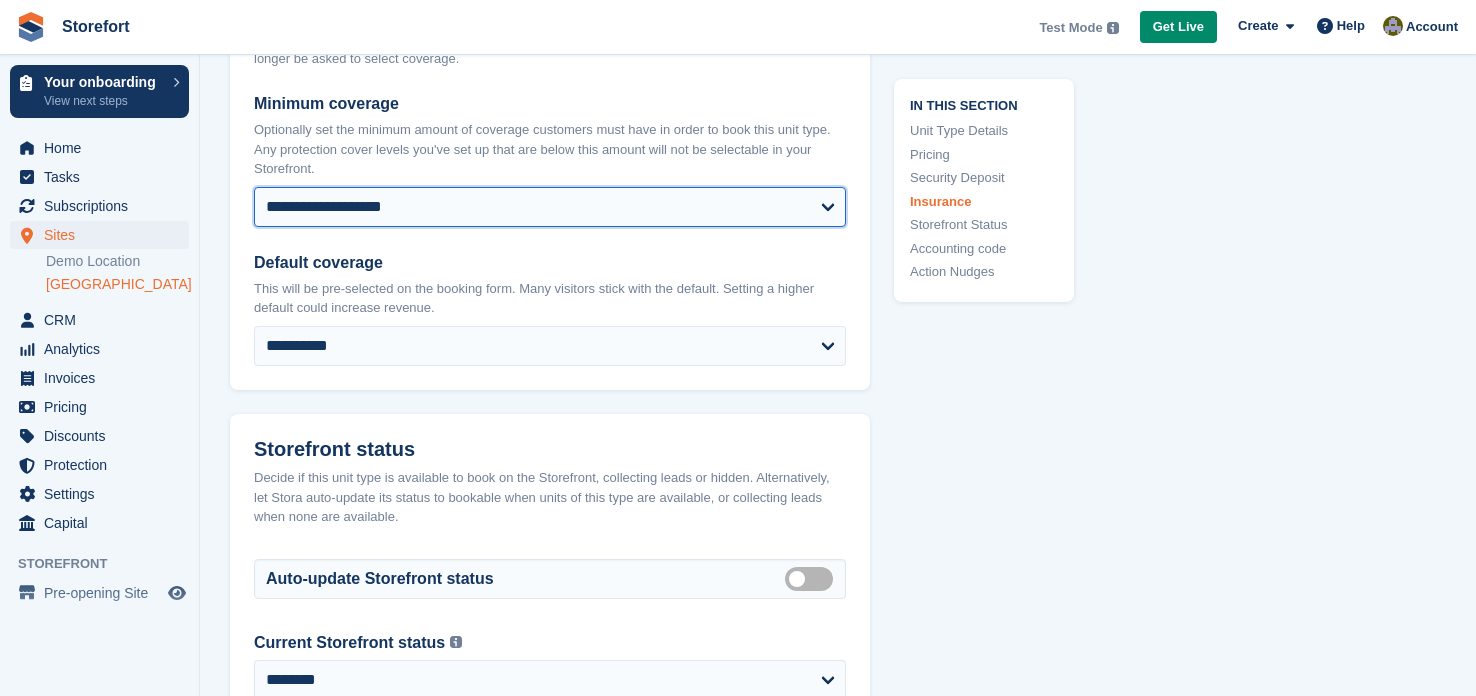click on "**********" at bounding box center (550, 207) 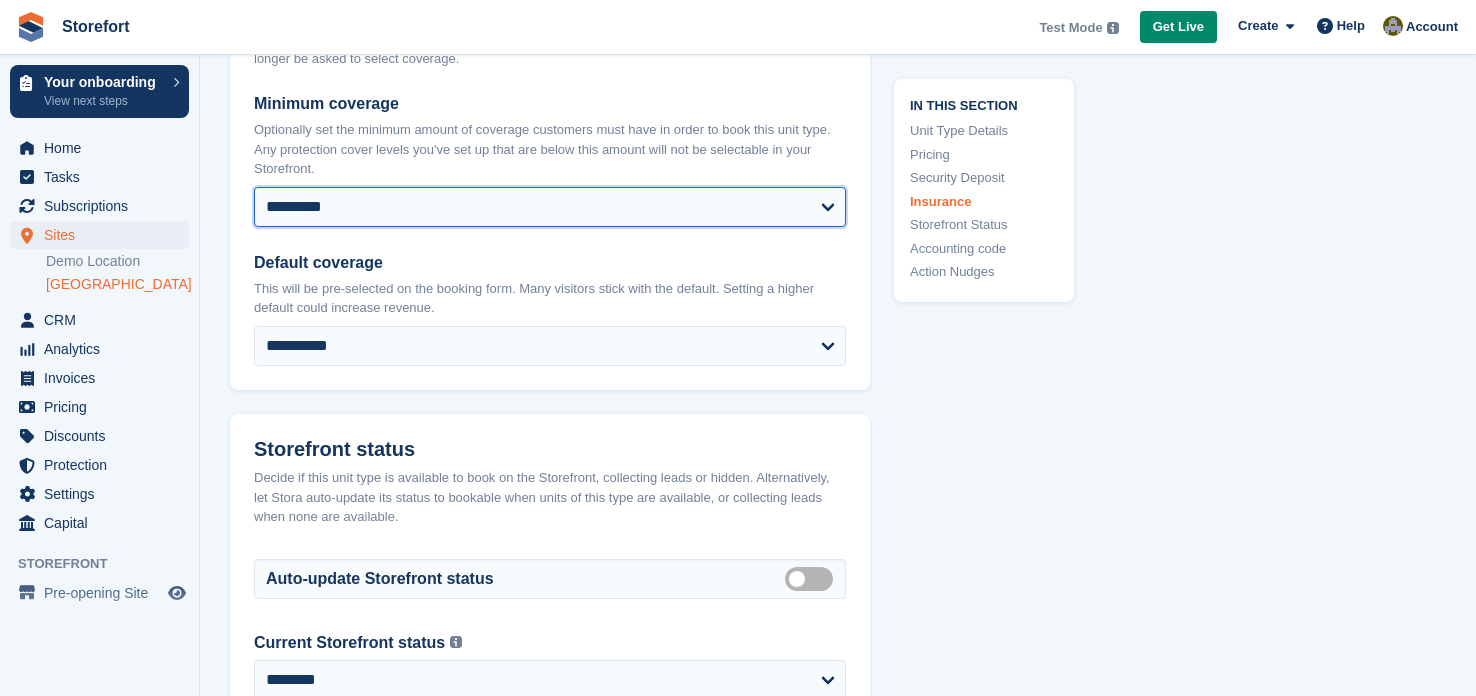 click on "**********" at bounding box center [550, 207] 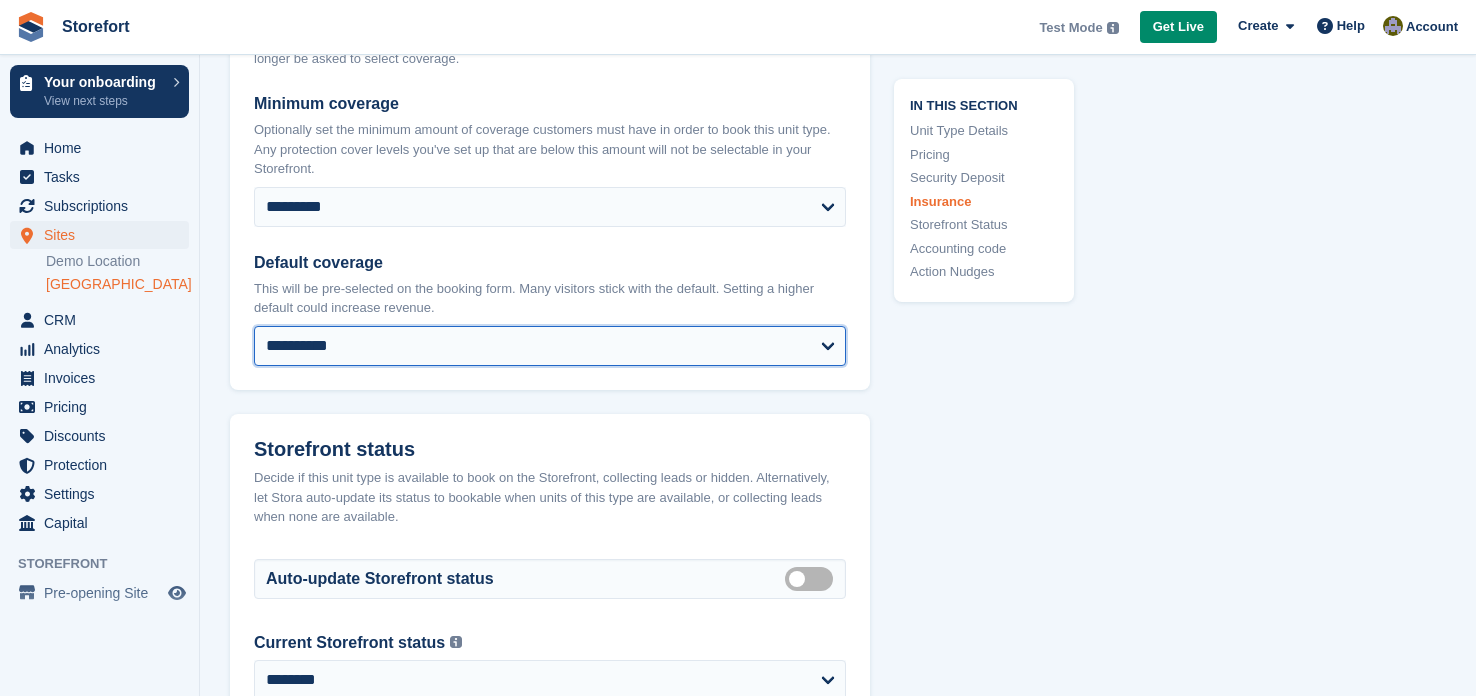 click on "**********" at bounding box center (550, 346) 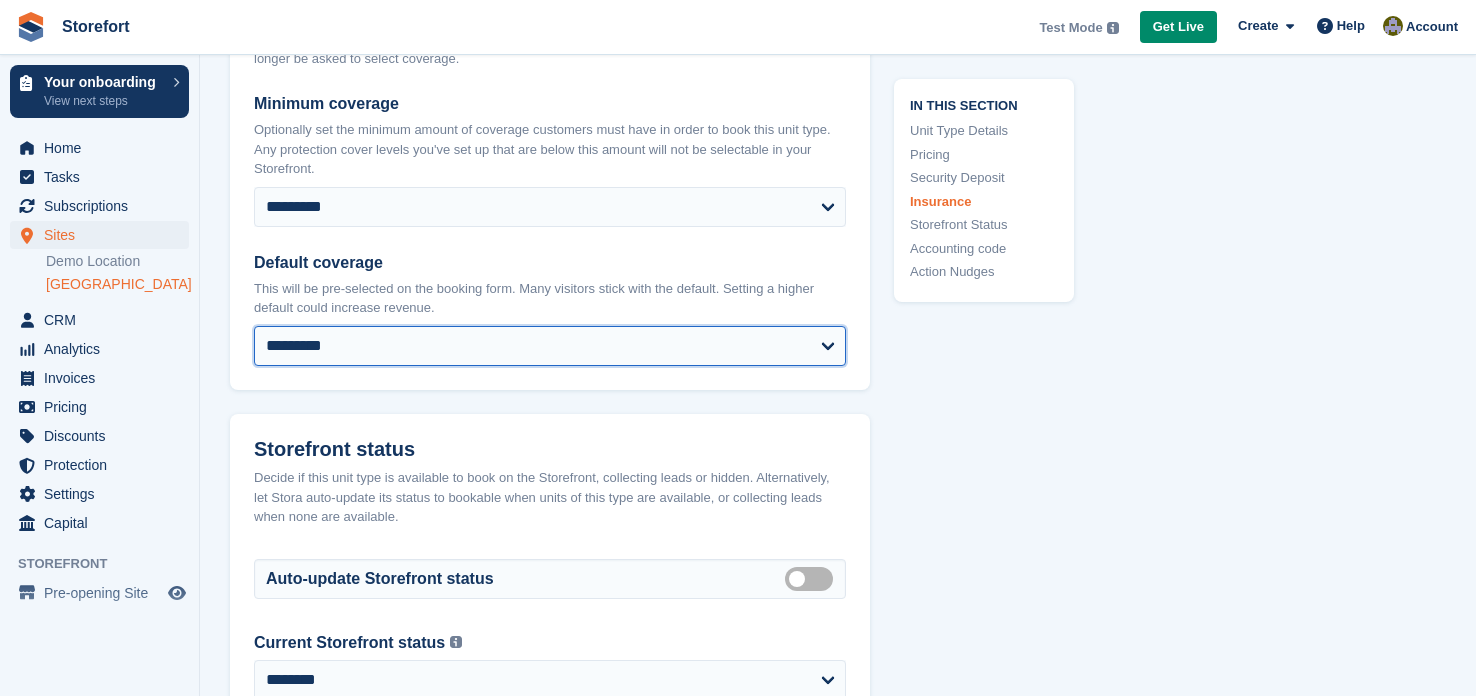 click on "**********" at bounding box center [550, 346] 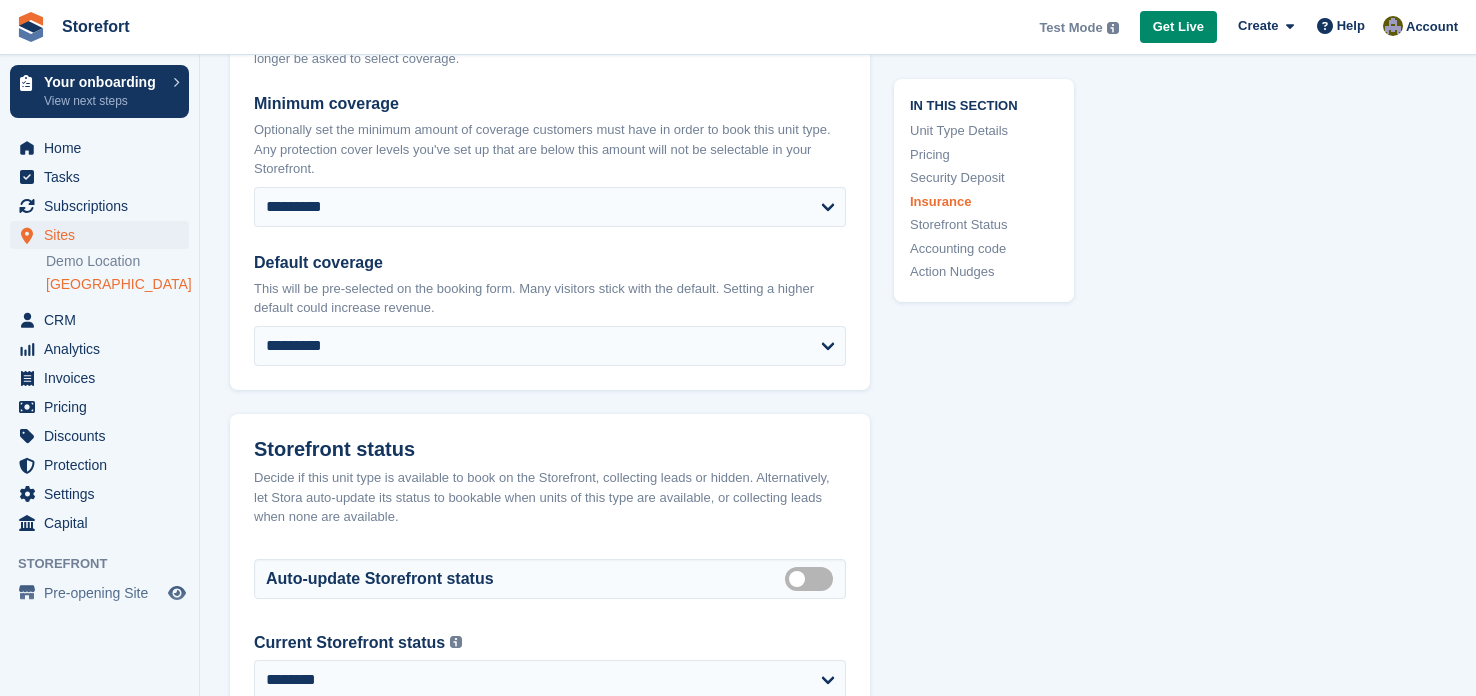 click on "This will be pre-selected on the booking form. Many visitors stick with the default. Setting a higher default could increase revenue." at bounding box center [550, 298] 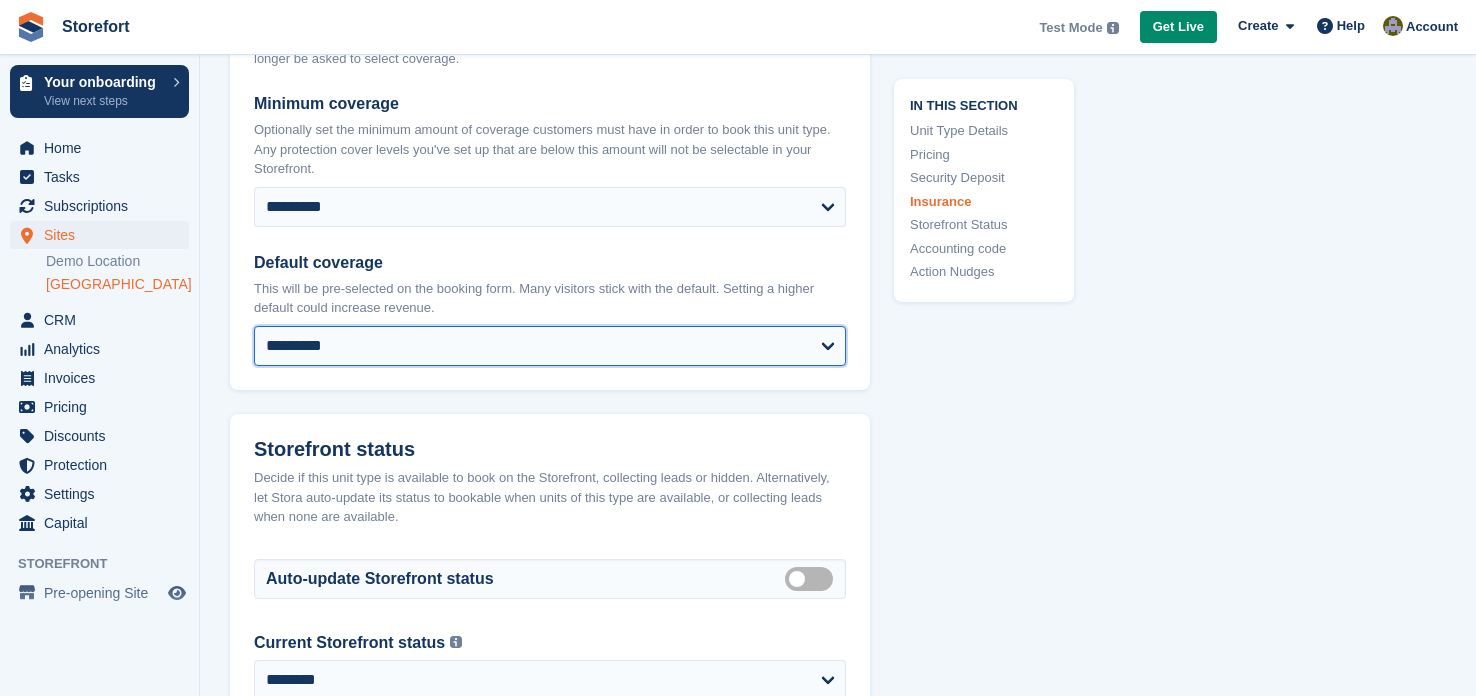 click on "**********" at bounding box center [550, 346] 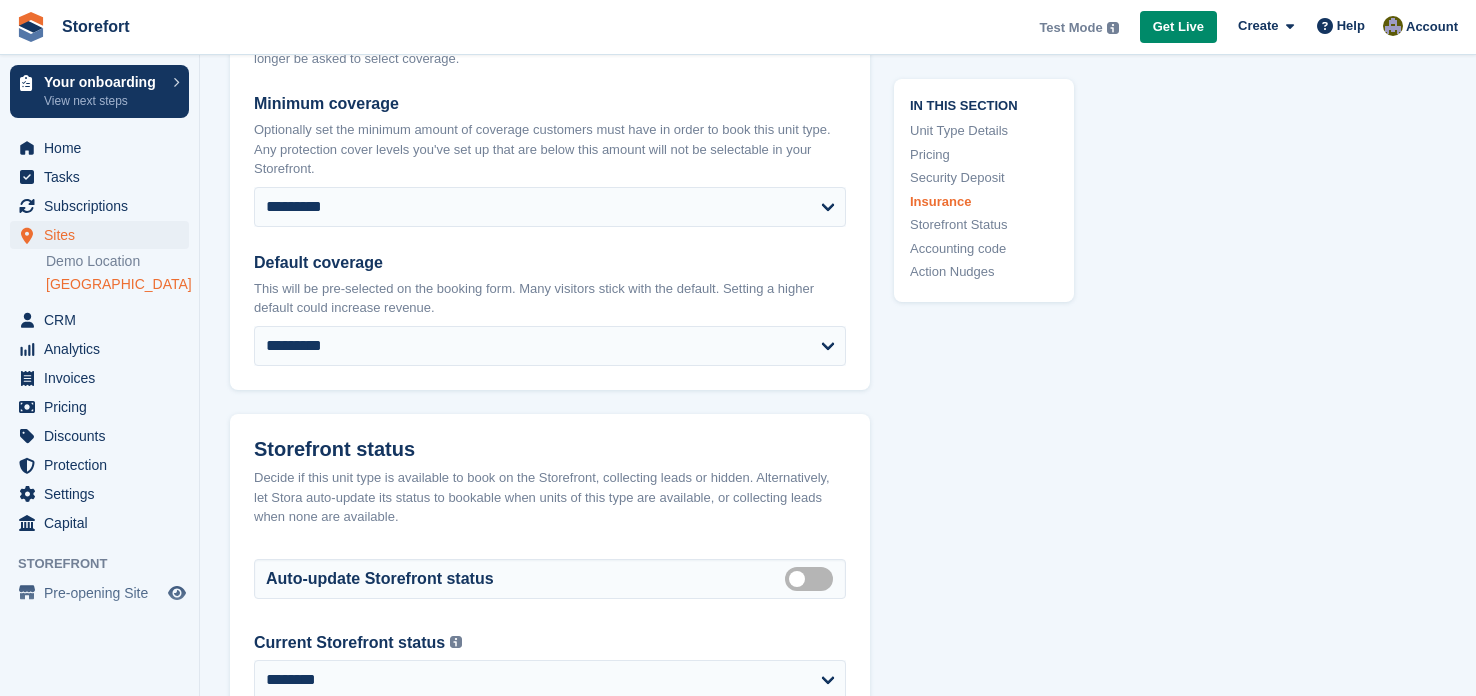 click on "**********" at bounding box center (550, 229) 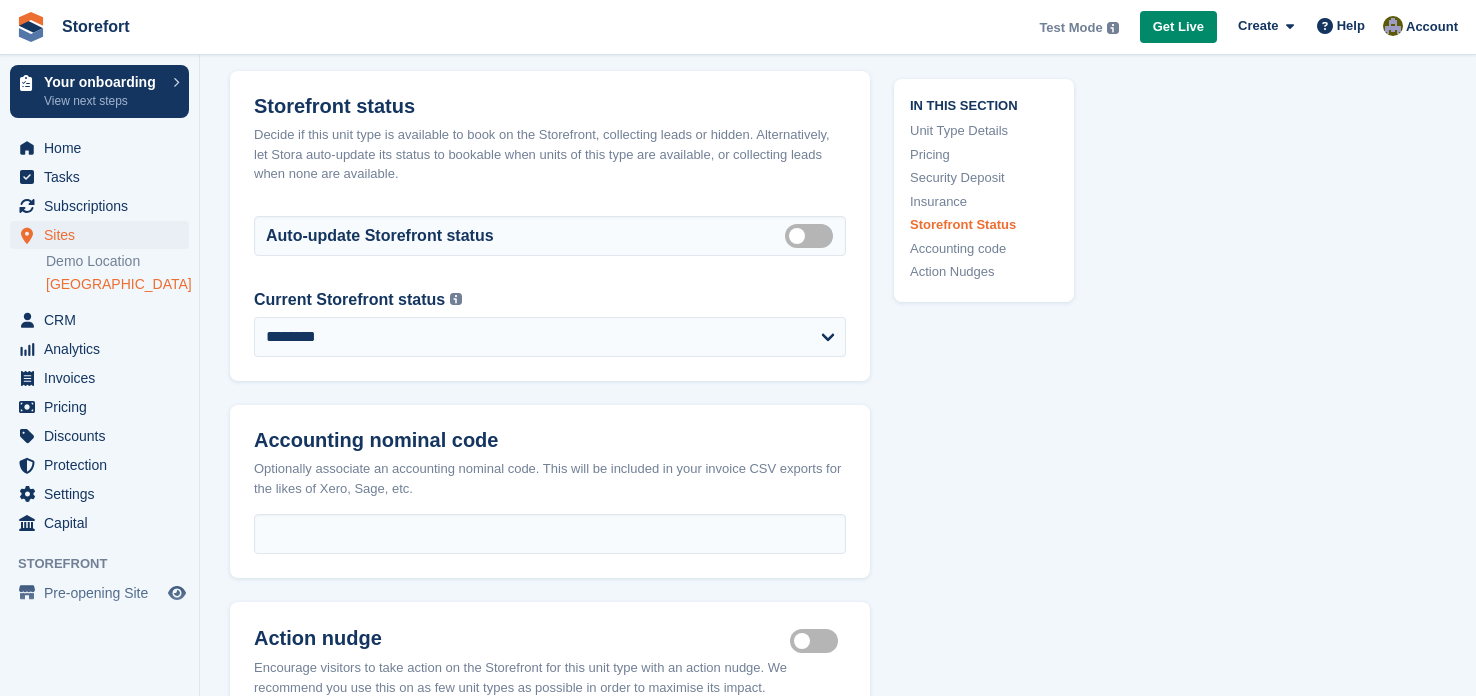 scroll, scrollTop: 2598, scrollLeft: 0, axis: vertical 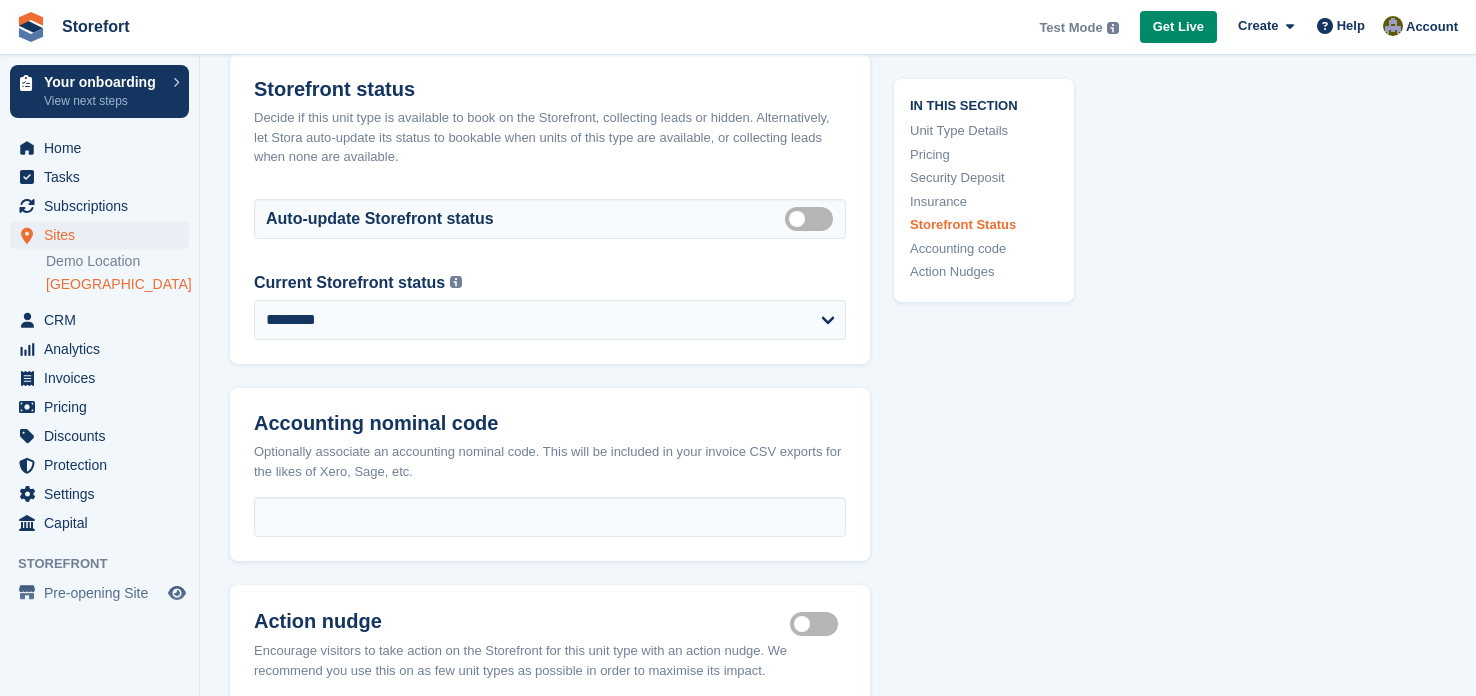 click on "Auto-update Storefront status
Auto manage storefront status
Upon saving this form, this unit types status will auto-update if required to reflect current unit availability. As things stand the status would be set to  Collecting leads ." at bounding box center [550, 227] 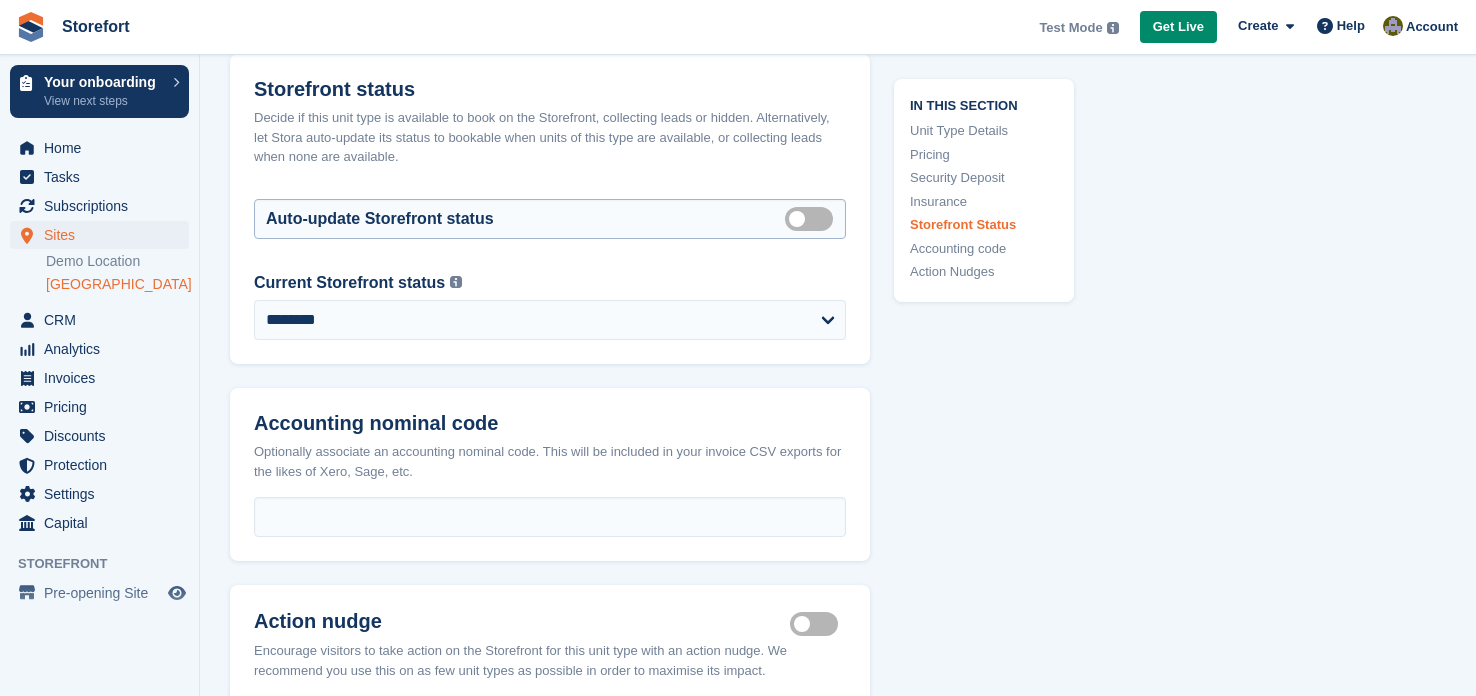 click on "Auto manage storefront status" at bounding box center [813, 218] 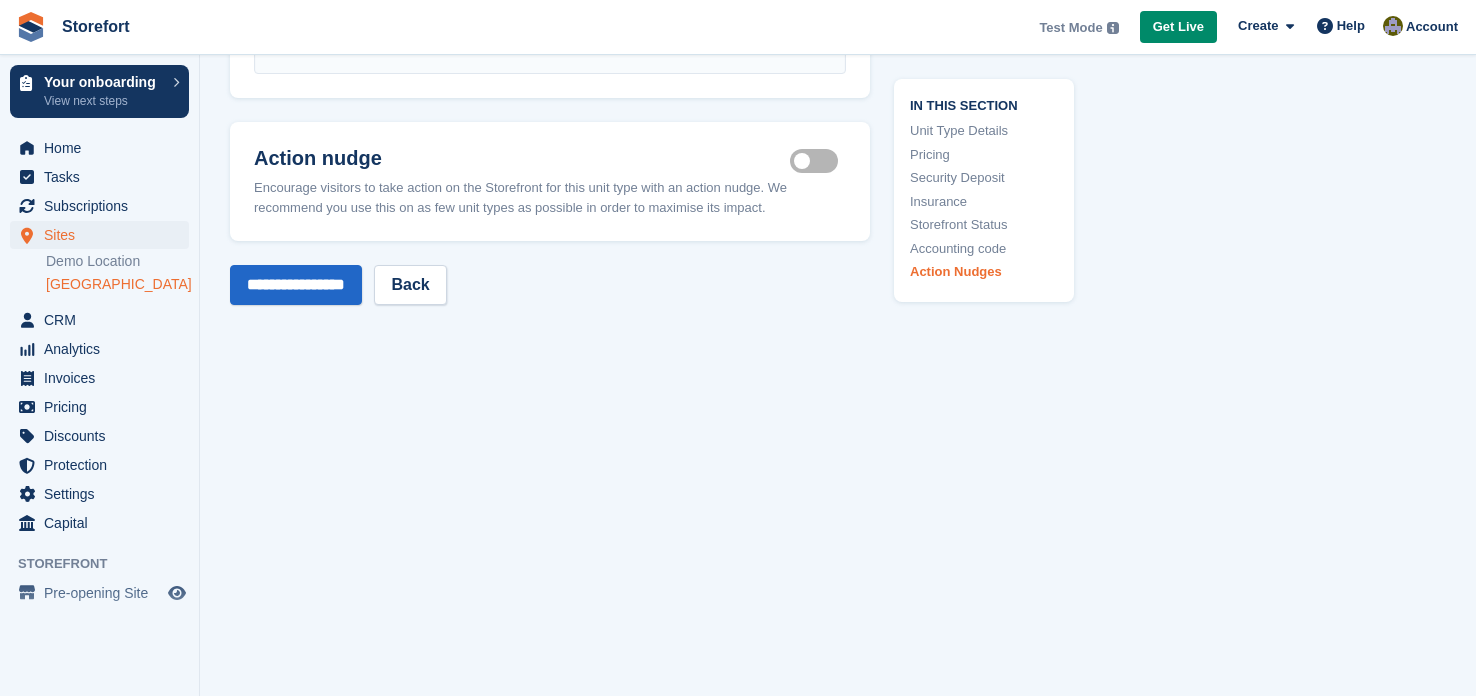 scroll, scrollTop: 3118, scrollLeft: 0, axis: vertical 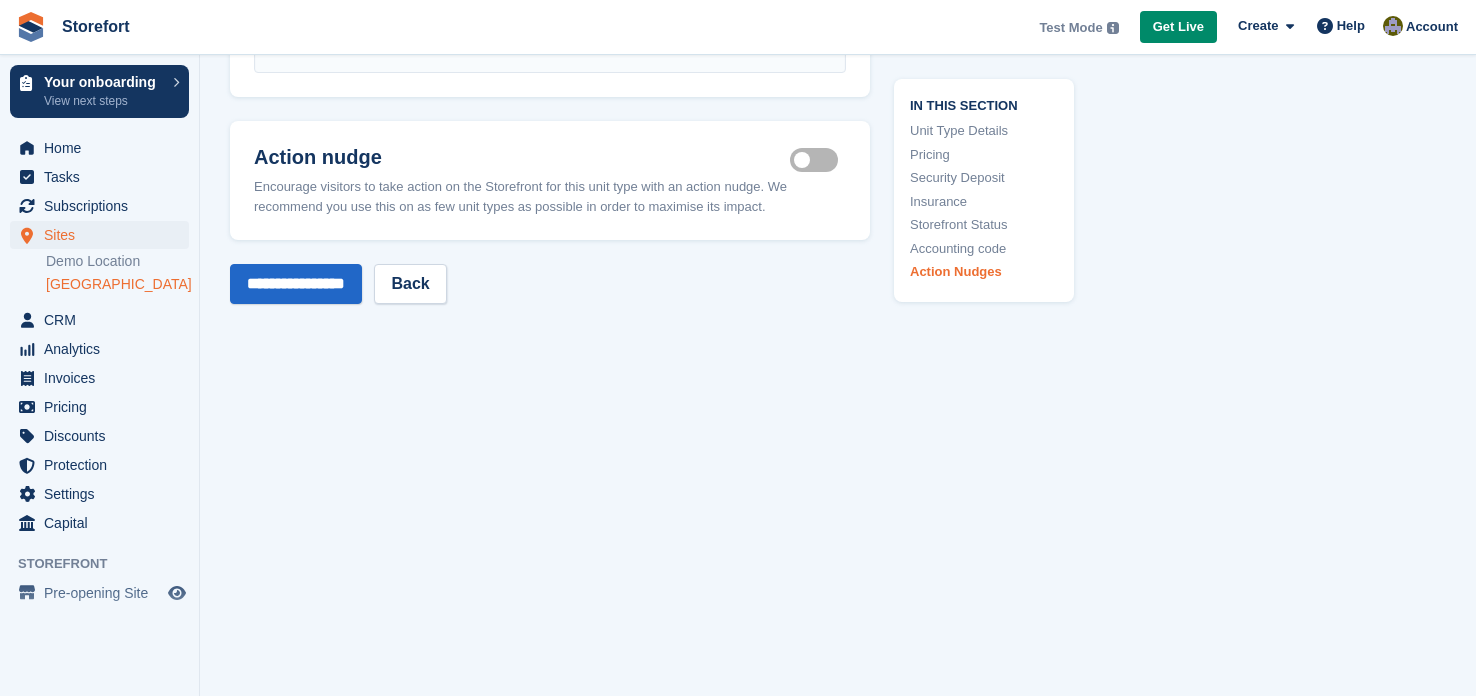 click on "Is active" at bounding box center [818, 160] 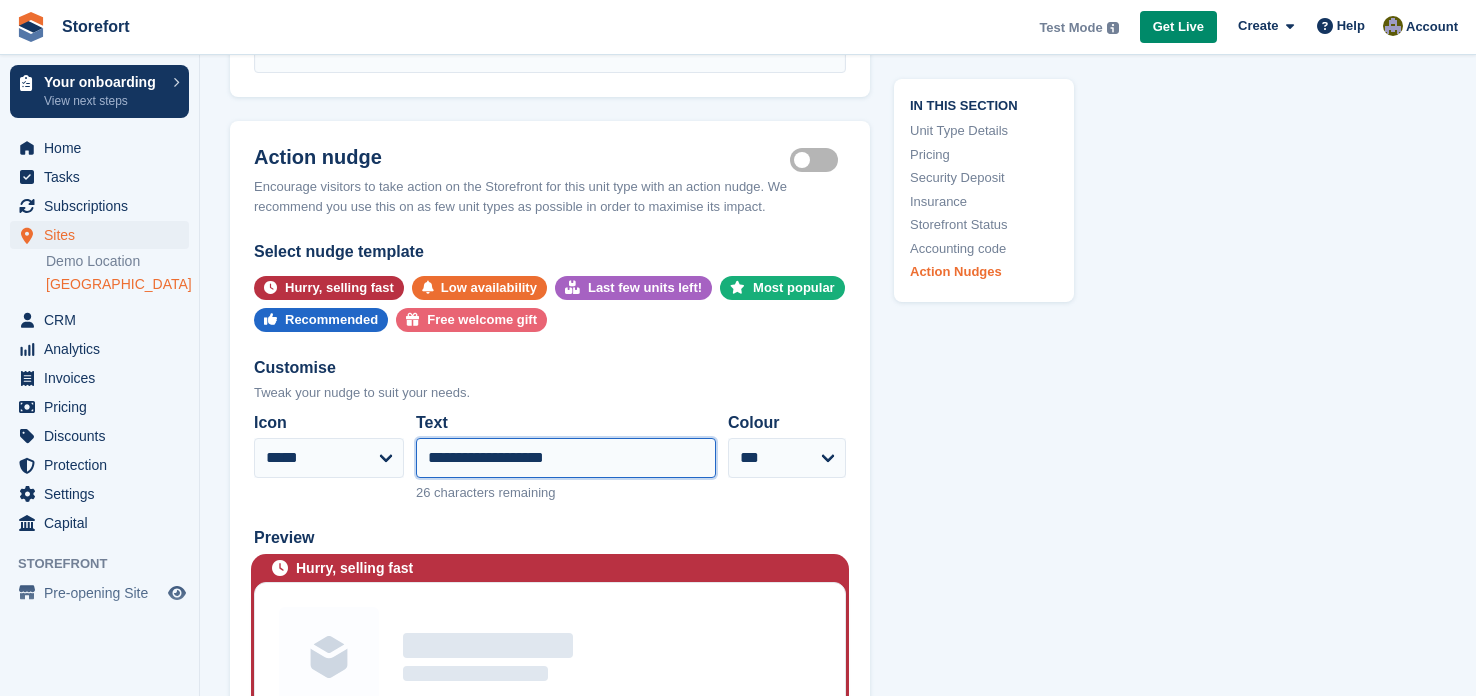 click on "**********" at bounding box center (566, 458) 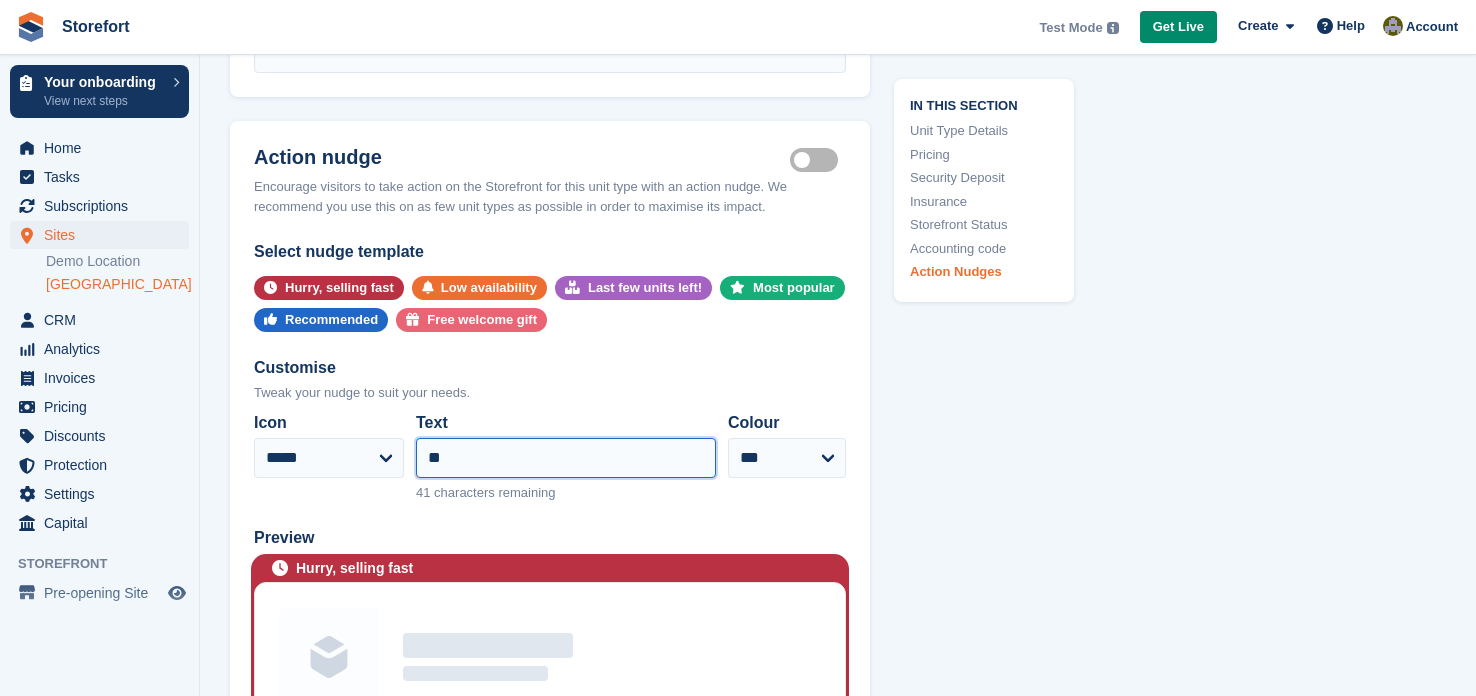 type on "*" 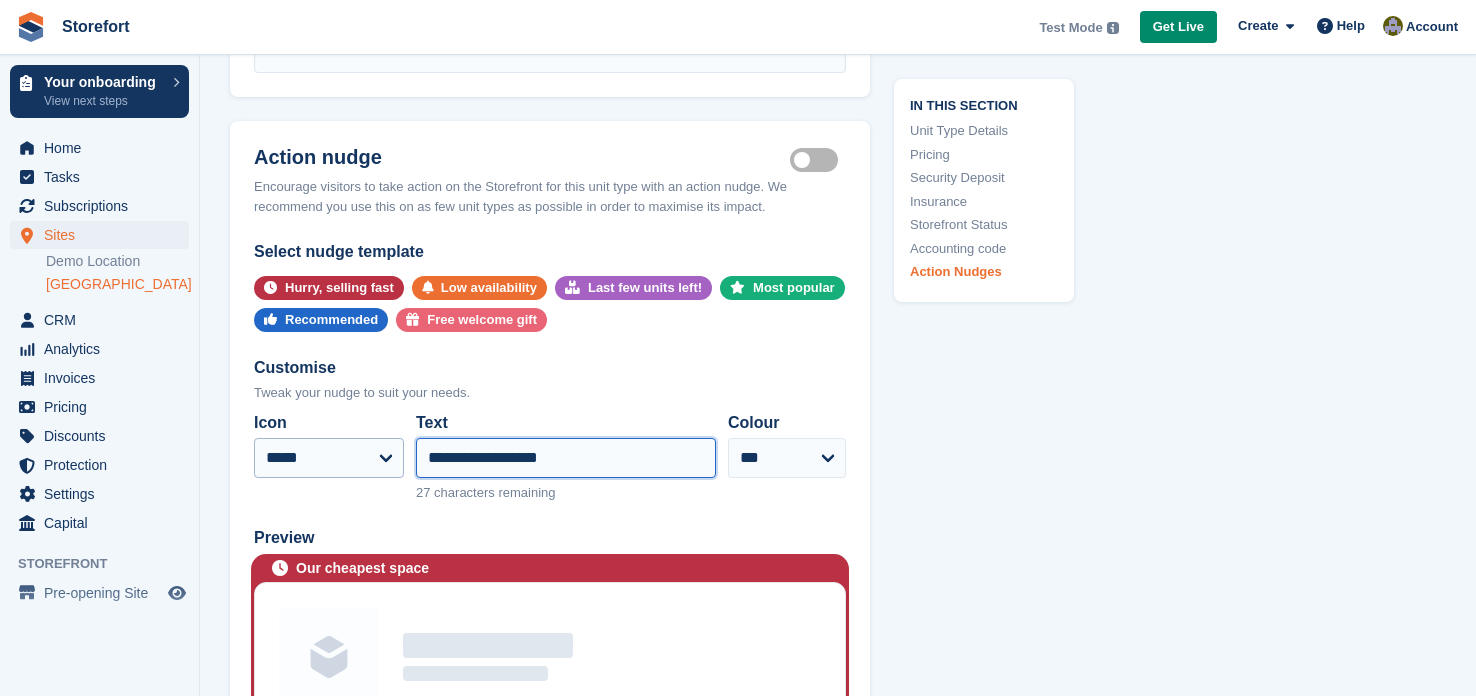 type on "**********" 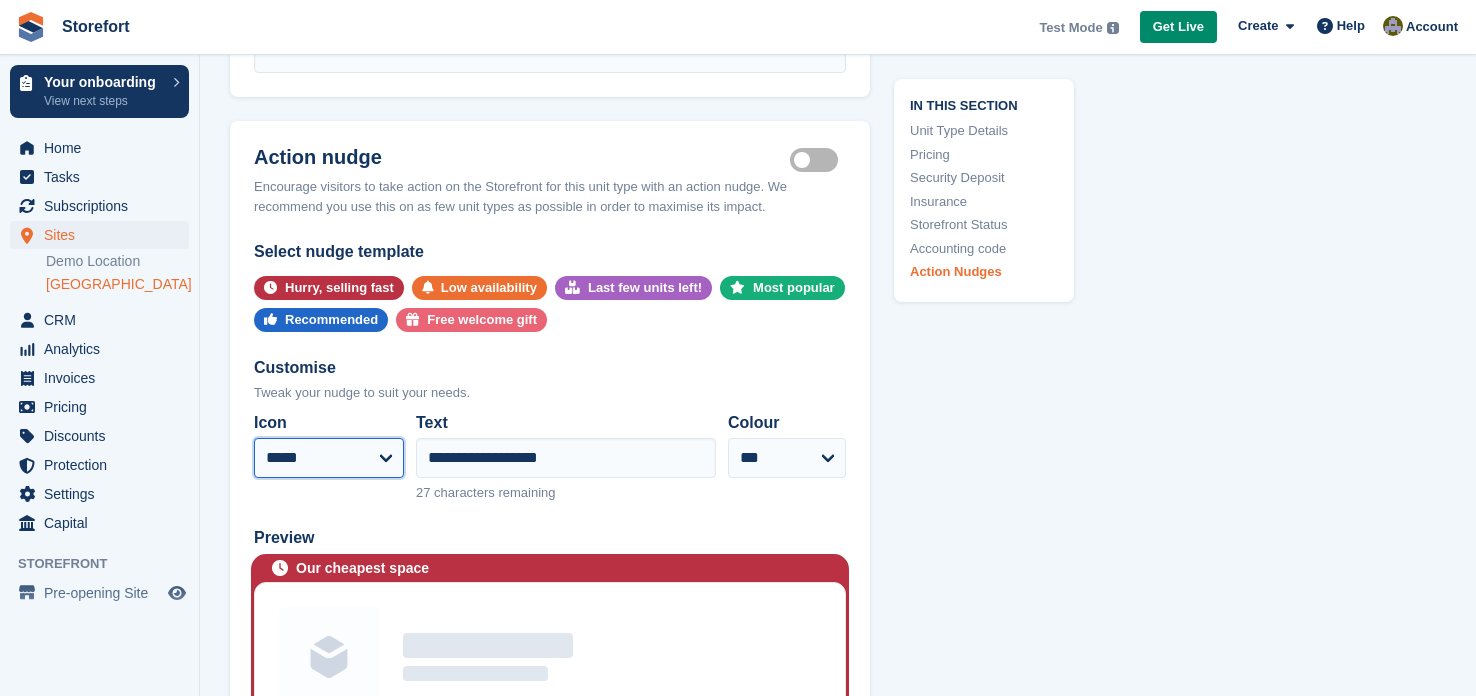 click on "**********" at bounding box center (329, 458) 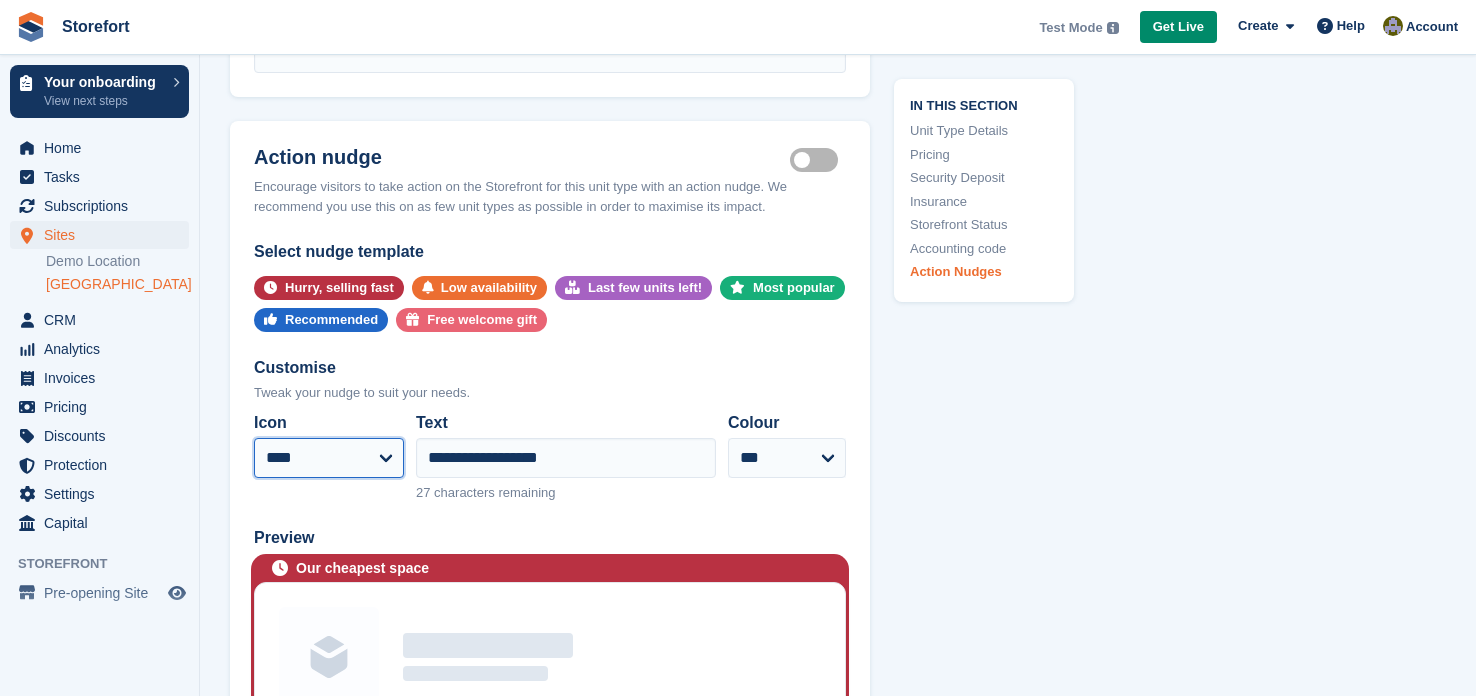 click on "**********" at bounding box center [329, 458] 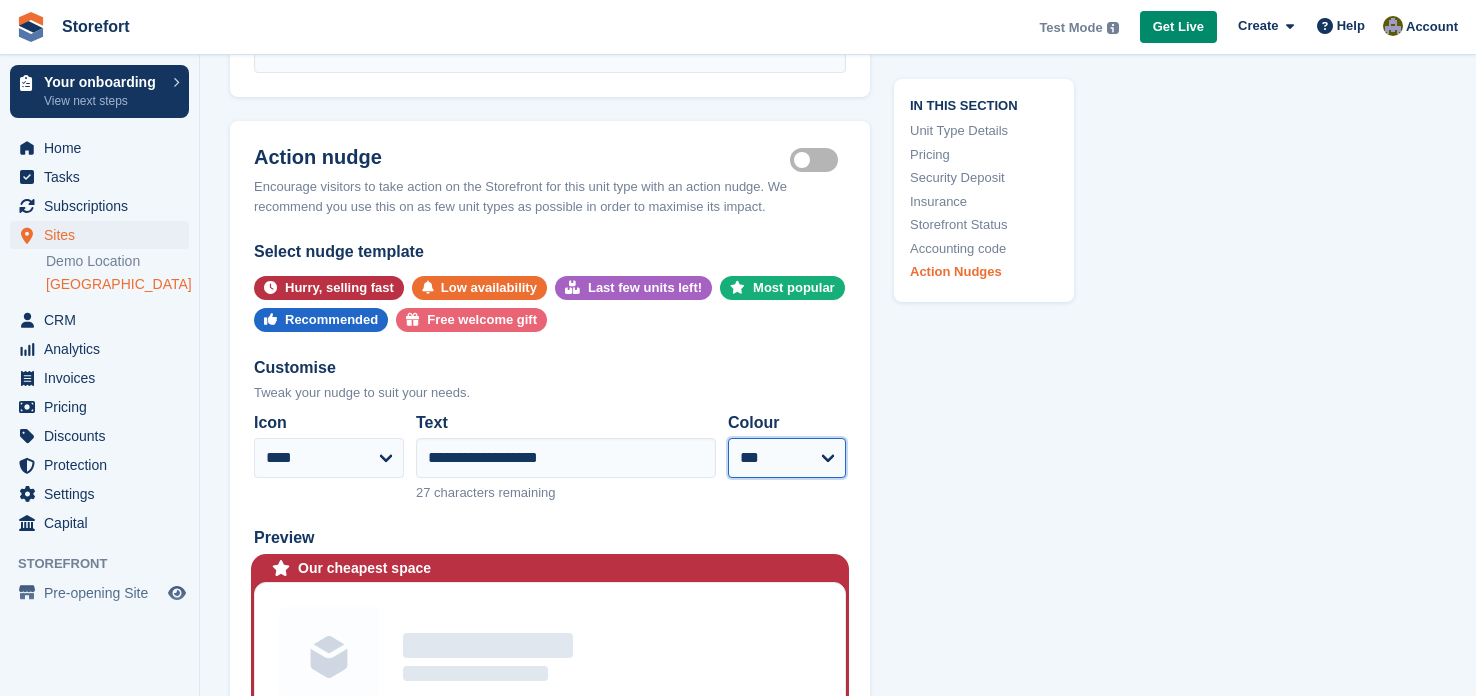 click on "****
*****
******
****
******
***" at bounding box center [787, 458] 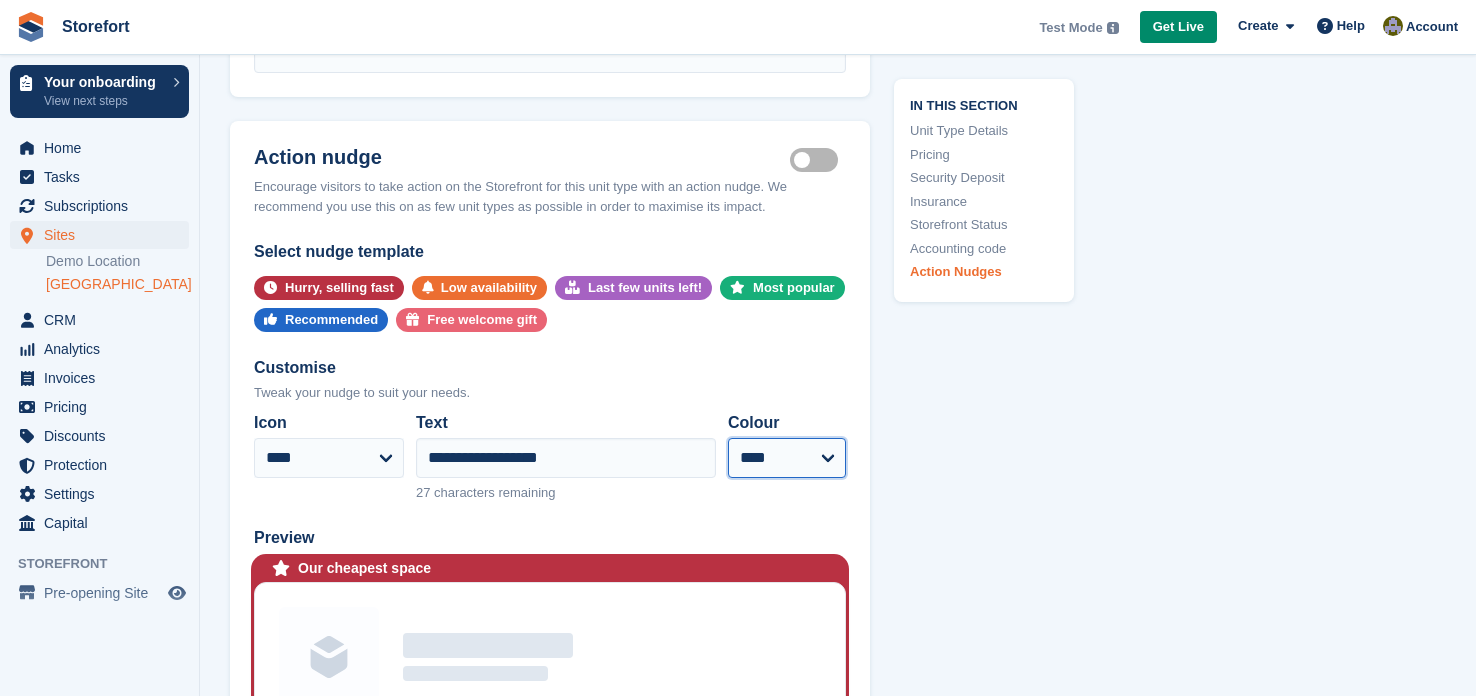 click on "****
*****
******
****
******
***" at bounding box center (787, 458) 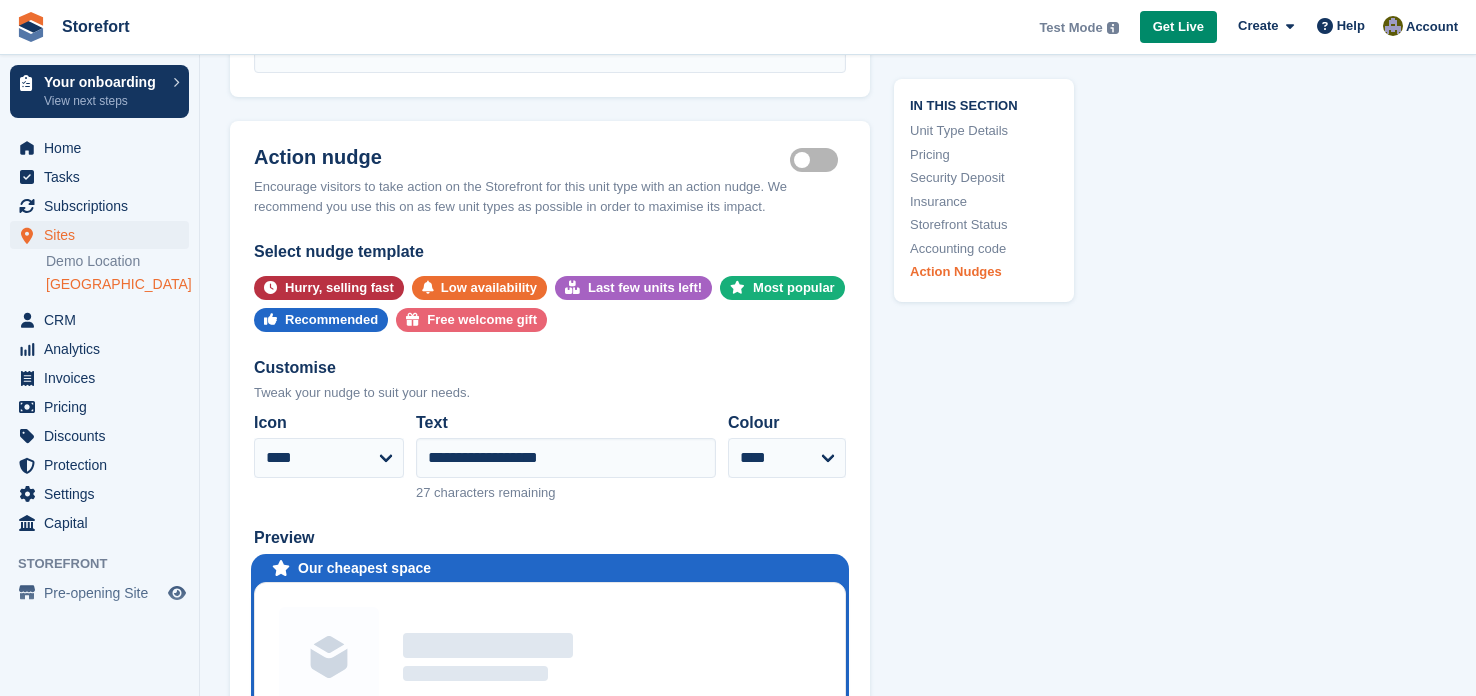 click on "**********" at bounding box center (550, 498) 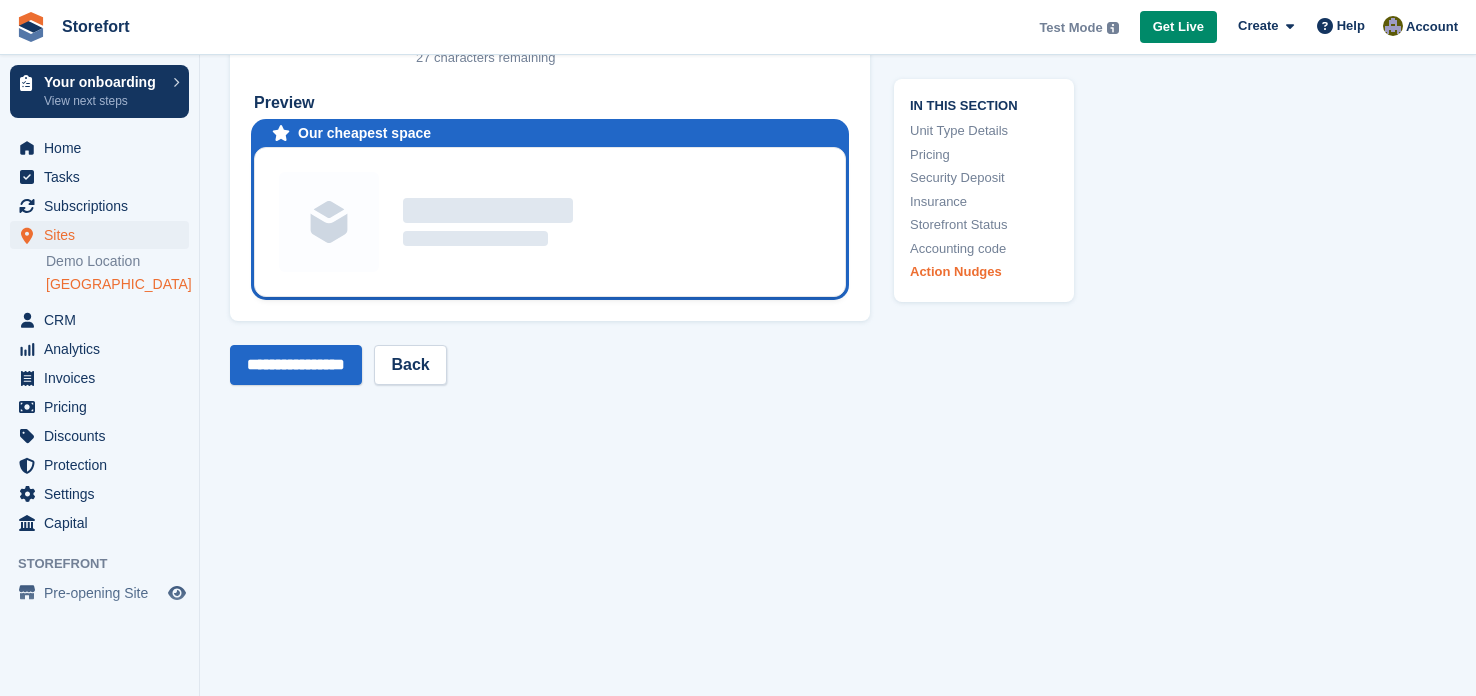 scroll, scrollTop: 3557, scrollLeft: 0, axis: vertical 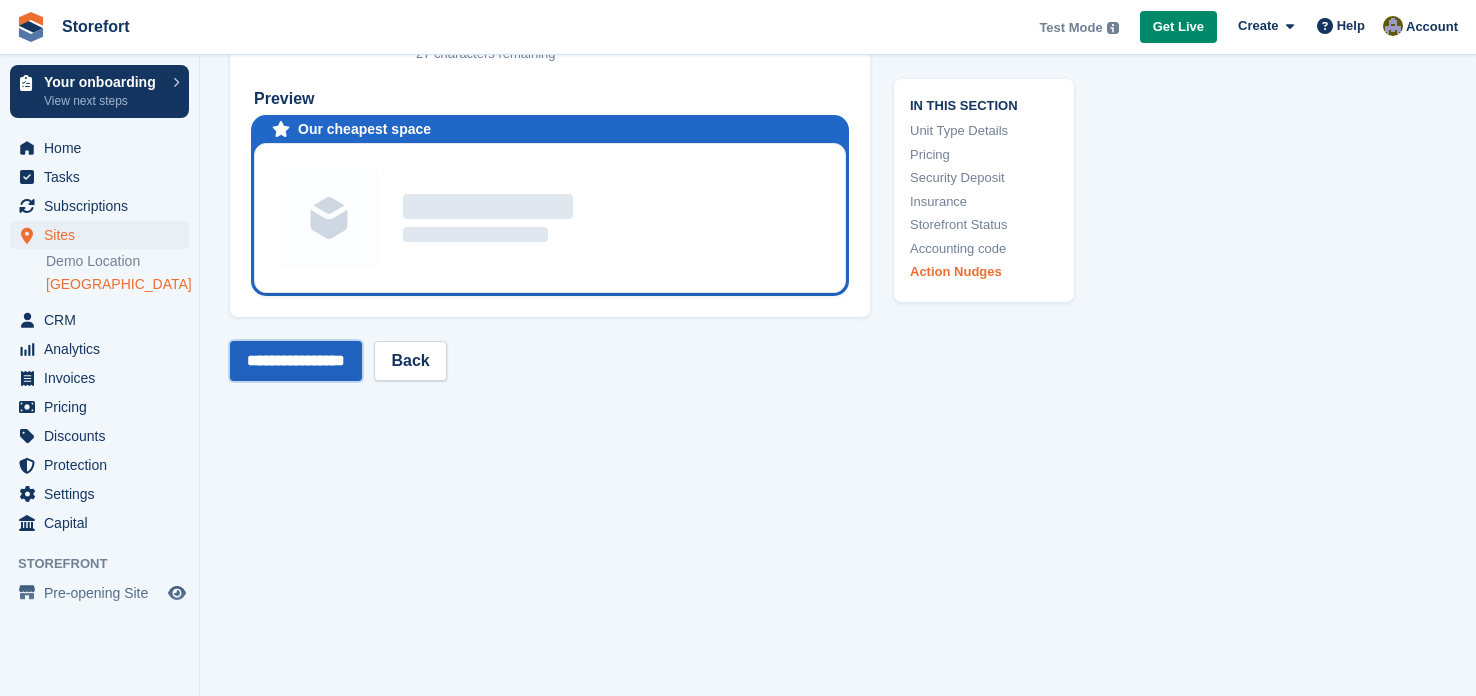 click on "**********" at bounding box center [296, 361] 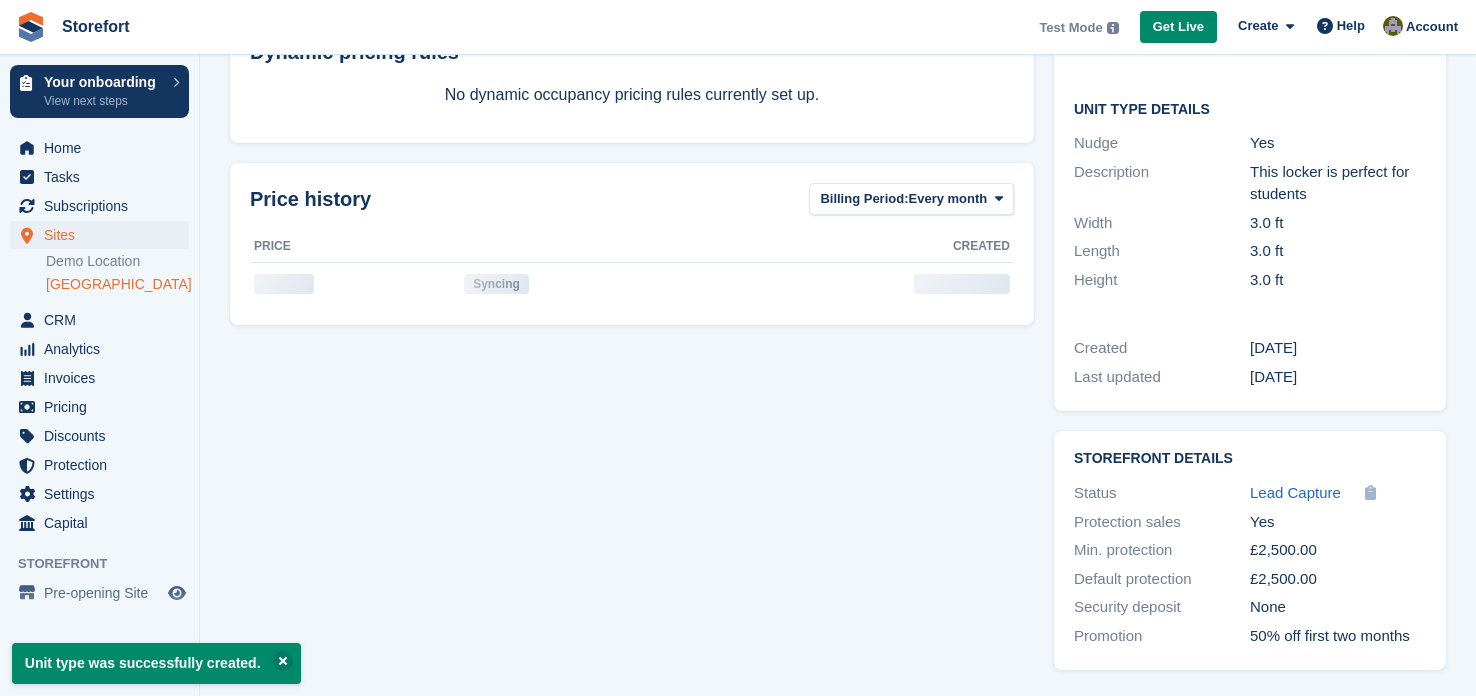 scroll, scrollTop: 0, scrollLeft: 0, axis: both 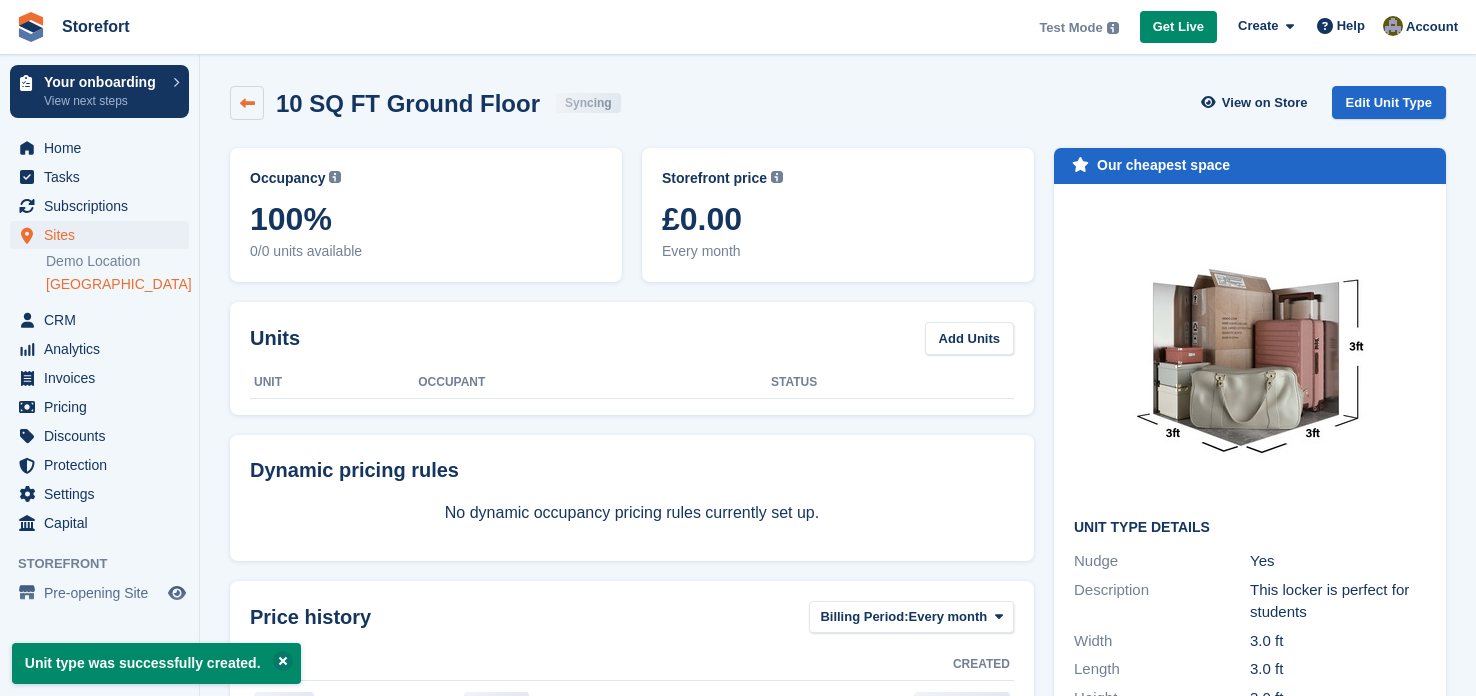 click at bounding box center (247, 103) 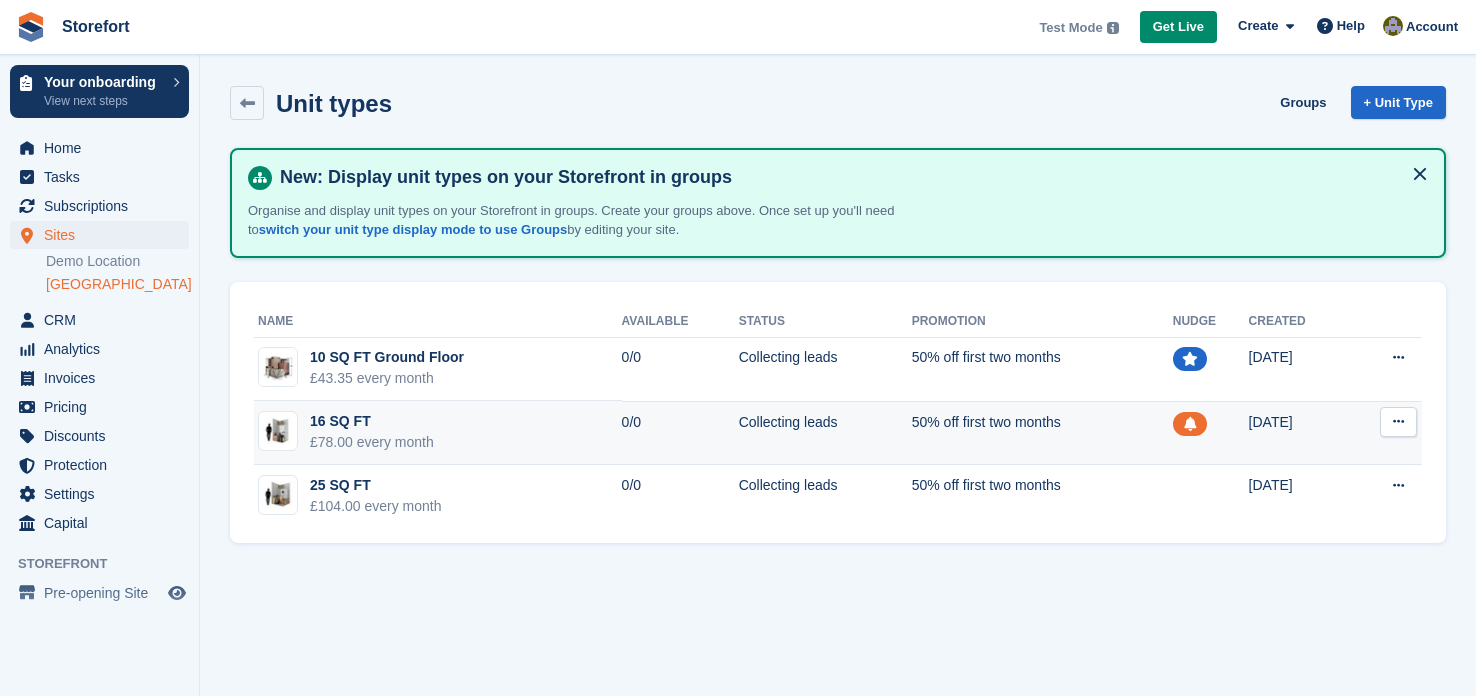 click on "16 SQ FT
£78.00 every month" at bounding box center (438, 433) 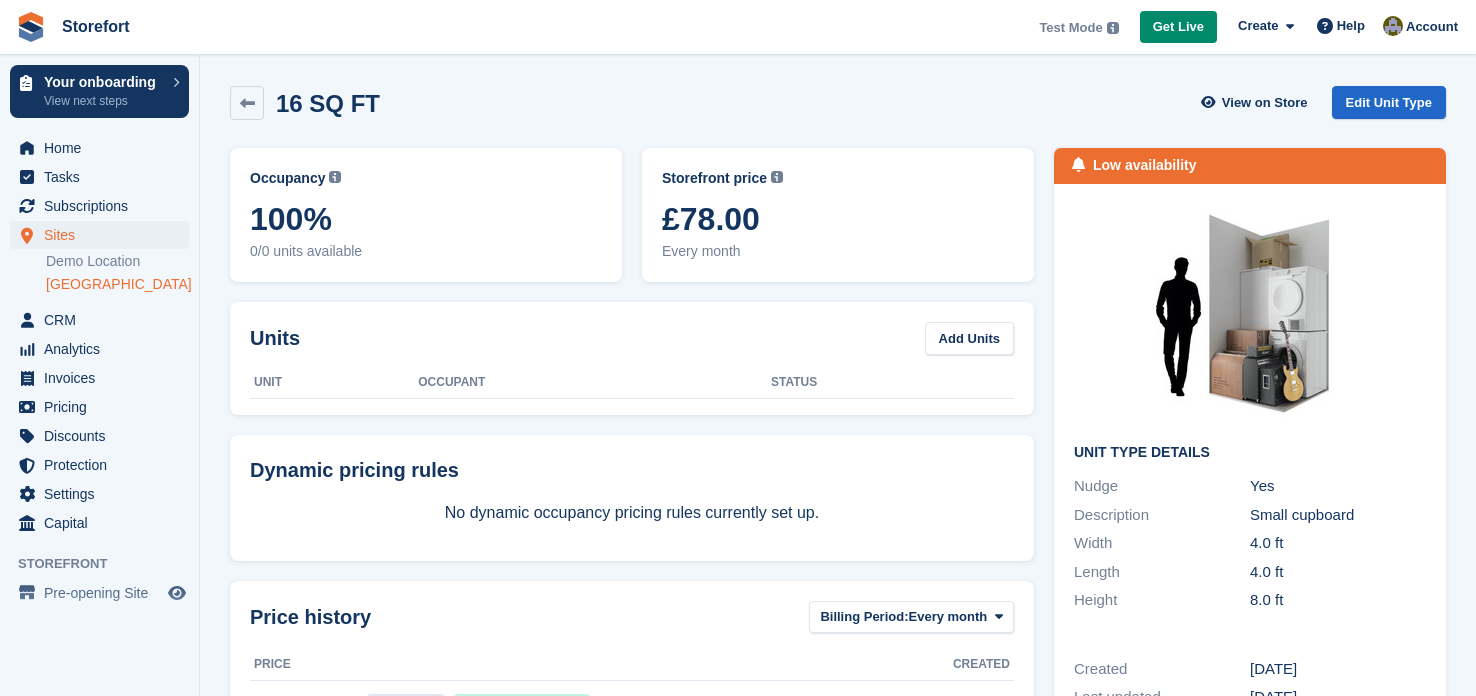 scroll, scrollTop: 0, scrollLeft: 0, axis: both 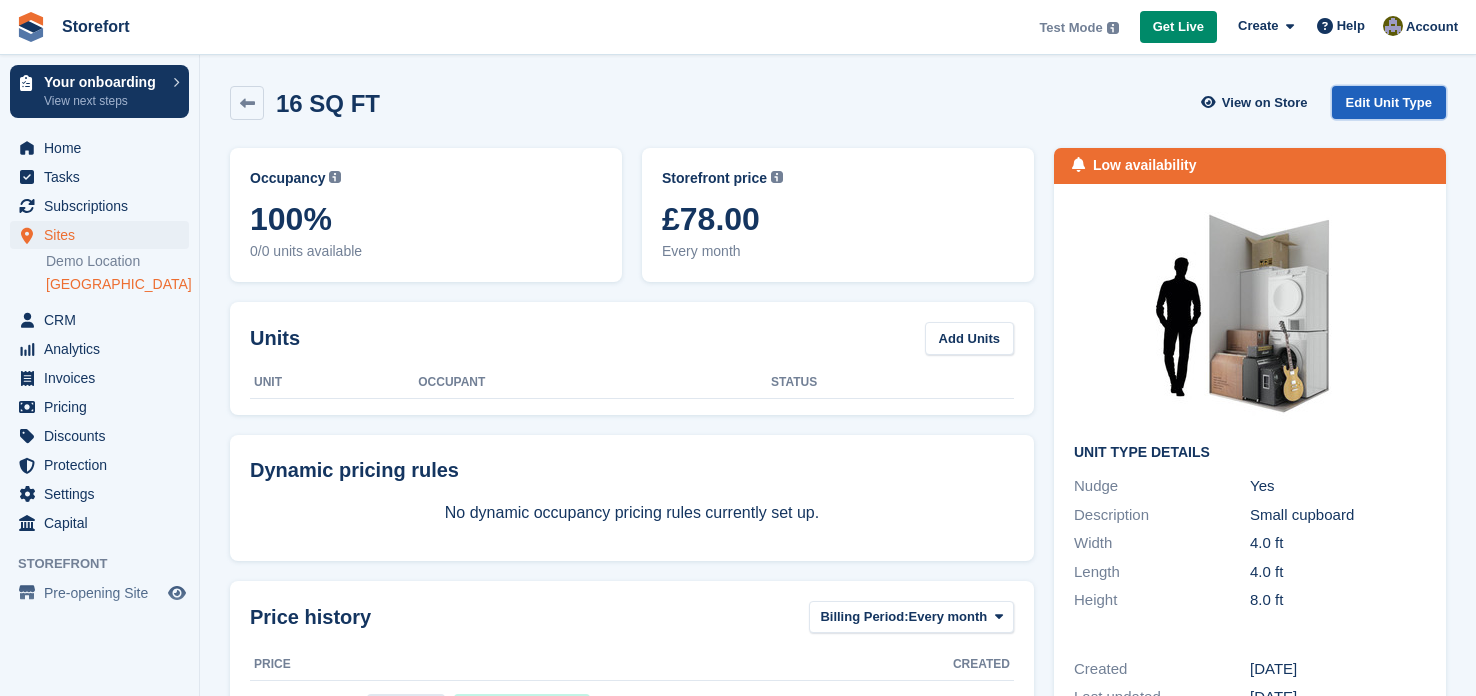 click on "Edit Unit Type" at bounding box center [1389, 102] 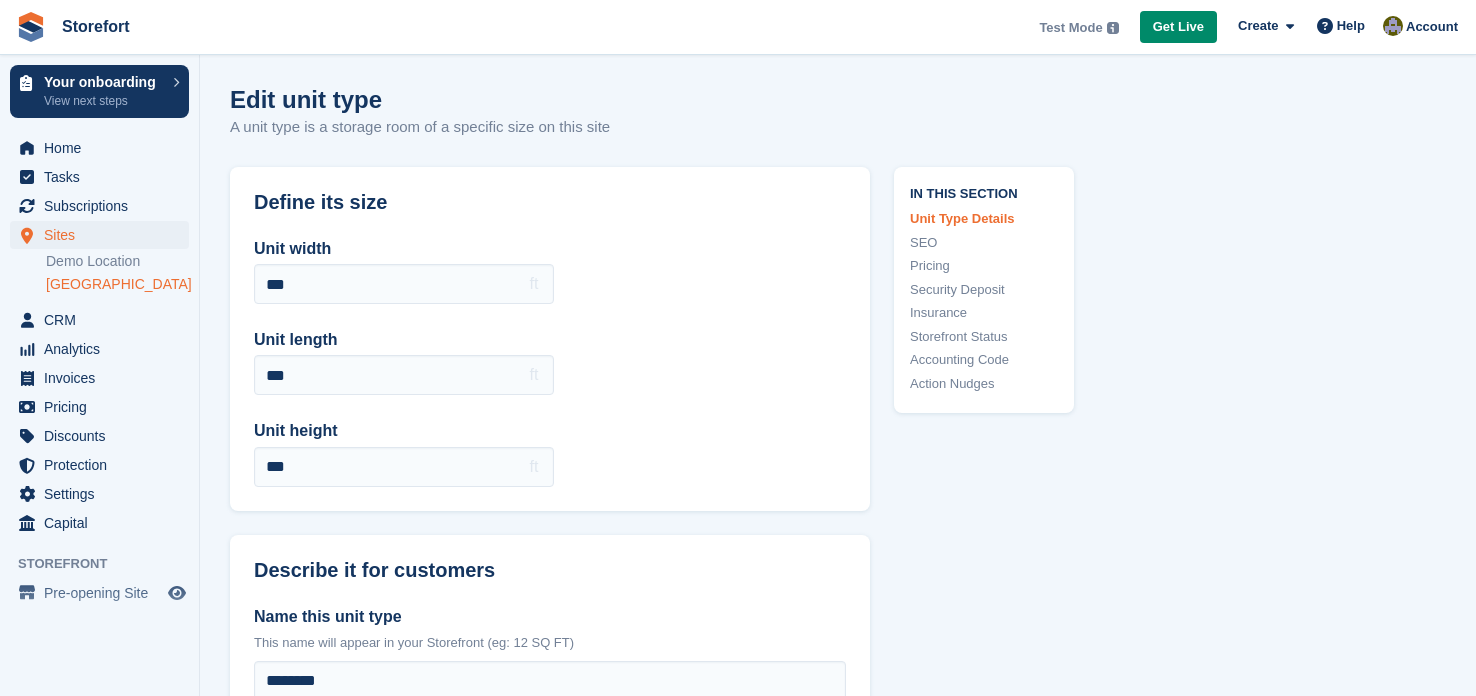 click on "Unit width
*** ft
Unit length
*** ft
Unit height
*** ft" at bounding box center (550, 362) 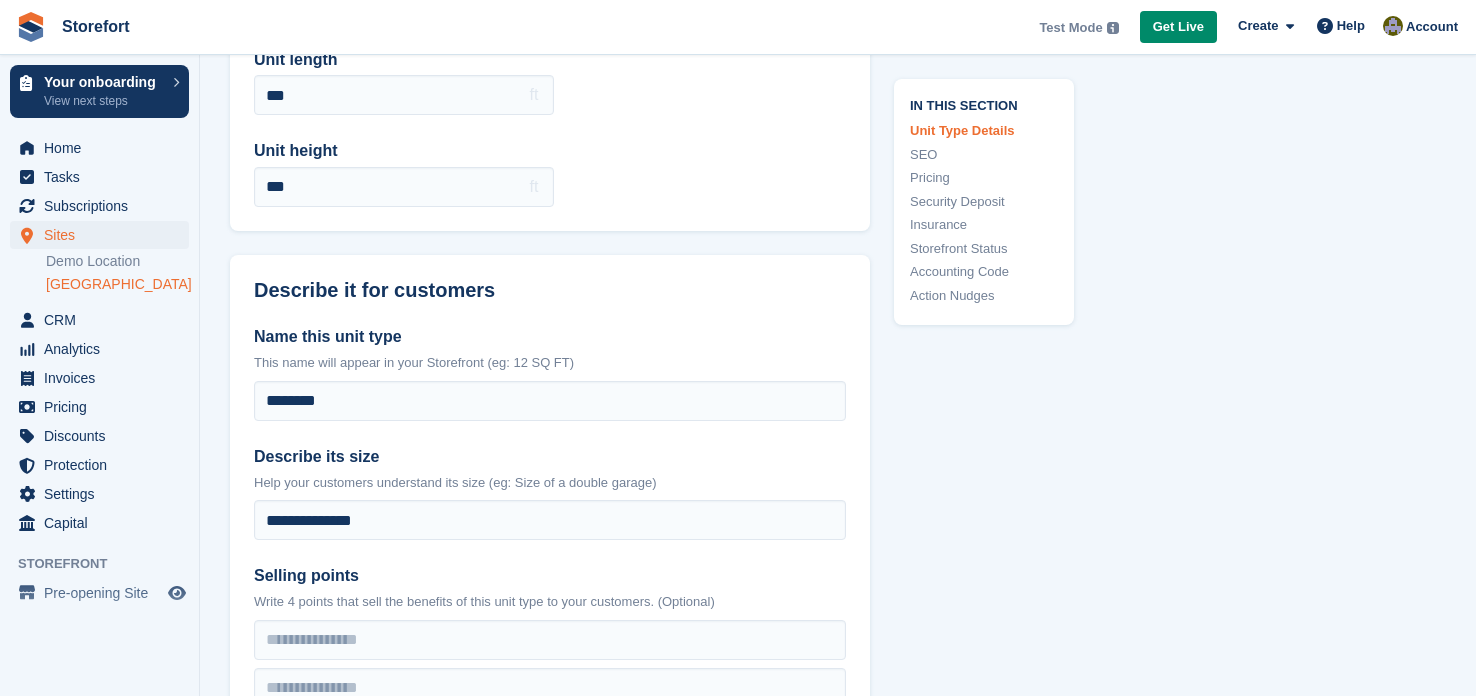 scroll, scrollTop: 319, scrollLeft: 0, axis: vertical 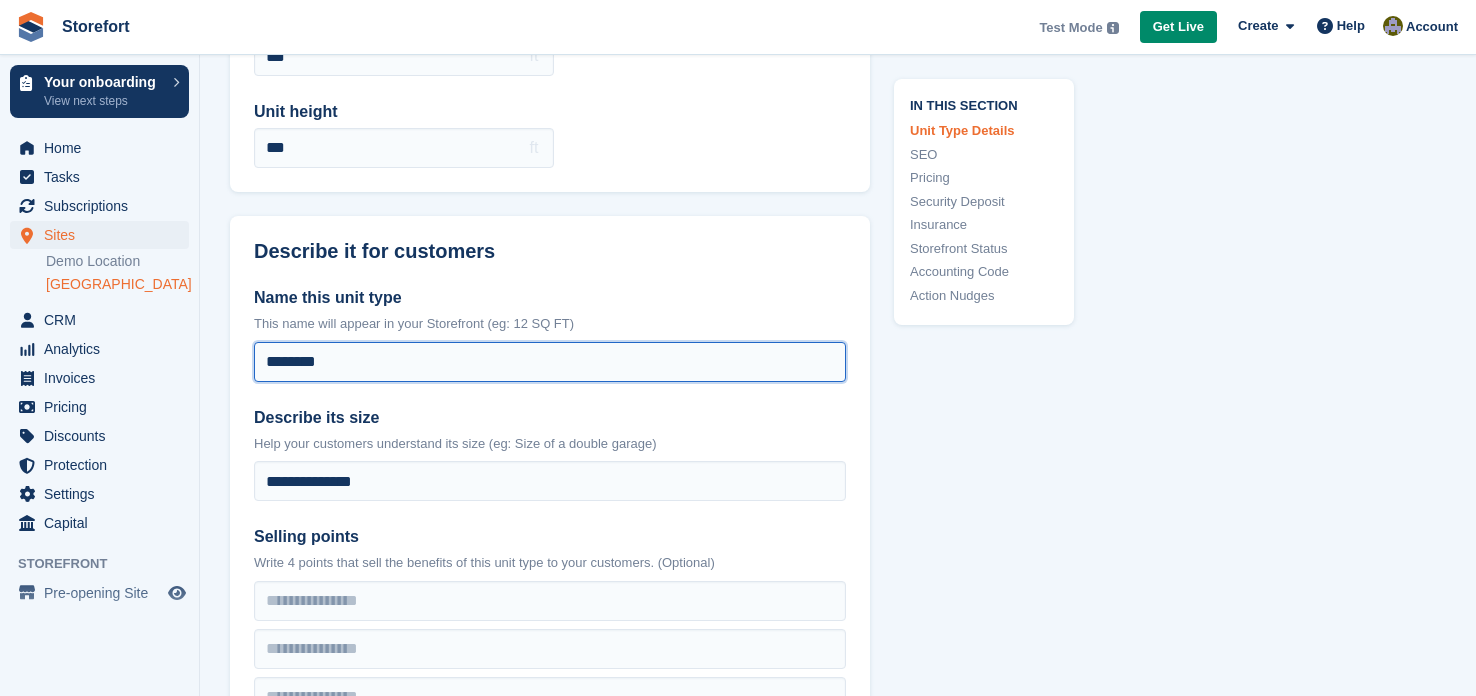 click on "********" at bounding box center (550, 362) 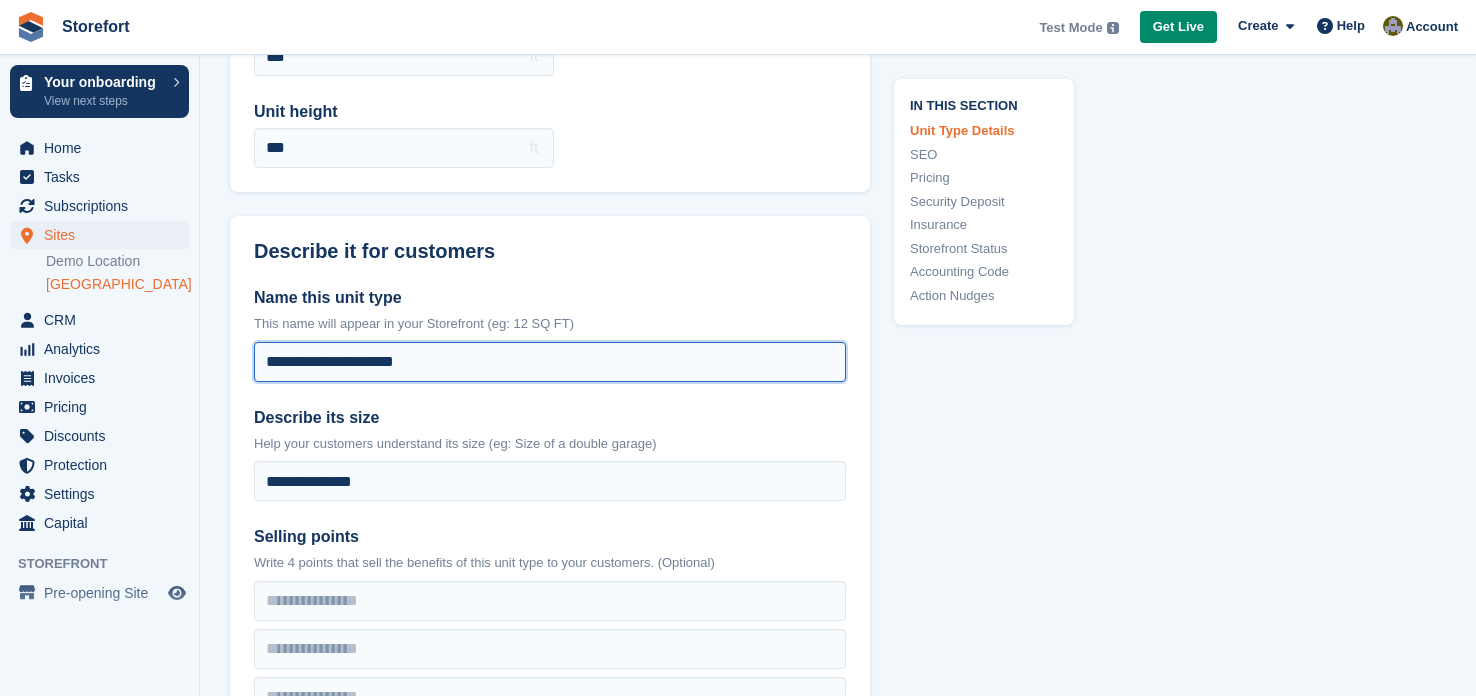 type on "**********" 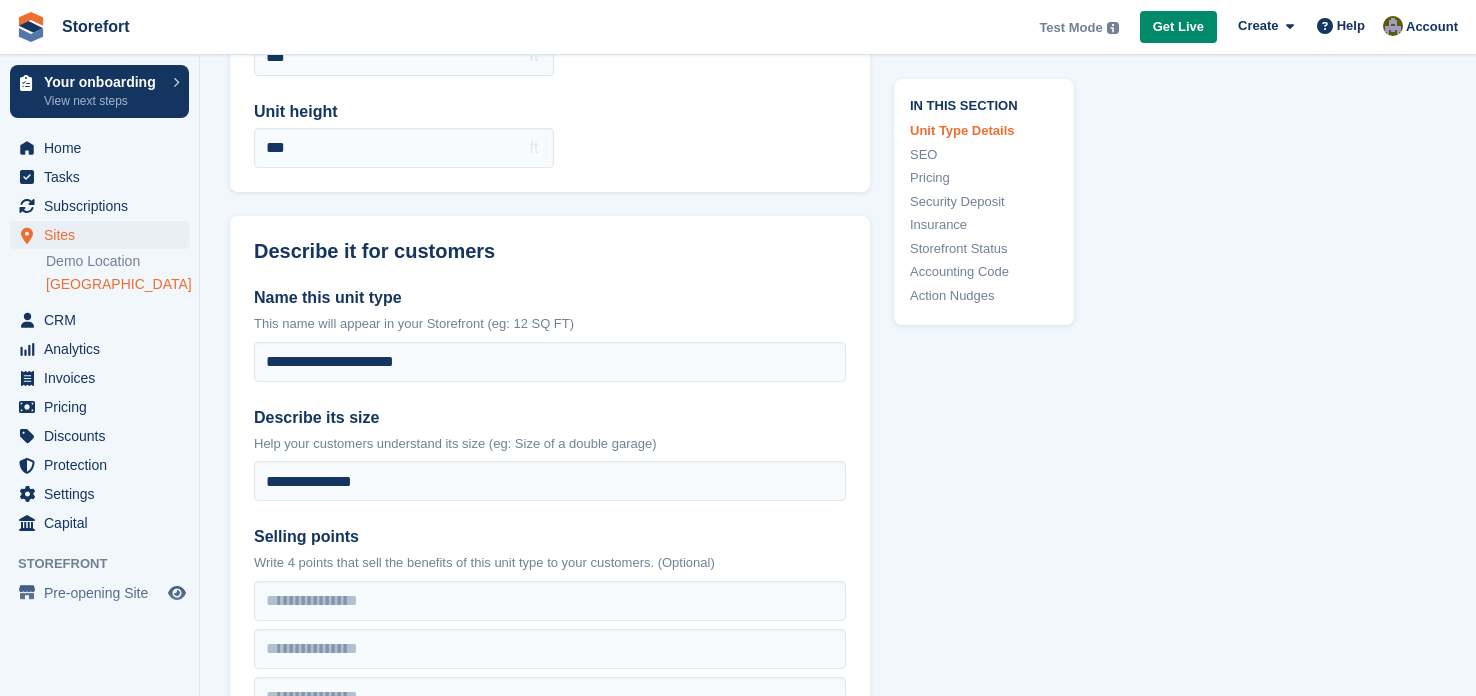 click on "**********" at bounding box center (838, 2086) 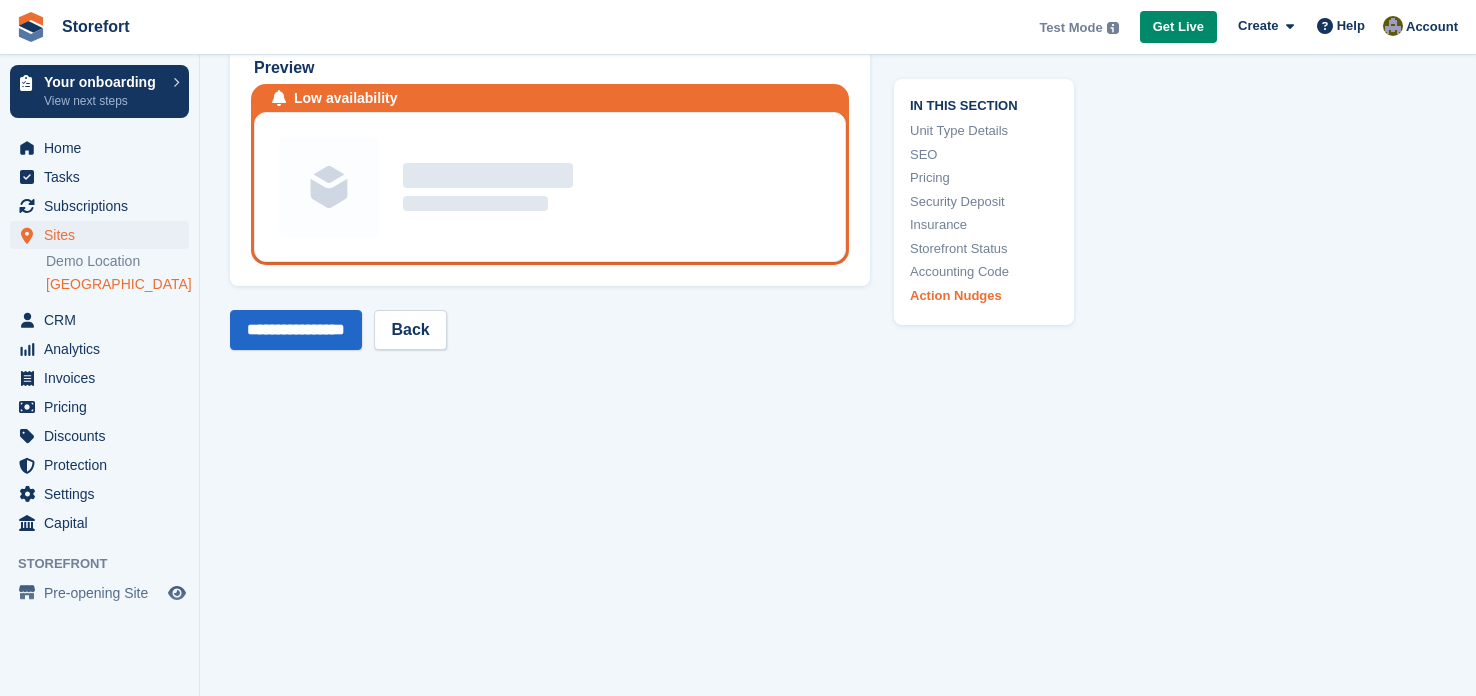 scroll, scrollTop: 3957, scrollLeft: 0, axis: vertical 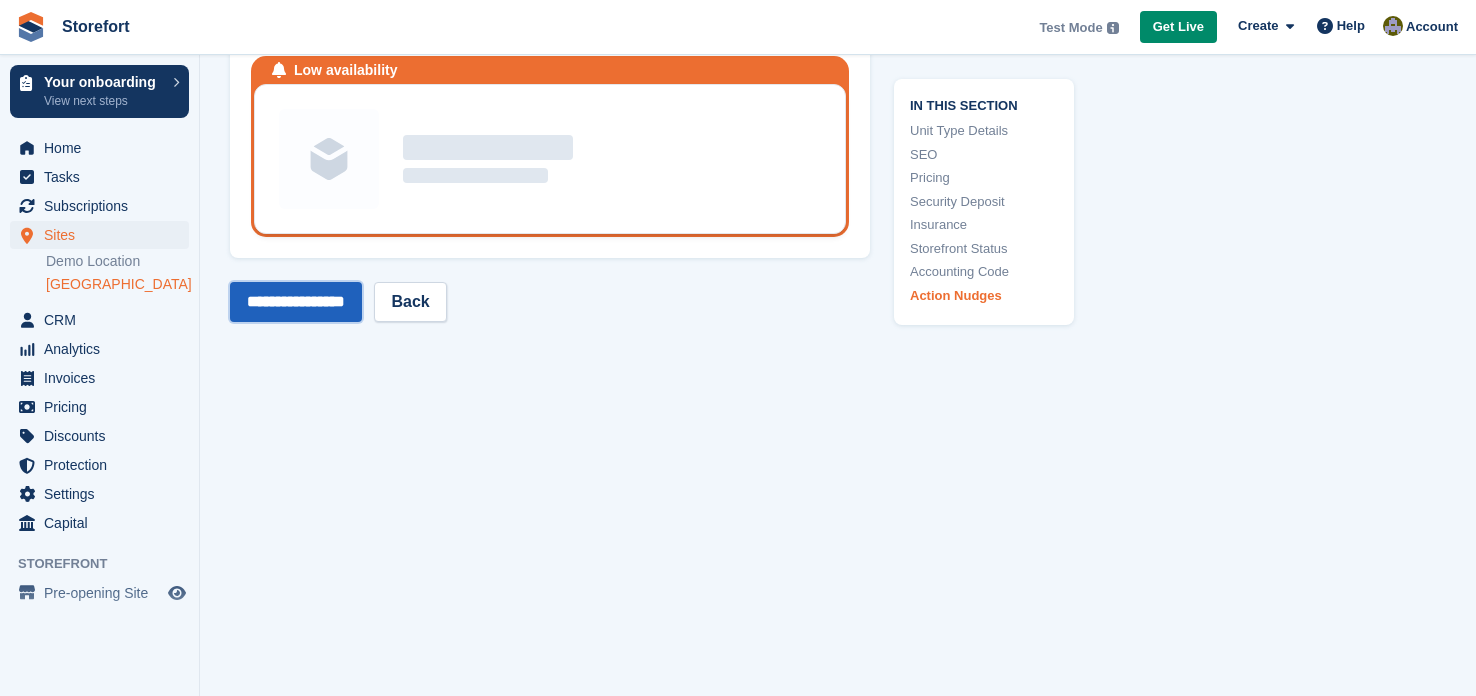 click on "**********" at bounding box center [296, 302] 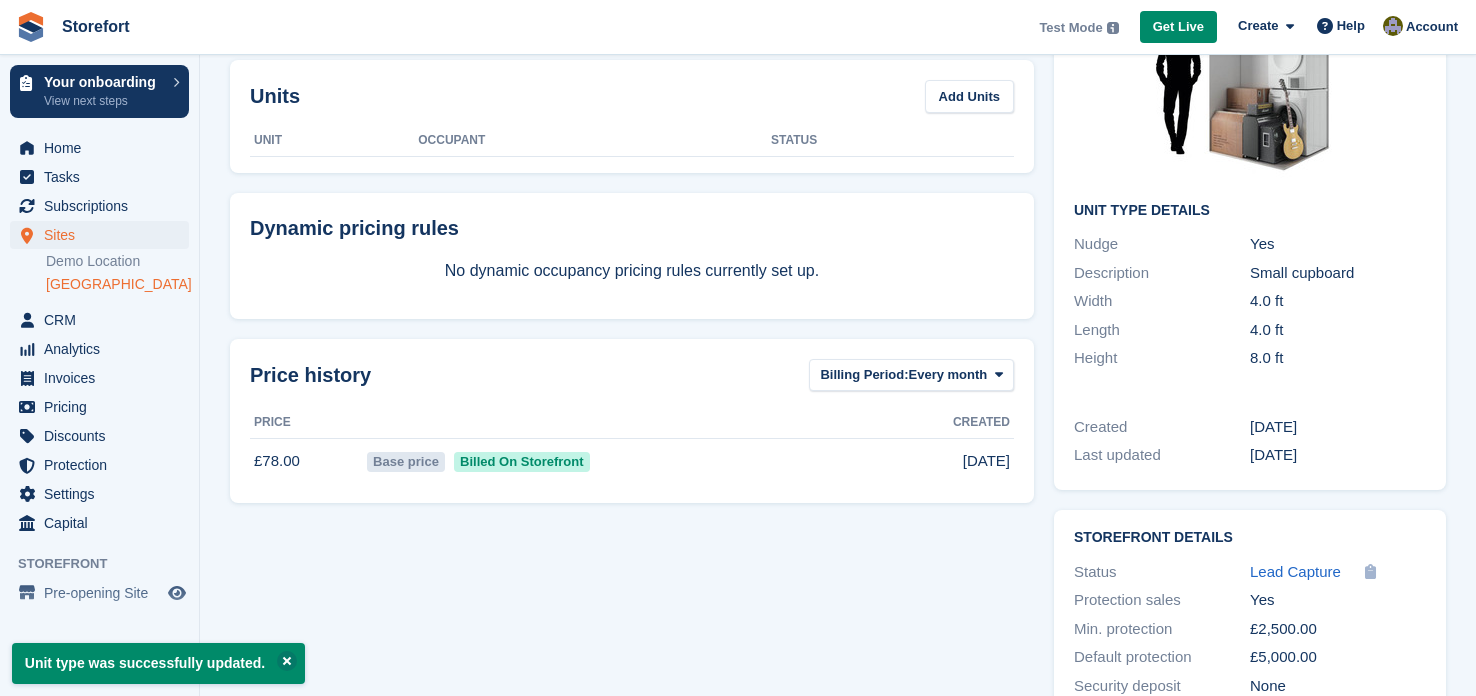 scroll, scrollTop: 0, scrollLeft: 0, axis: both 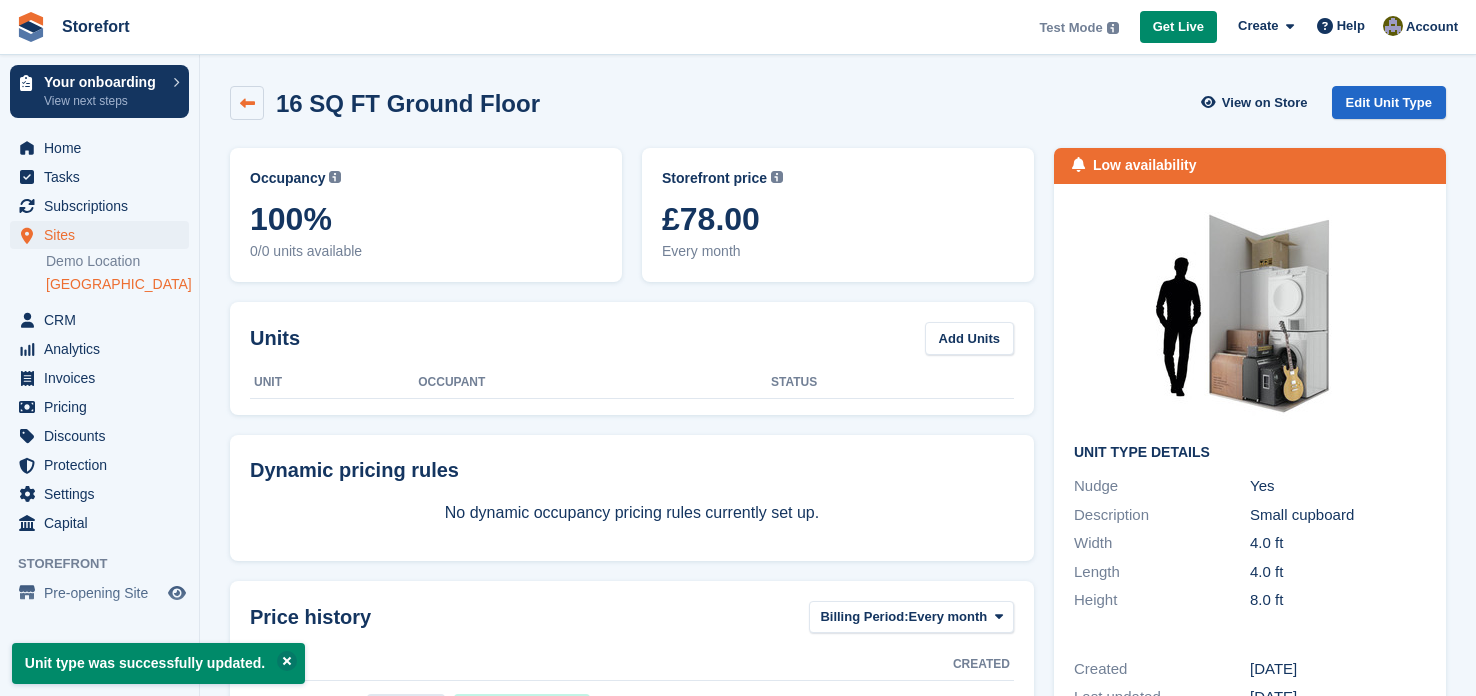 click at bounding box center [247, 103] 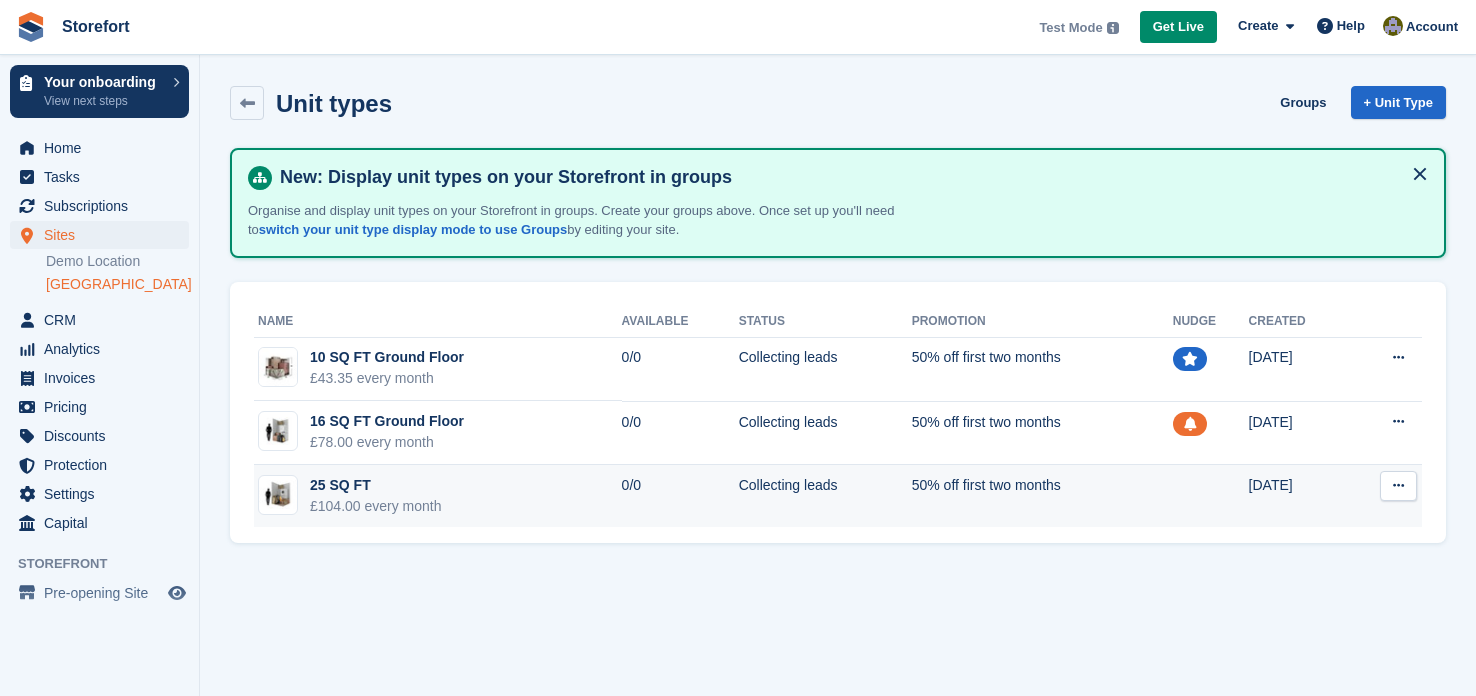 click on "25 SQ FT
£104.00 every month" at bounding box center (438, 496) 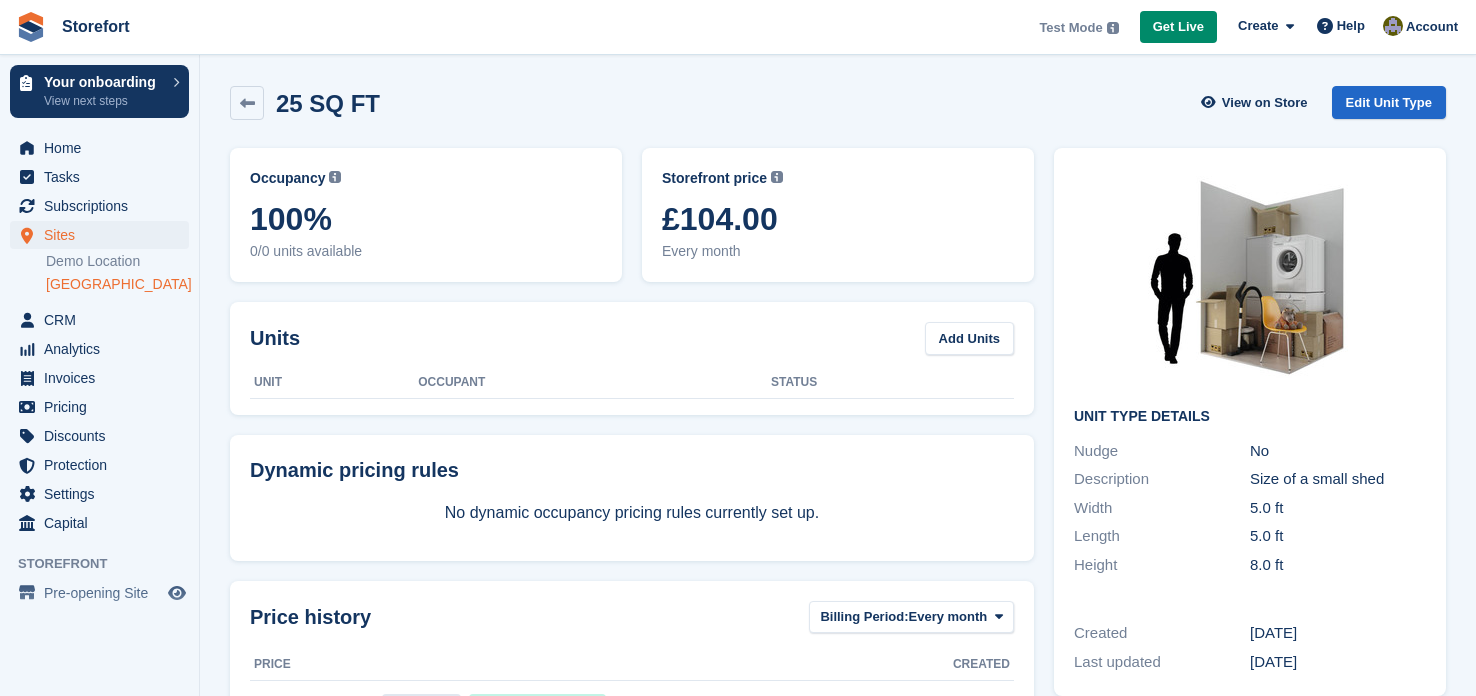 scroll, scrollTop: 0, scrollLeft: 0, axis: both 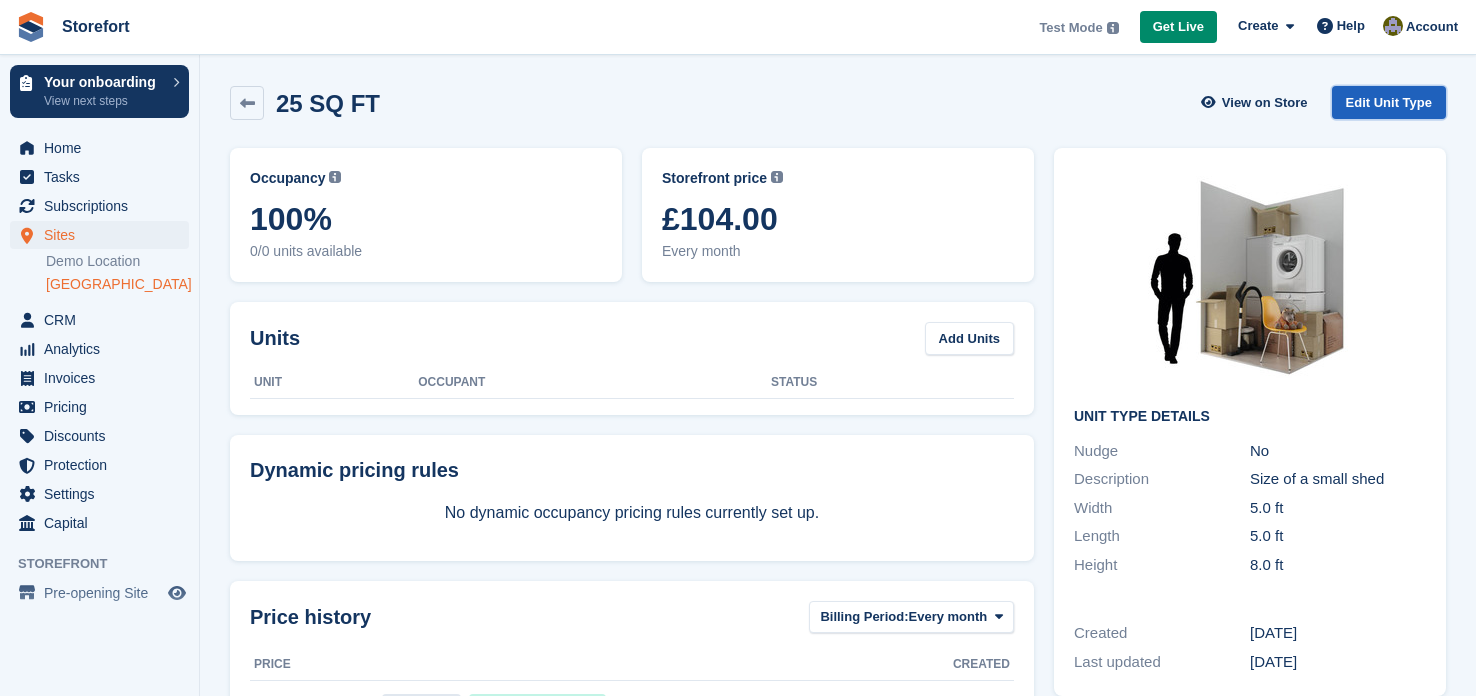 click on "Edit Unit Type" at bounding box center [1389, 102] 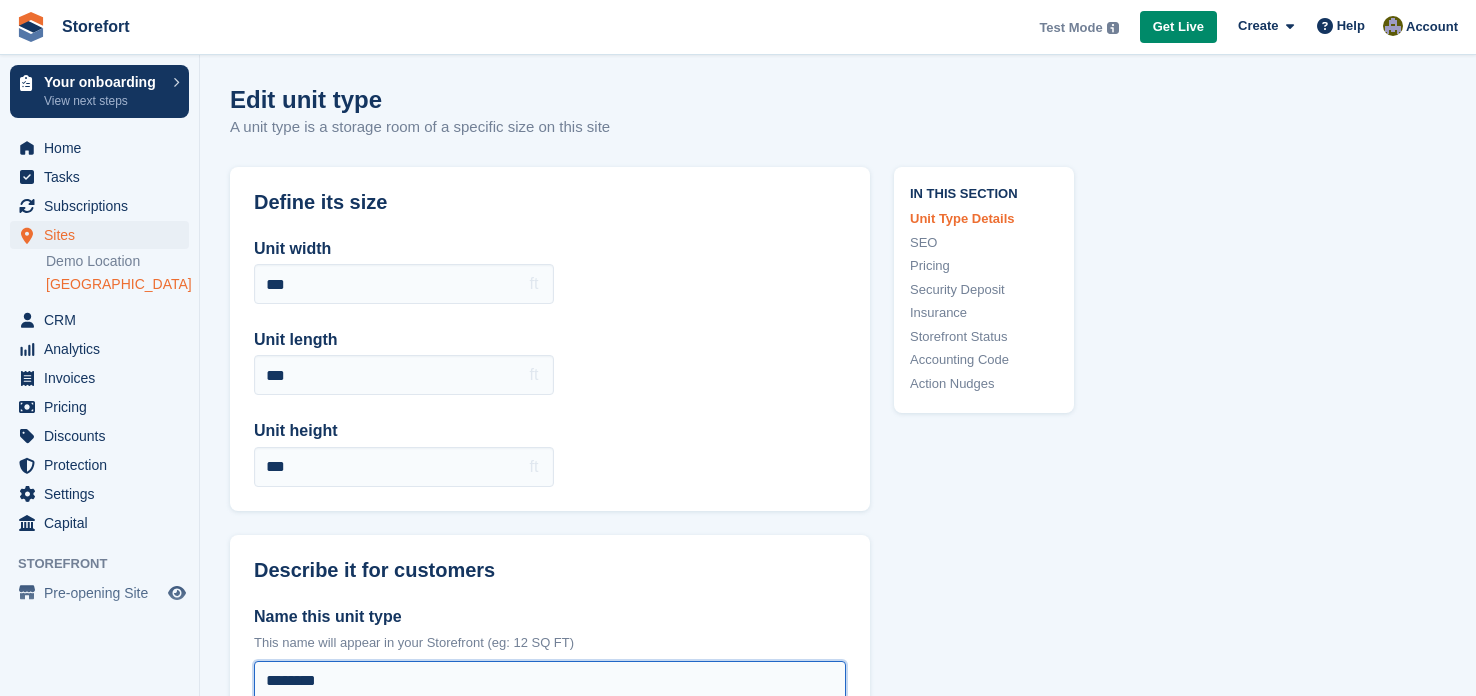 click on "********" at bounding box center (550, 681) 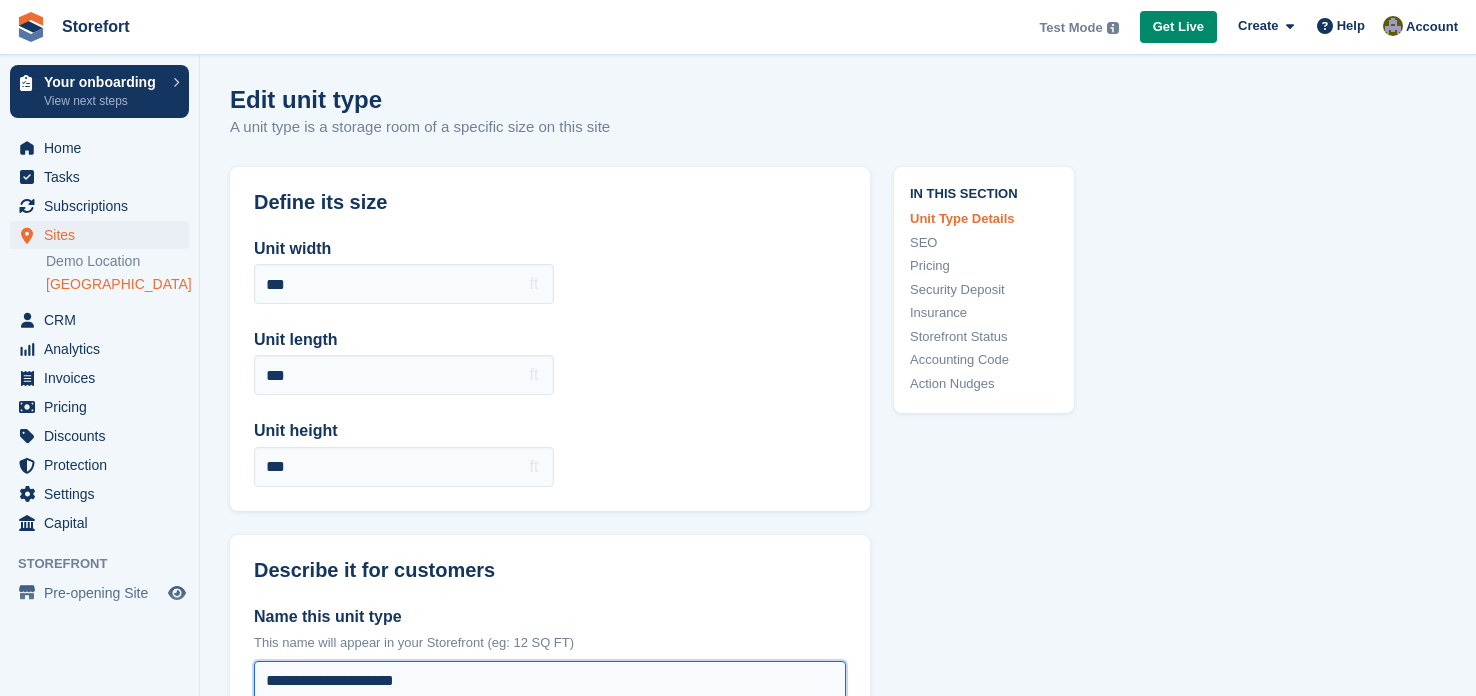 type on "**********" 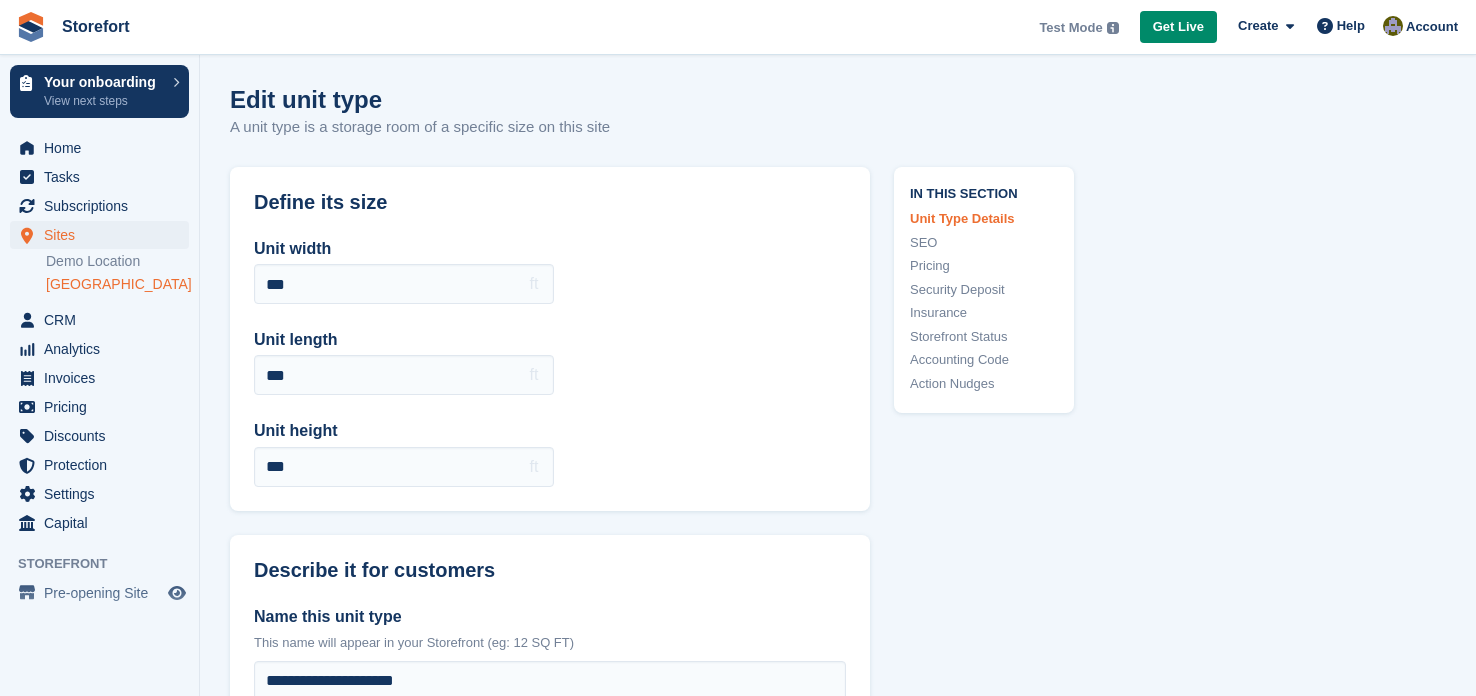 click on "In this section
Unit Type Details
SEO
Pricing
Security Deposit
Insurance
Storefront Status
Accounting Code
Action Nudges" at bounding box center (972, 2147) 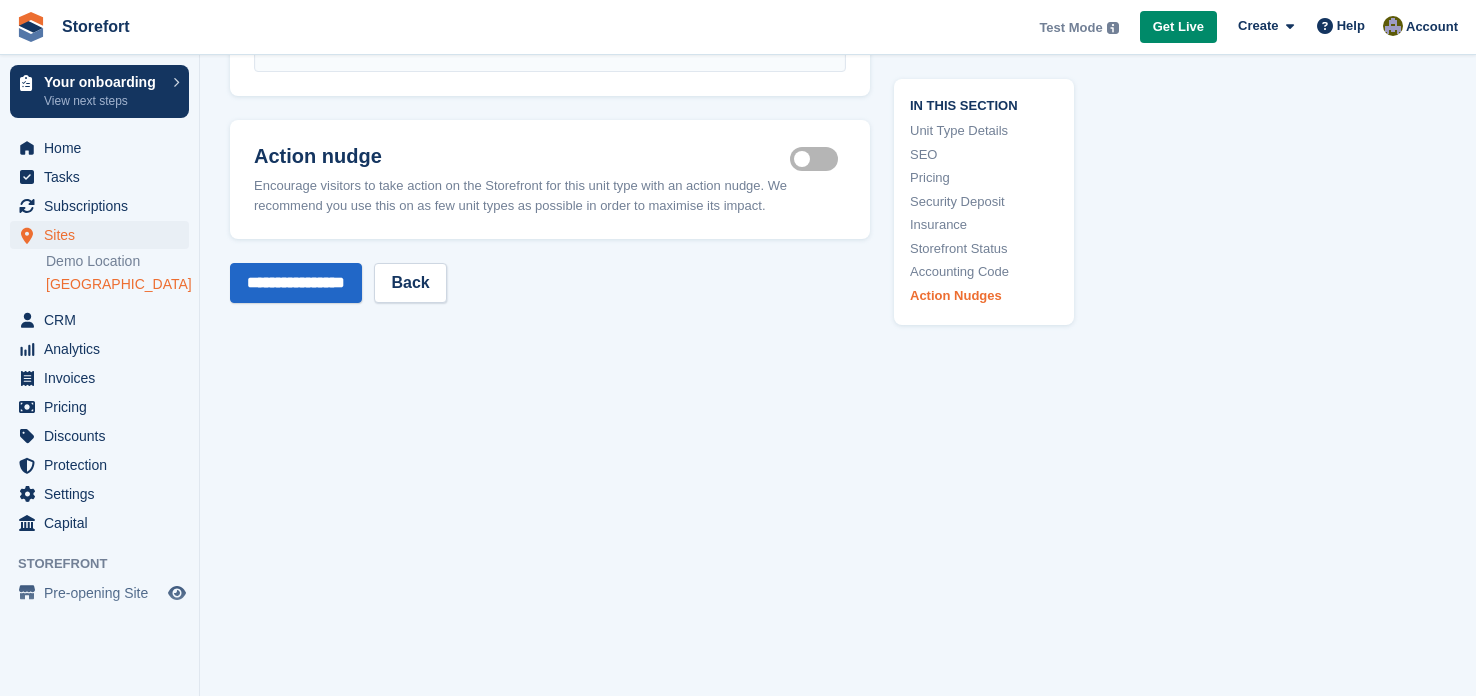 scroll, scrollTop: 3461, scrollLeft: 0, axis: vertical 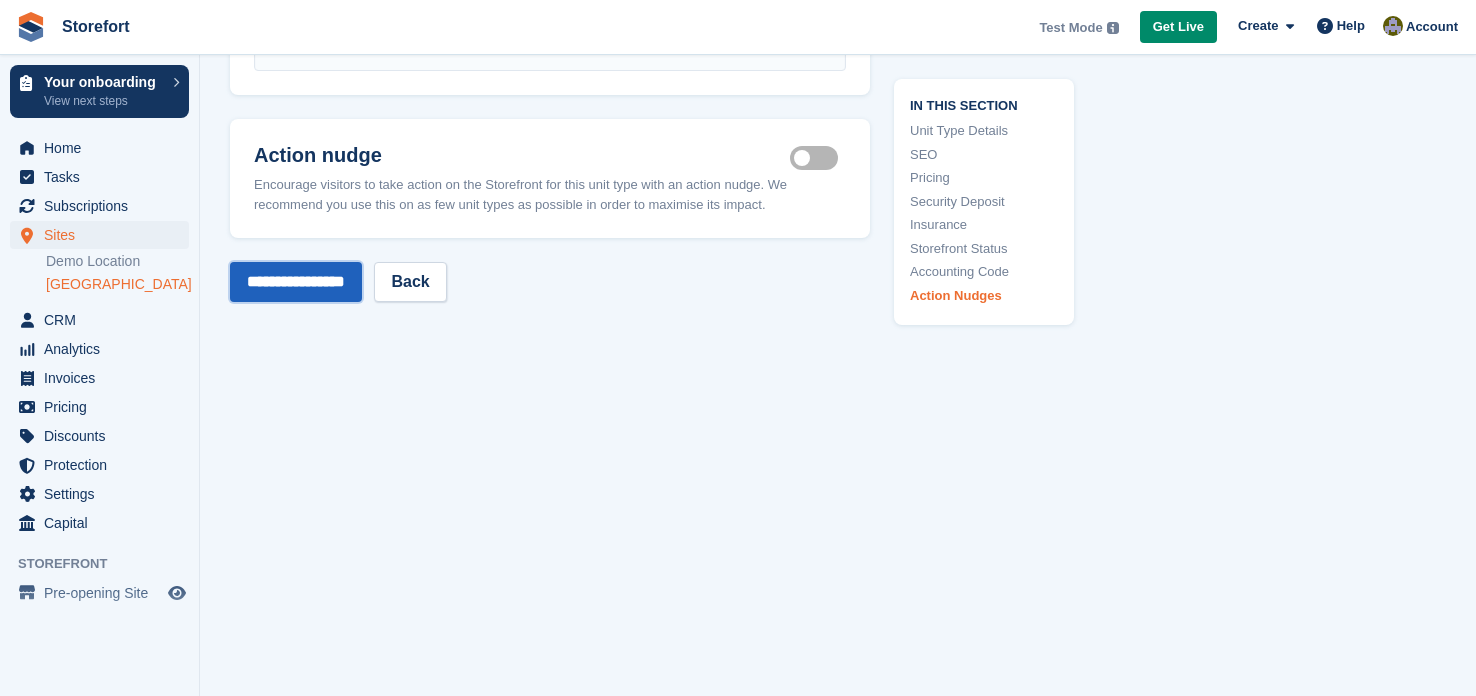 click on "**********" at bounding box center [296, 282] 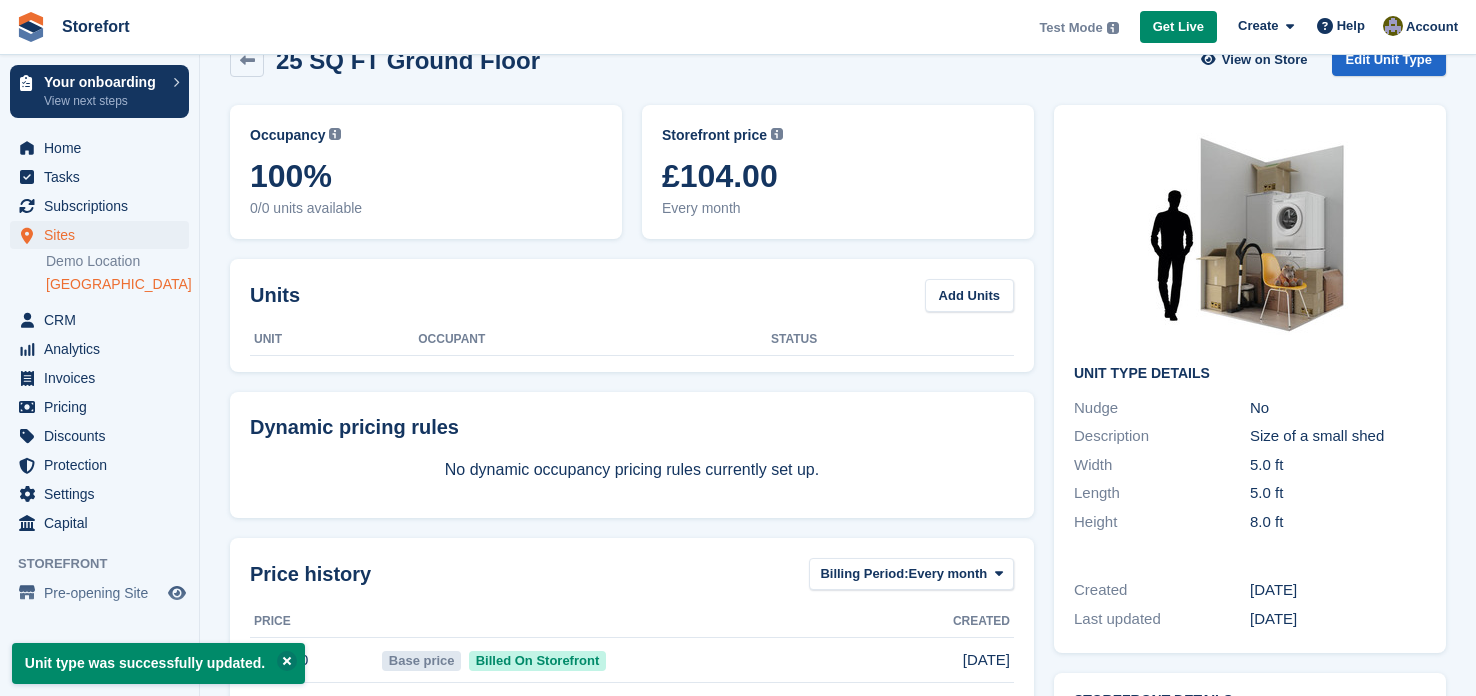 scroll, scrollTop: 0, scrollLeft: 0, axis: both 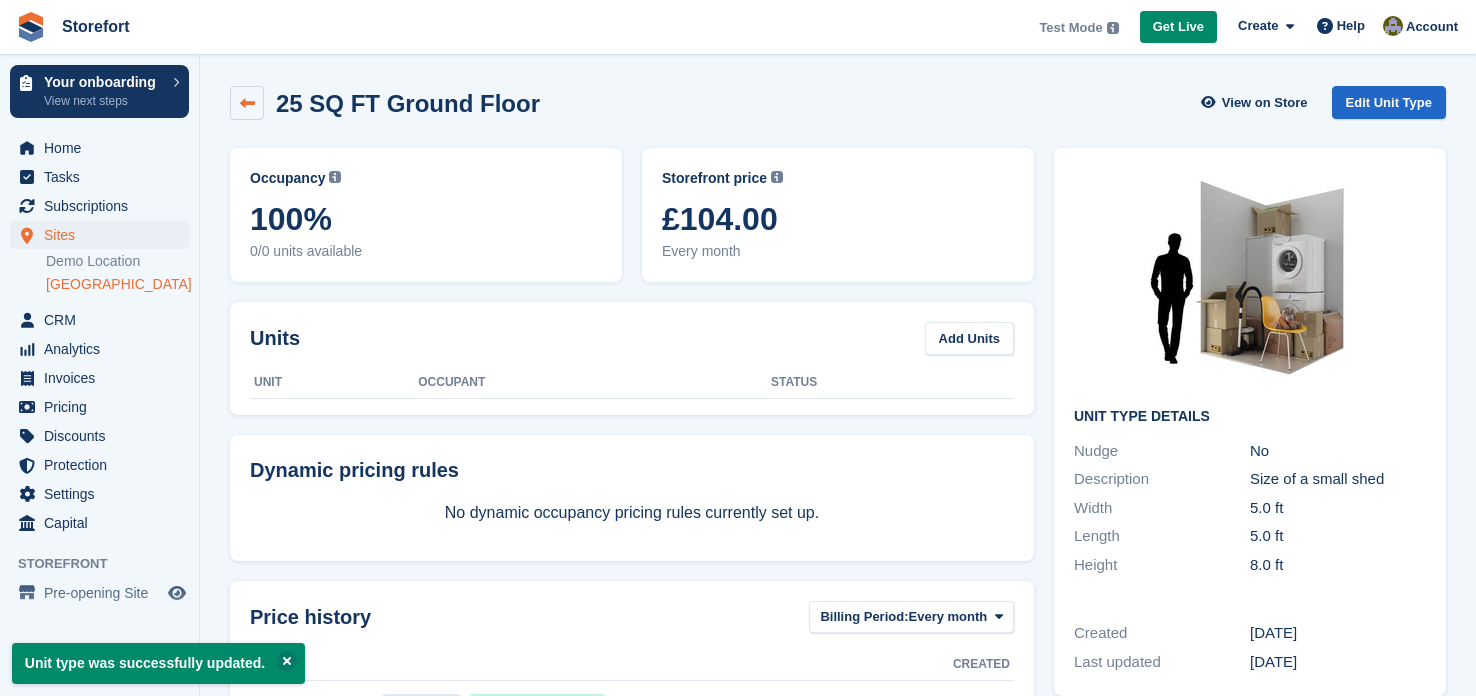 click at bounding box center [247, 103] 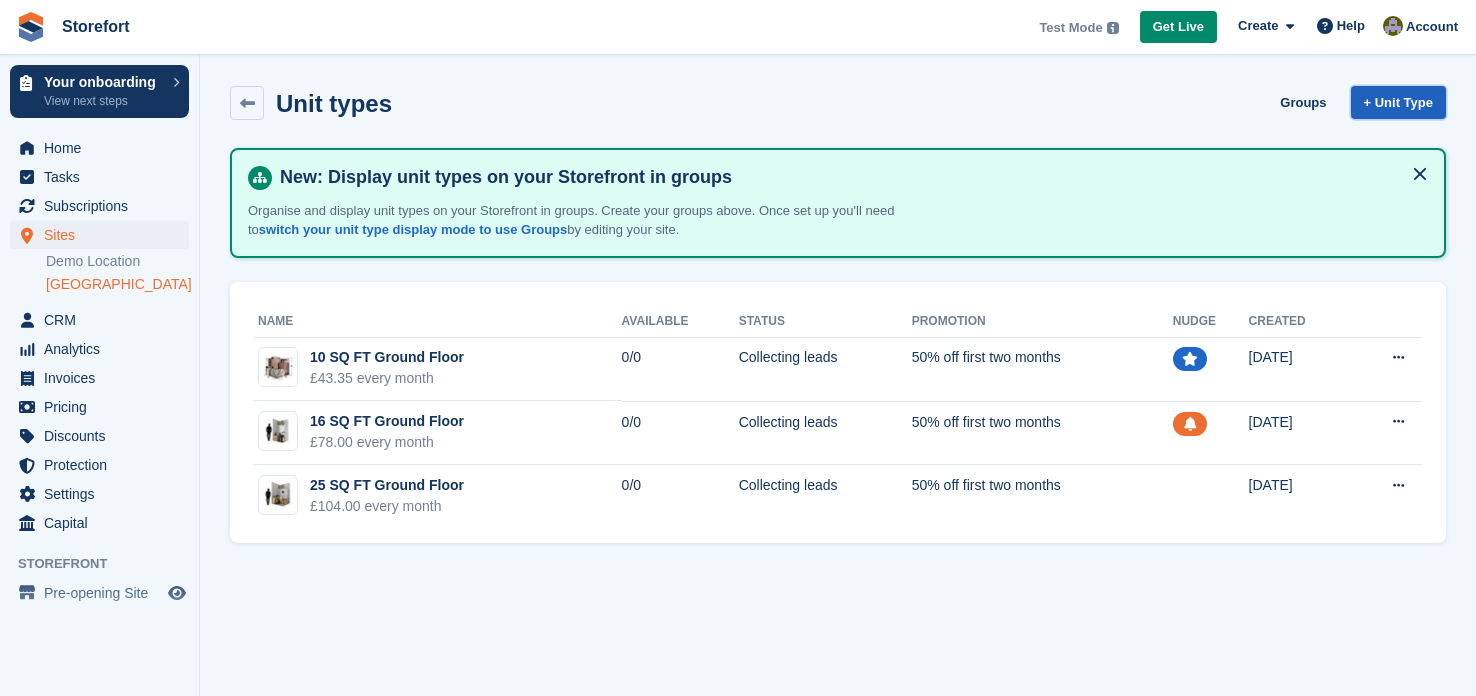 click on "+ Unit Type" at bounding box center [1398, 102] 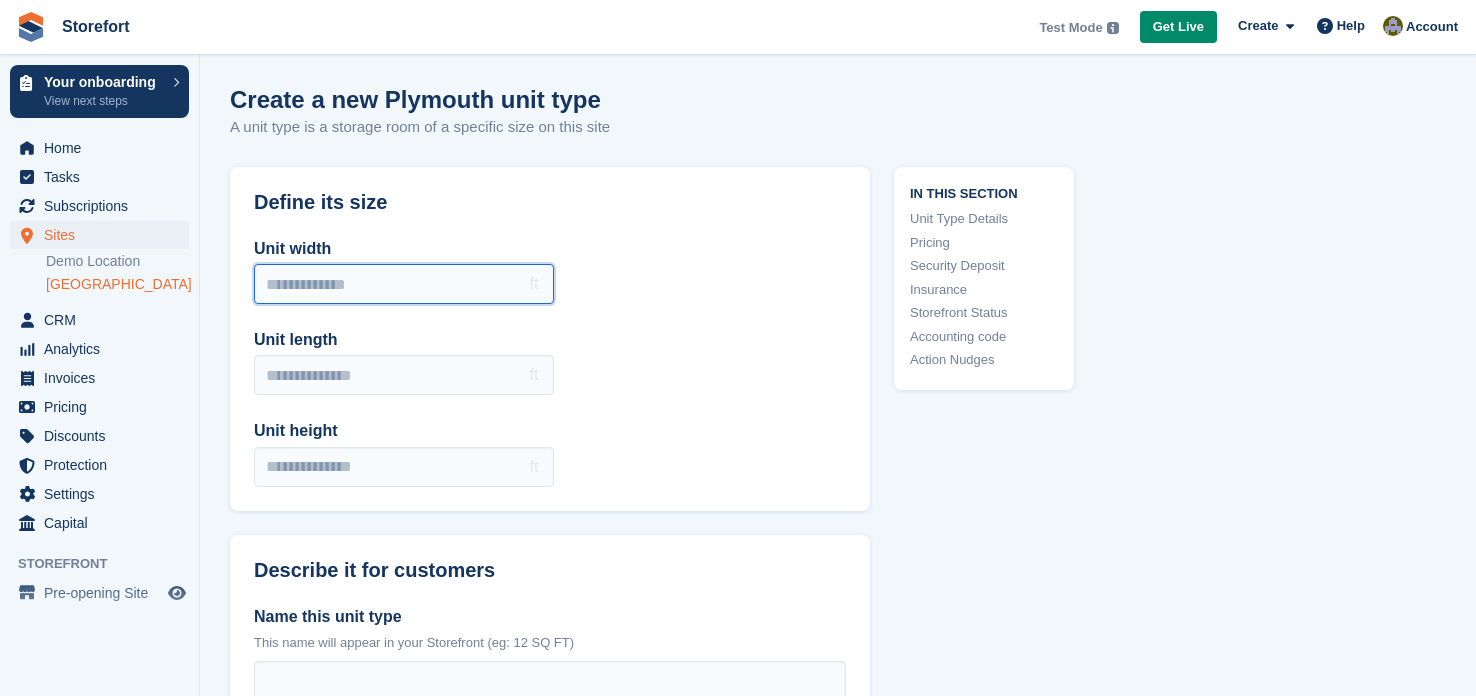 click on "Unit width" at bounding box center (404, 284) 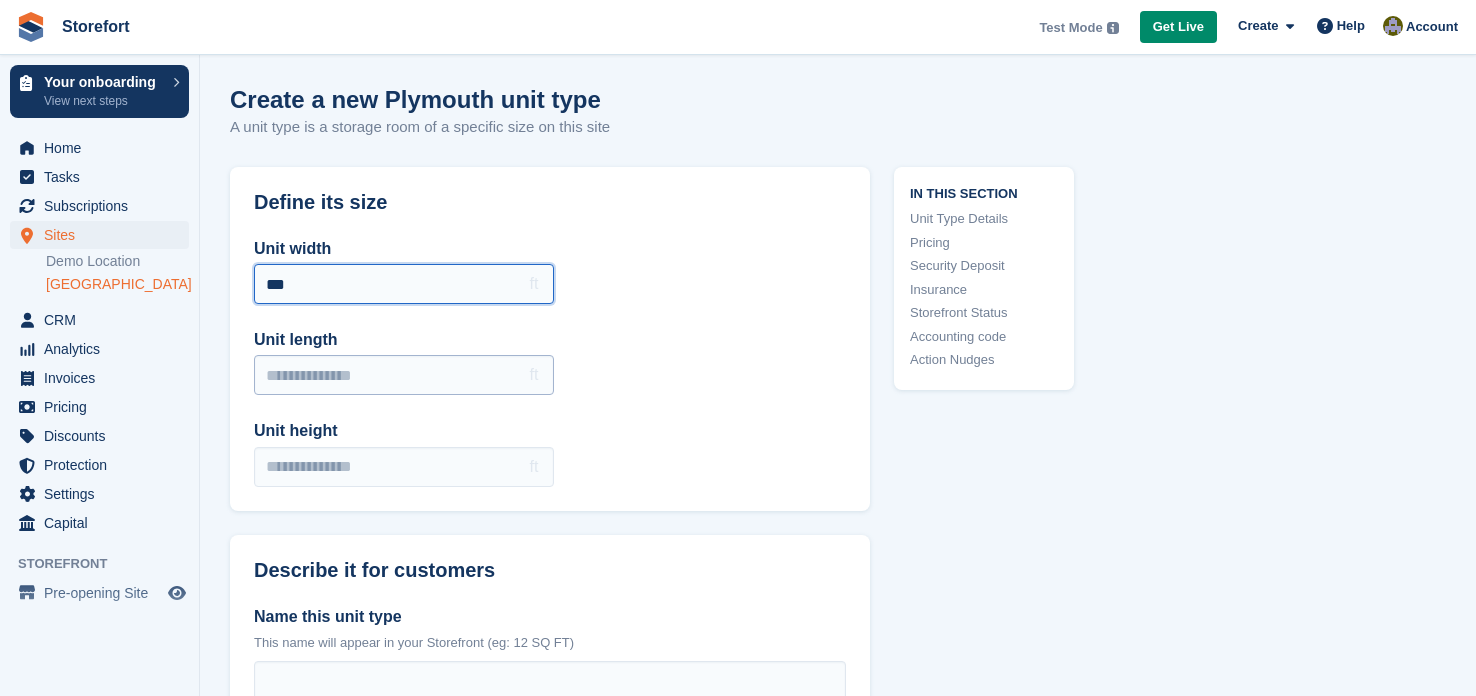 type on "***" 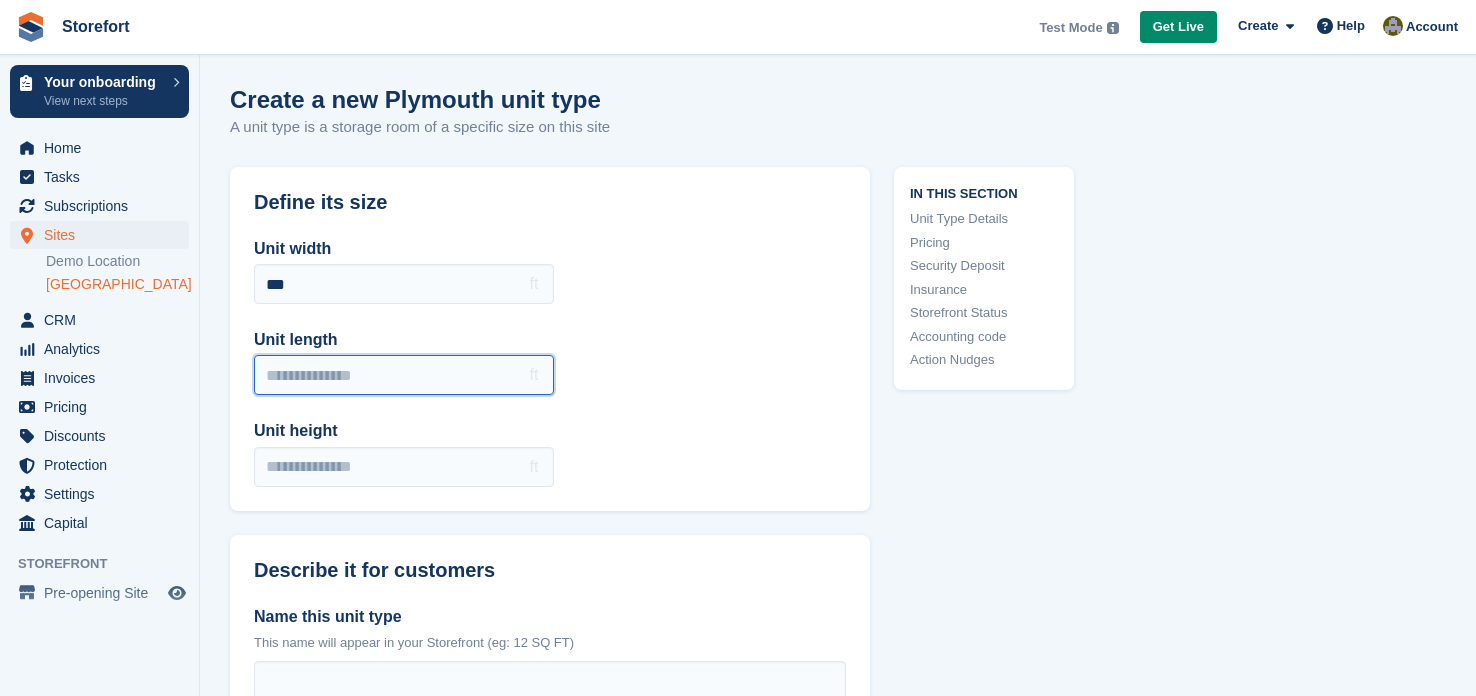 click on "Unit length" at bounding box center (404, 375) 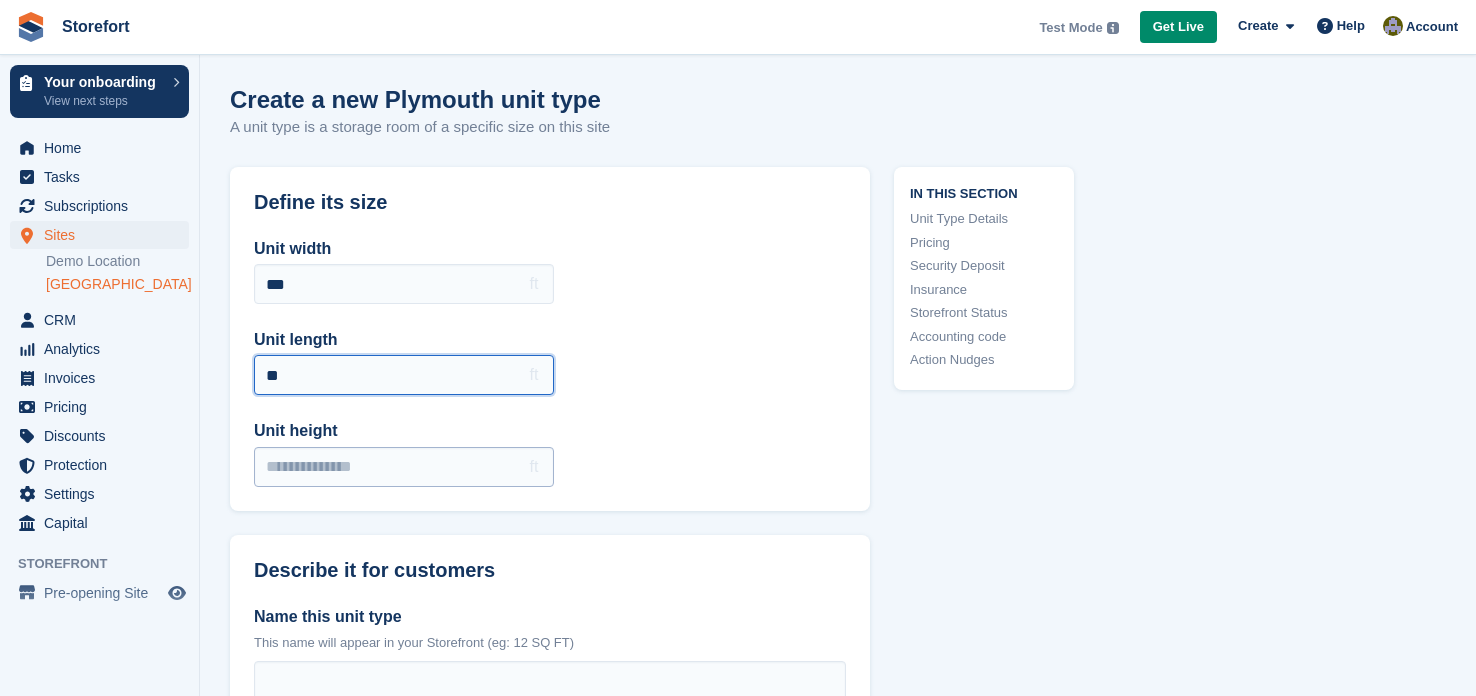 type on "**" 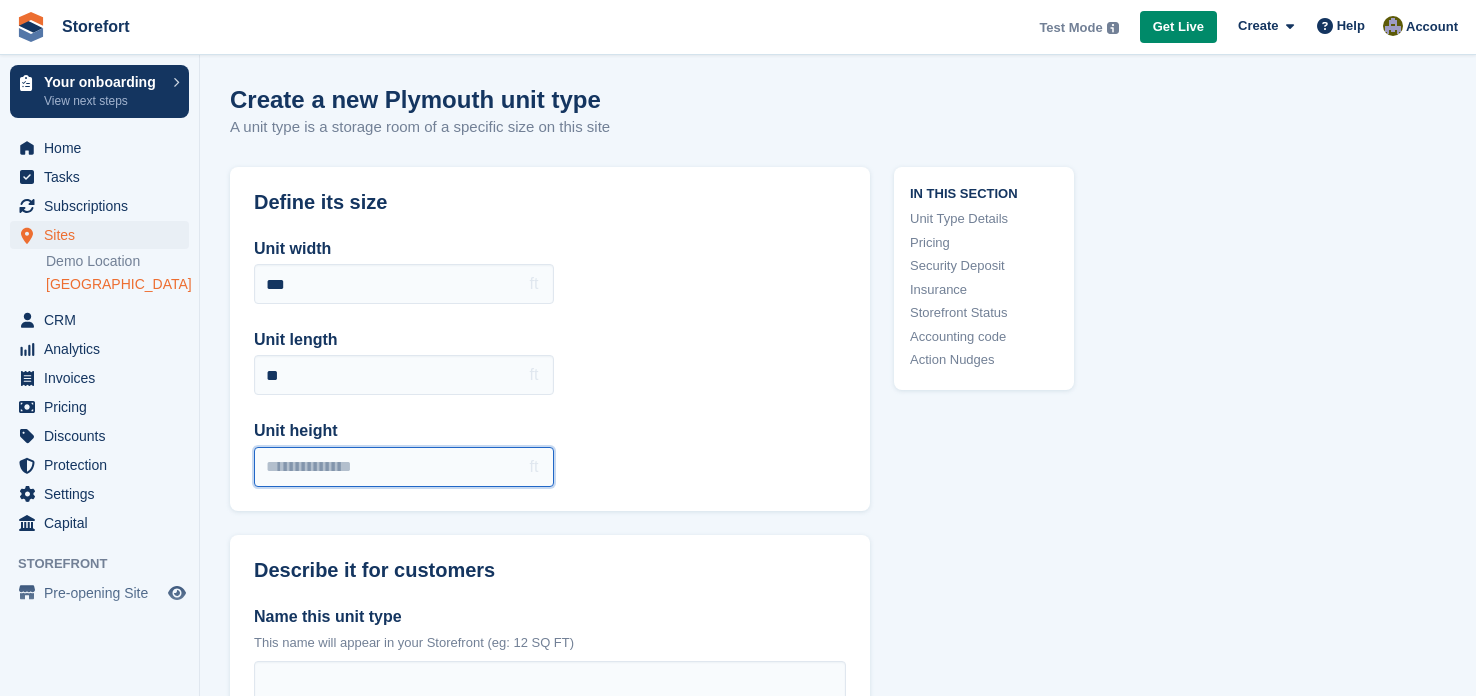 click on "Unit height" at bounding box center (404, 467) 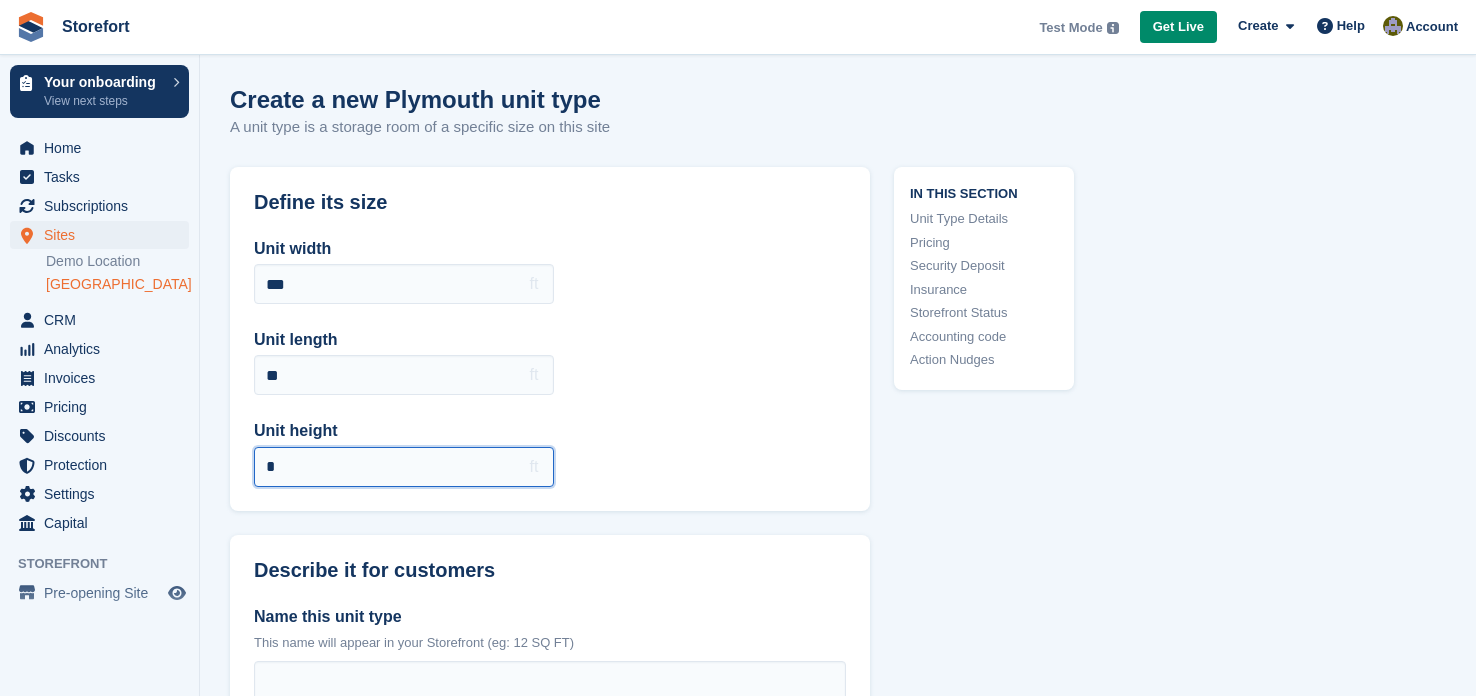 type on "*" 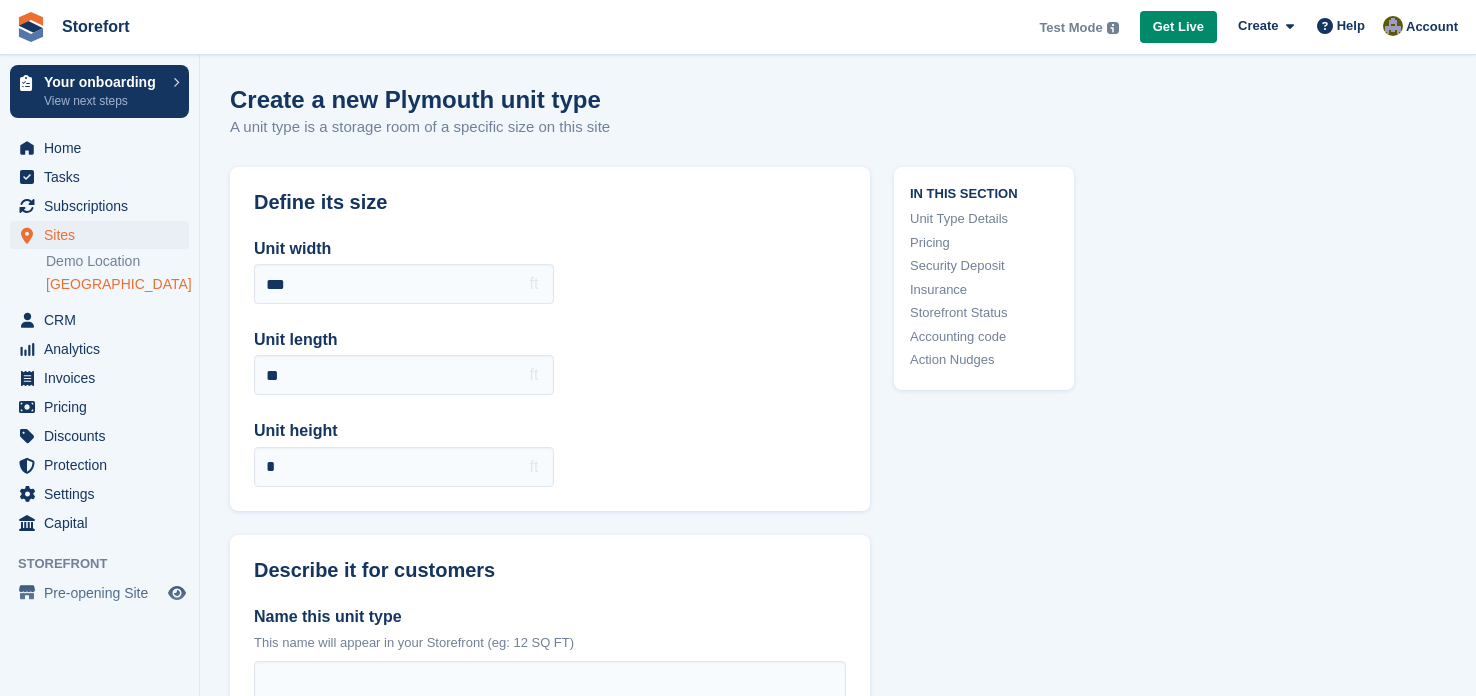 click on "Define its size
Unit width
*** ft
Unit length
** ft
Unit height
* ft
Describe it for customers
Name this unit type
This name will appear in your Storefront (eg: 12 SQ FT)
Describe its size
Help your customers understand its size (eg: Size of a double garage)
Selling points
Write 4 points that sell the benefits of this unit type to your customers. (Optional)
Image of this unit type
Don't have your own images? Find one in the free  Stora Image Library .
Upload a photo of your unit type
For best results at least 240px square" at bounding box center (550, 779) 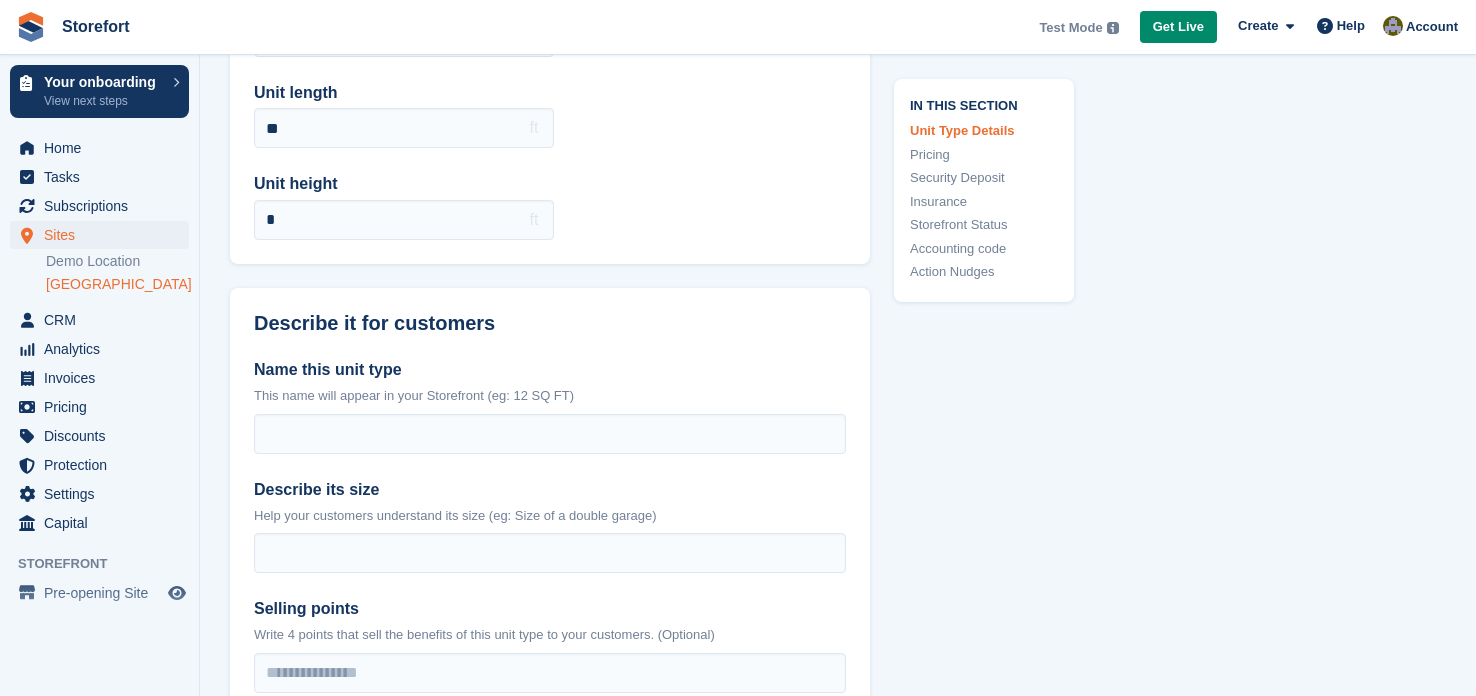 scroll, scrollTop: 279, scrollLeft: 0, axis: vertical 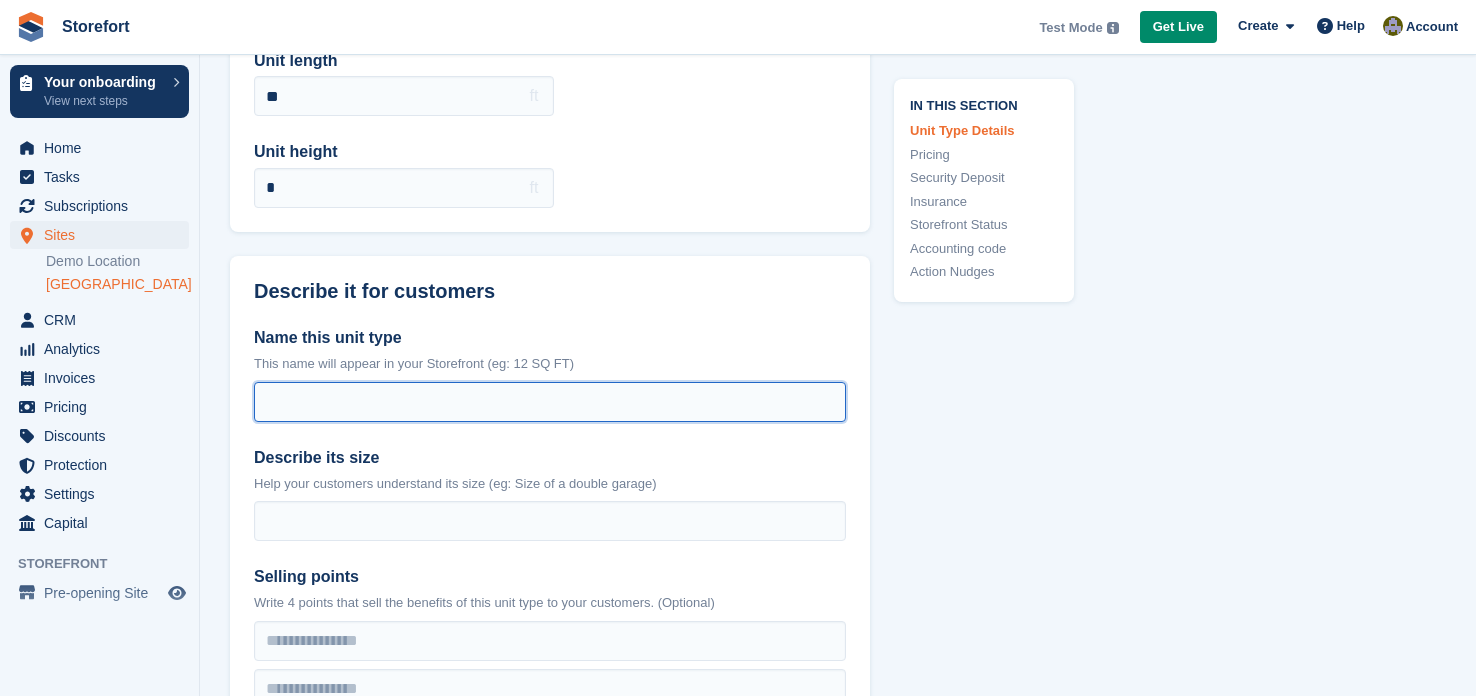 click on "Name this unit type" at bounding box center (550, 402) 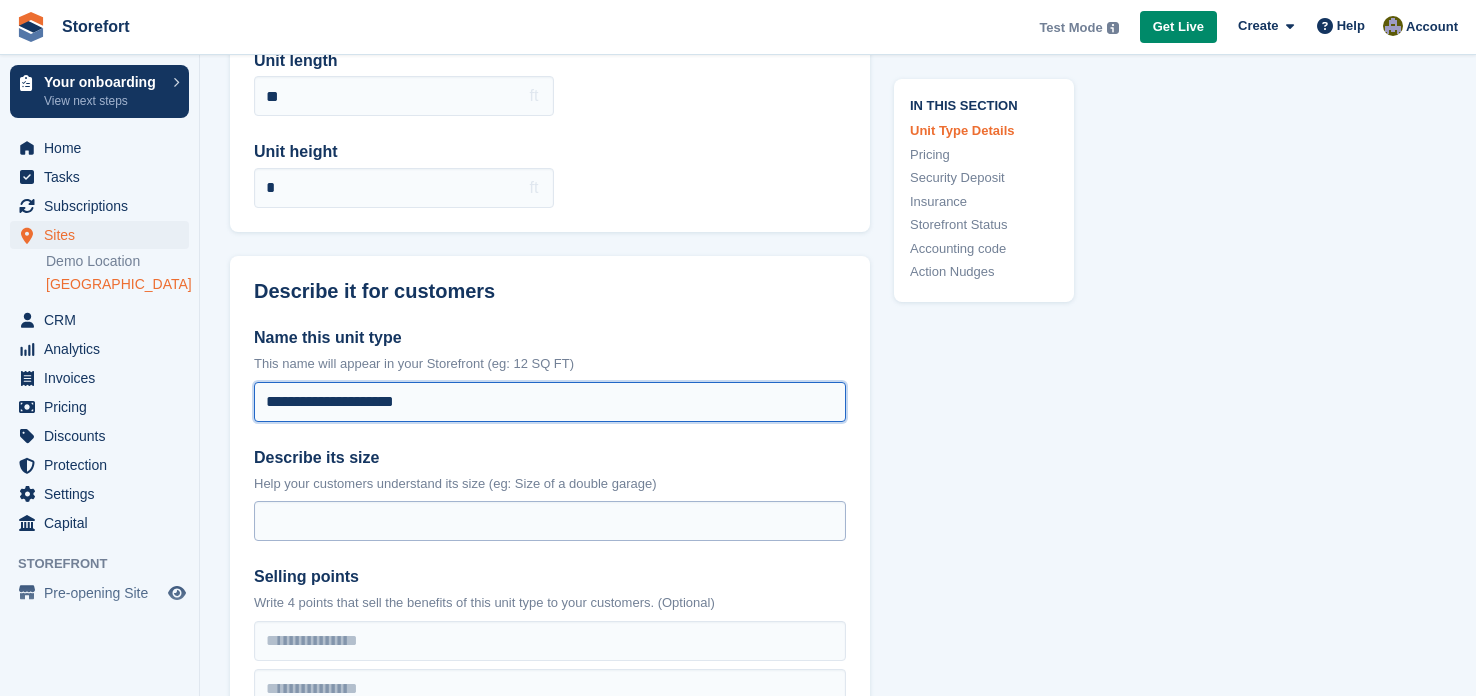 type on "**********" 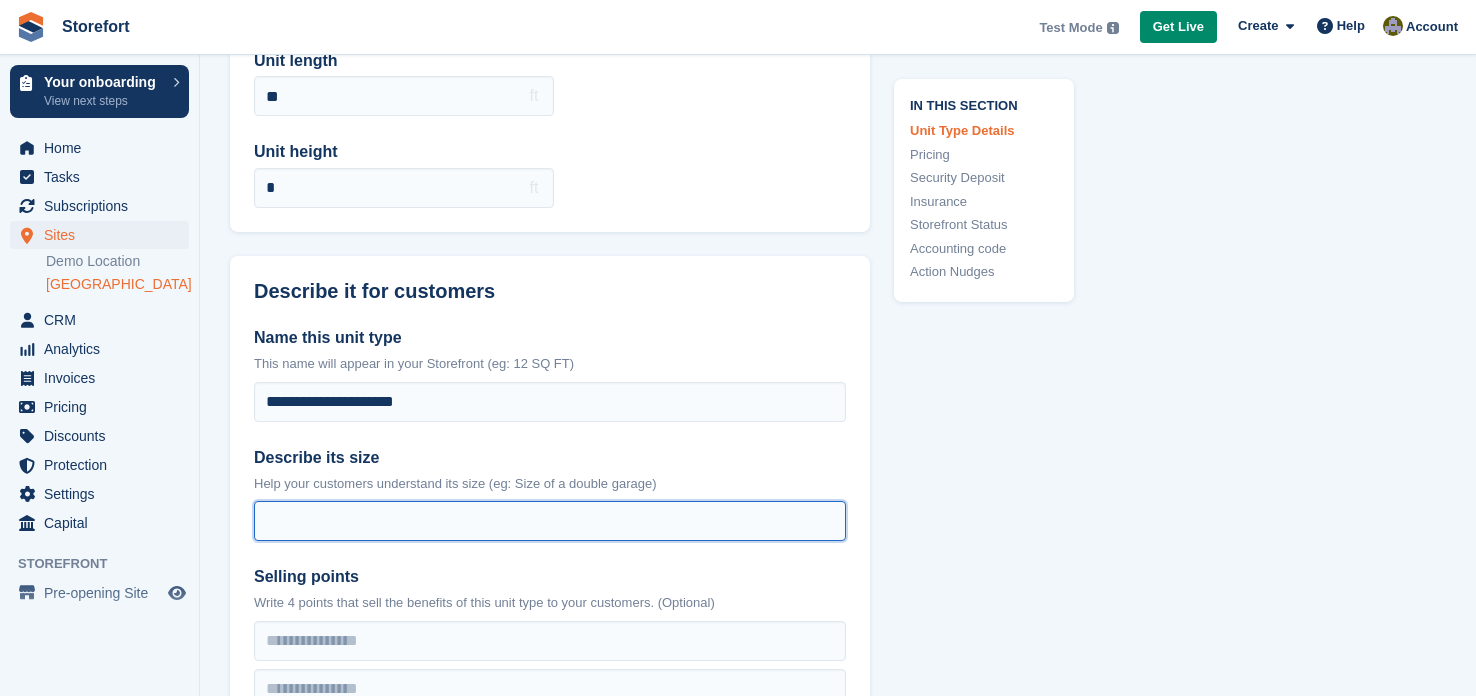 click on "Describe its size" at bounding box center (550, 521) 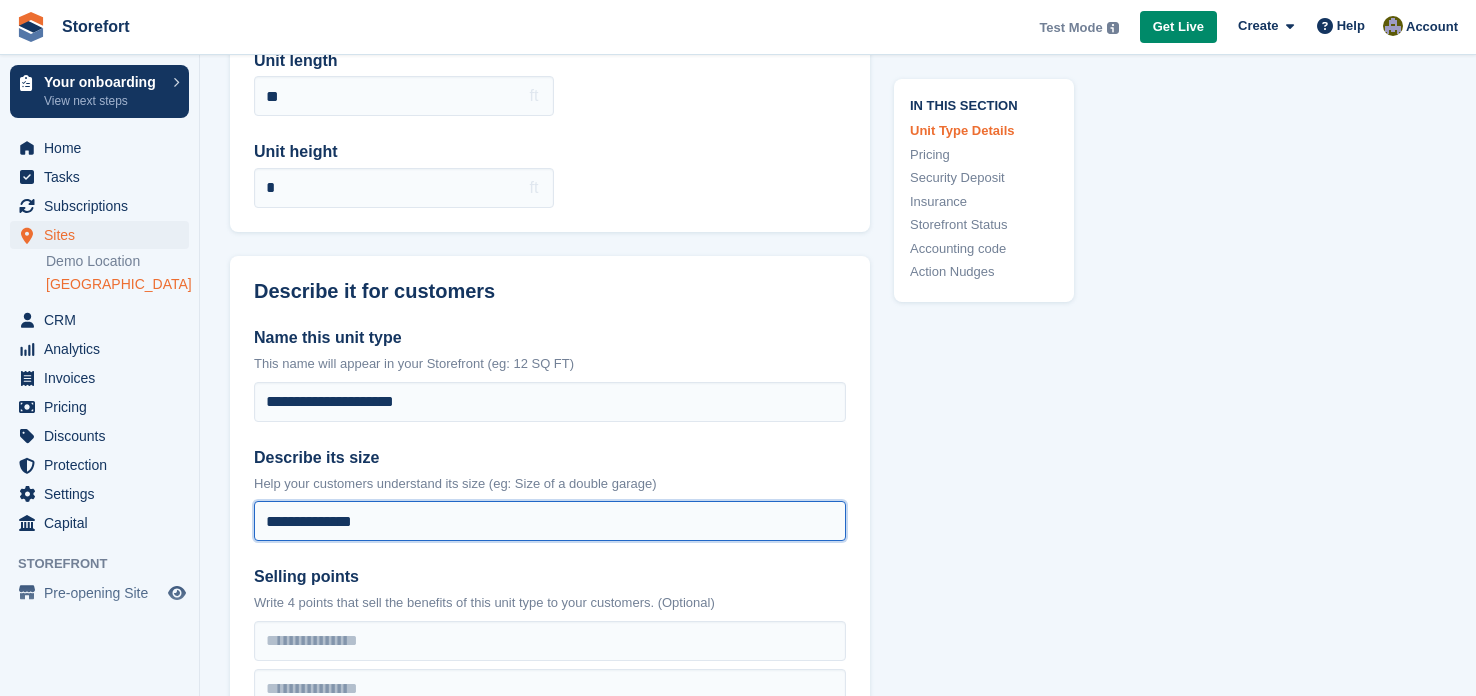 type on "**********" 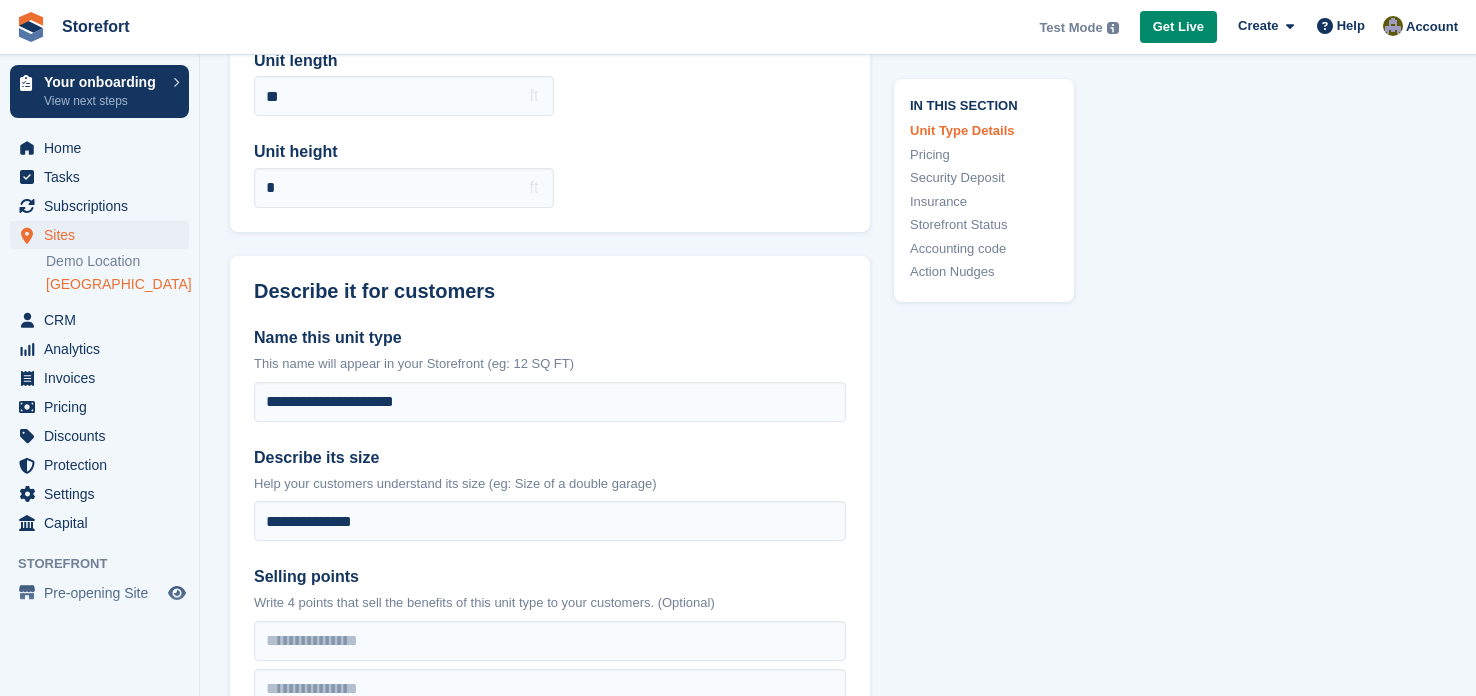 click on "Selling points" at bounding box center (550, 577) 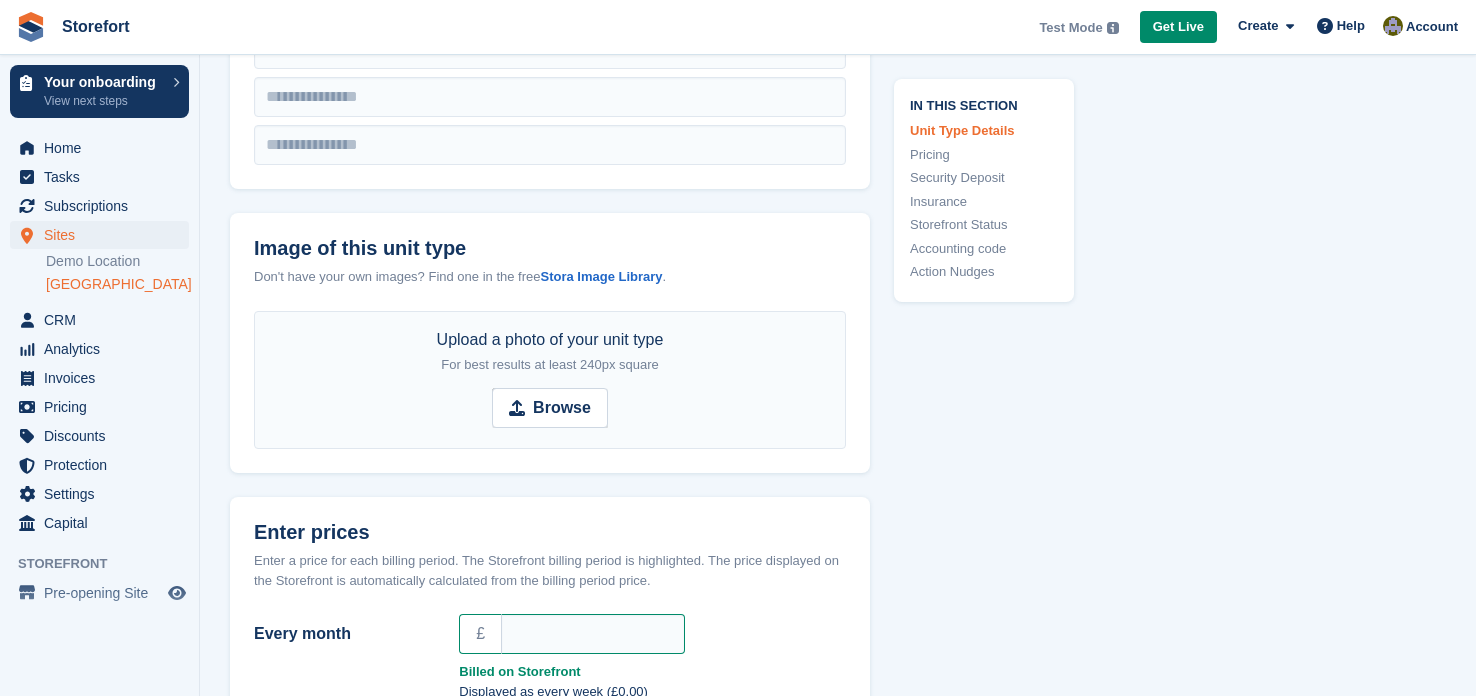 scroll, scrollTop: 959, scrollLeft: 0, axis: vertical 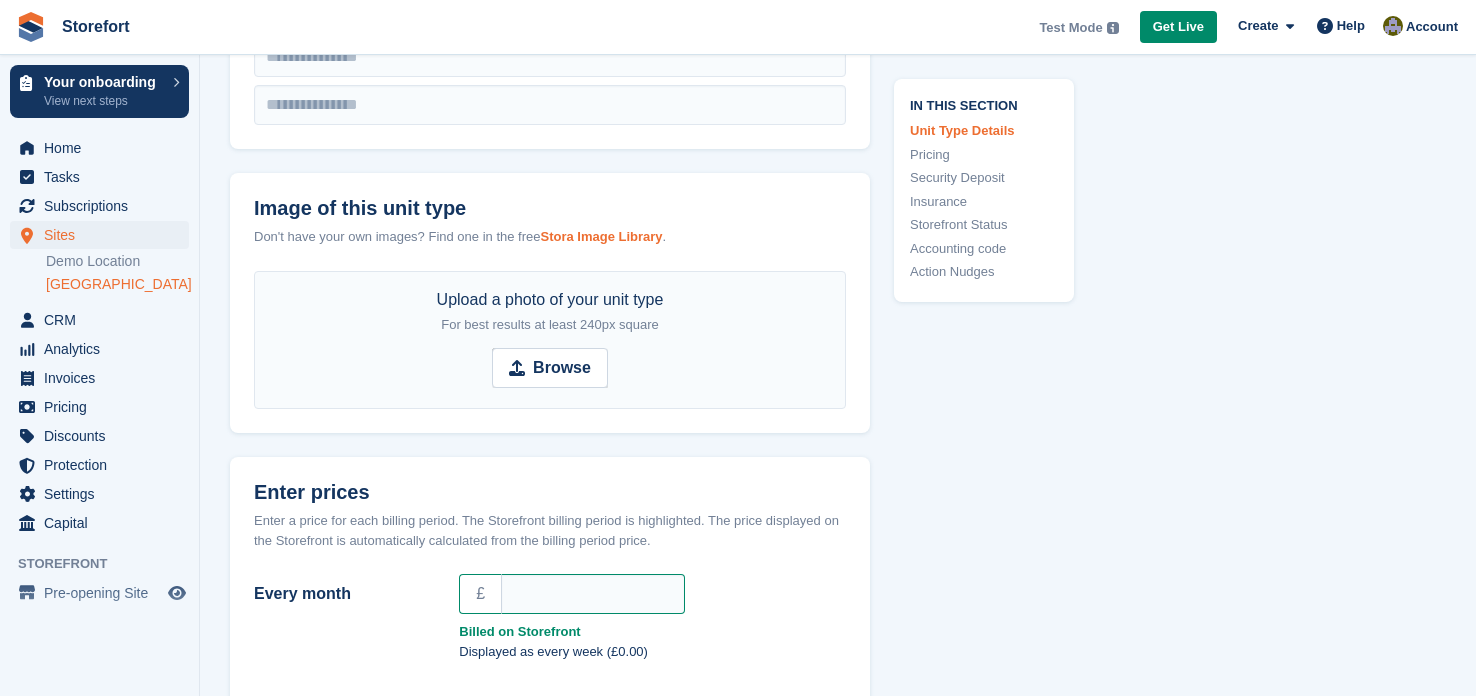 click on "Stora Image Library" at bounding box center [601, 236] 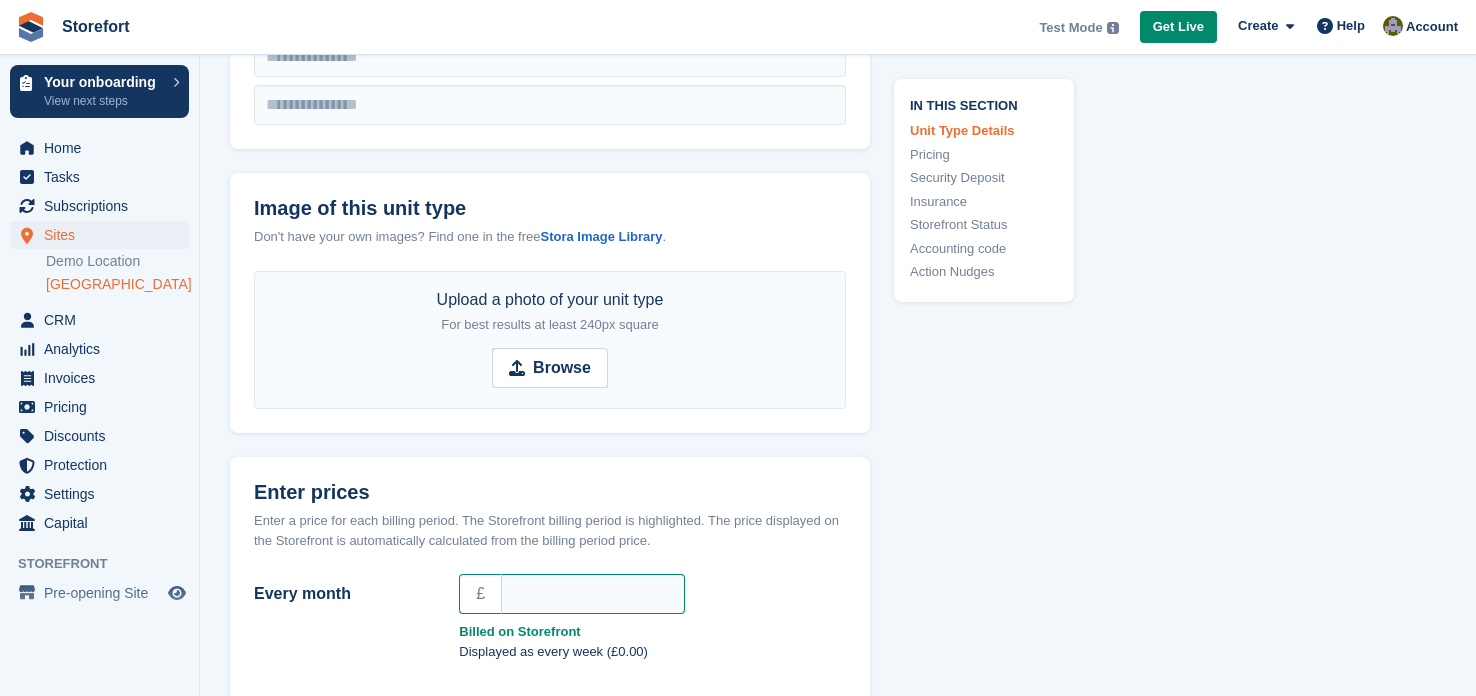 click on "In this section
Unit Type Details
Pricing
Security Deposit
Insurance
Storefront Status
Accounting code
Action Nudges" at bounding box center [972, 990] 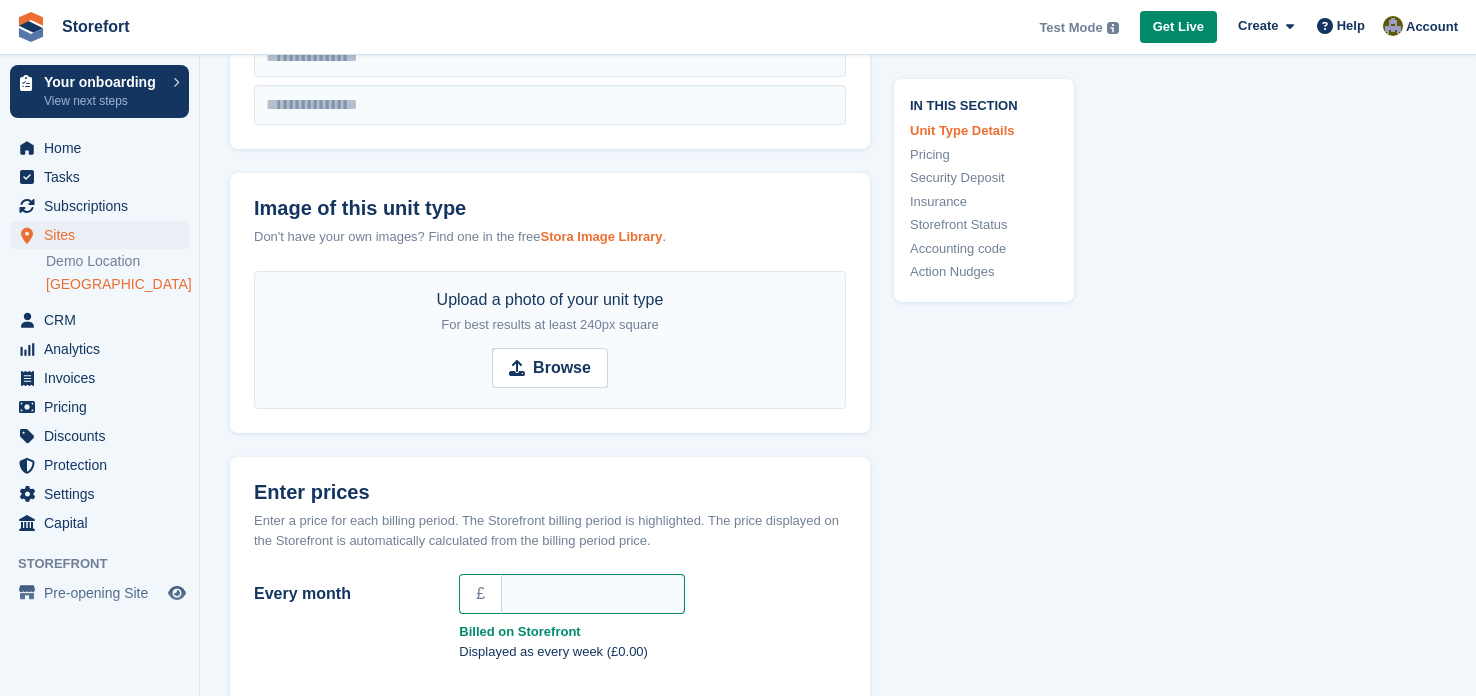 click on "Stora Image Library" at bounding box center (601, 236) 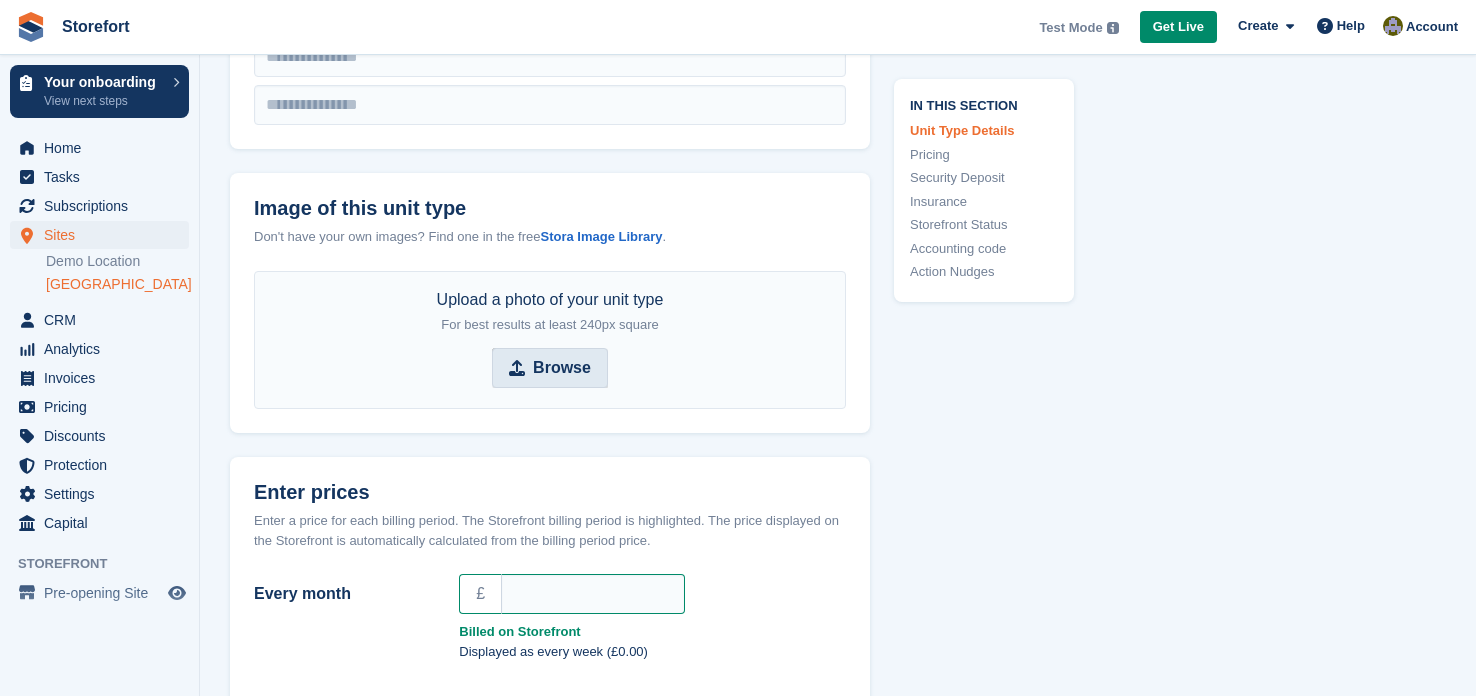click on "Browse" at bounding box center (550, 368) 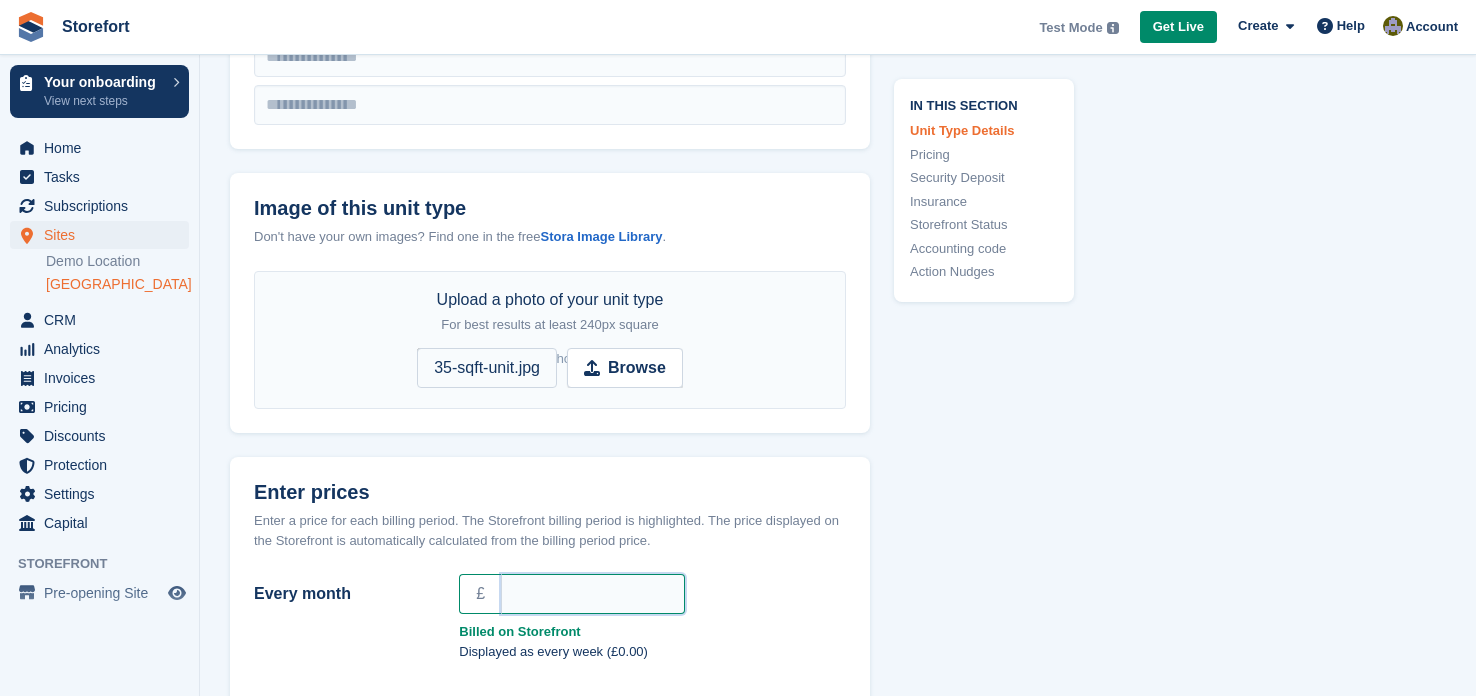 click on "Every month" at bounding box center (593, 594) 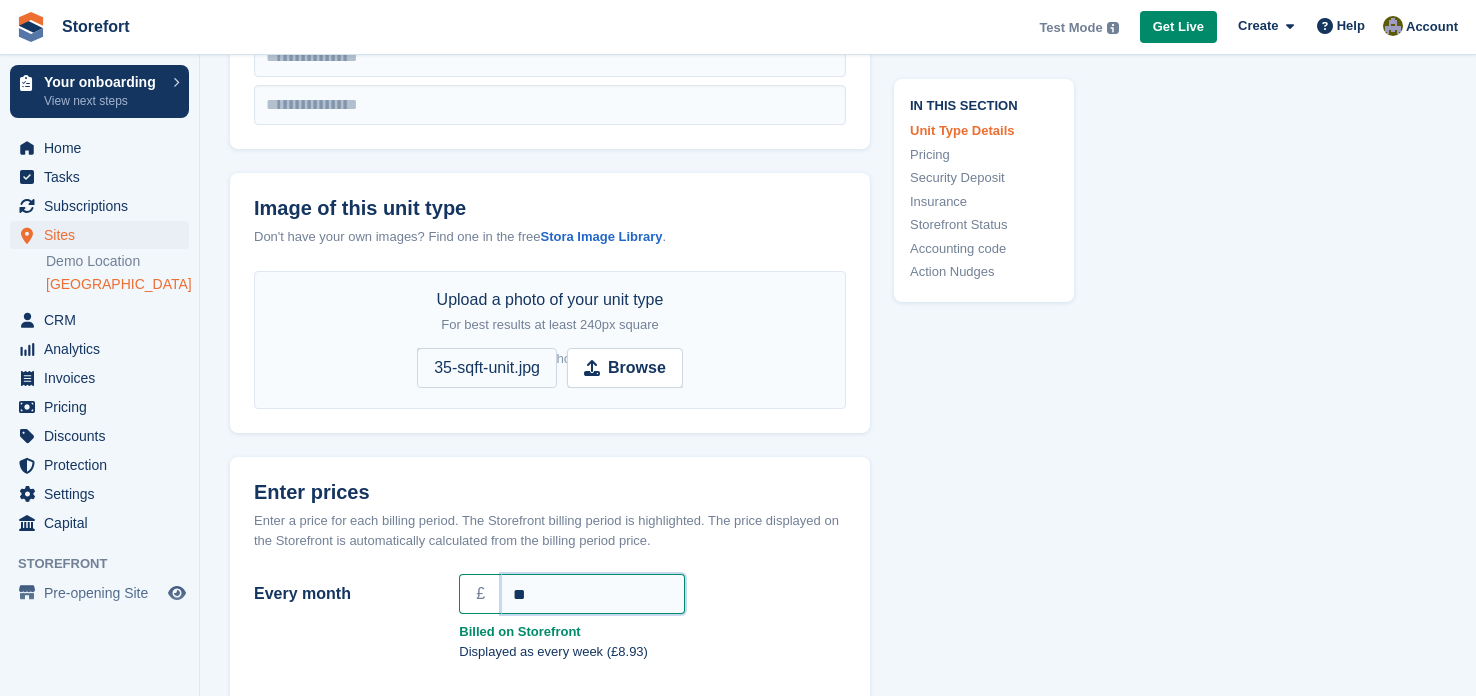 type on "*" 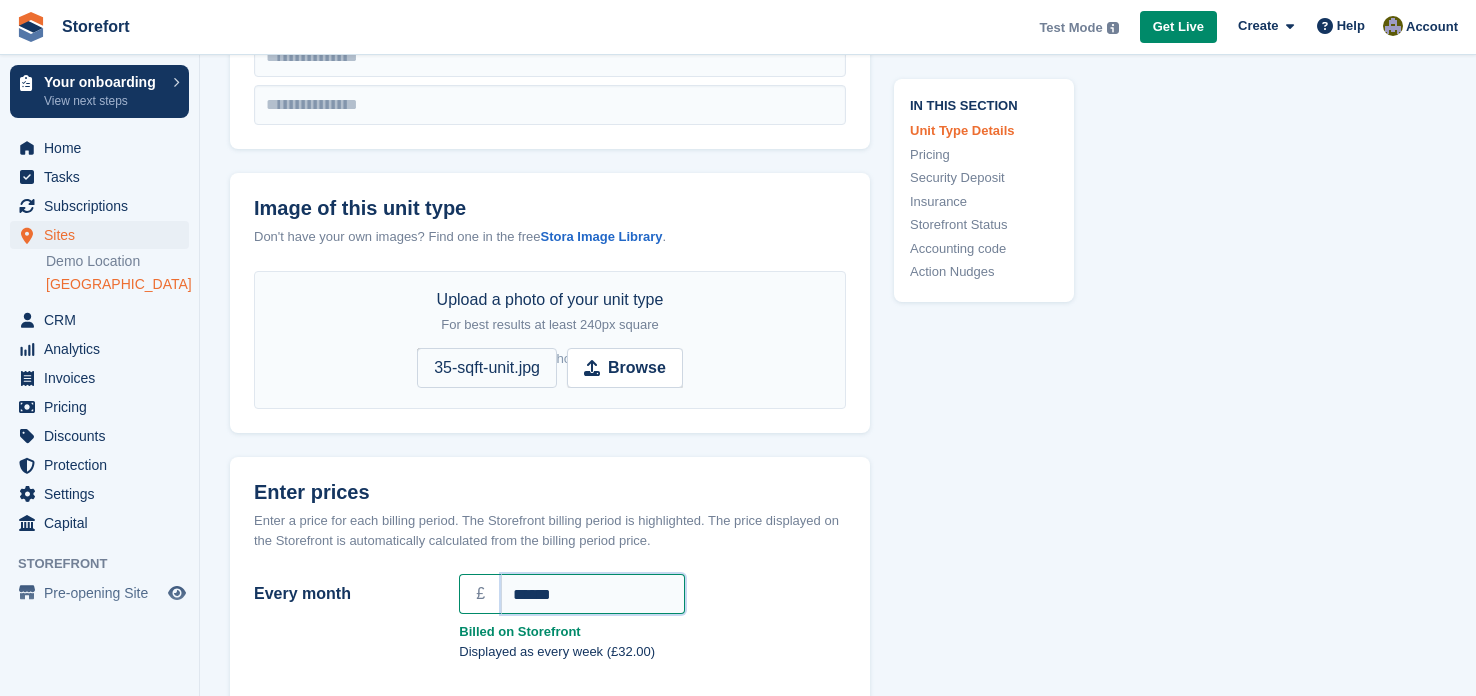 type on "******" 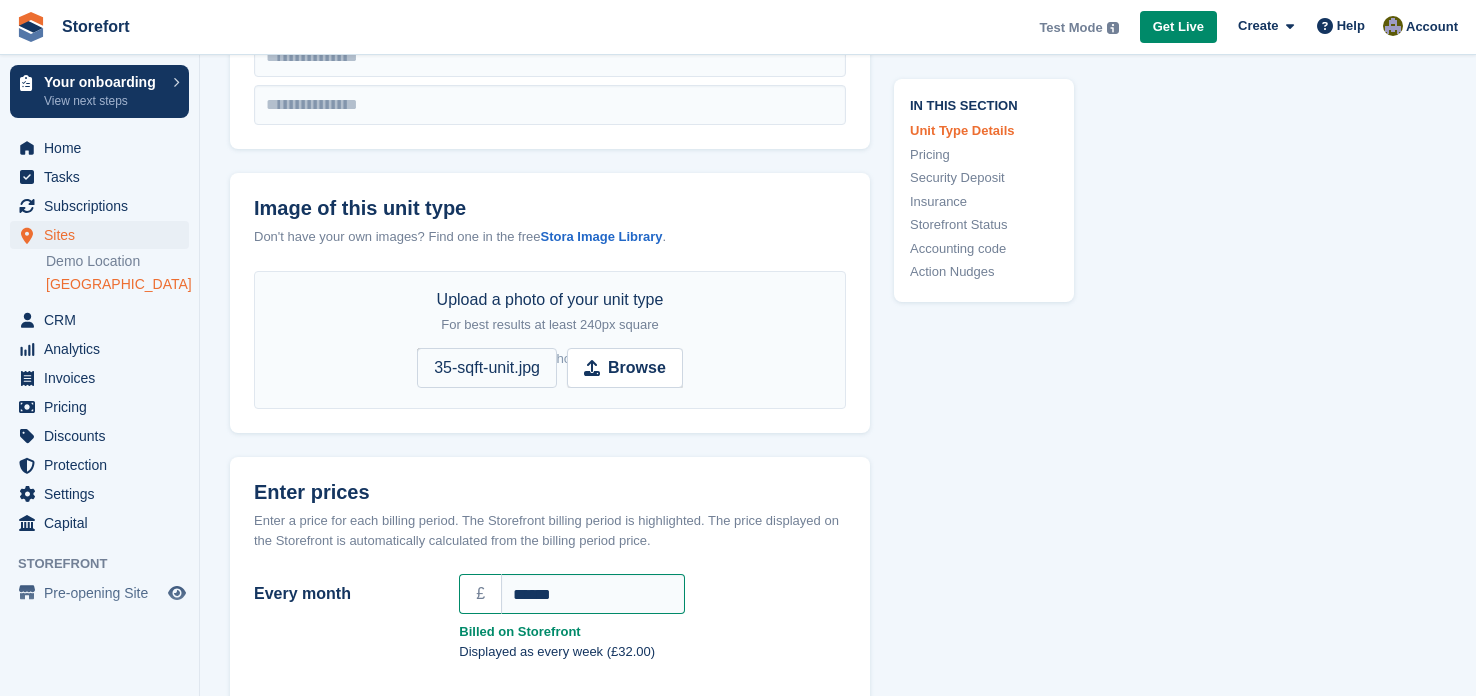 click on "Every month
£
******
Billed on Storefront
Displayed as every week (£32.00)" at bounding box center [550, 631] 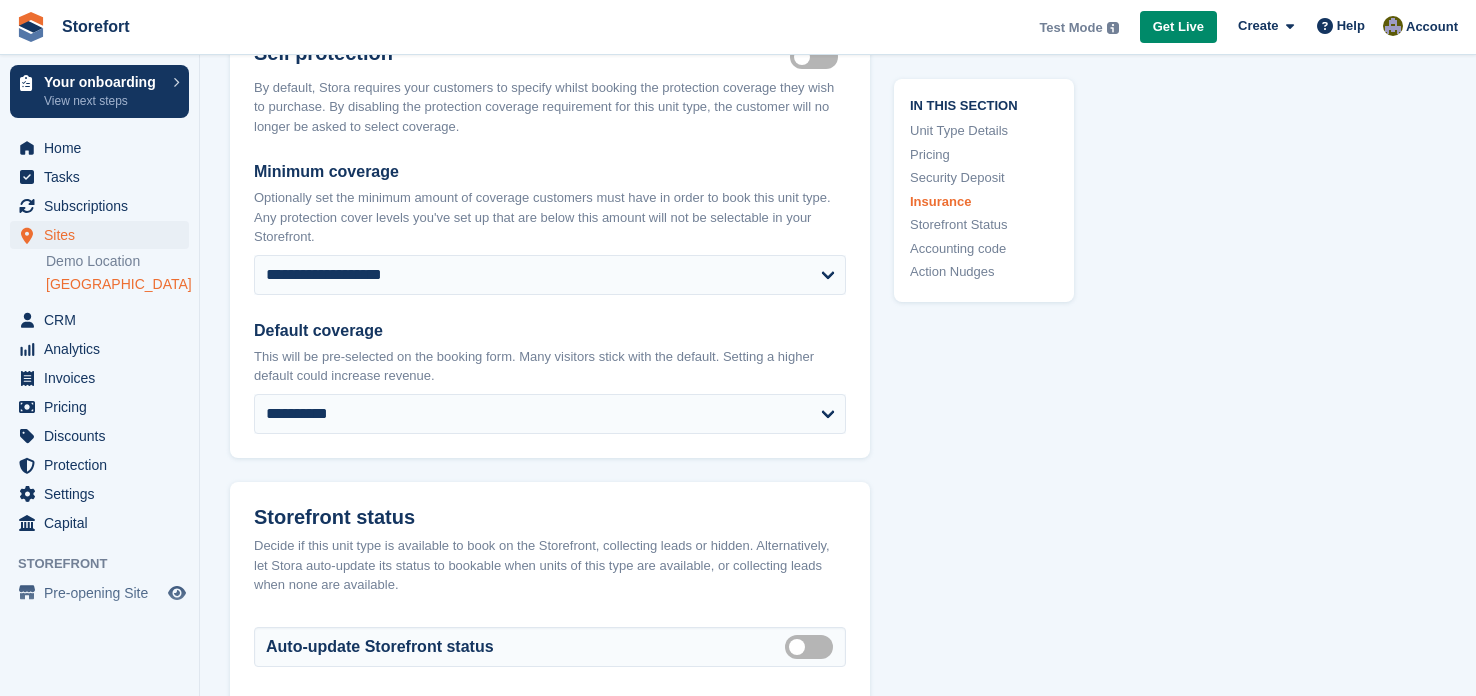 scroll, scrollTop: 2198, scrollLeft: 0, axis: vertical 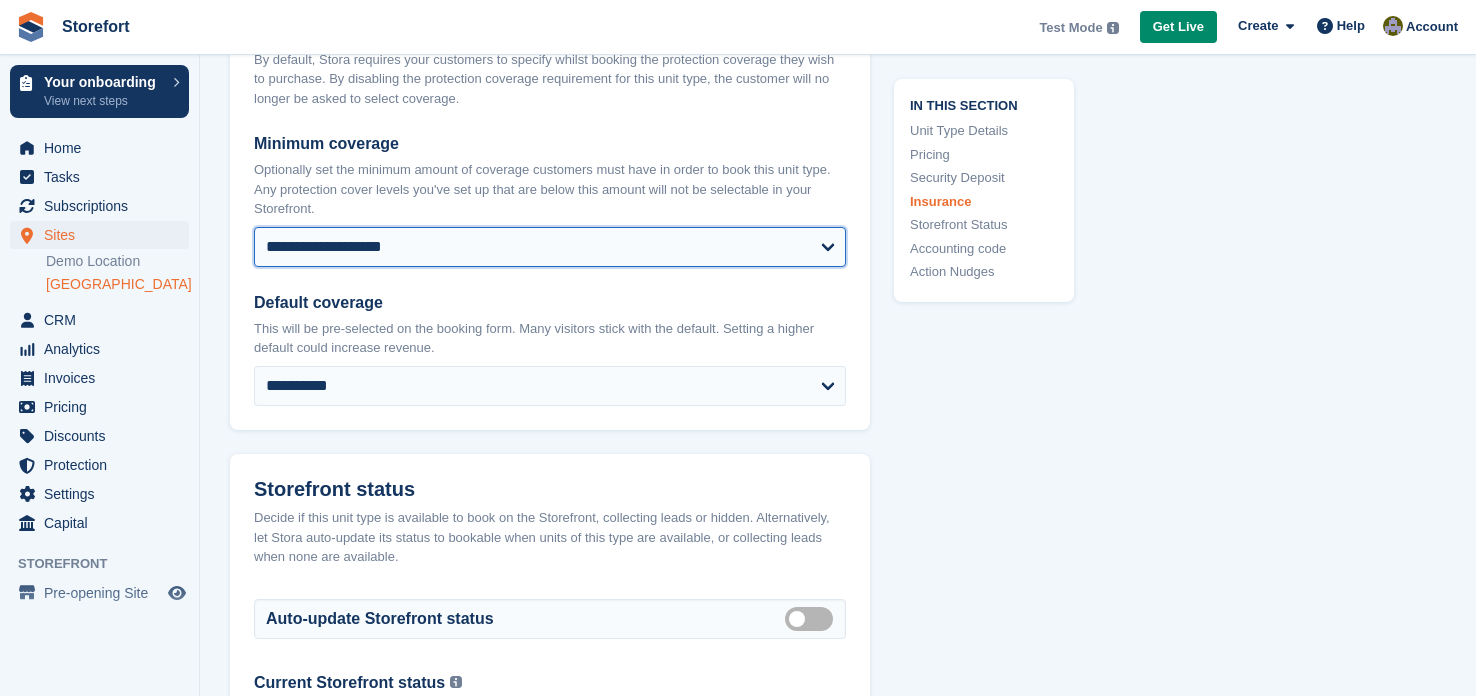 click on "**********" at bounding box center (550, 247) 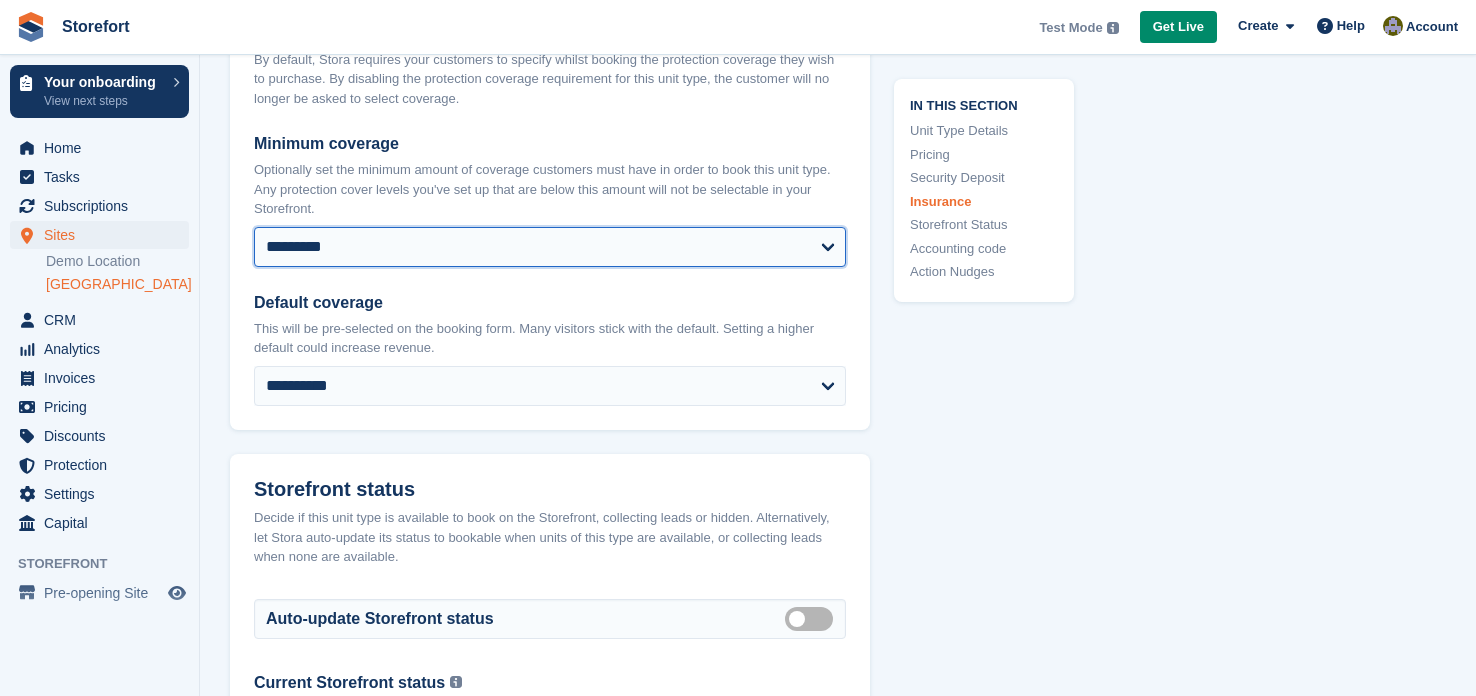 click on "**********" at bounding box center [550, 247] 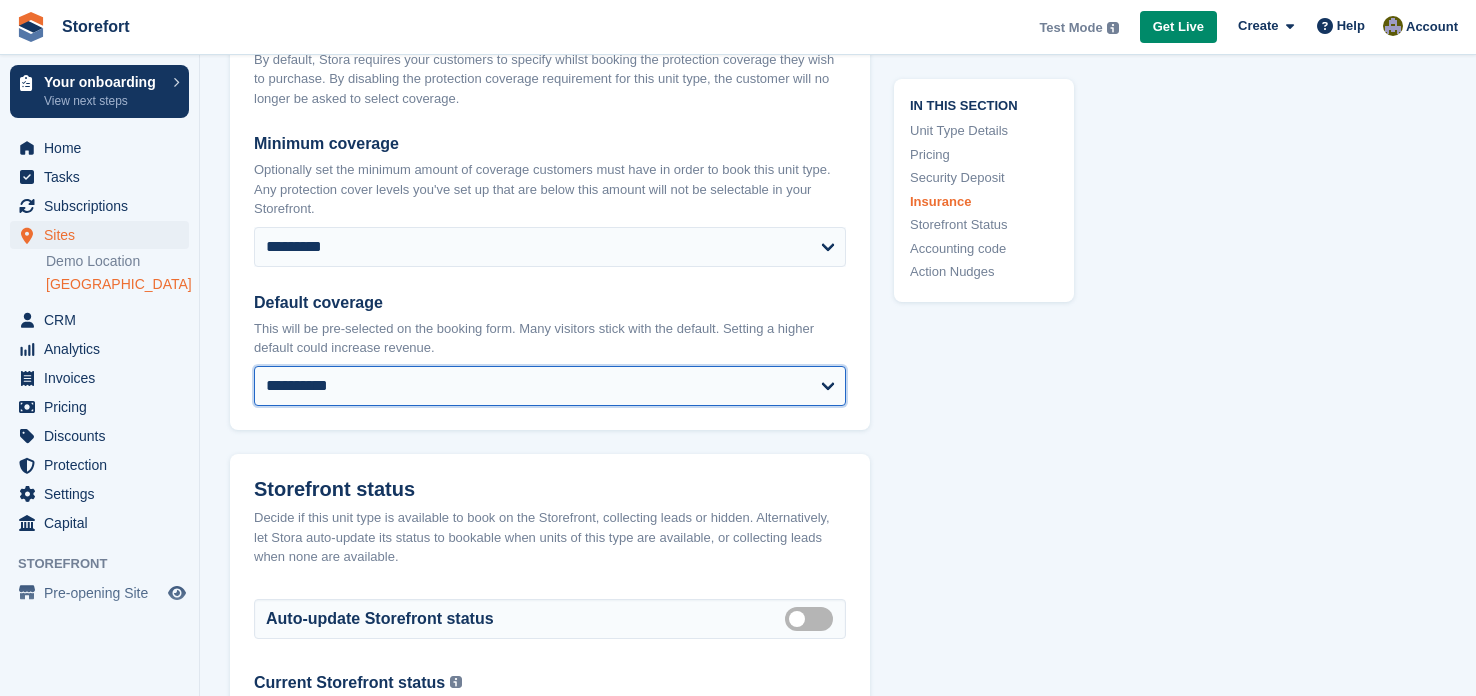 click on "**********" at bounding box center (550, 386) 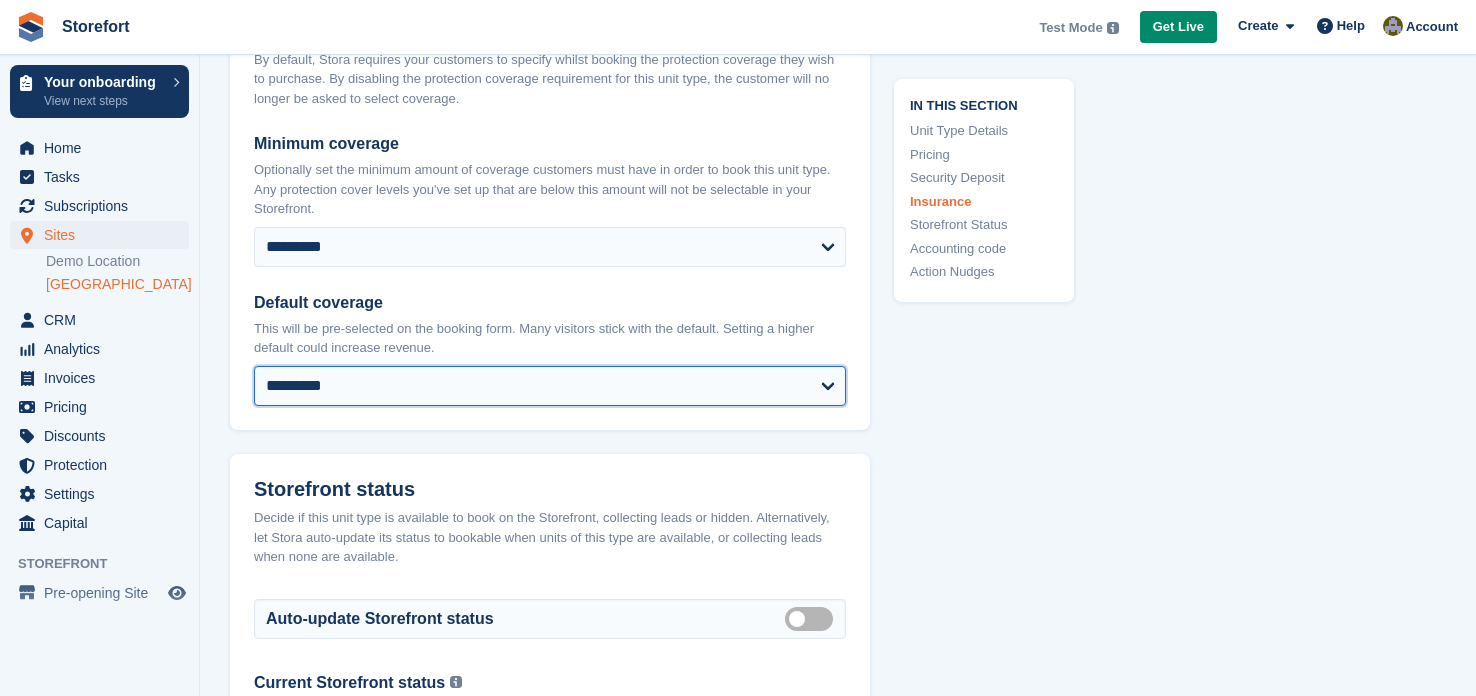 click on "**********" at bounding box center (550, 386) 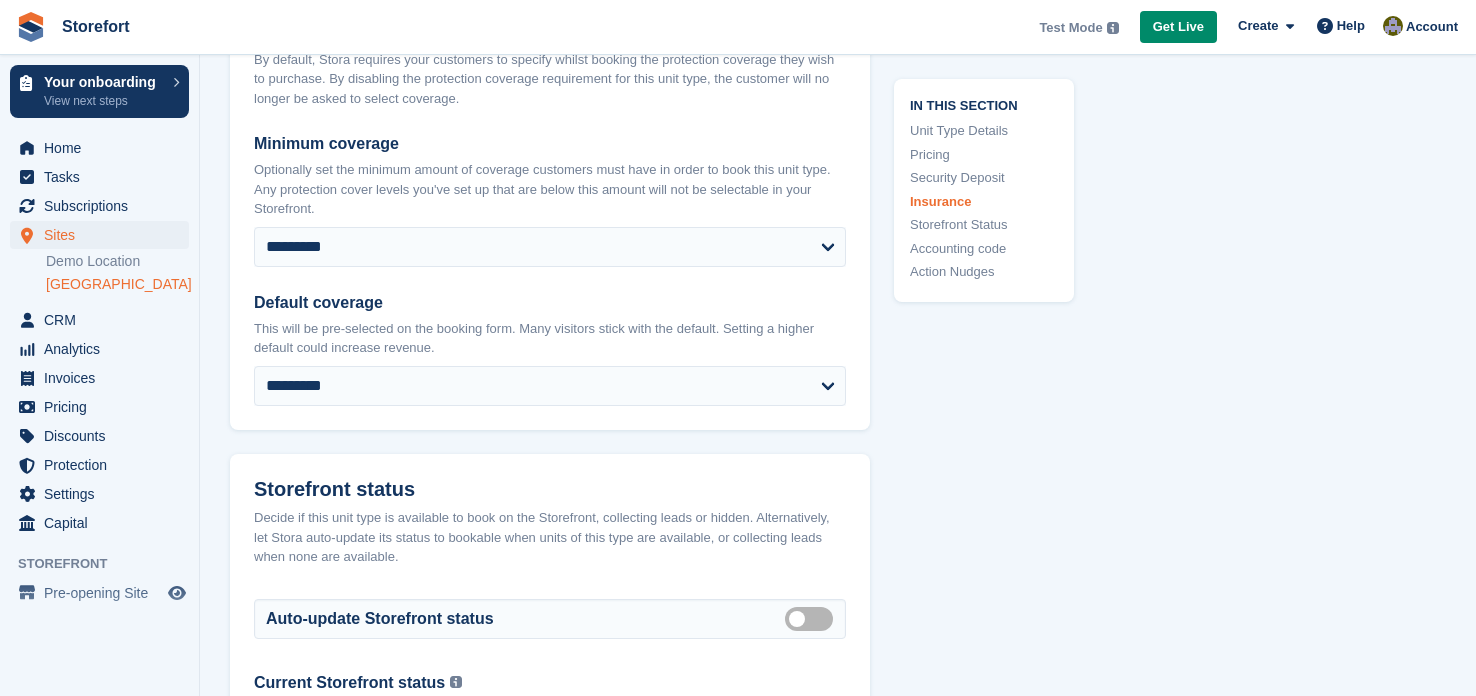 click on "**********" at bounding box center (550, -431) 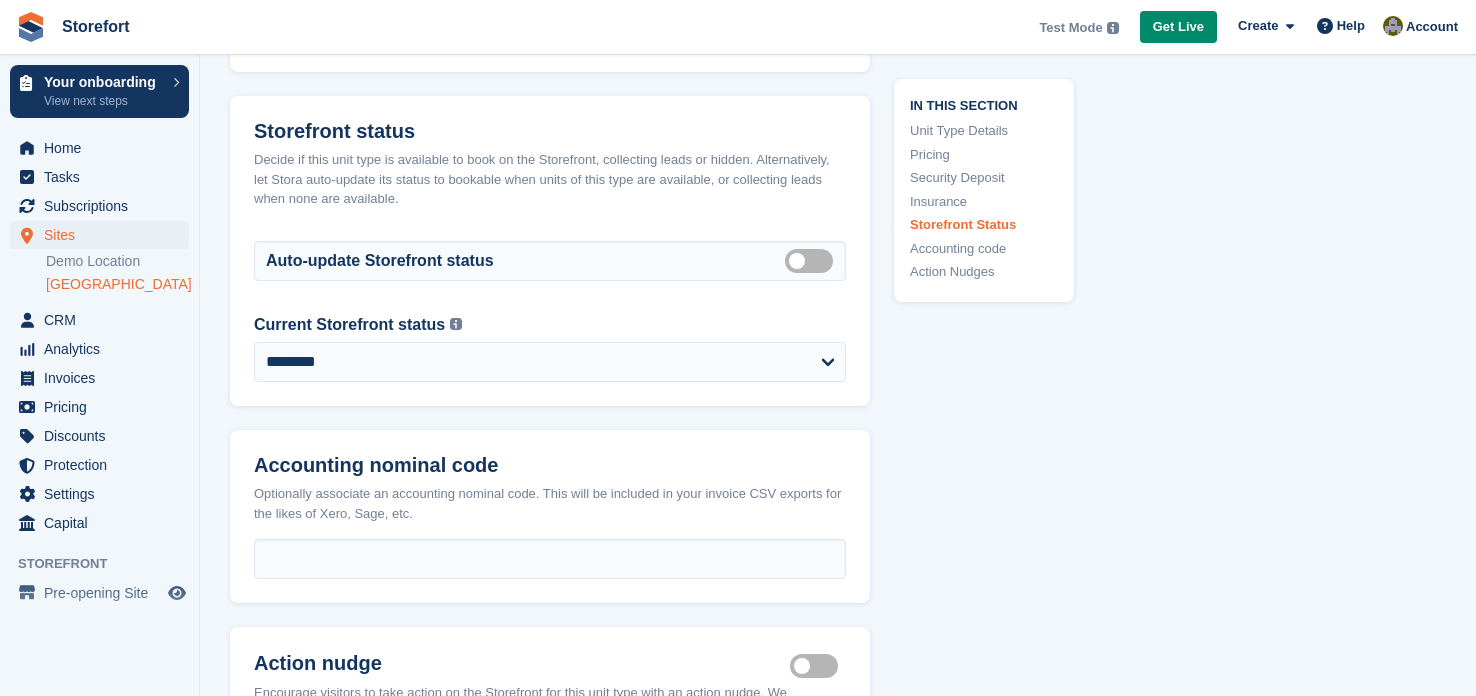 scroll, scrollTop: 2598, scrollLeft: 0, axis: vertical 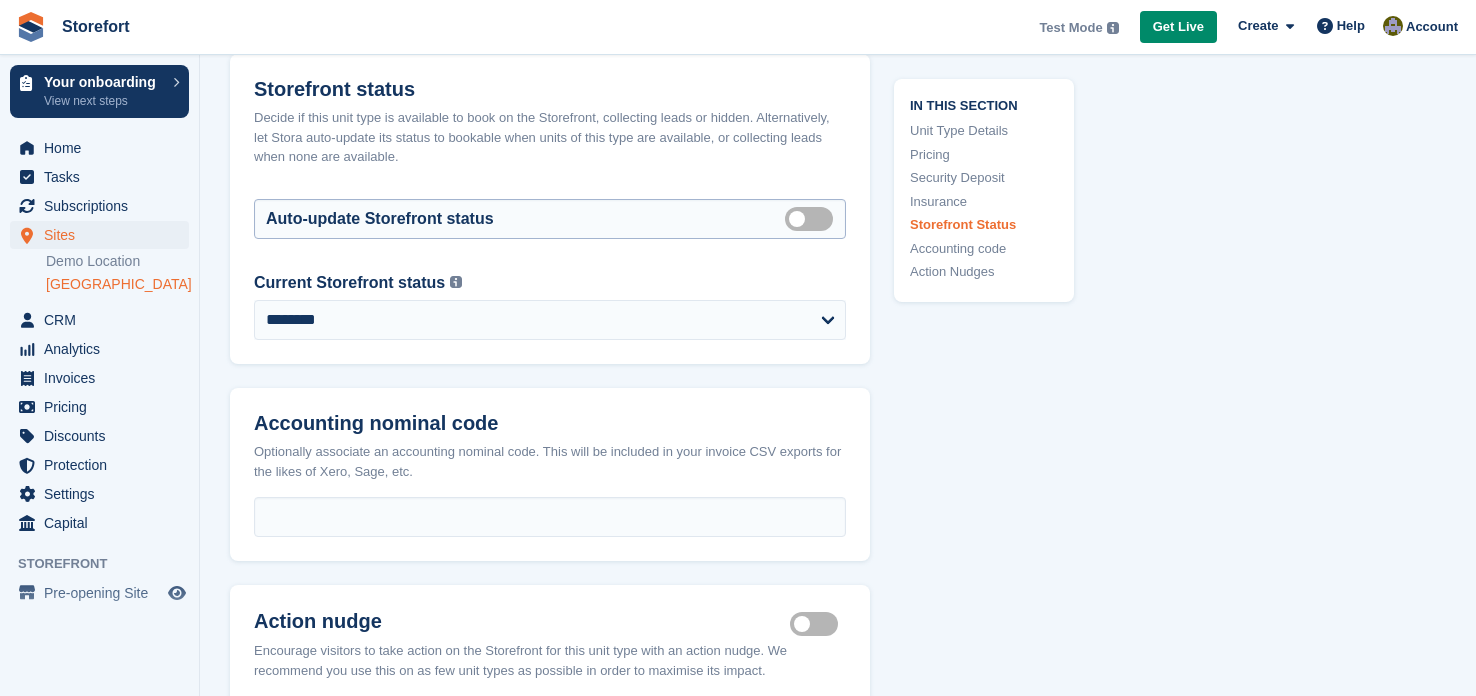 click on "Auto manage storefront status" at bounding box center [813, 218] 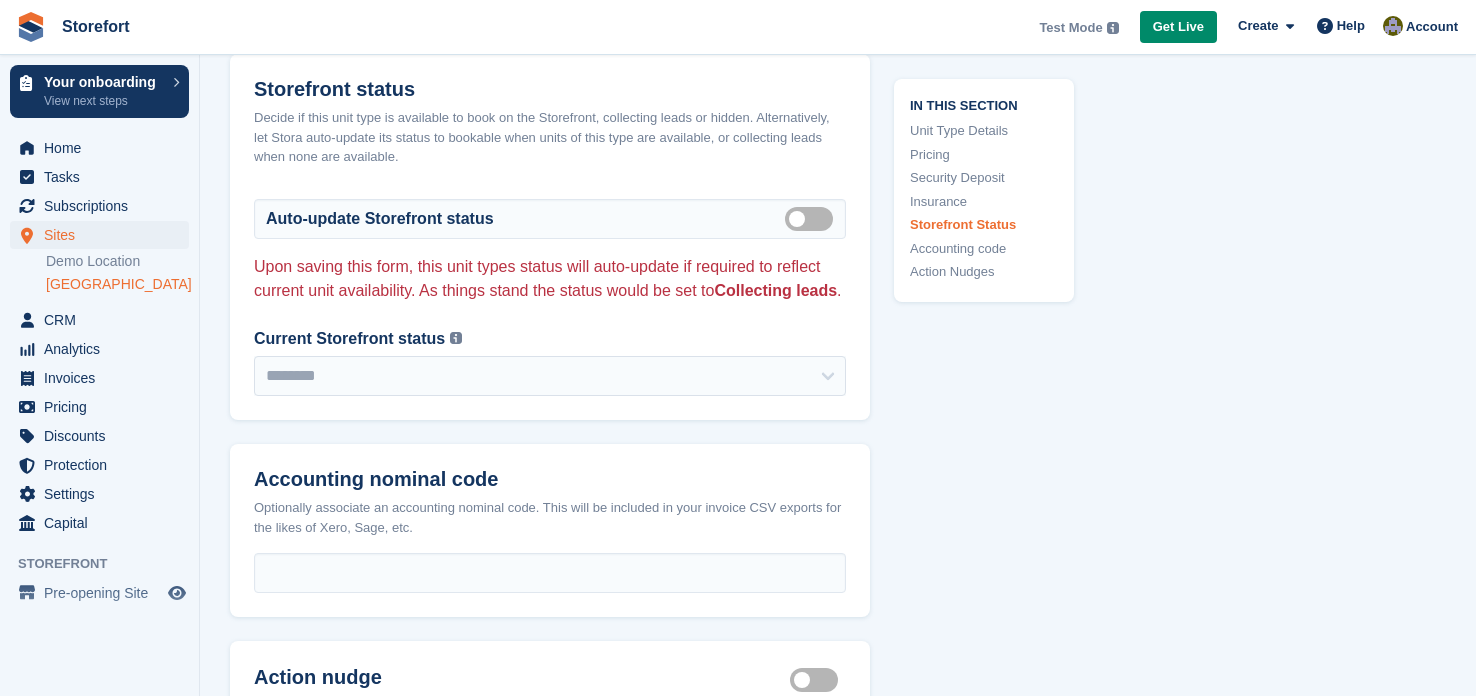 click on "In this section
Unit Type Details
Pricing
Security Deposit
Insurance
Storefront Status
Accounting code
Action Nudges" at bounding box center (972, -621) 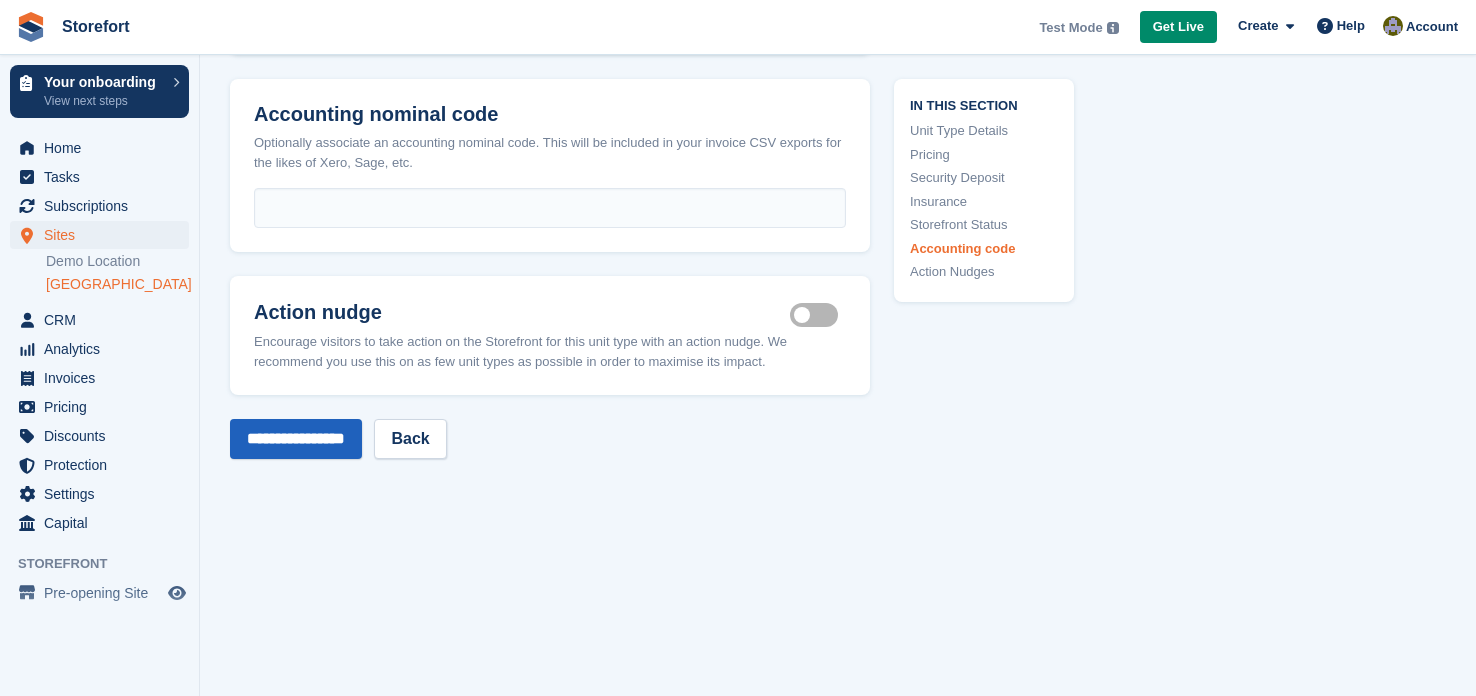 scroll, scrollTop: 2958, scrollLeft: 0, axis: vertical 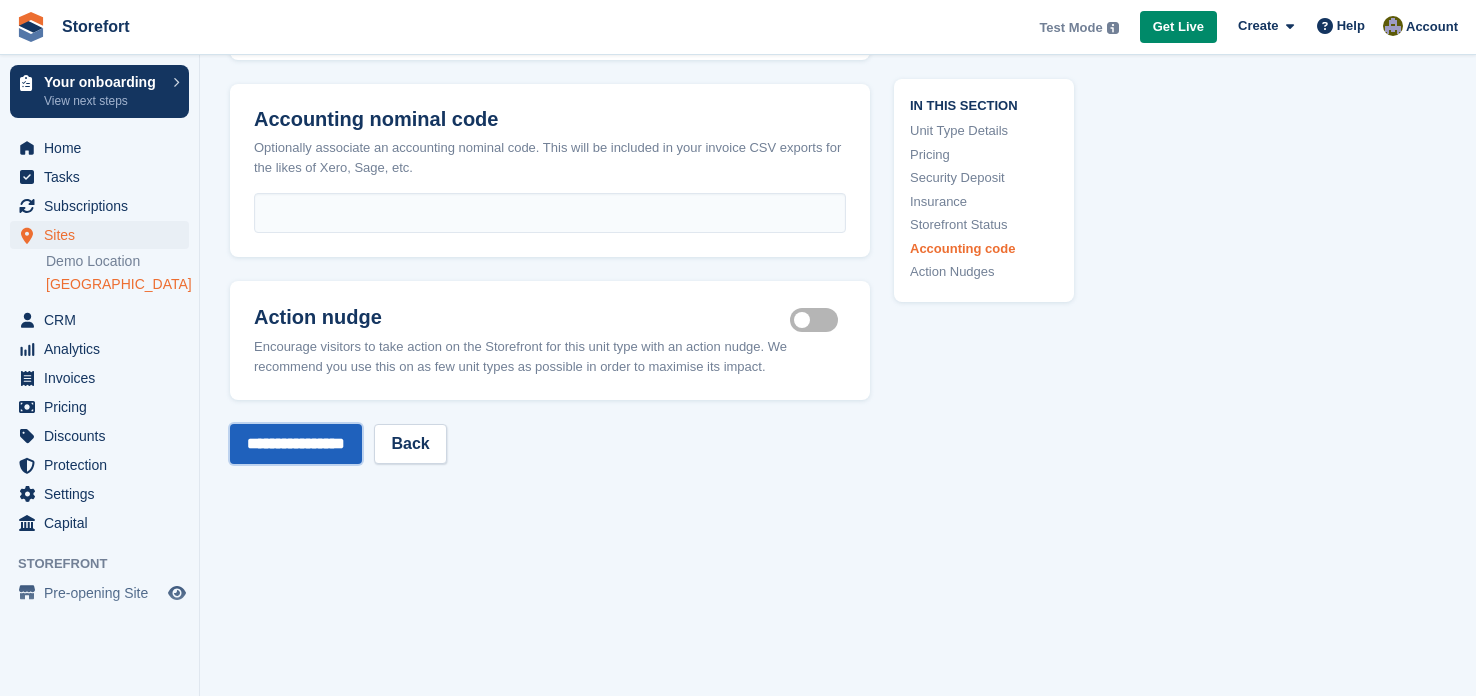 click on "**********" at bounding box center (296, 444) 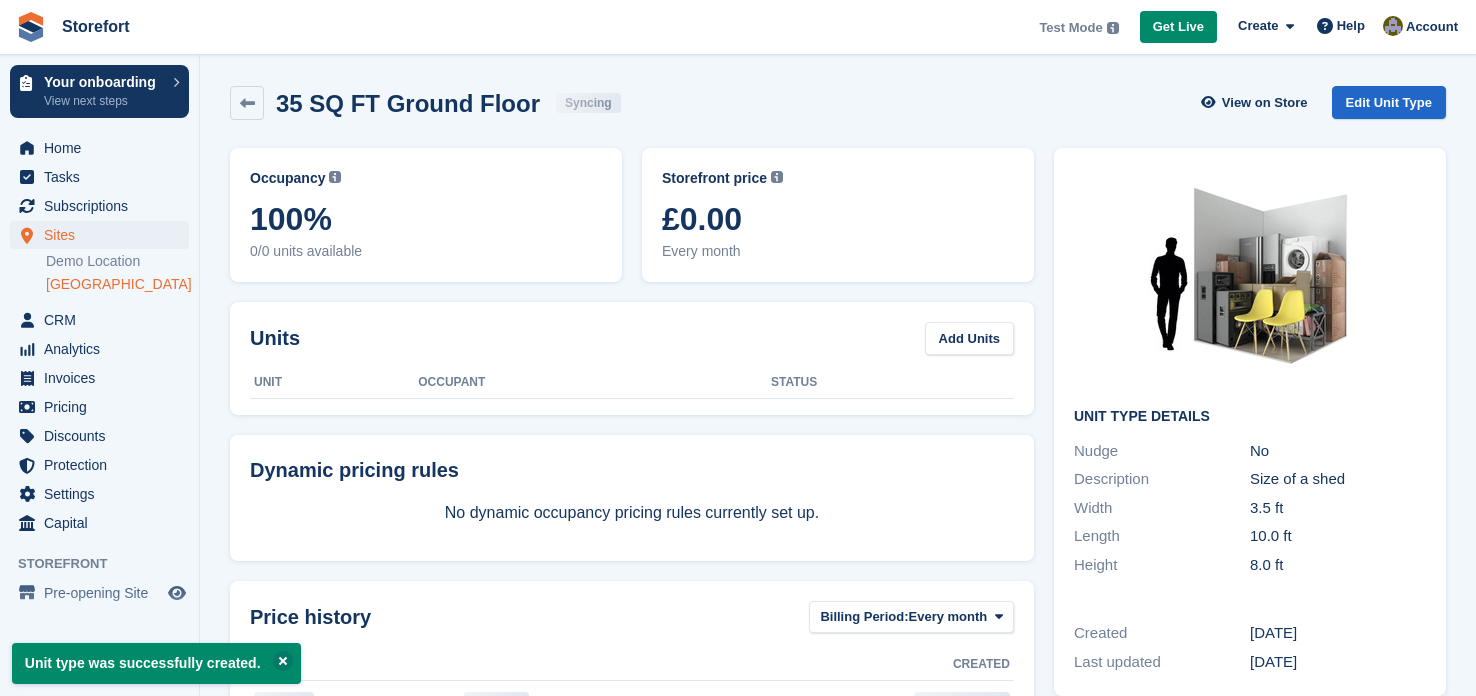 scroll, scrollTop: 0, scrollLeft: 0, axis: both 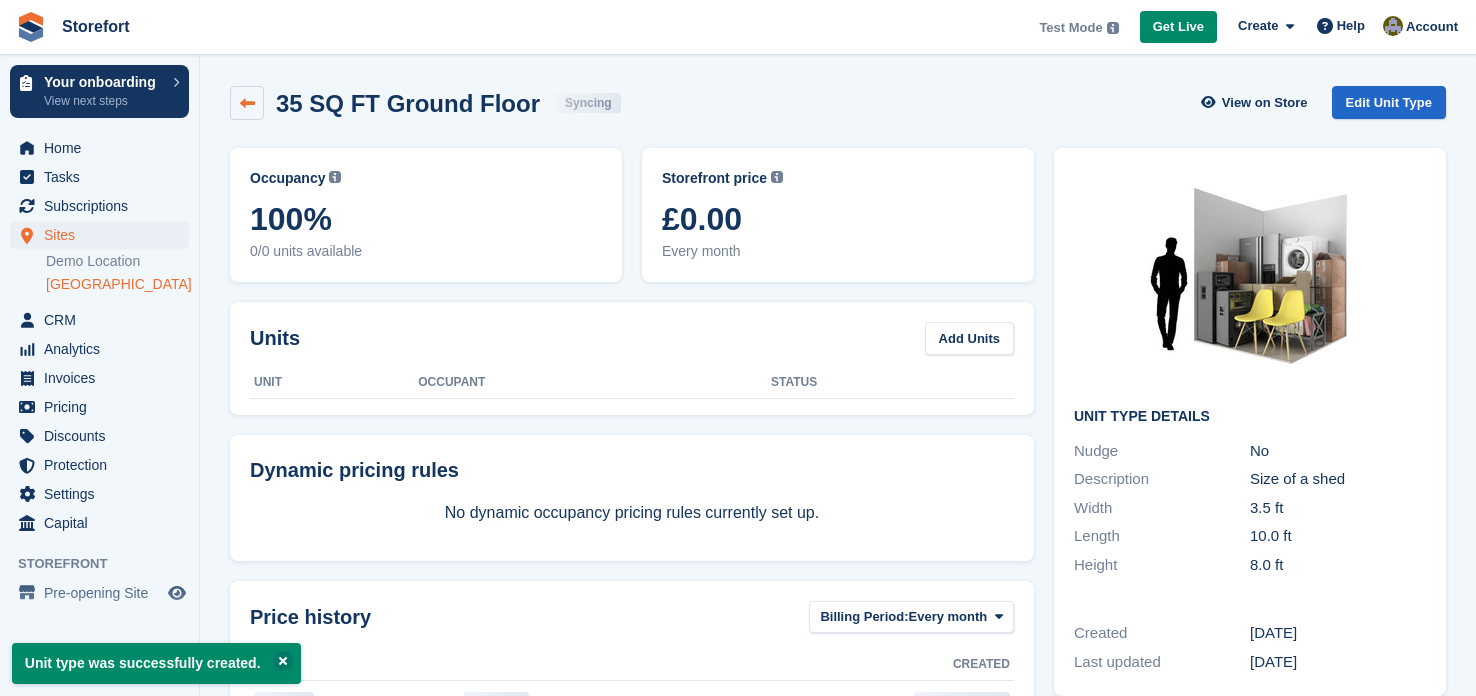 click at bounding box center [247, 103] 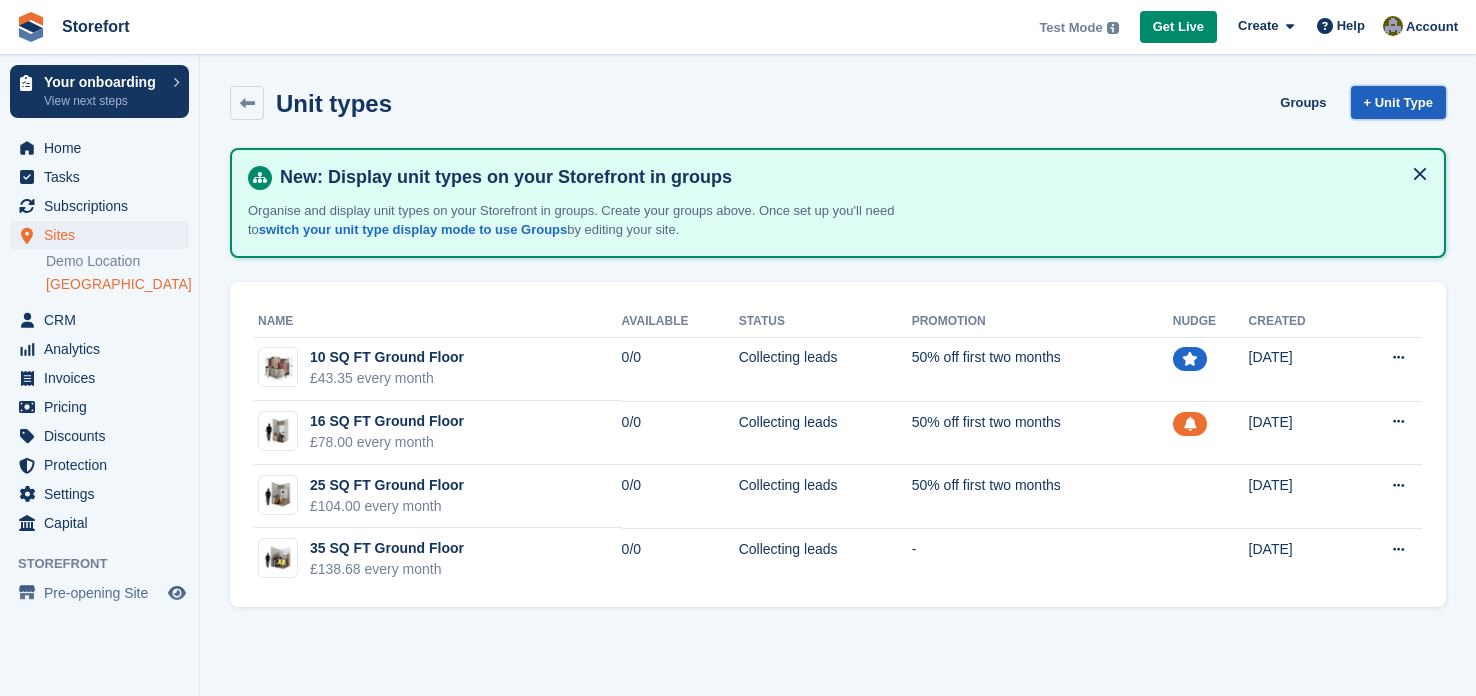 click on "+ Unit Type" at bounding box center (1398, 102) 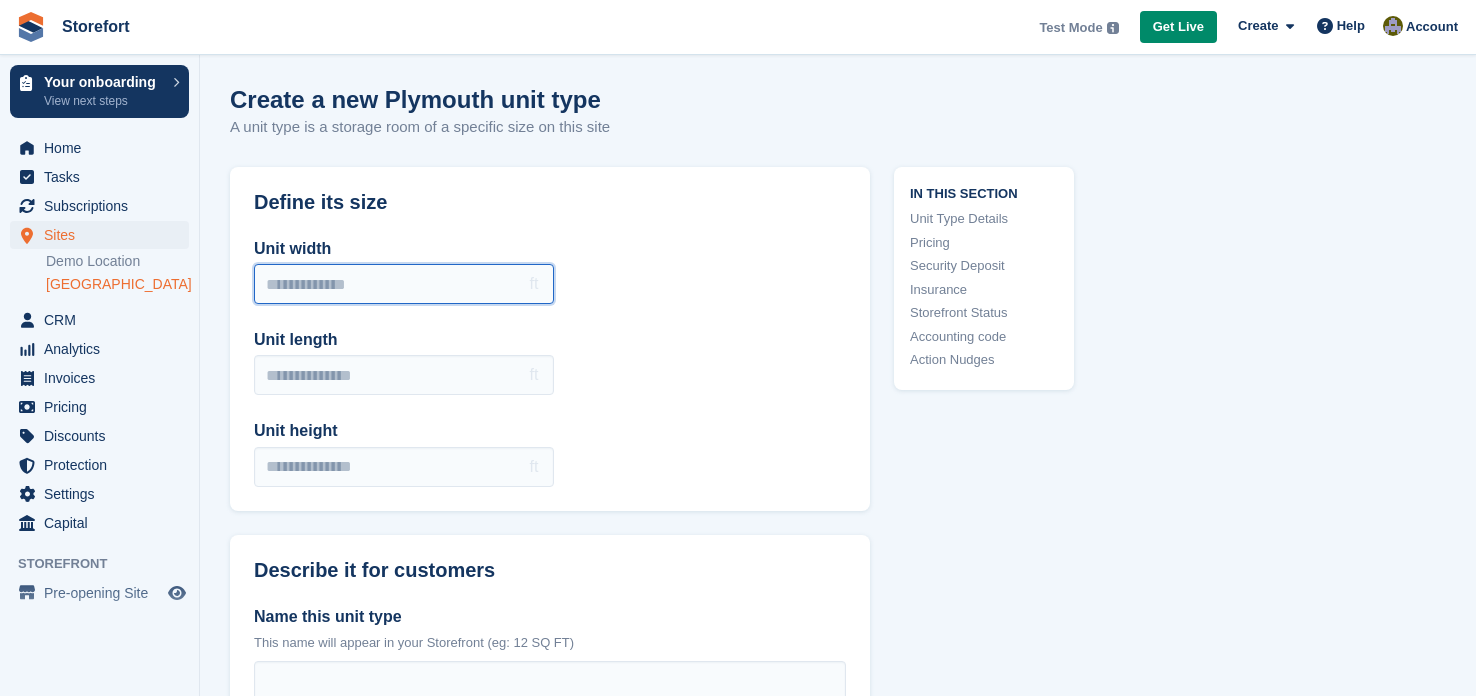 click on "Unit width" at bounding box center (404, 284) 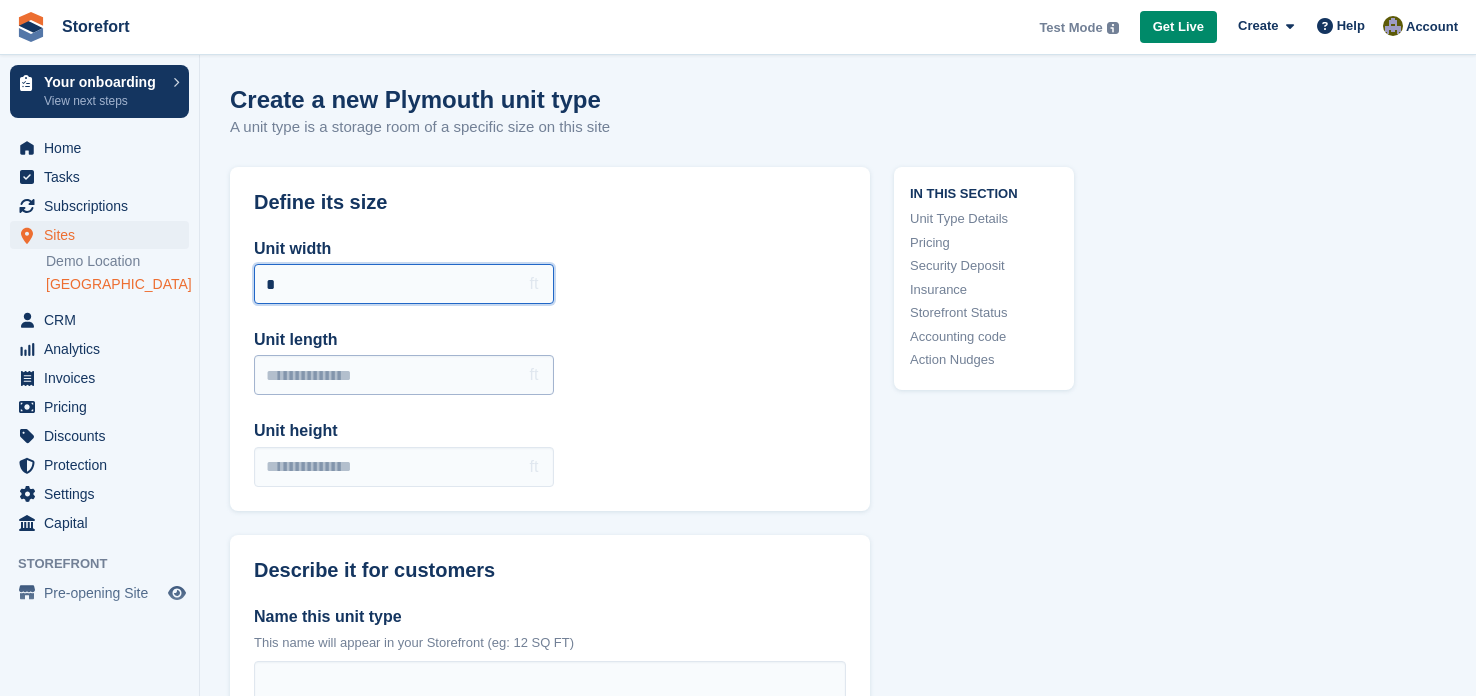 type on "*" 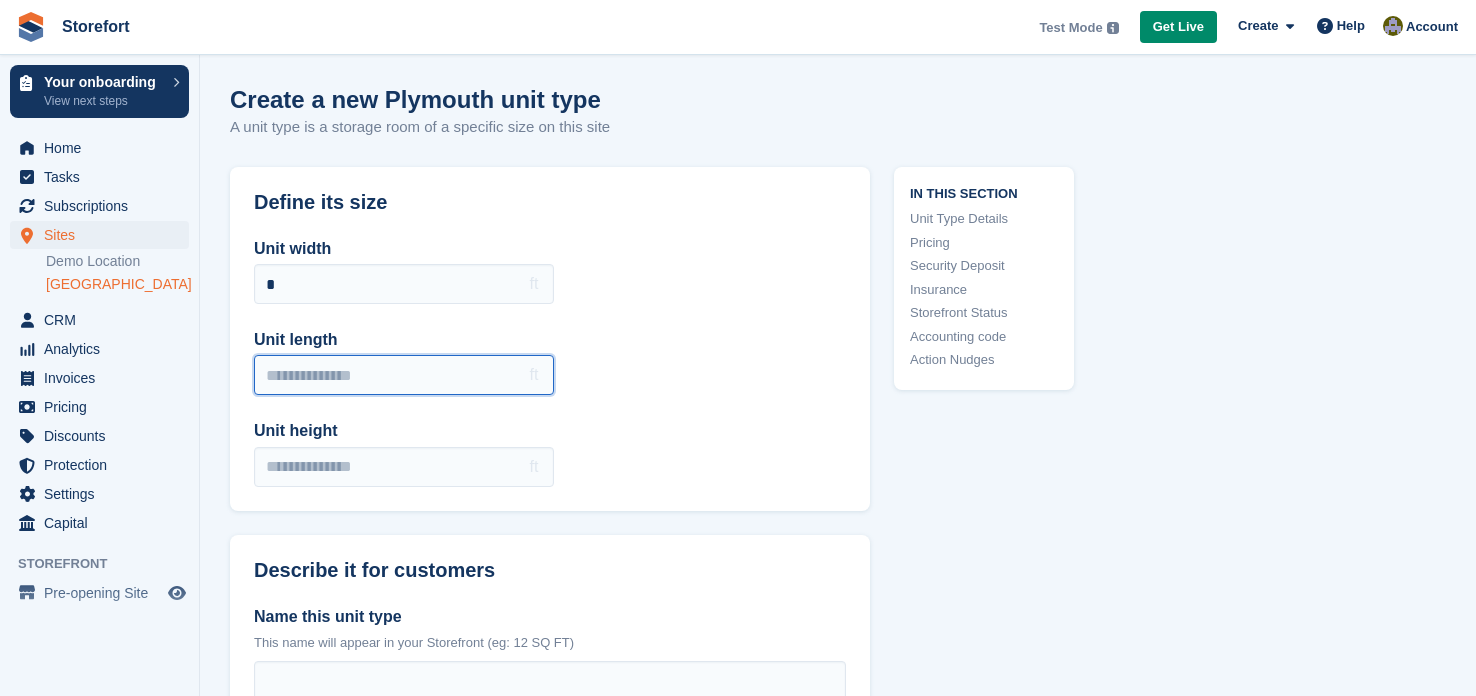 click on "Unit length" at bounding box center [404, 375] 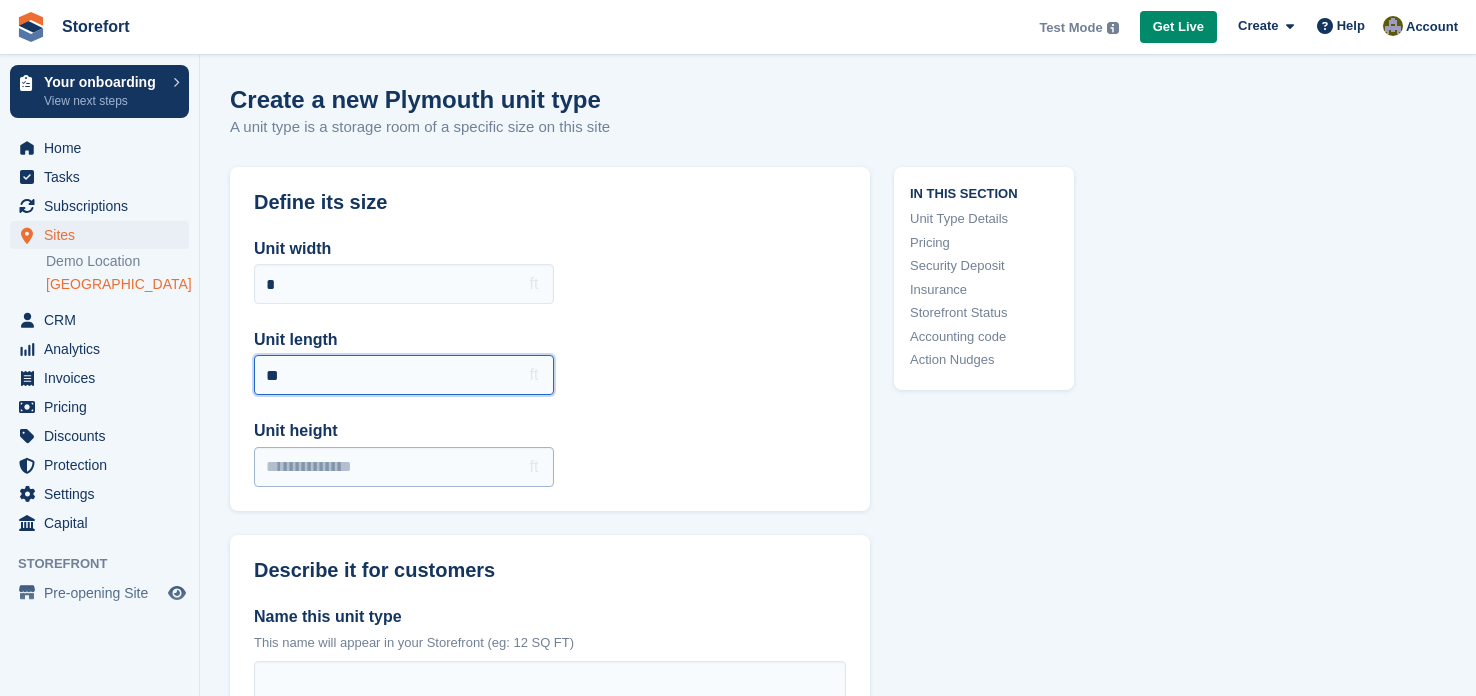 type on "**" 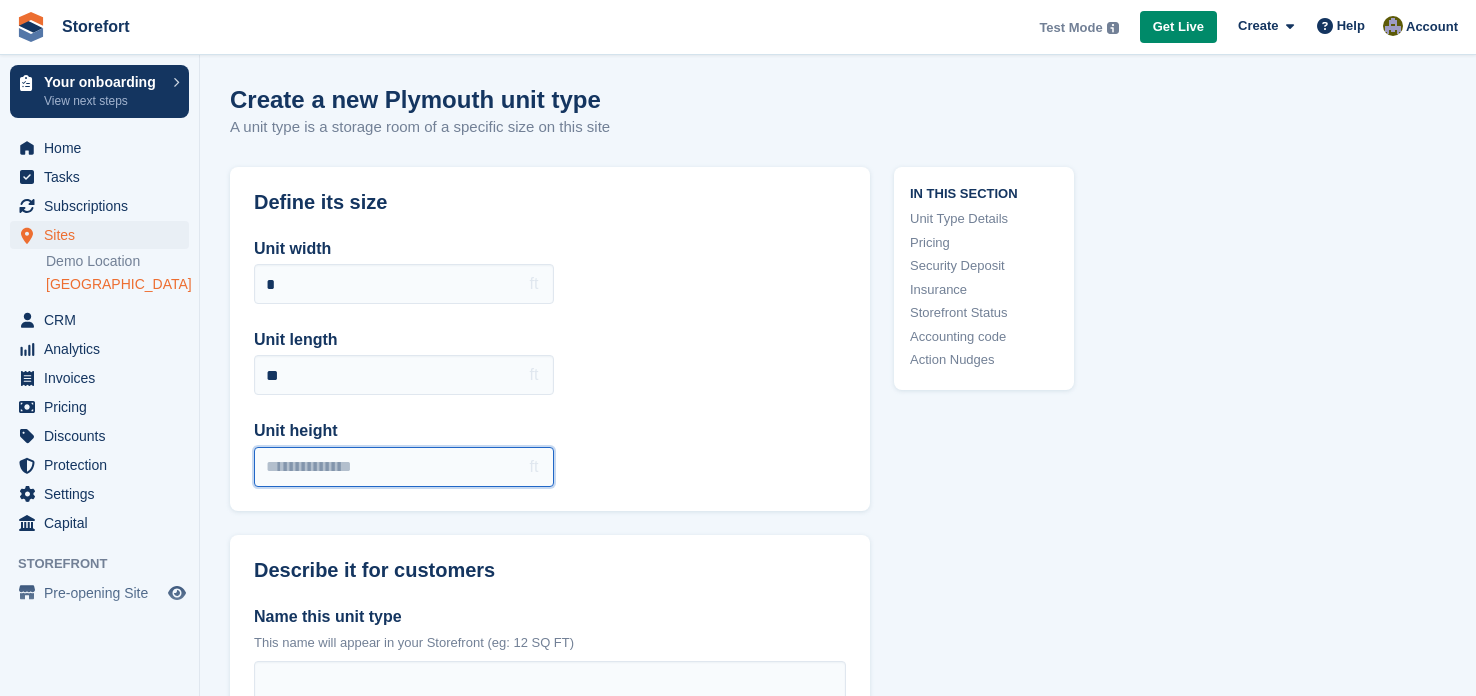 click on "Unit height" at bounding box center [404, 467] 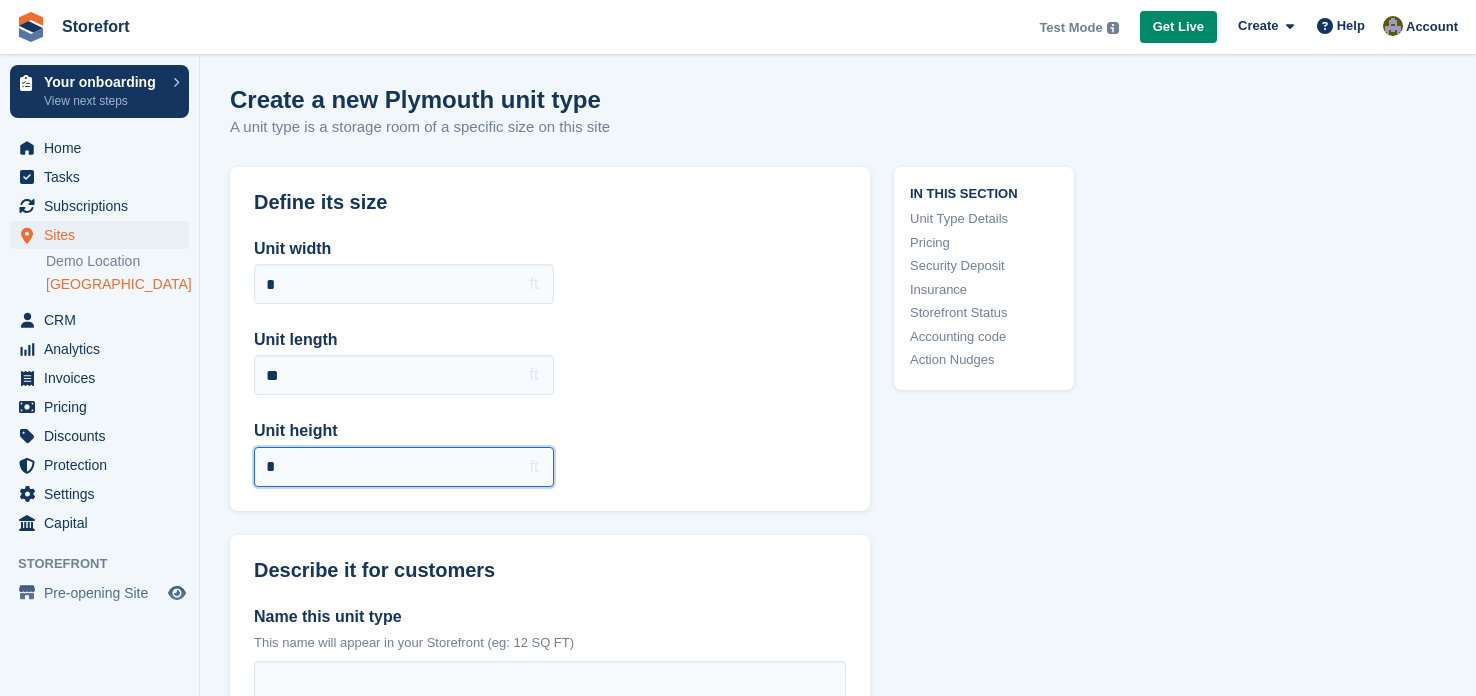 type on "*" 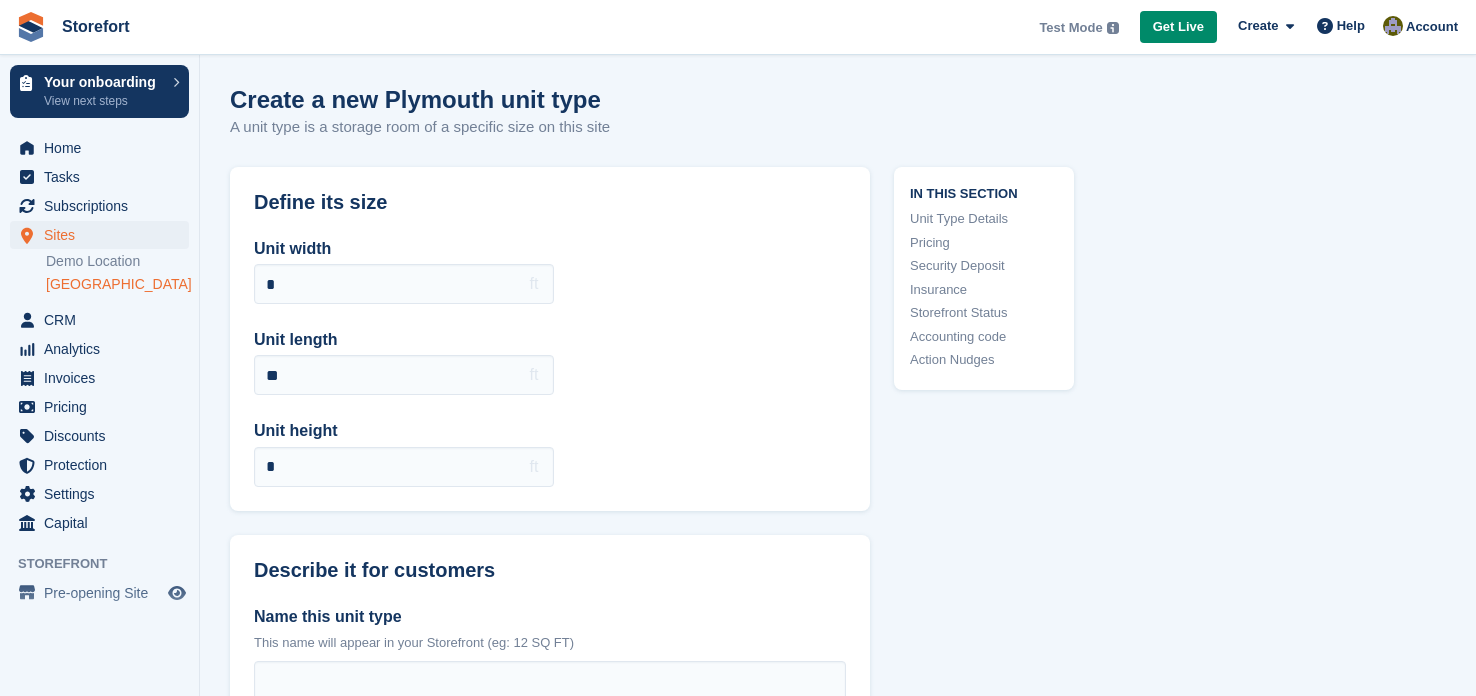 click on "Define its size
Unit width
* ft
Unit length
** ft
Unit height
* ft
Describe it for customers
Name this unit type
This name will appear in your Storefront (eg: 12 SQ FT)
Describe its size
Help your customers understand its size (eg: Size of a double garage)
Selling points
Write 4 points that sell the benefits of this unit type to your customers. (Optional)
Image of this unit type
Don't have your own images? Find one in the free  Stora Image Library .
Upload a photo of your unit type
For best results at least 240px square
Browse" at bounding box center [550, 779] 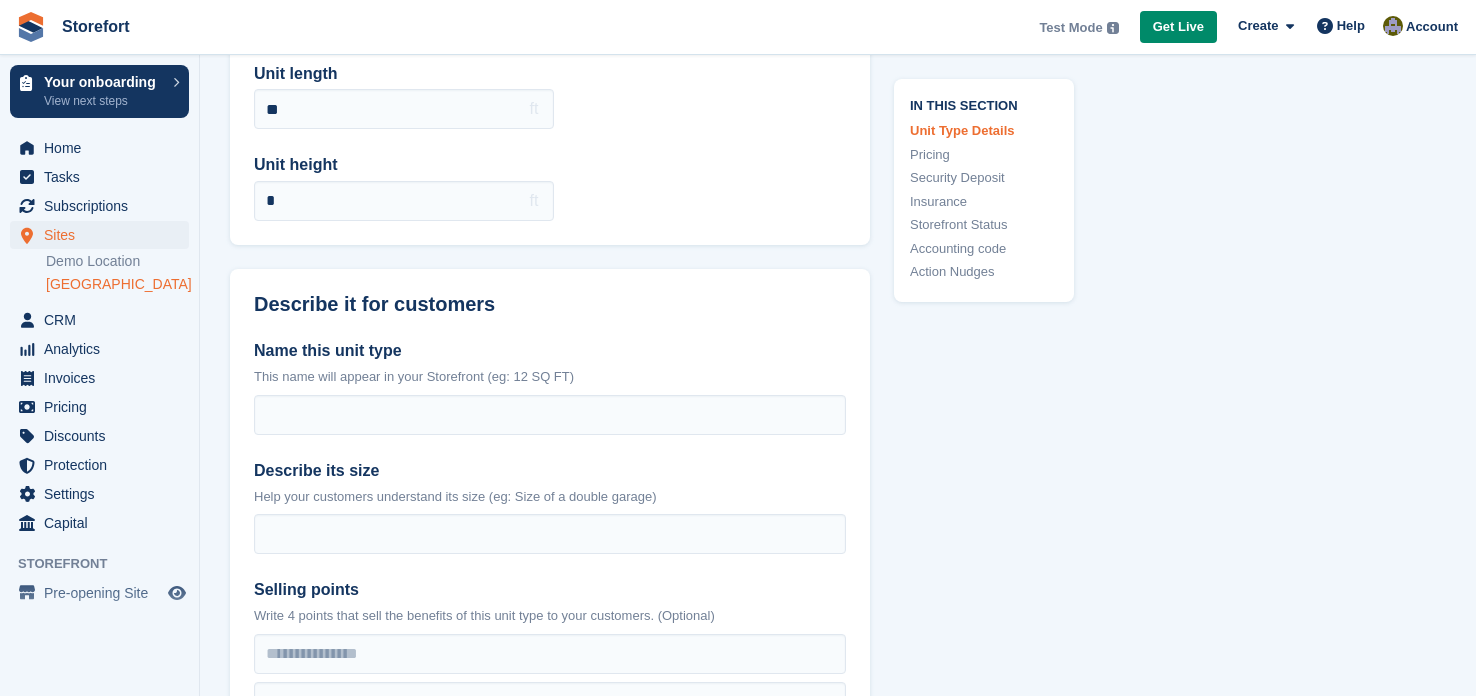 scroll, scrollTop: 319, scrollLeft: 0, axis: vertical 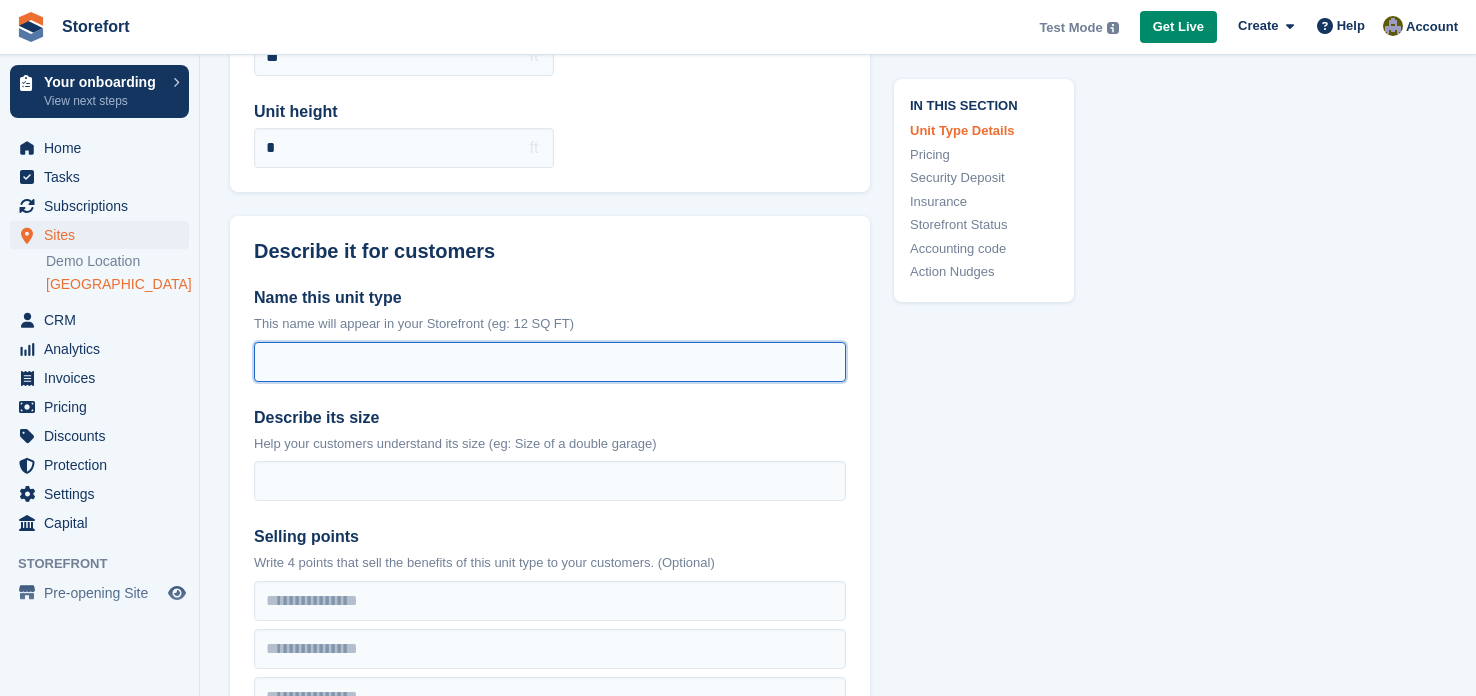 click on "Name this unit type" at bounding box center (550, 362) 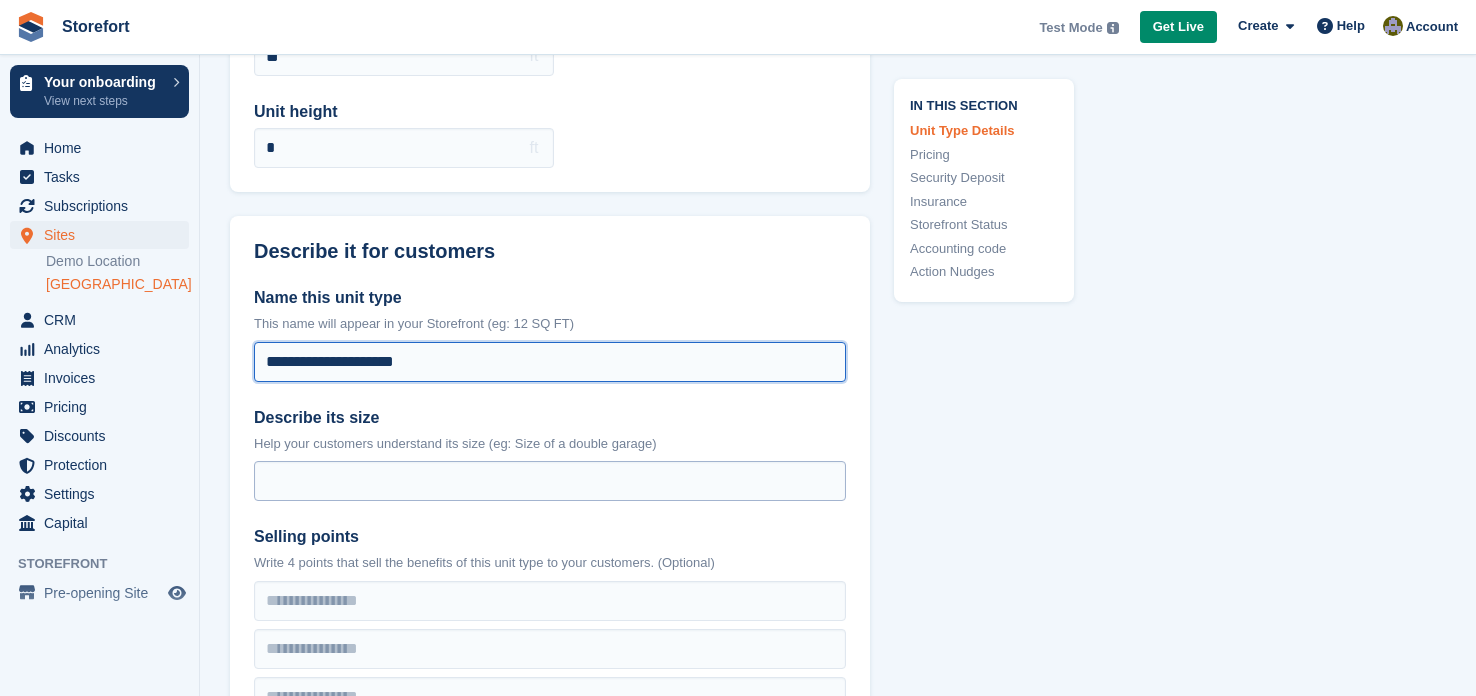type on "**********" 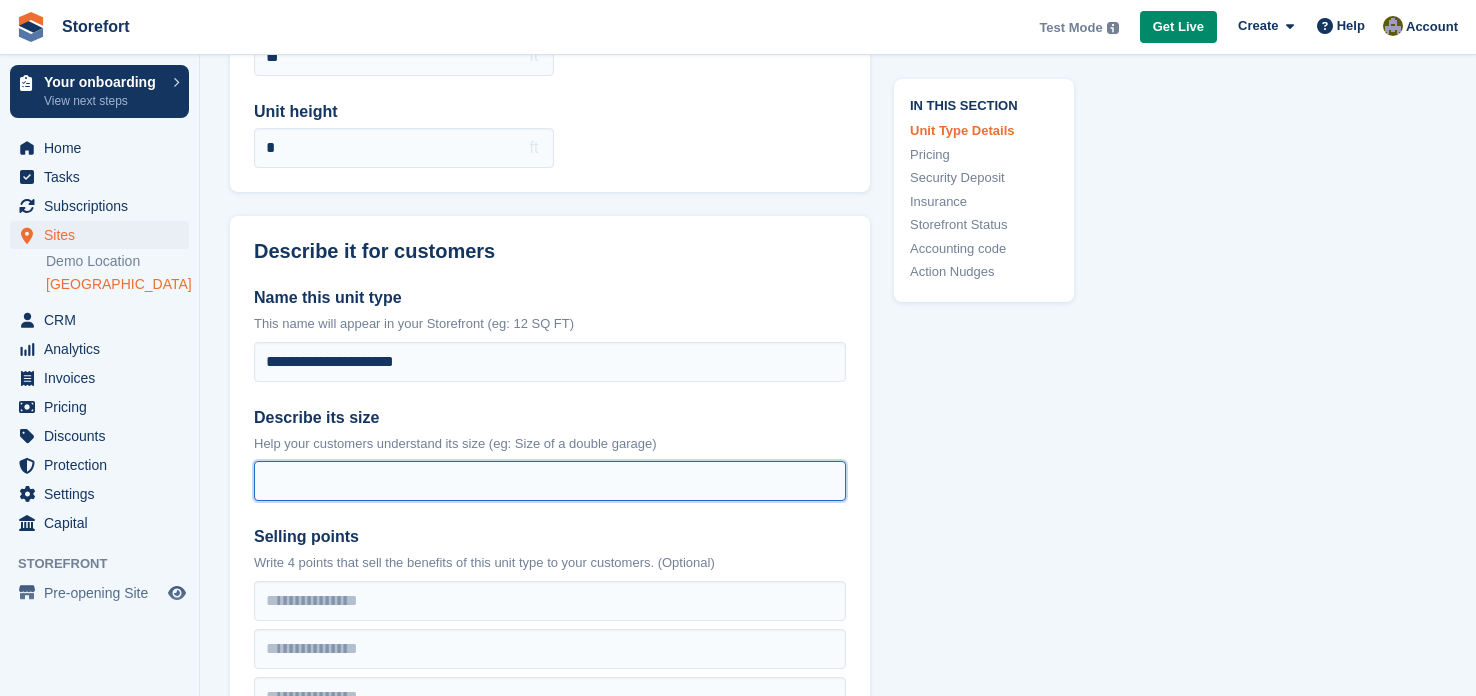 click on "Describe its size" at bounding box center [550, 481] 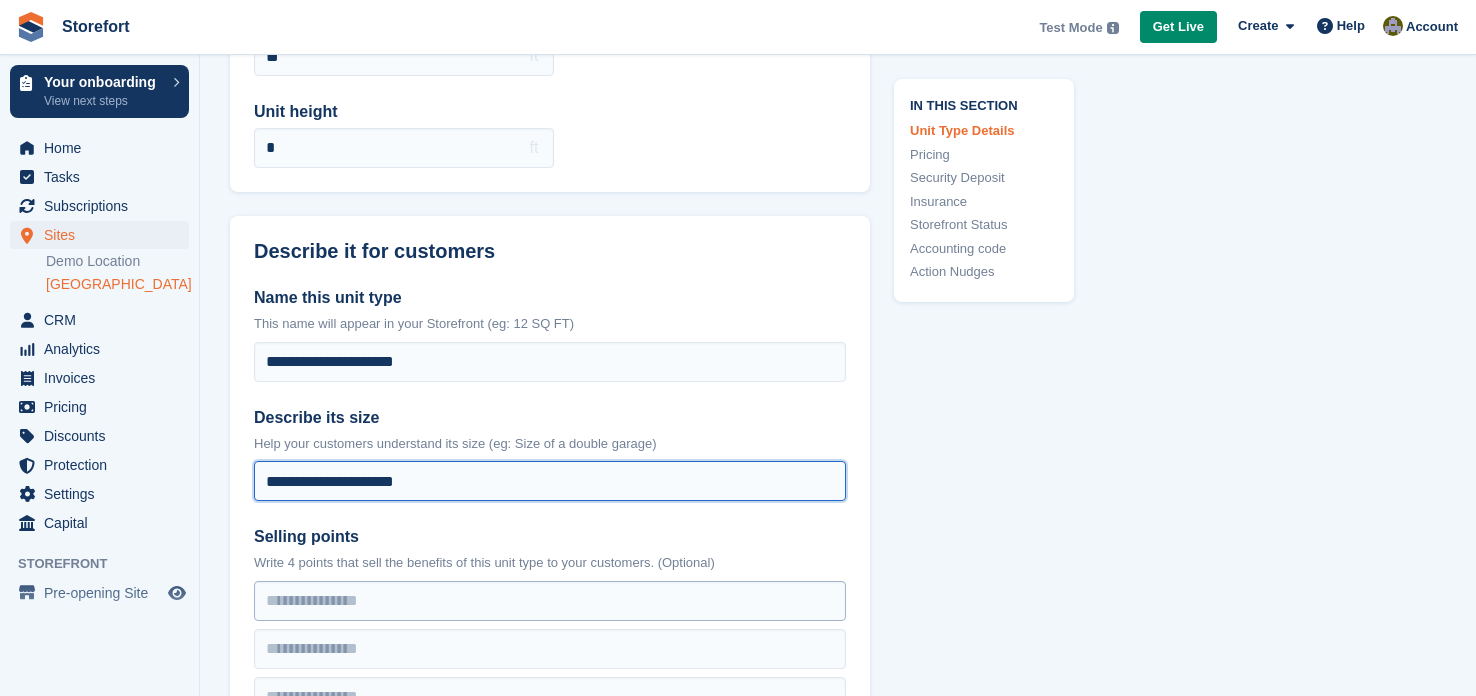 type on "**********" 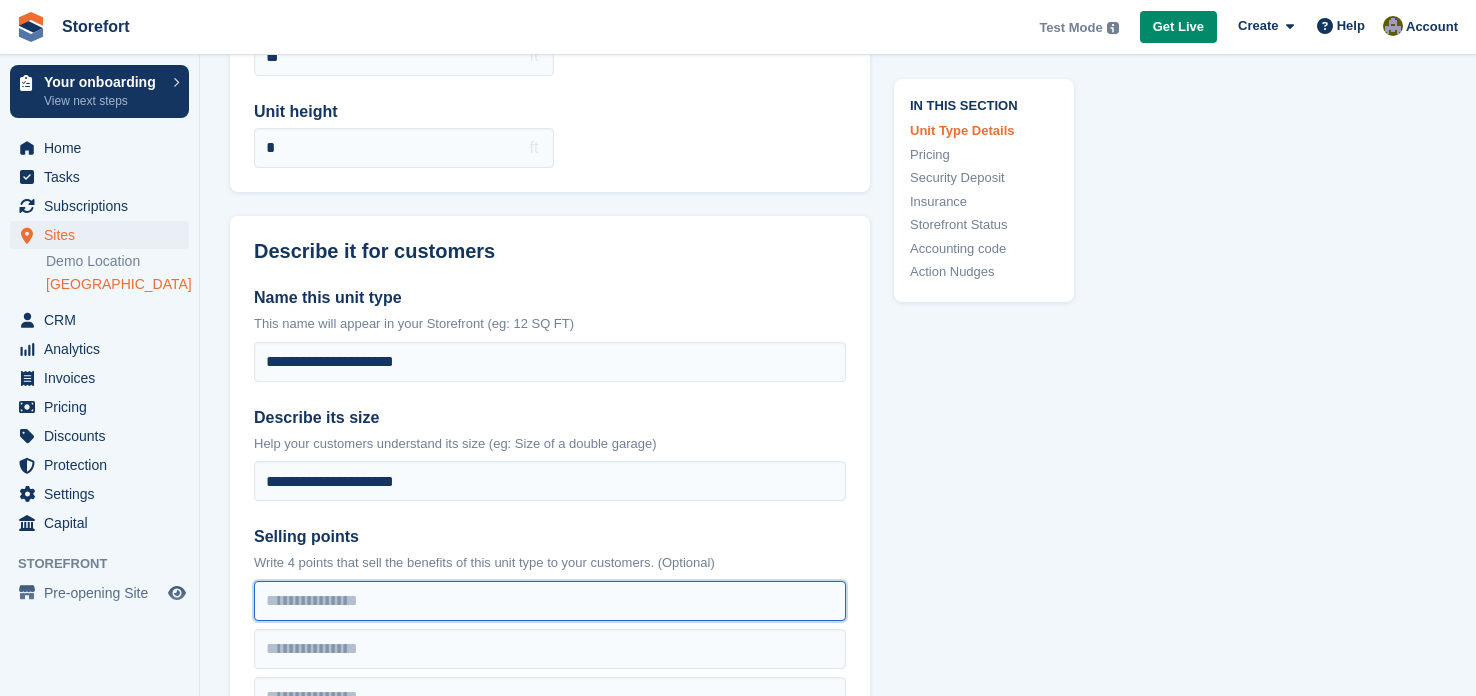 click at bounding box center [550, 601] 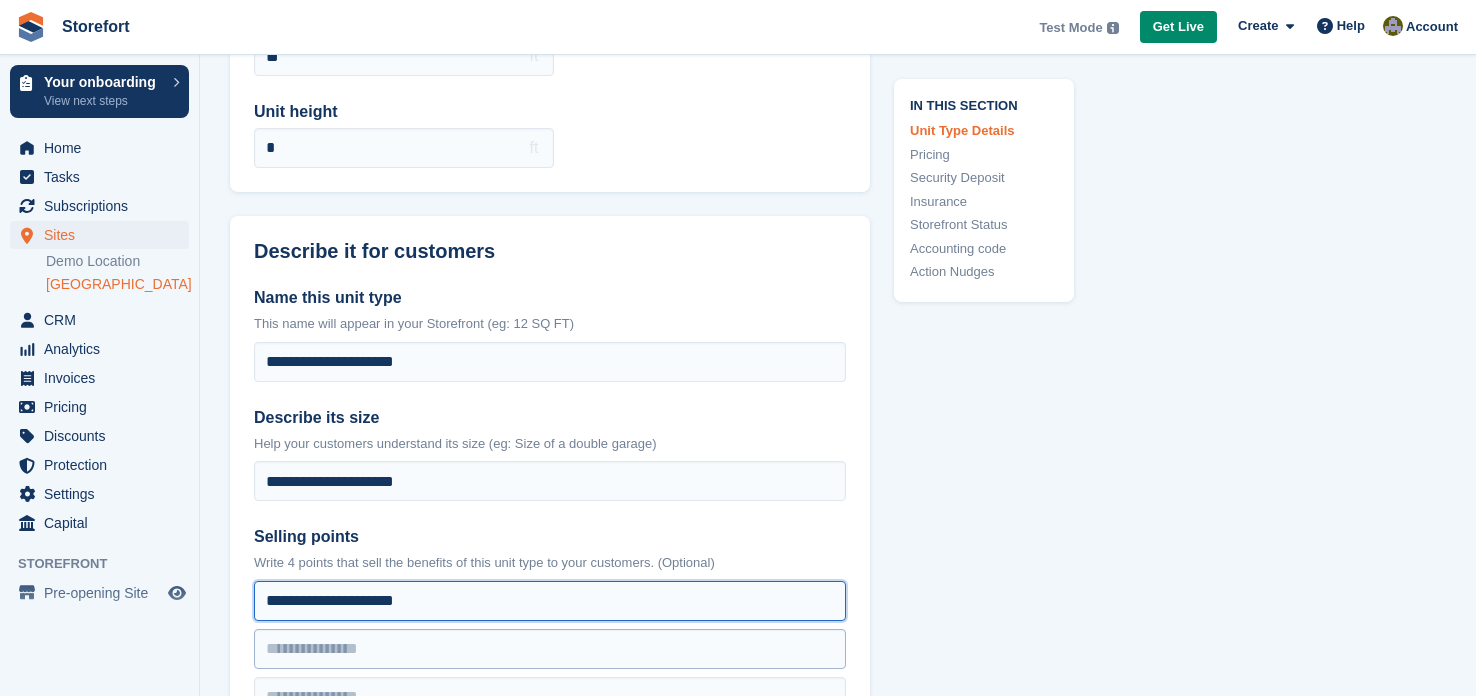 type on "**********" 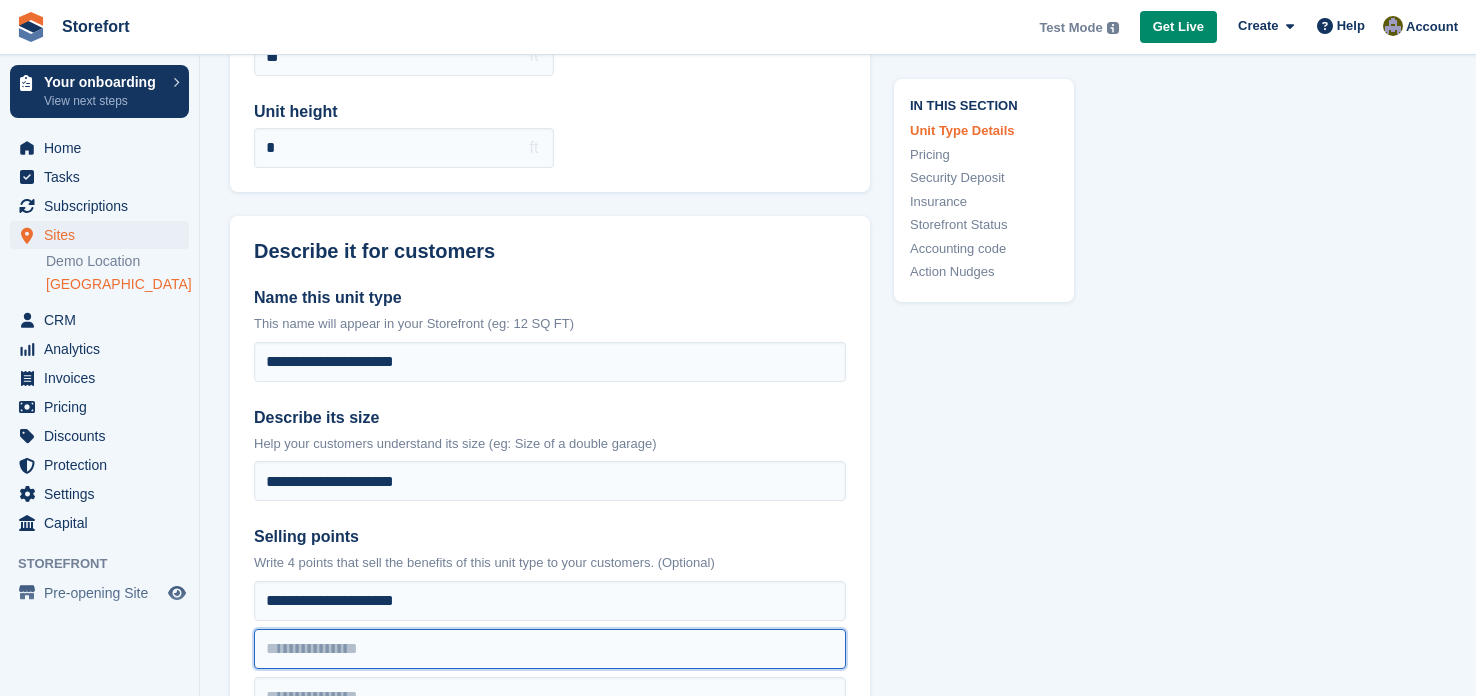 click at bounding box center (550, 601) 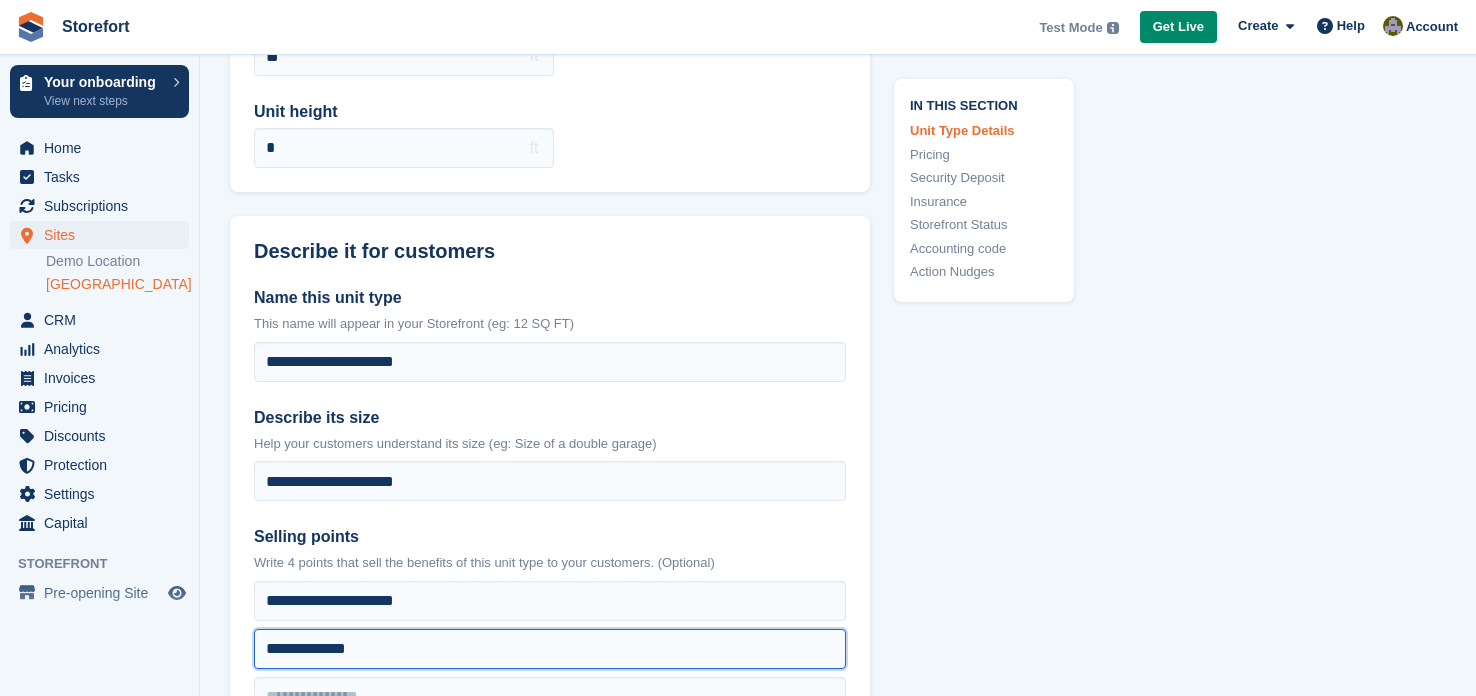 type on "**********" 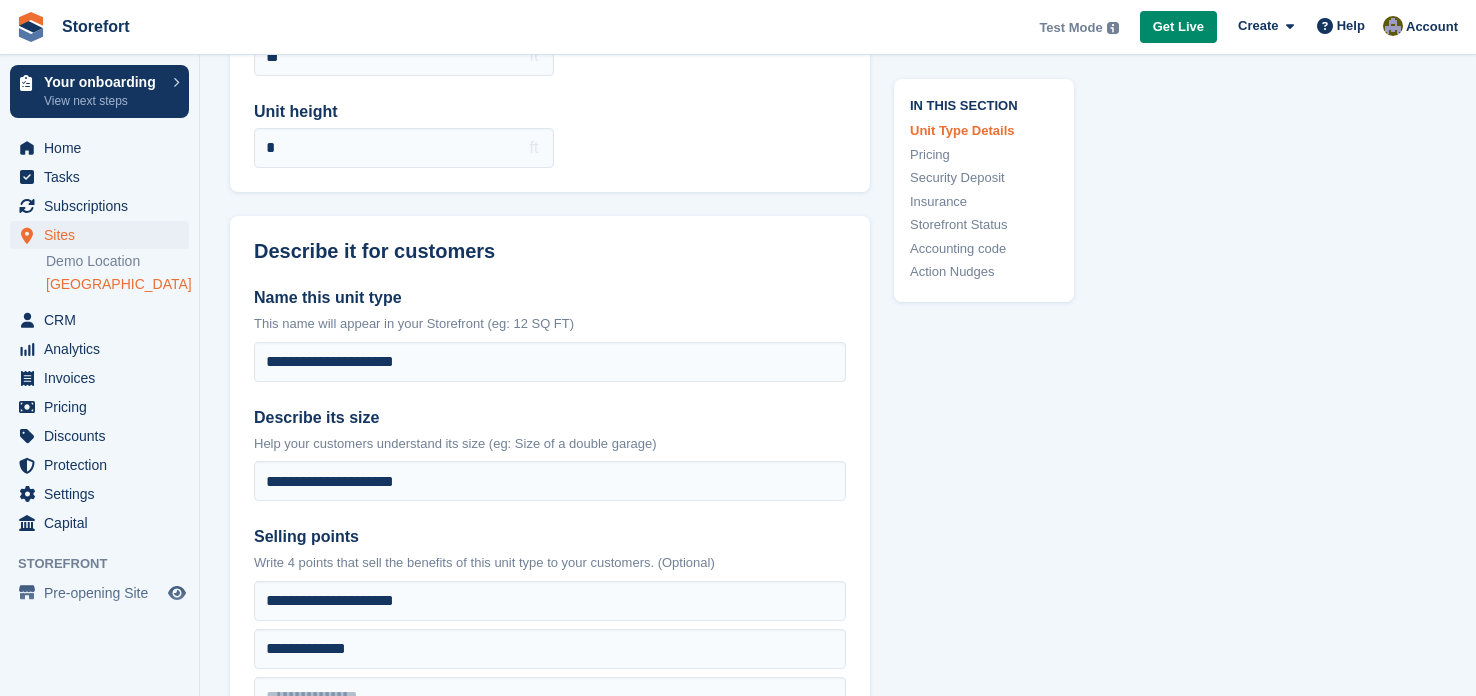 click on "Selling points" at bounding box center (550, 537) 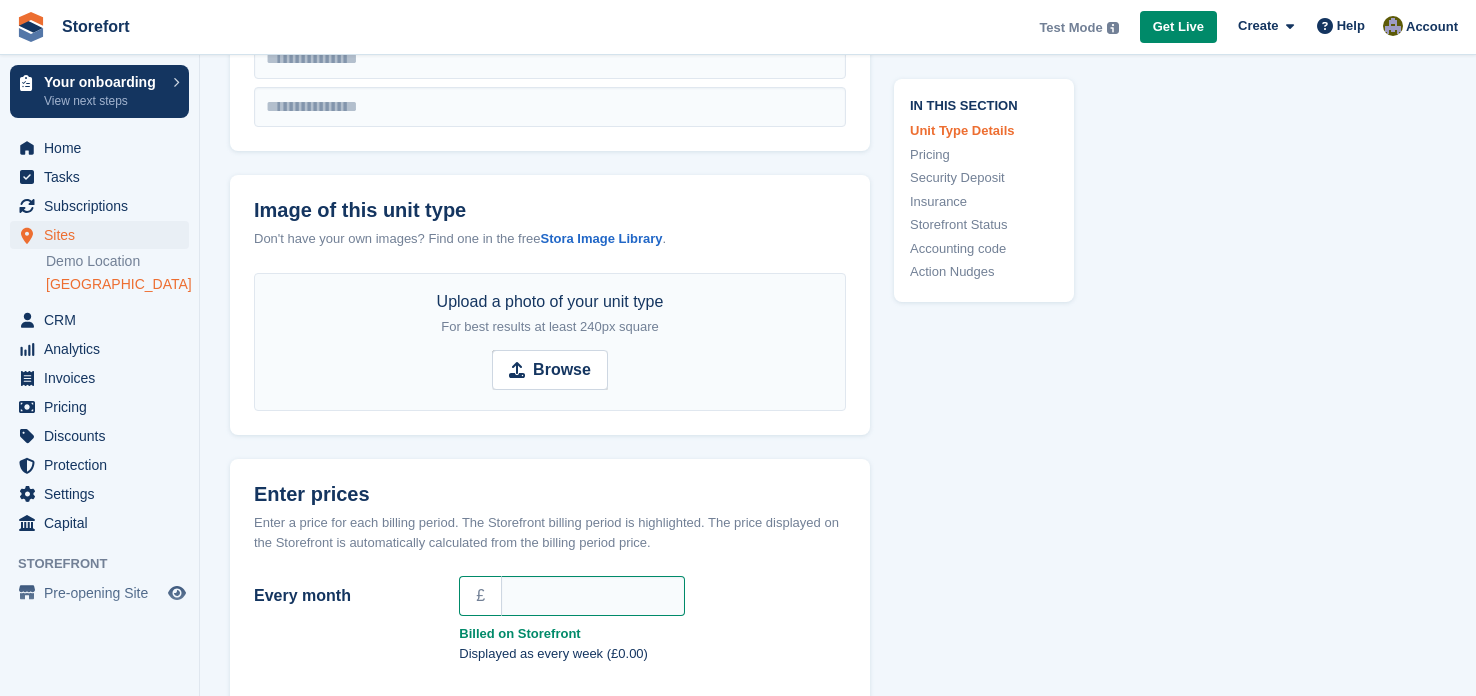 scroll, scrollTop: 959, scrollLeft: 0, axis: vertical 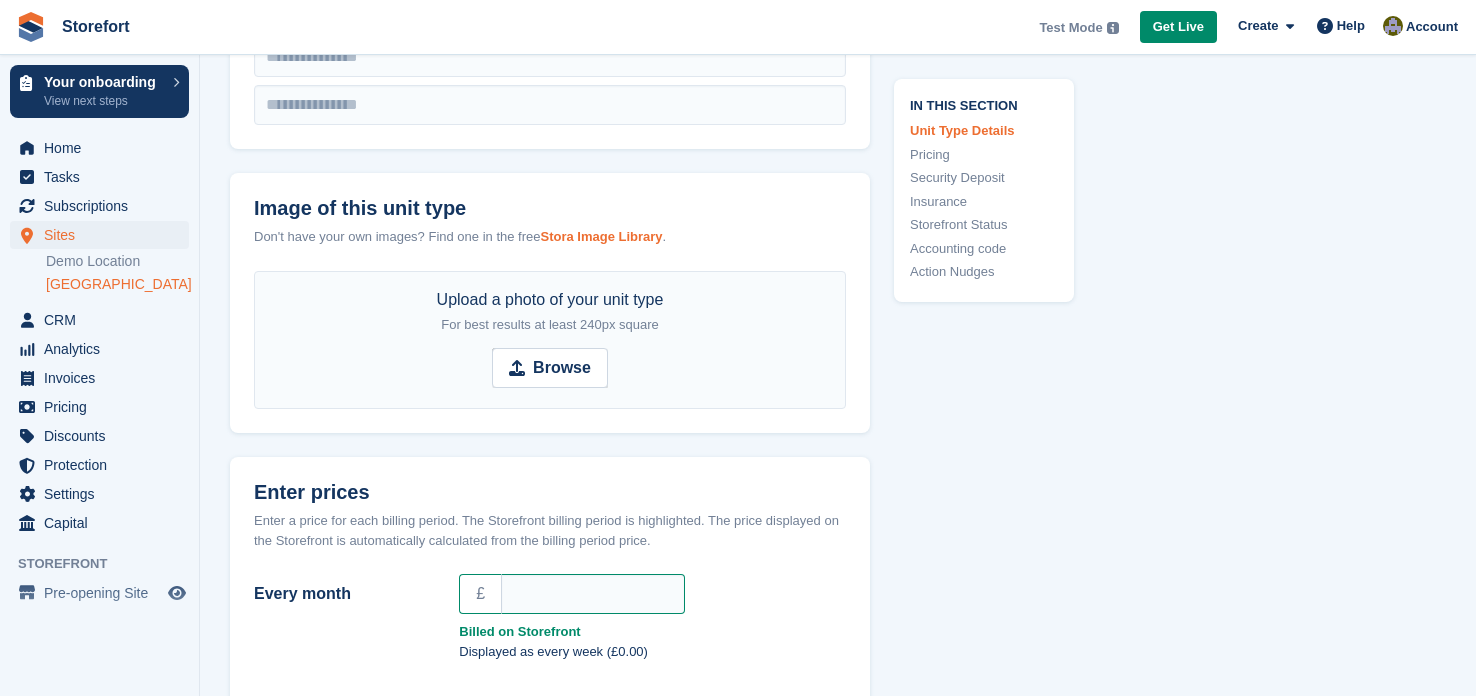 click on "Stora Image Library" at bounding box center [601, 236] 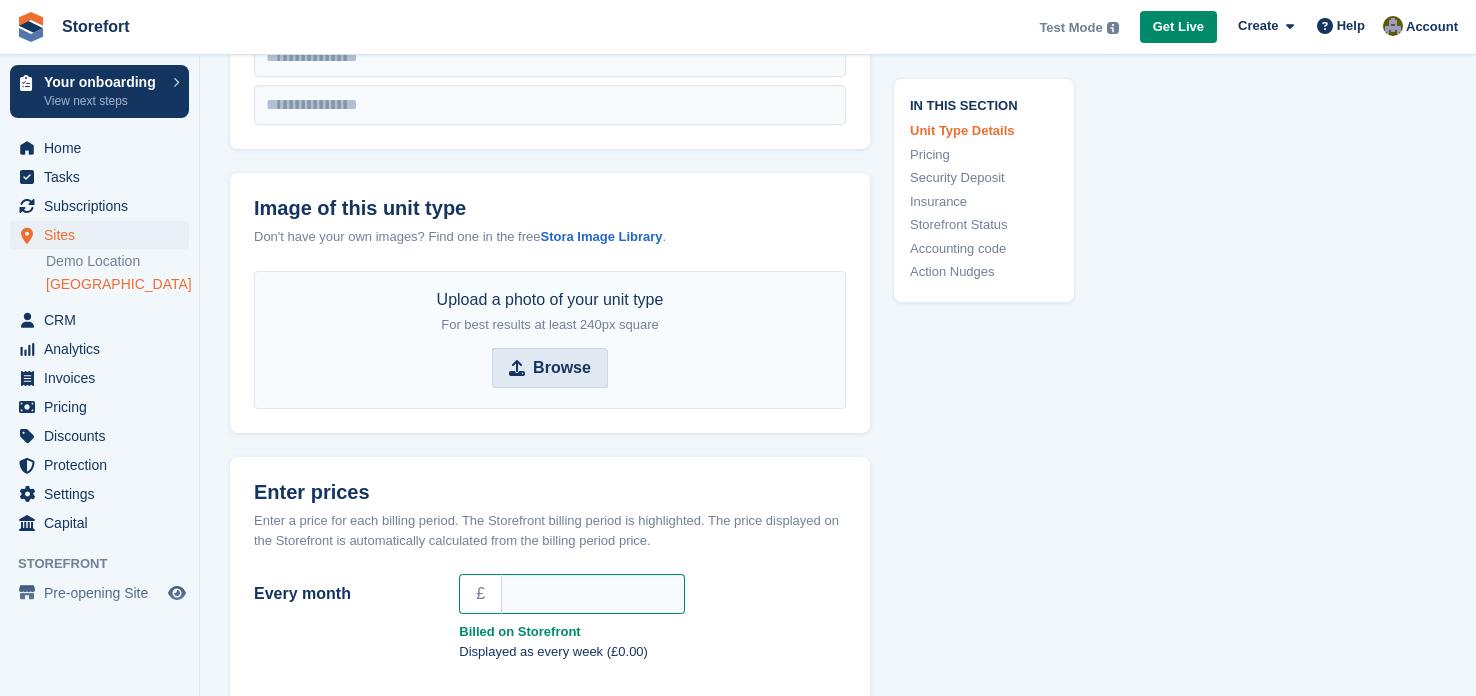 click on "Browse" at bounding box center (562, 368) 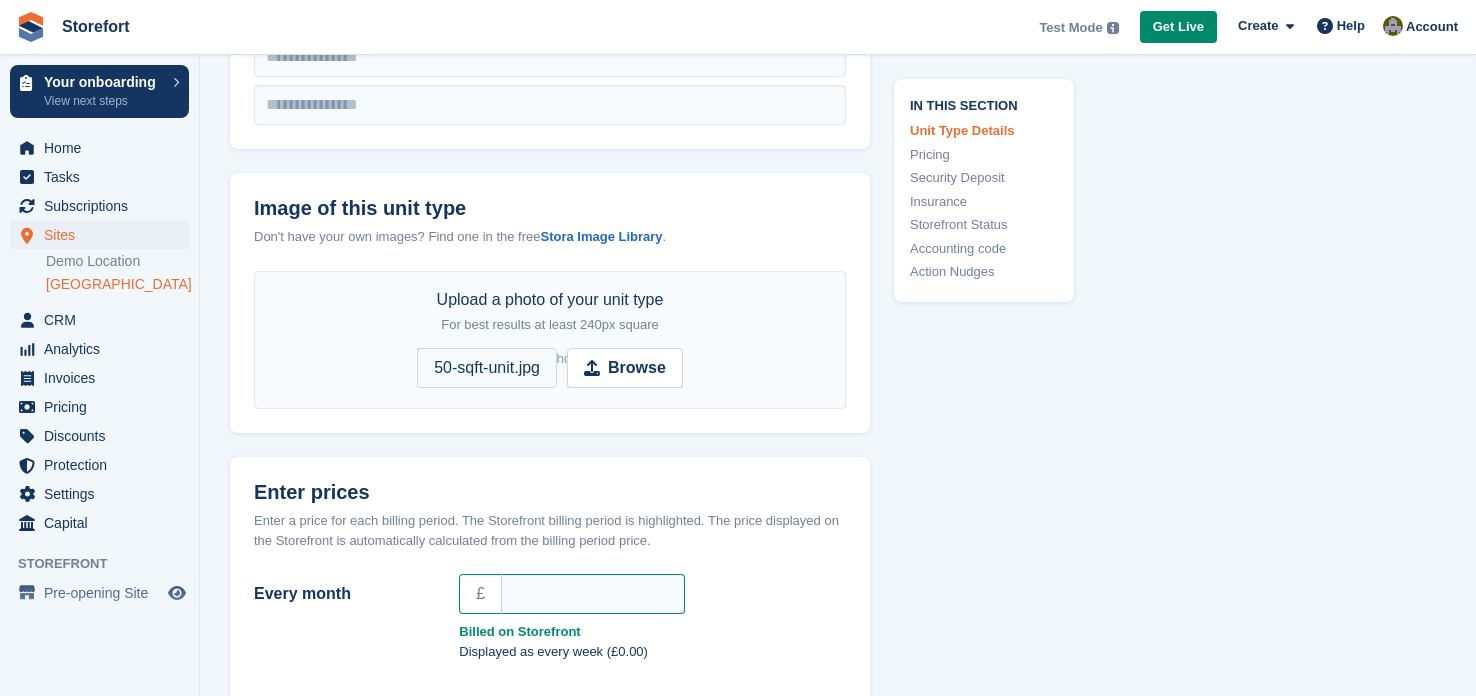 click on "Every month
£
Billed on Storefront
Displayed as every week (£0.00)" at bounding box center (550, 619) 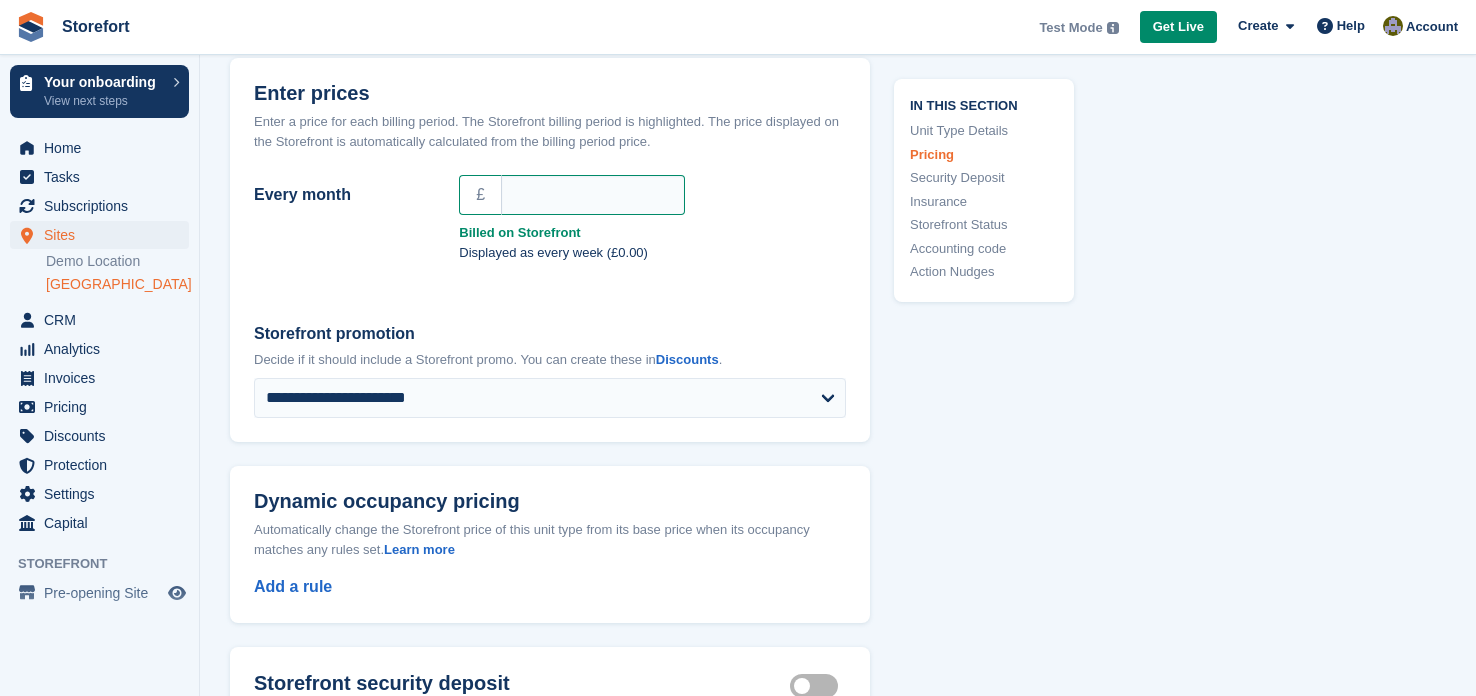 scroll, scrollTop: 1359, scrollLeft: 0, axis: vertical 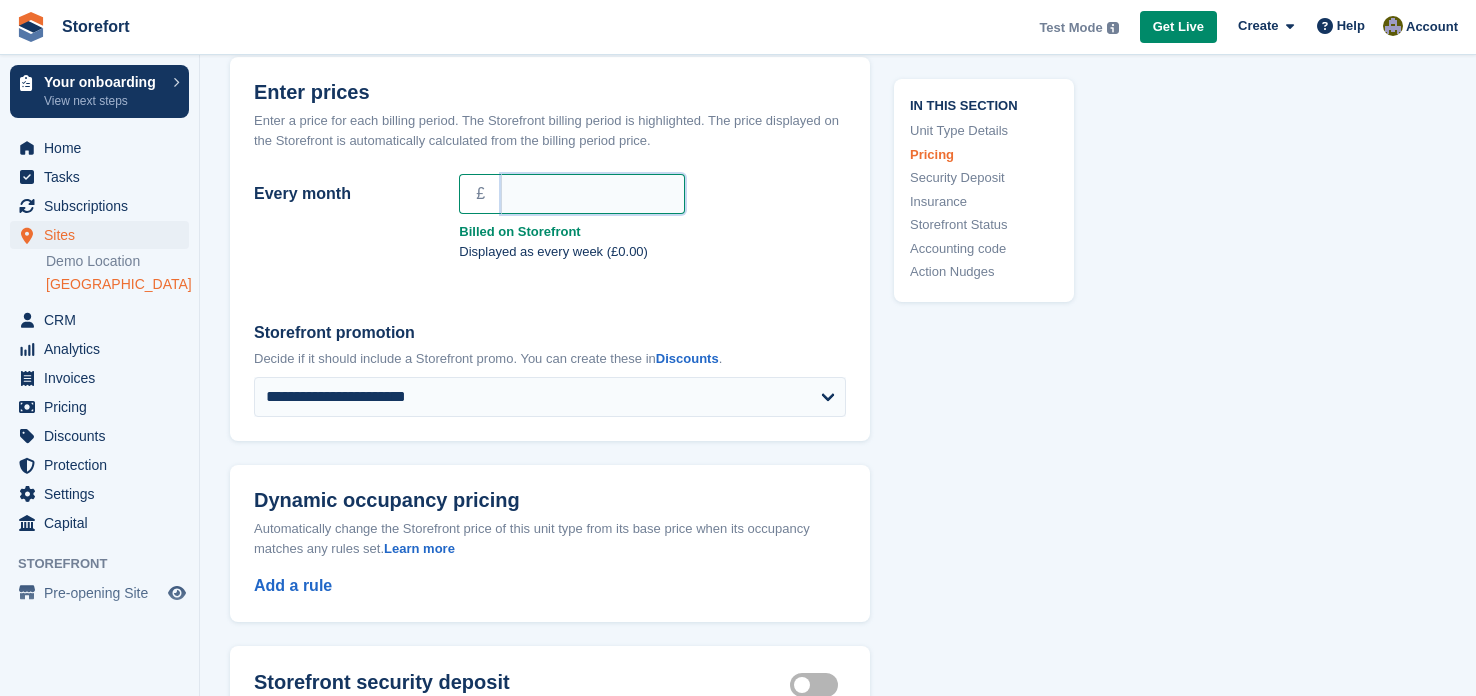 click on "Every month" at bounding box center (593, 194) 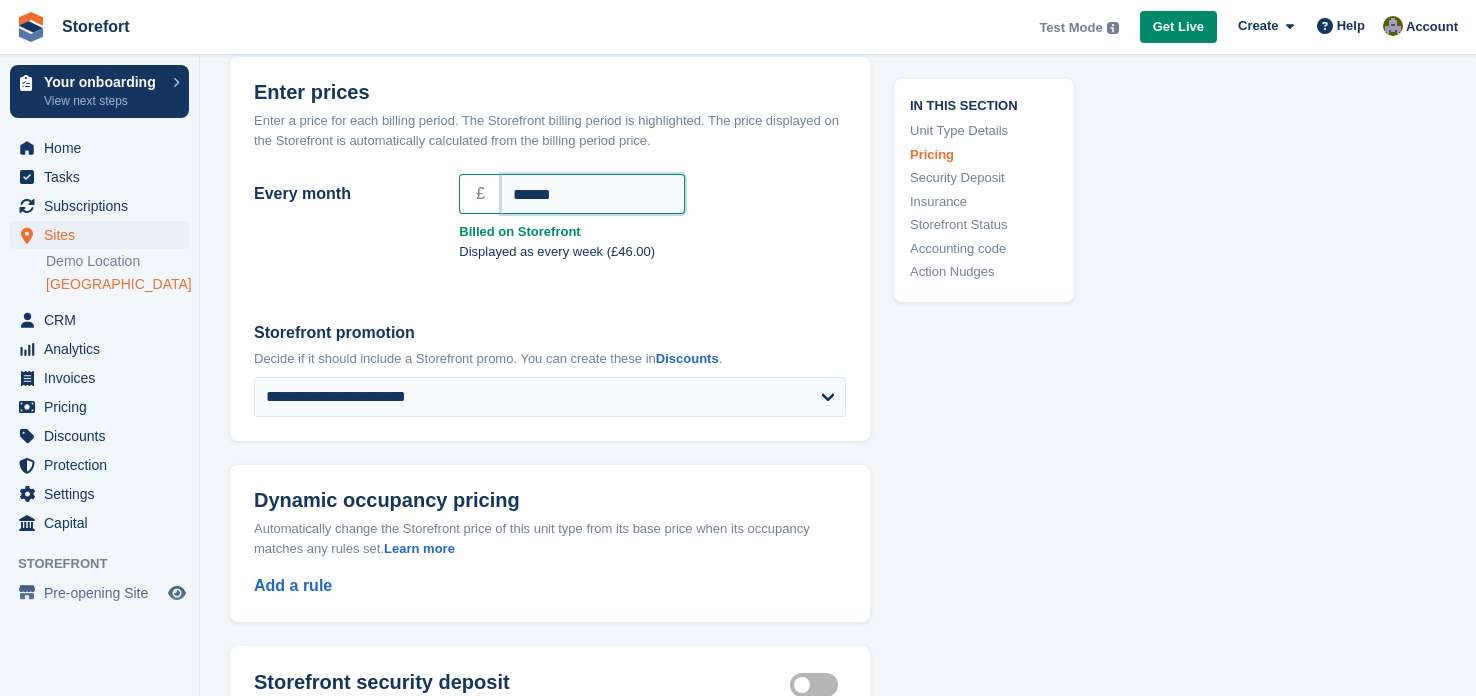 type on "******" 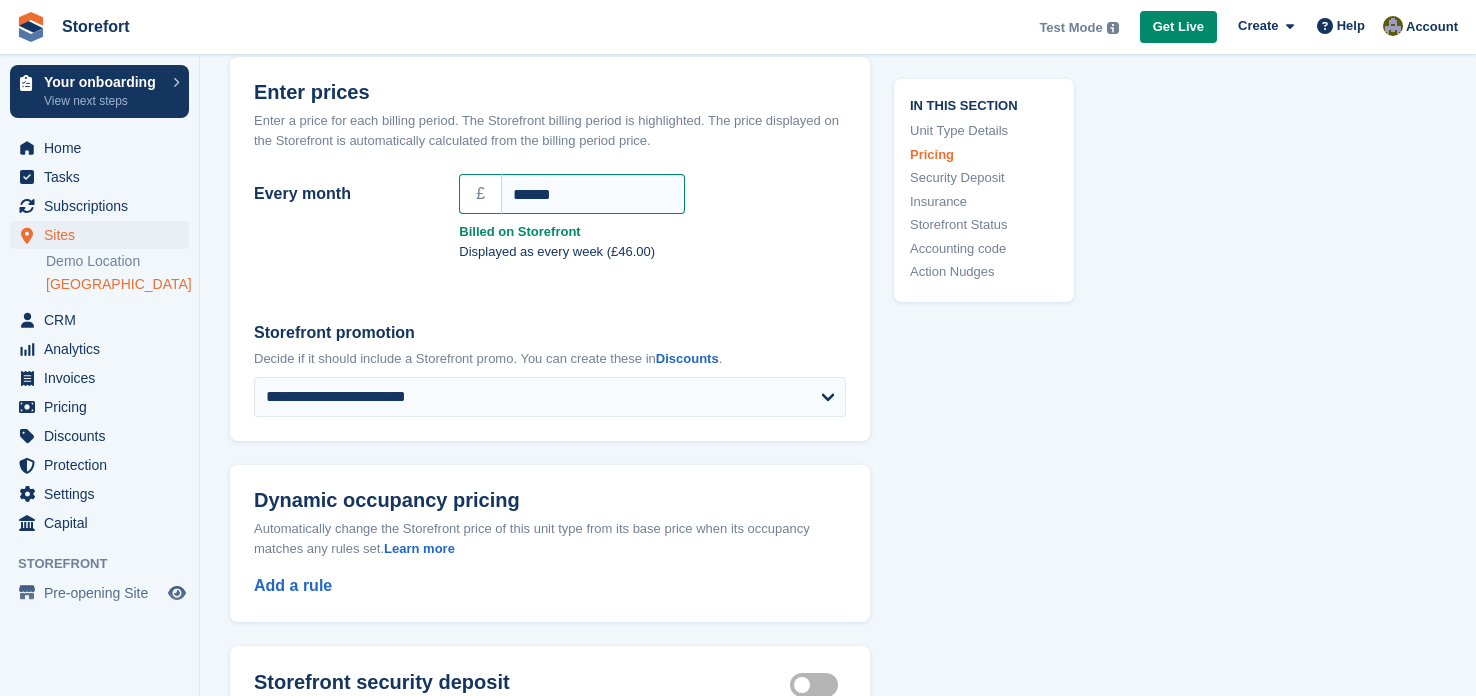 click on "Storefront promotion" at bounding box center (550, 333) 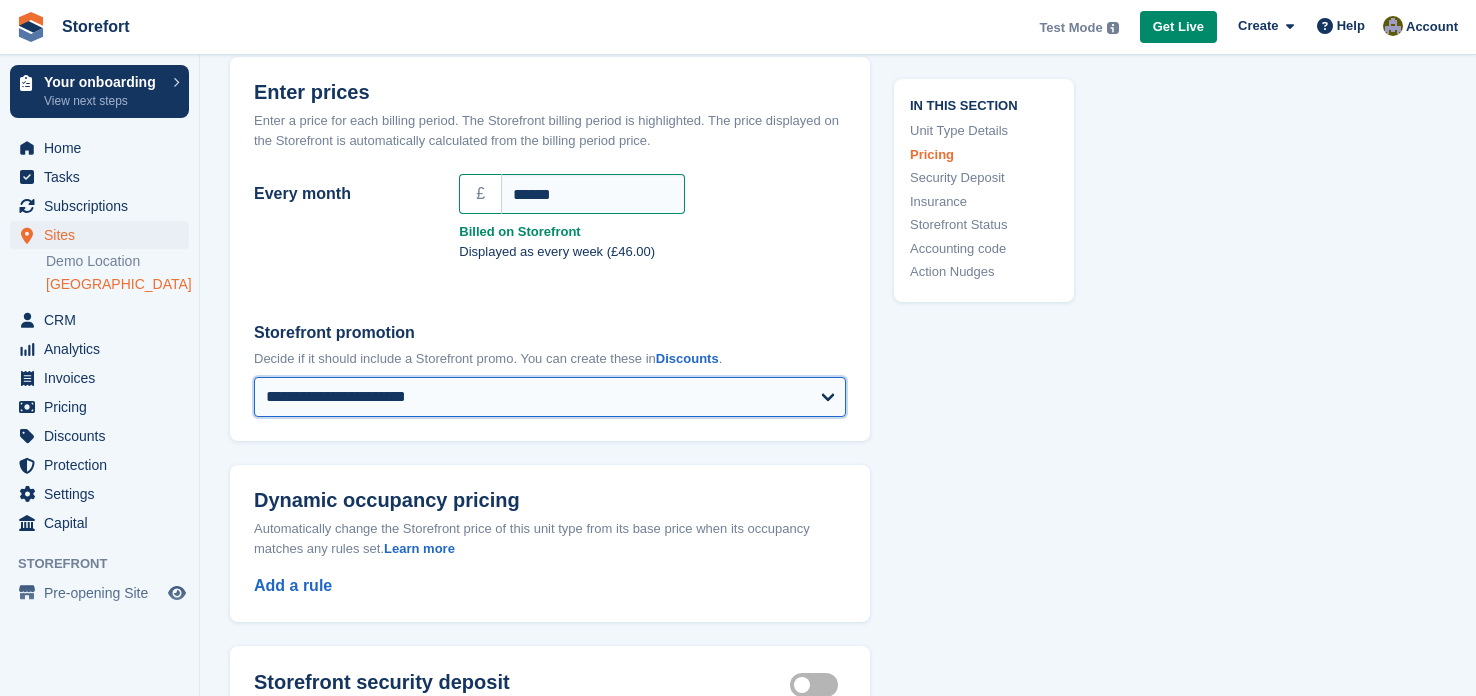 click on "**********" at bounding box center (550, 397) 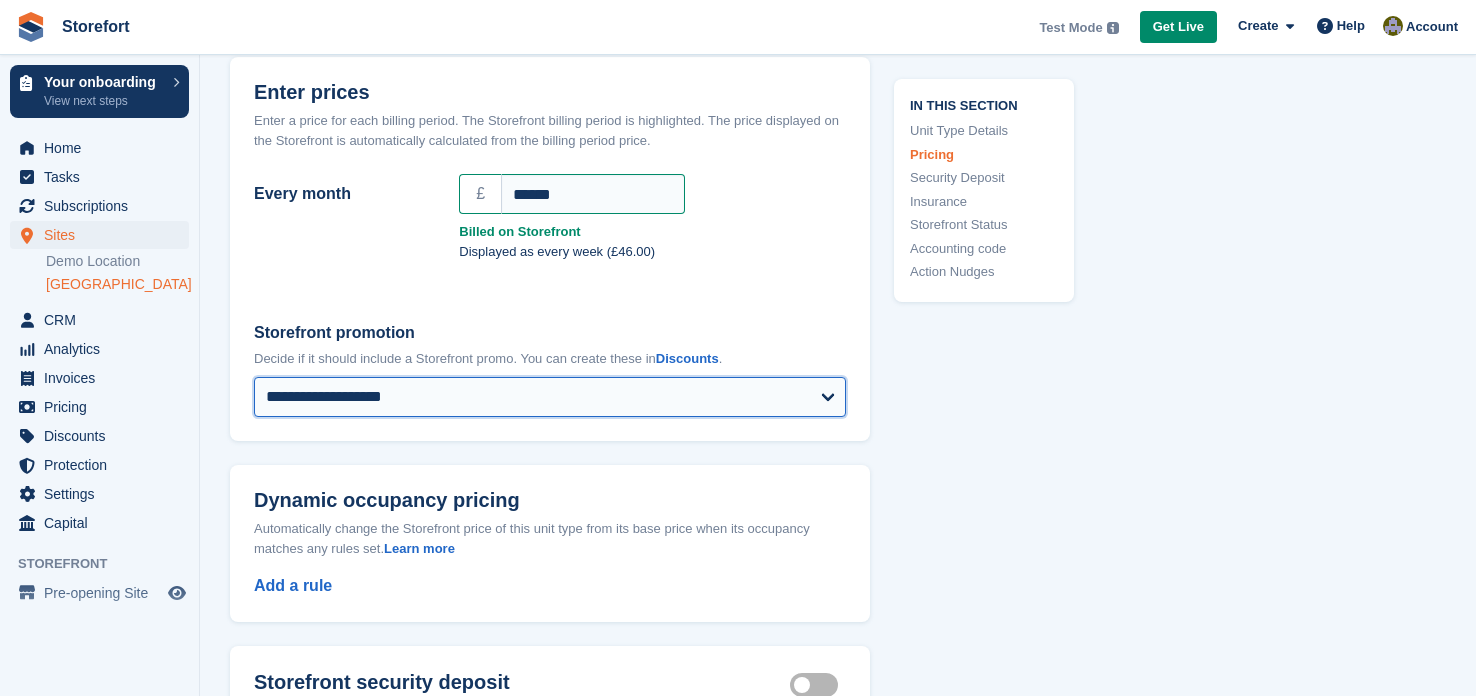 select on "****" 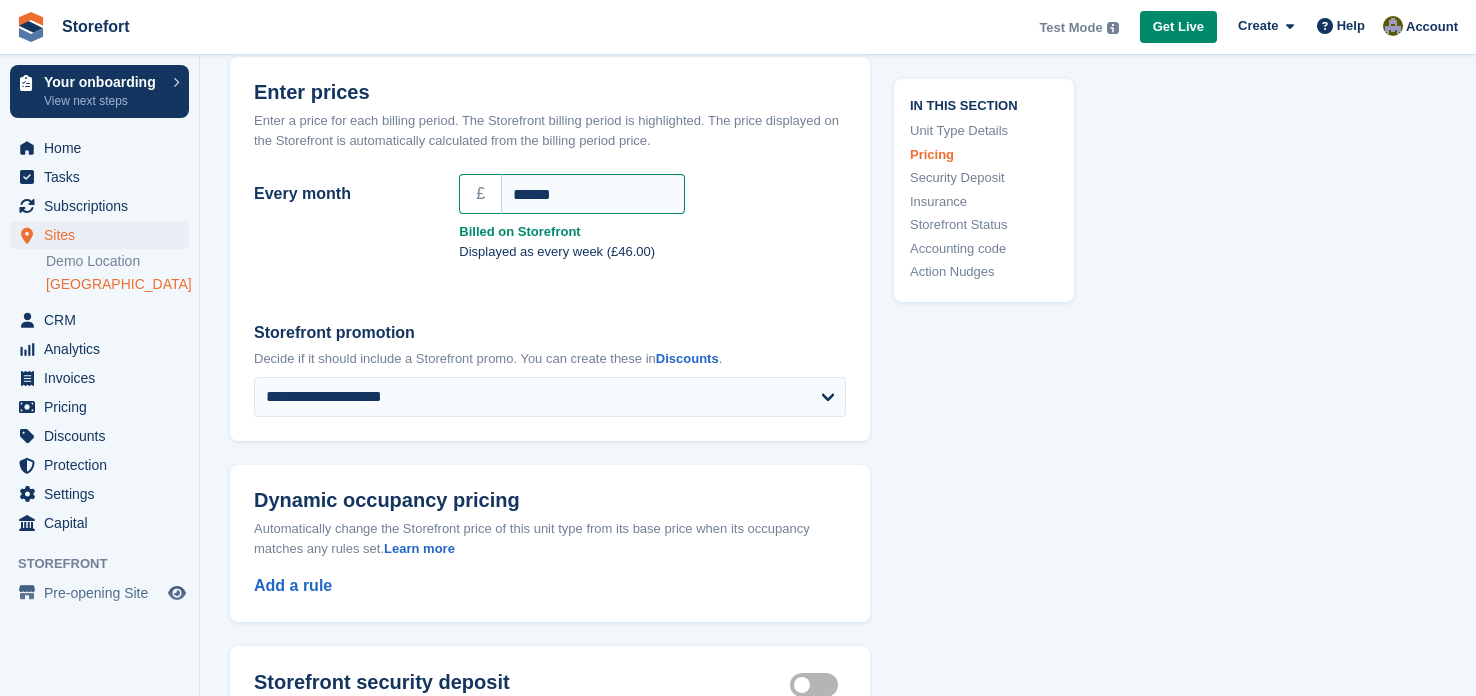 click on "**********" at bounding box center [550, 369] 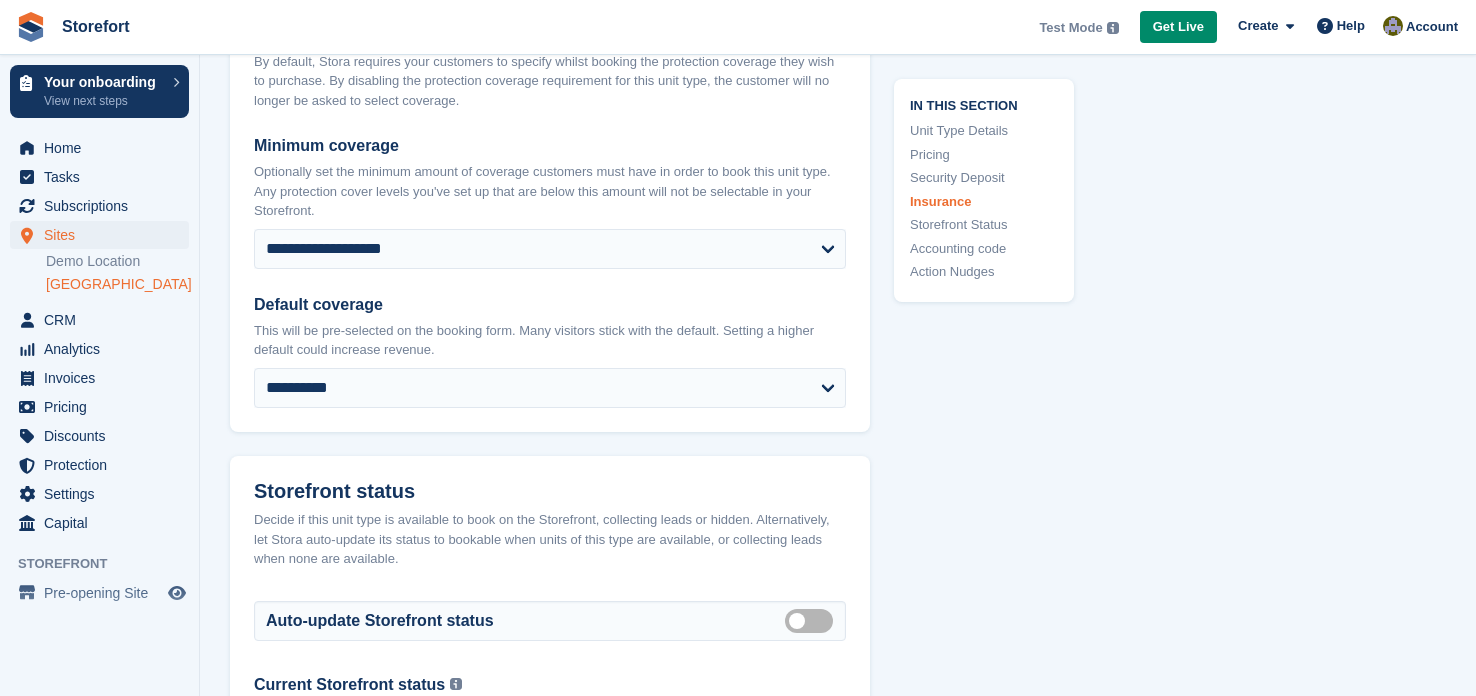 scroll, scrollTop: 2198, scrollLeft: 0, axis: vertical 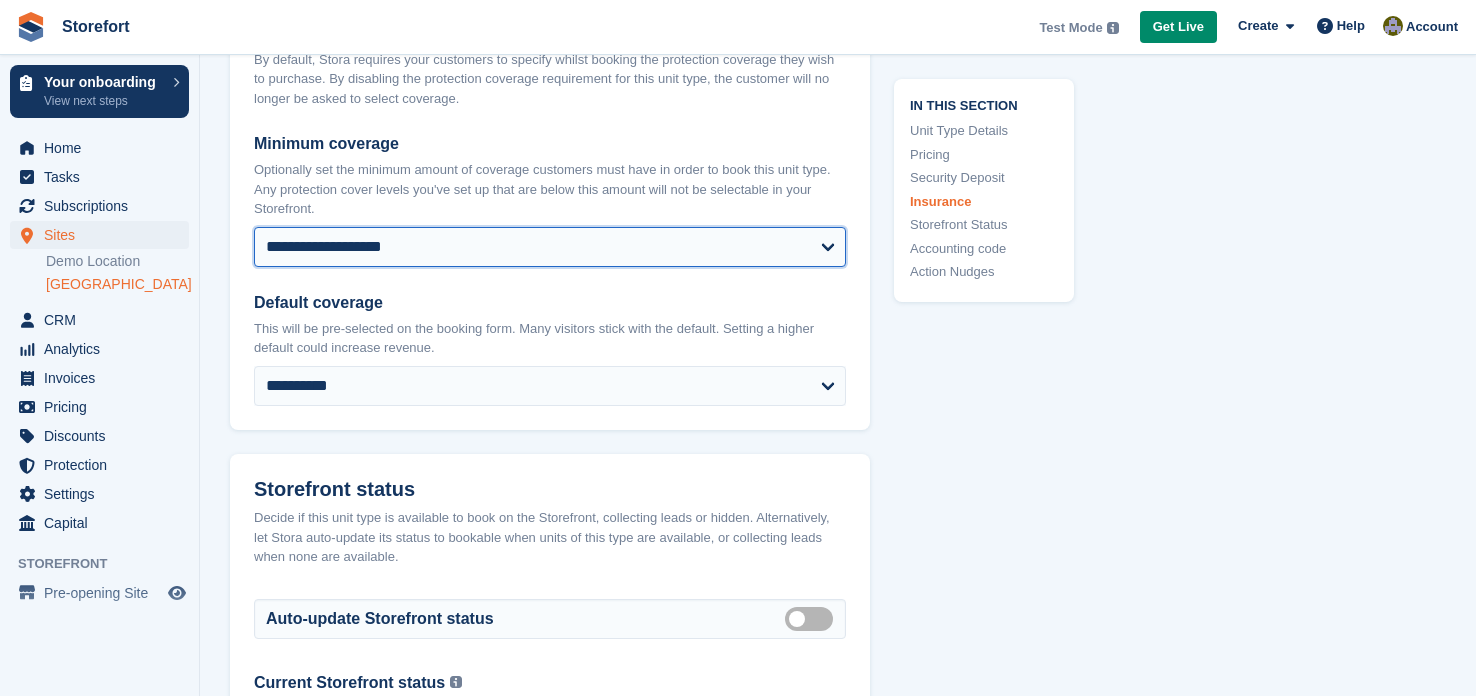 click on "**********" at bounding box center [550, 247] 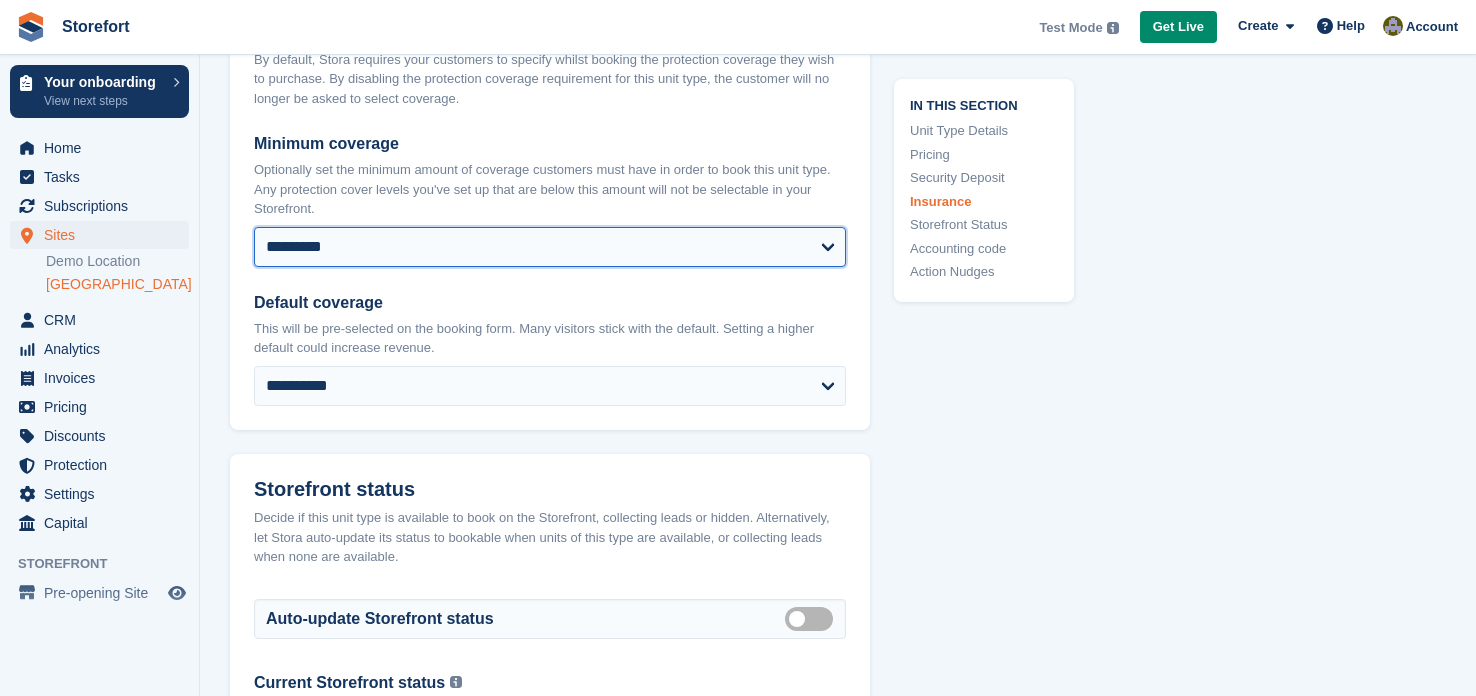click on "**********" at bounding box center [550, 247] 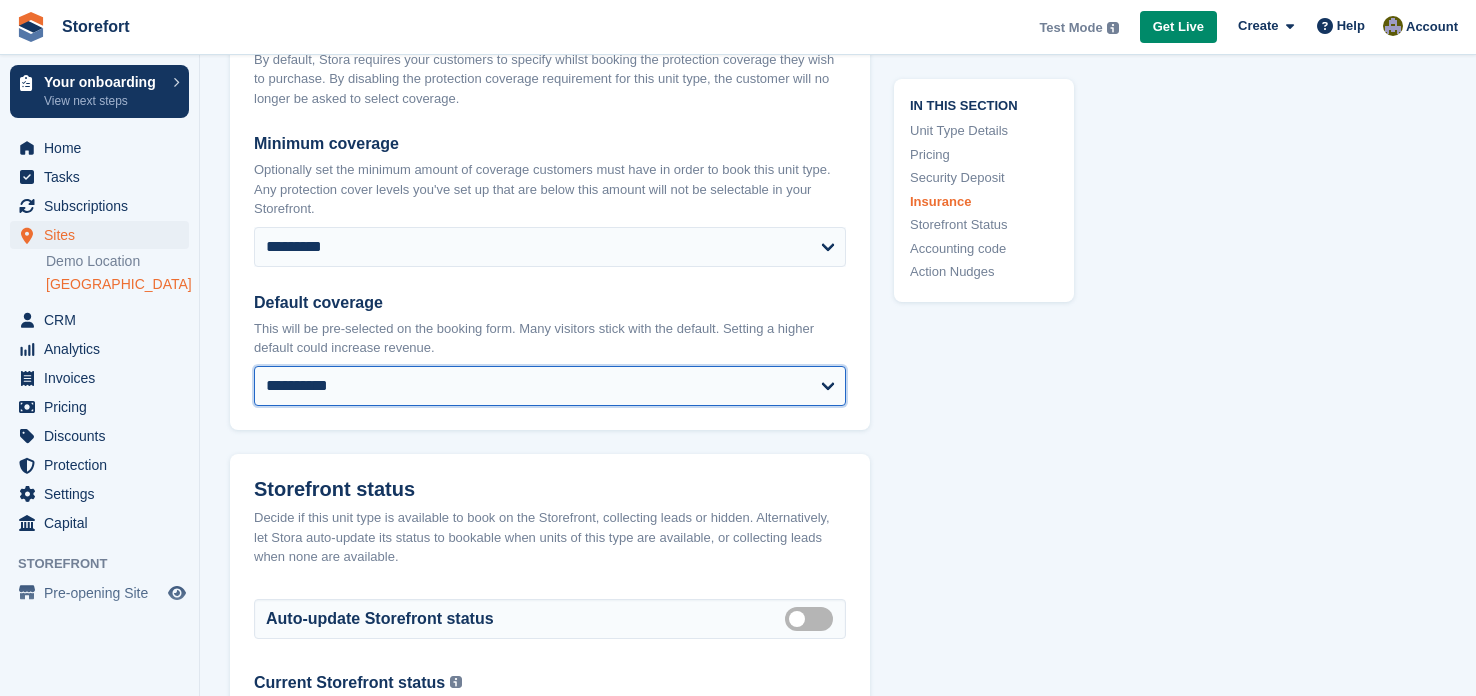 click on "**********" at bounding box center [550, 386] 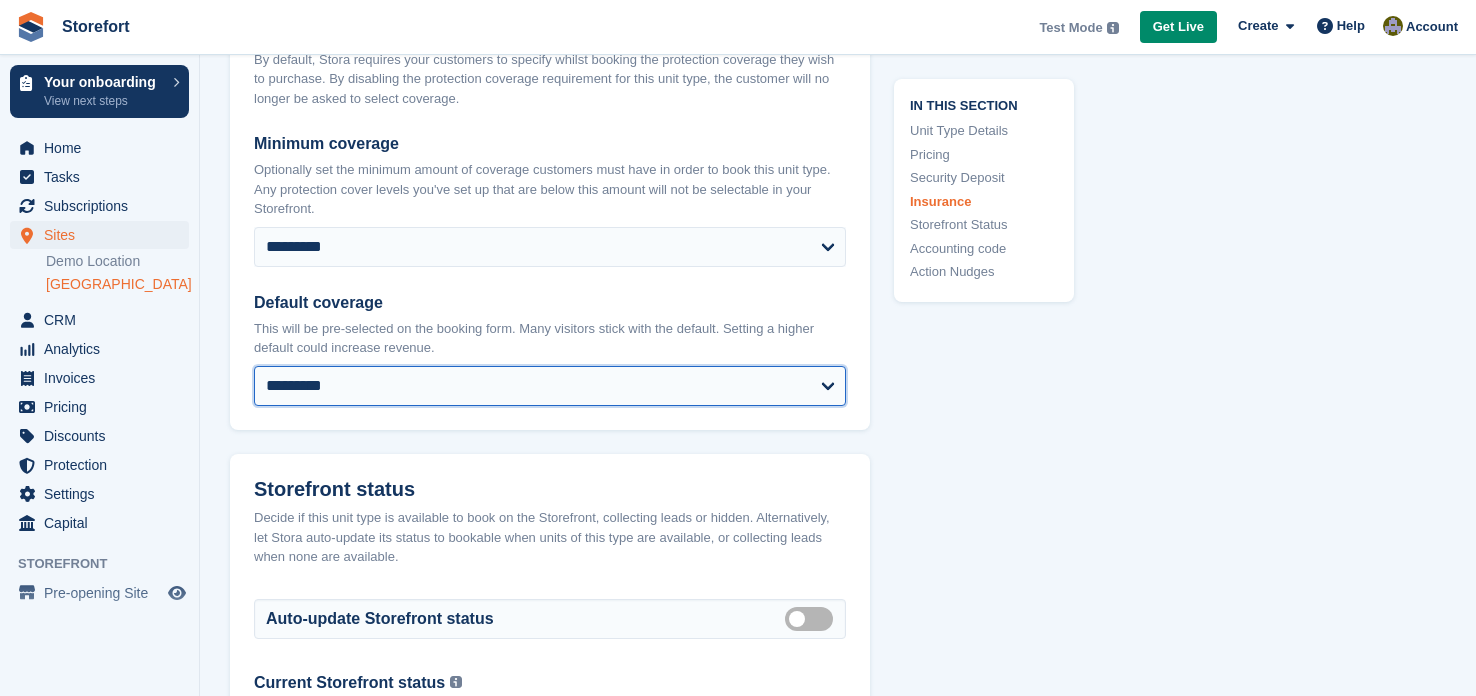 click on "**********" at bounding box center (550, 386) 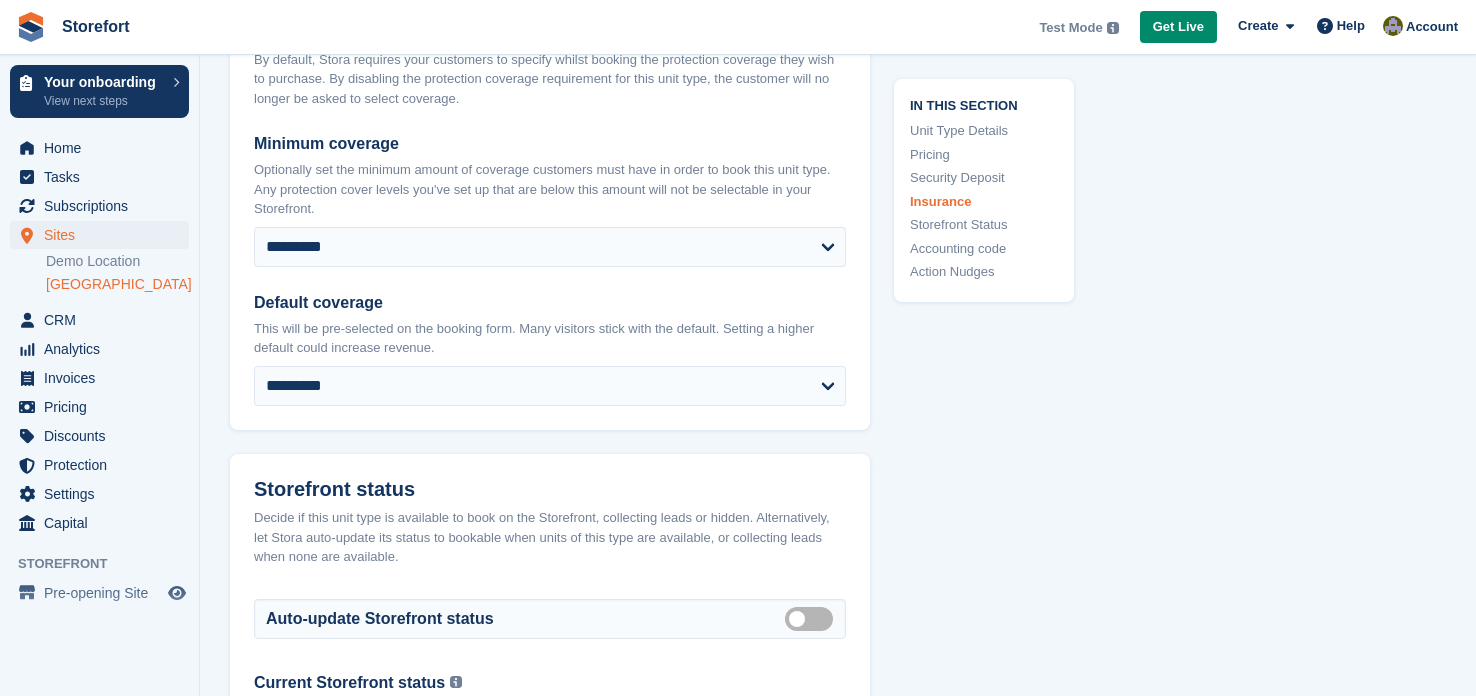 click on "**********" at bounding box center [550, -431] 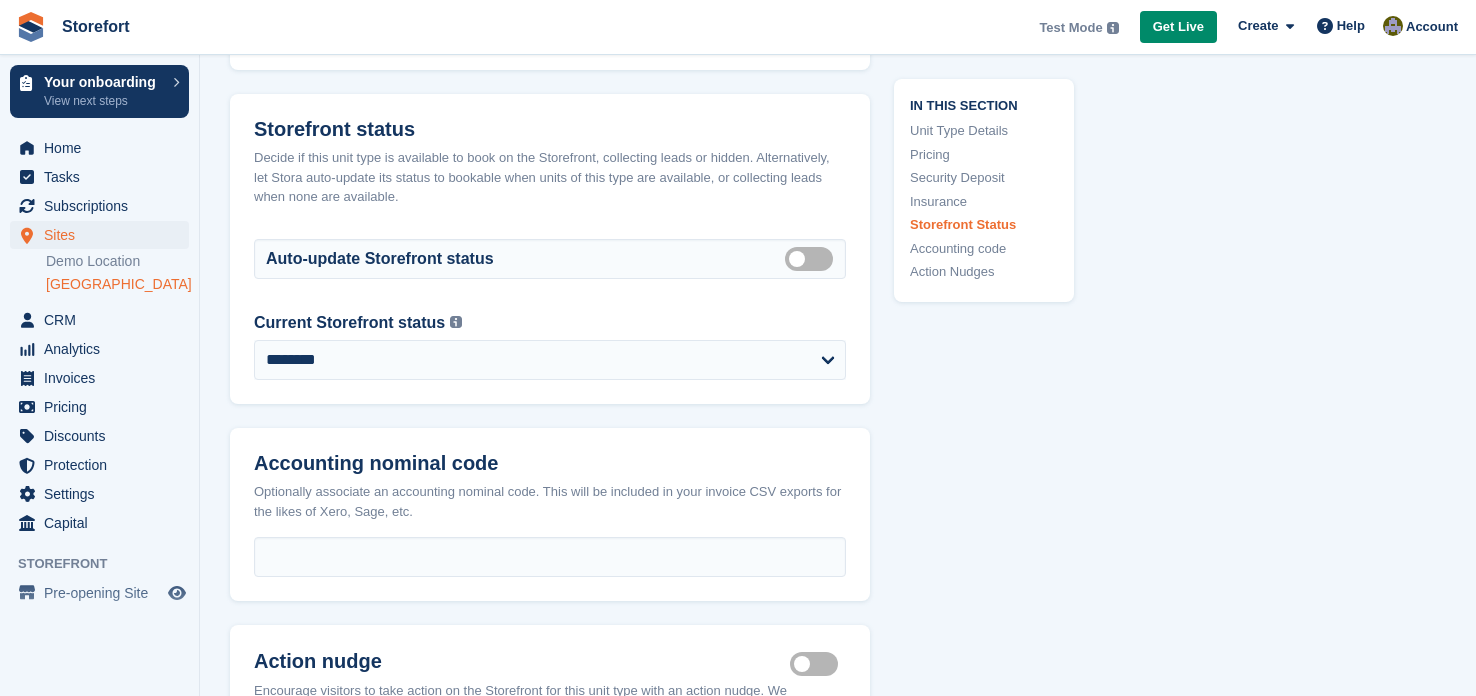 scroll, scrollTop: 2598, scrollLeft: 0, axis: vertical 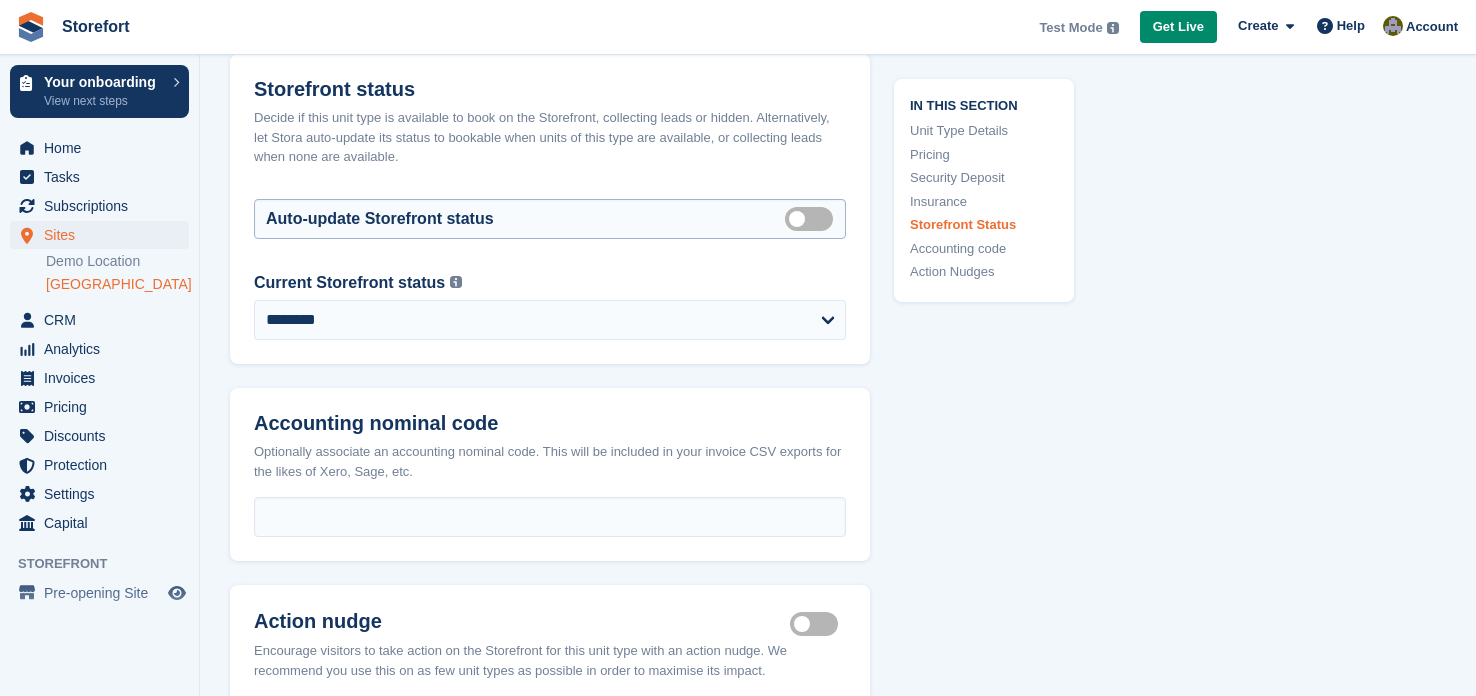 click on "Auto manage storefront status" at bounding box center [813, 218] 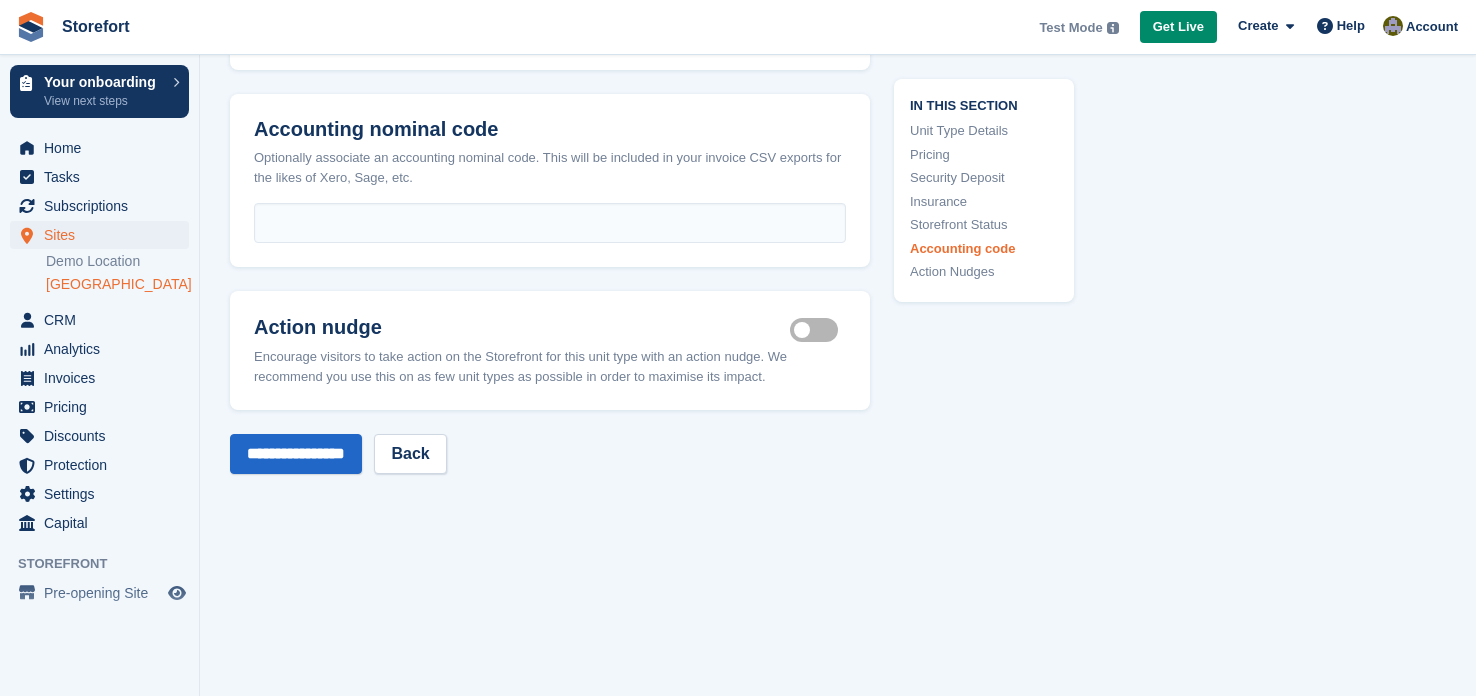 scroll, scrollTop: 2958, scrollLeft: 0, axis: vertical 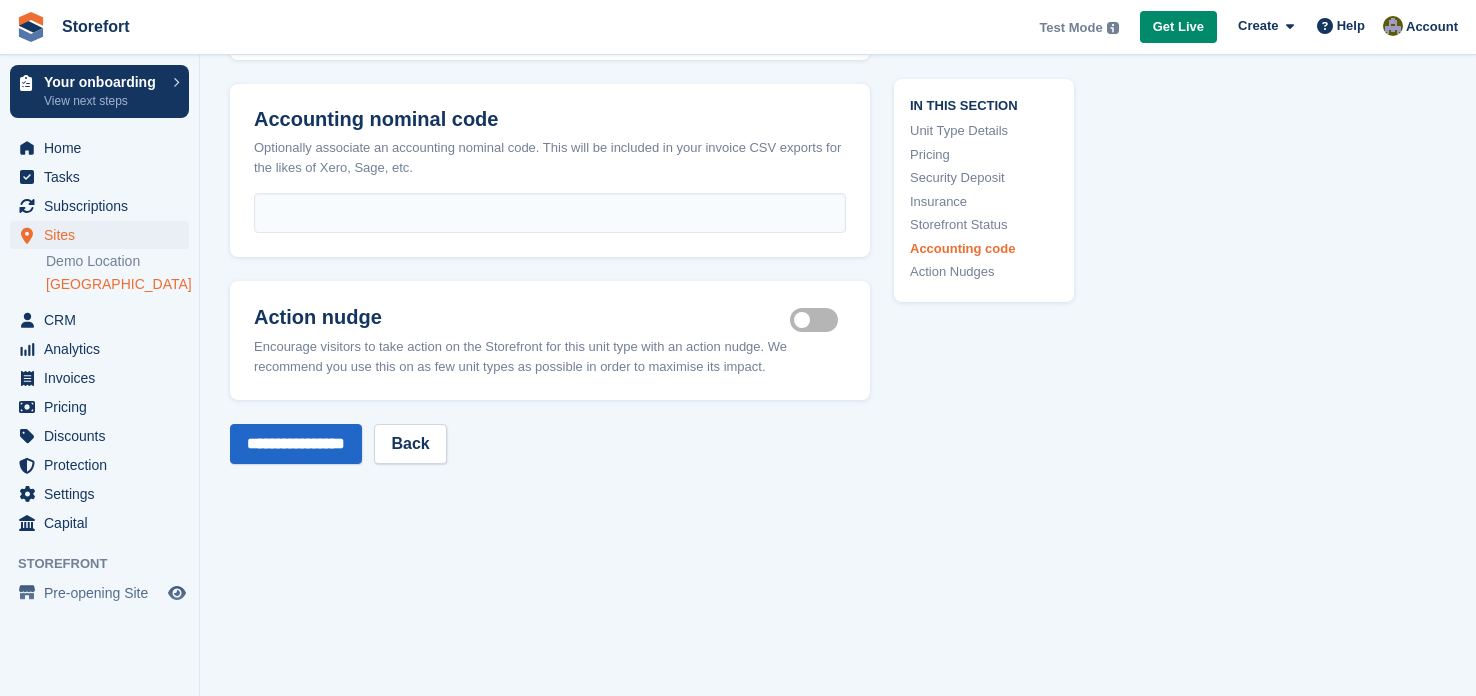 click on "Is active" at bounding box center (818, 320) 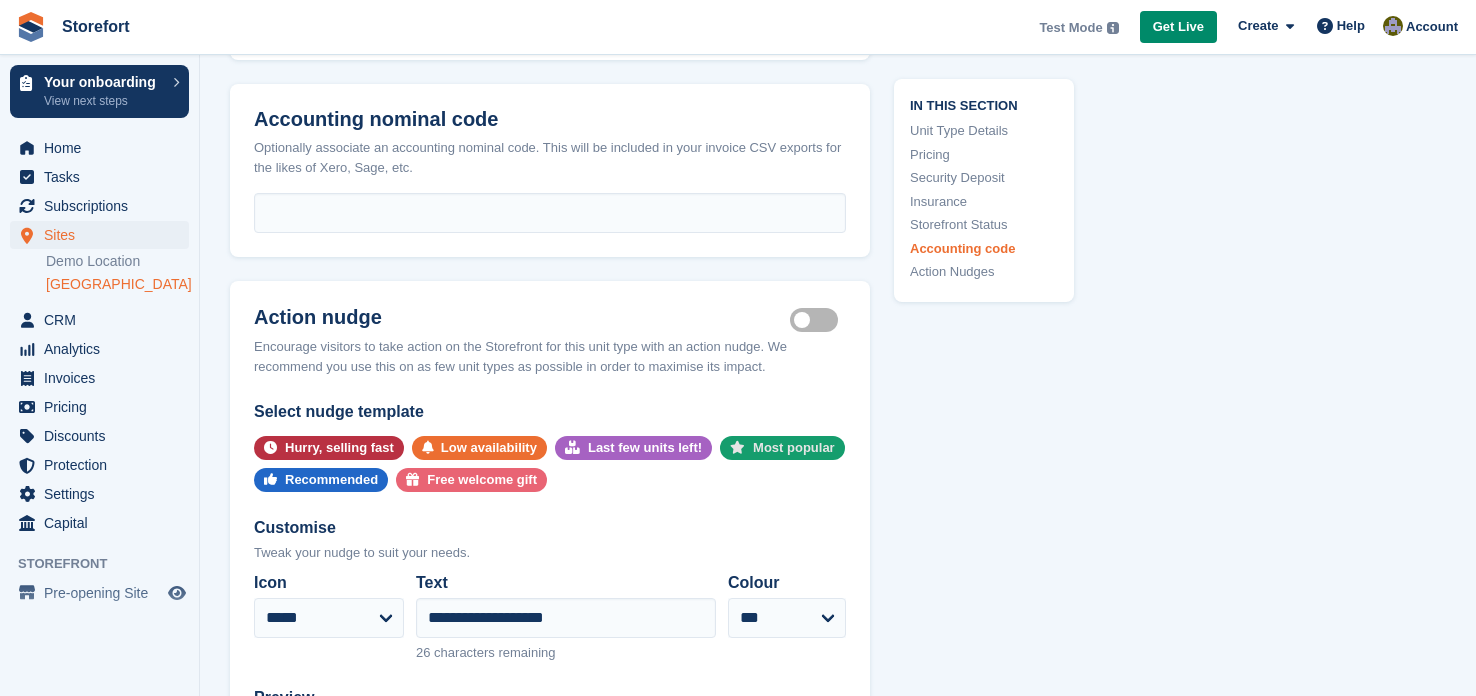 click on "Most popular" at bounding box center (794, 448) 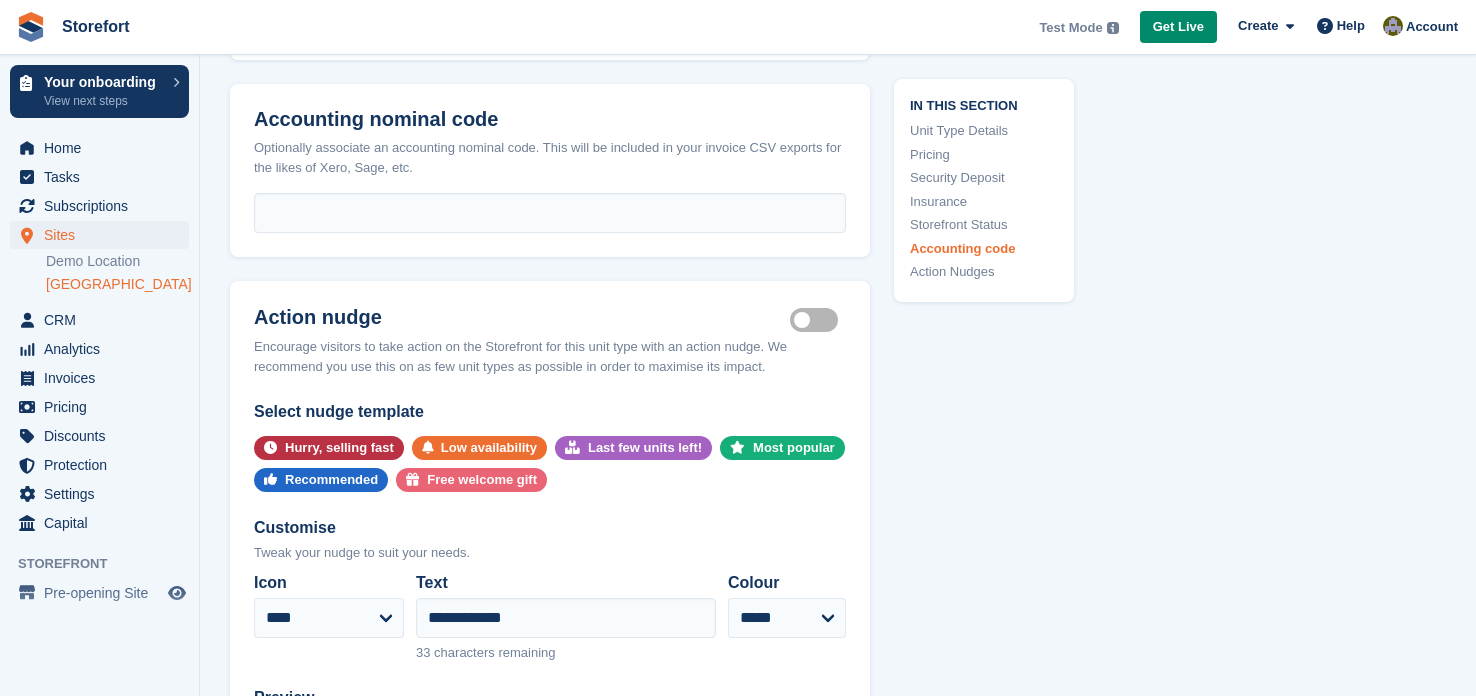 type 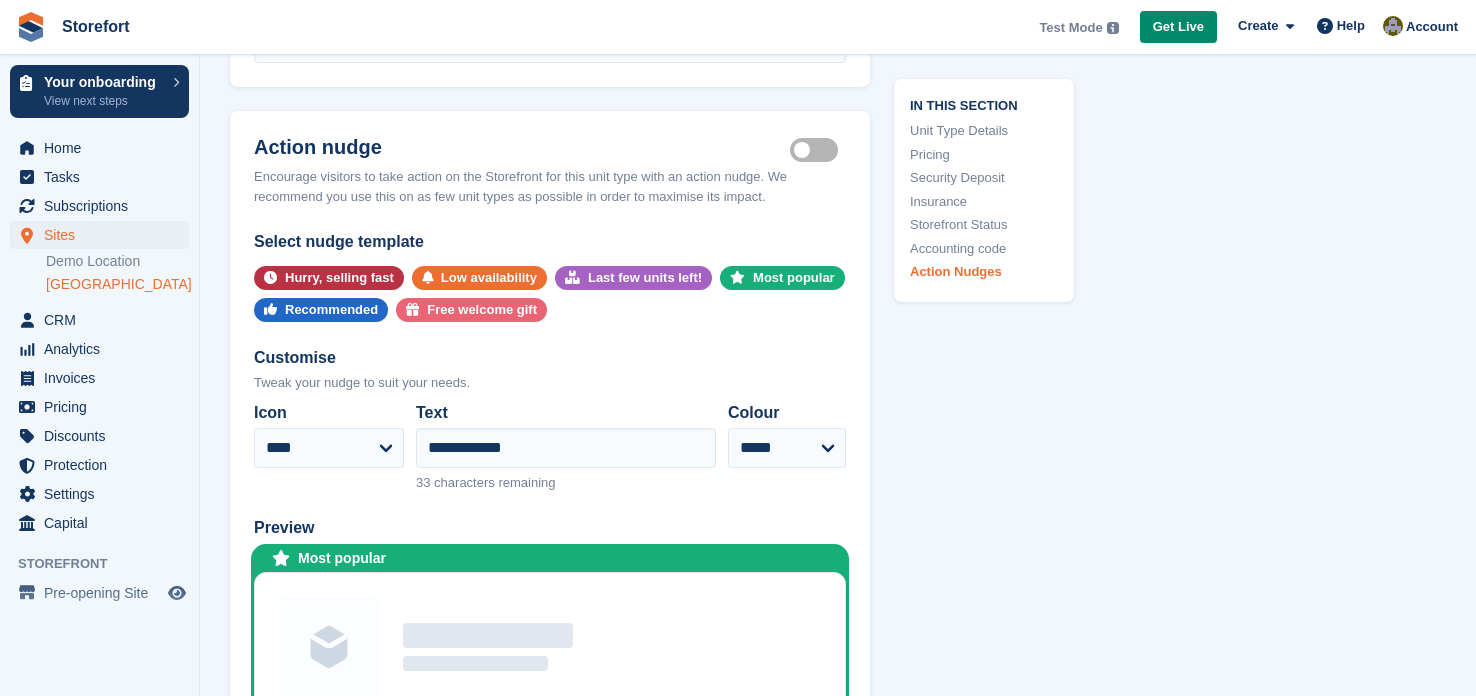 scroll, scrollTop: 3237, scrollLeft: 0, axis: vertical 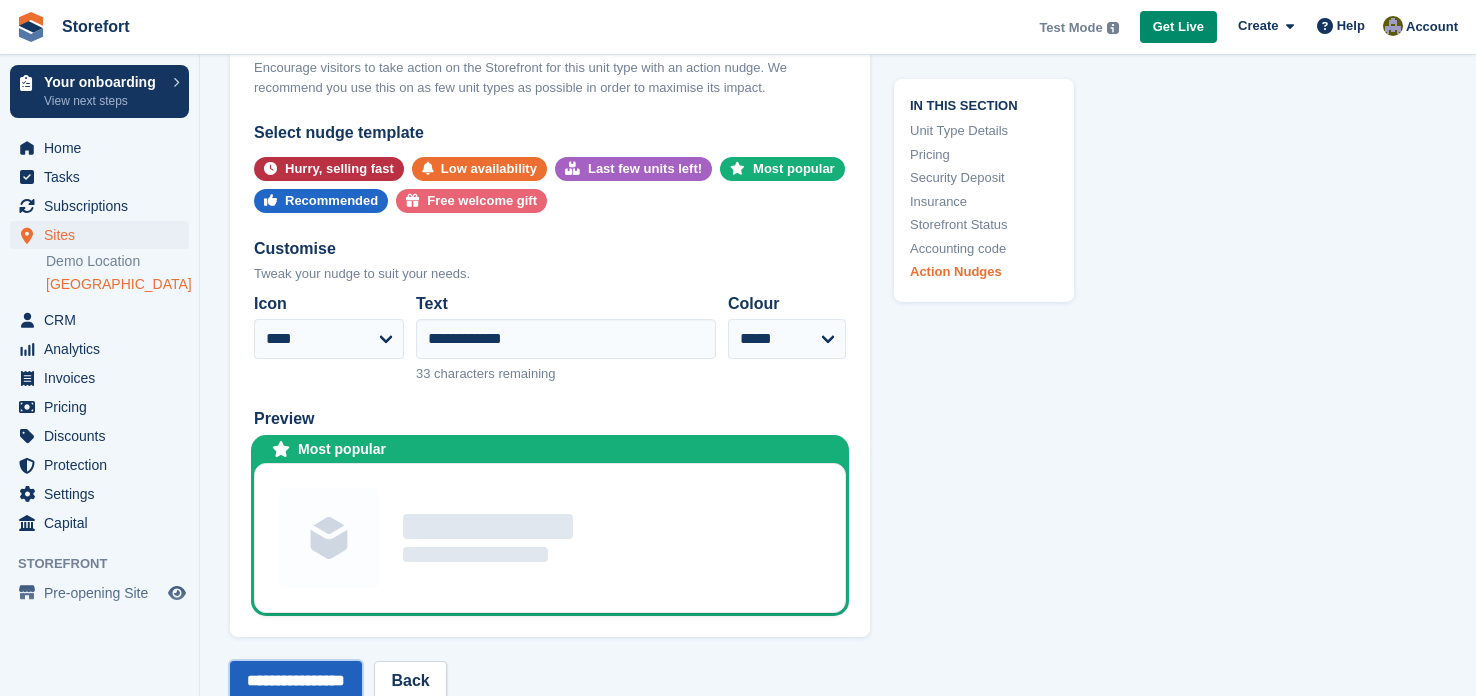 click on "**********" at bounding box center (296, 681) 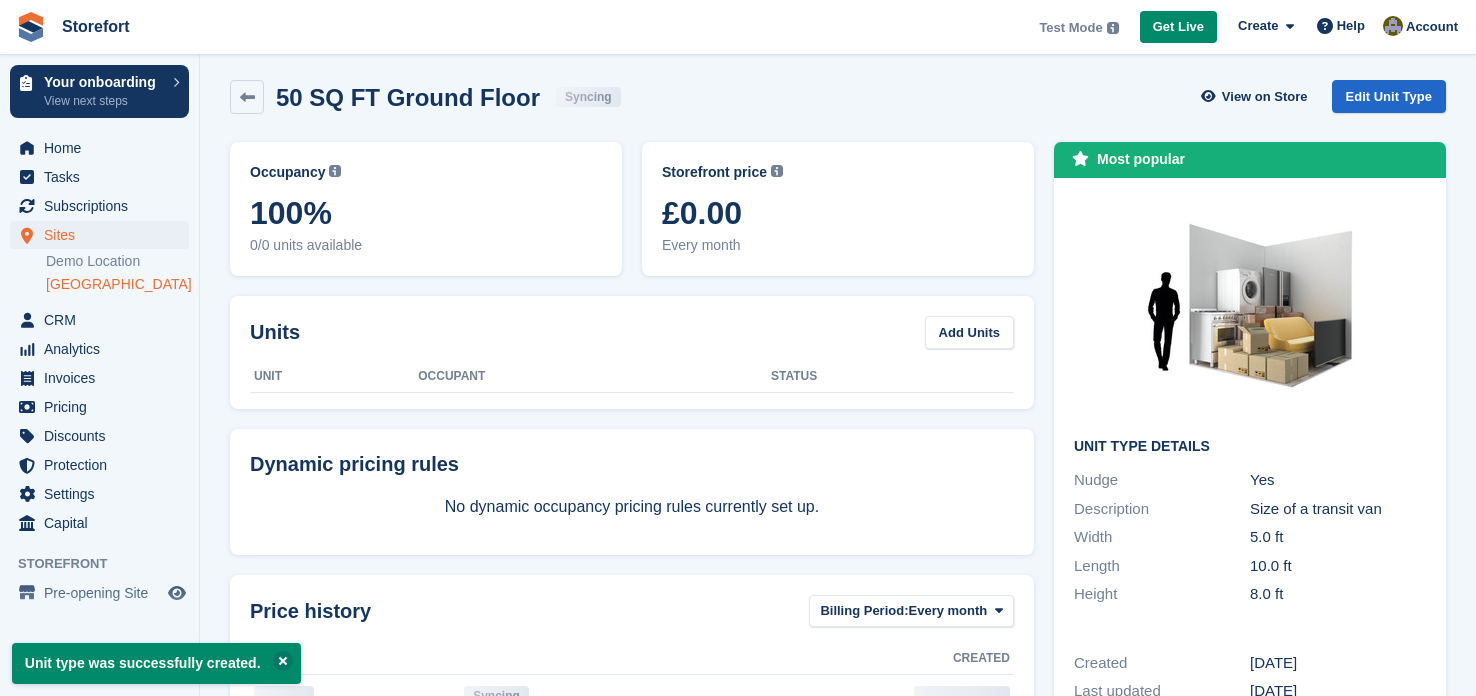 scroll, scrollTop: 0, scrollLeft: 0, axis: both 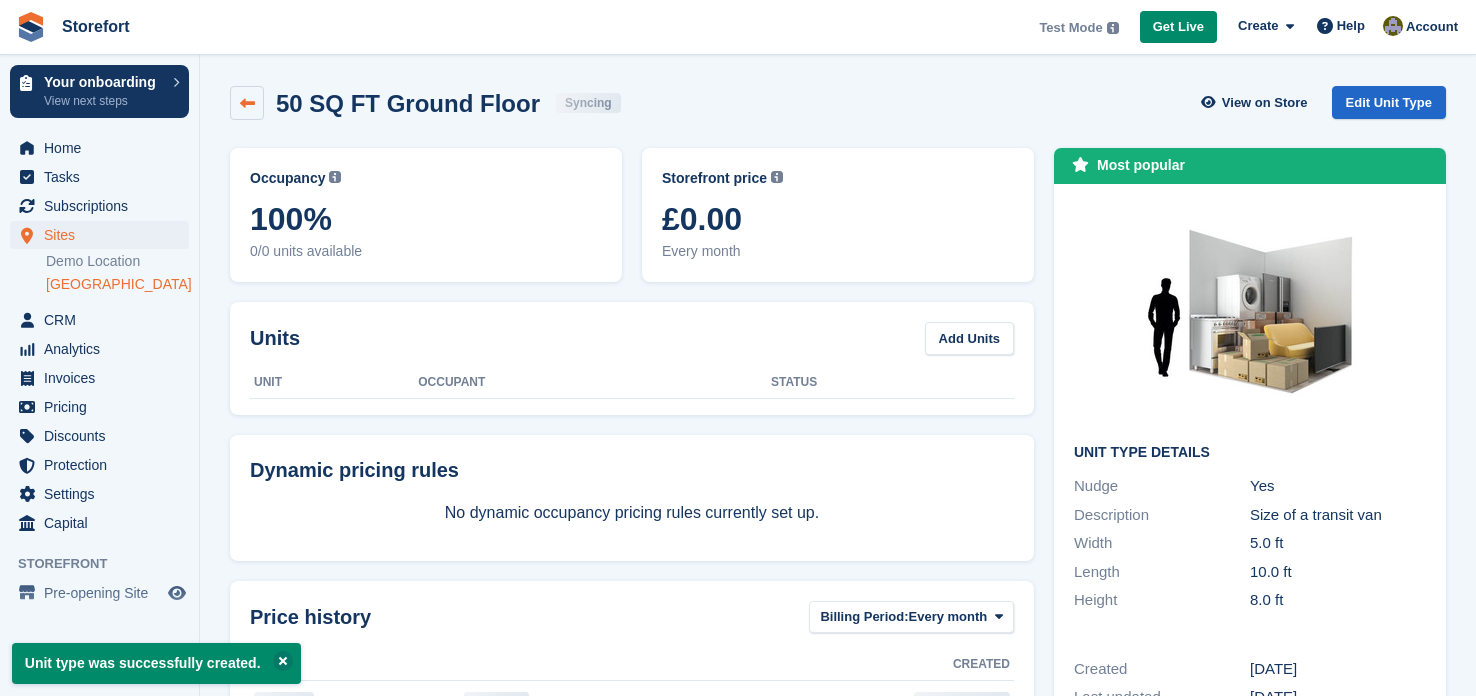 click at bounding box center [247, 103] 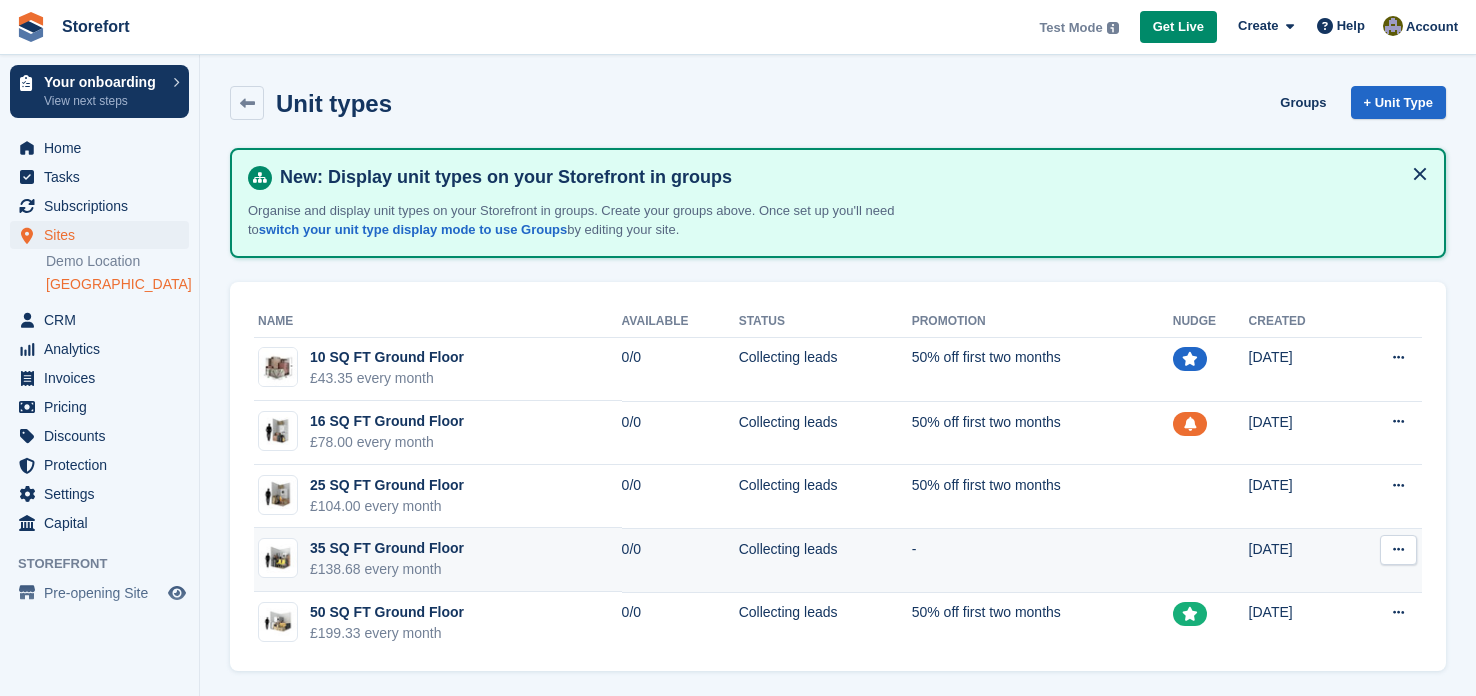 click on "35 SQ FT Ground Floor
£138.68 every month" at bounding box center [438, 560] 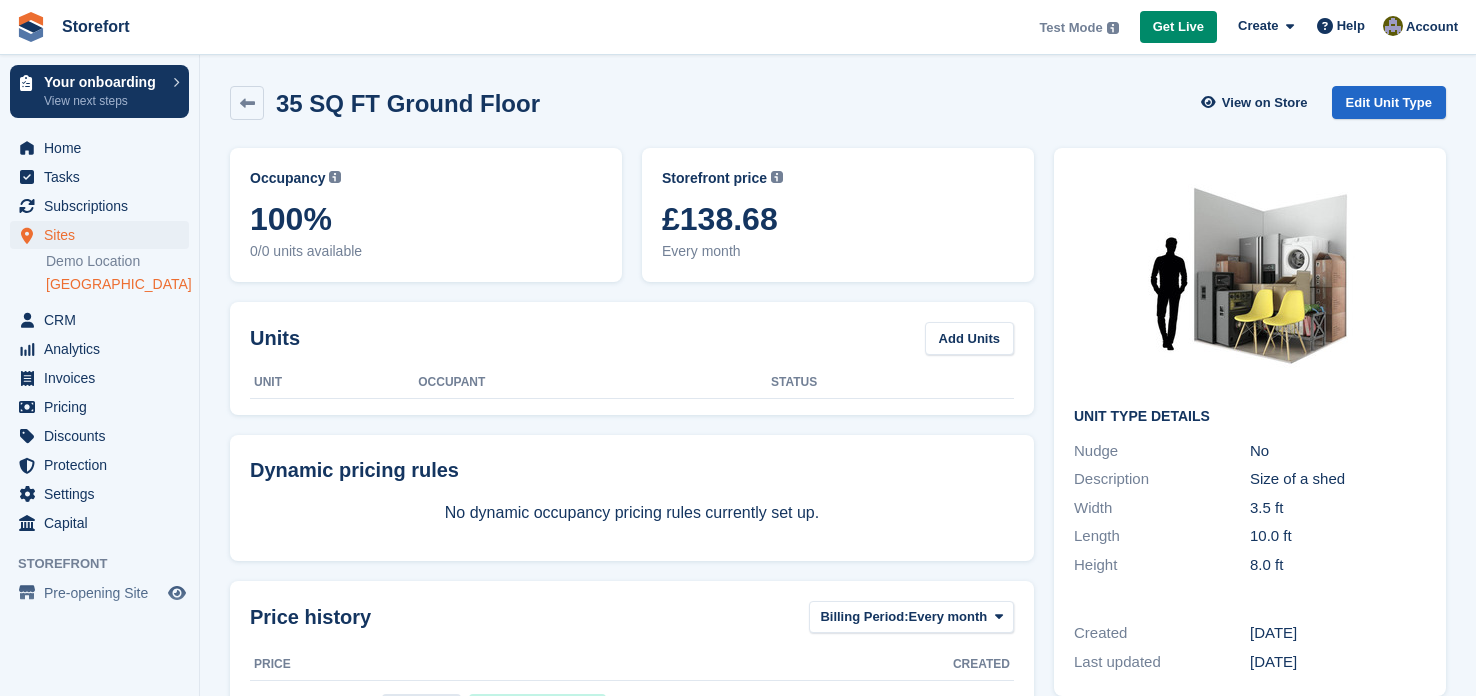 scroll, scrollTop: 0, scrollLeft: 0, axis: both 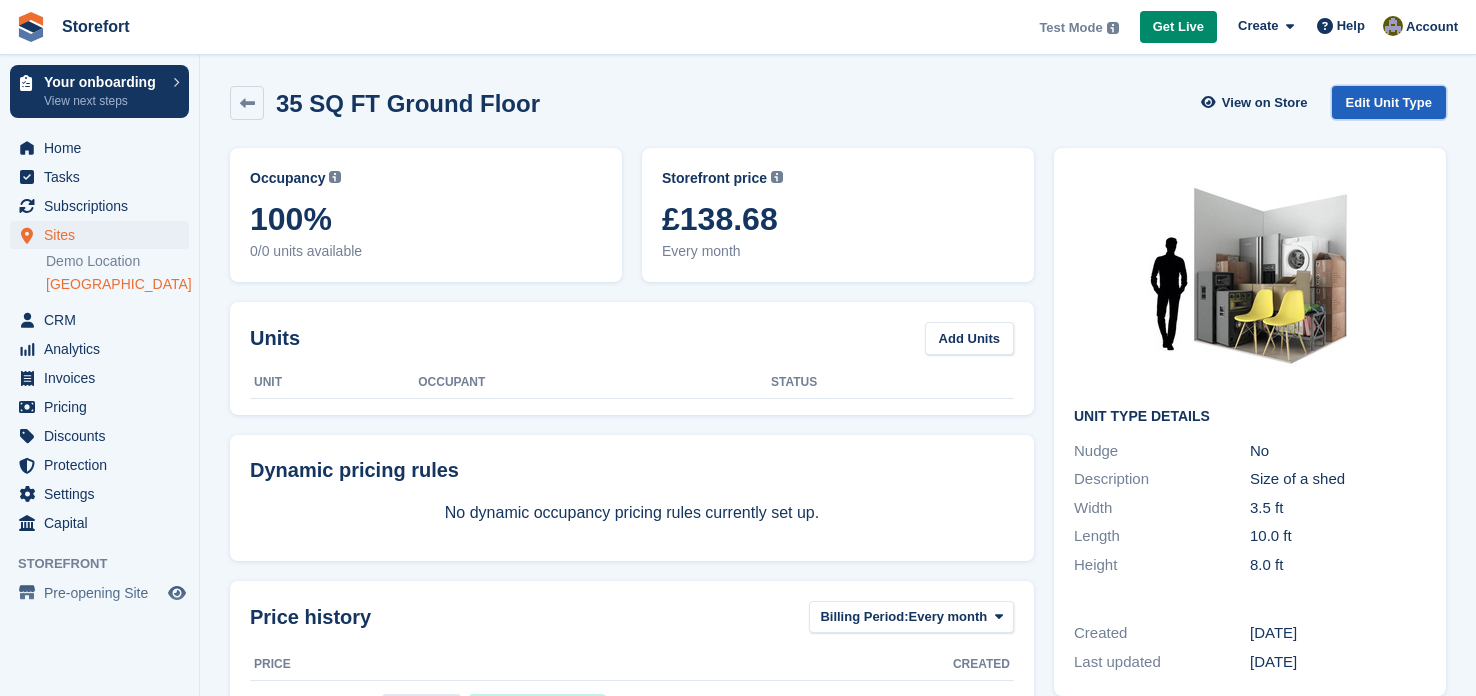 click on "Edit Unit Type" at bounding box center [1389, 102] 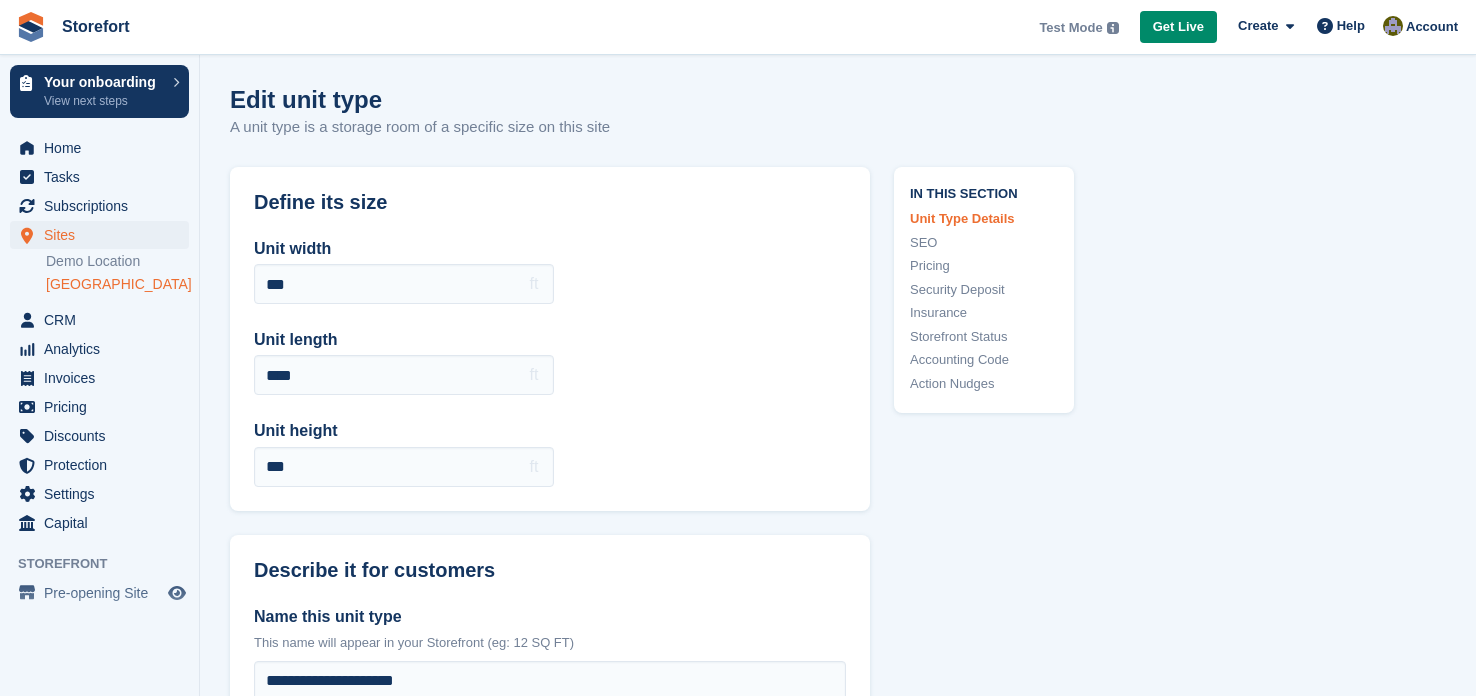 click on "Unit width
*** ft
Unit length
**** ft
Unit height
*** ft" at bounding box center (550, 362) 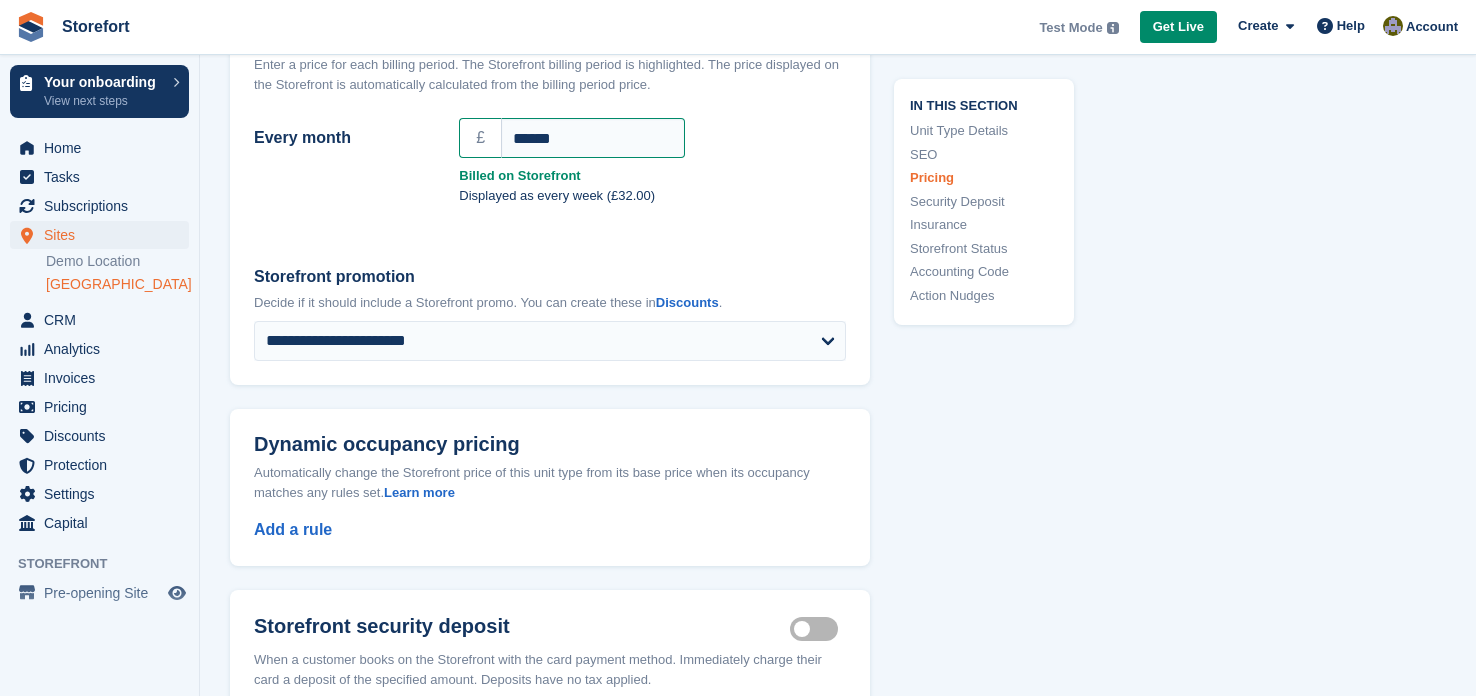 scroll, scrollTop: 1838, scrollLeft: 0, axis: vertical 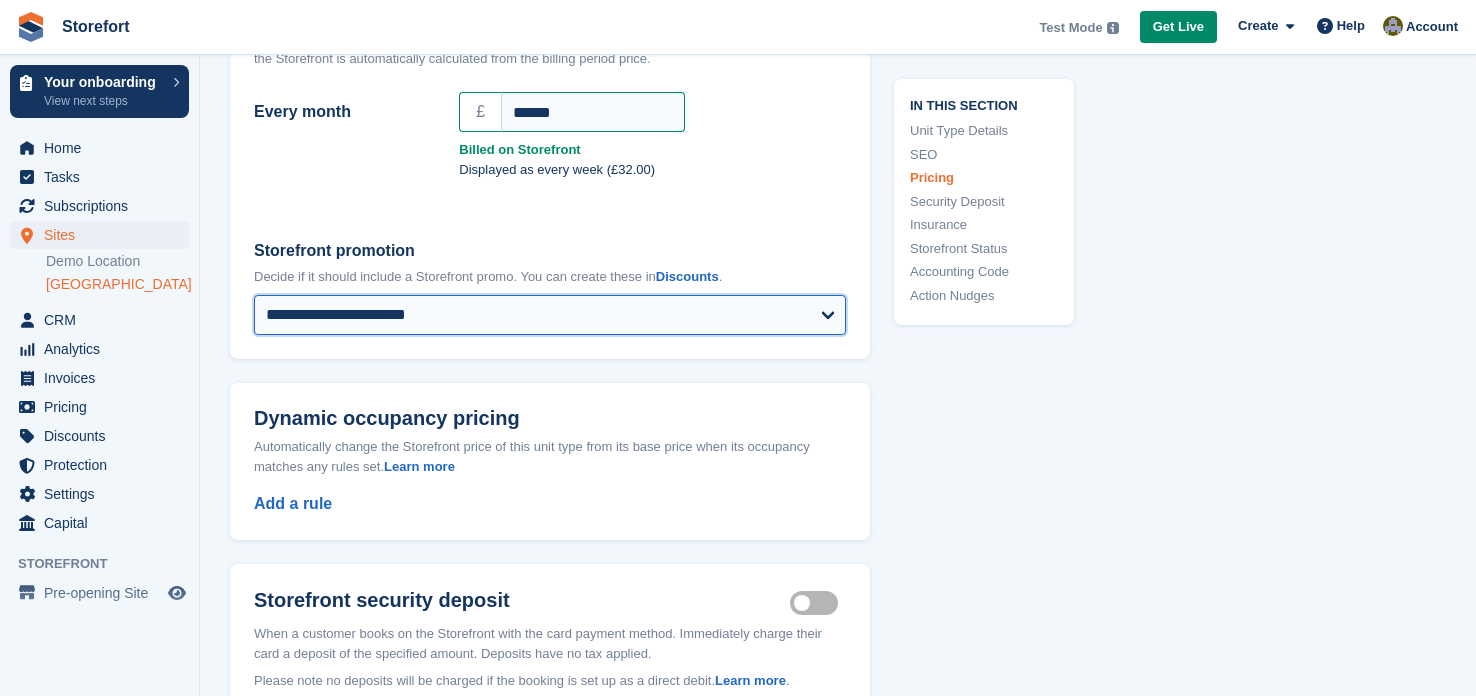 click on "**********" at bounding box center (550, 315) 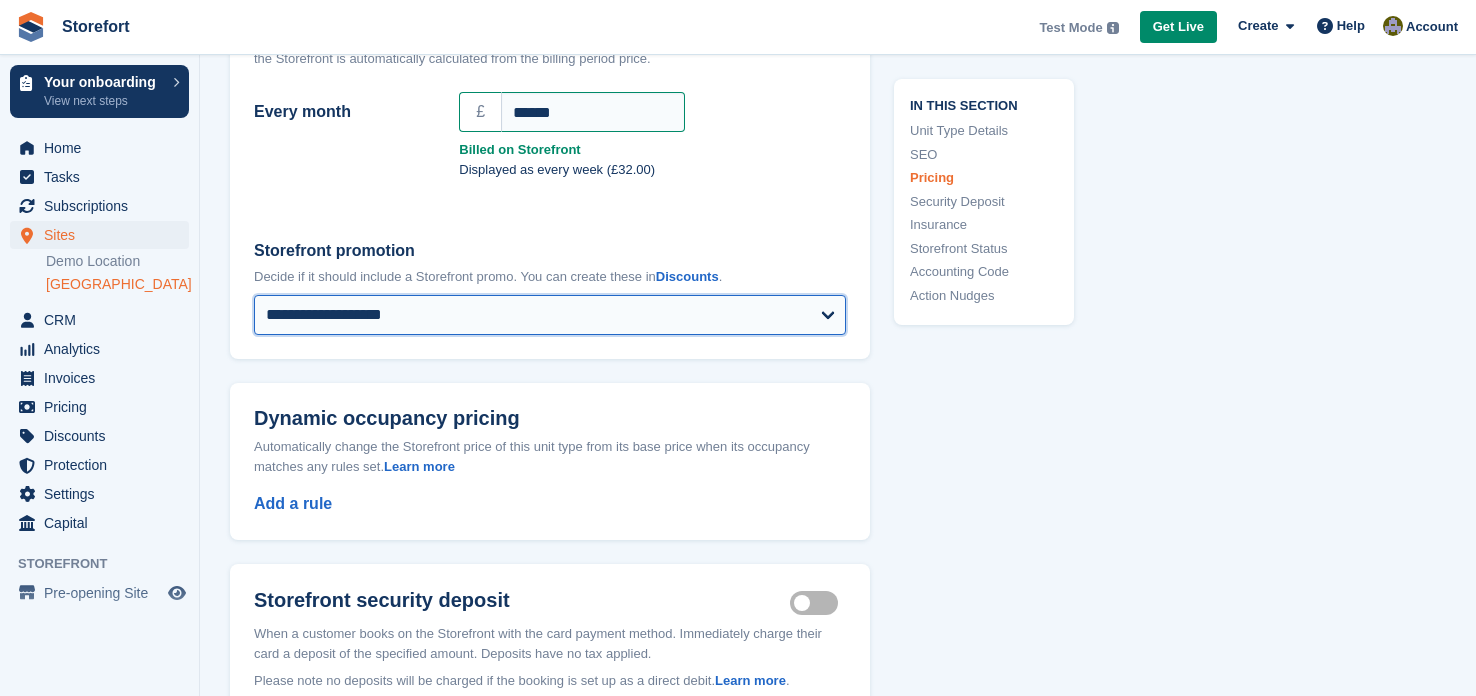 click on "**********" at bounding box center (550, 315) 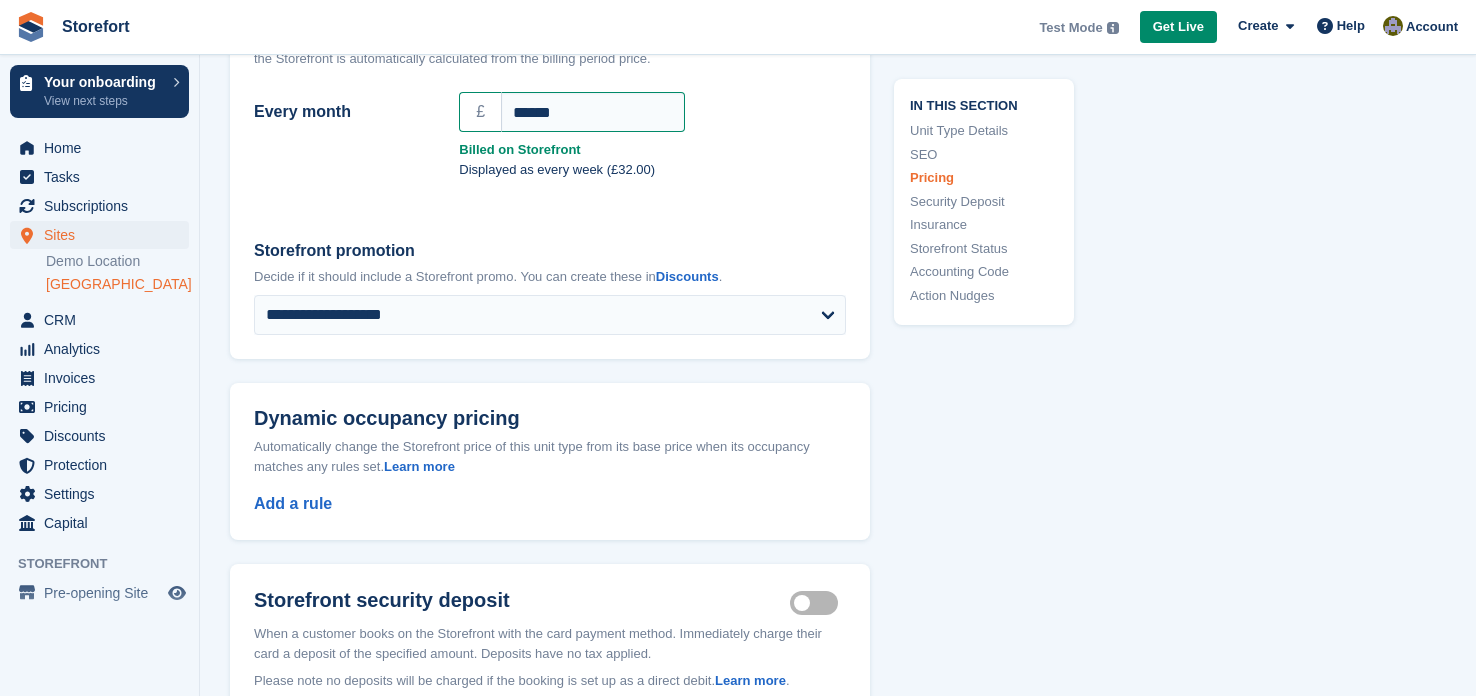 click on "In this section
Unit Type Details
SEO
Pricing
Security Deposit
Insurance
Storefront Status
Accounting Code
Action Nudges" at bounding box center [972, 309] 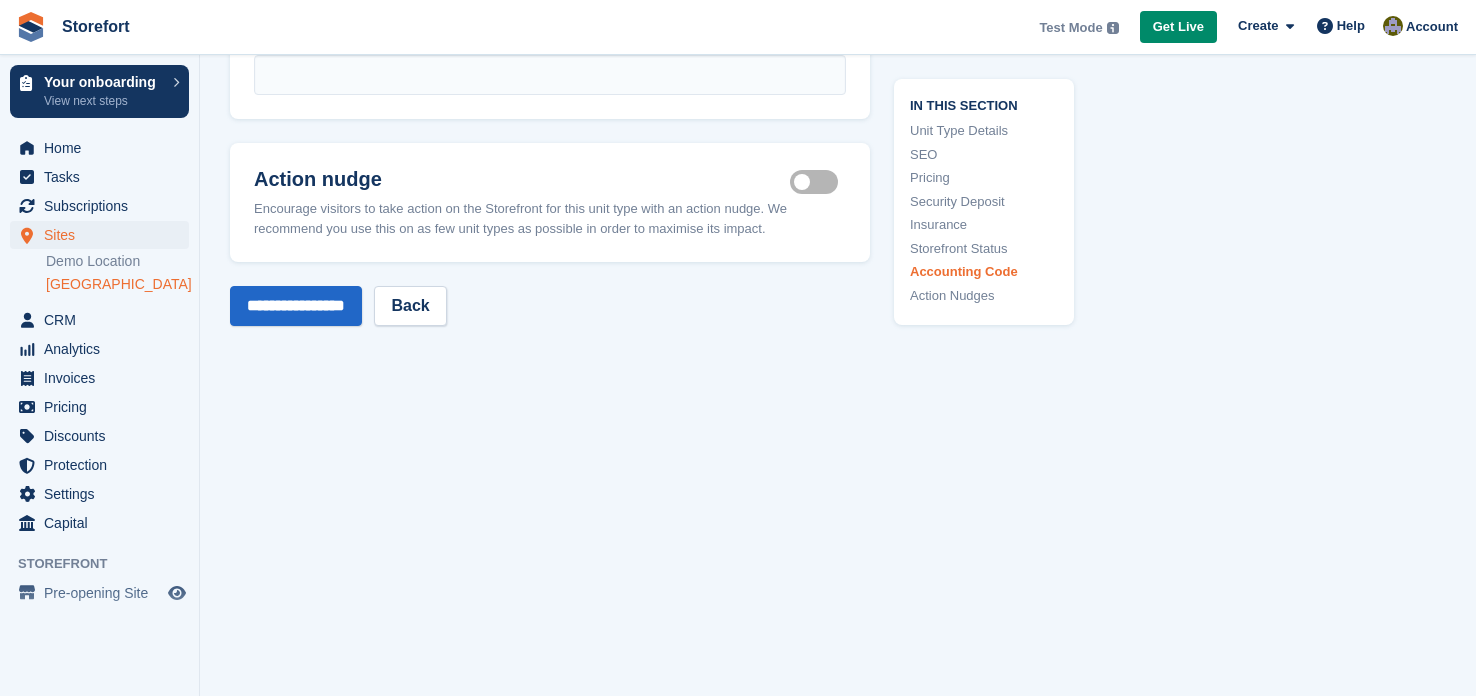 scroll, scrollTop: 3437, scrollLeft: 0, axis: vertical 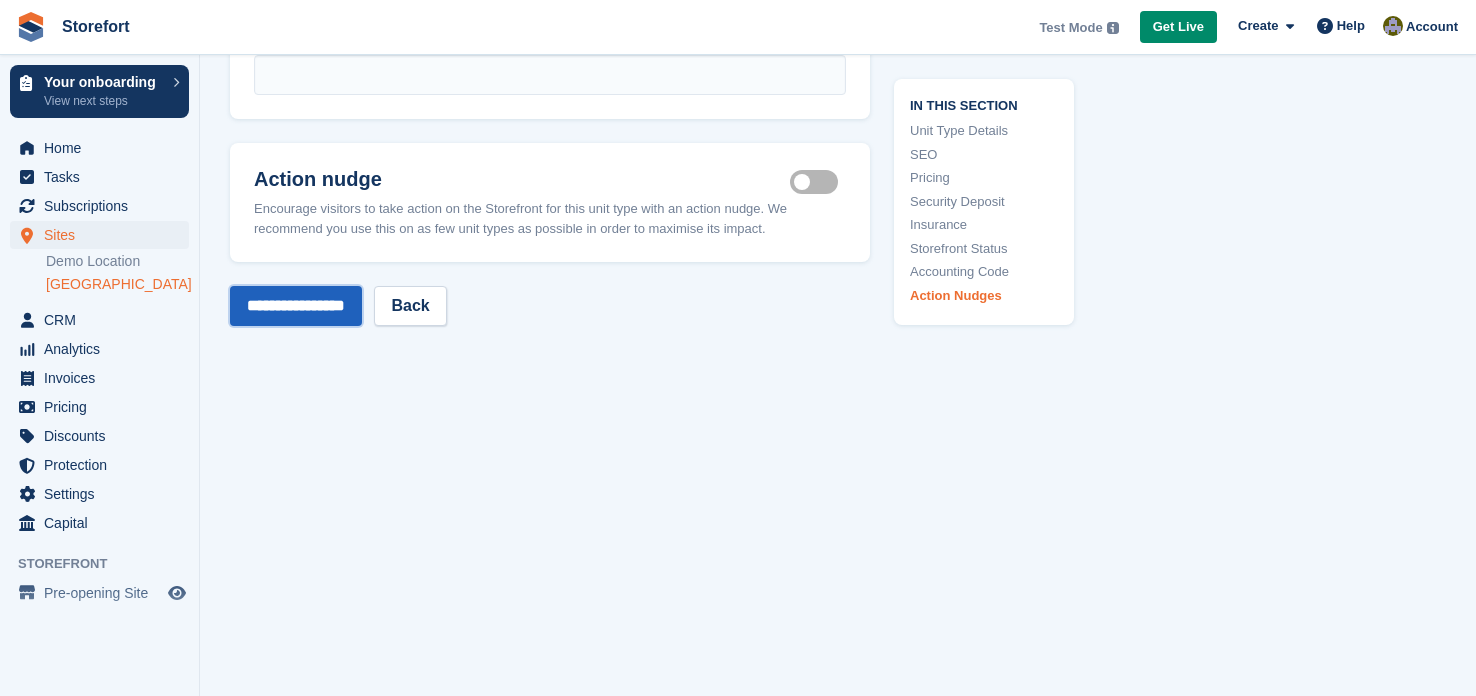 click on "**********" at bounding box center (296, 306) 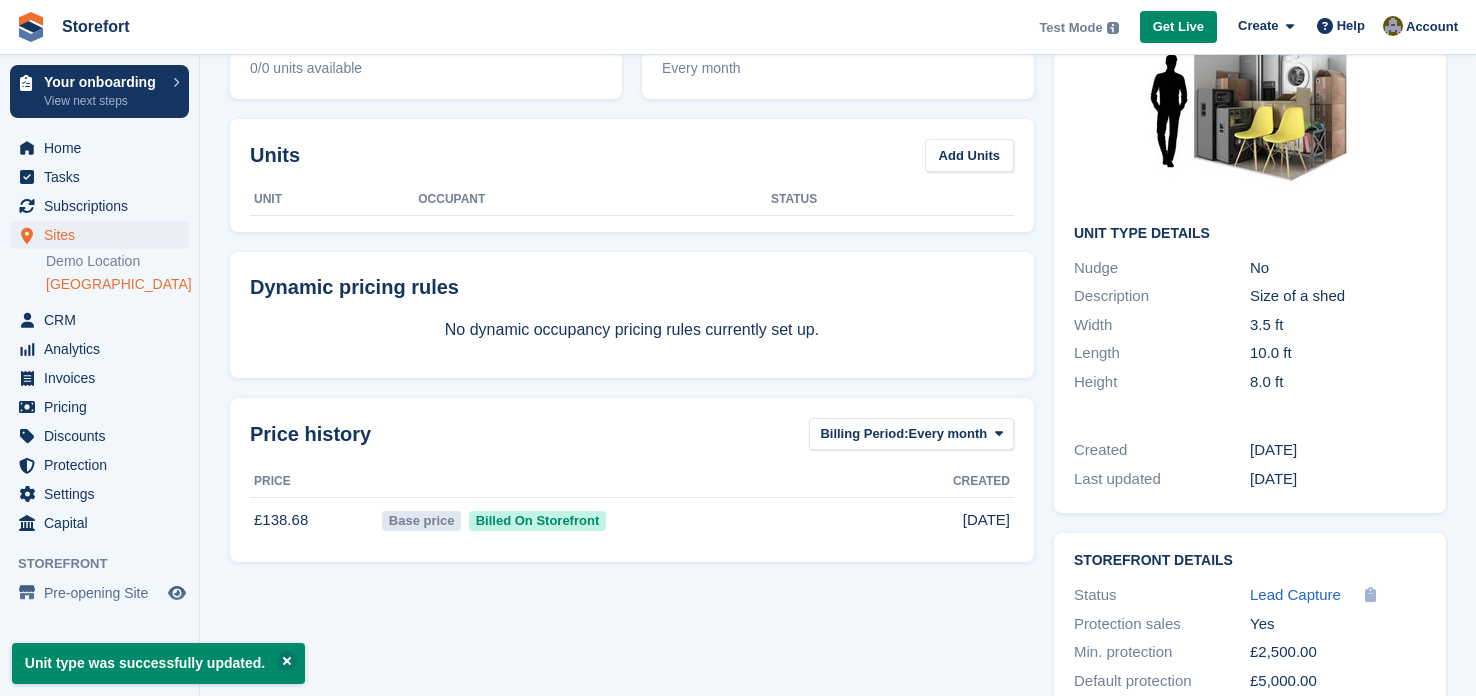 scroll, scrollTop: 0, scrollLeft: 0, axis: both 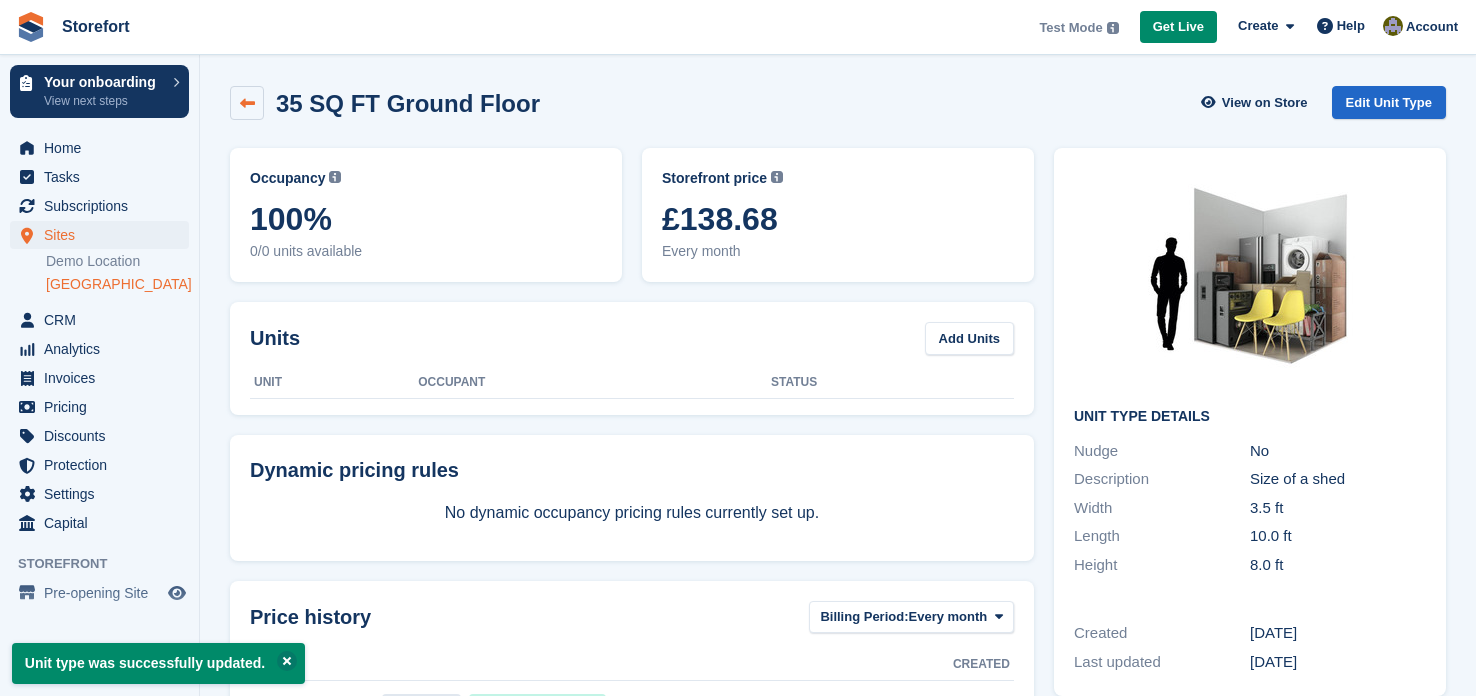 click at bounding box center [247, 103] 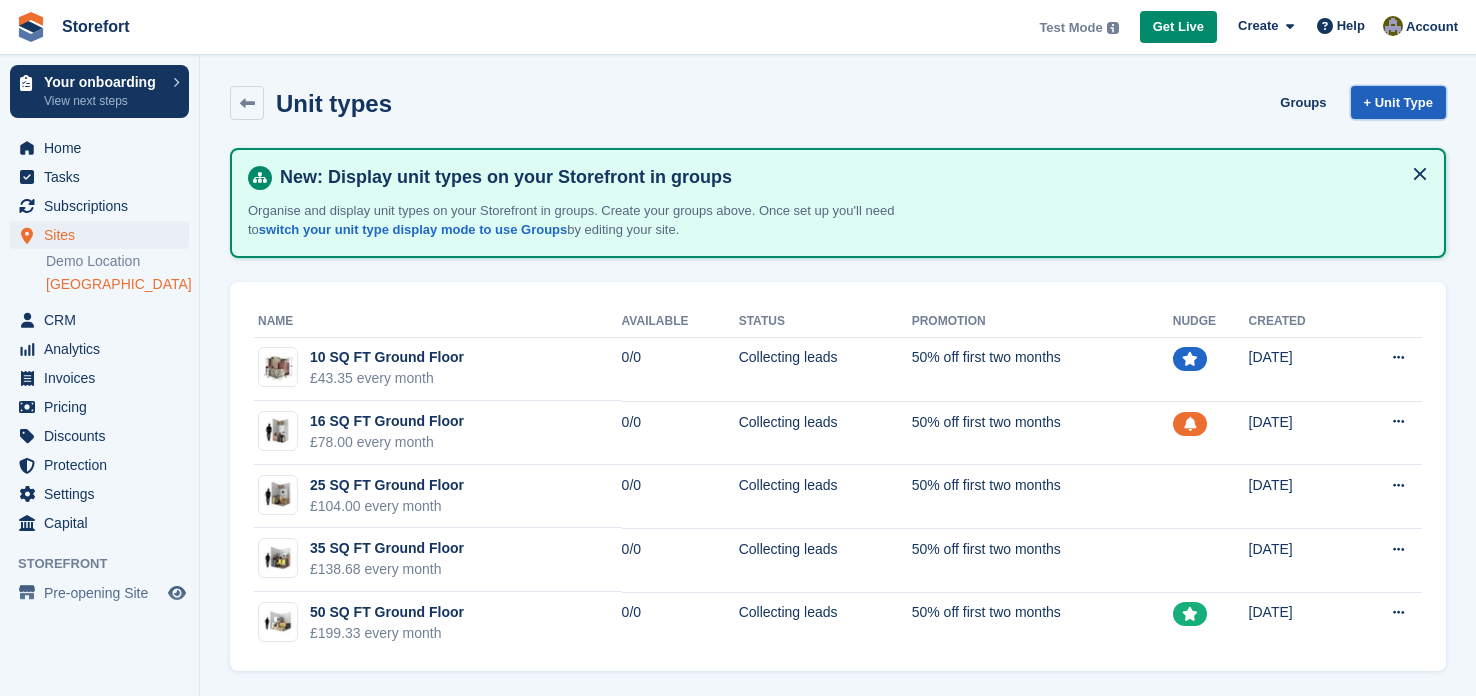click on "+ Unit Type" at bounding box center [1398, 102] 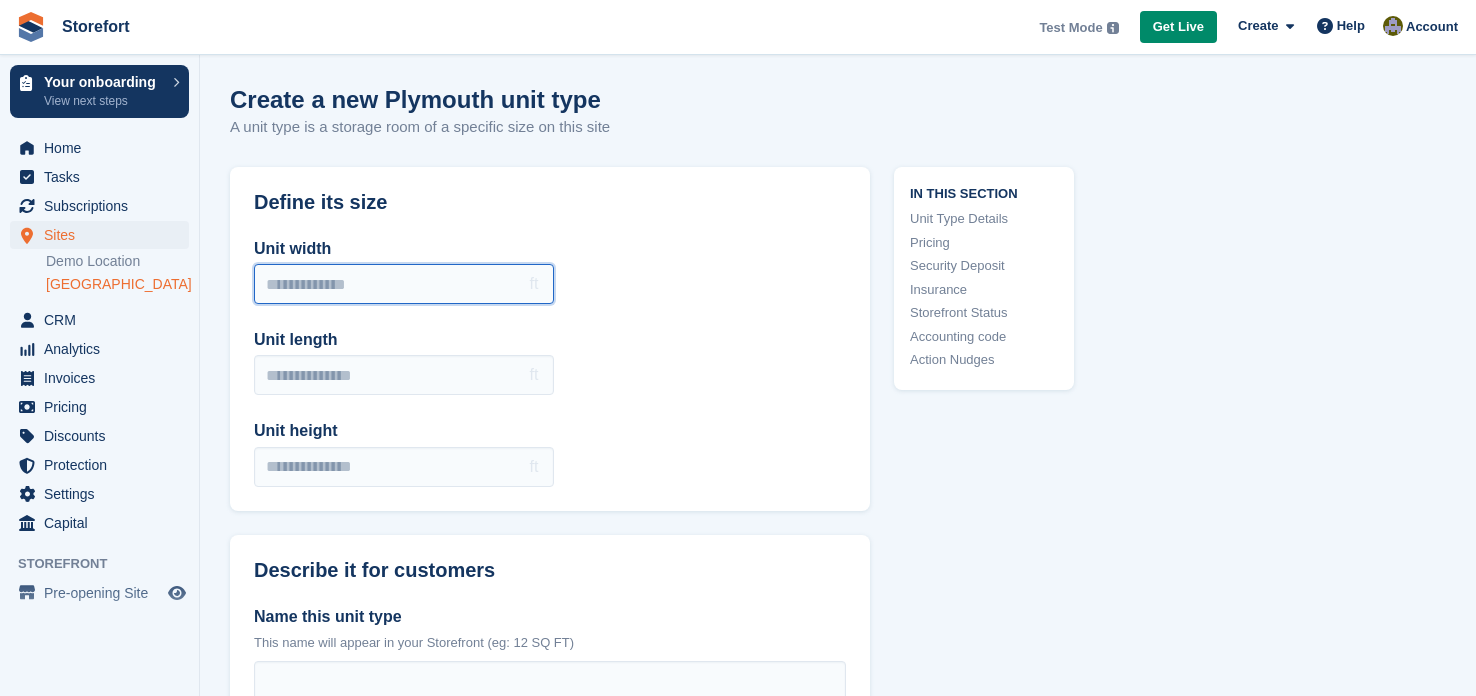 click on "Unit width" at bounding box center [404, 284] 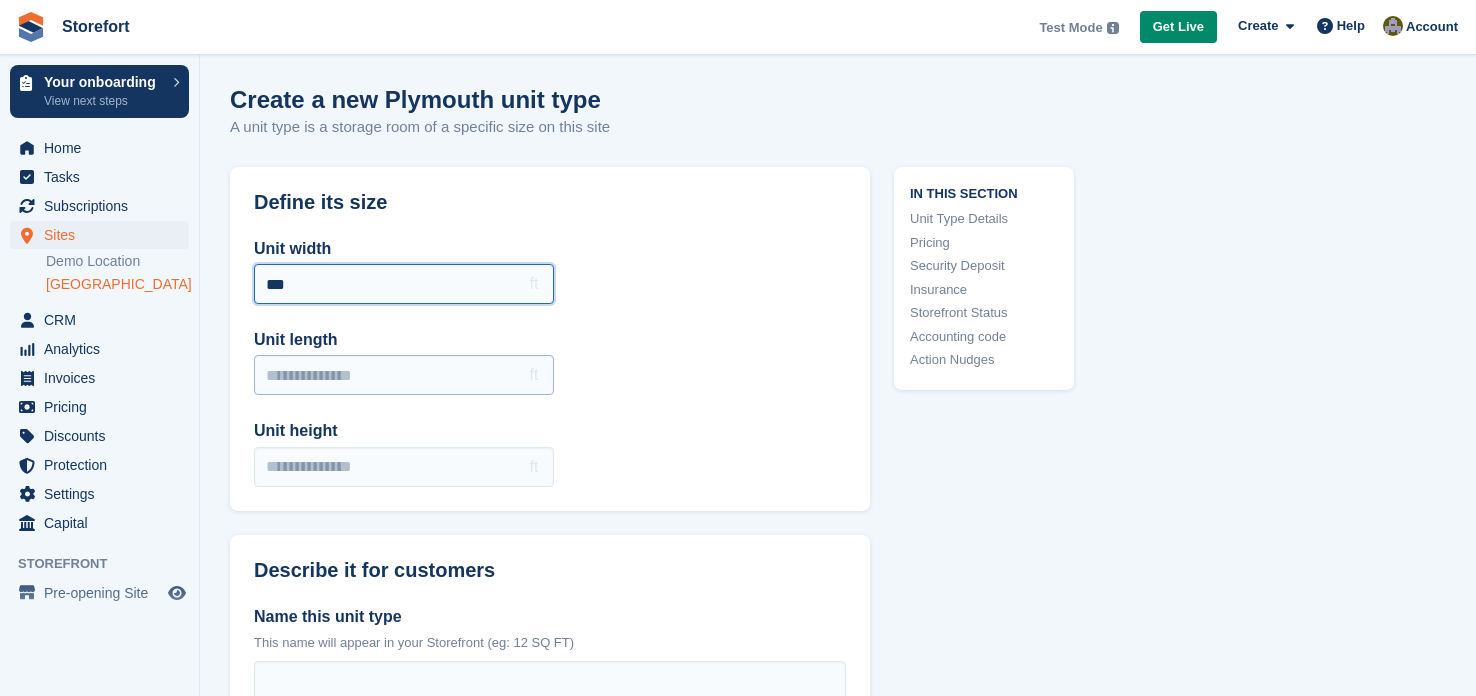 type on "***" 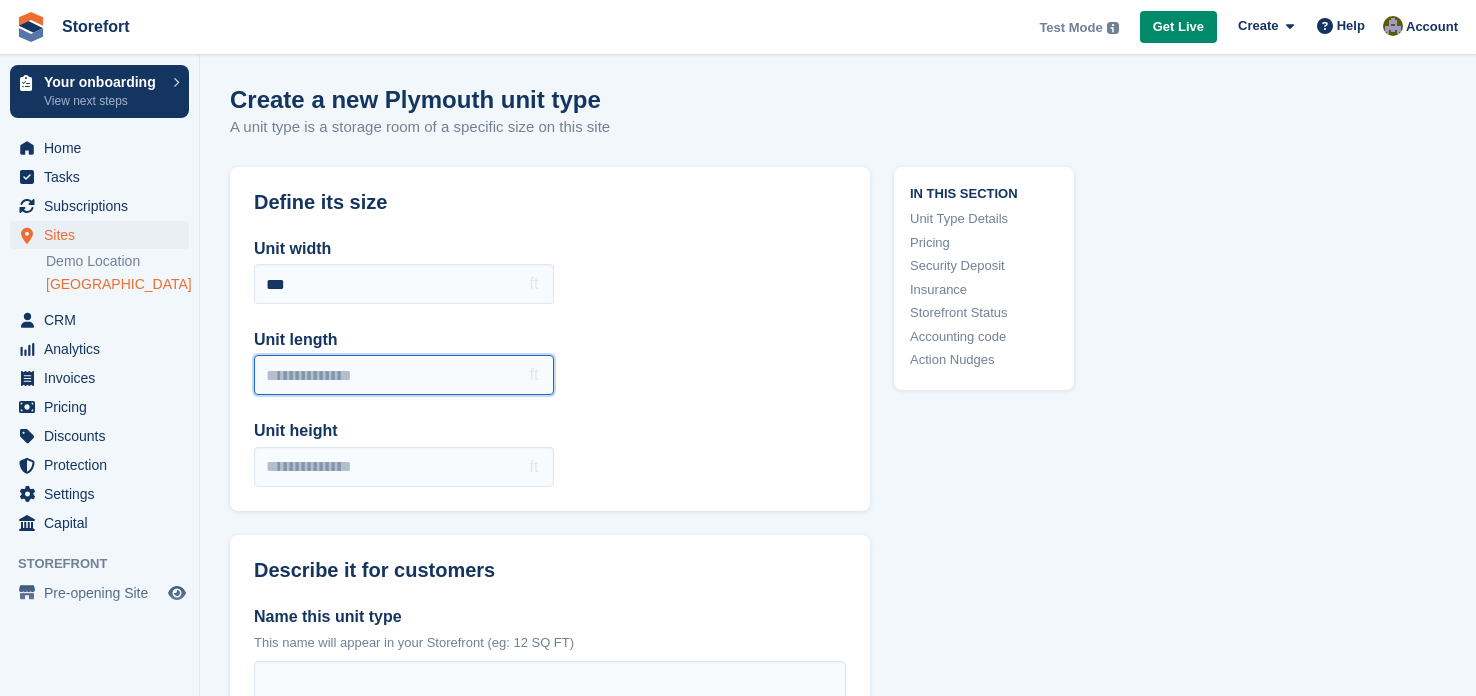 click on "Unit length" at bounding box center (404, 375) 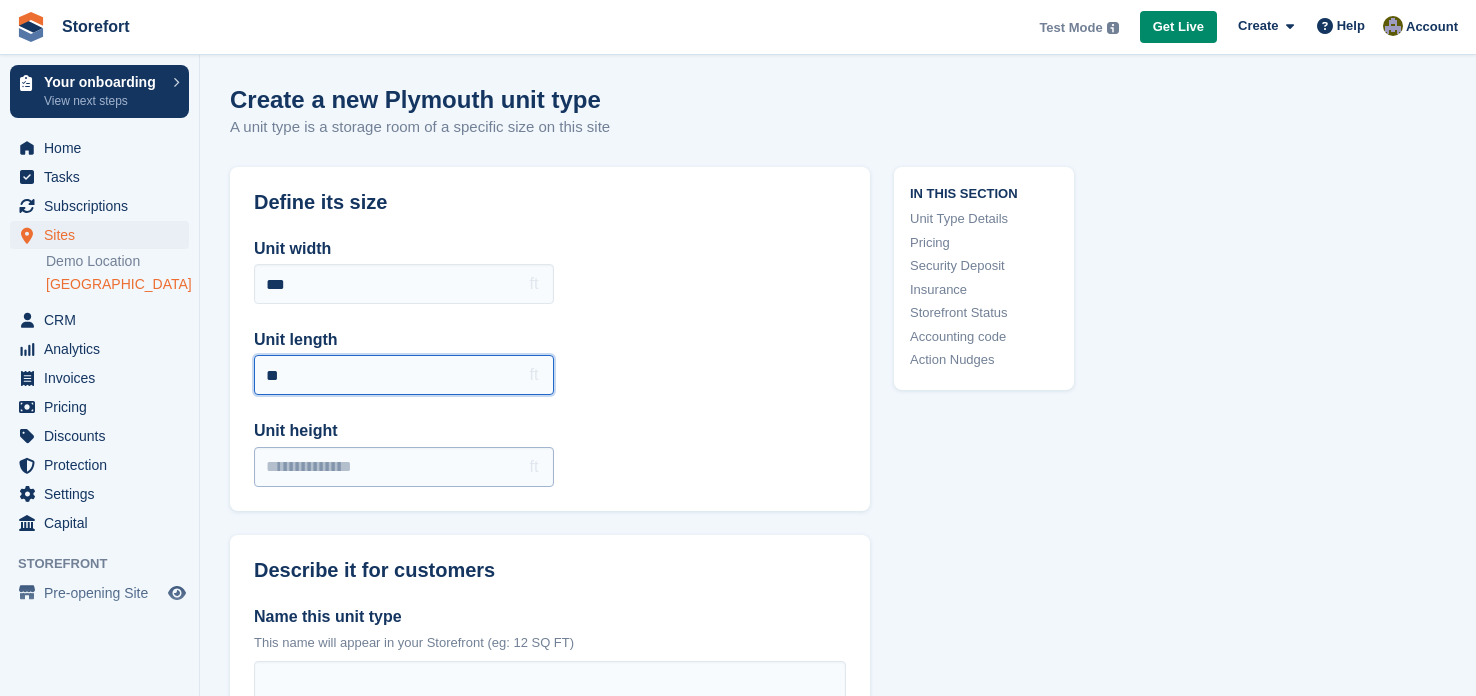 type on "**" 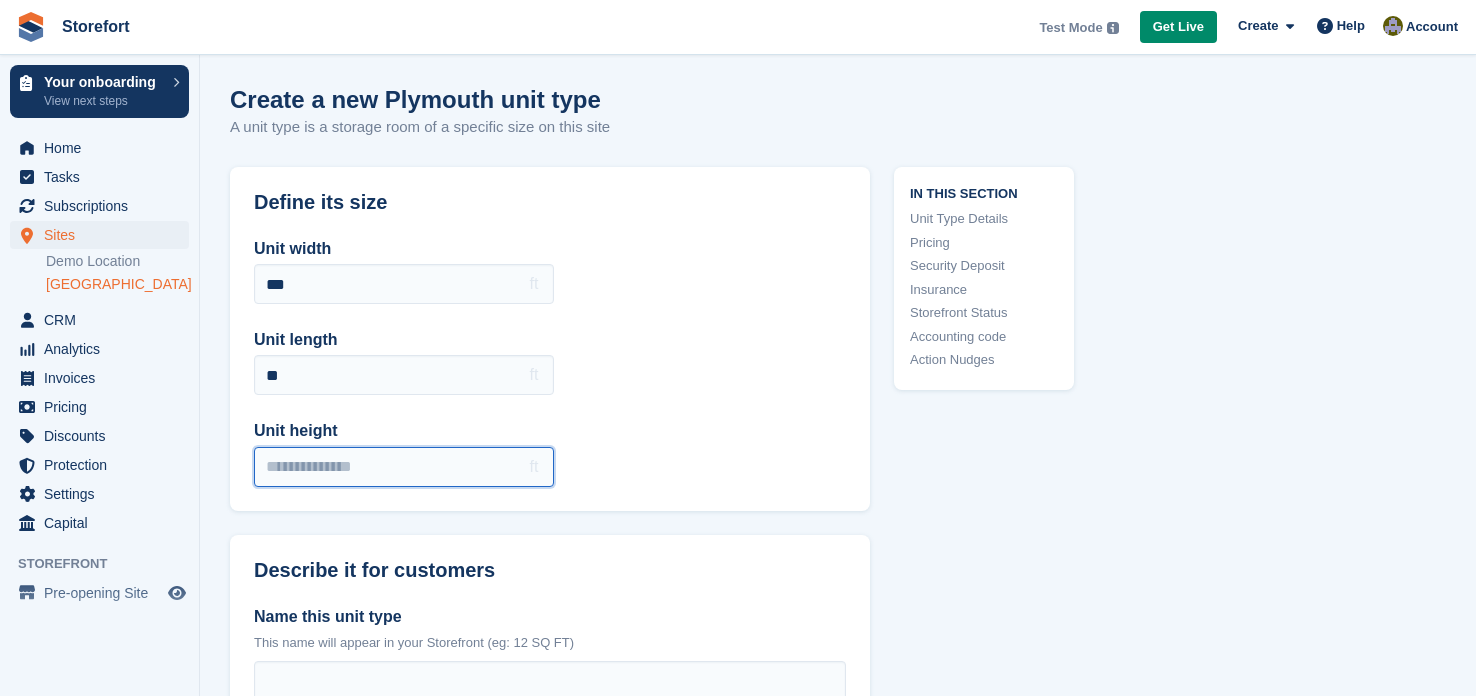 click on "Unit height" at bounding box center (404, 467) 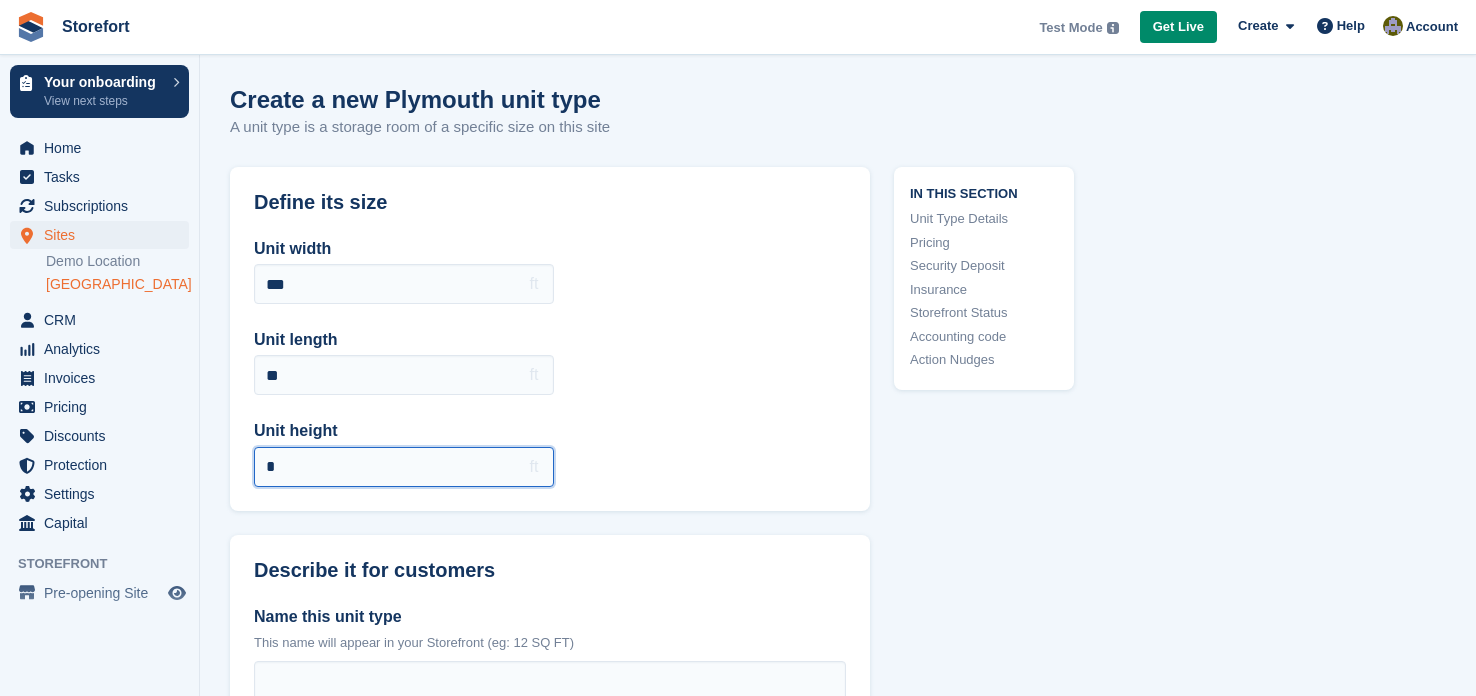 type on "*" 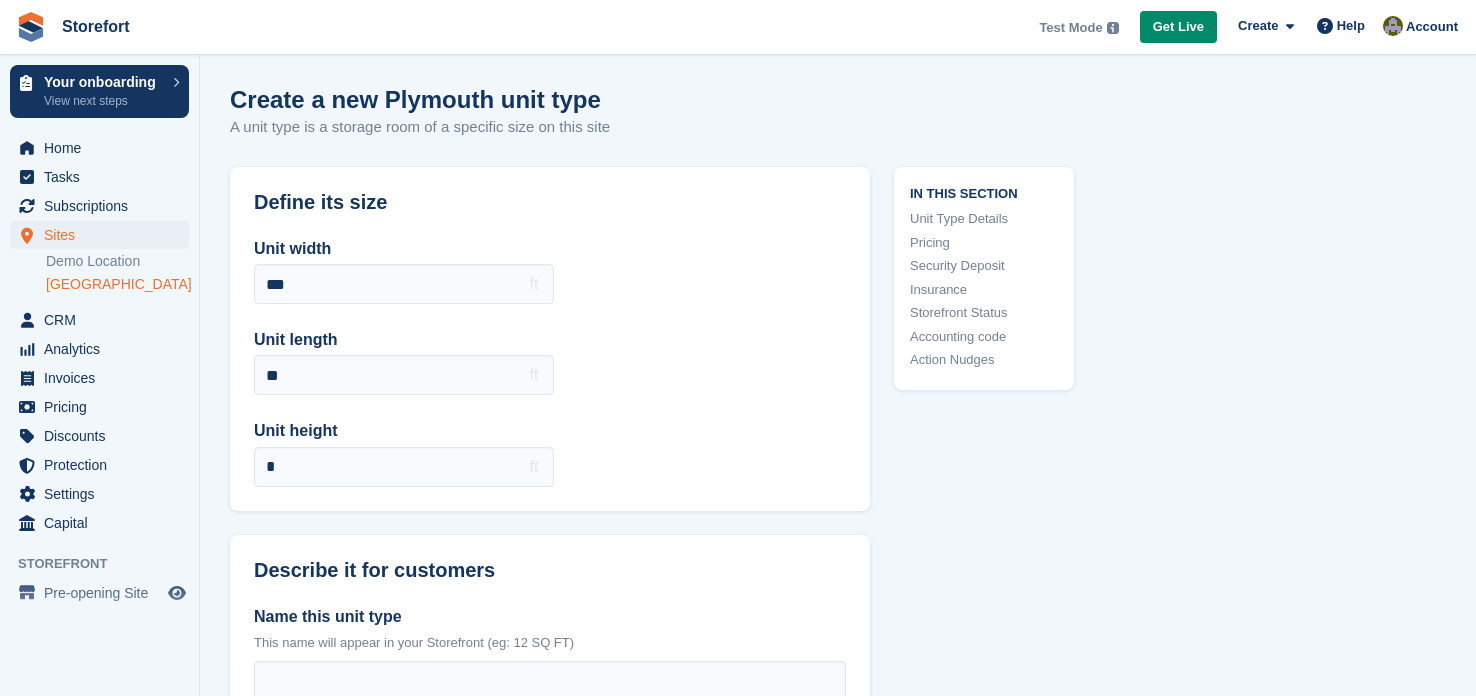 click on "Unit width
*** ft
Unit length
** ft
Unit height
* ft" at bounding box center [550, 362] 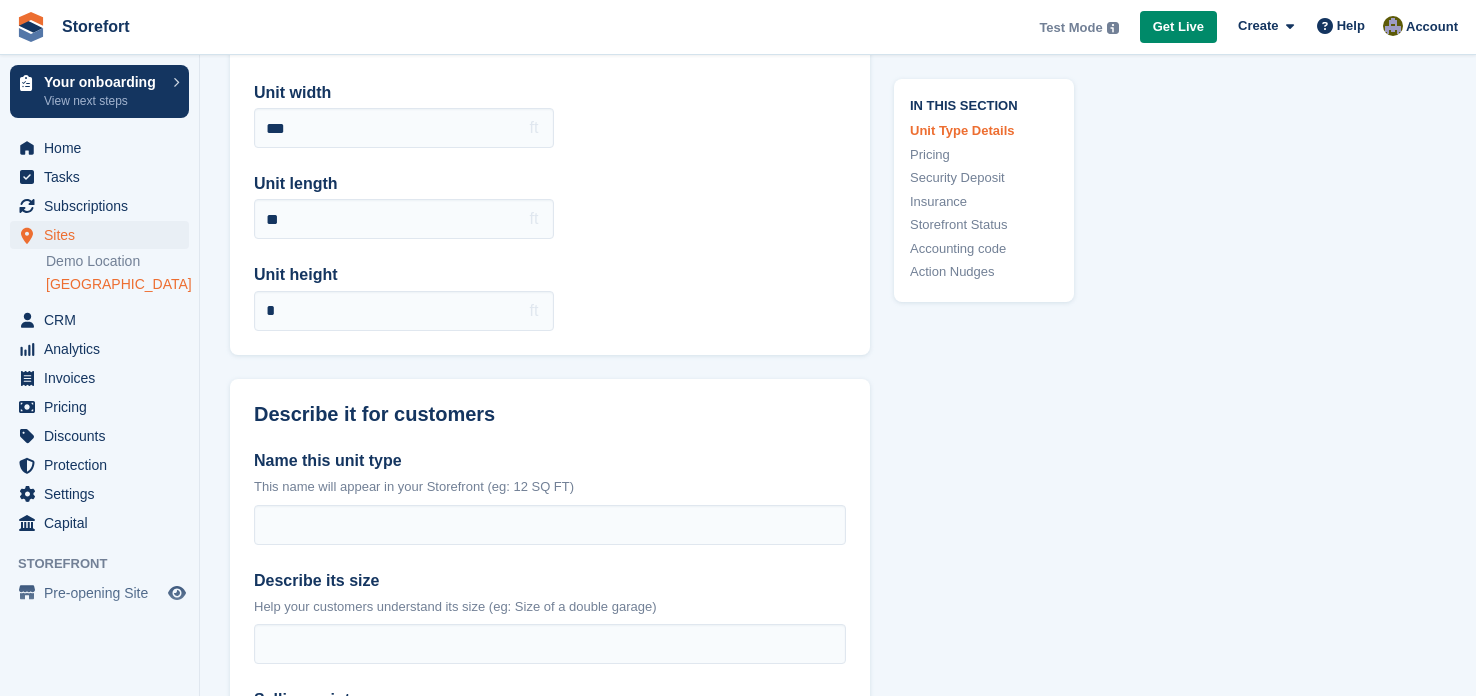 scroll, scrollTop: 239, scrollLeft: 0, axis: vertical 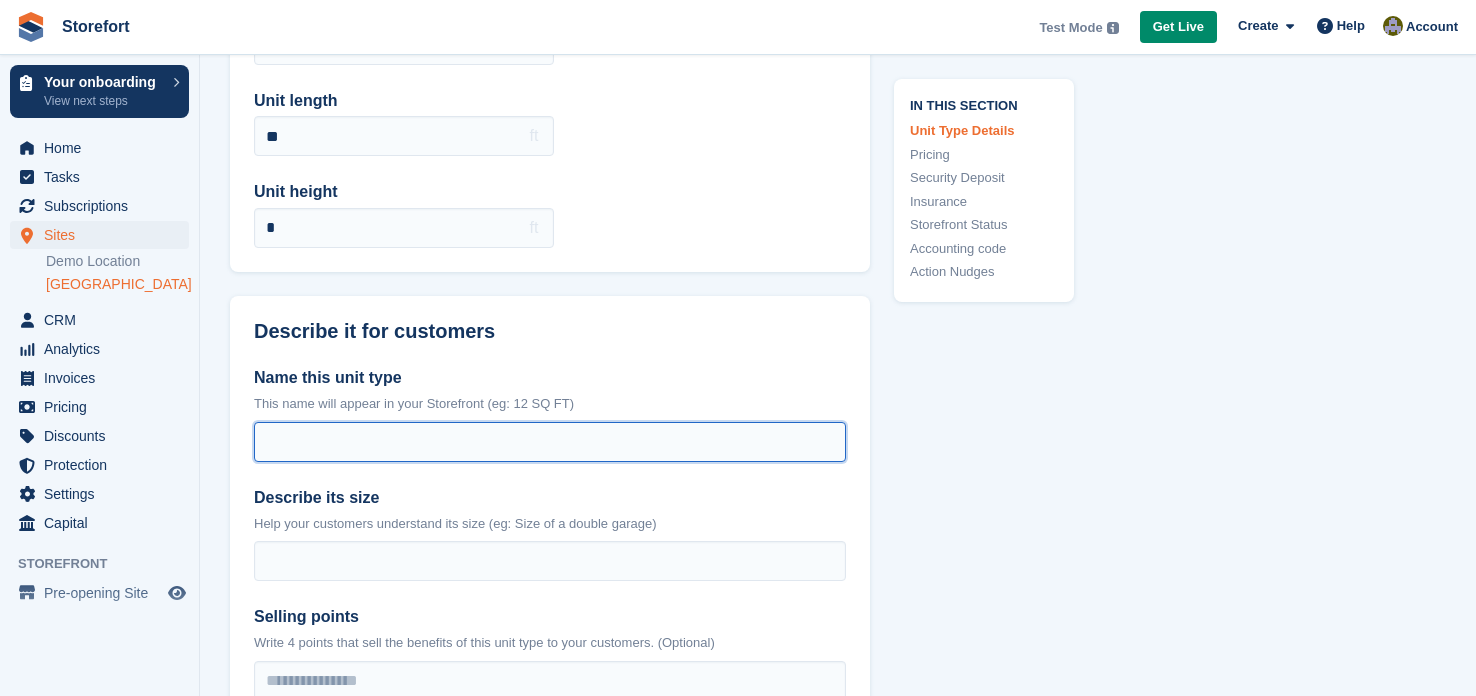 click on "Name this unit type" at bounding box center (550, 442) 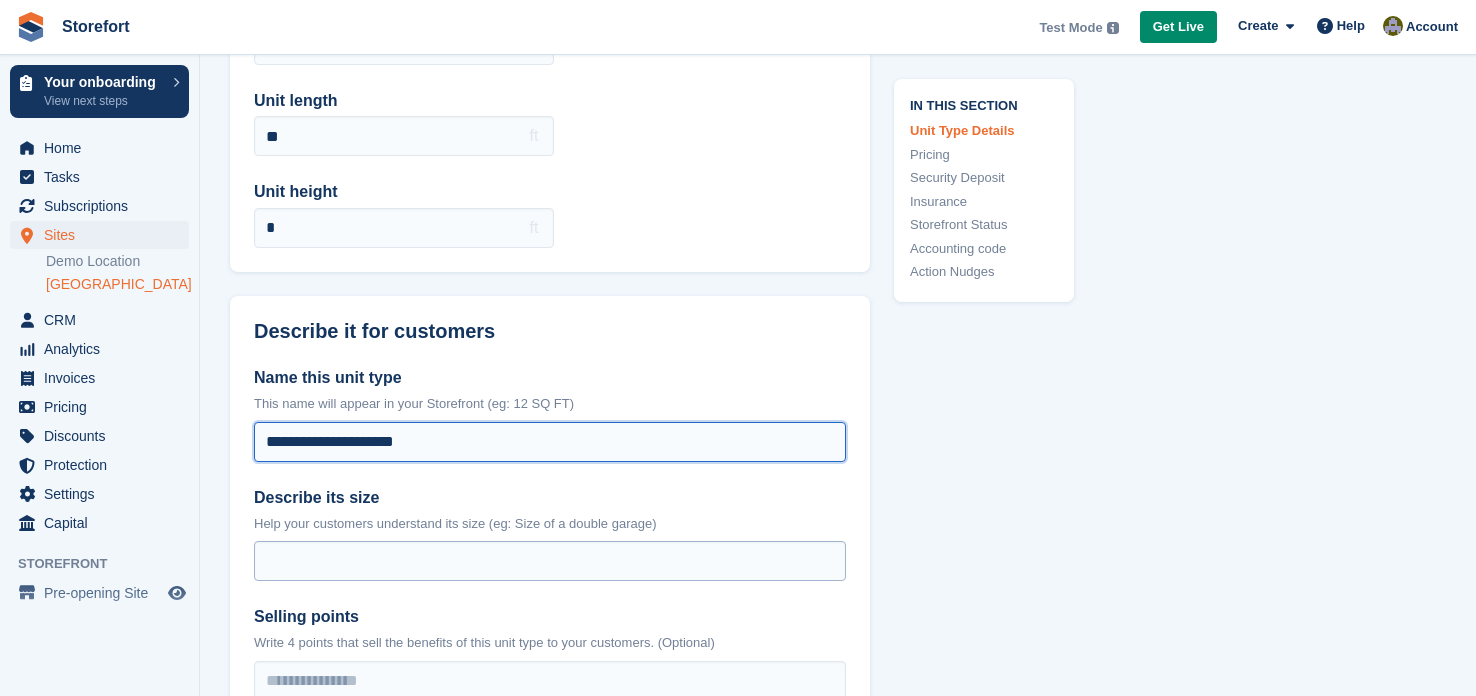 type on "**********" 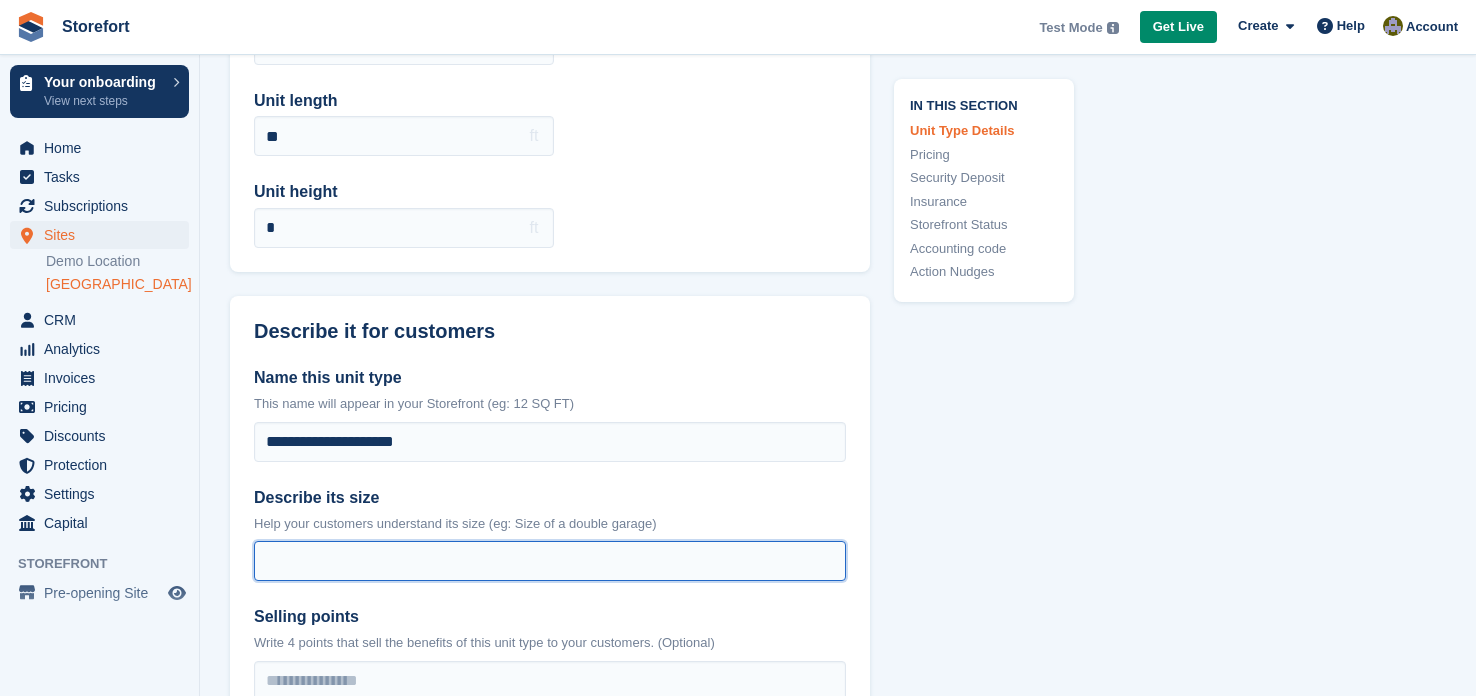 click on "Describe its size" at bounding box center [550, 561] 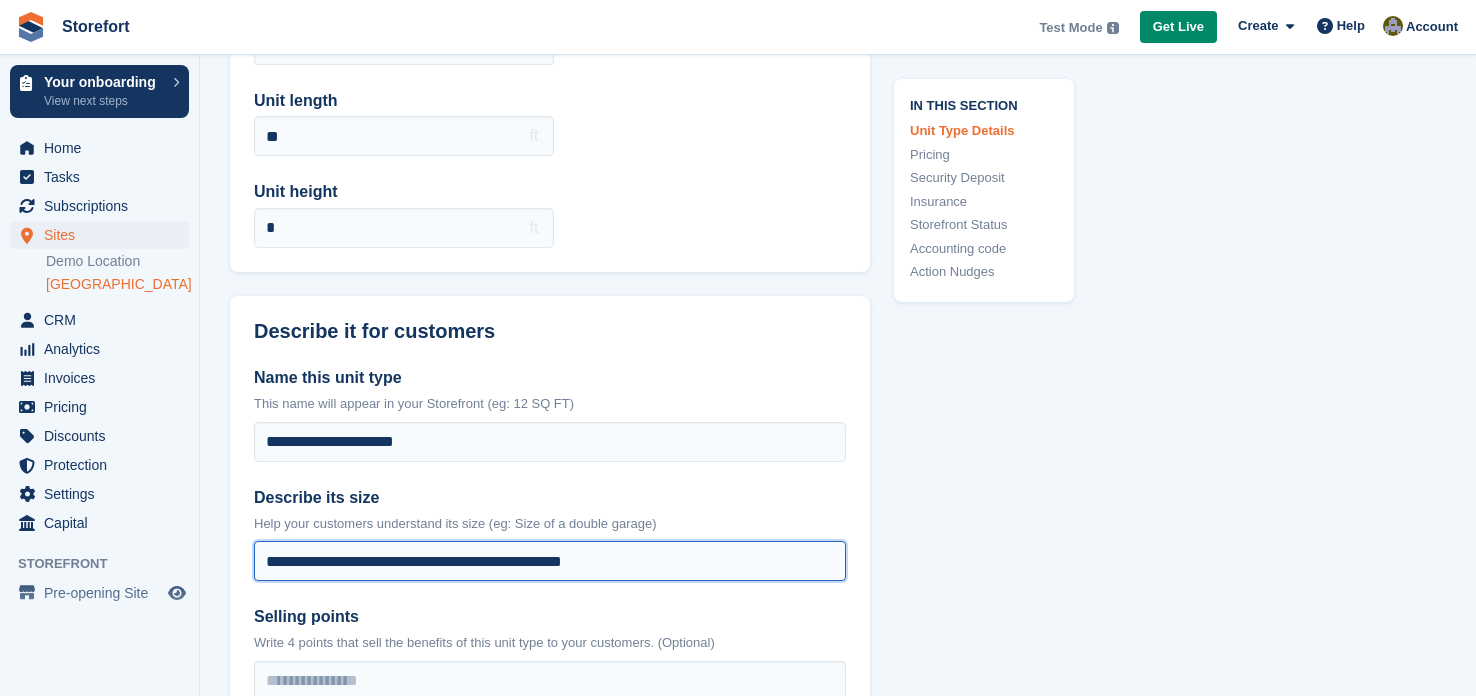 type on "**********" 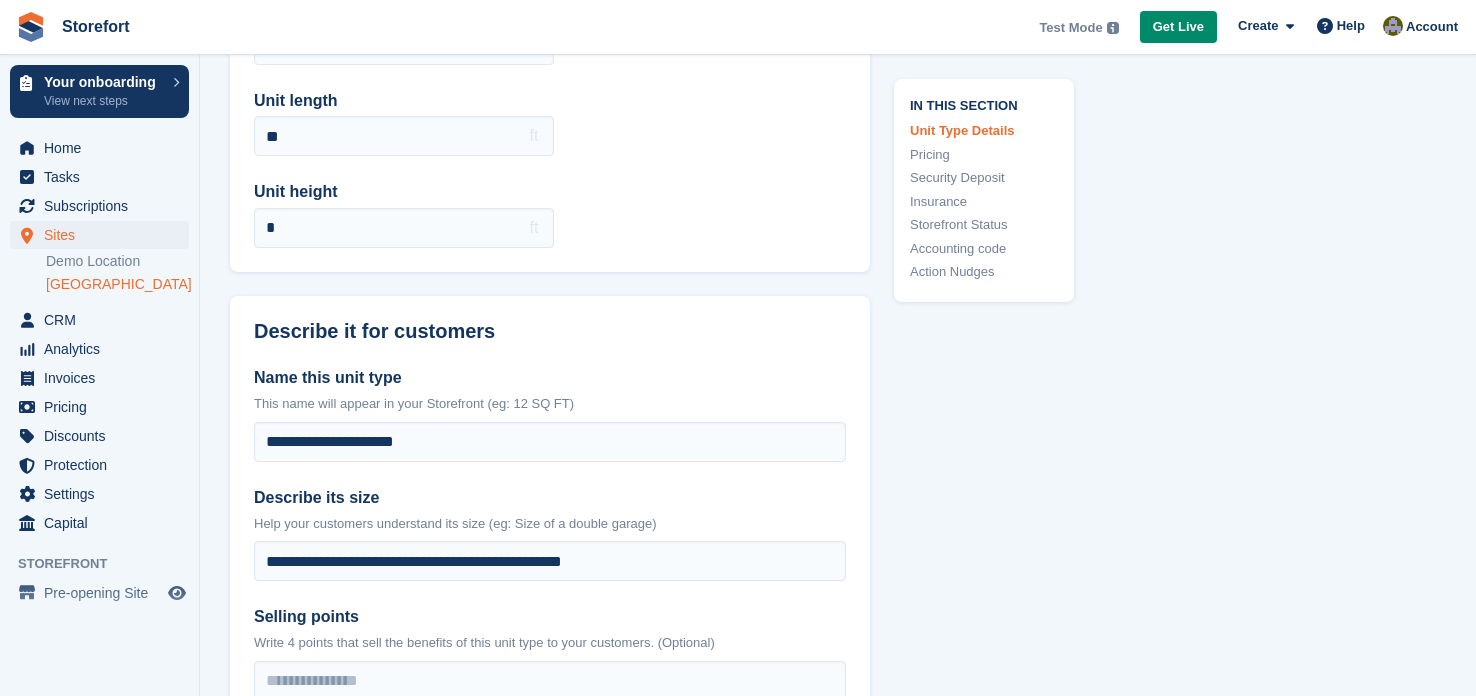 click on "Selling points" at bounding box center (550, 617) 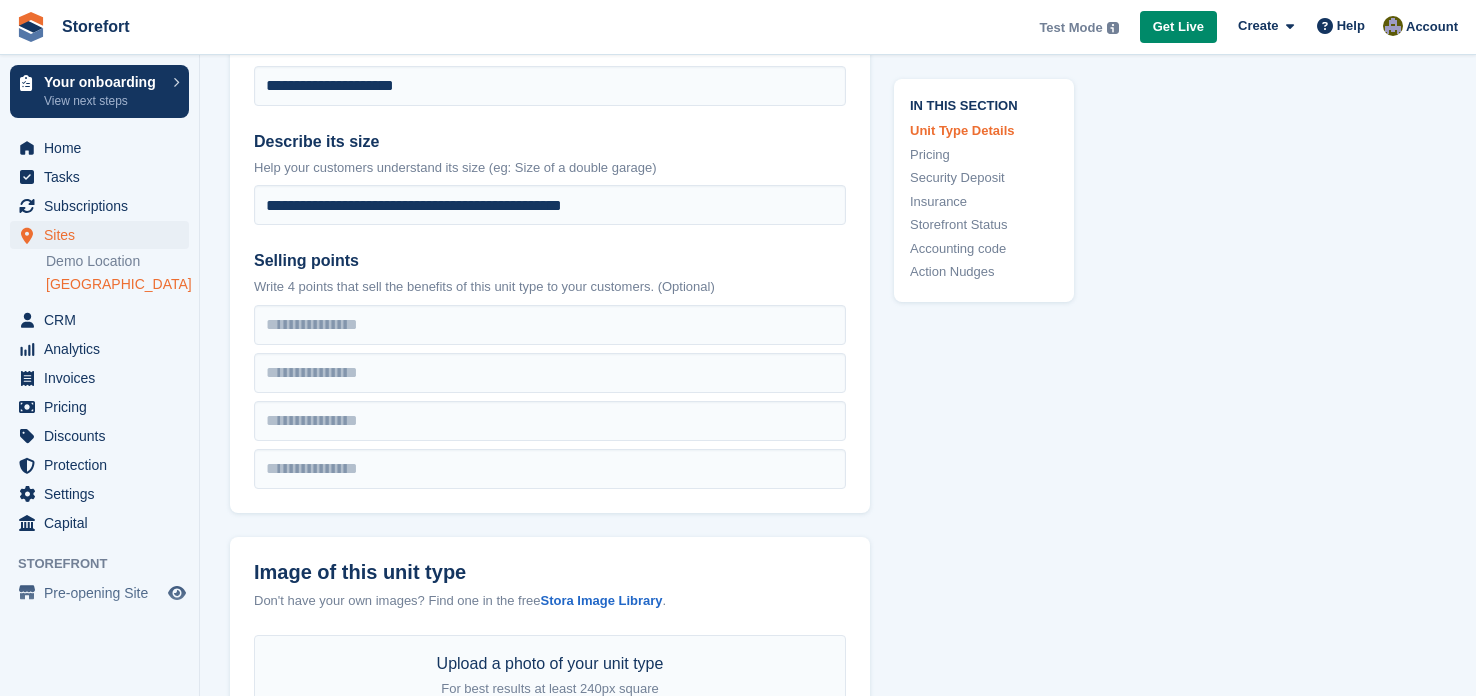 scroll, scrollTop: 599, scrollLeft: 0, axis: vertical 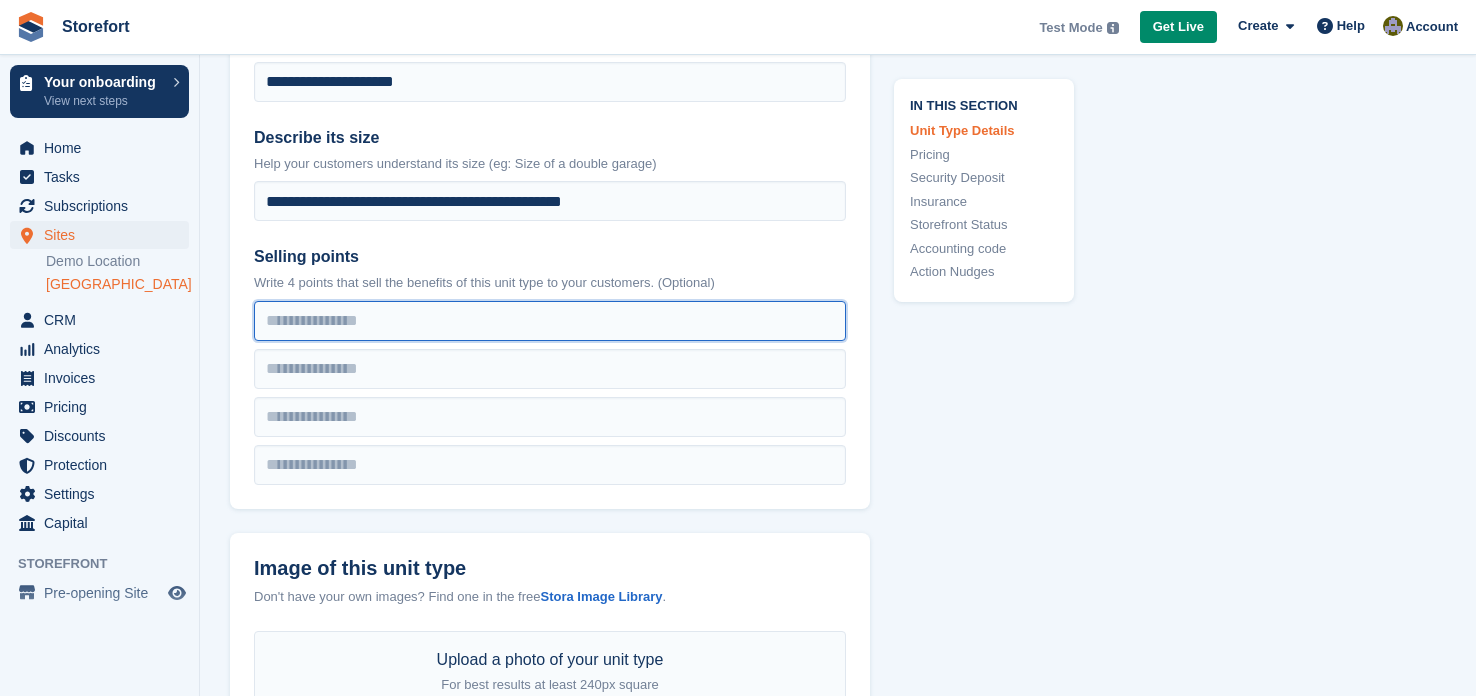 click at bounding box center [550, 321] 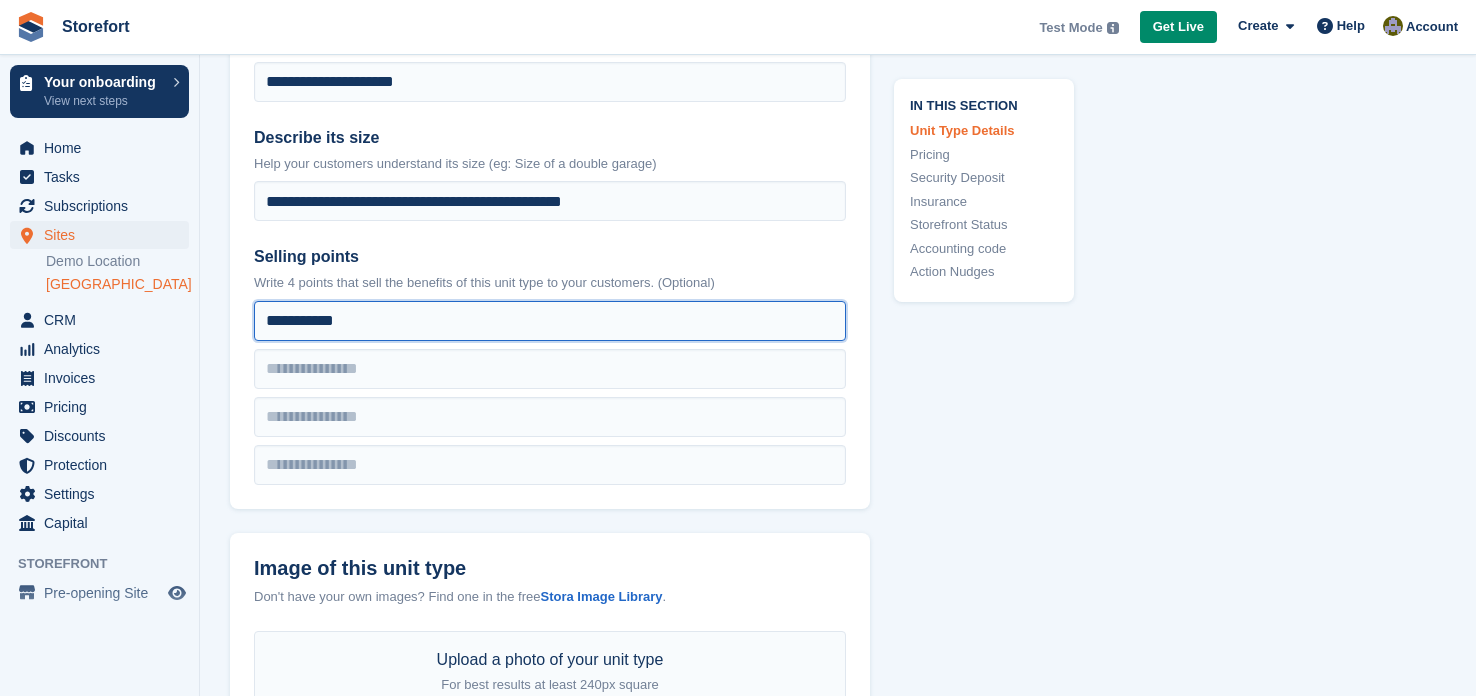 click on "**********" at bounding box center (550, 321) 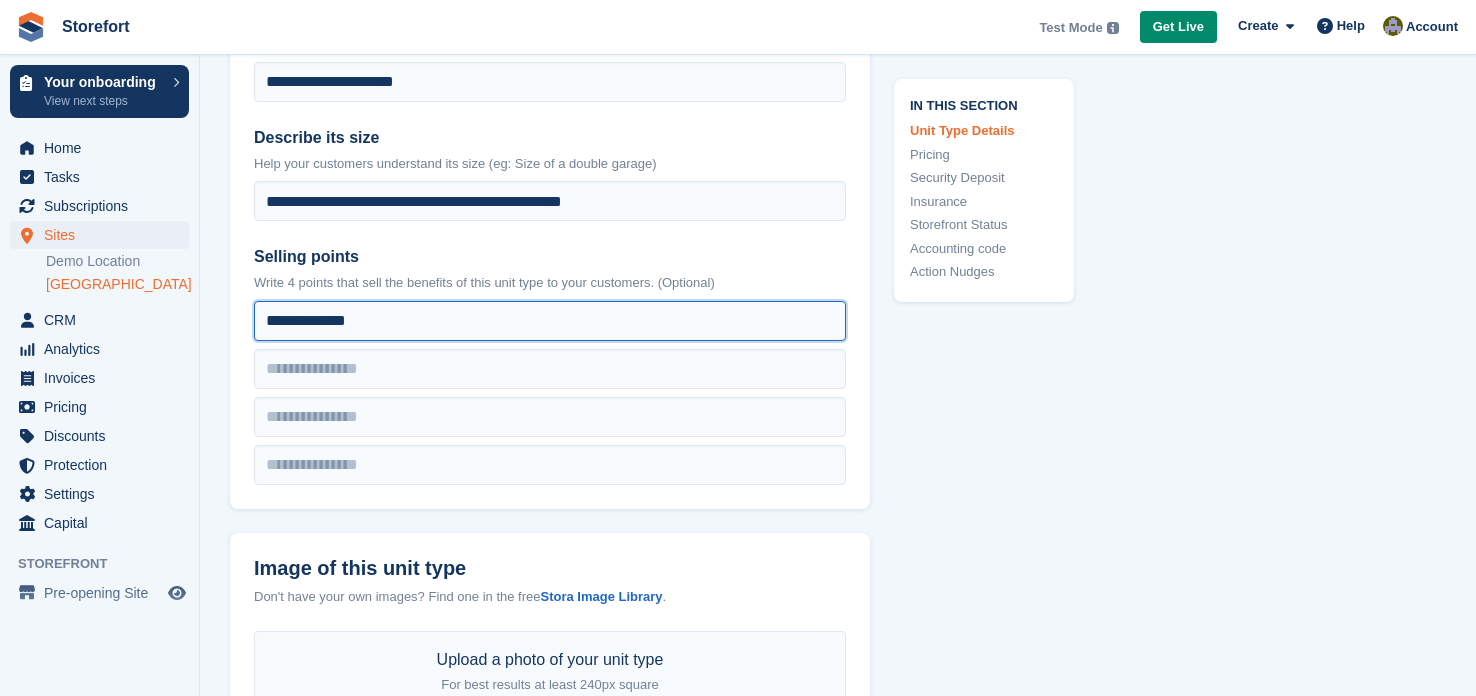 click on "**********" at bounding box center (550, 321) 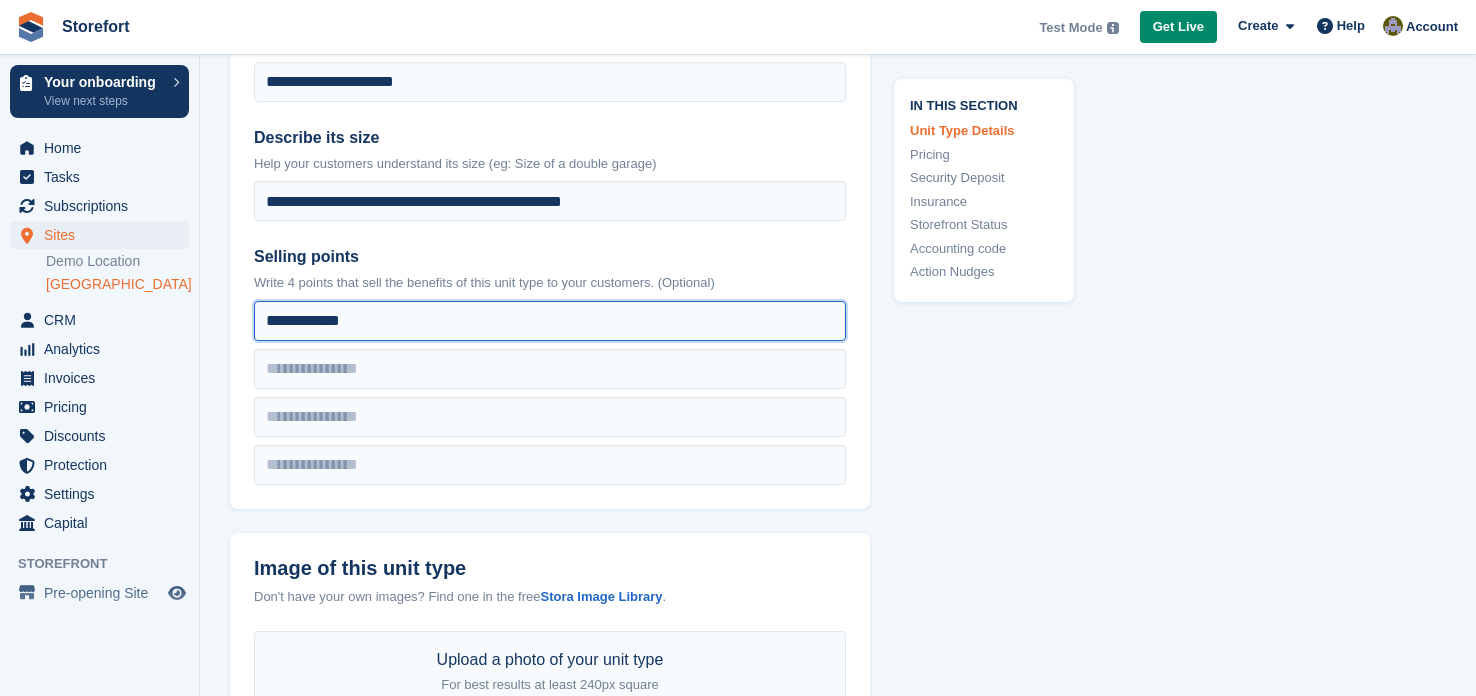 type on "**********" 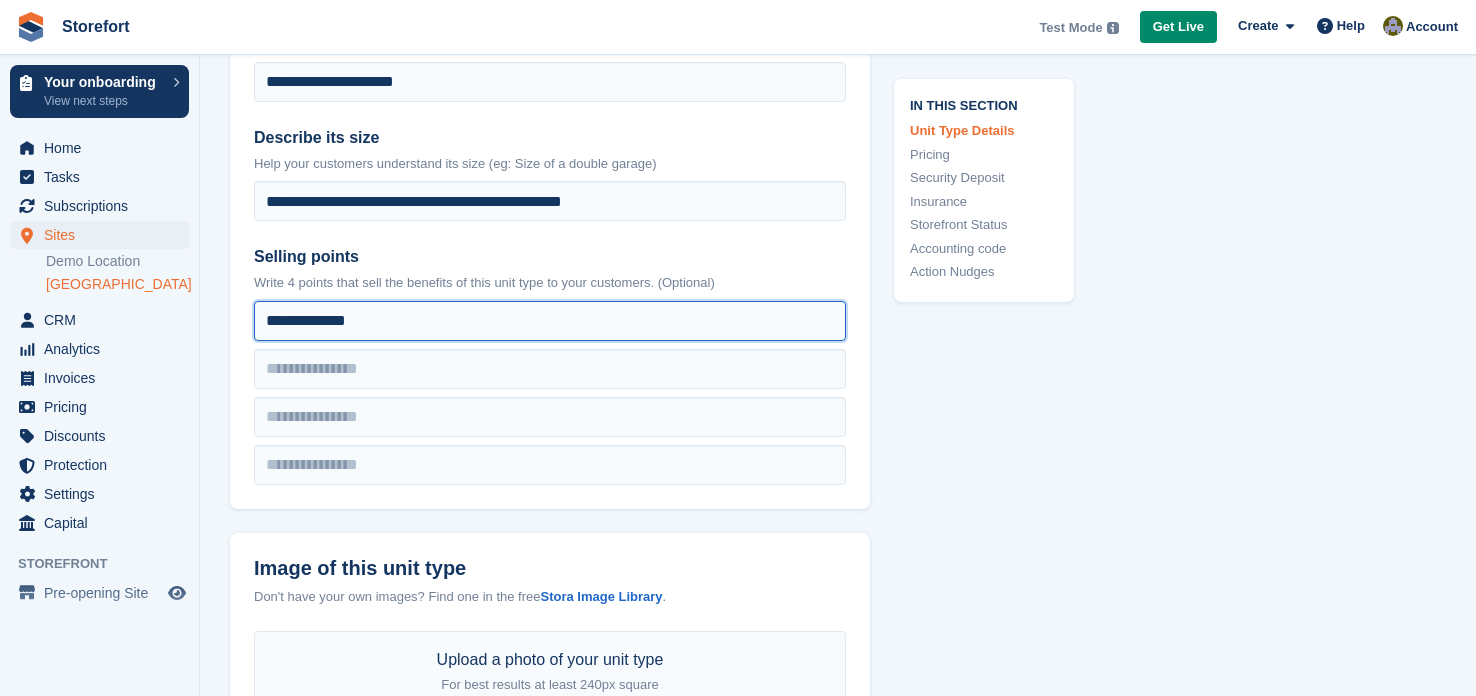 click on "**********" at bounding box center [550, 321] 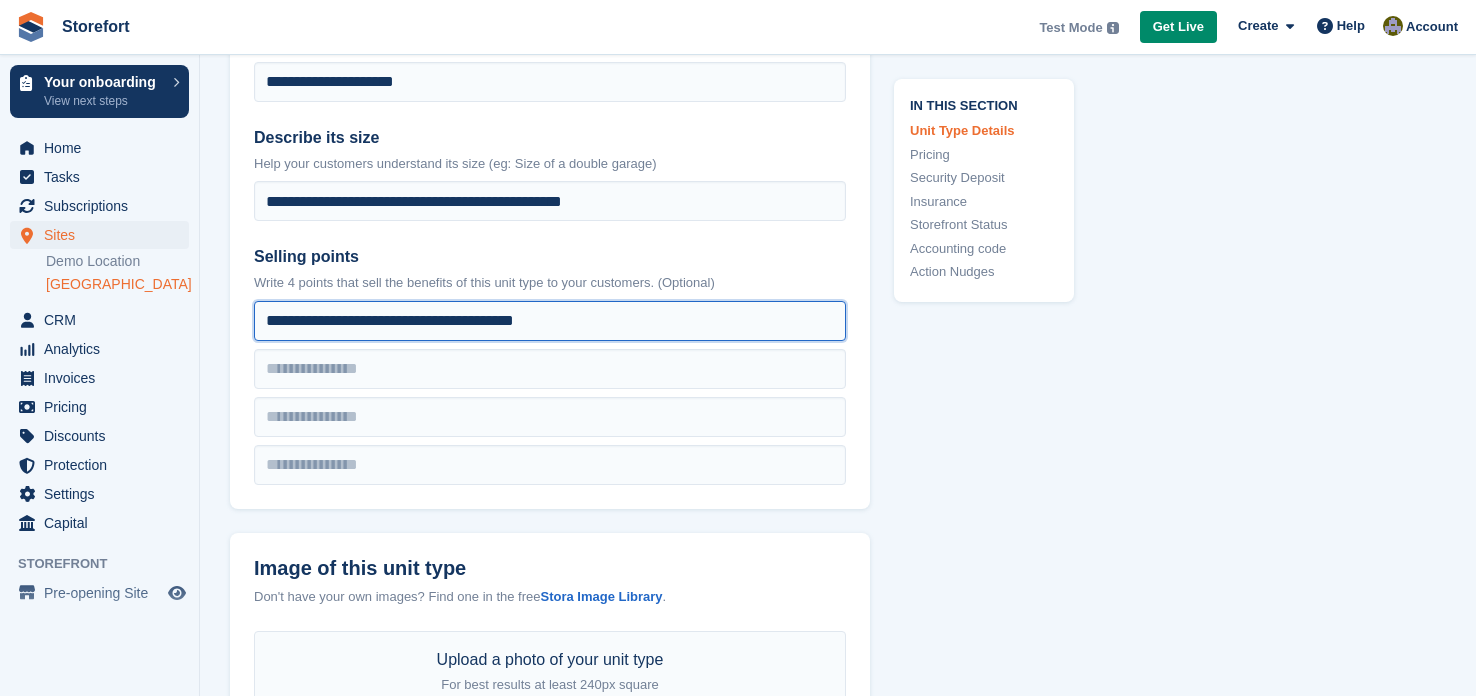drag, startPoint x: 574, startPoint y: 317, endPoint x: 262, endPoint y: 308, distance: 312.1298 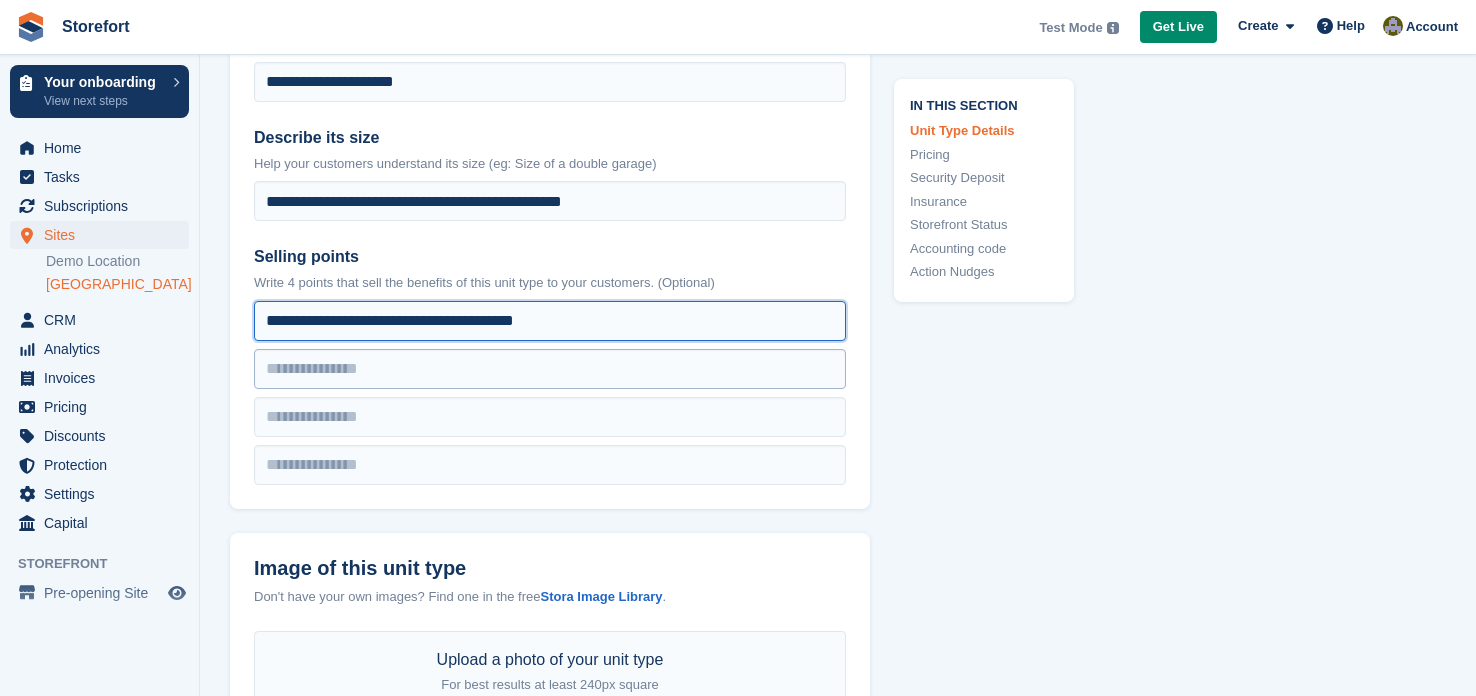 type on "**********" 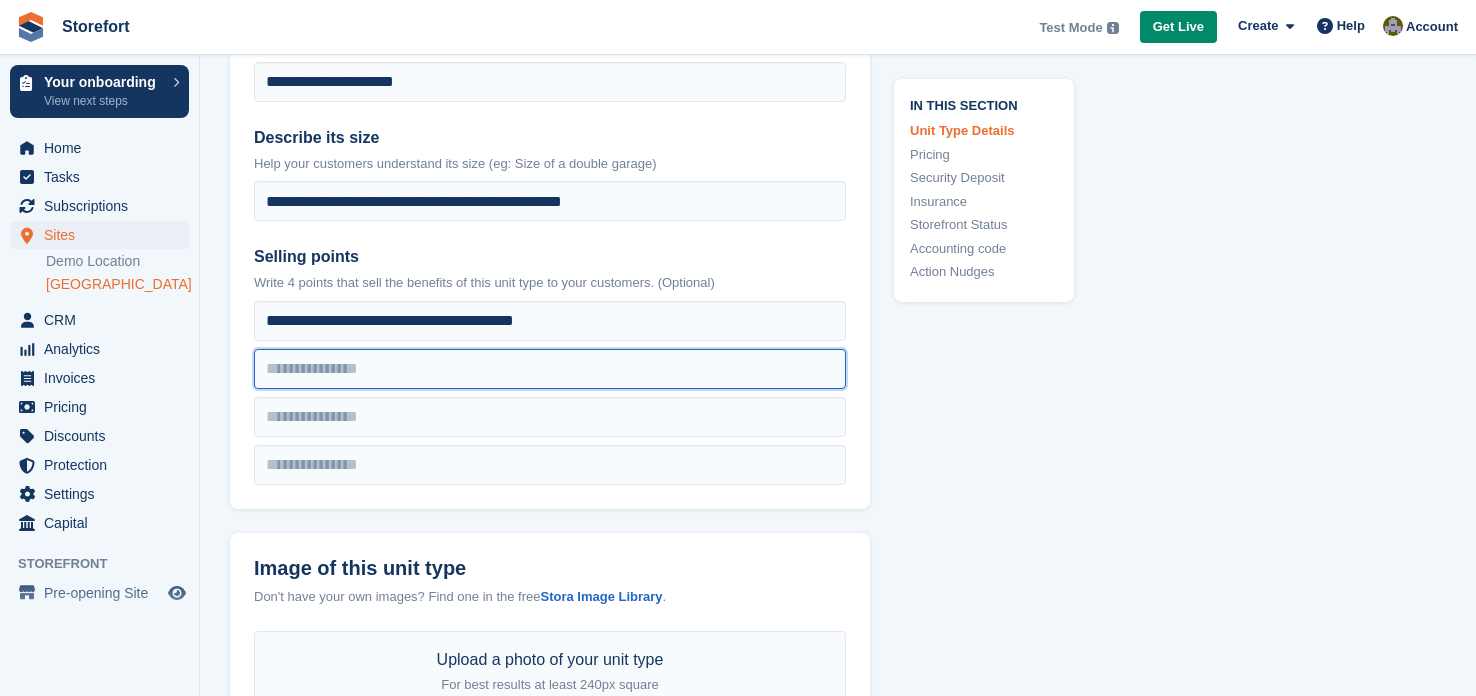 click at bounding box center [550, 321] 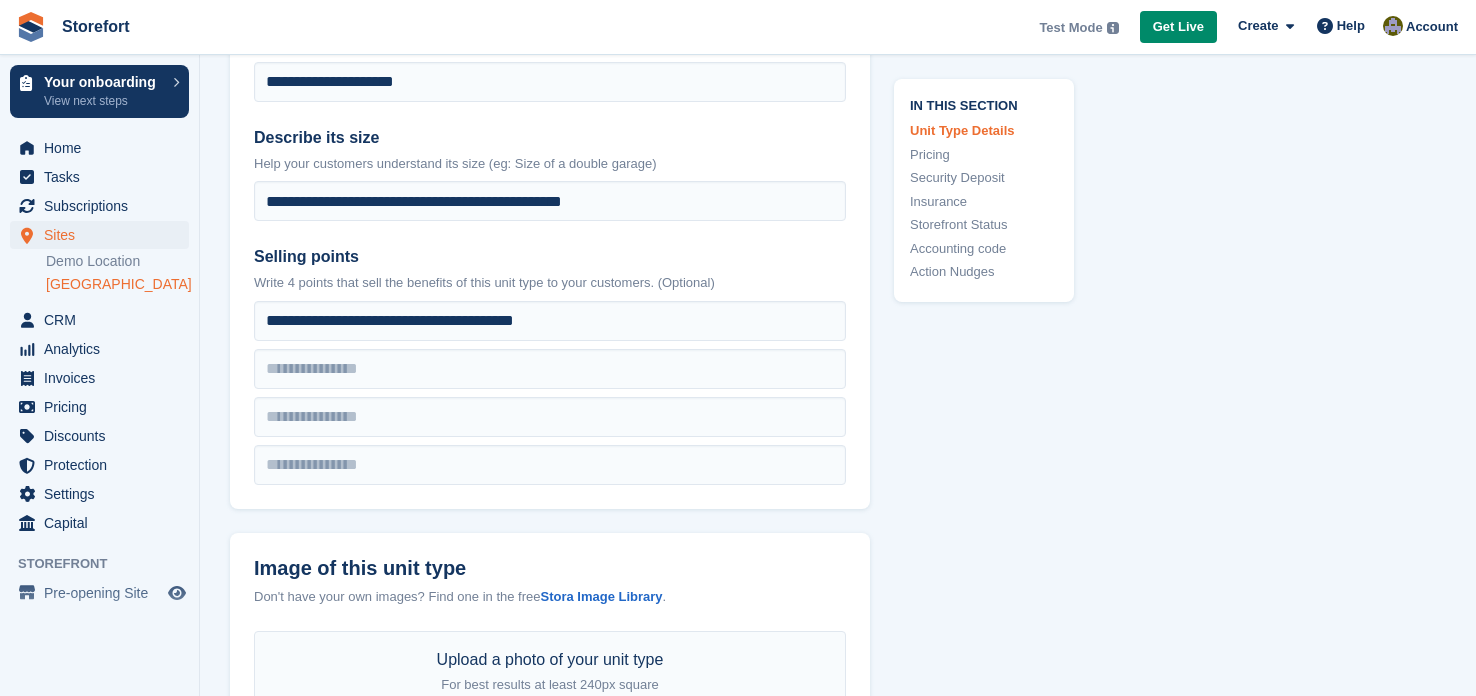click on "**********" at bounding box center [550, 180] 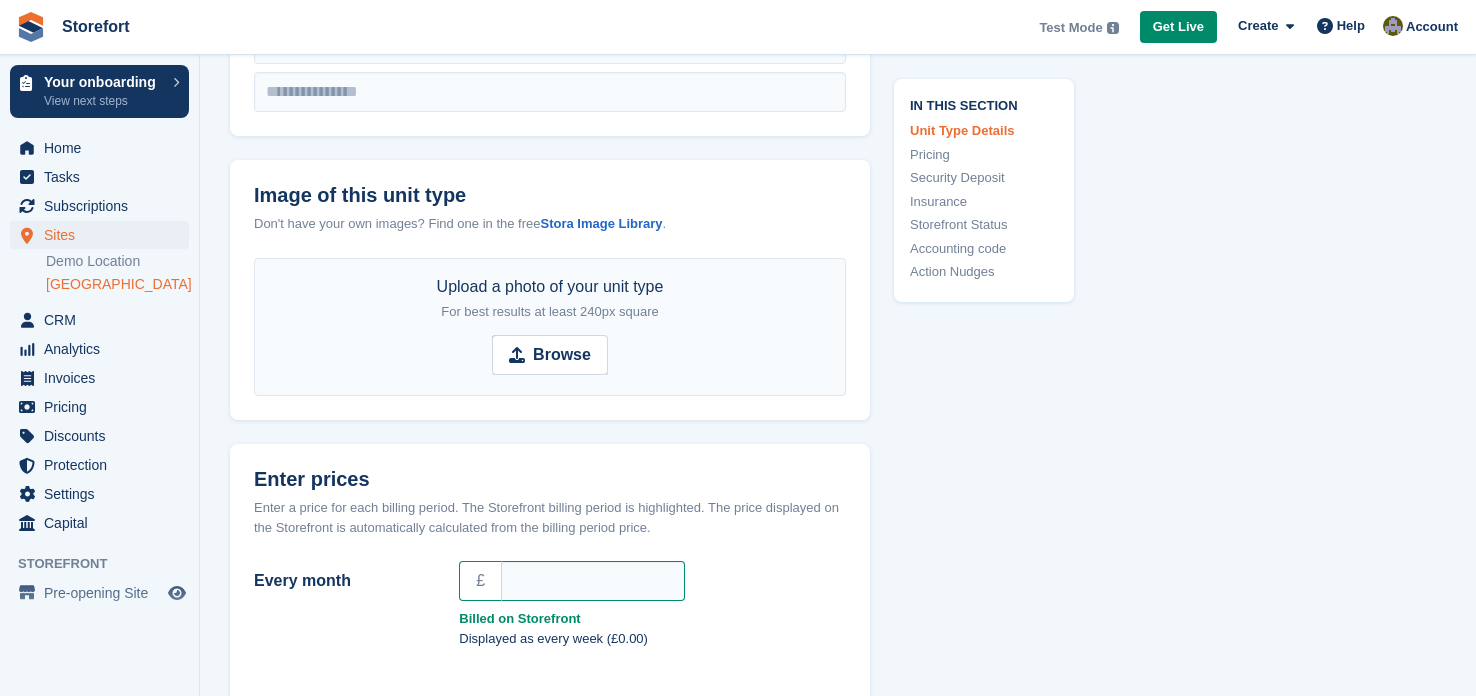 scroll, scrollTop: 1039, scrollLeft: 0, axis: vertical 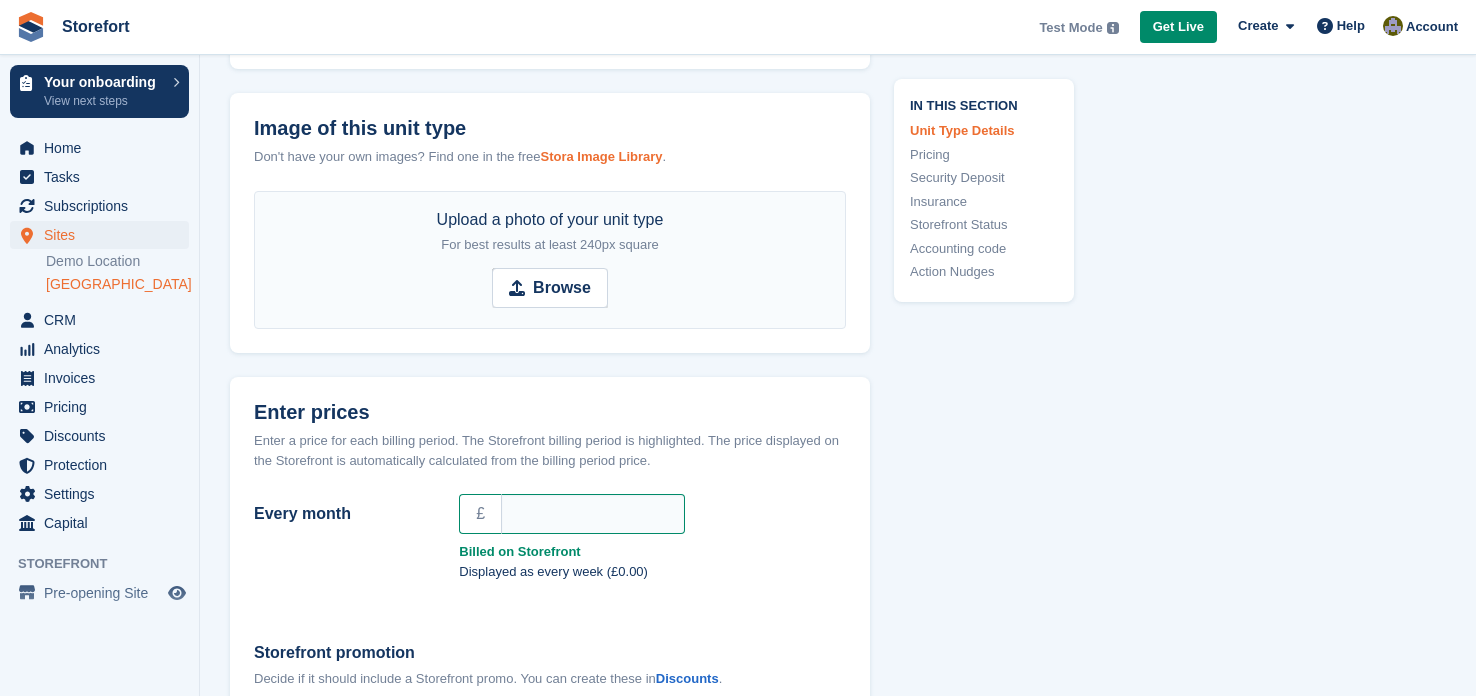 click on "Stora Image Library" at bounding box center (601, 156) 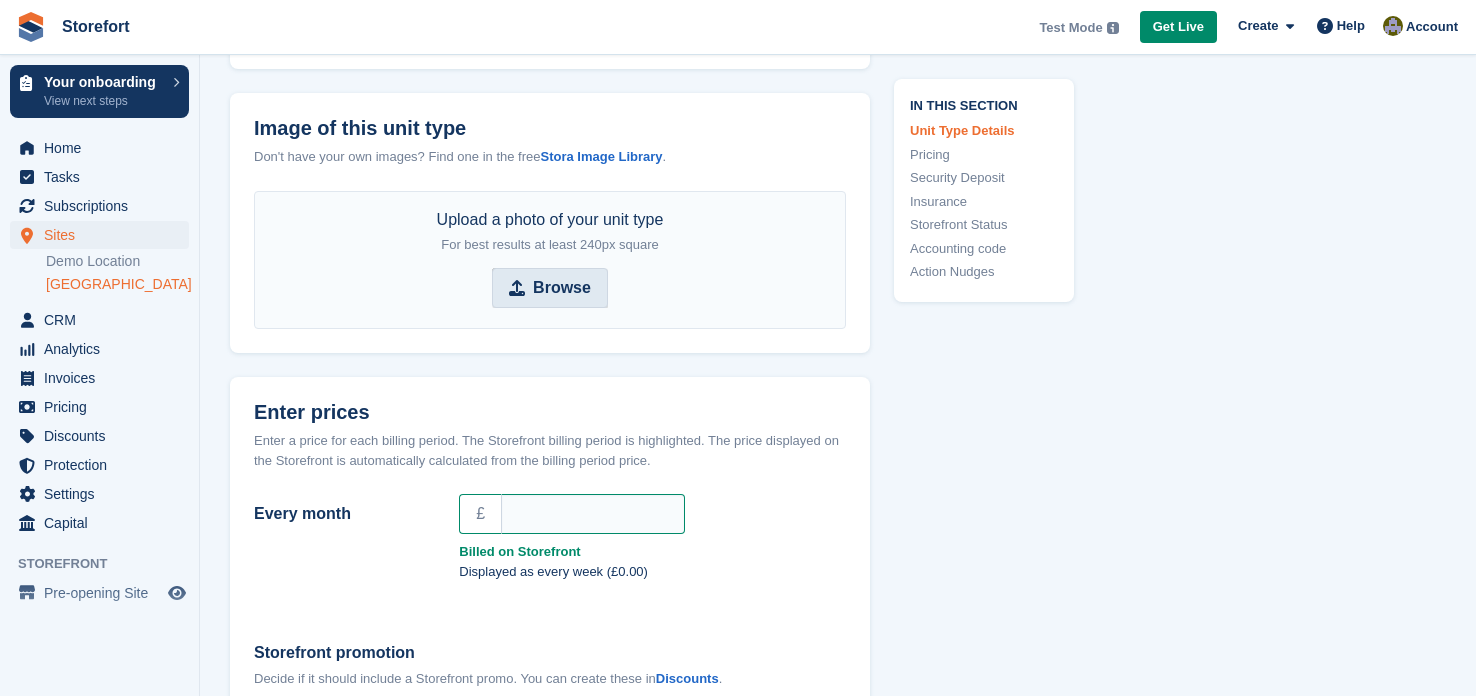 click on "Browse" at bounding box center (562, 288) 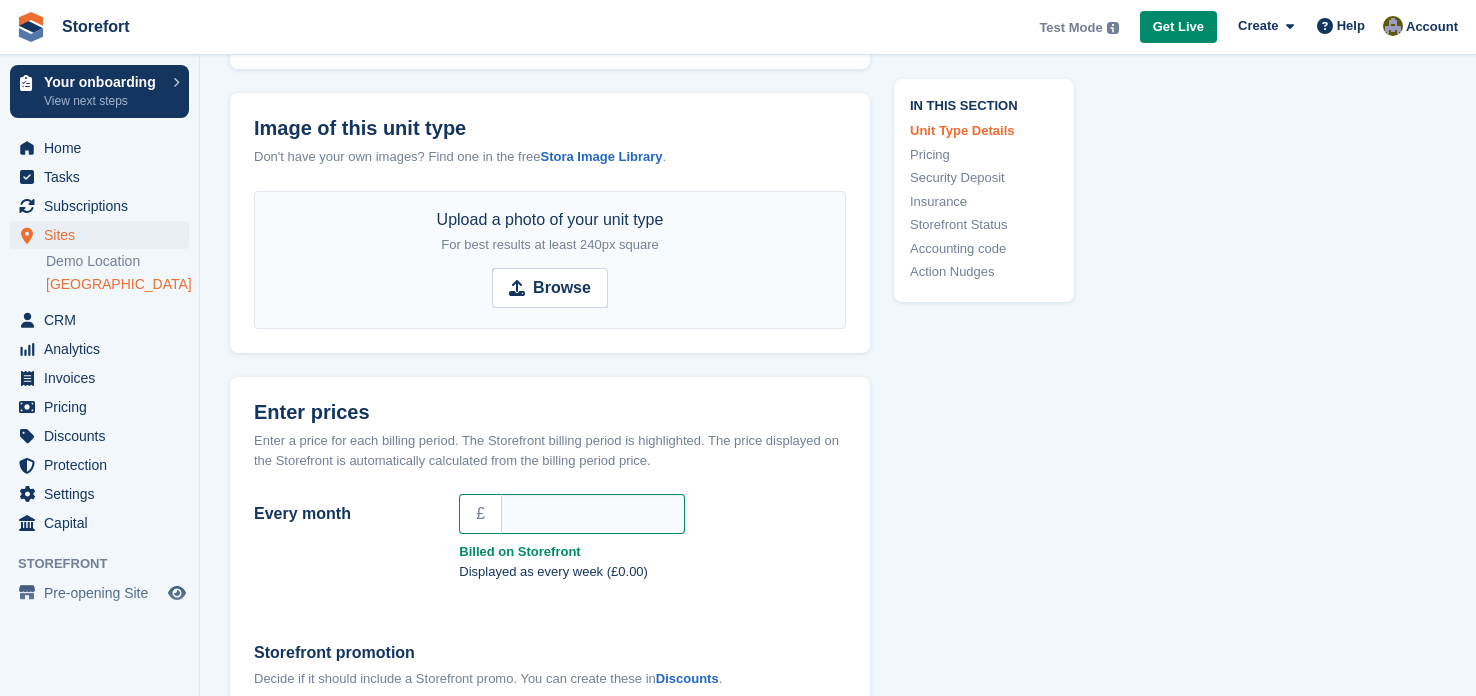 type on "**********" 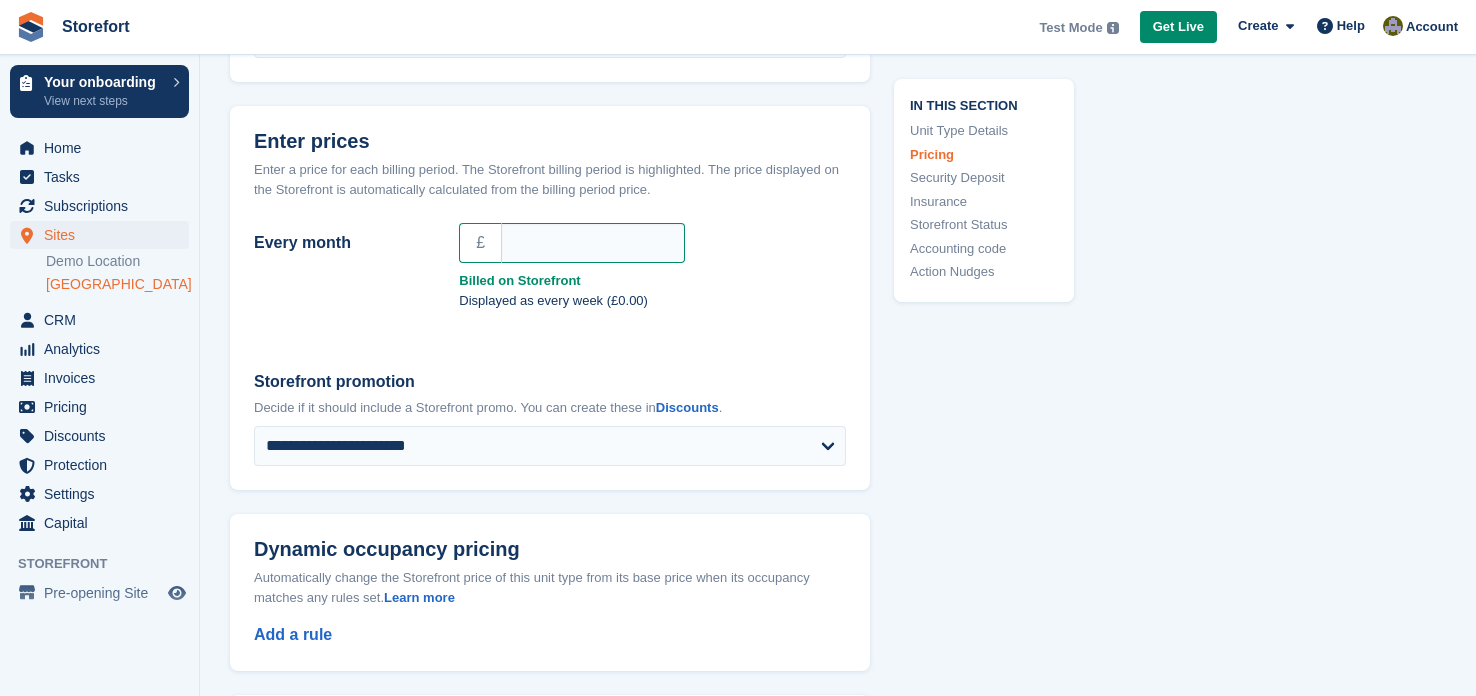 scroll, scrollTop: 1319, scrollLeft: 0, axis: vertical 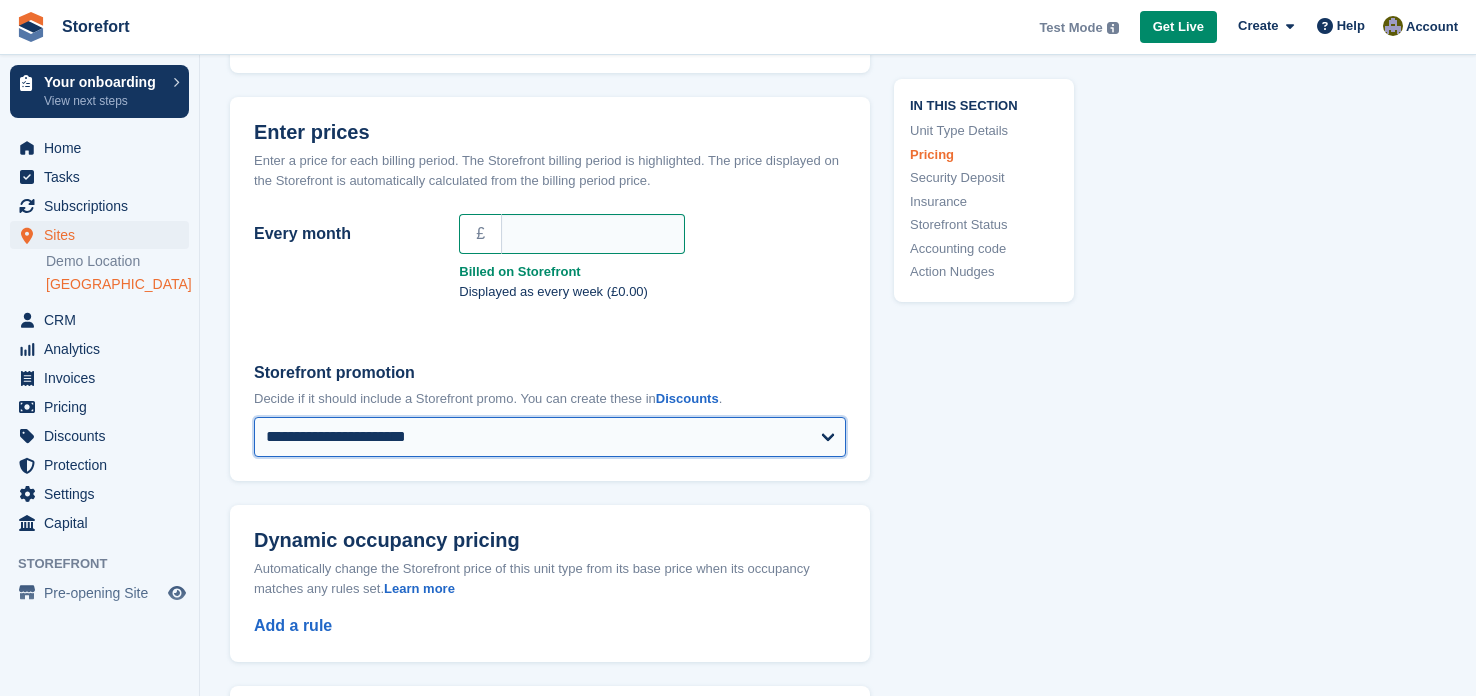 click on "**********" at bounding box center [550, 437] 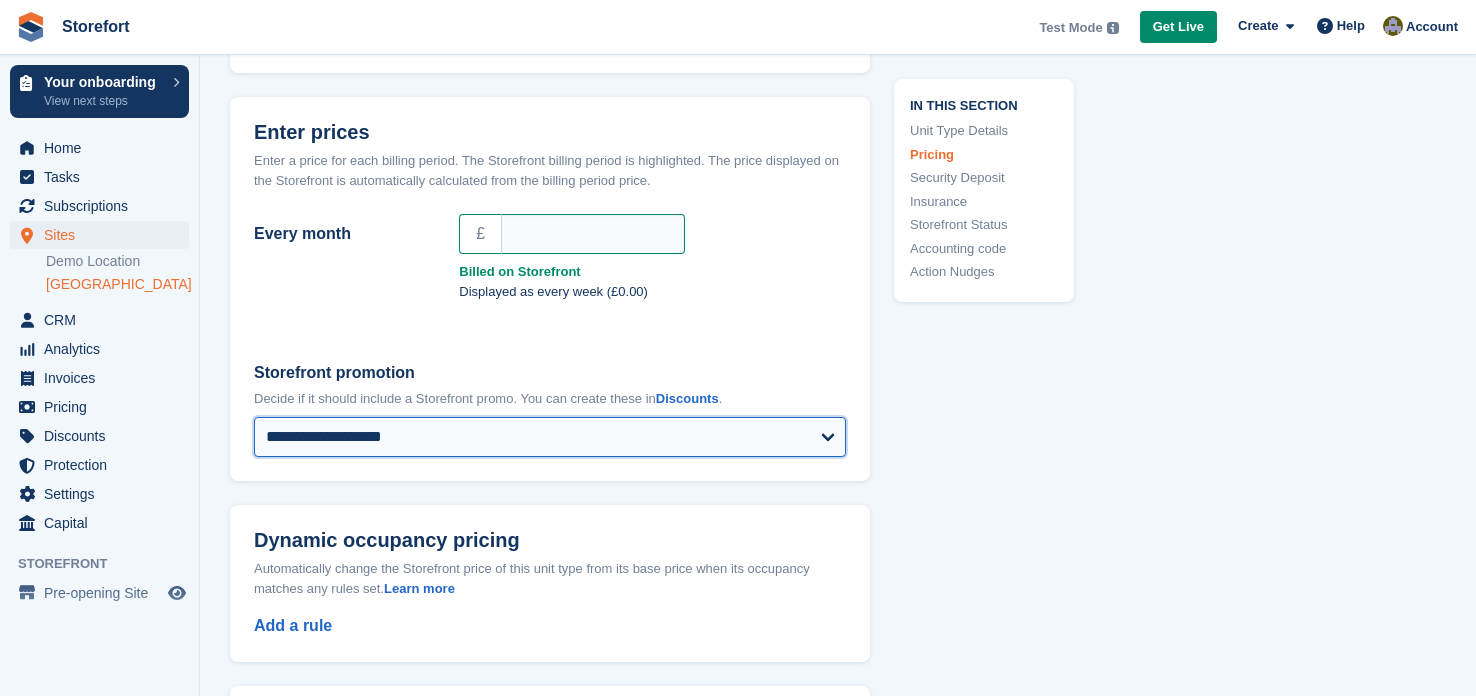 click on "**********" at bounding box center (550, 437) 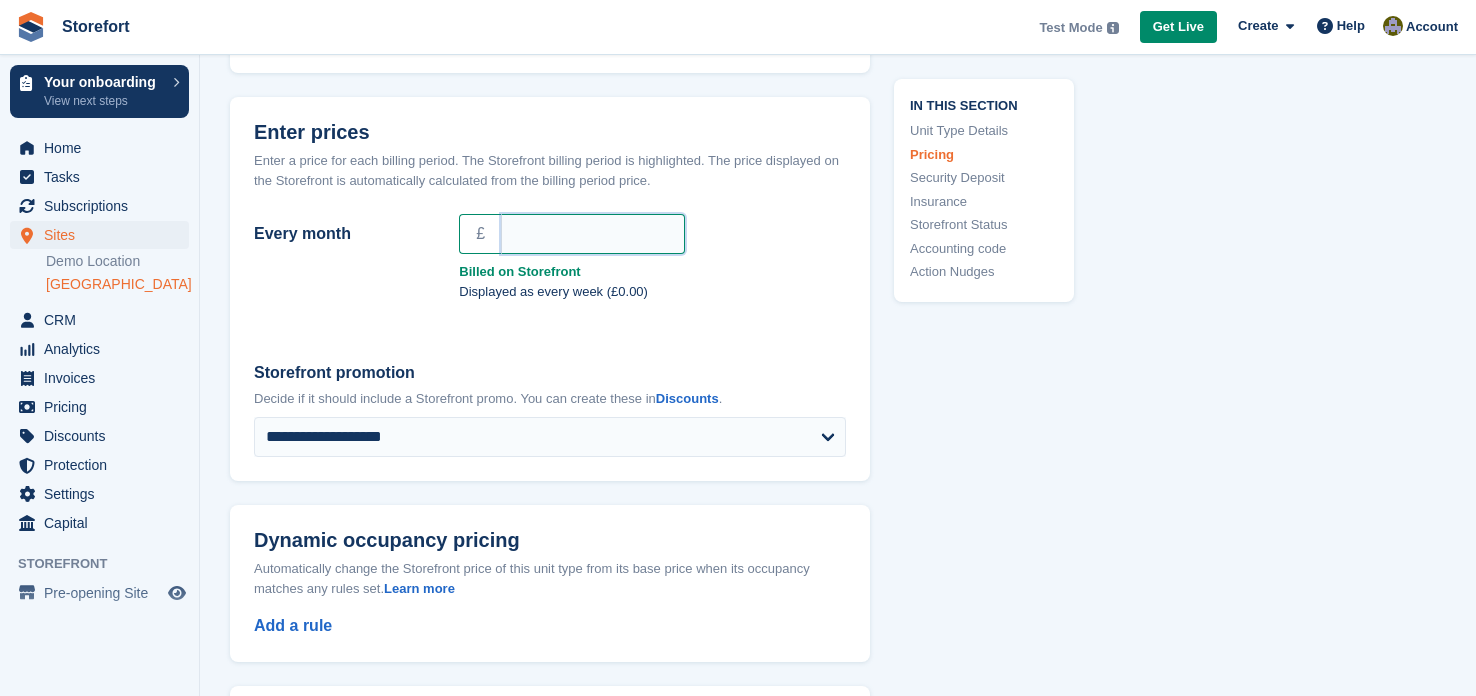click on "Every month" at bounding box center (593, 234) 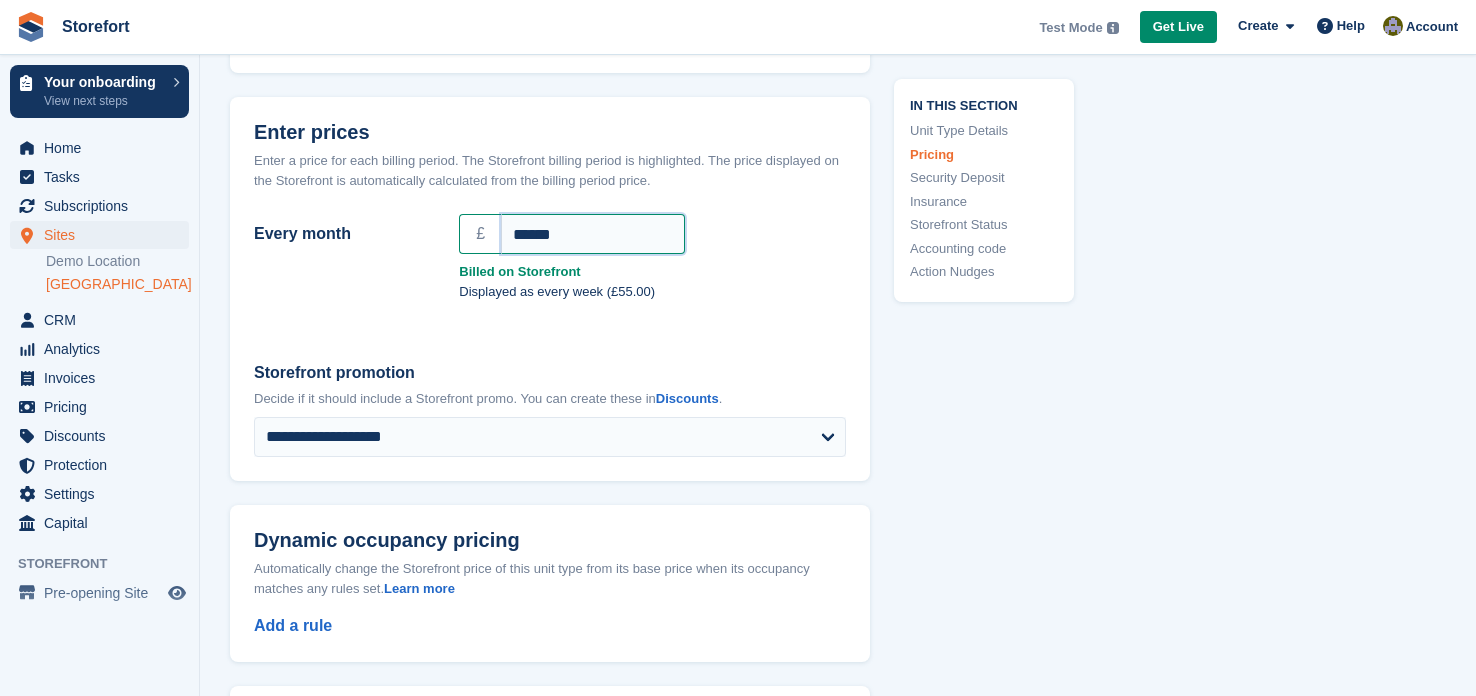 type on "******" 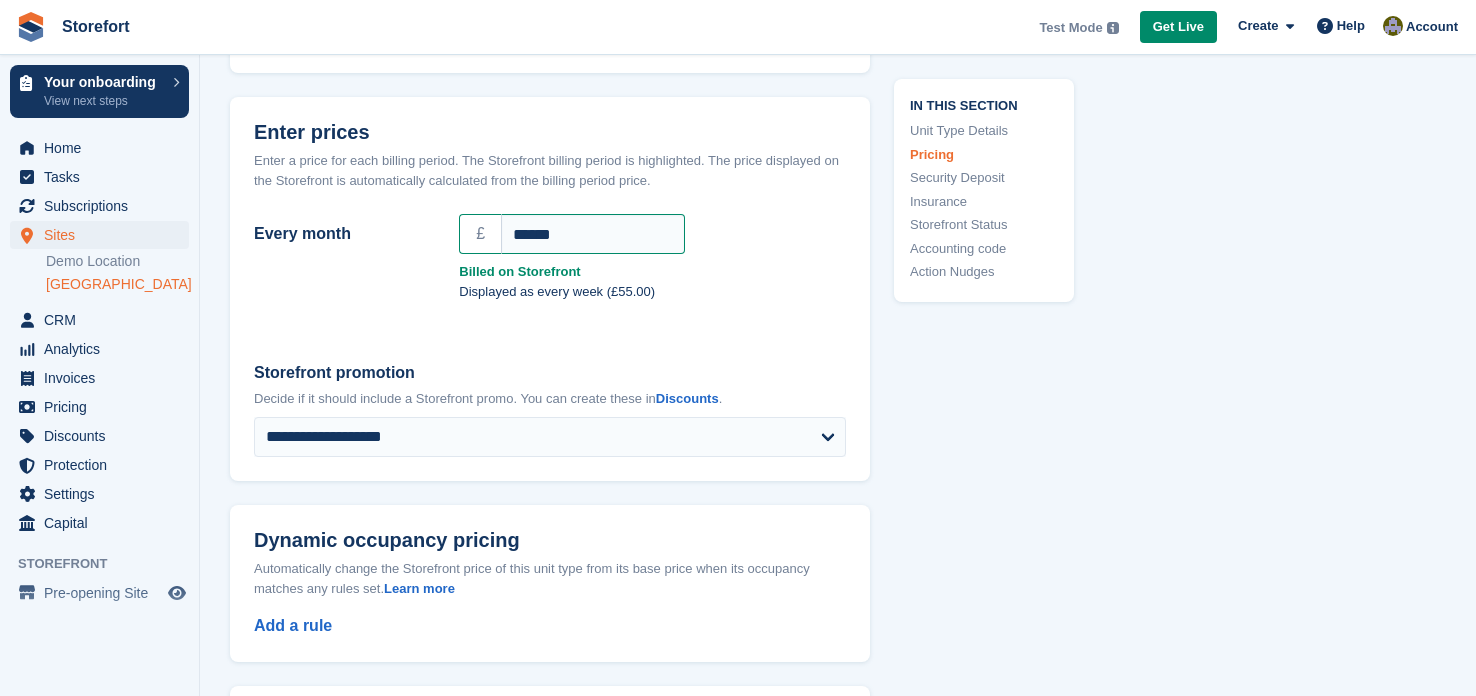 click on "**********" at bounding box center (550, 409) 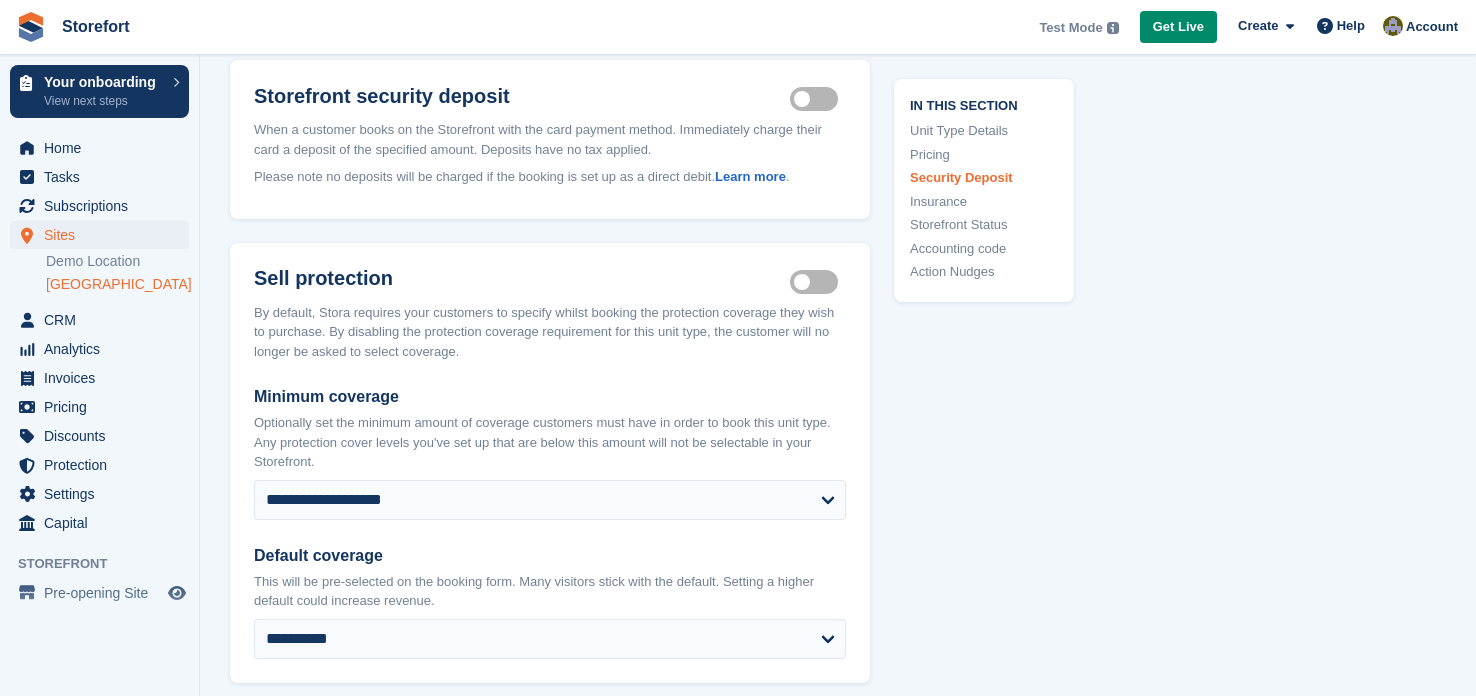 scroll, scrollTop: 1998, scrollLeft: 0, axis: vertical 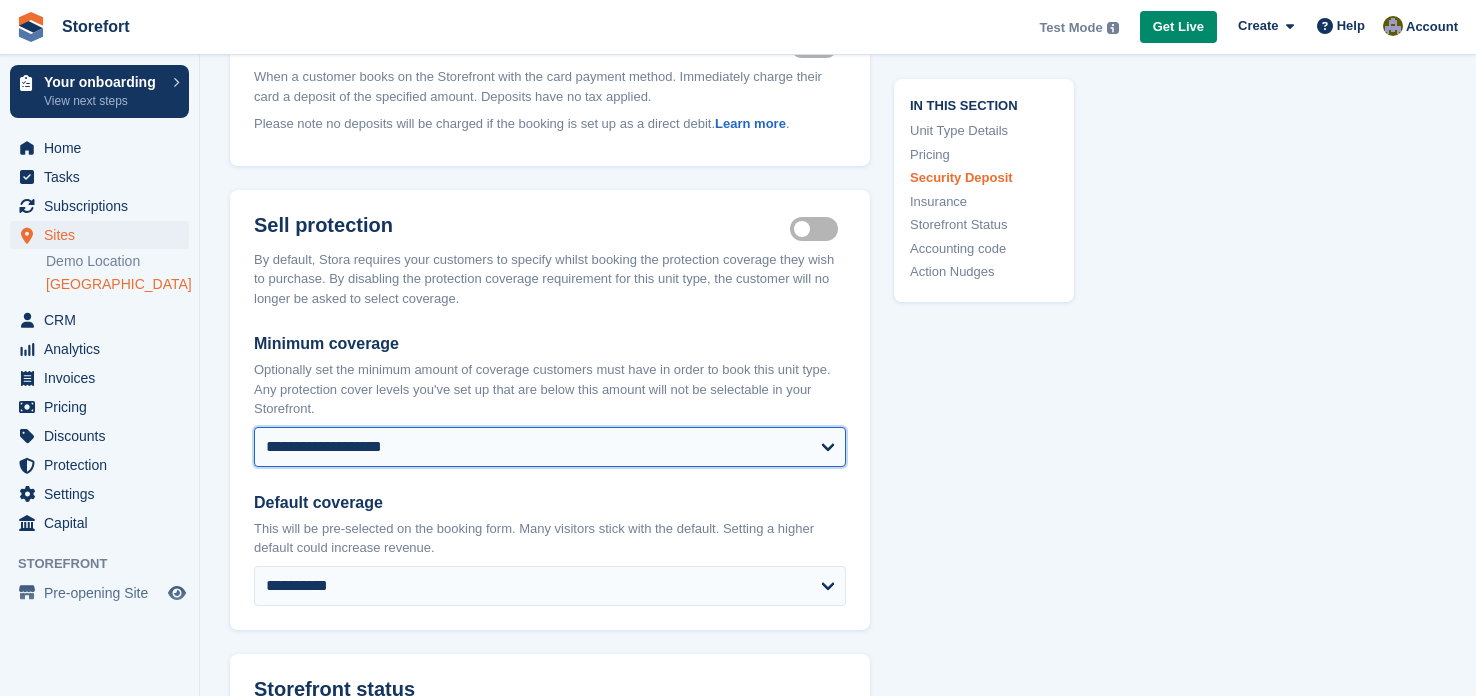 click on "**********" at bounding box center (550, 447) 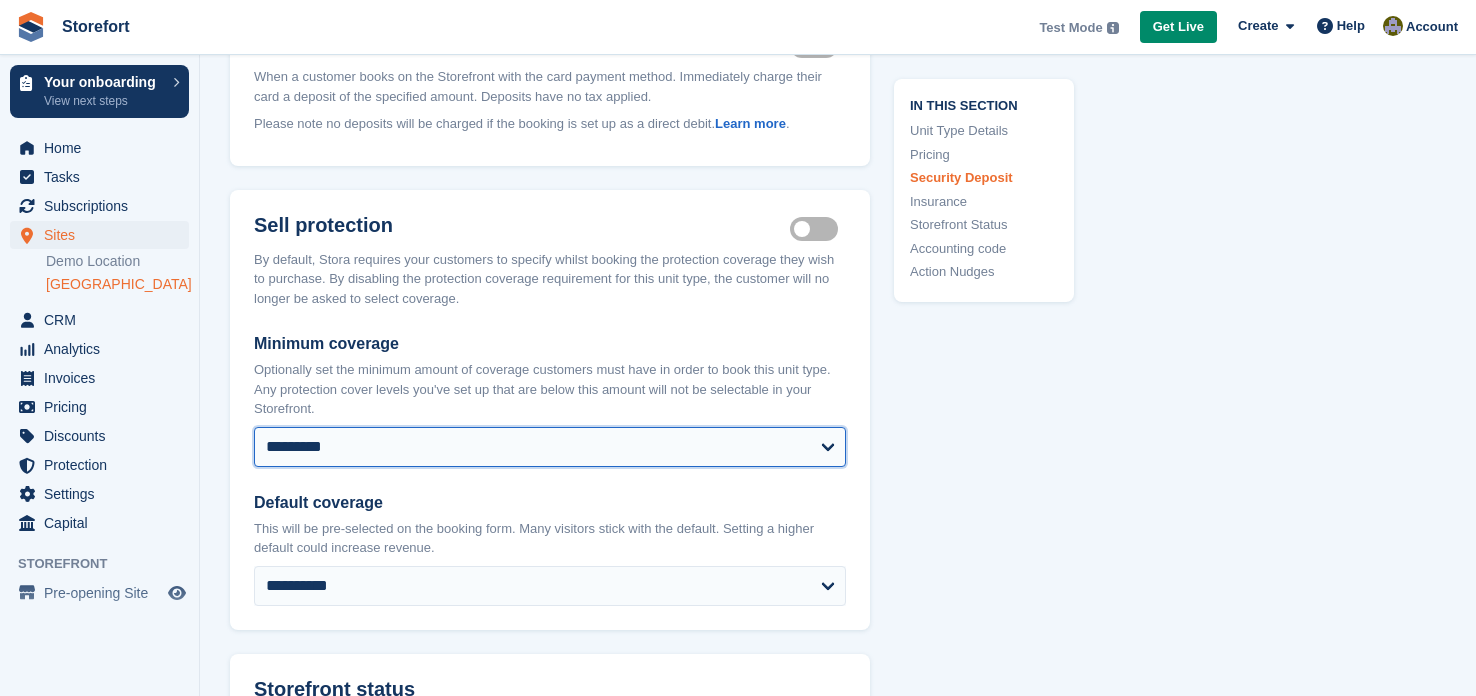 click on "**********" at bounding box center [550, 447] 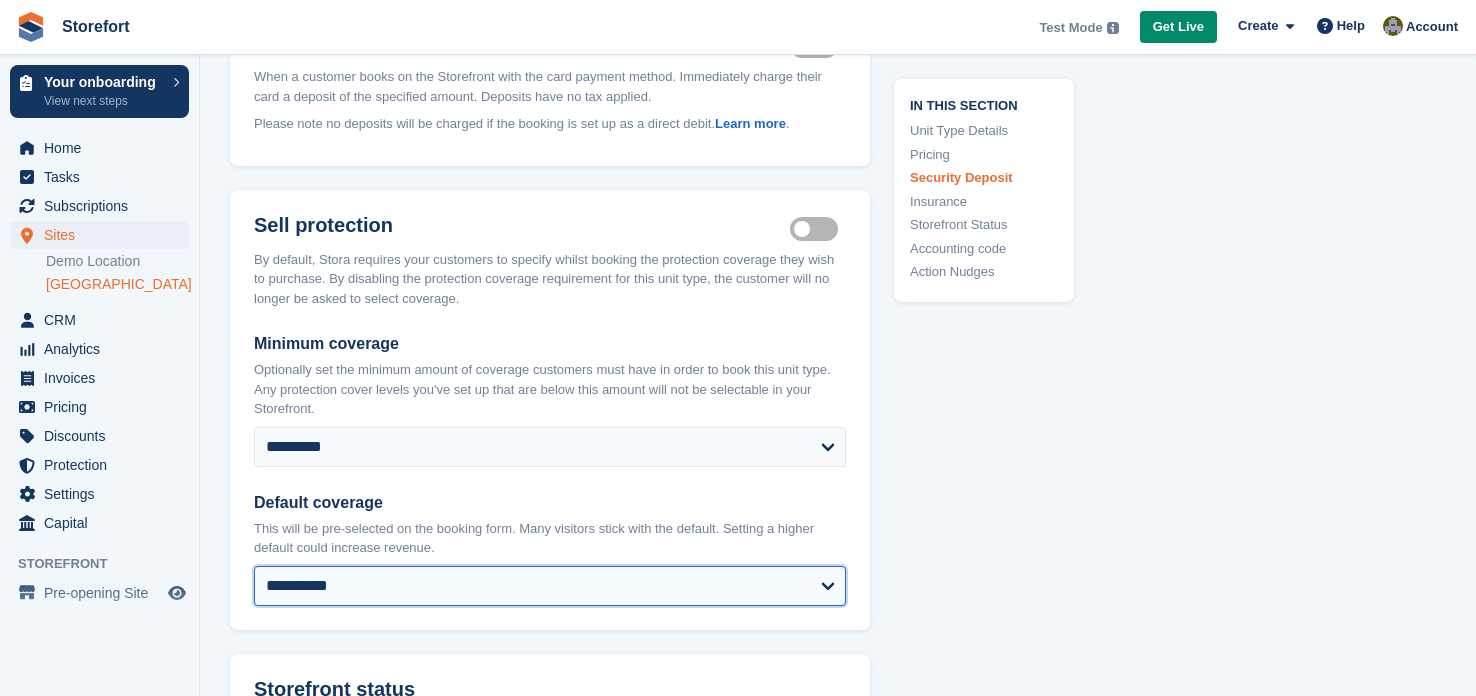 click on "**********" at bounding box center (550, 586) 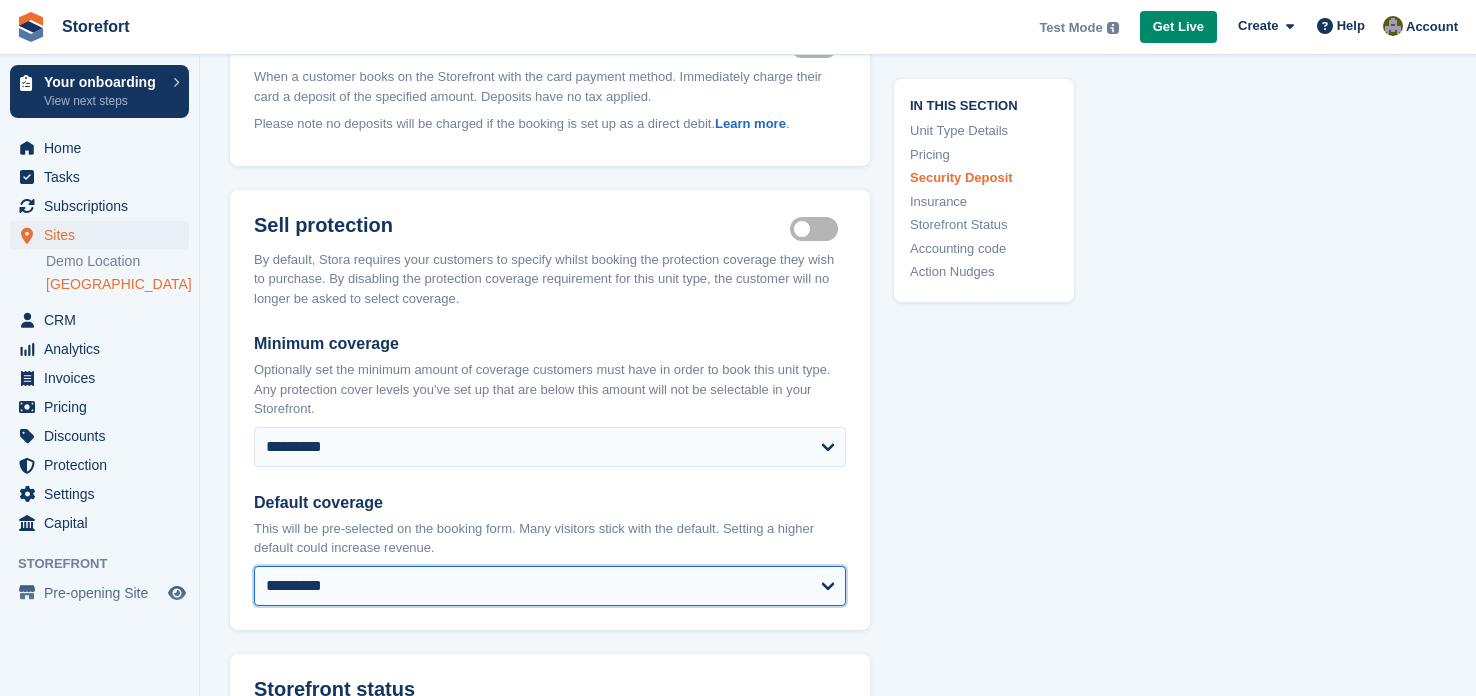 click on "**********" at bounding box center (550, 586) 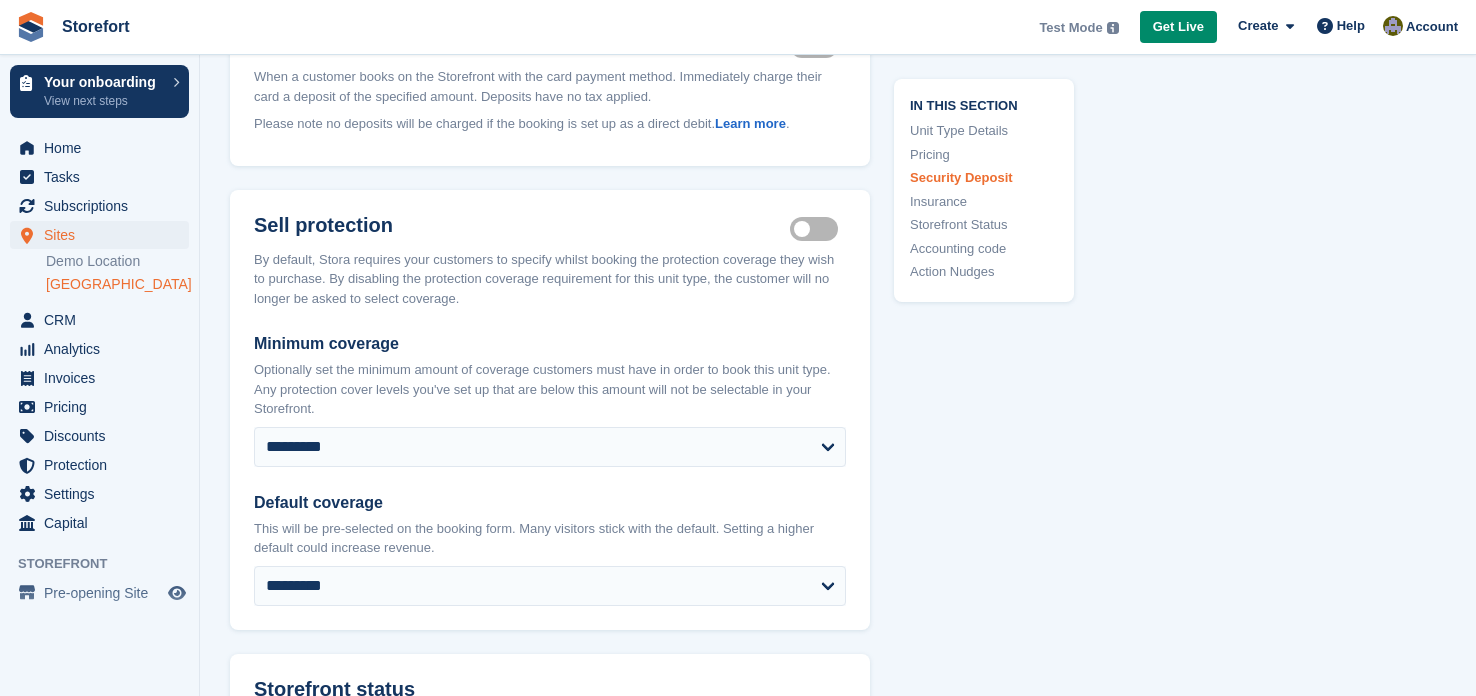 click on "Optionally set the minimum amount of coverage customers must have in order to book this unit type. Any protection cover levels you've set up that are below this amount will not be selectable in your Storefront." at bounding box center (550, 389) 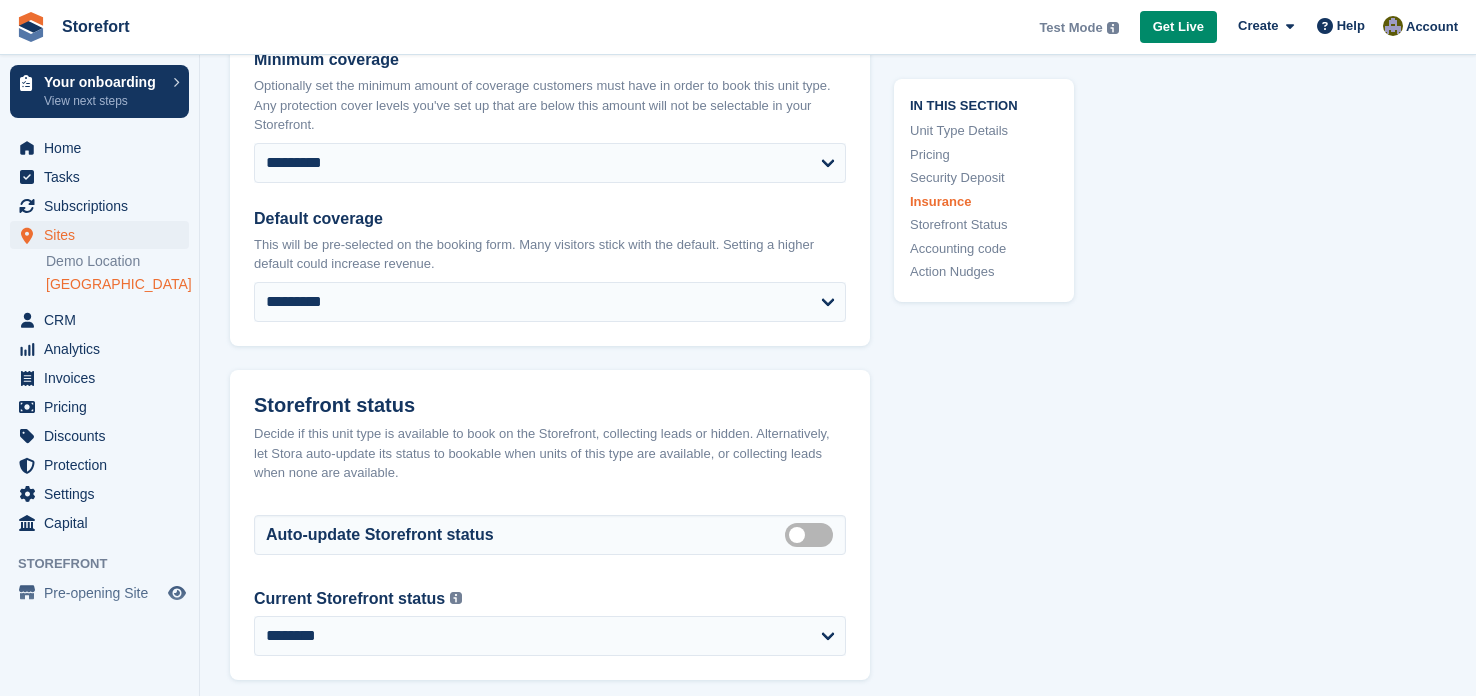 scroll, scrollTop: 2278, scrollLeft: 0, axis: vertical 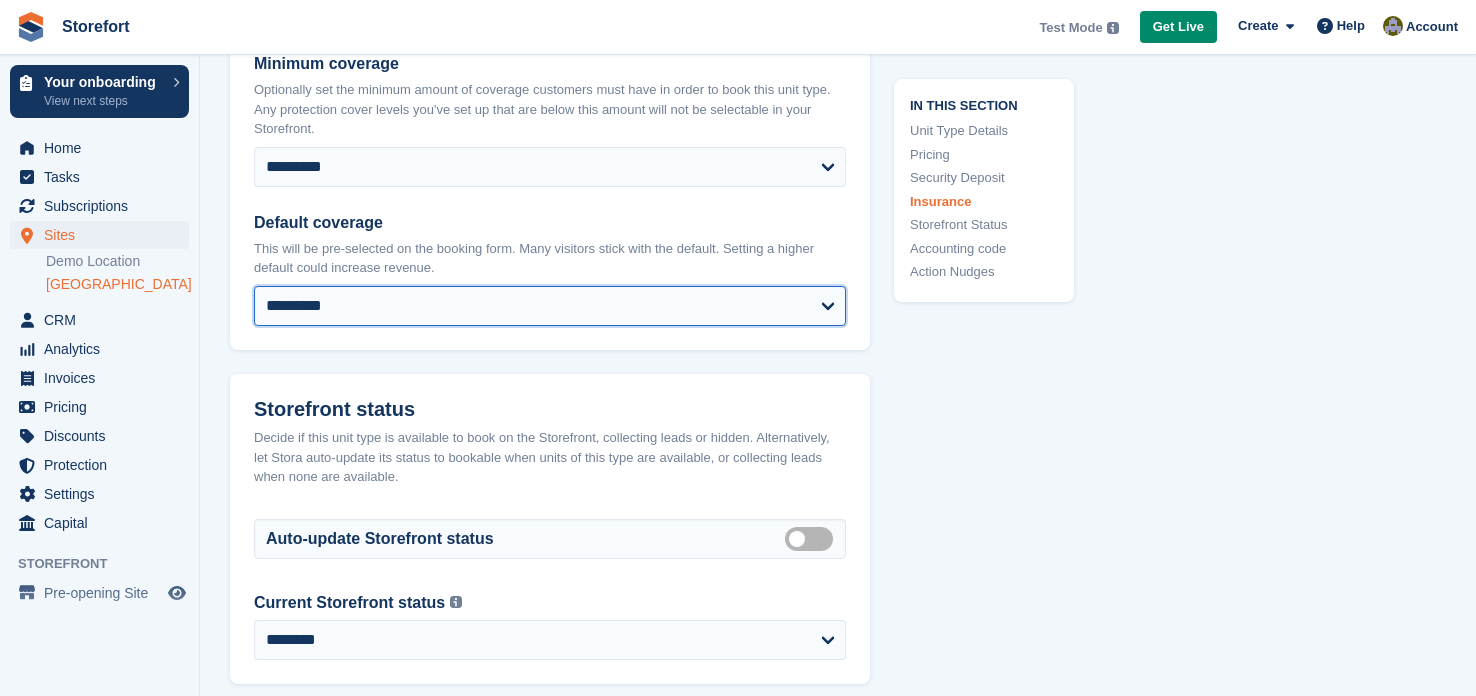 click on "**********" at bounding box center [550, 306] 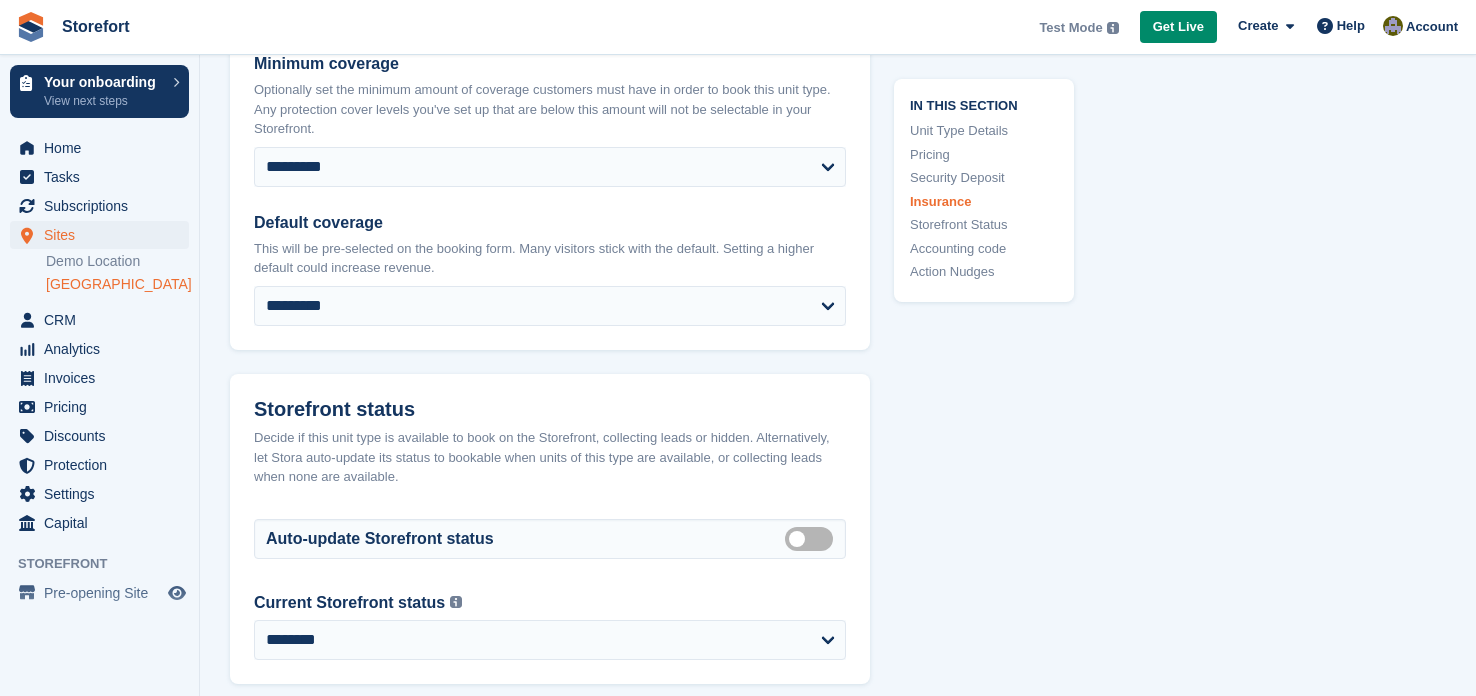 click on "This will be pre-selected on the booking form. Many visitors stick with the default. Setting a higher default could increase revenue." at bounding box center [550, 258] 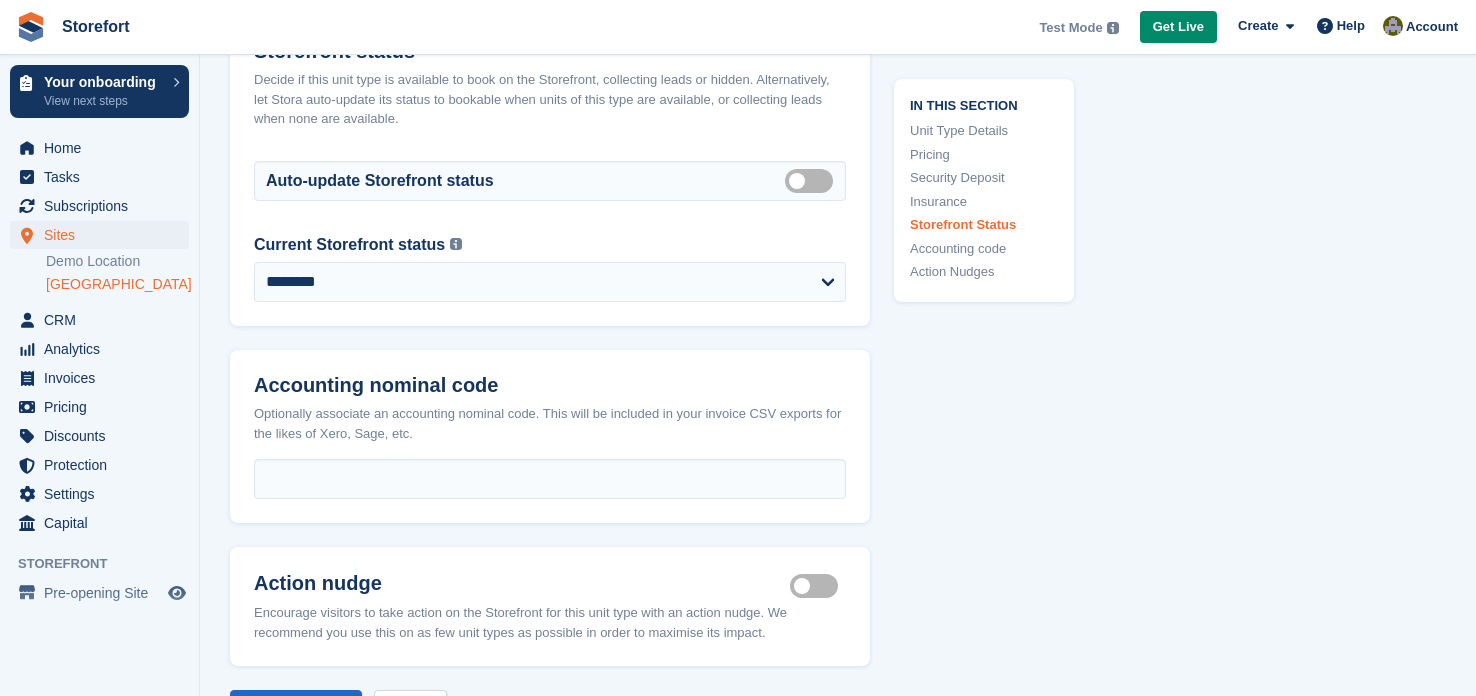 scroll, scrollTop: 2638, scrollLeft: 0, axis: vertical 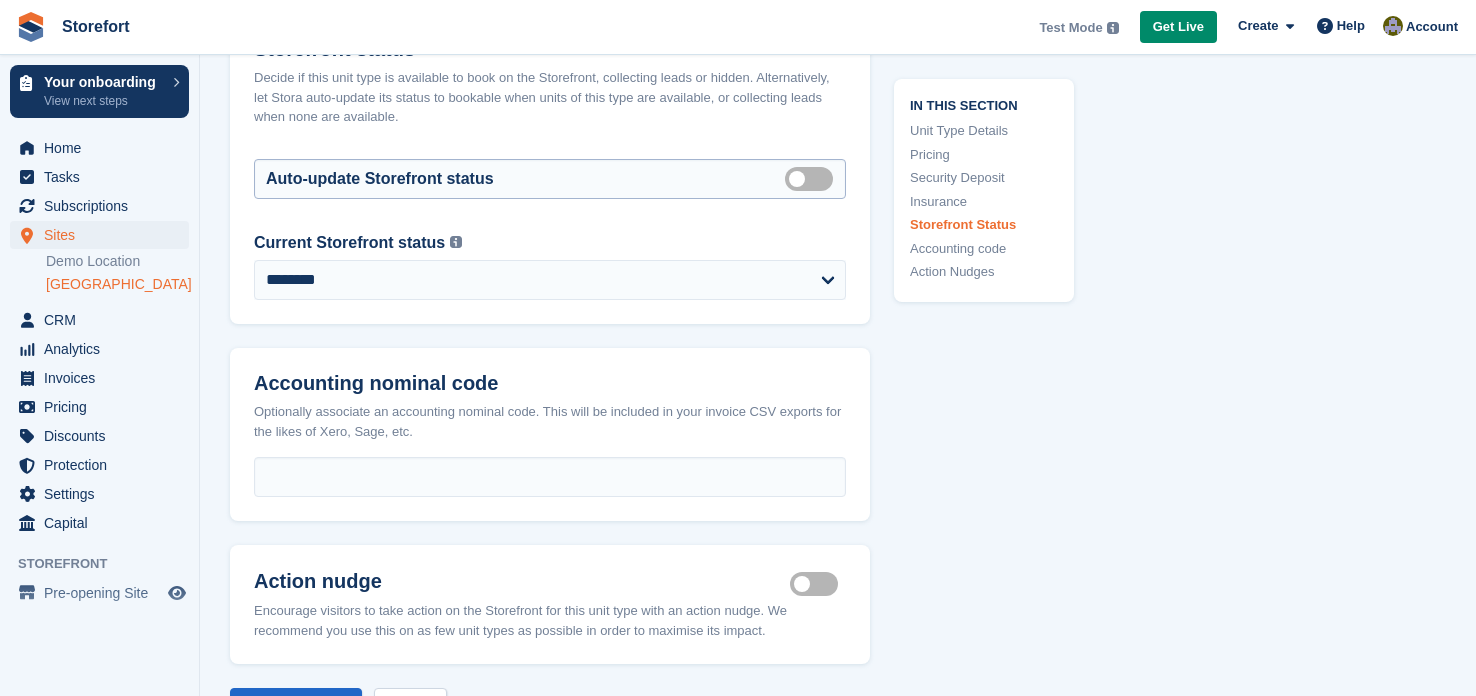 click on "Auto manage storefront status" at bounding box center [813, 178] 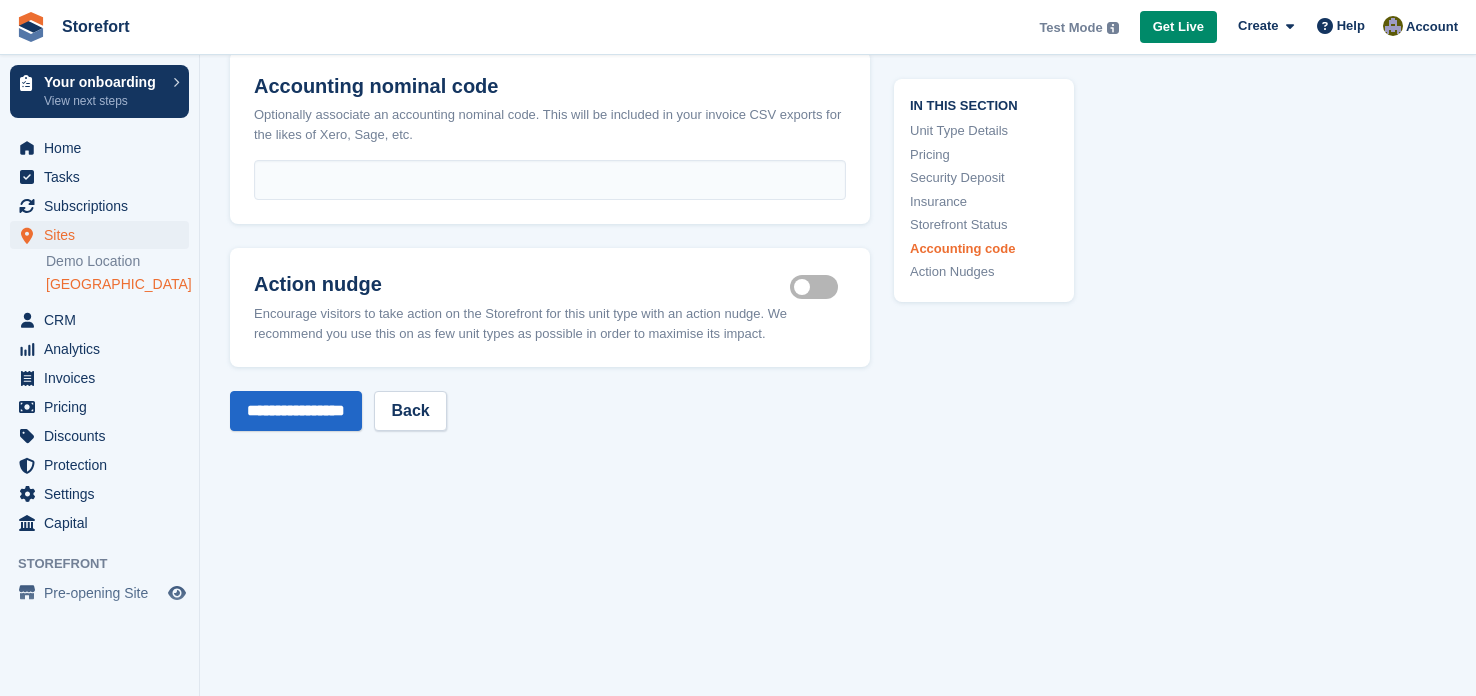 scroll, scrollTop: 3038, scrollLeft: 0, axis: vertical 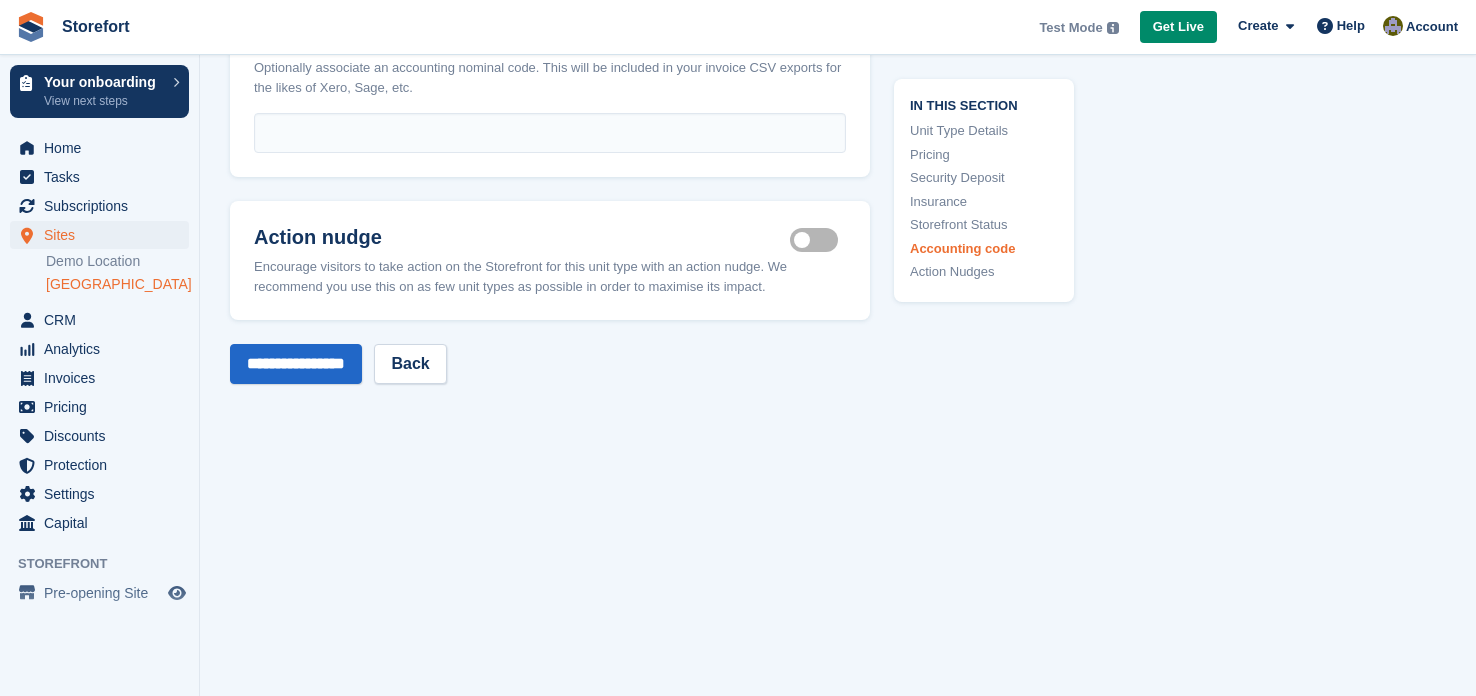 click on "Is active" at bounding box center (818, 240) 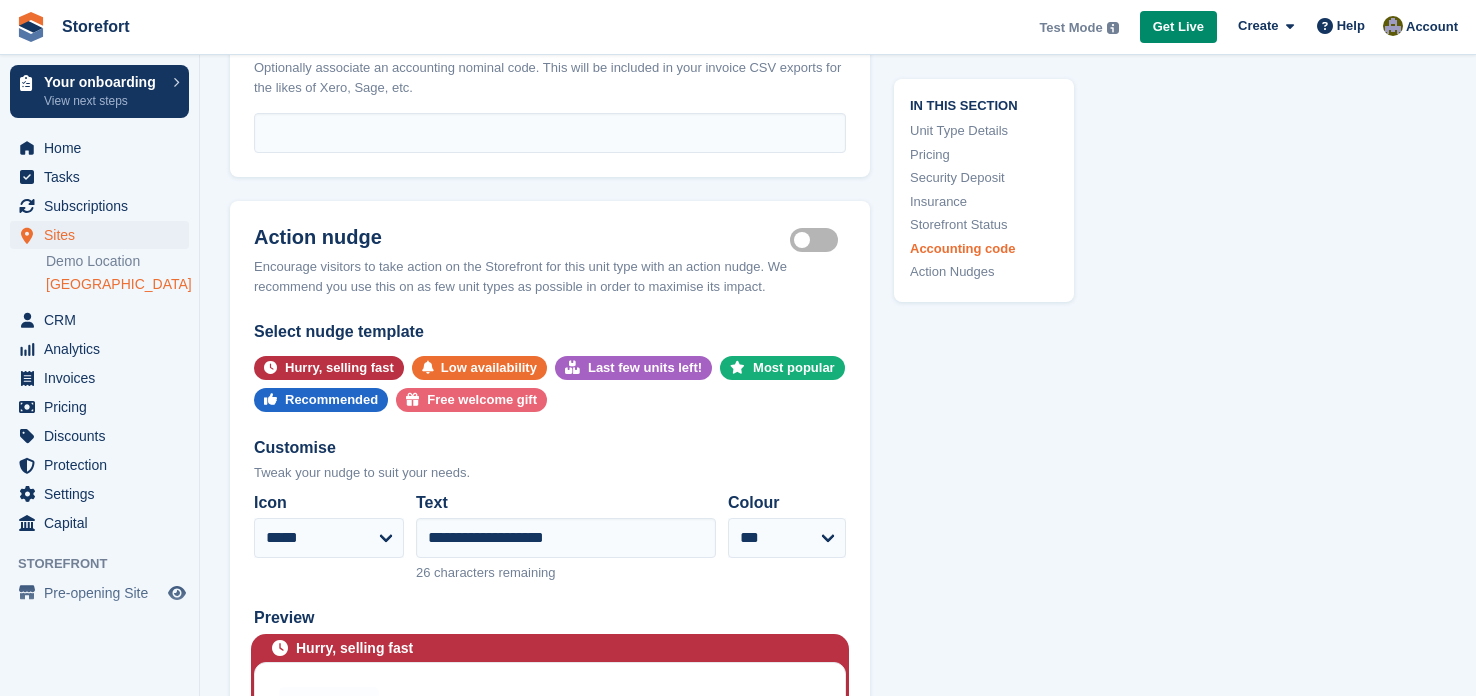 click on "Is active" at bounding box center (818, 240) 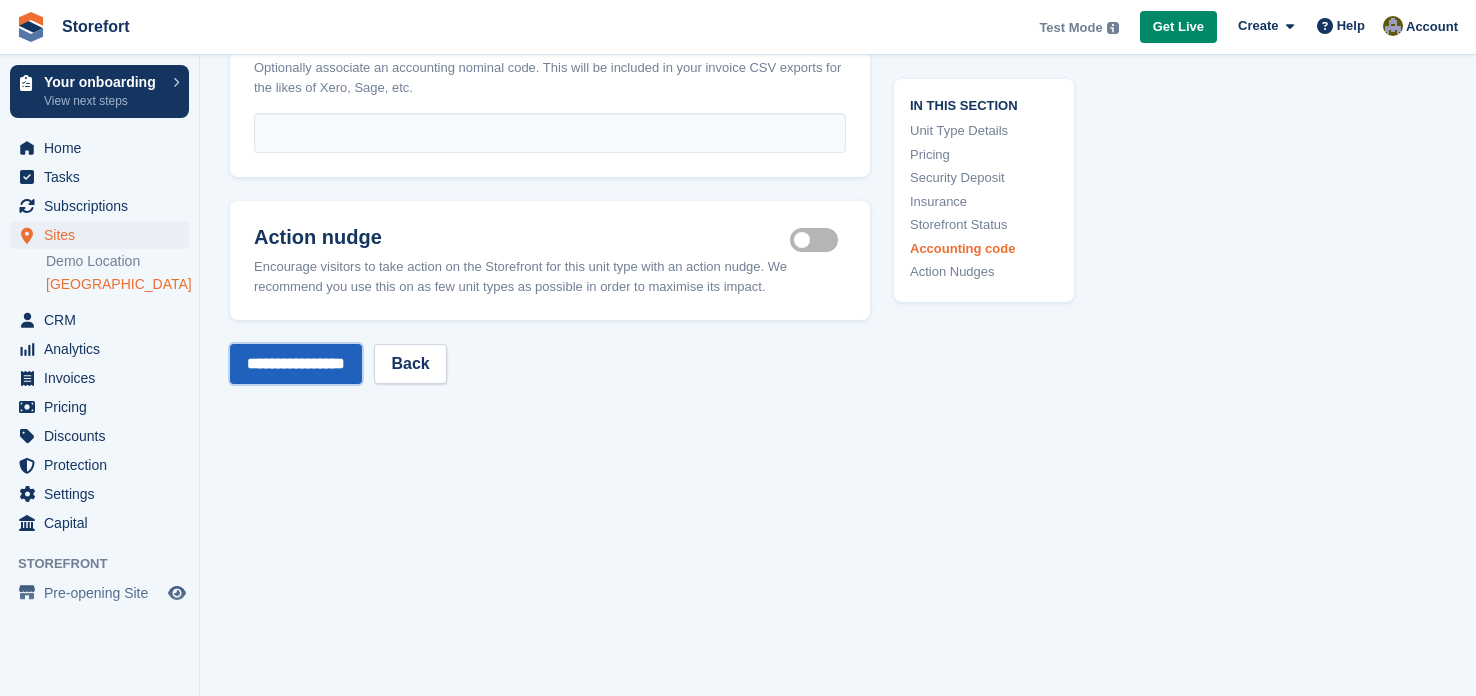 click on "**********" at bounding box center (296, 364) 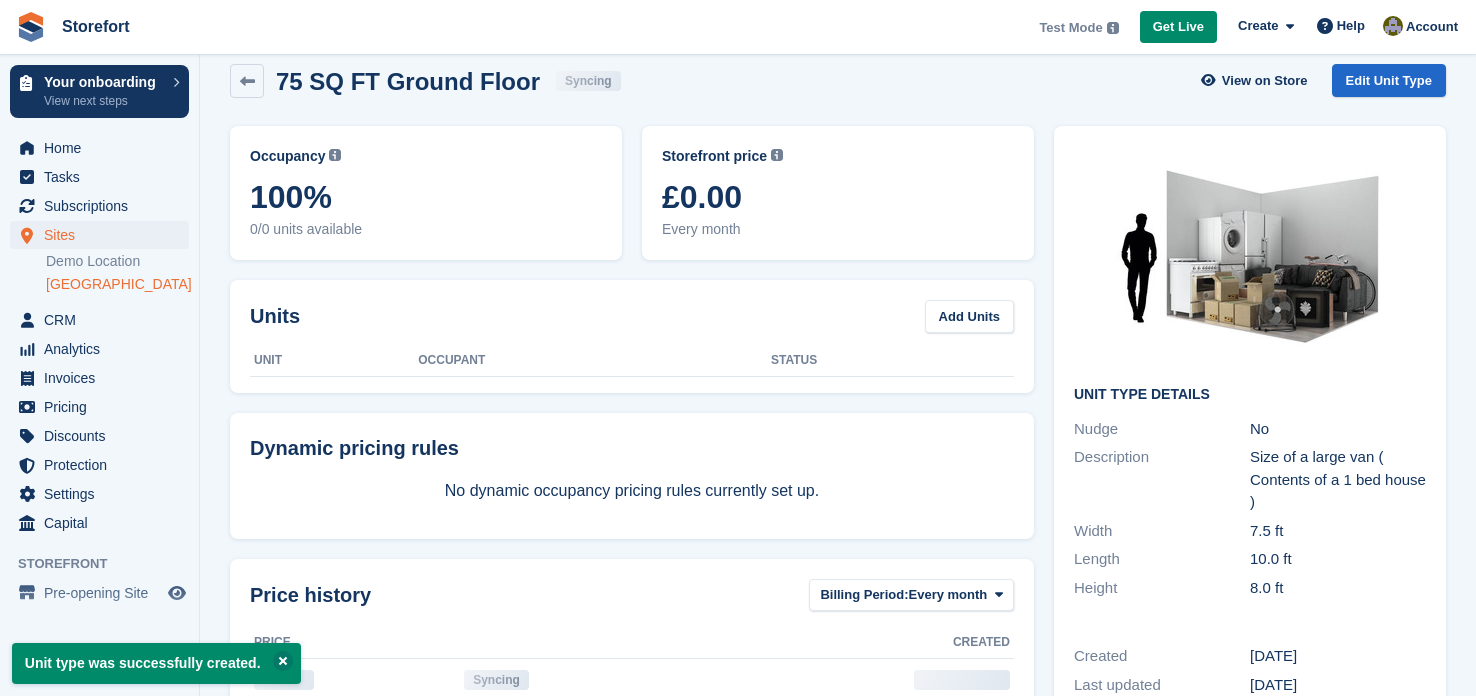 scroll, scrollTop: 0, scrollLeft: 0, axis: both 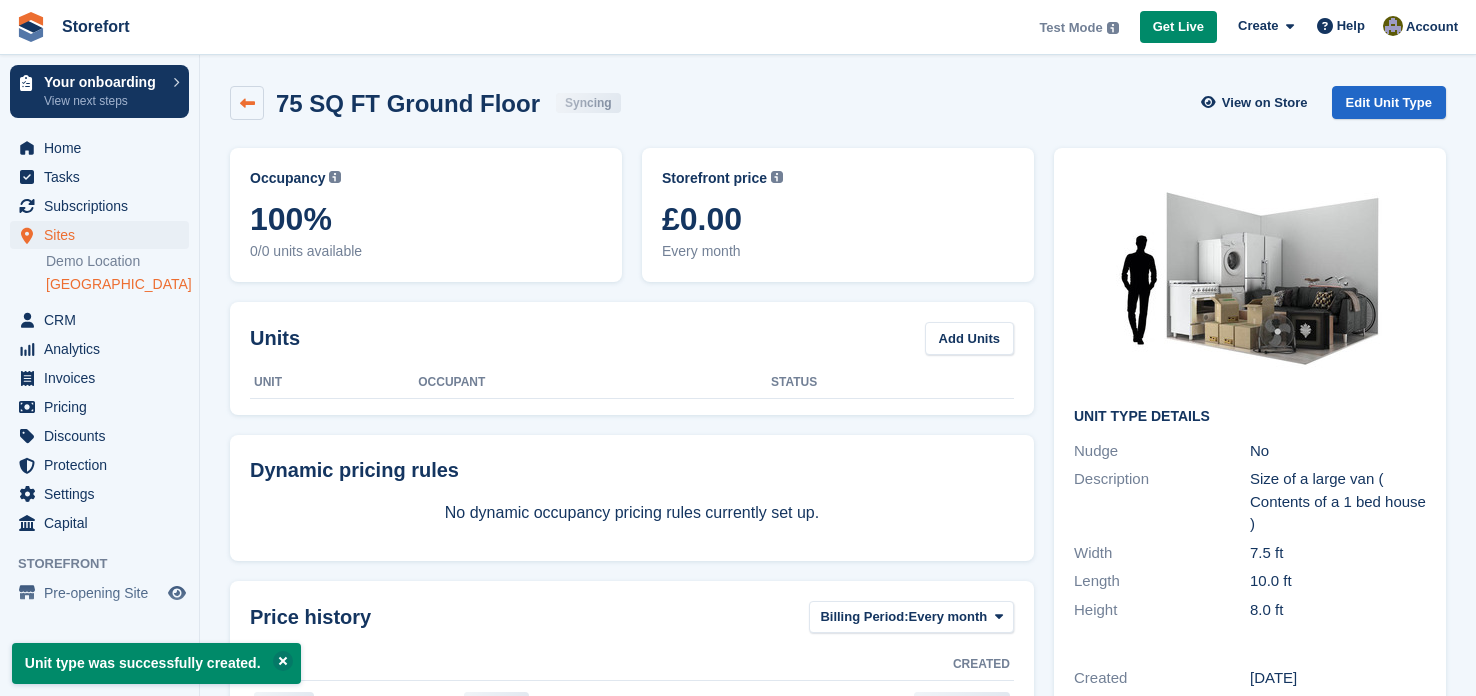 click at bounding box center (247, 103) 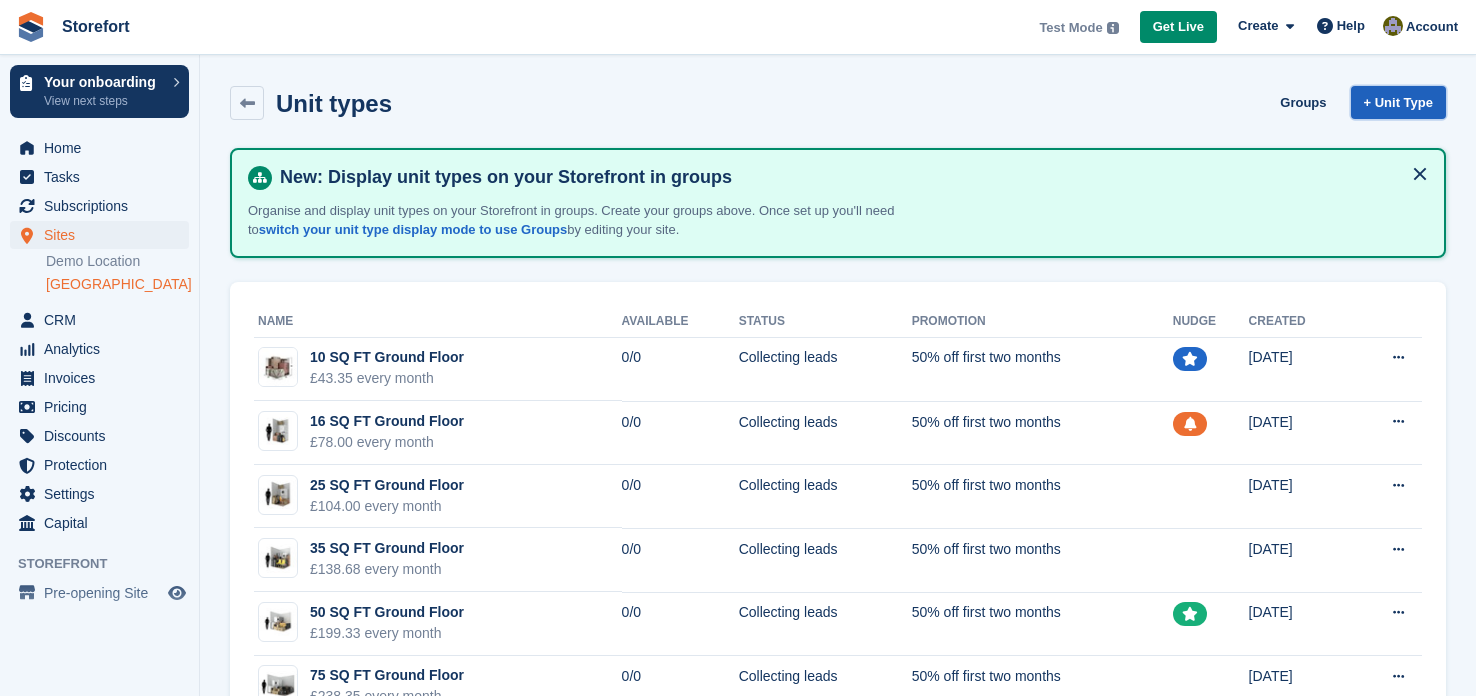 click on "+ Unit Type" at bounding box center [1398, 102] 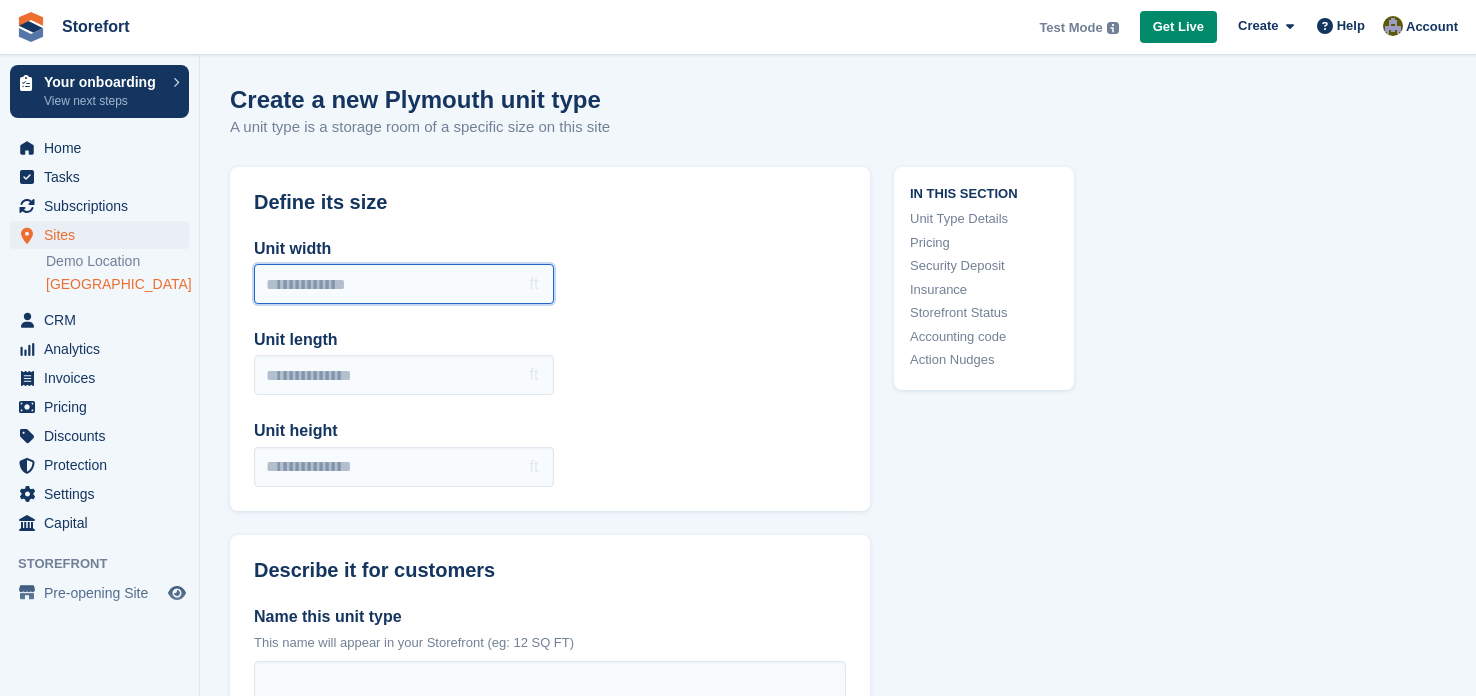 click on "Unit width" at bounding box center (404, 284) 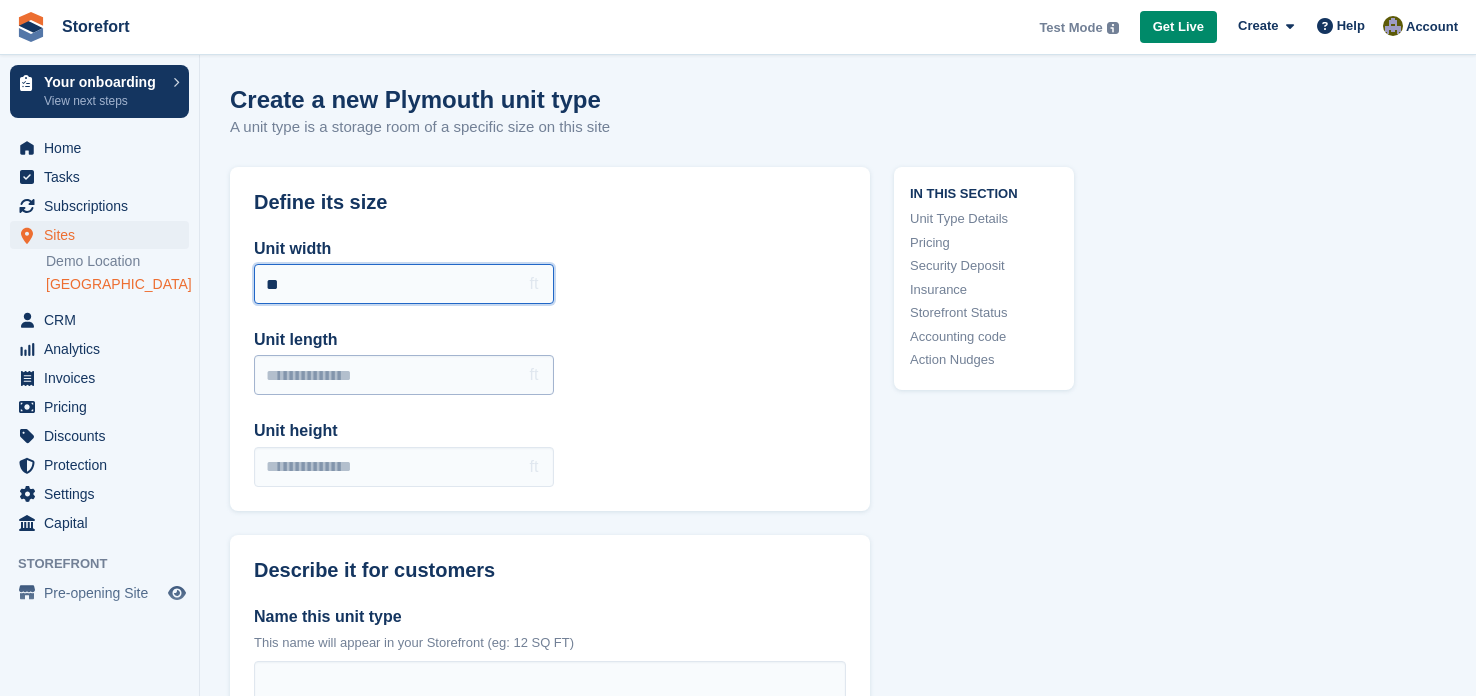 type on "**" 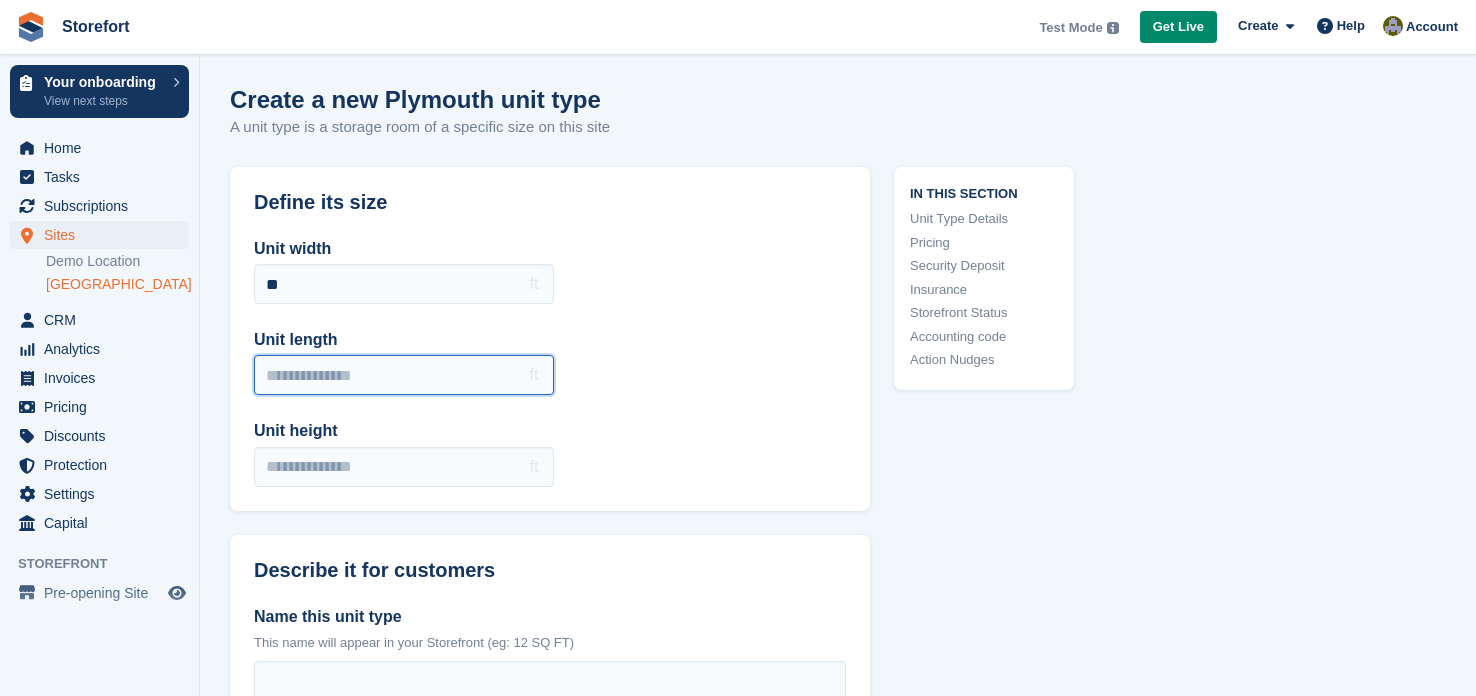 click on "Unit length" at bounding box center [404, 375] 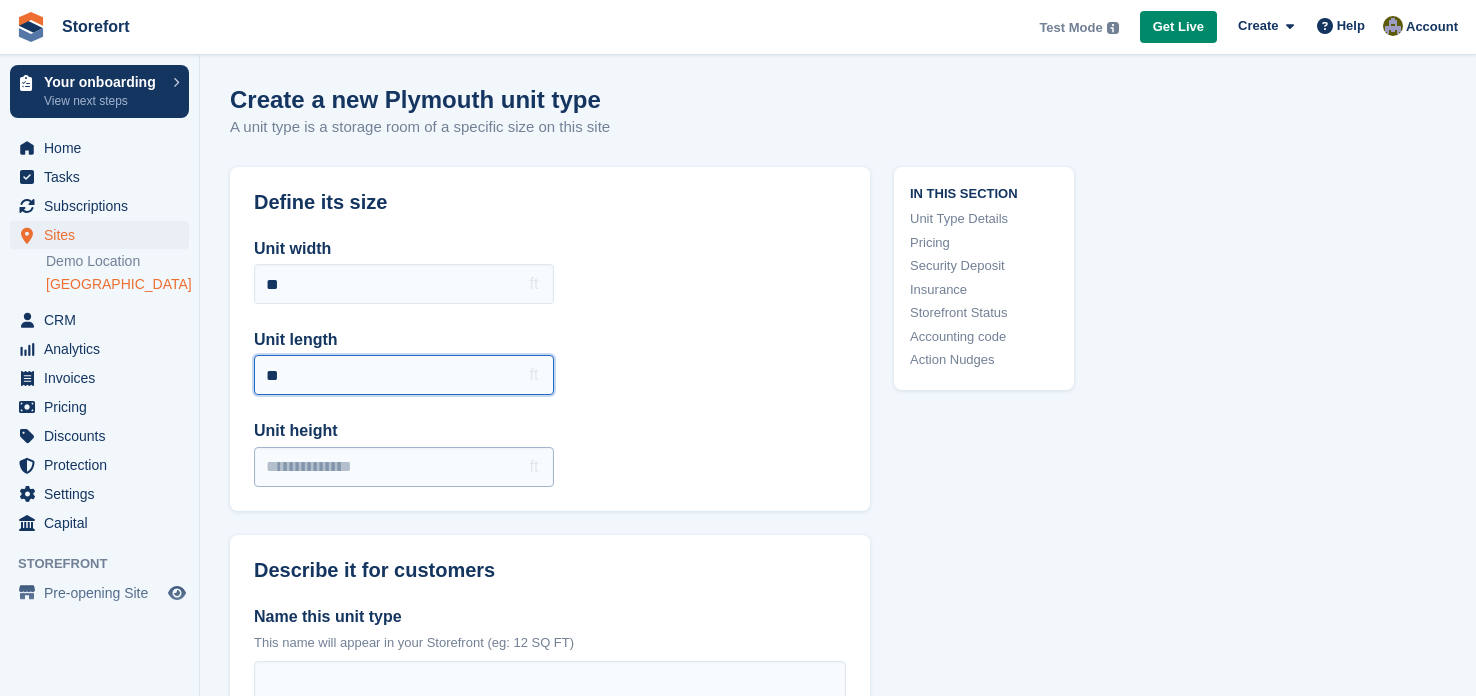 type on "**" 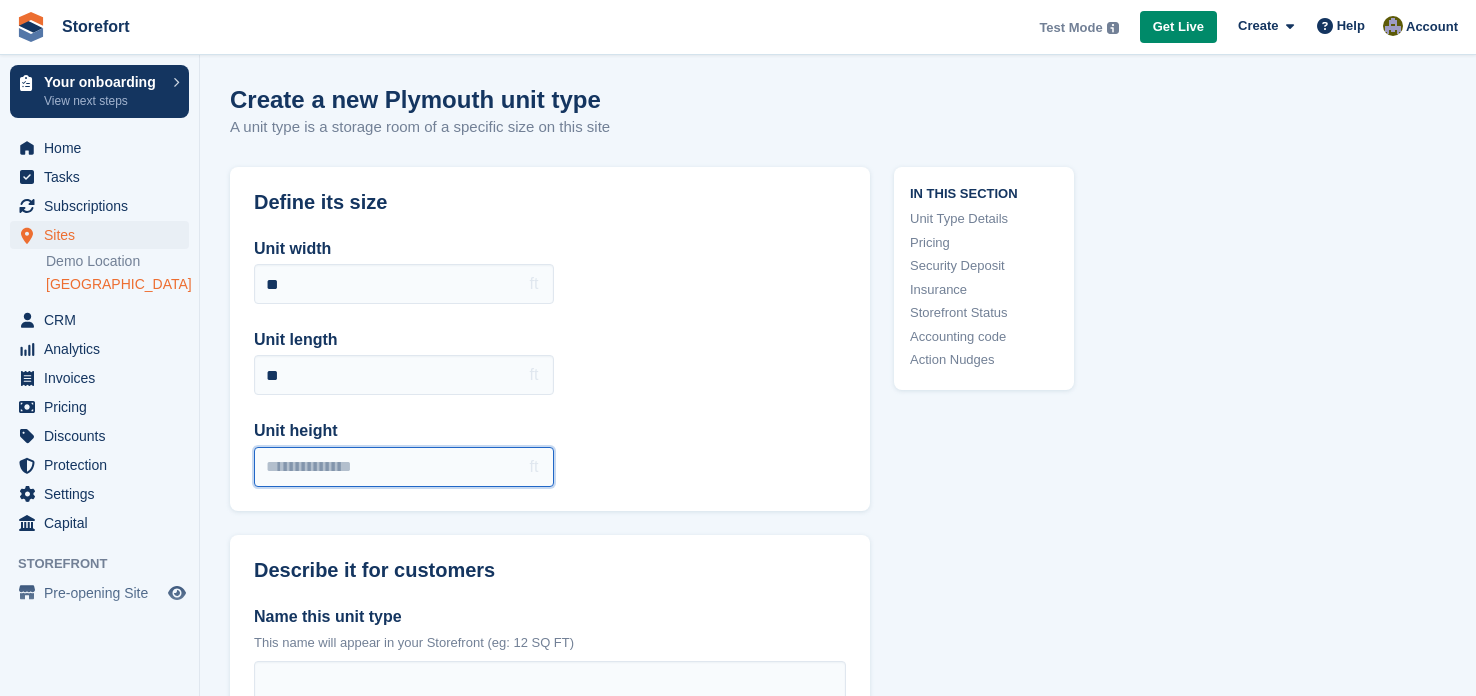 click on "Unit height" at bounding box center (404, 467) 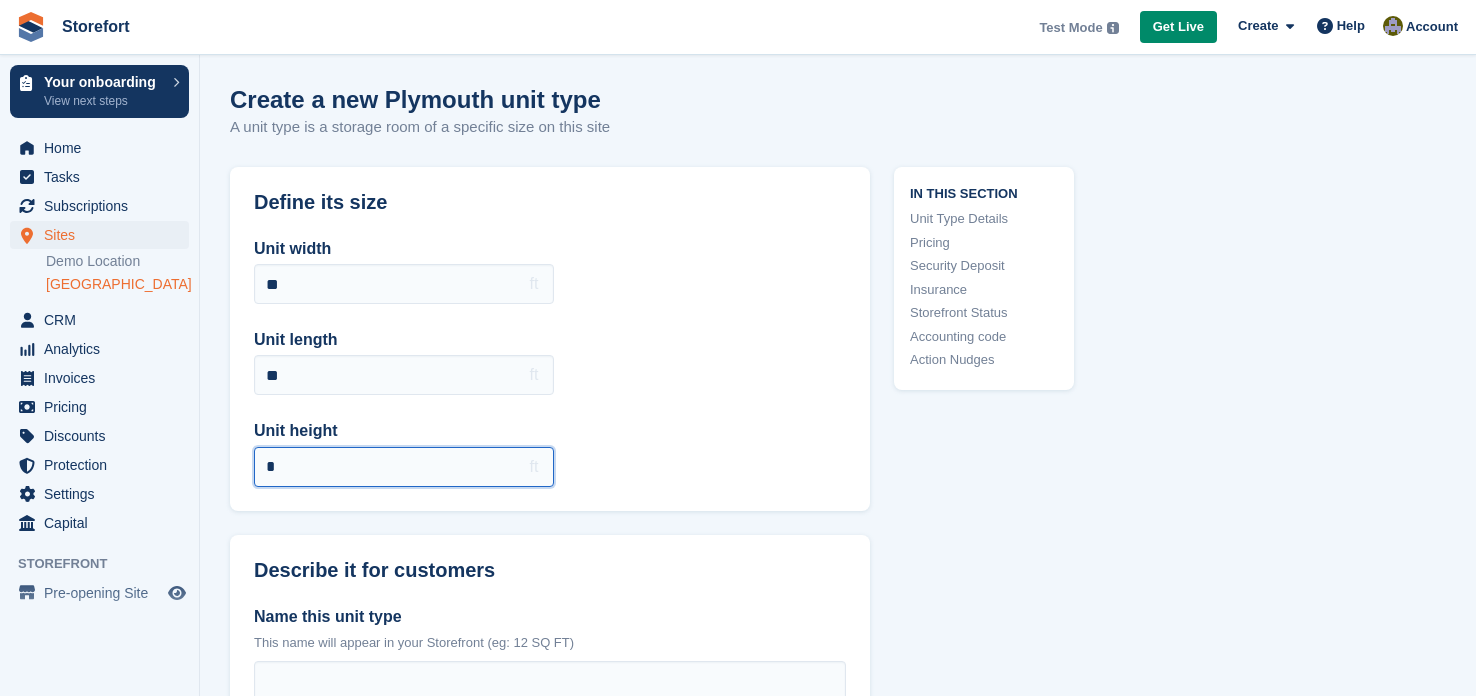 type on "*" 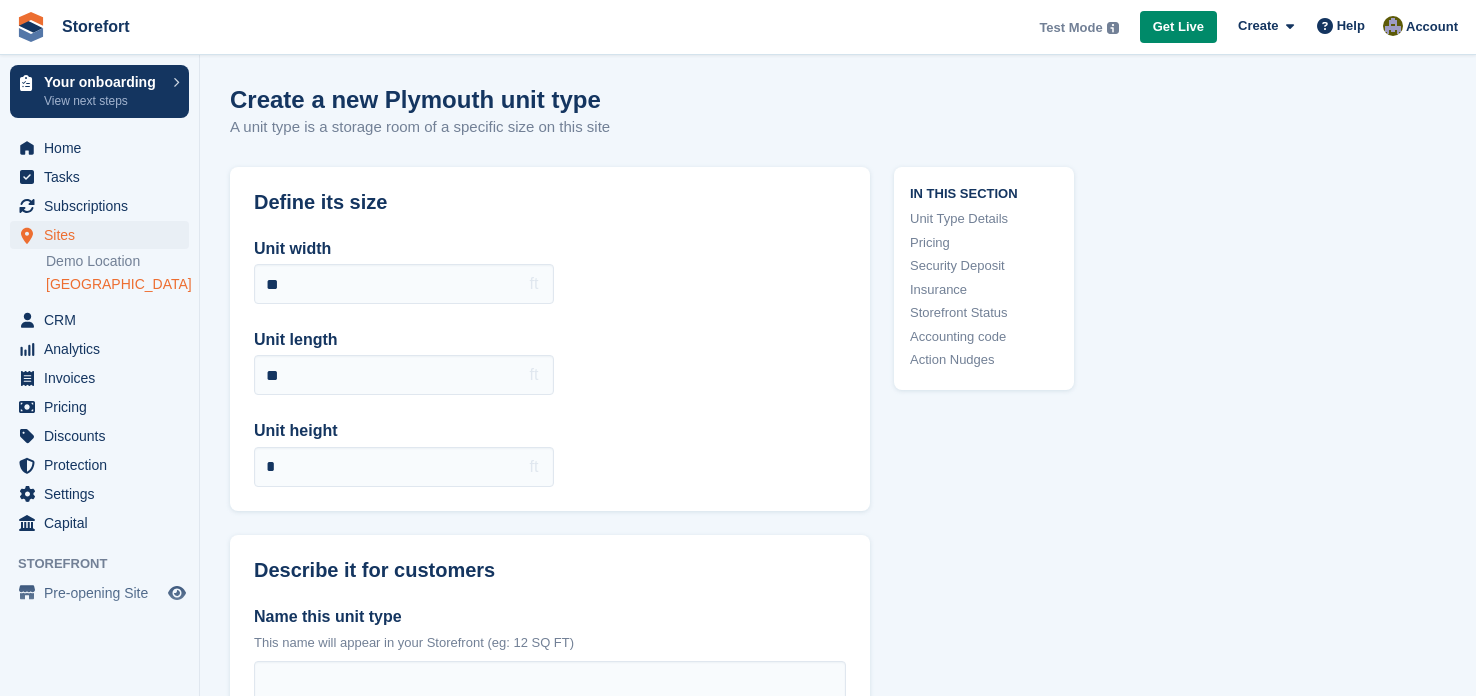 click on "In this section
Unit Type Details
Pricing
Security Deposit
Insurance
Storefront Status
Accounting code
Action Nudges" at bounding box center (972, 1949) 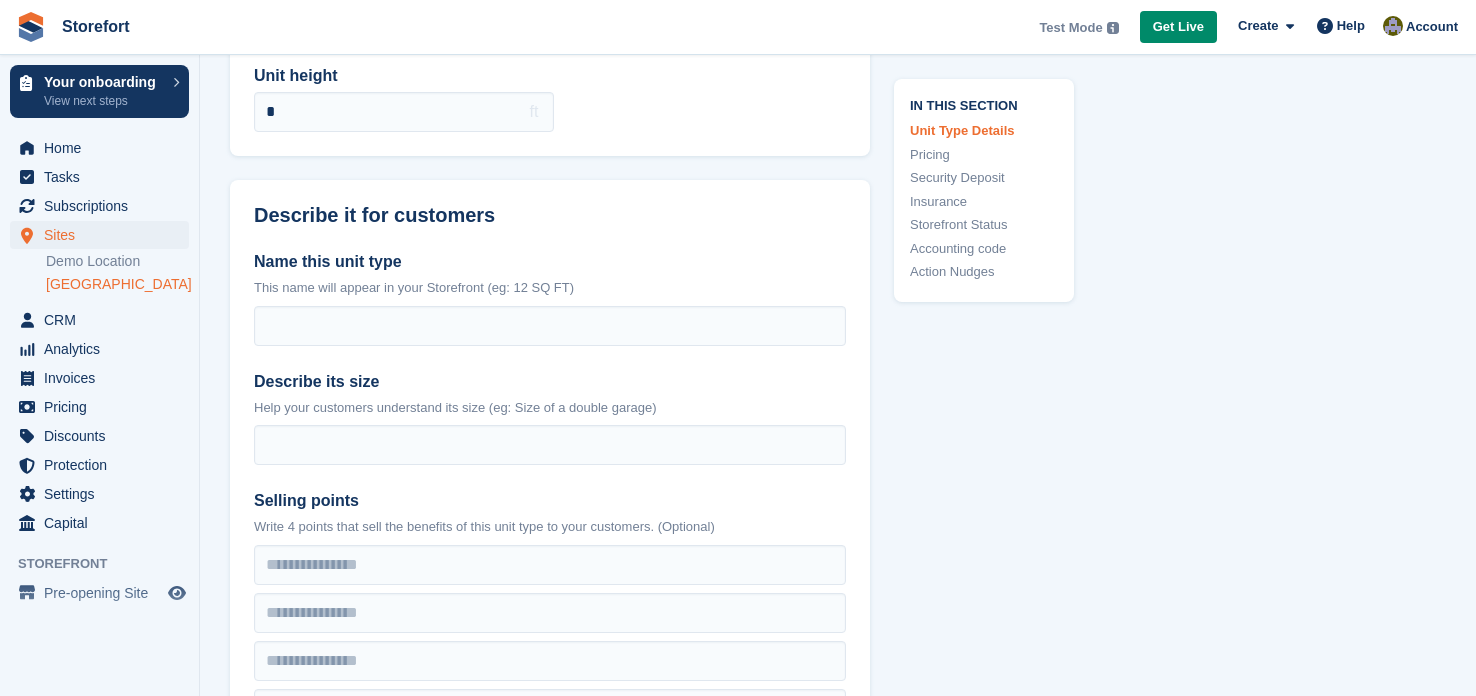 scroll, scrollTop: 359, scrollLeft: 0, axis: vertical 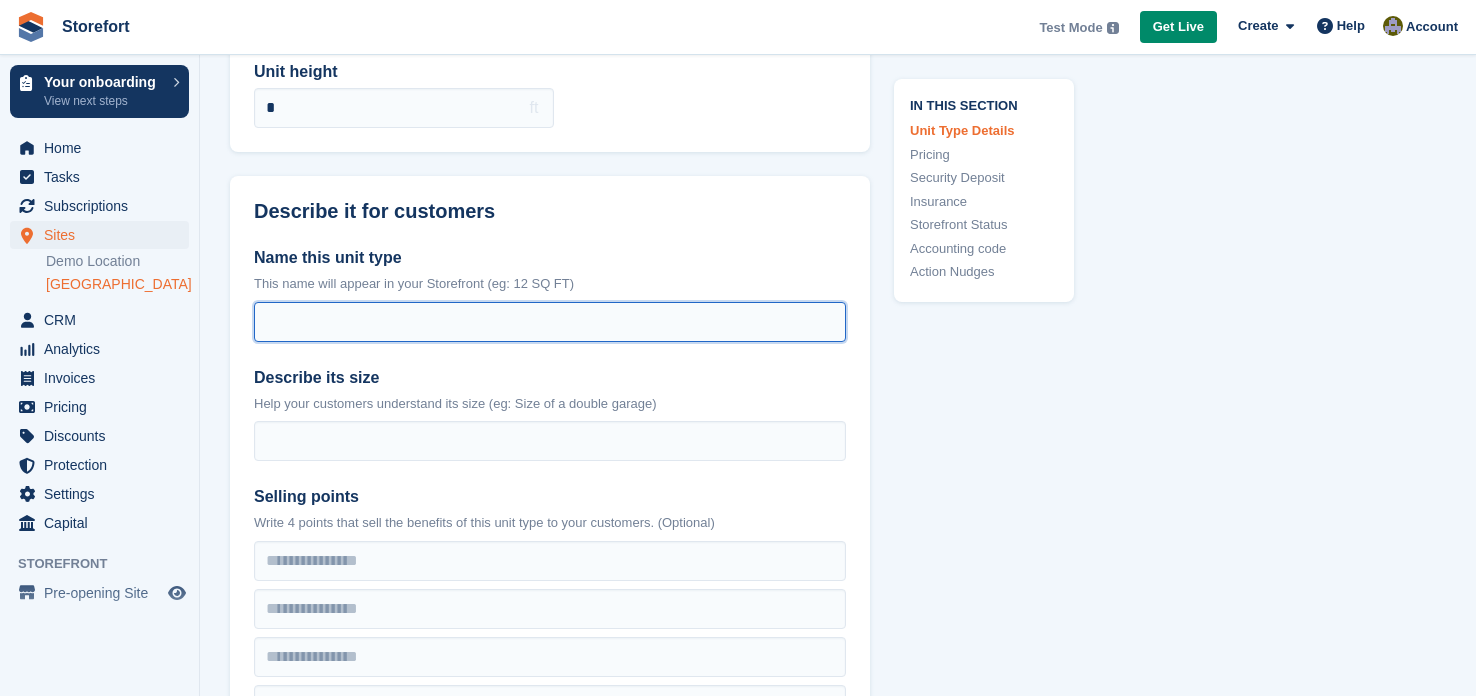 click on "Name this unit type" at bounding box center (550, 322) 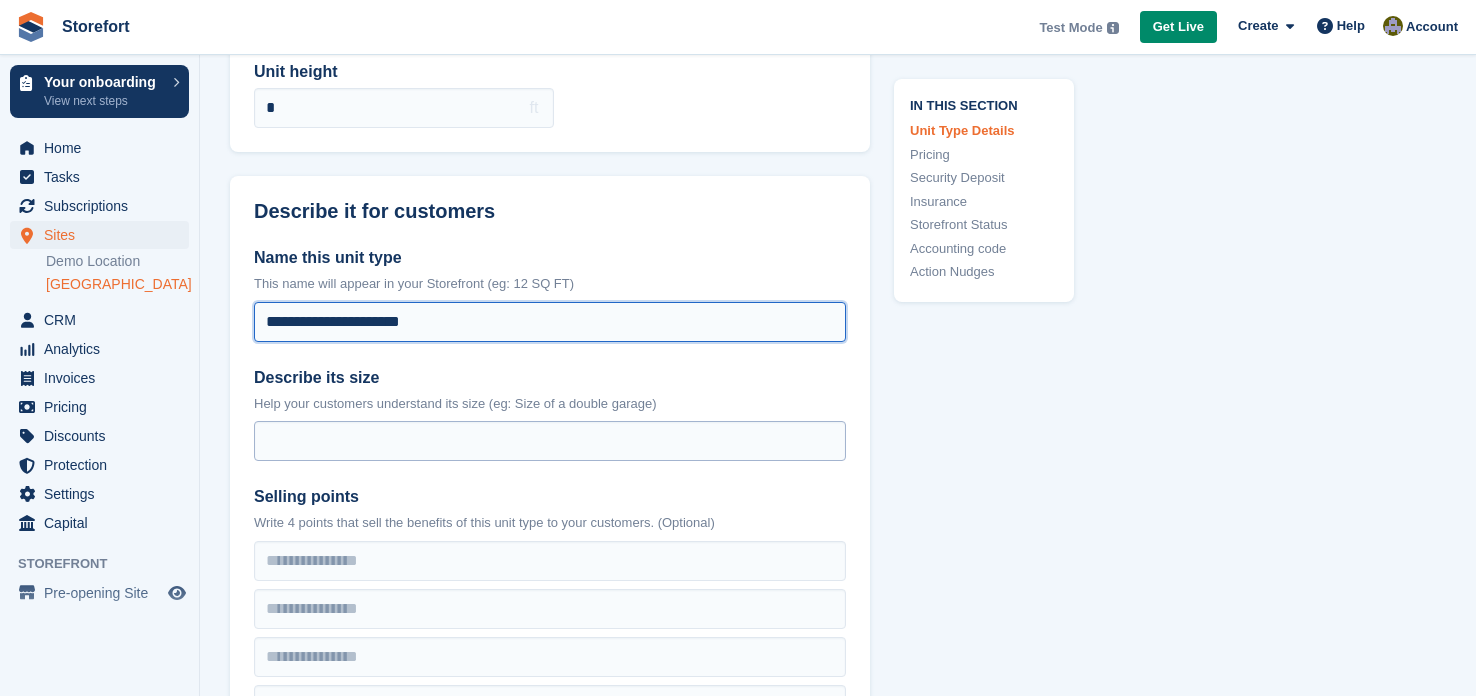 type on "**********" 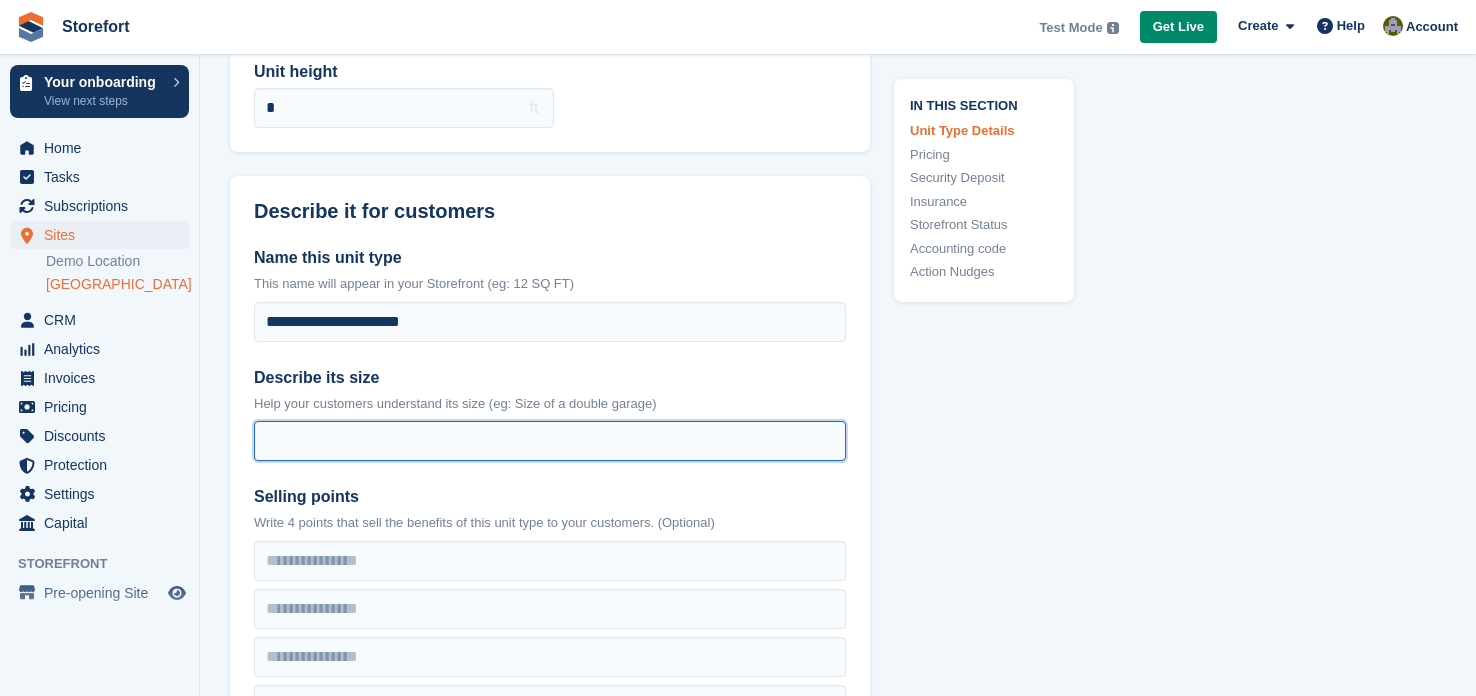 click on "Describe its size" at bounding box center [550, 441] 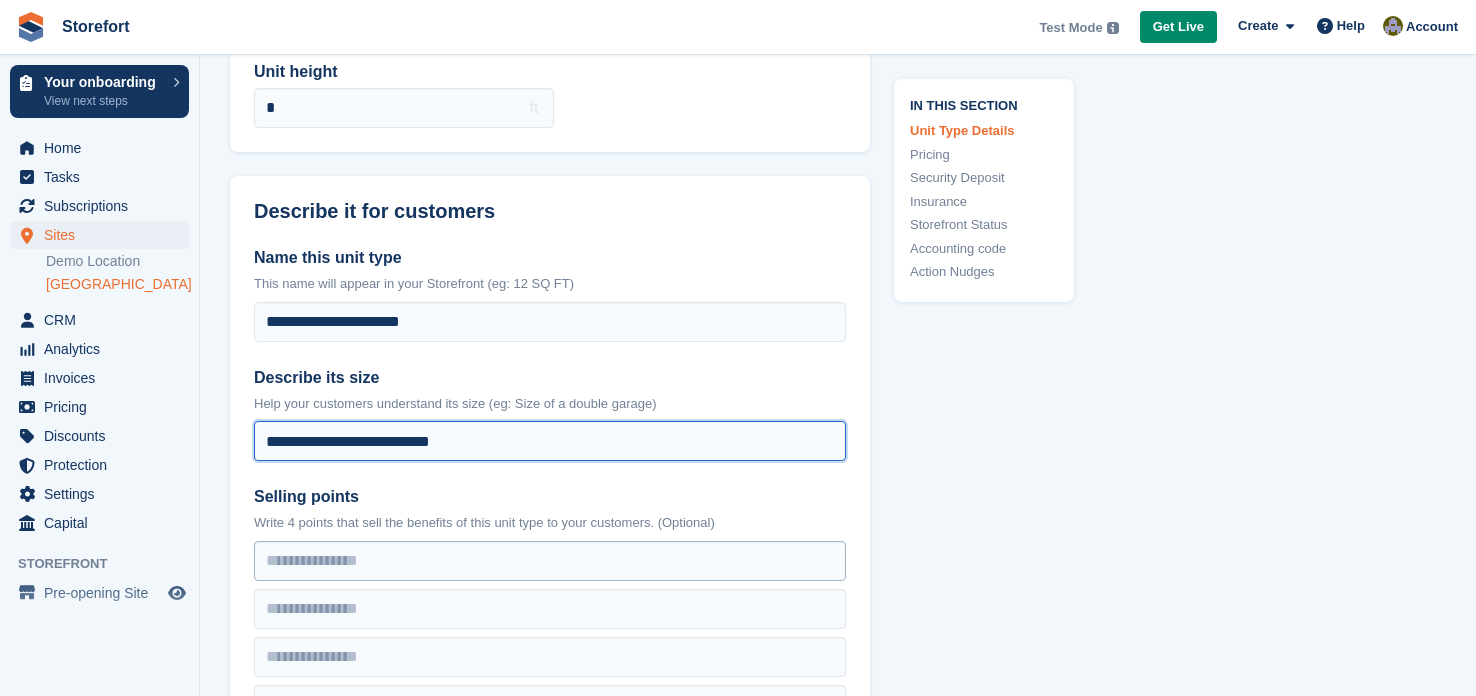 type on "**********" 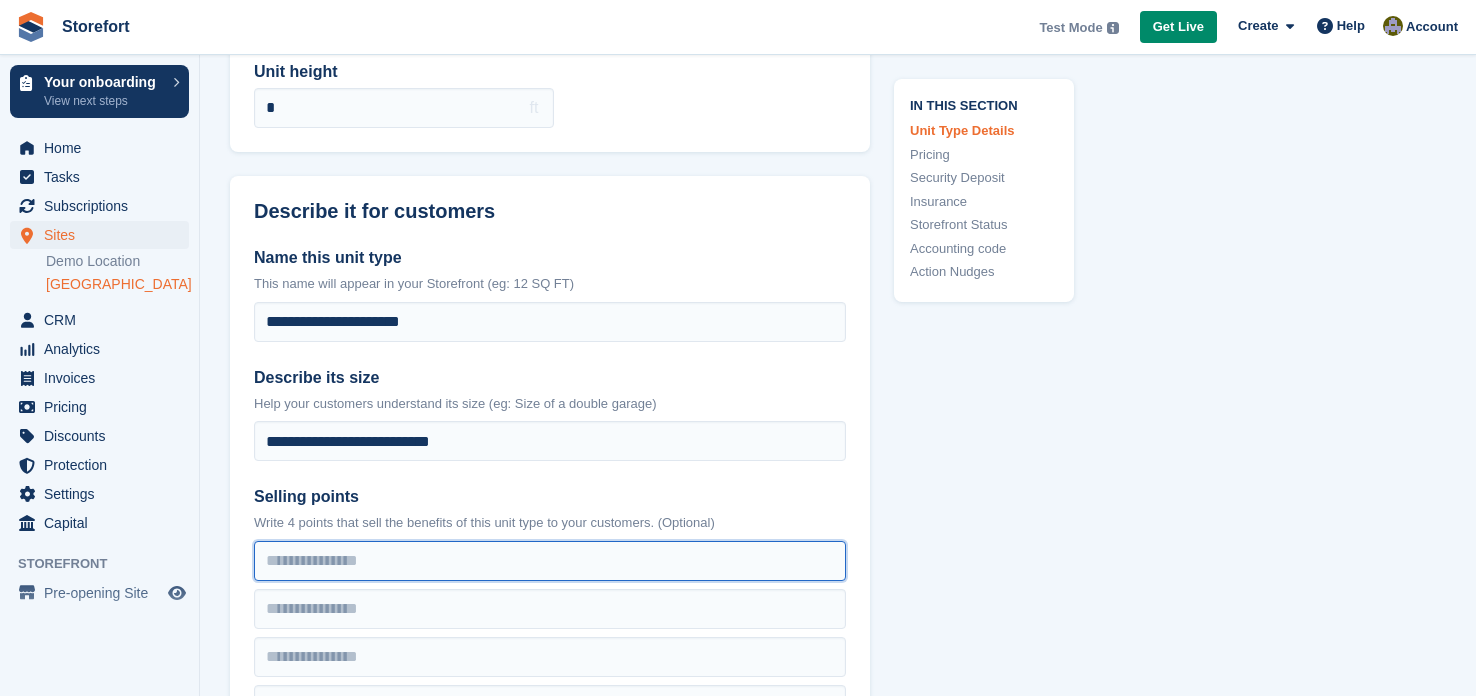 click at bounding box center (550, 561) 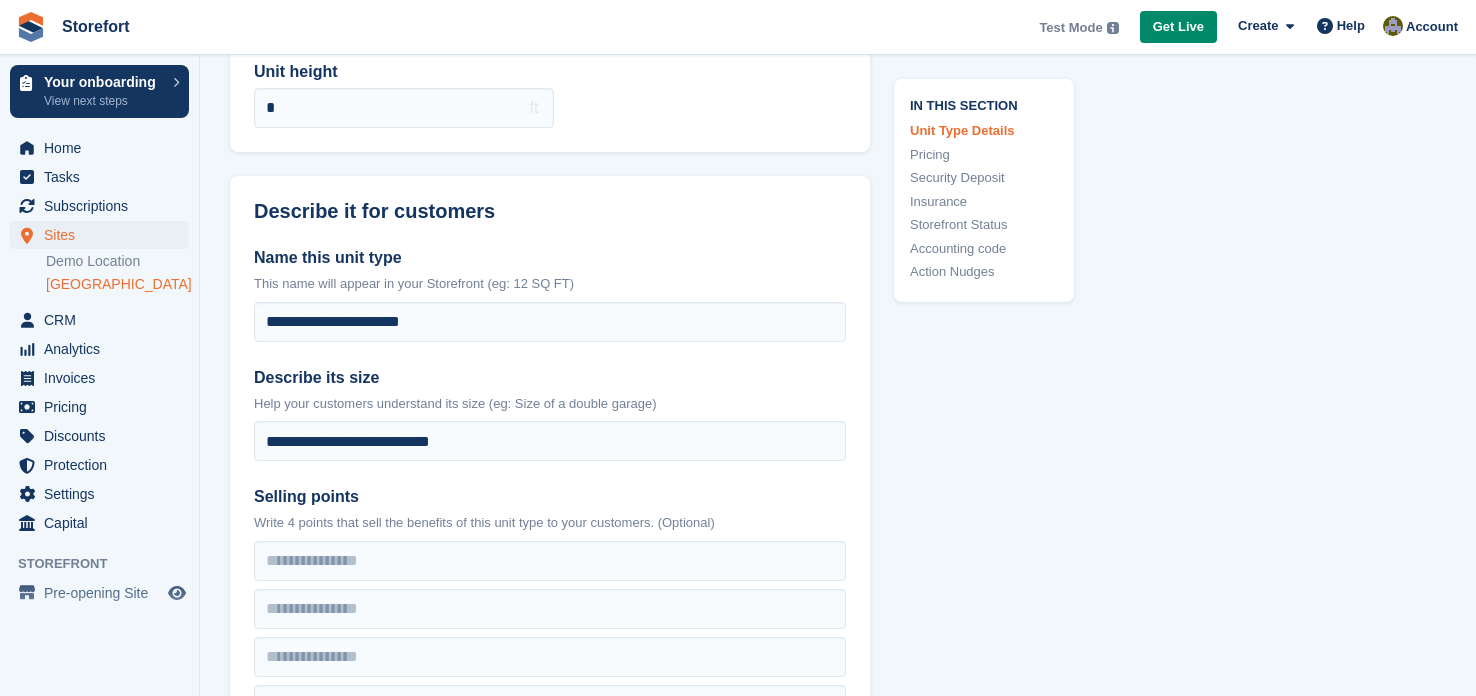 click on "Selling points" at bounding box center (550, 497) 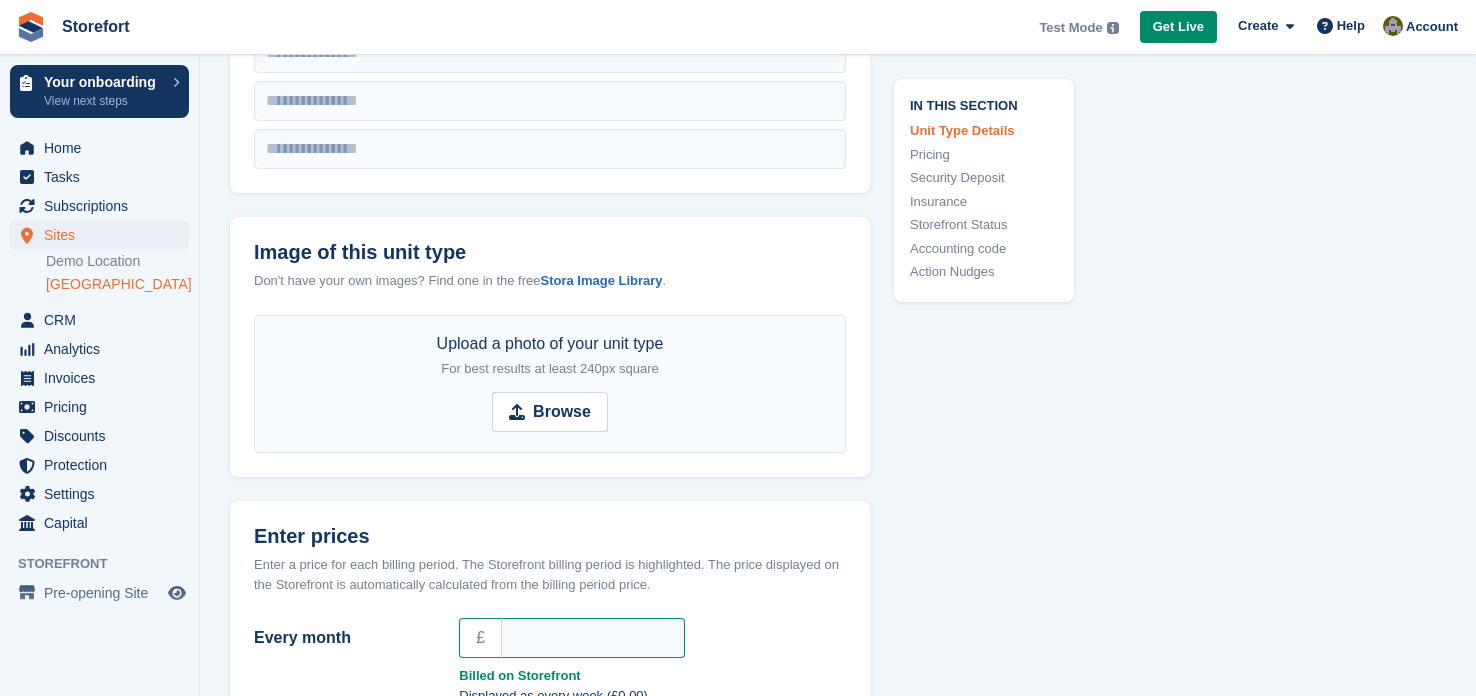 scroll, scrollTop: 919, scrollLeft: 0, axis: vertical 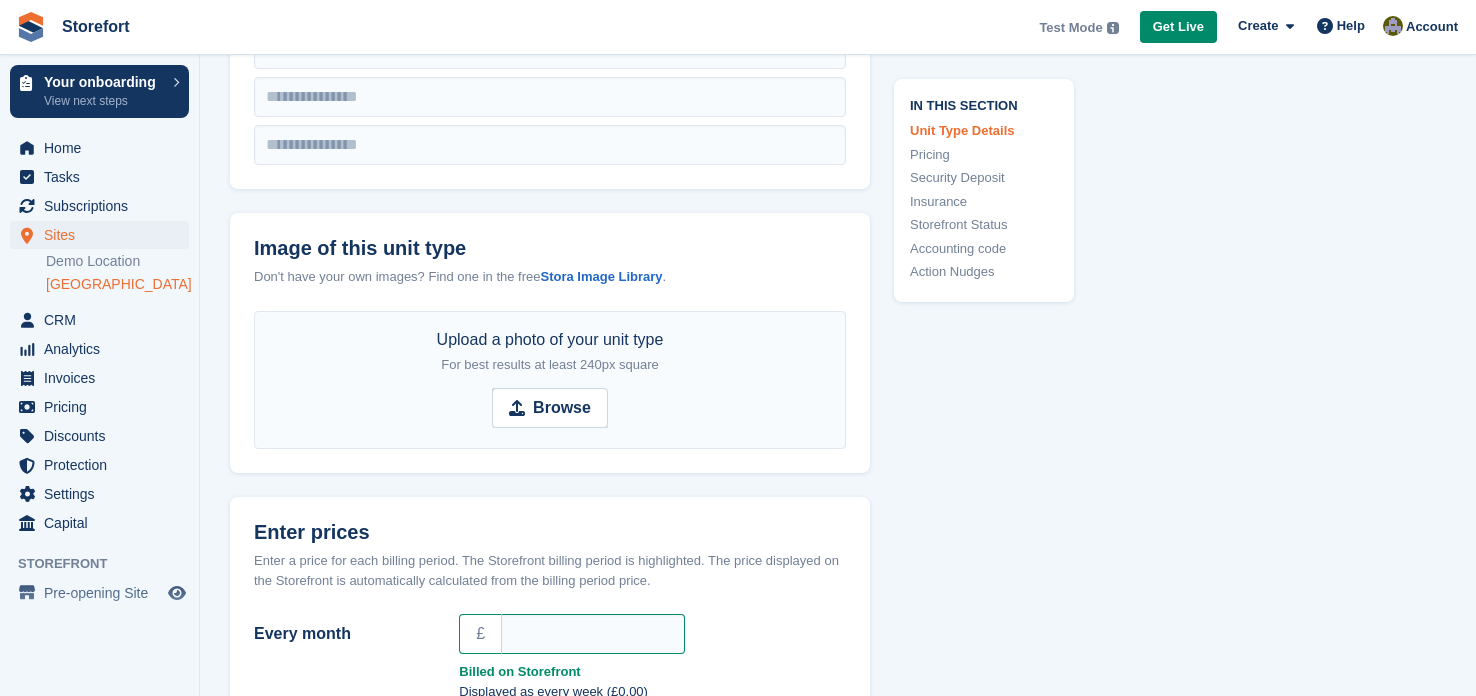 click on "In this section
Unit Type Details
Pricing
Security Deposit
Insurance
Storefront Status
Accounting code
Action Nudges" at bounding box center [972, 1030] 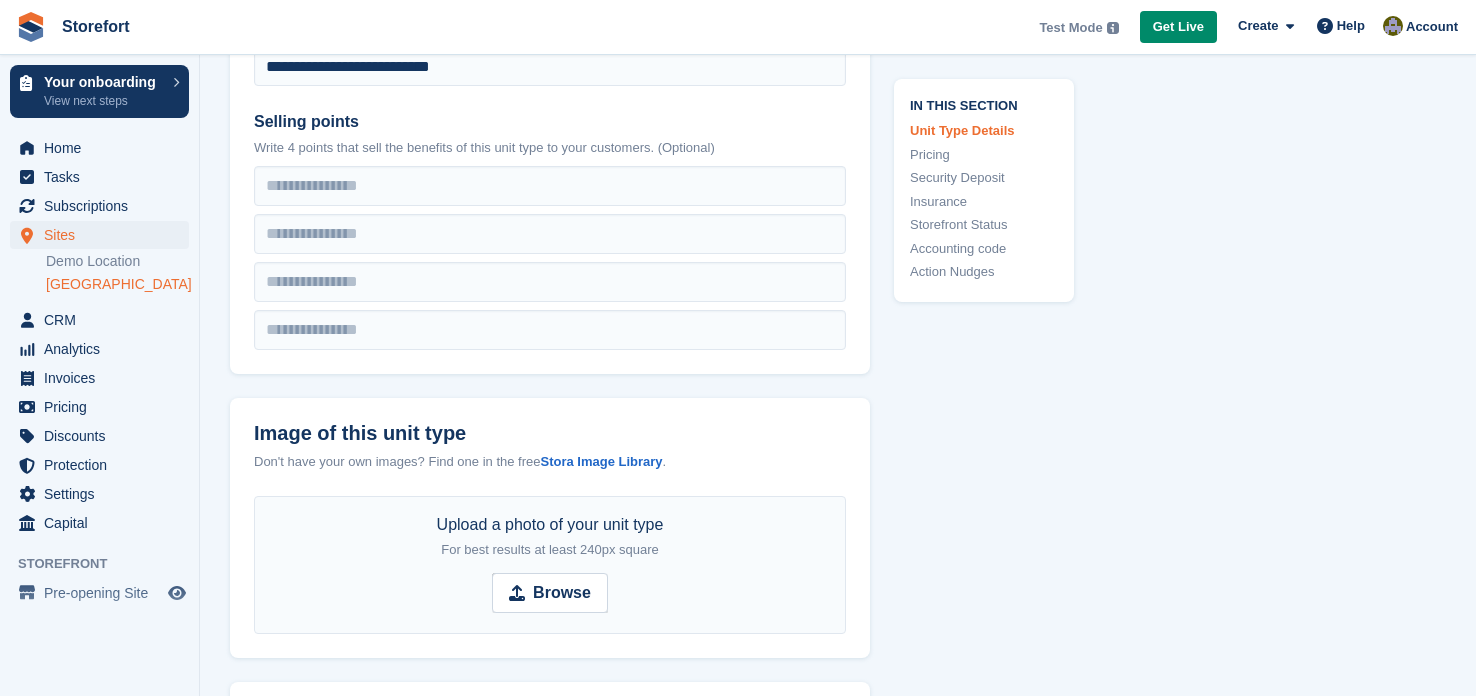 scroll, scrollTop: 679, scrollLeft: 0, axis: vertical 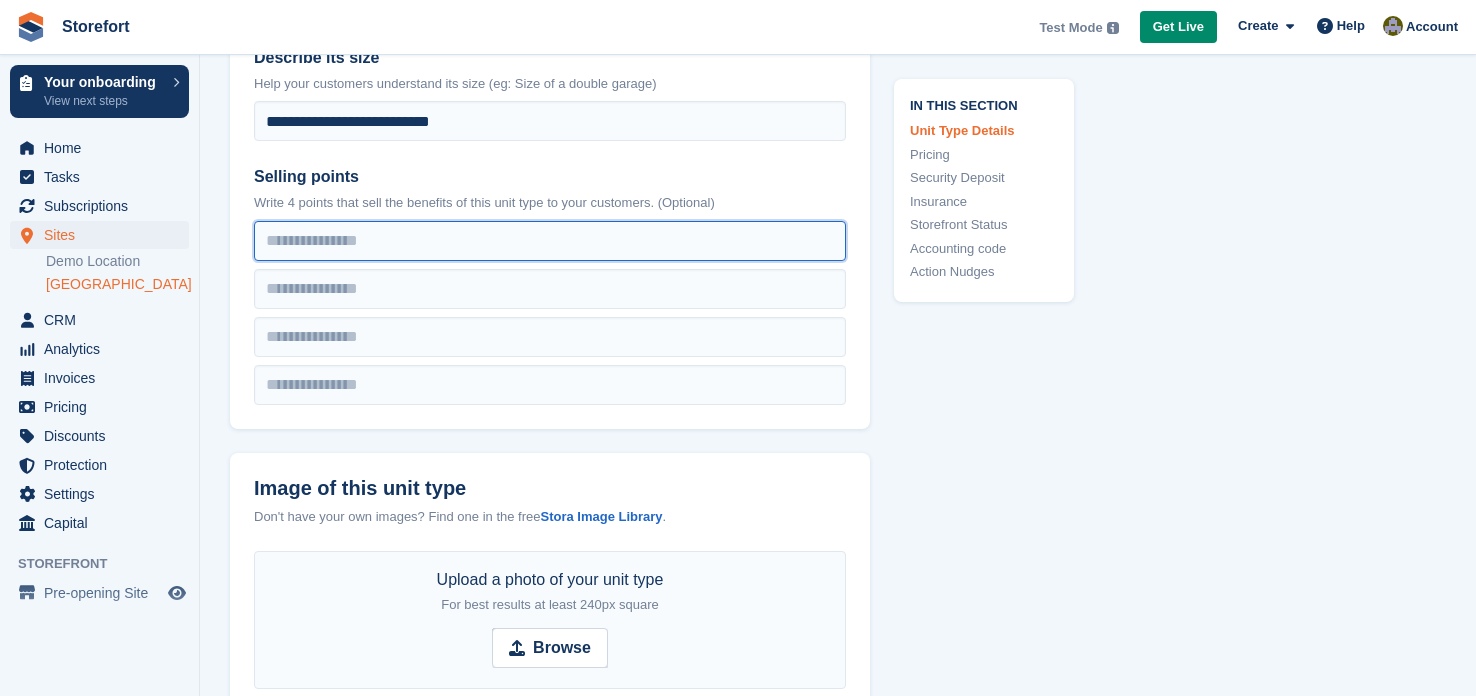 click at bounding box center [550, 241] 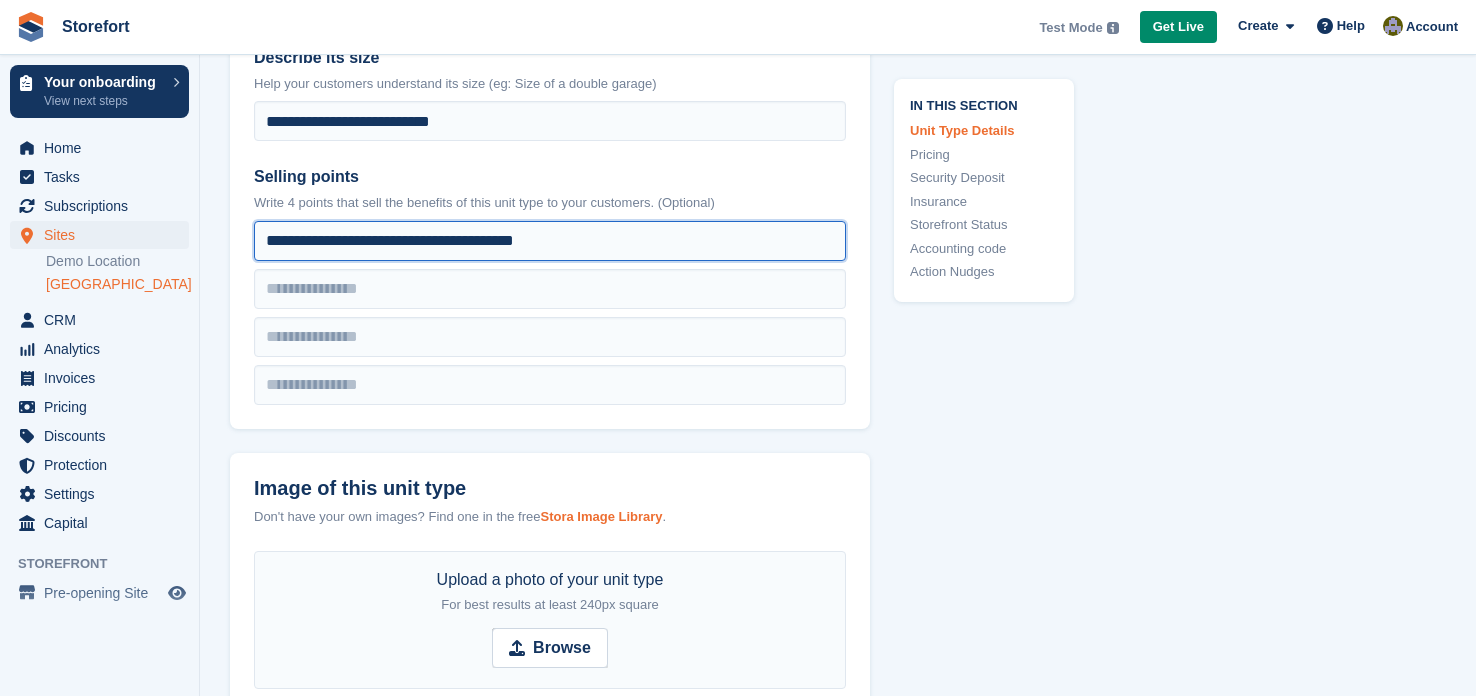 type on "**********" 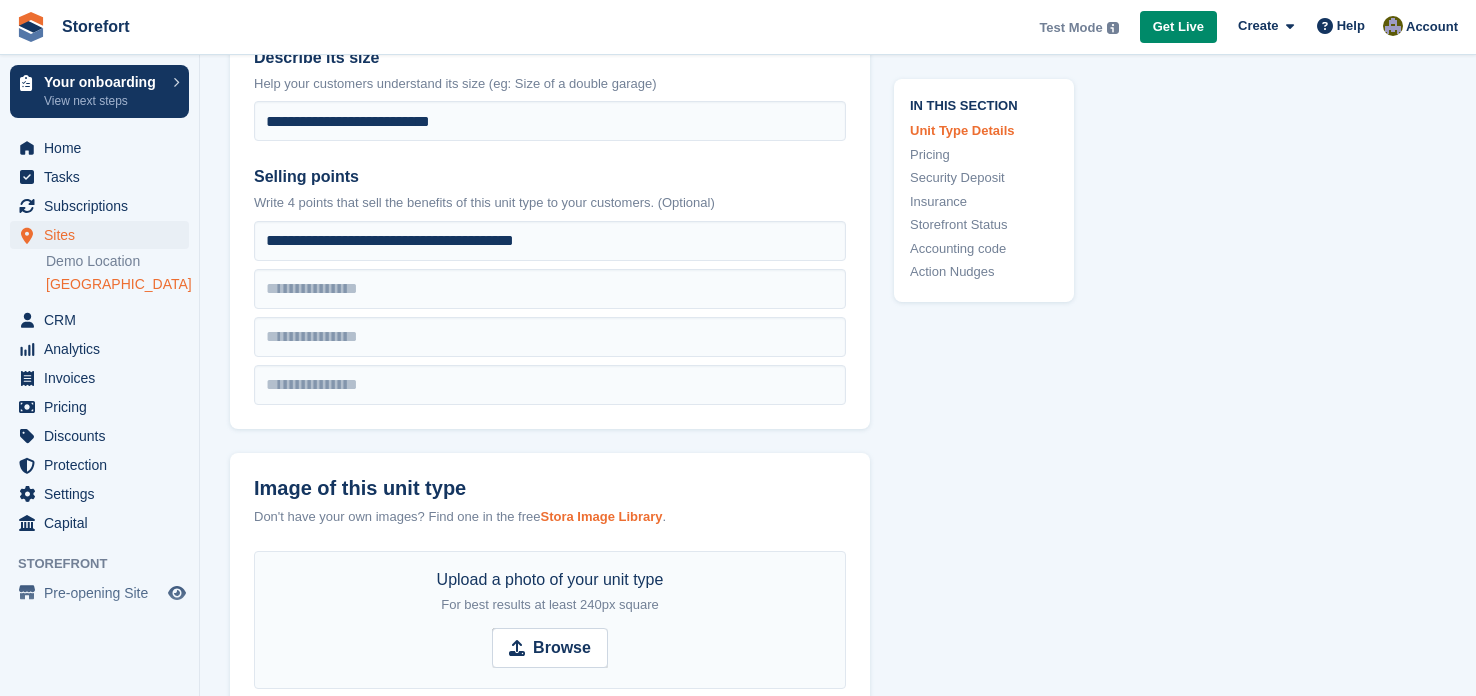 click on "Stora Image Library" at bounding box center [601, 516] 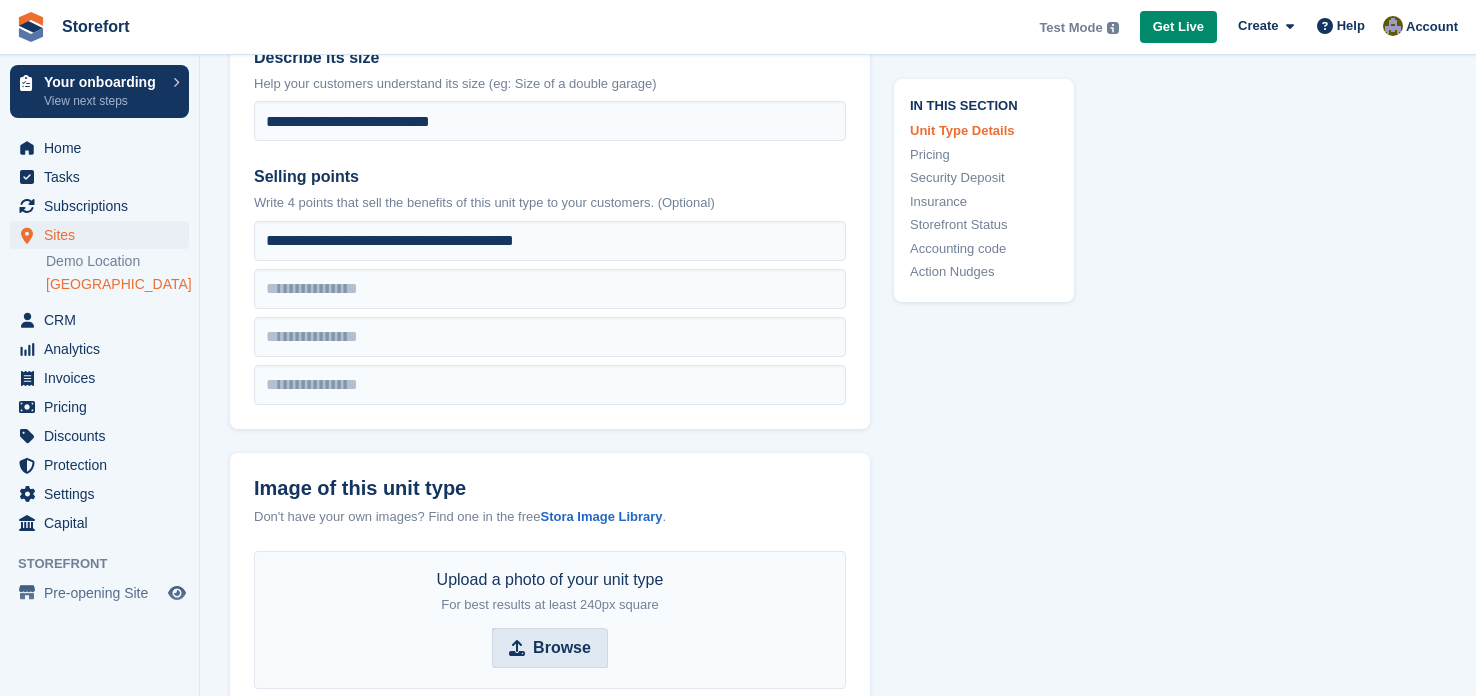 click on "Browse" at bounding box center (550, 648) 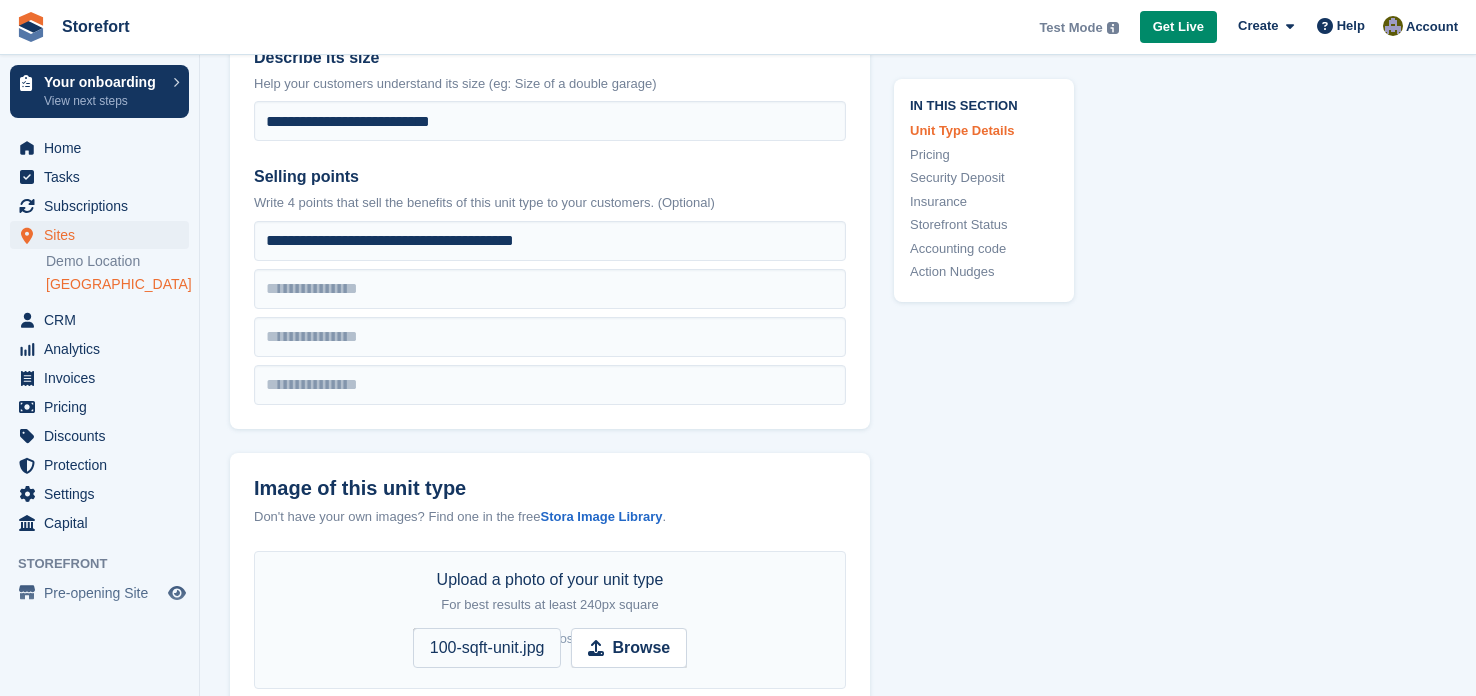 click on "**********" at bounding box center (550, 100) 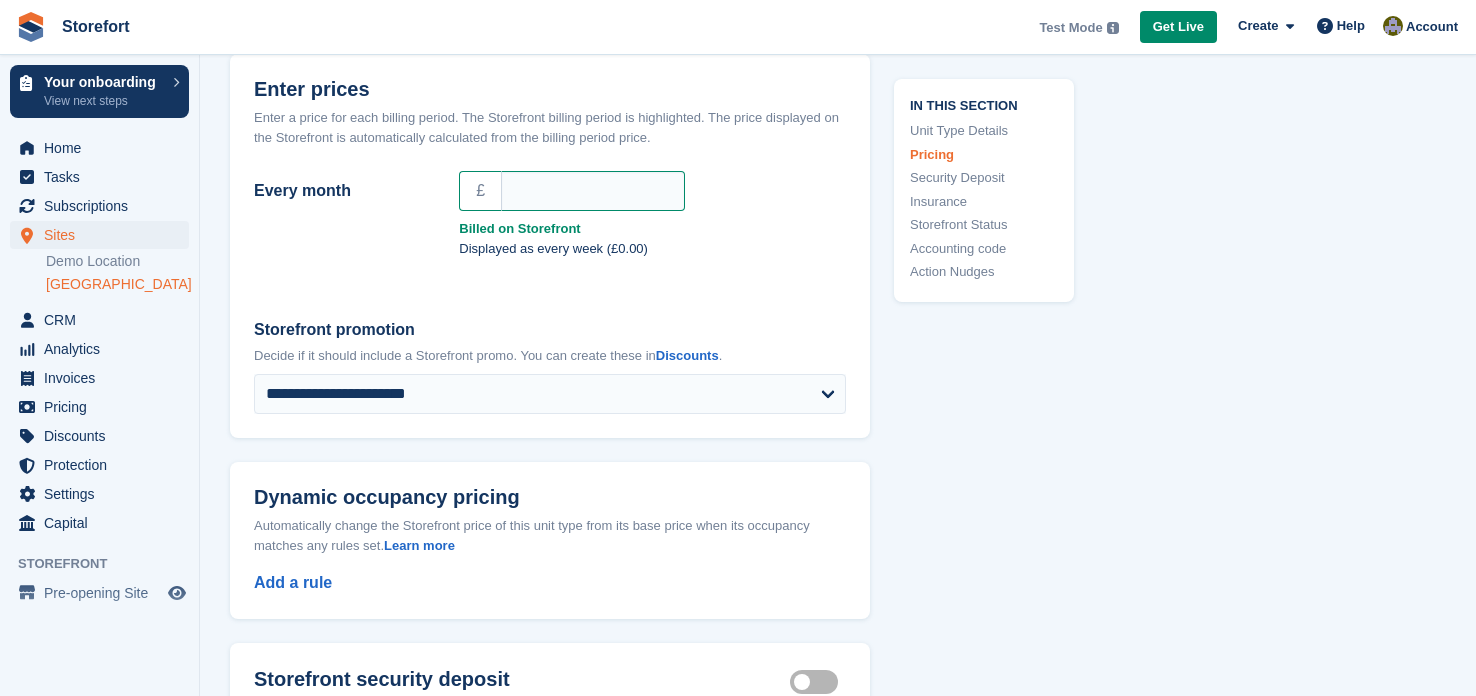 scroll, scrollTop: 1399, scrollLeft: 0, axis: vertical 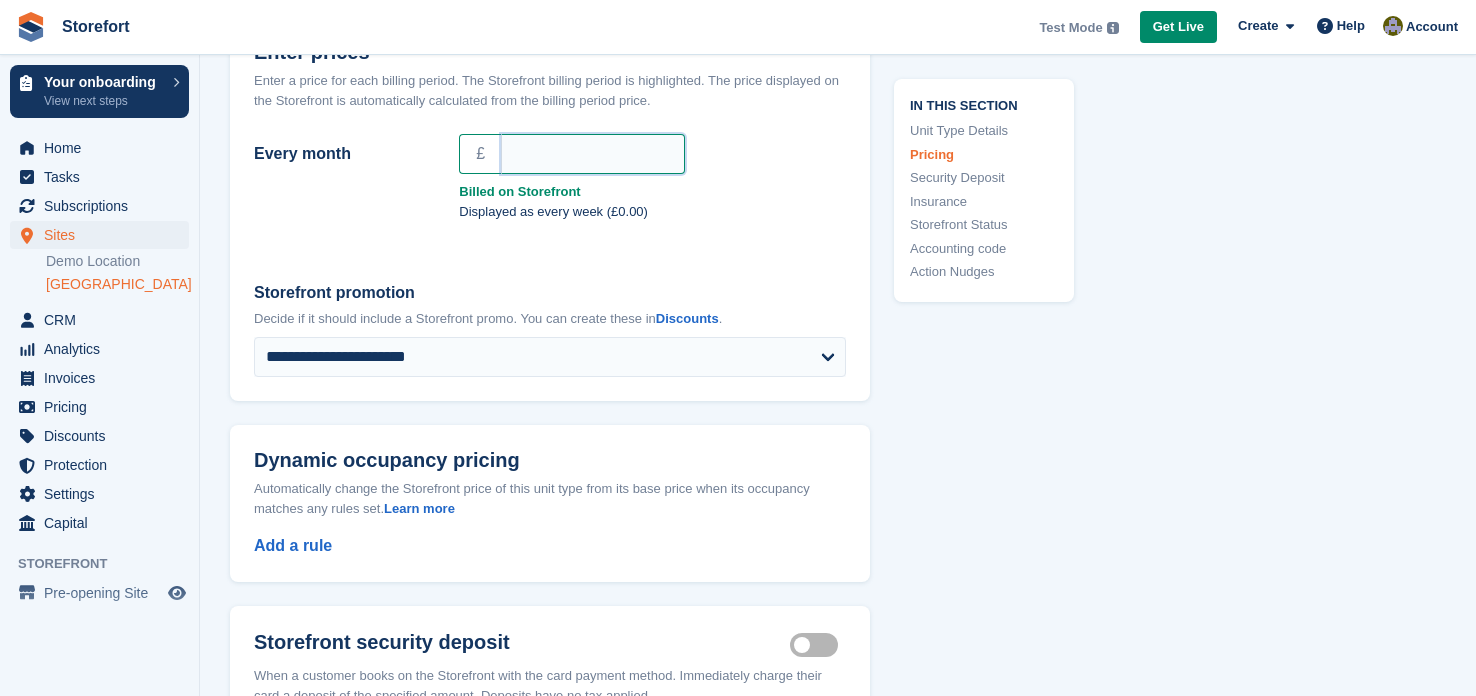 click on "Every month" at bounding box center [593, 154] 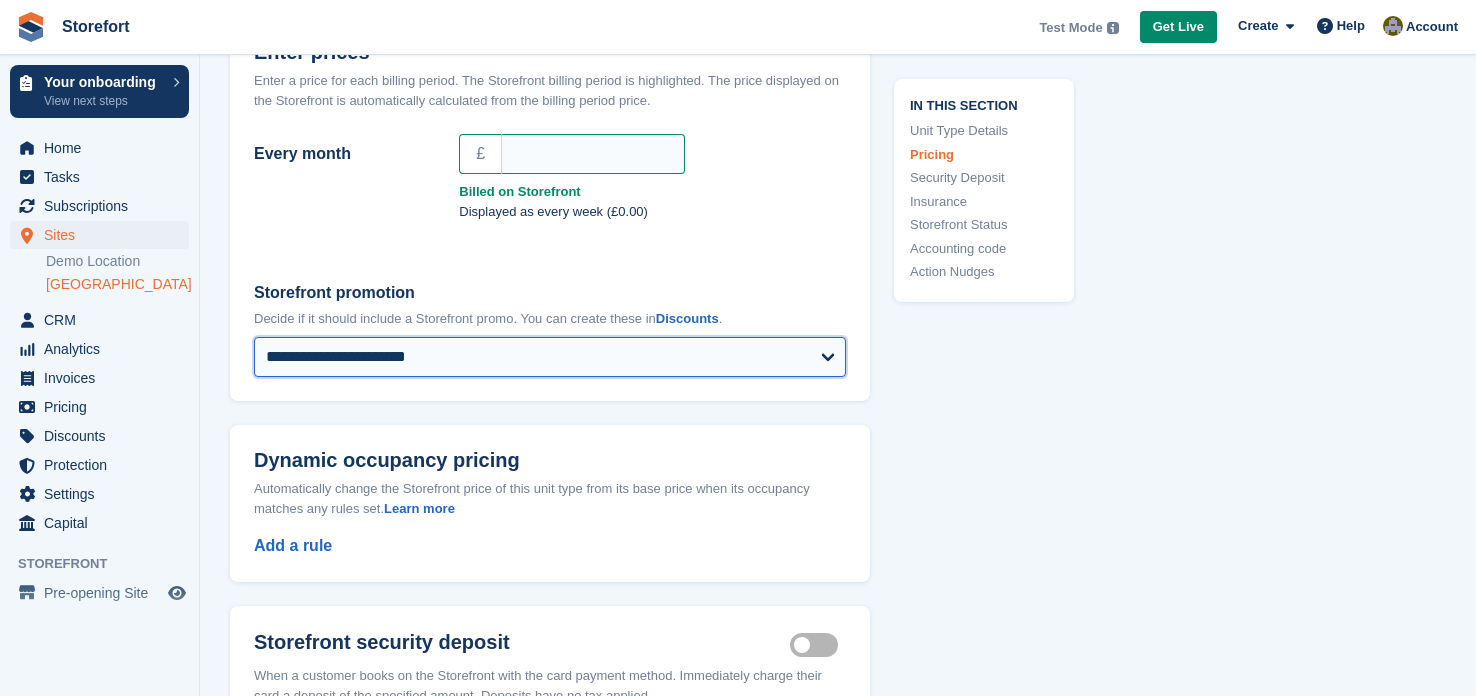 click on "**********" at bounding box center (550, 357) 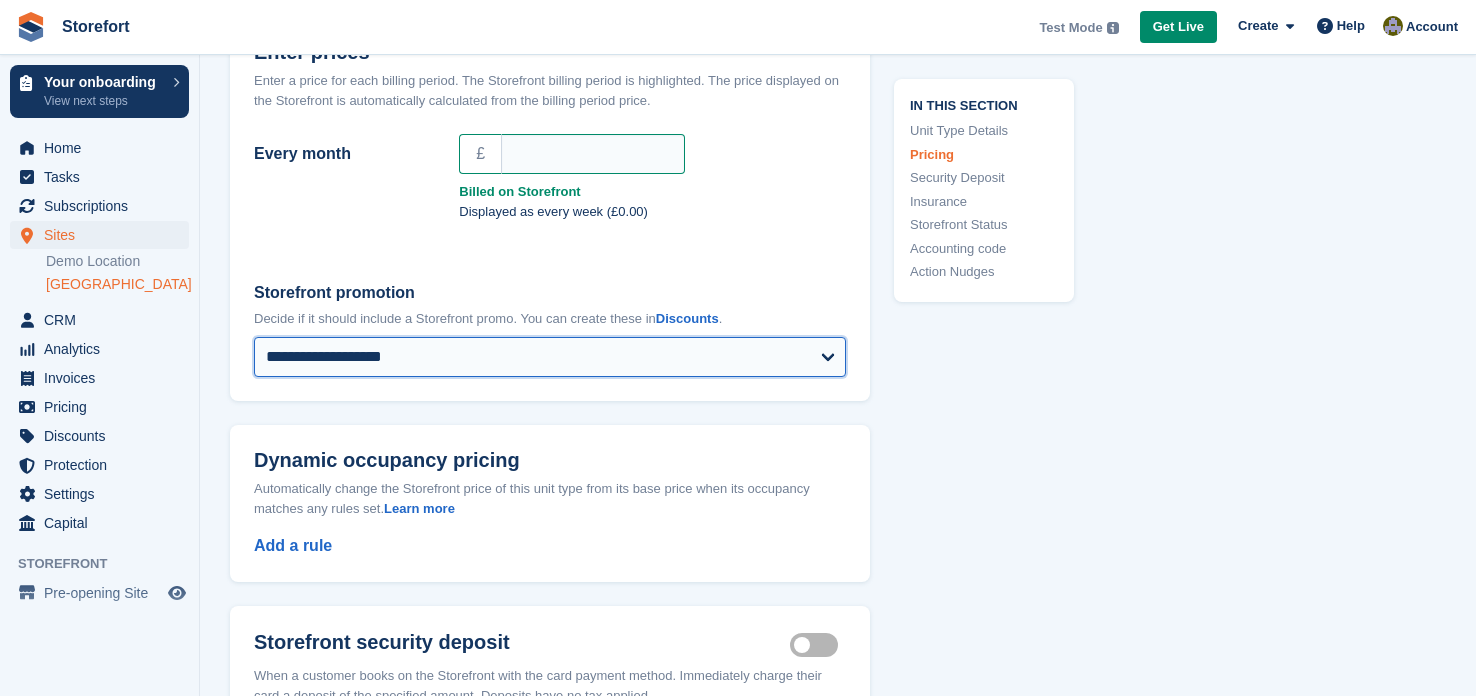 click on "**********" at bounding box center [550, 357] 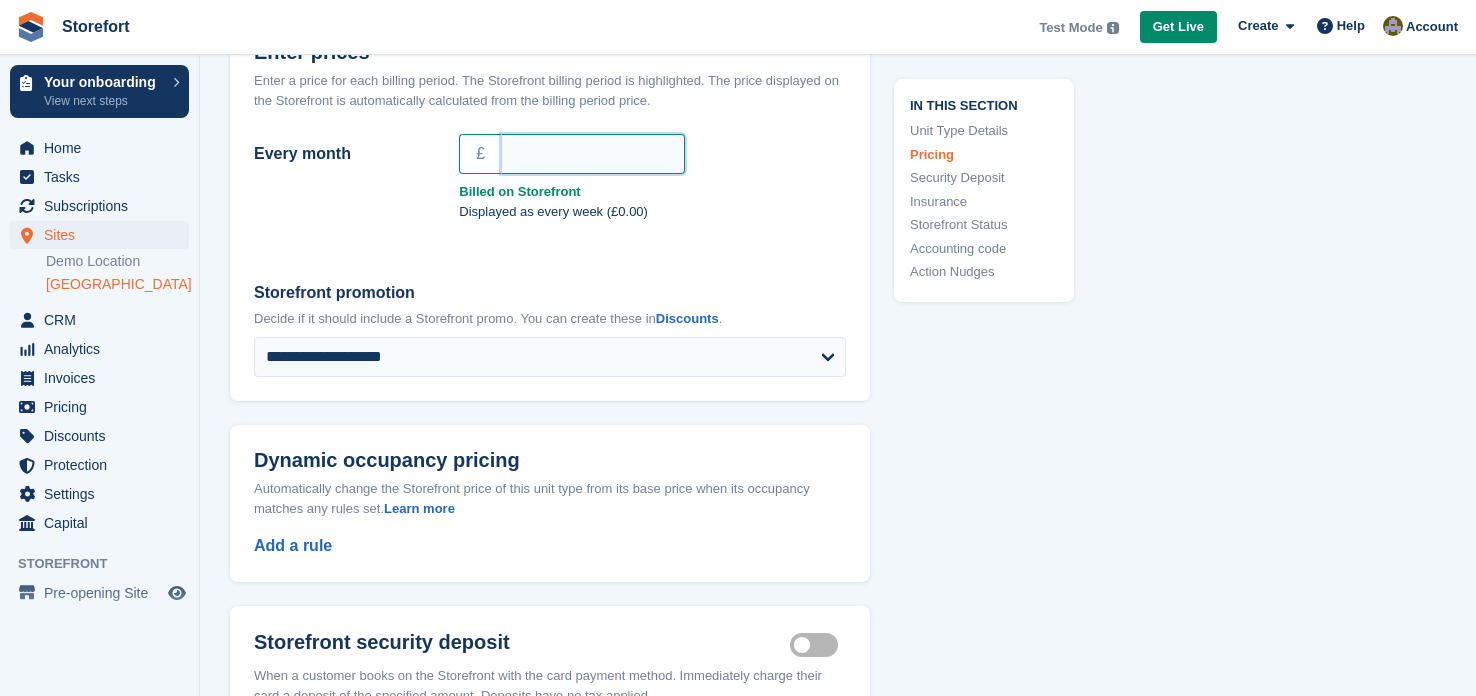 click on "Every month" at bounding box center (593, 154) 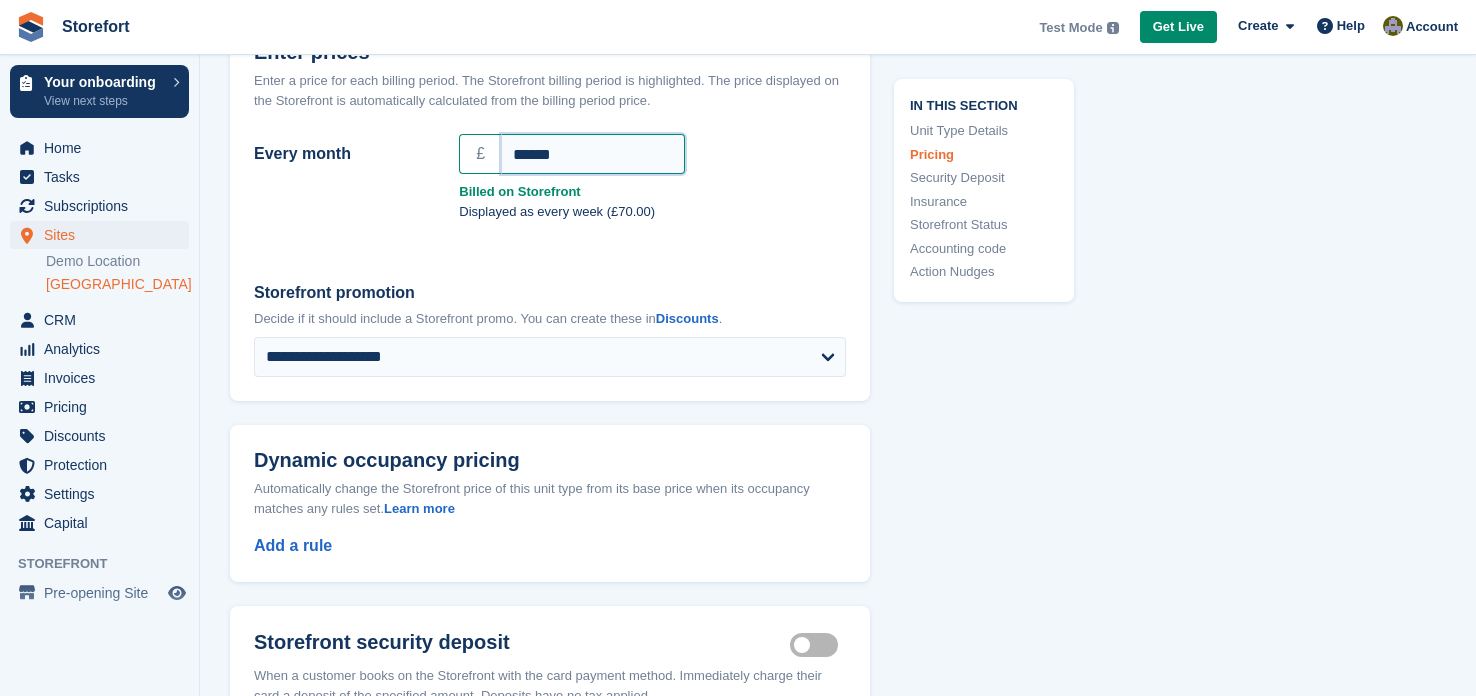 type on "******" 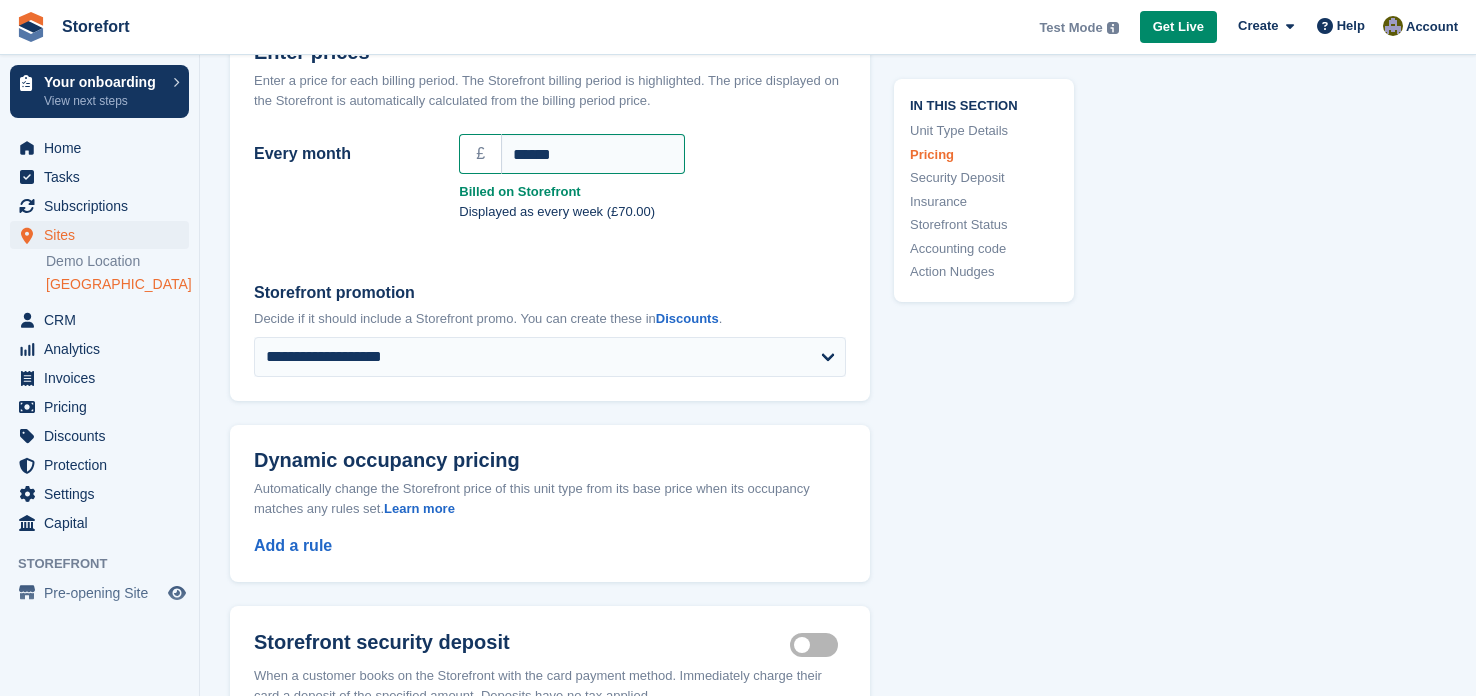click on "**********" at bounding box center [550, 329] 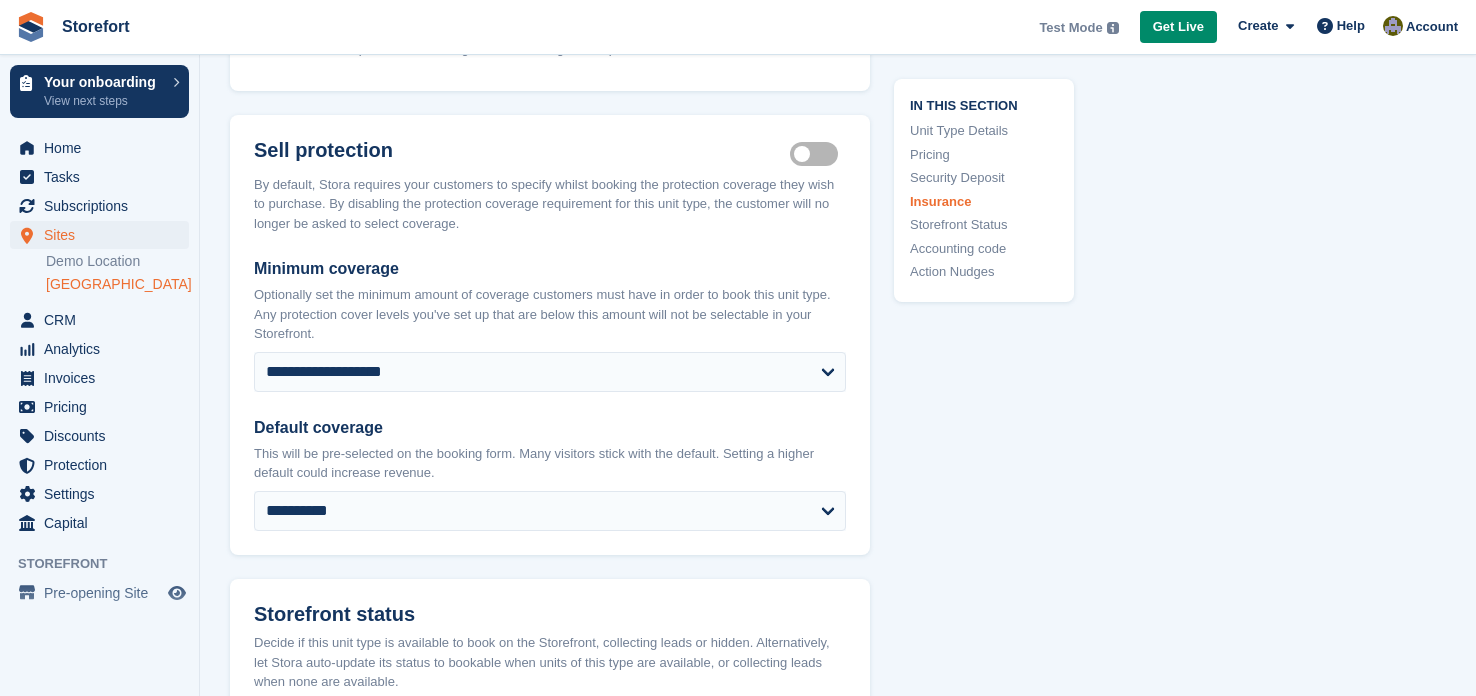 scroll, scrollTop: 2078, scrollLeft: 0, axis: vertical 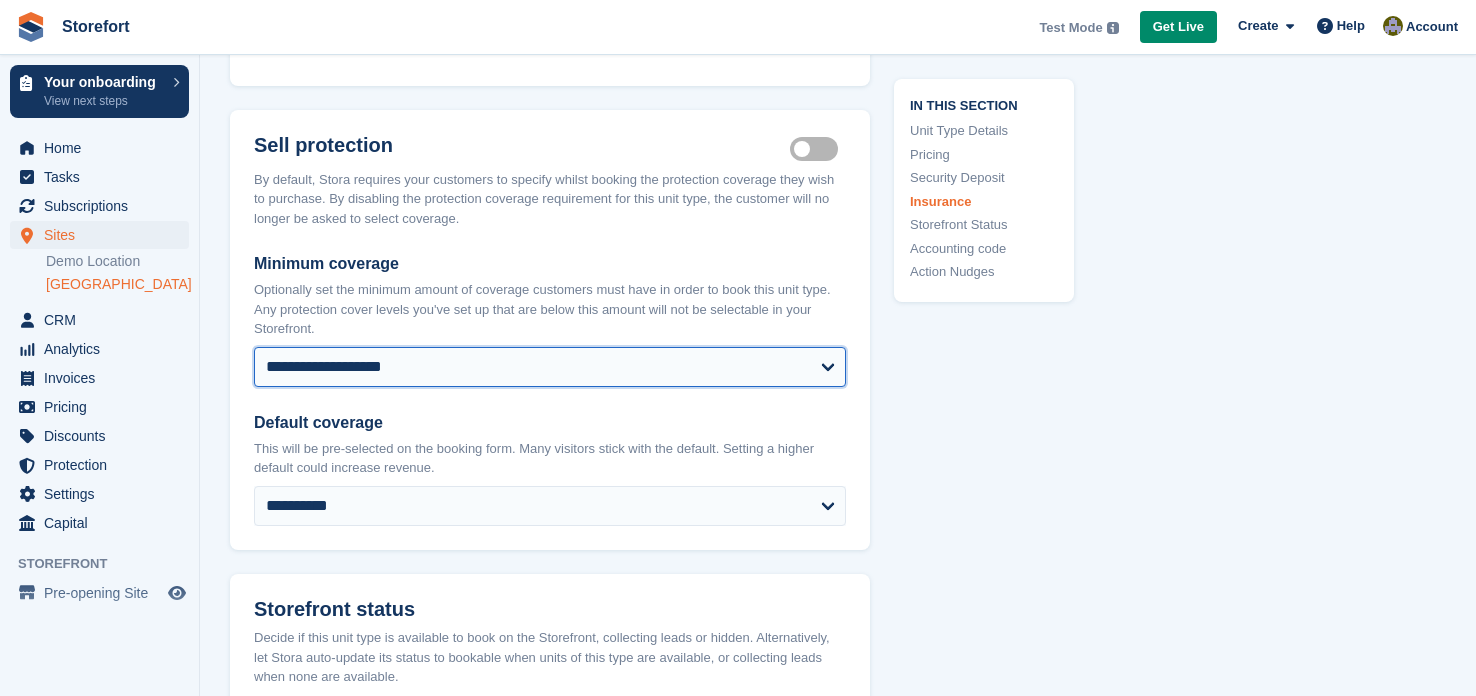 click on "**********" at bounding box center (550, 367) 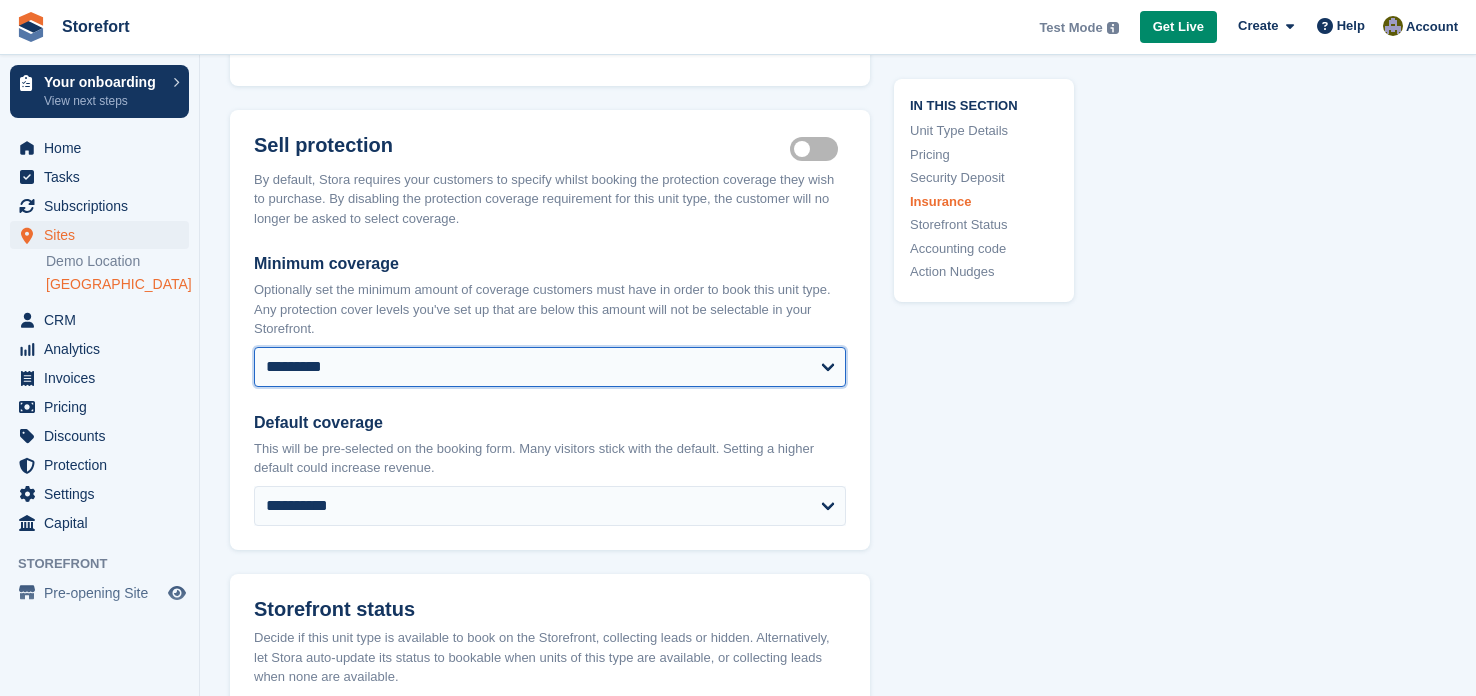click on "**********" at bounding box center [550, 367] 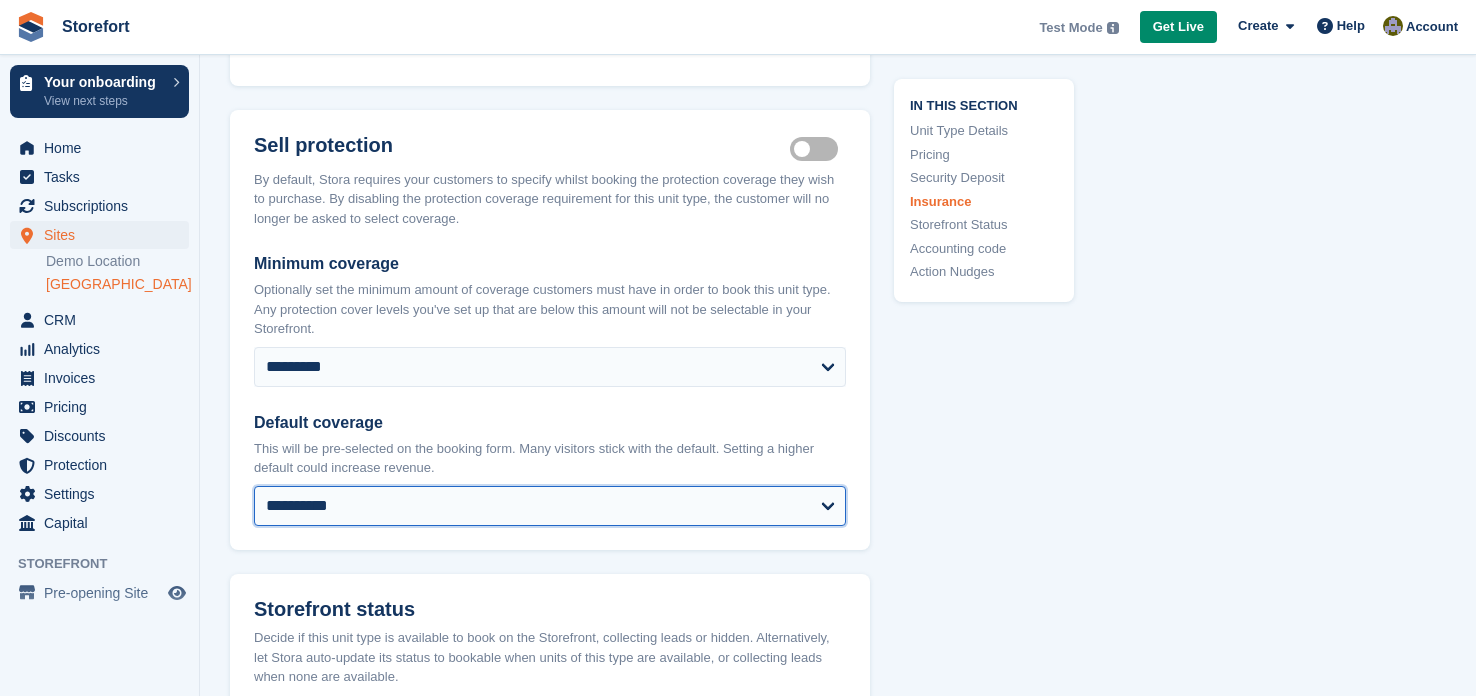 click on "**********" at bounding box center [550, 506] 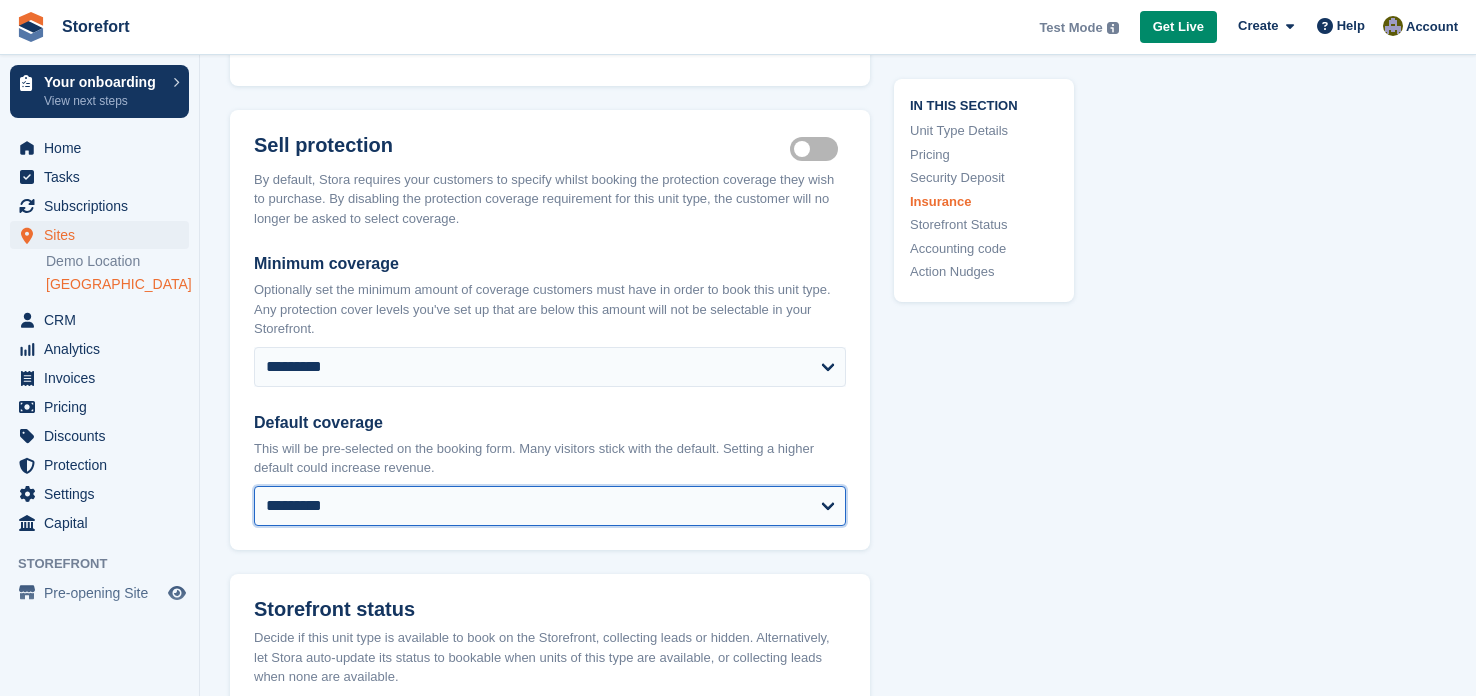 click on "**********" at bounding box center [550, 506] 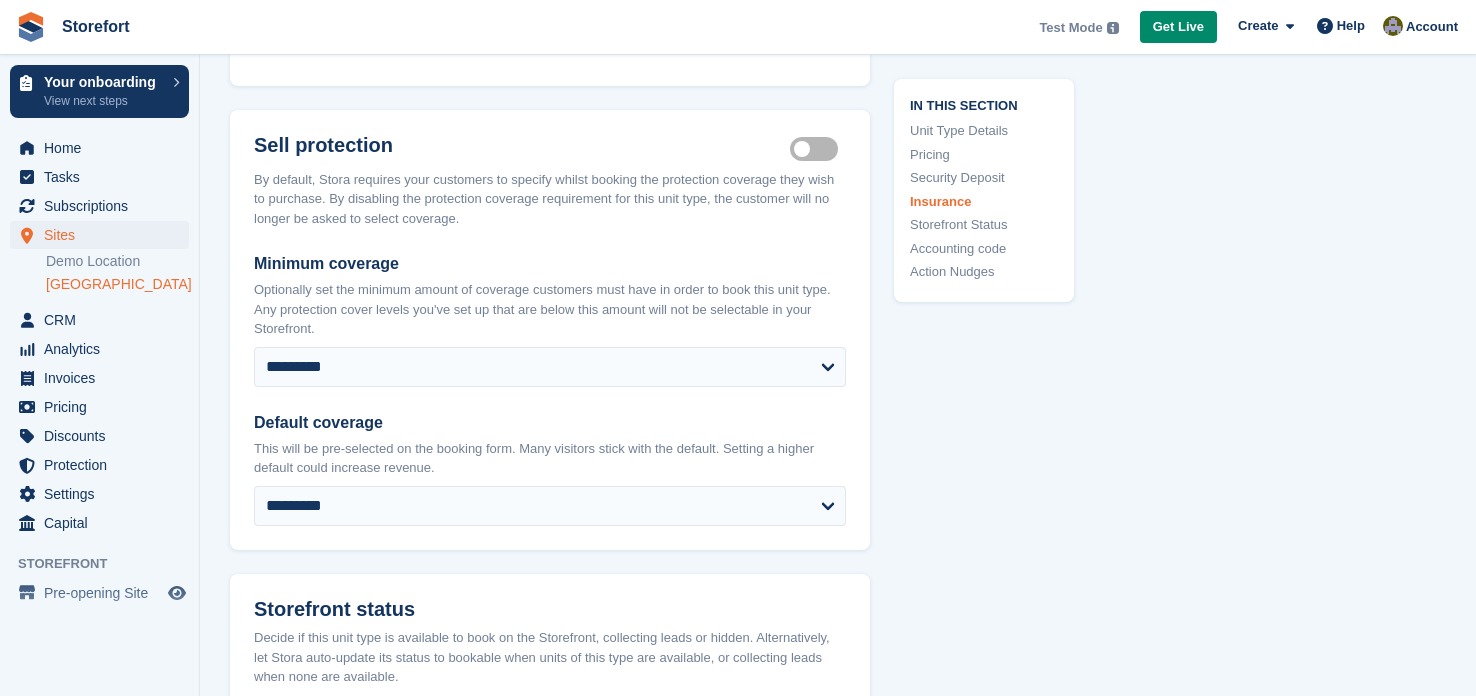 click on "**********" at bounding box center (550, 389) 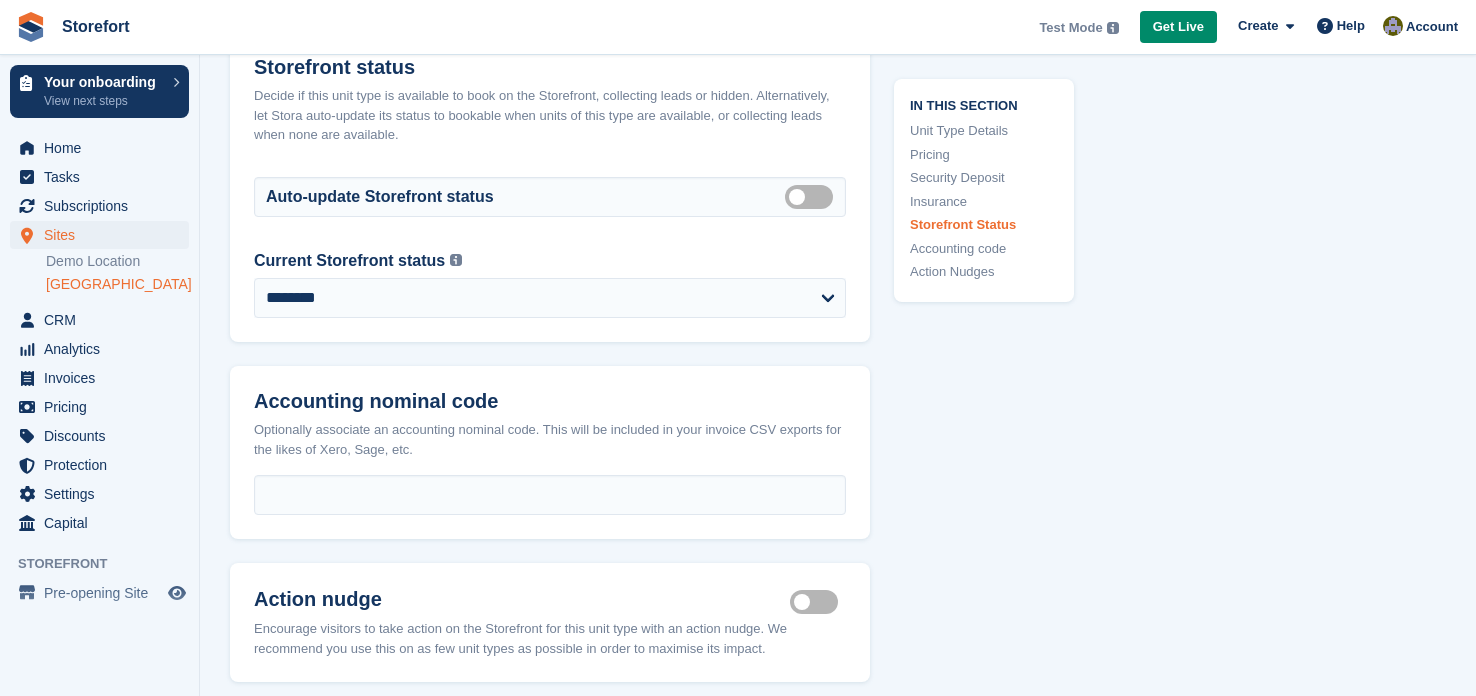 scroll, scrollTop: 2638, scrollLeft: 0, axis: vertical 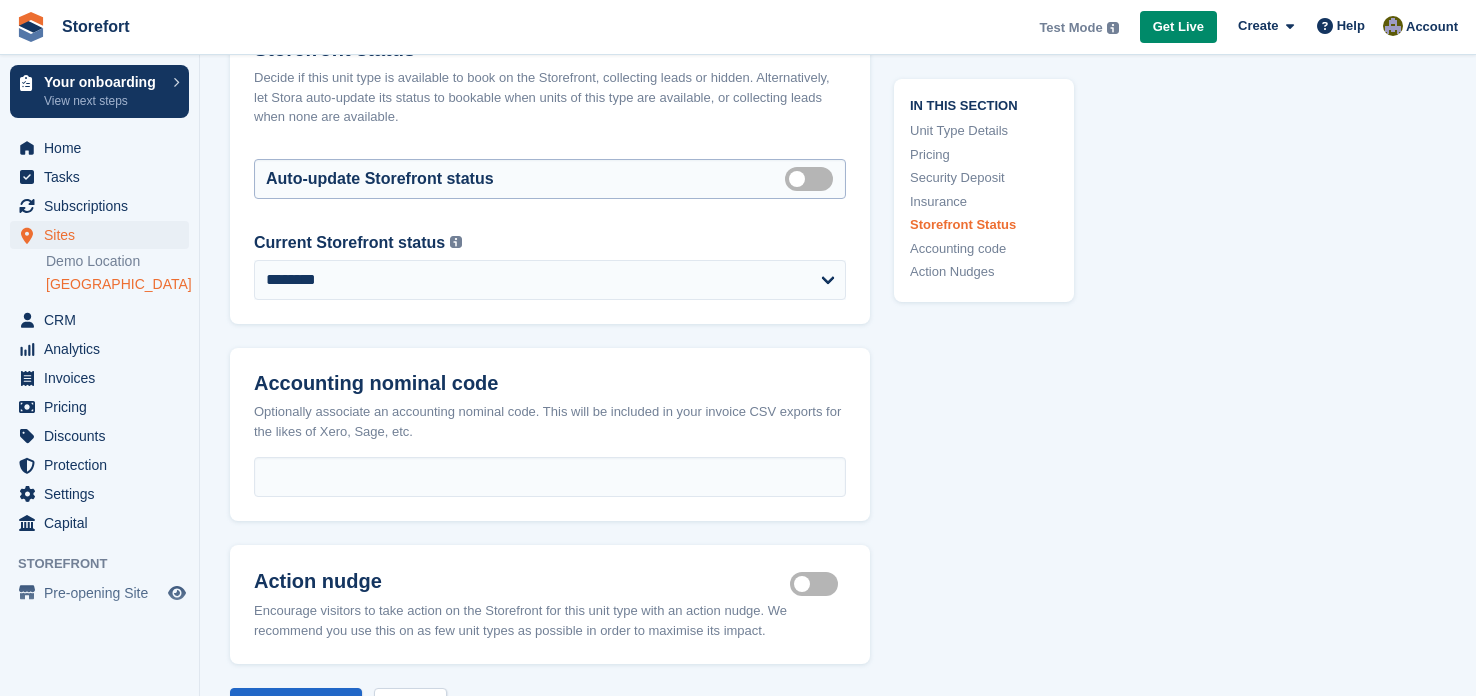 click on "Auto manage storefront status" at bounding box center [813, 178] 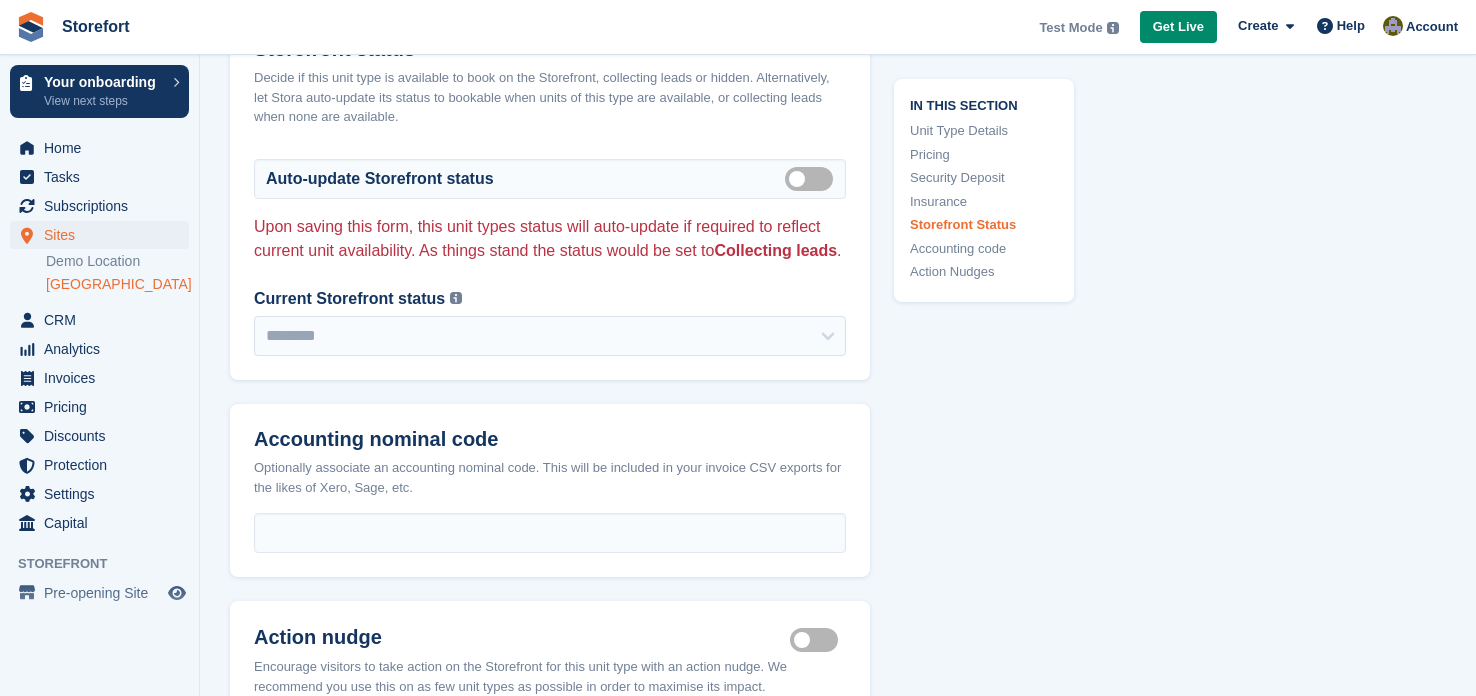 click on "Accounting nominal code" at bounding box center (550, 439) 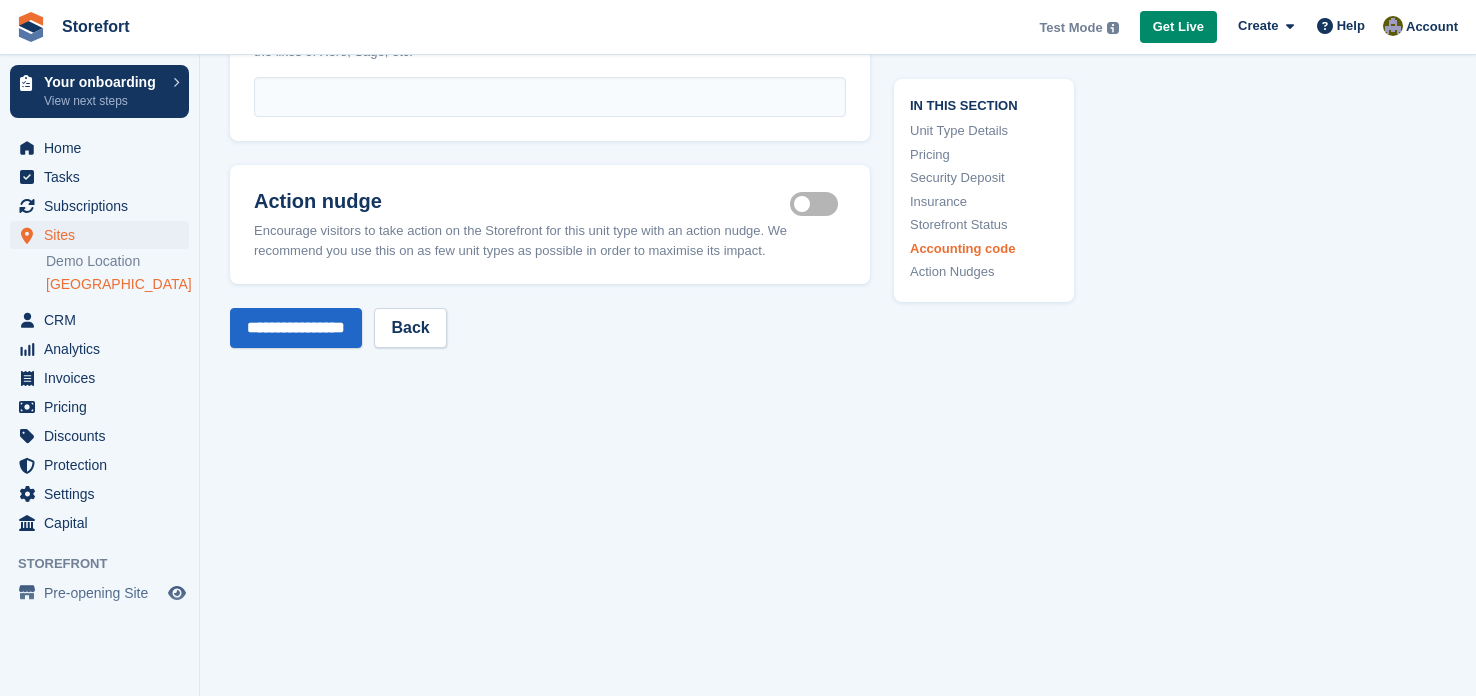 scroll, scrollTop: 3078, scrollLeft: 0, axis: vertical 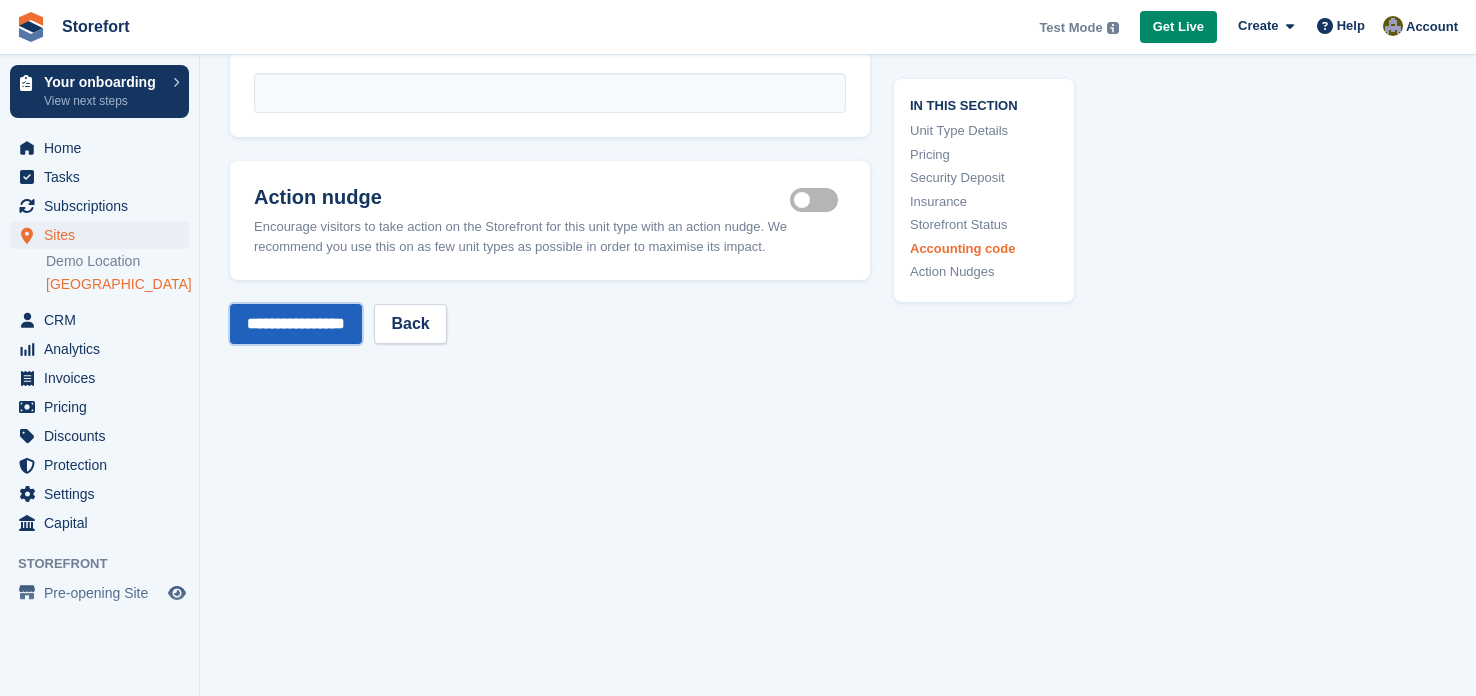 click on "**********" at bounding box center (296, 324) 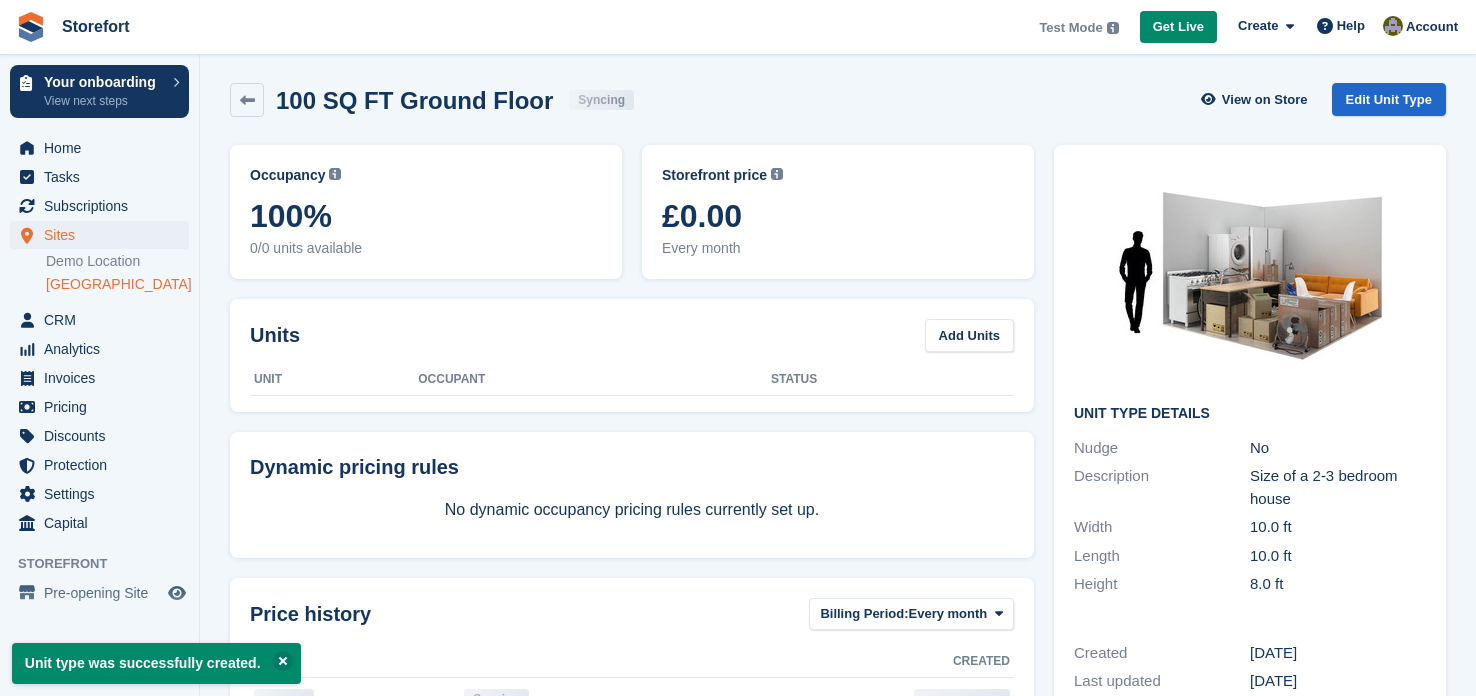 scroll, scrollTop: 0, scrollLeft: 0, axis: both 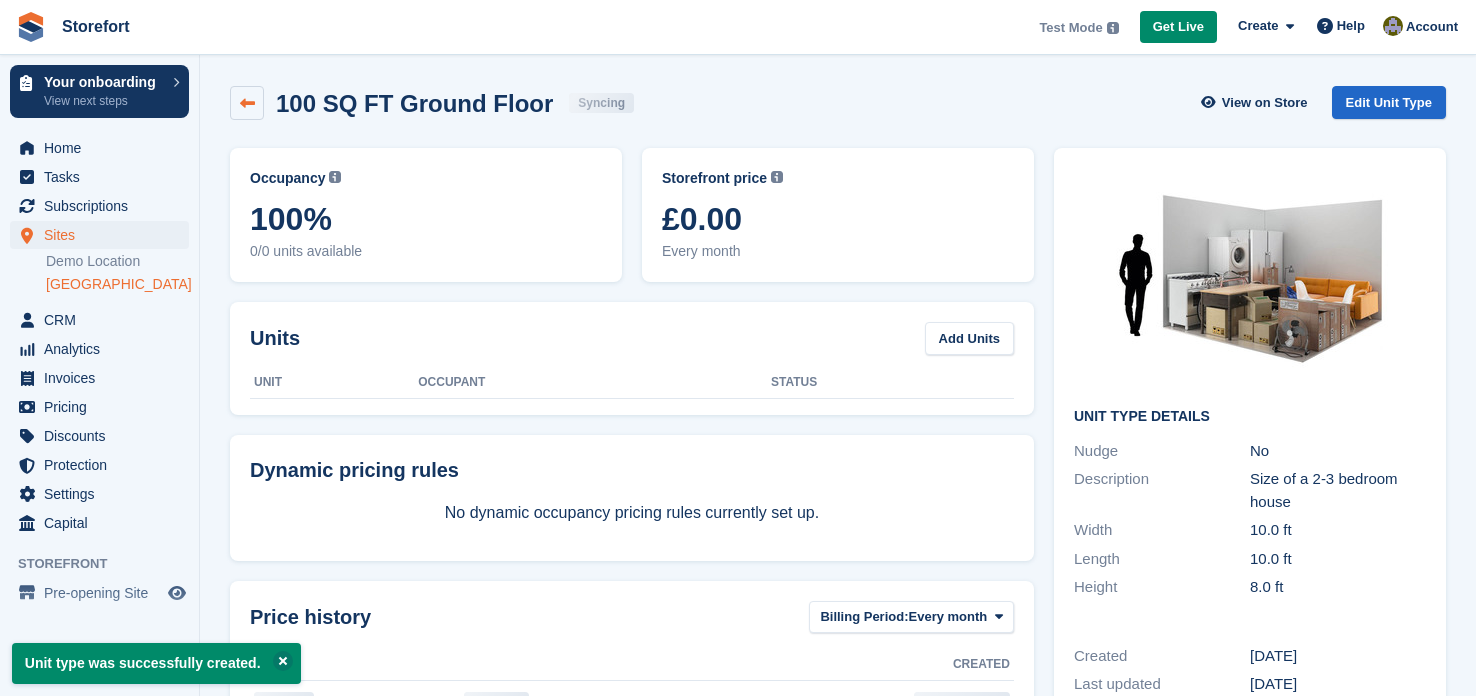 click at bounding box center [247, 103] 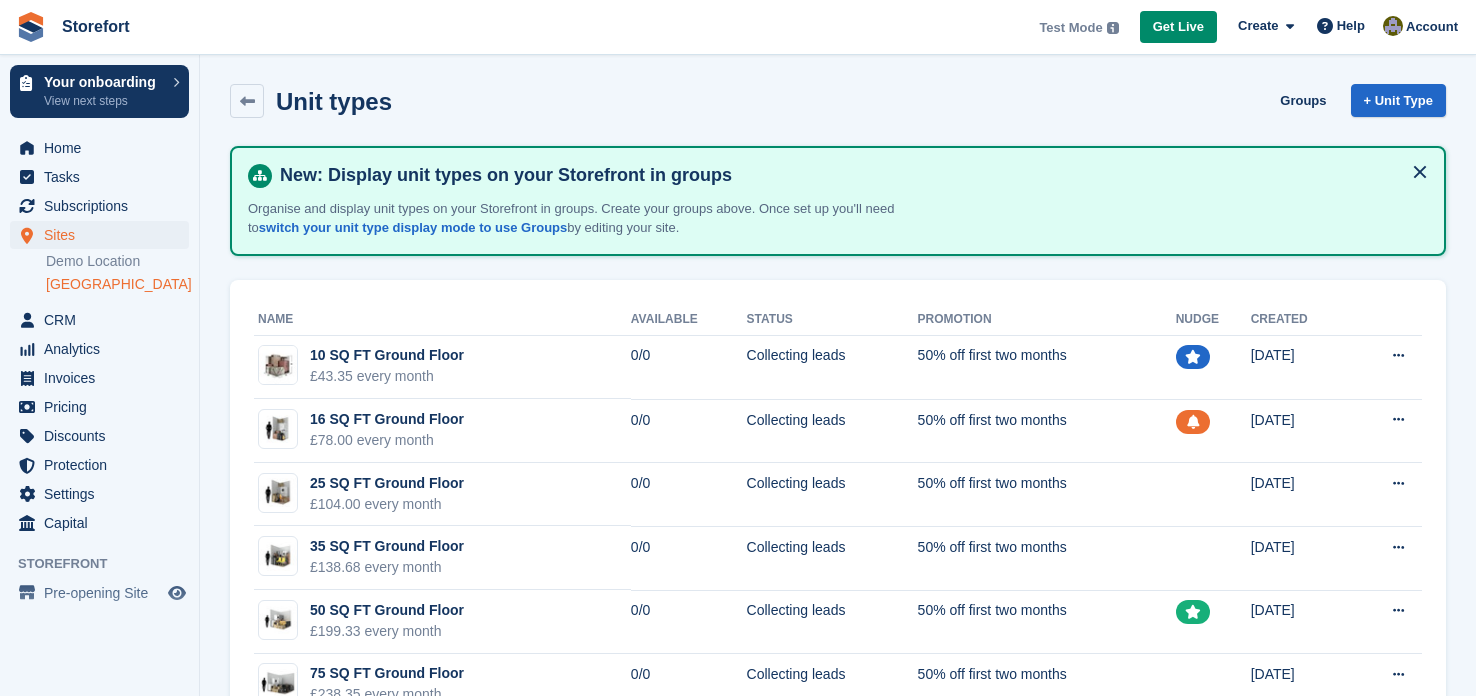 scroll, scrollTop: 0, scrollLeft: 0, axis: both 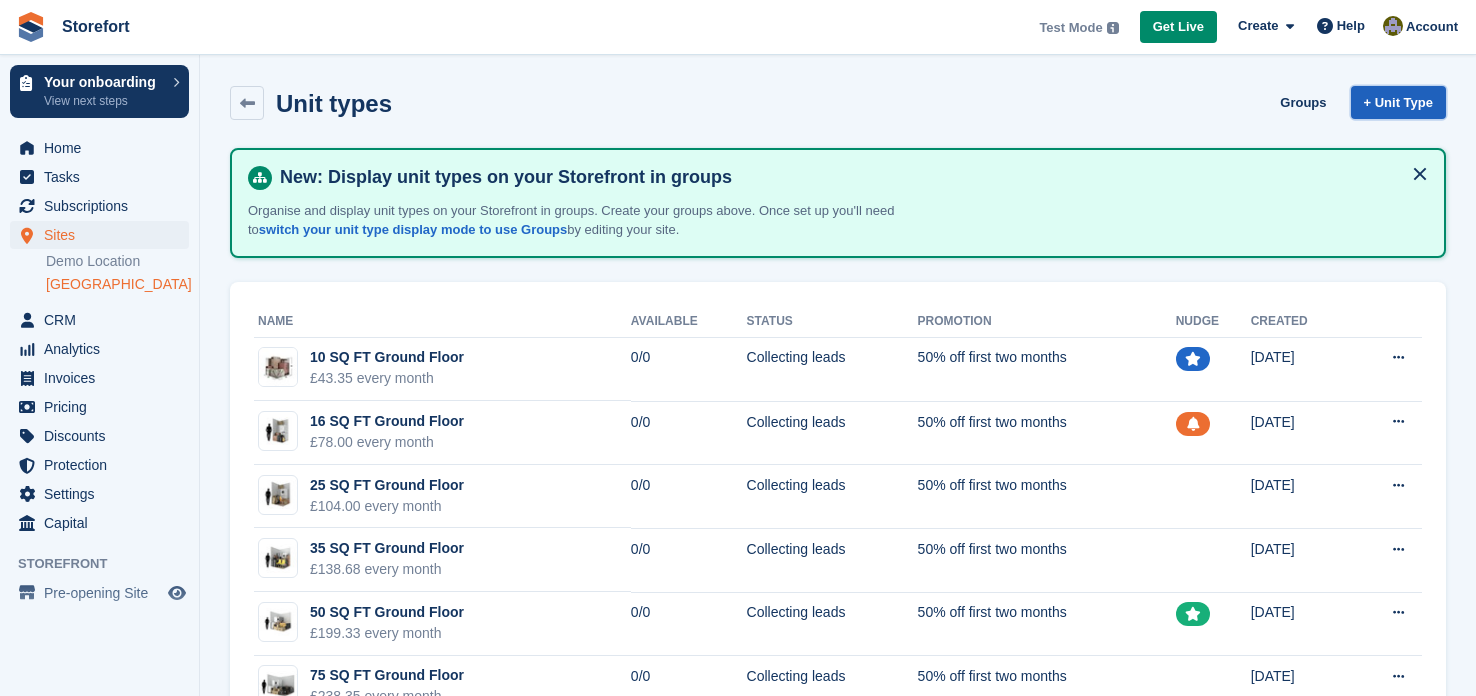 click on "+ Unit Type" at bounding box center [1398, 102] 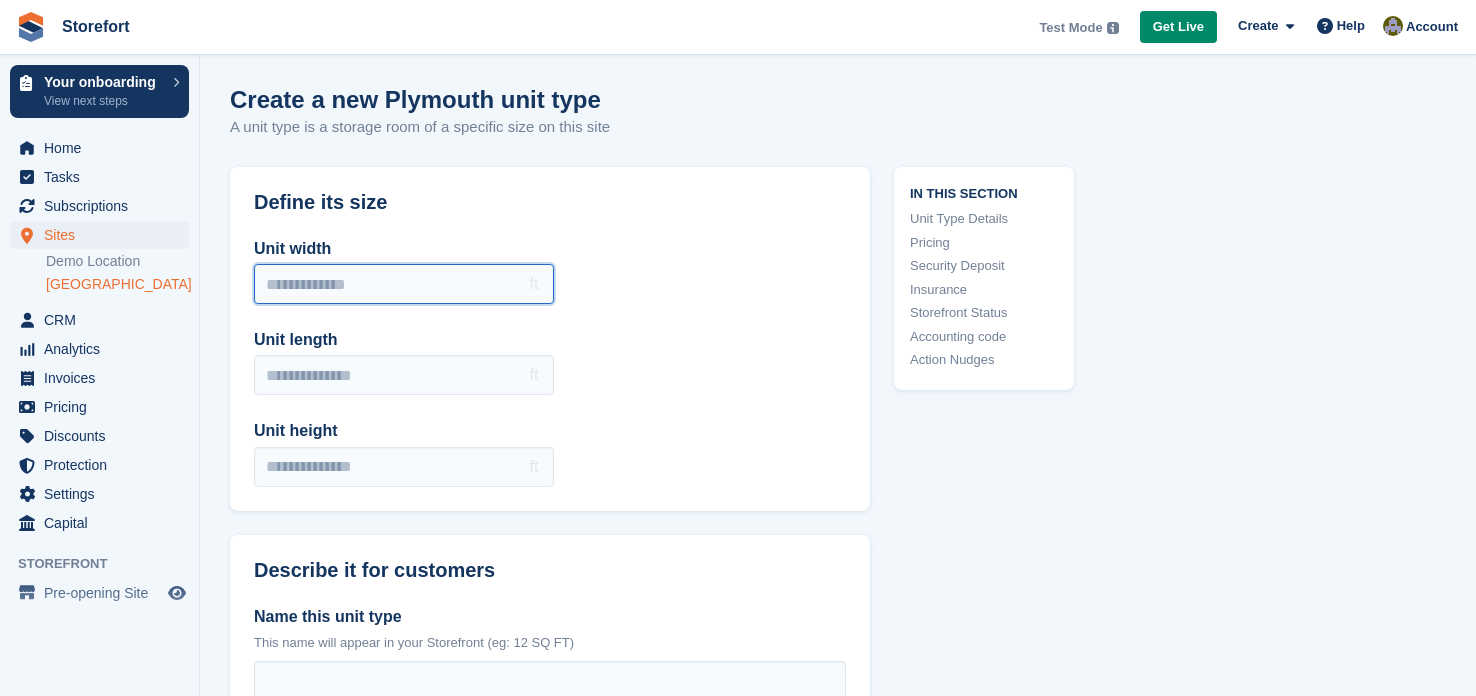 click on "Unit width" at bounding box center [404, 284] 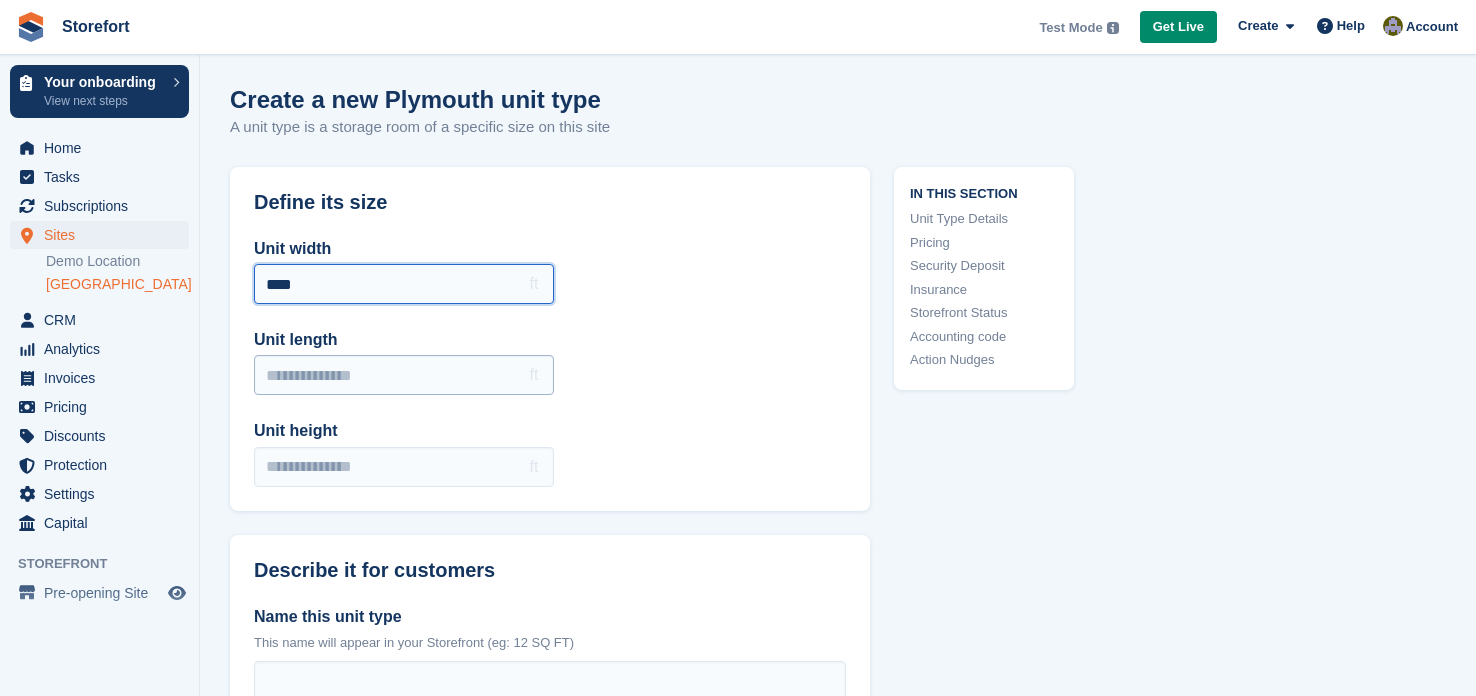 type on "****" 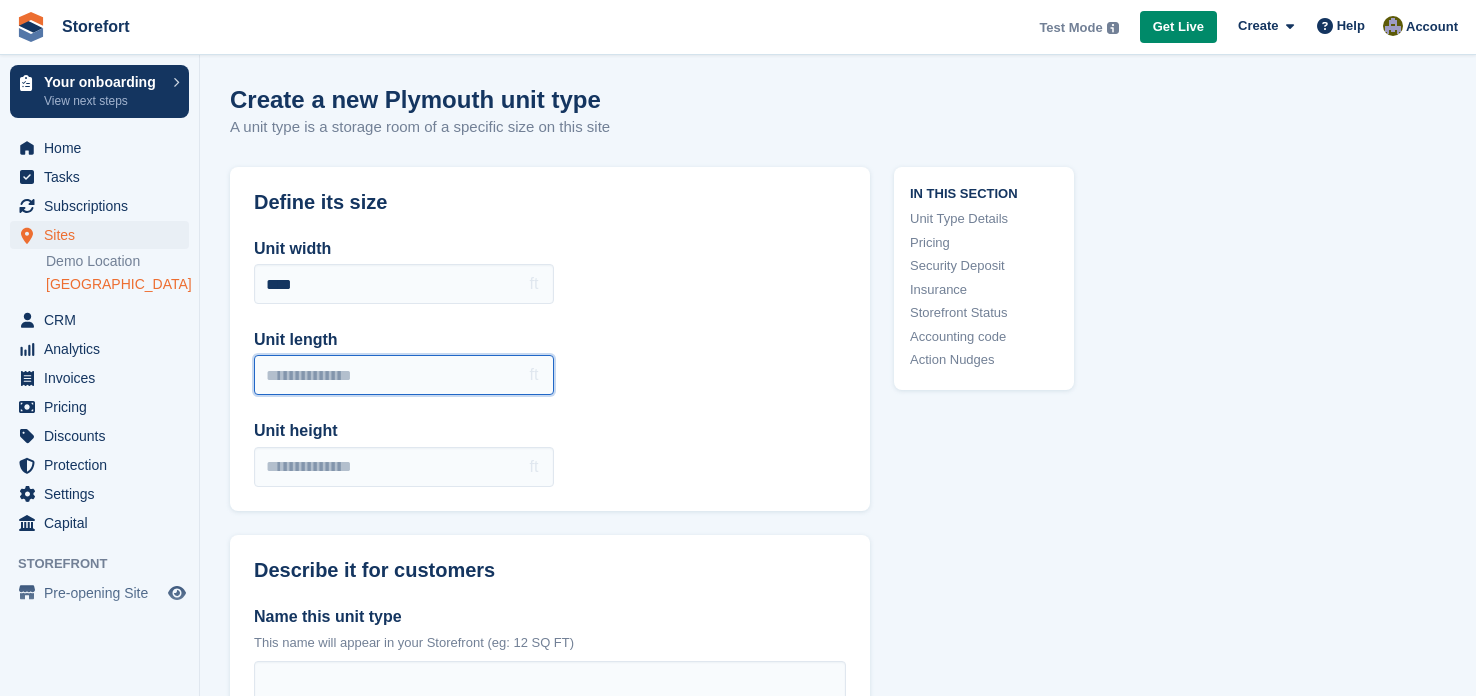 click on "Unit length" at bounding box center (404, 375) 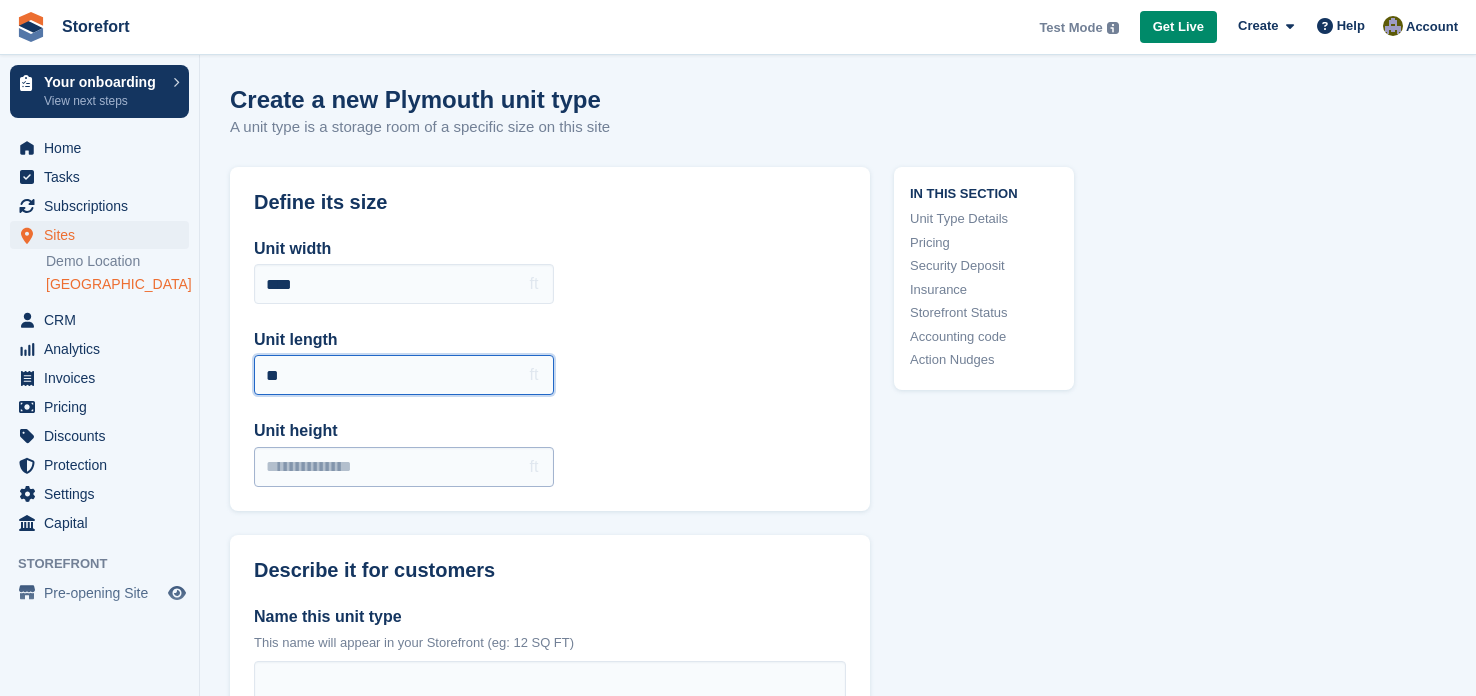type on "**" 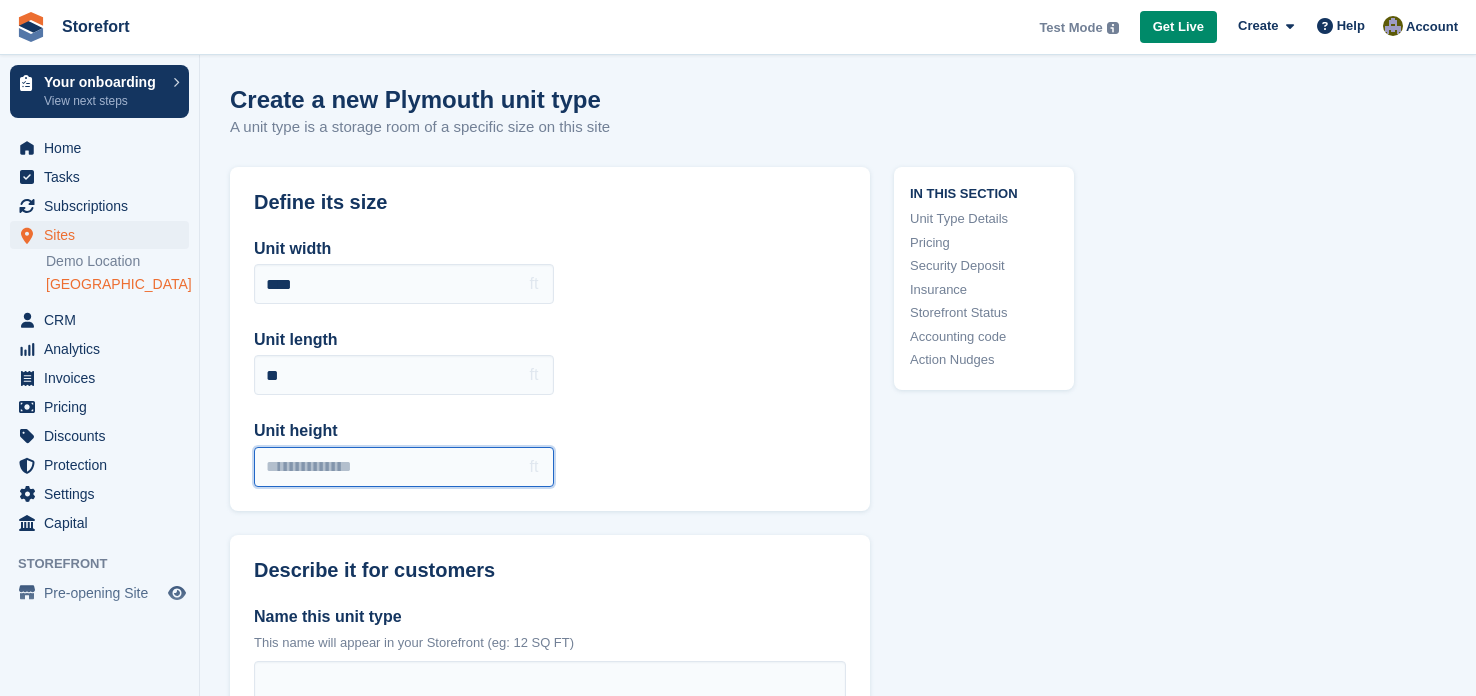click on "Unit height" at bounding box center [404, 467] 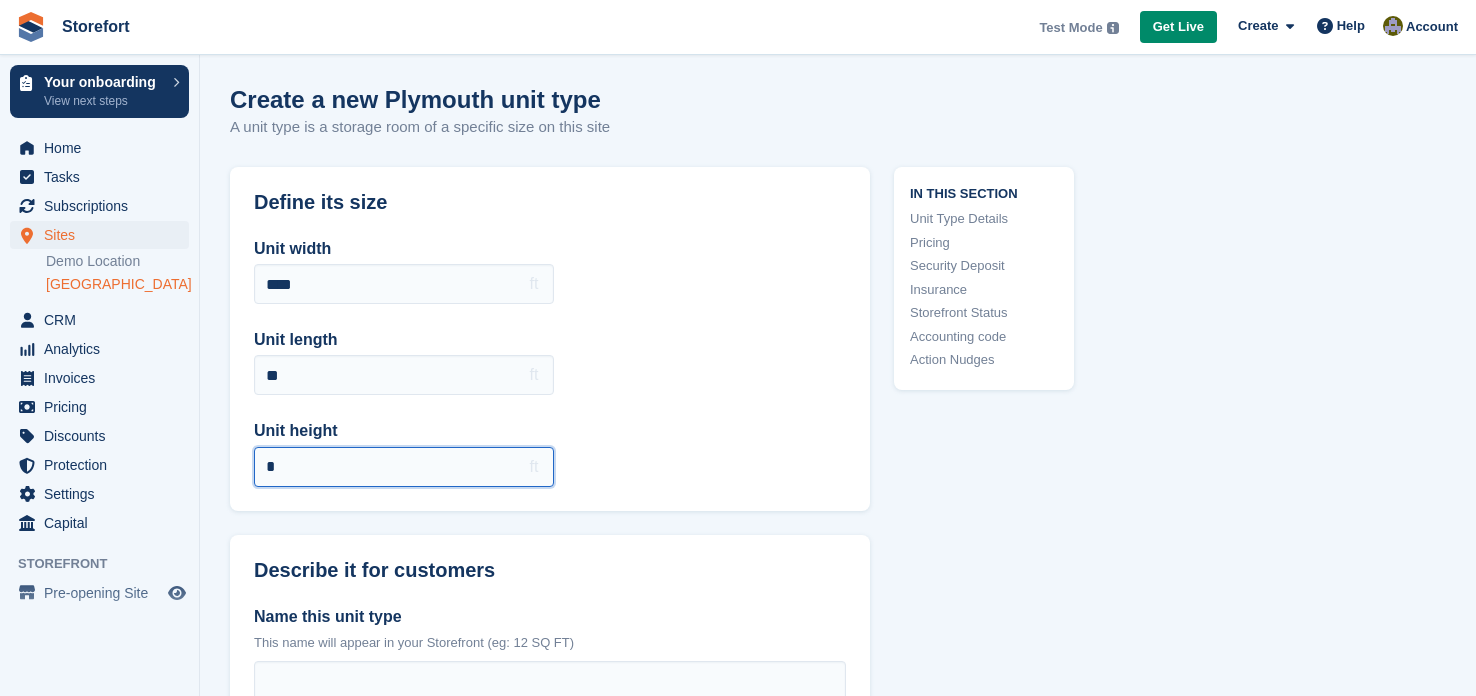 type on "*" 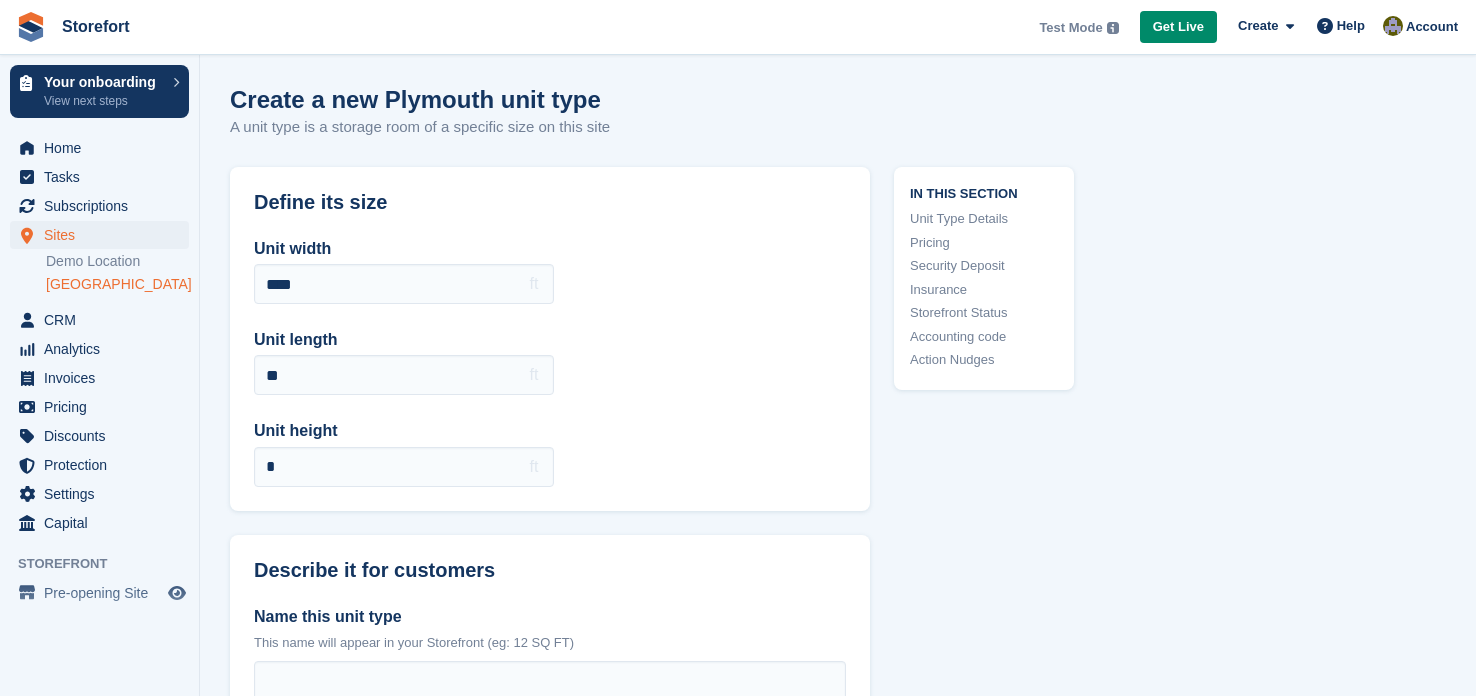 click on "Define its size
Unit width
**** ft
Unit length
** ft
Unit height
* ft
Describe it for customers
Name this unit type
This name will appear in your Storefront (eg: 12 SQ FT)
Describe its size
Help your customers understand its size (eg: Size of a double garage)
Selling points
Write 4 points that sell the benefits of this unit type to your customers. (Optional)
Image of this unit type
Don't have your own images? Find one in the free  Stora Image Library .
Upload a photo of your unit type
For best results at least 240px square" at bounding box center [550, 779] 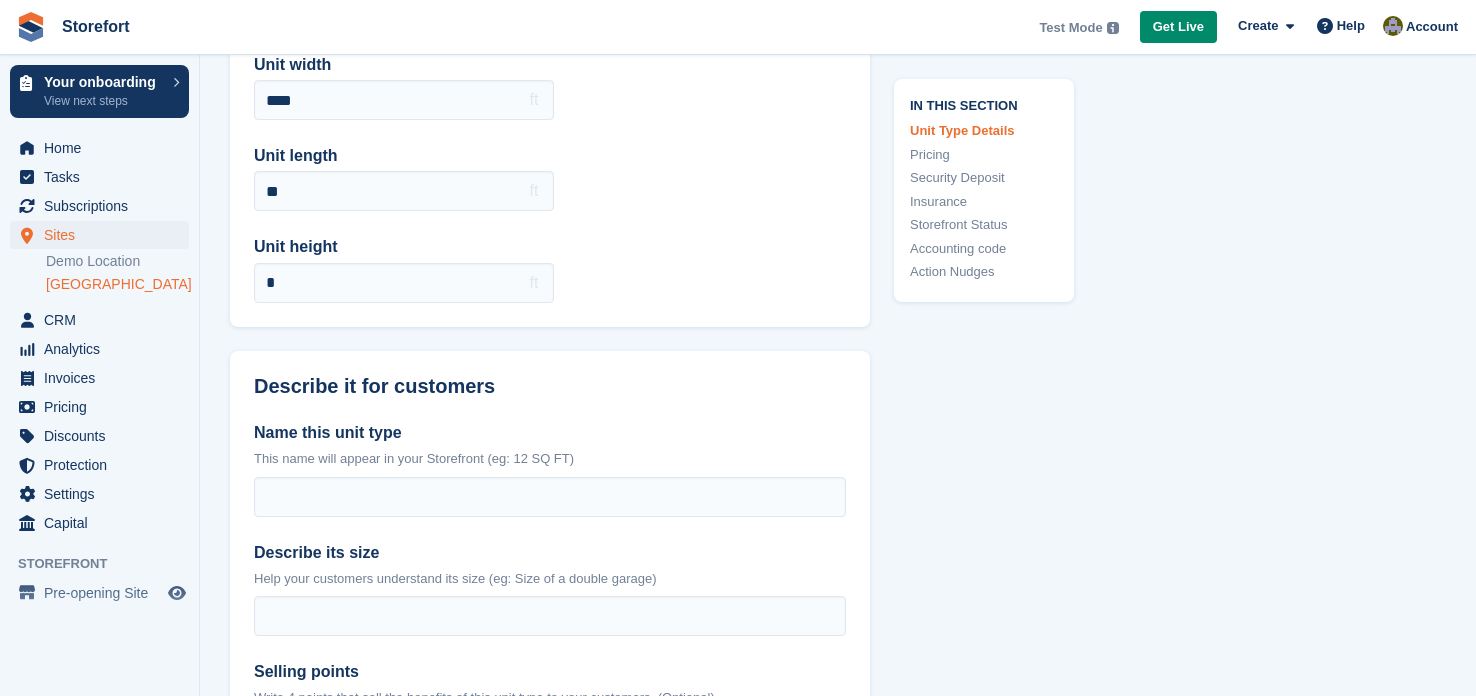 scroll, scrollTop: 239, scrollLeft: 0, axis: vertical 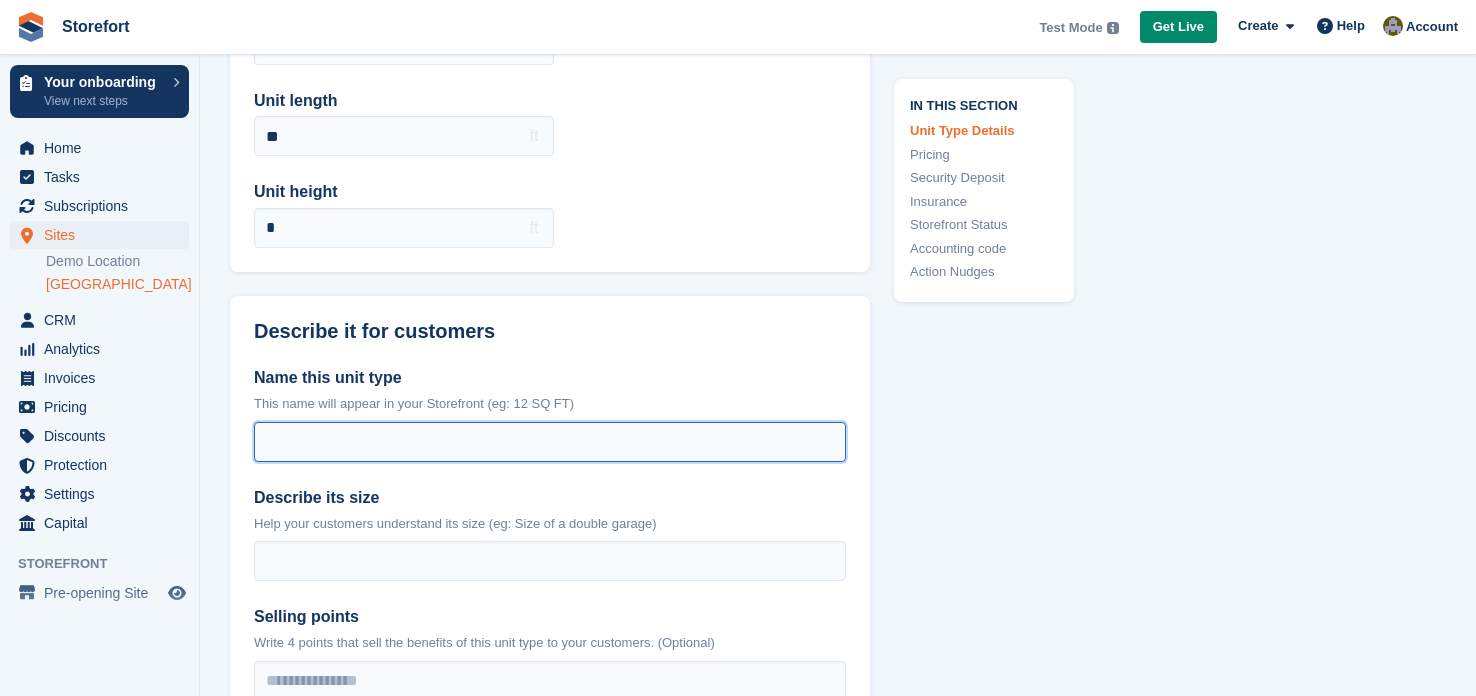 click on "Name this unit type" at bounding box center [550, 442] 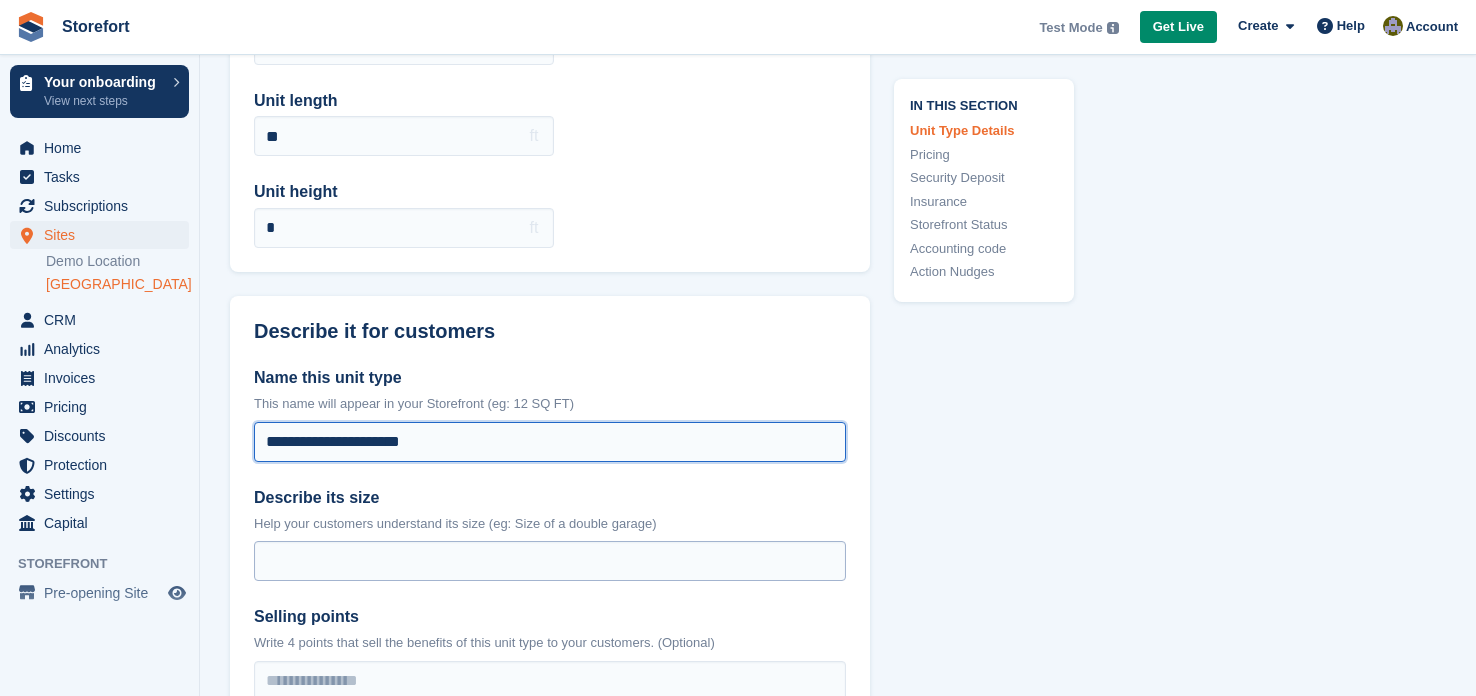 type on "**********" 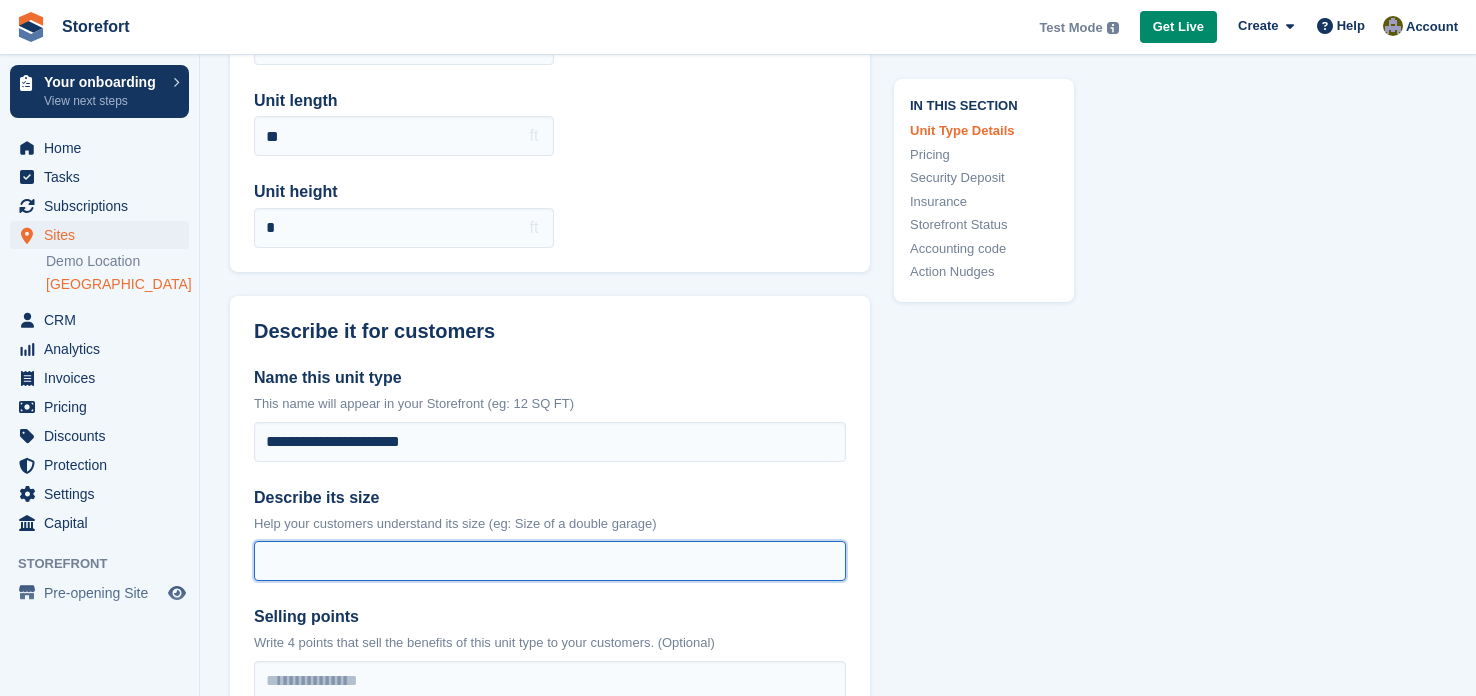 click on "Describe its size" at bounding box center (550, 561) 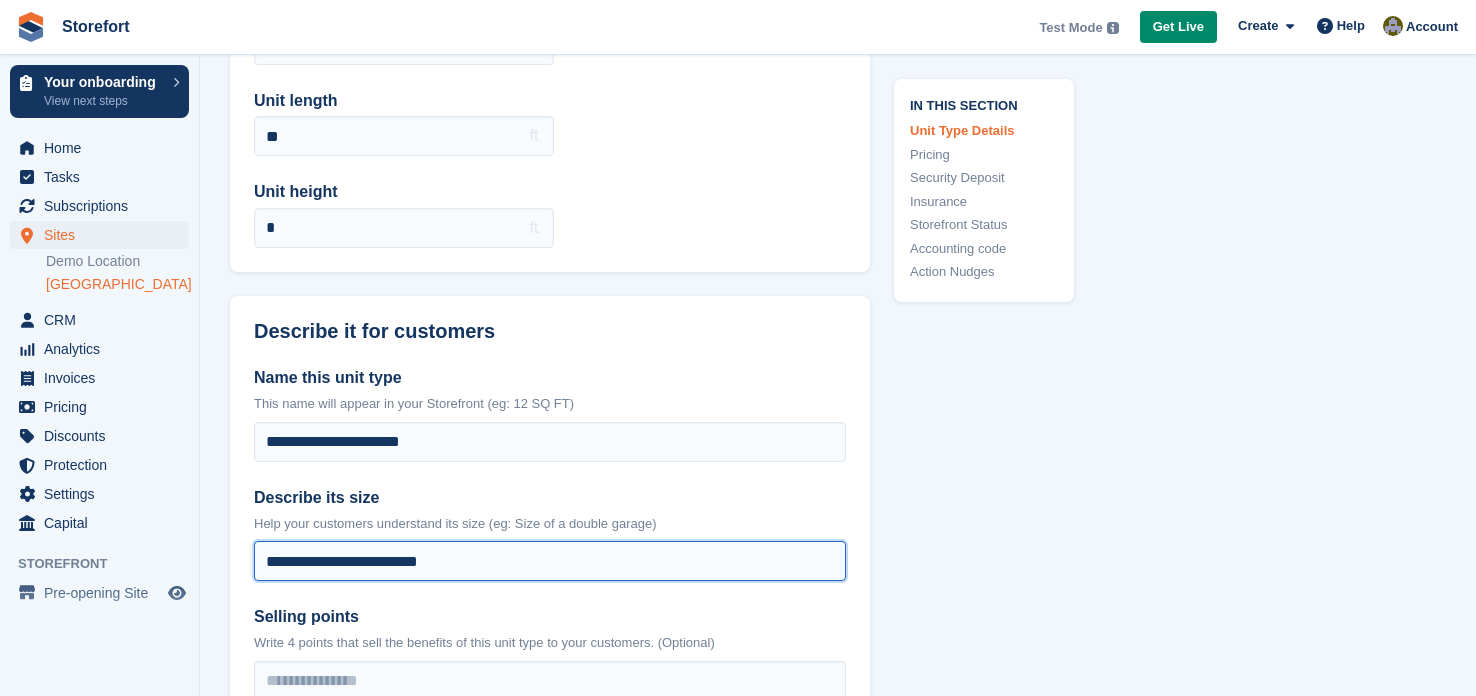 type on "**********" 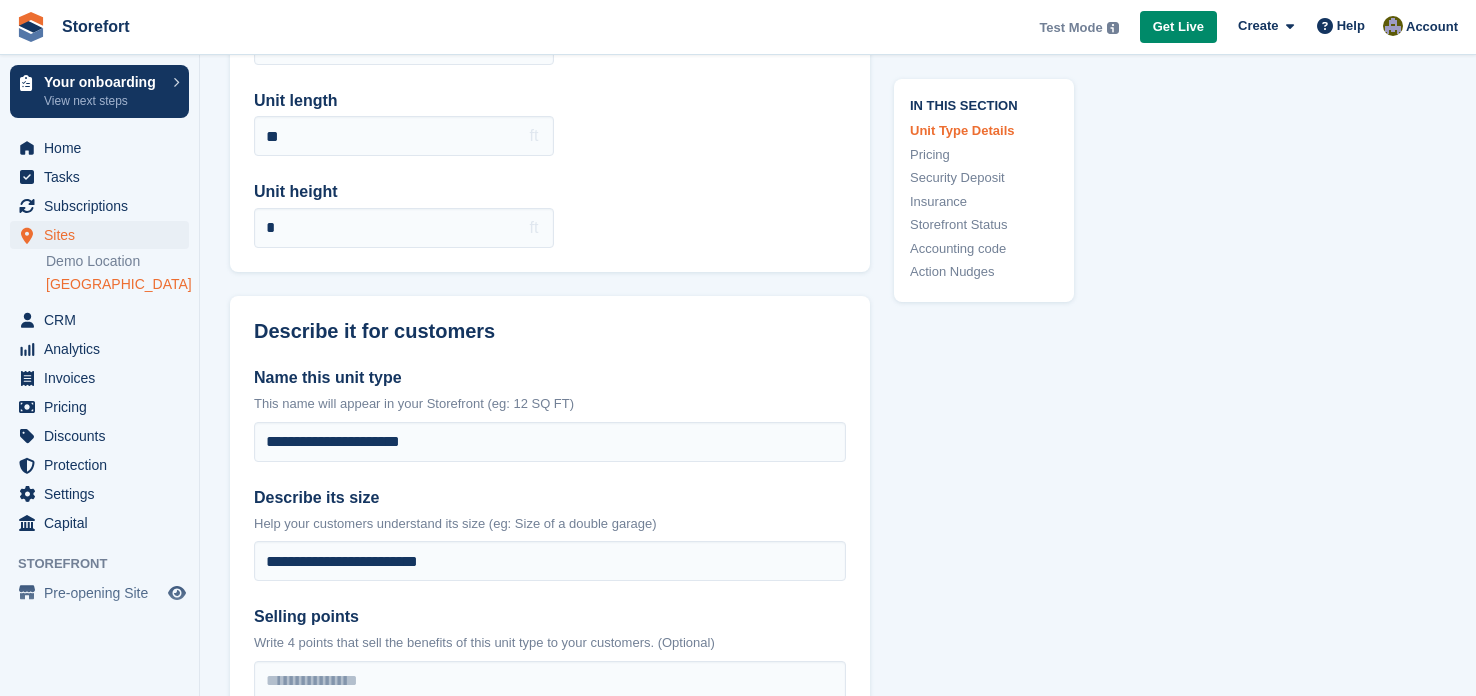click on "Selling points" at bounding box center (550, 617) 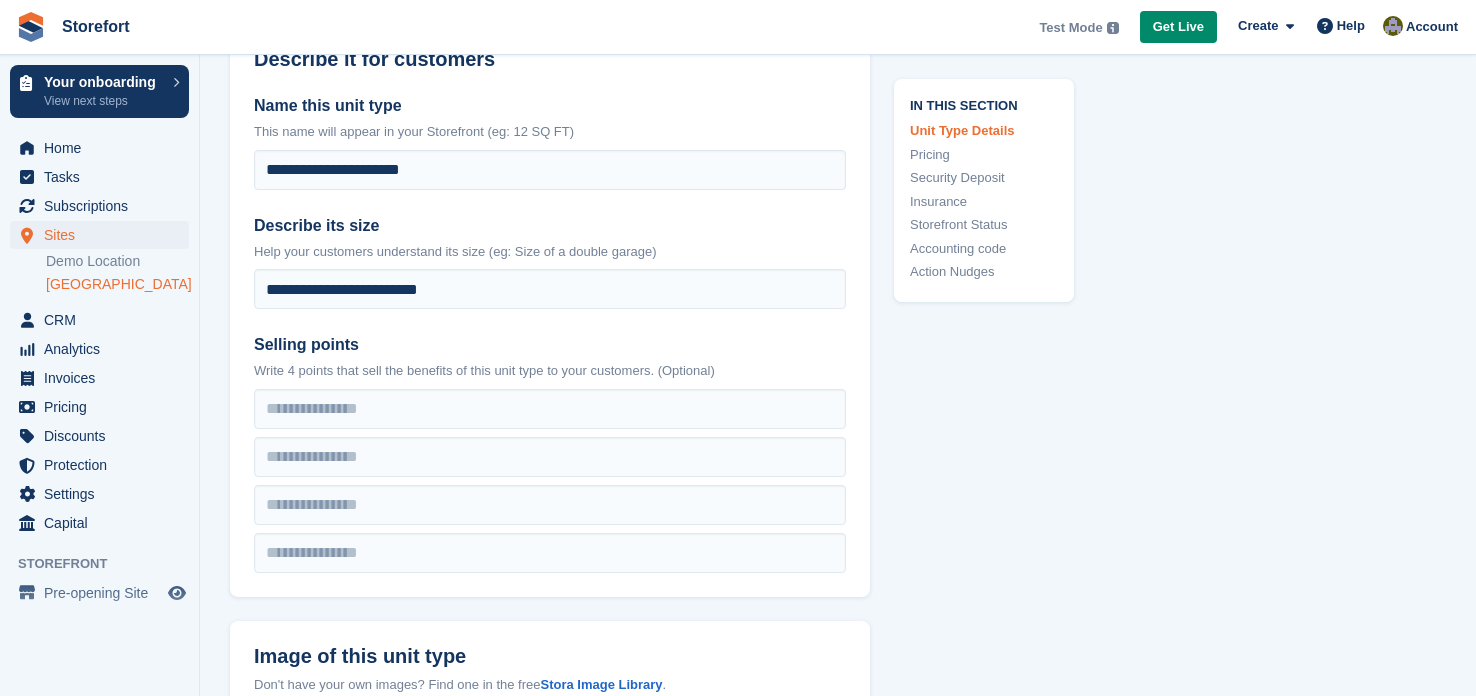 scroll, scrollTop: 519, scrollLeft: 0, axis: vertical 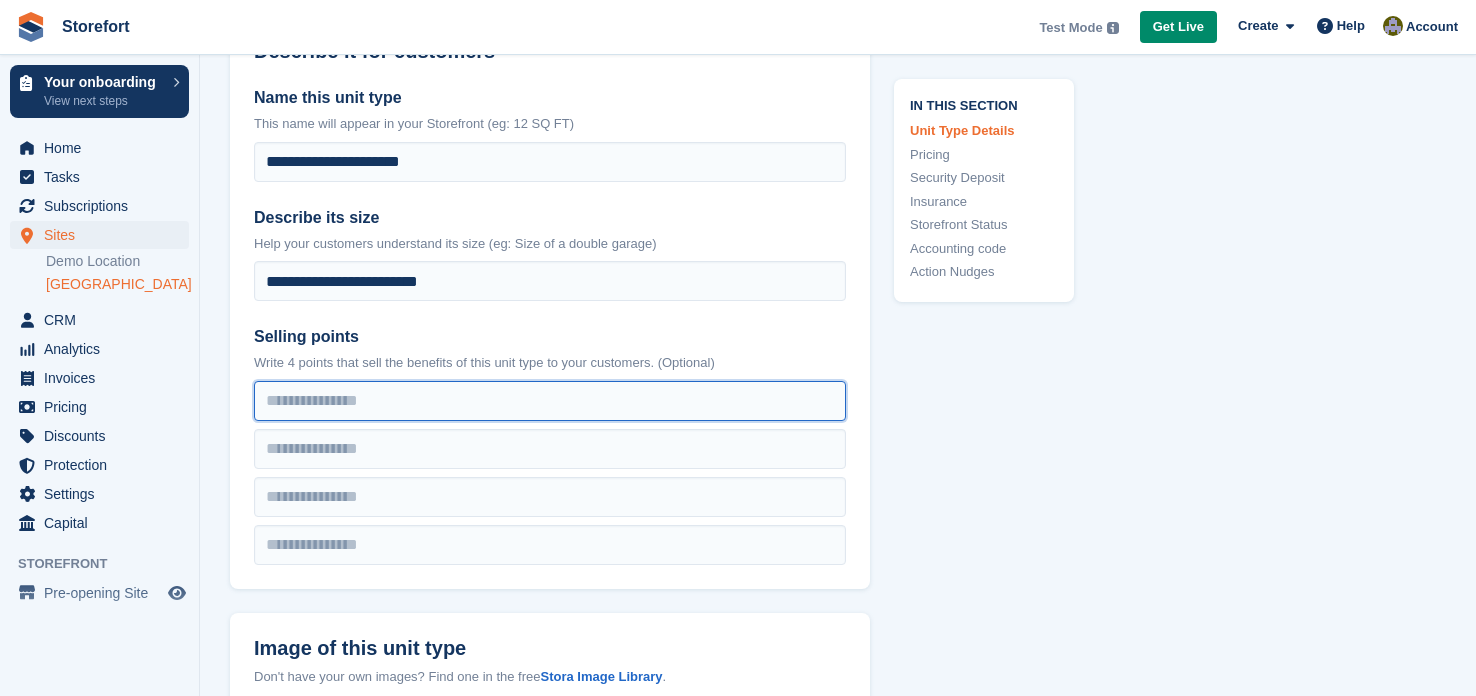 click at bounding box center [550, 401] 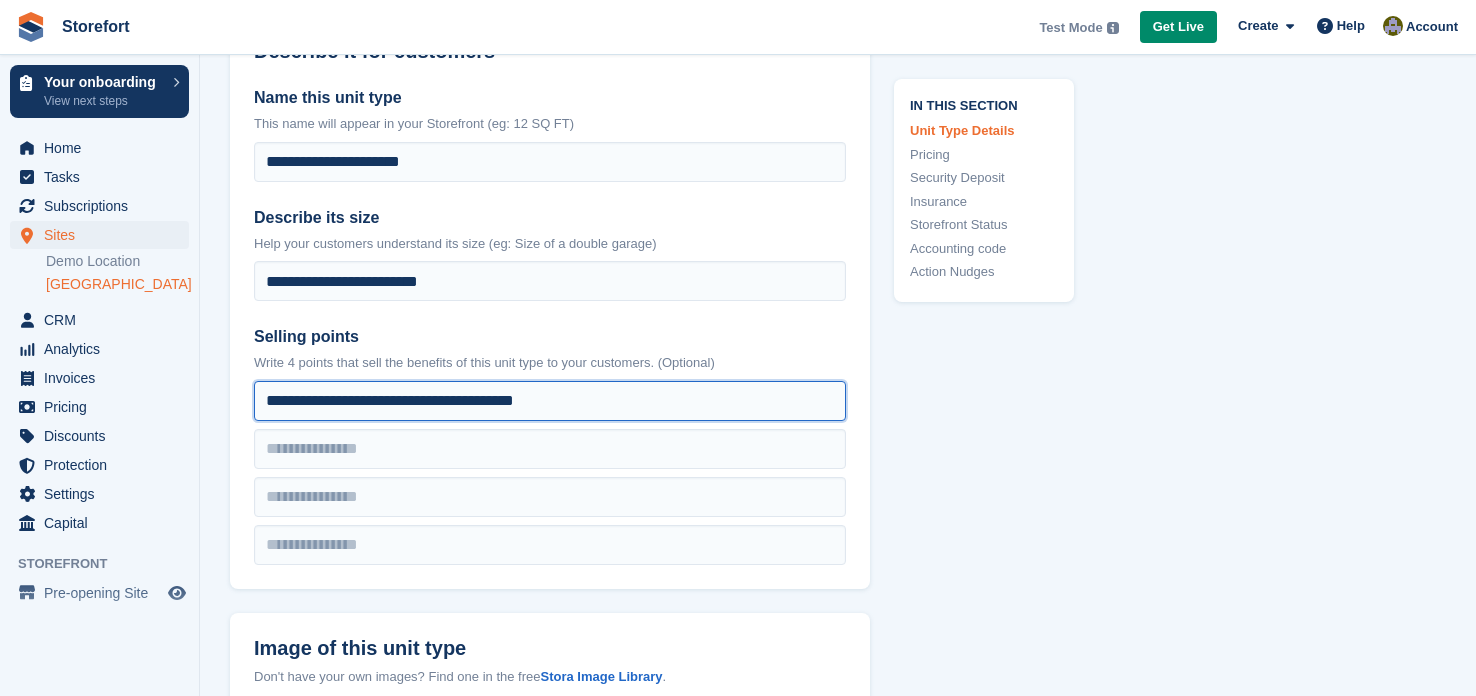 type on "**********" 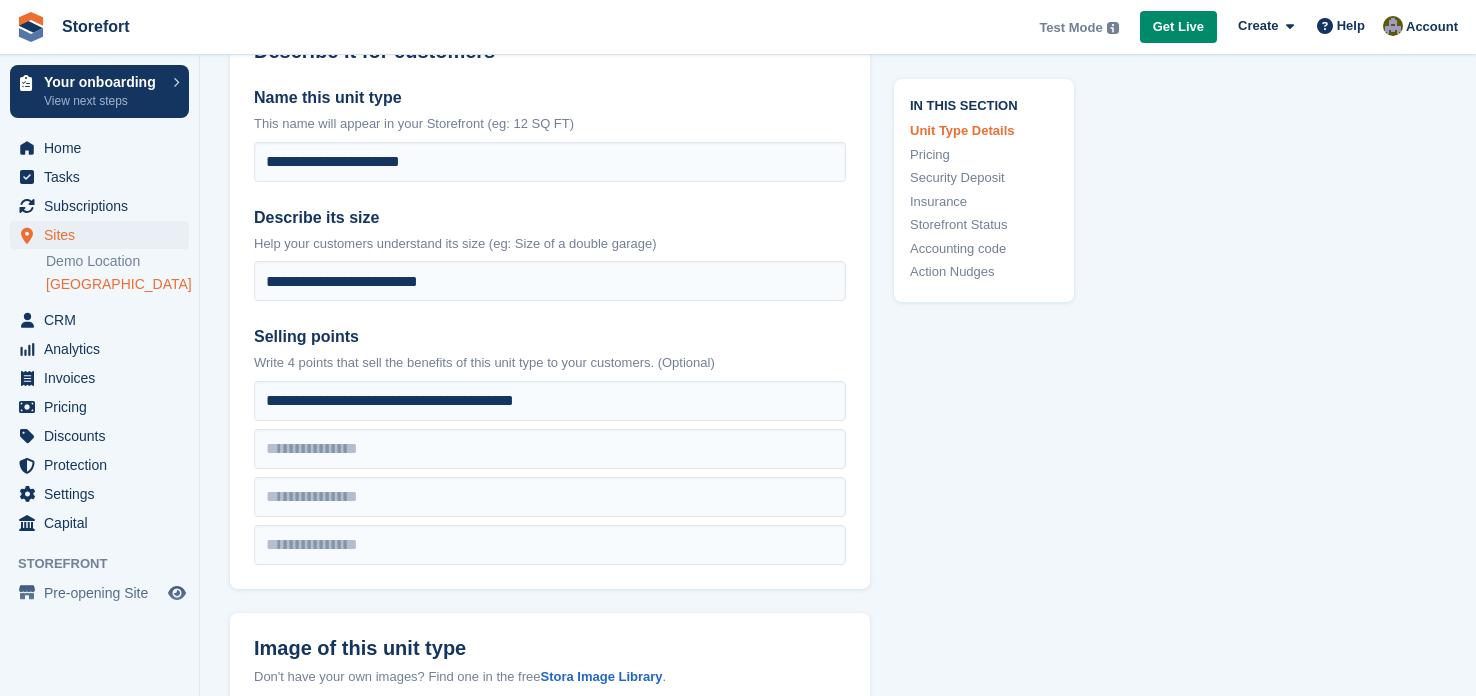 click on "**********" at bounding box center [550, 325] 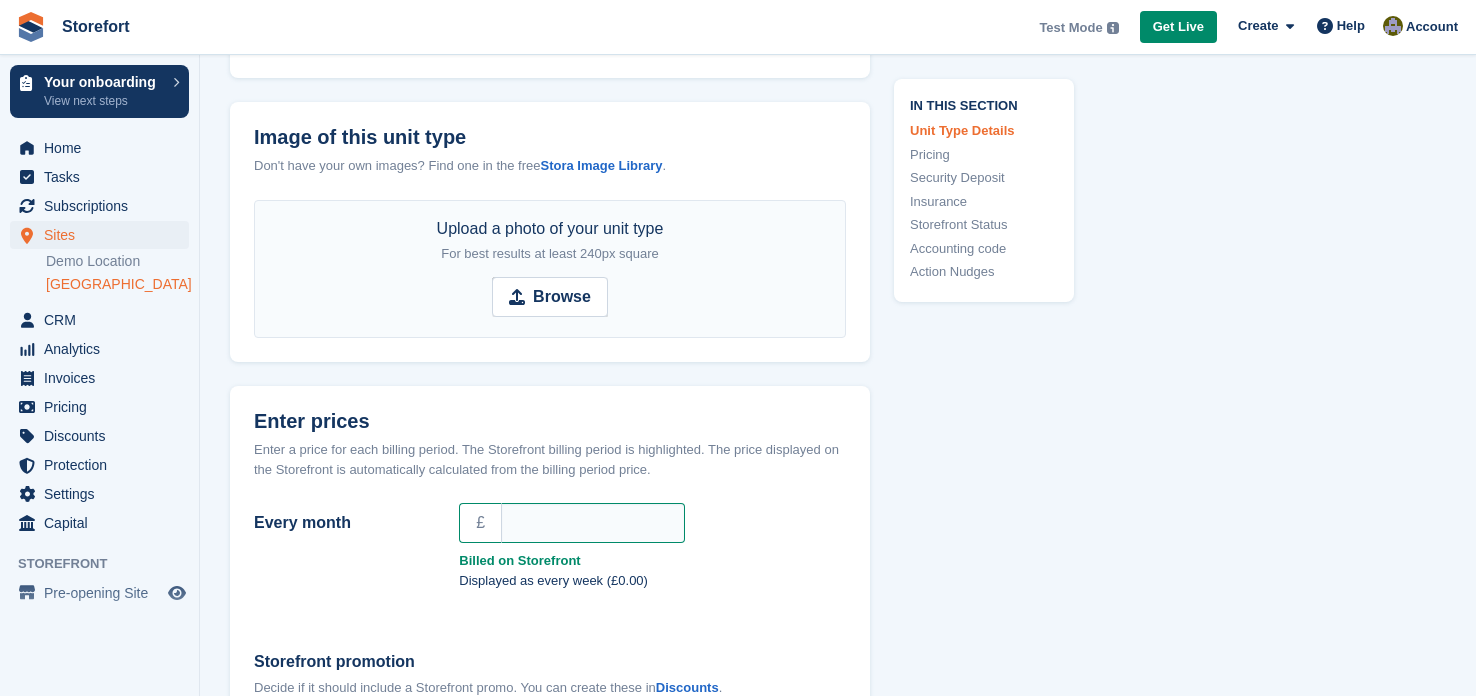 scroll, scrollTop: 1039, scrollLeft: 0, axis: vertical 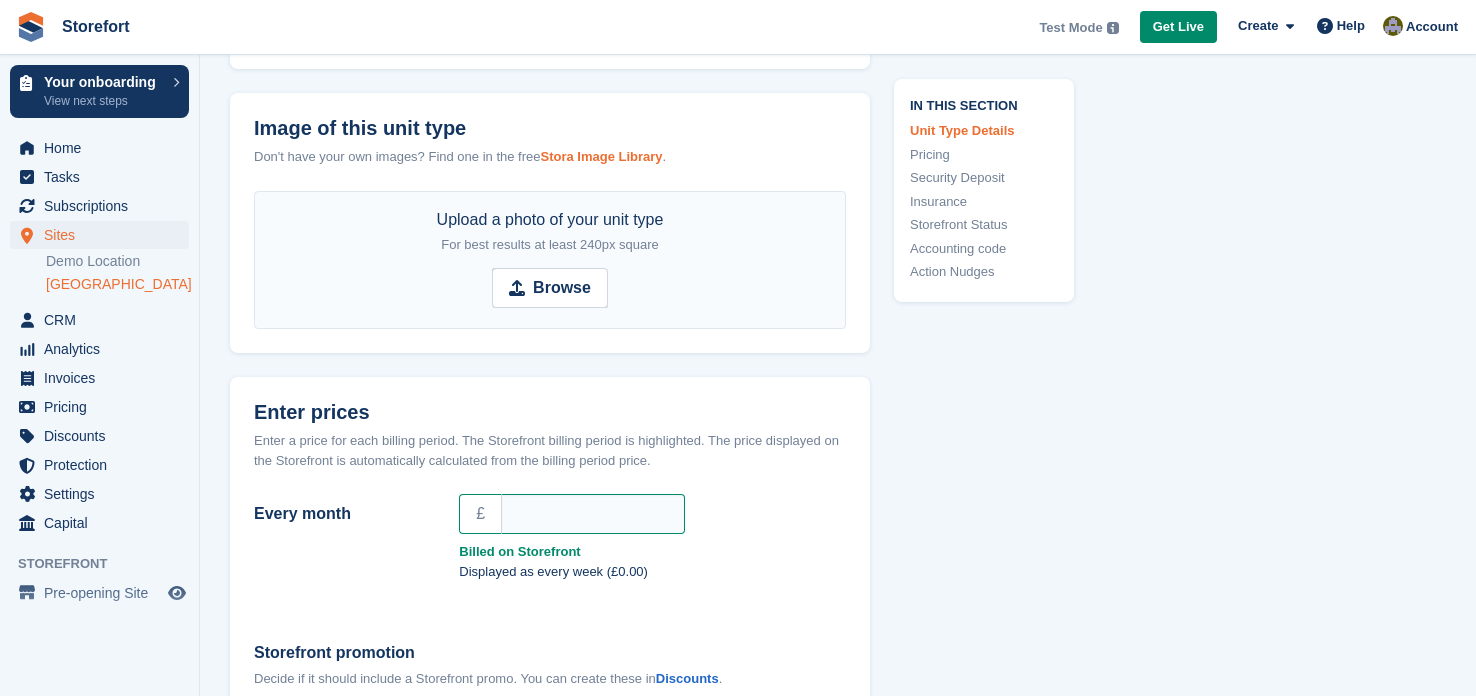 click on "Stora Image Library" at bounding box center (601, 156) 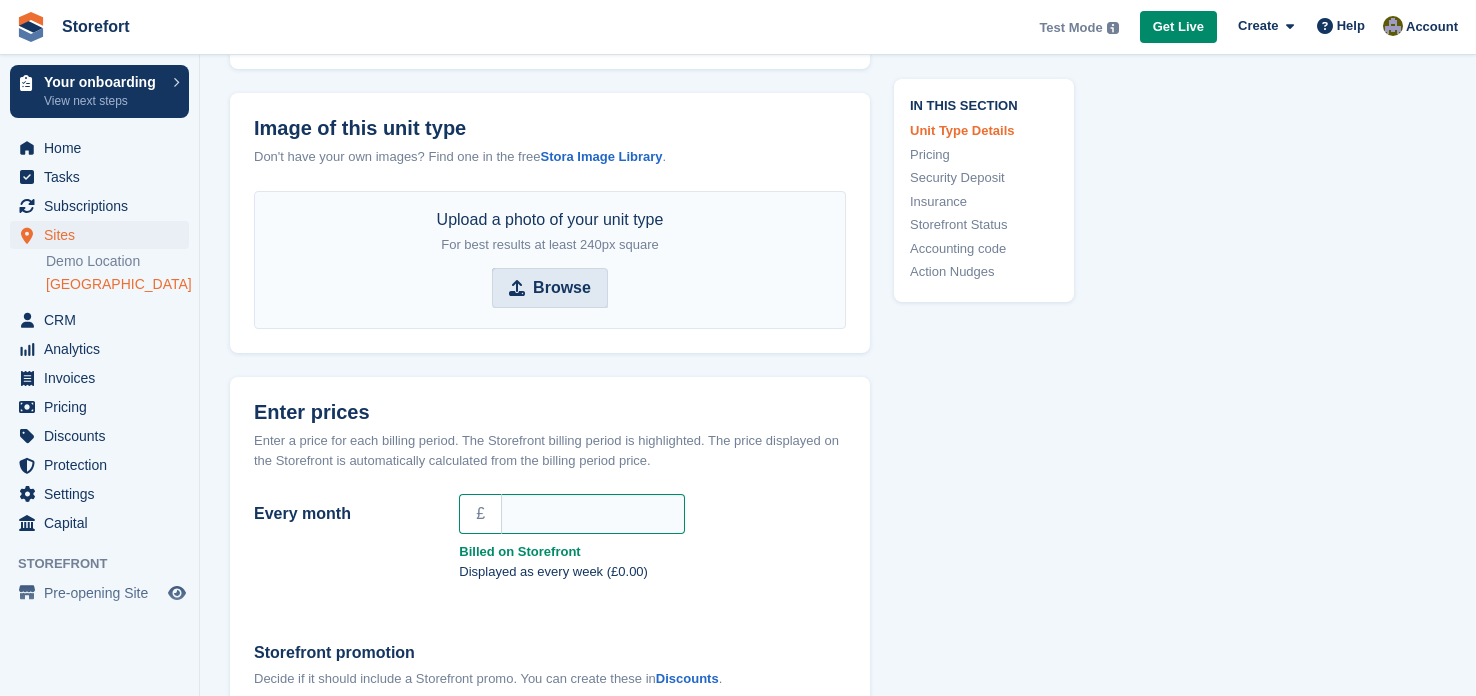 click on "Browse" at bounding box center [562, 288] 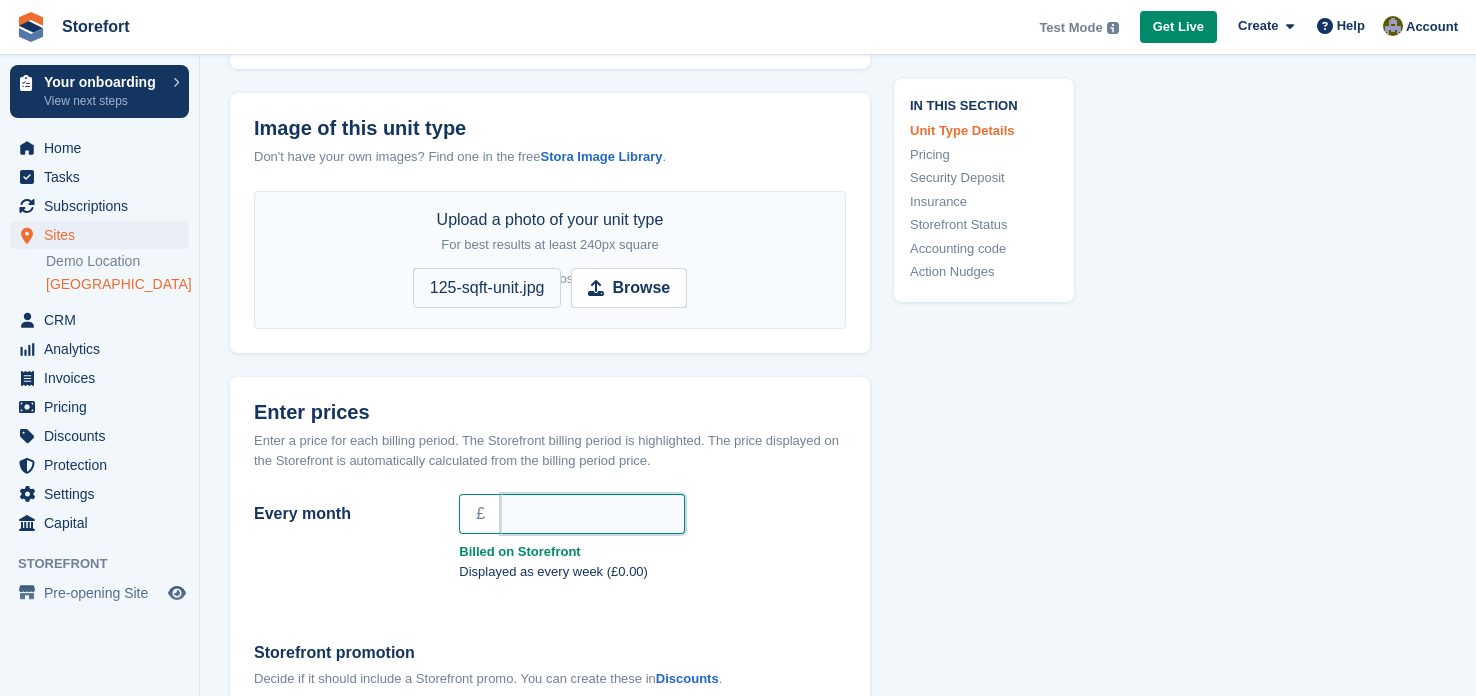 click on "Every month" at bounding box center (593, 514) 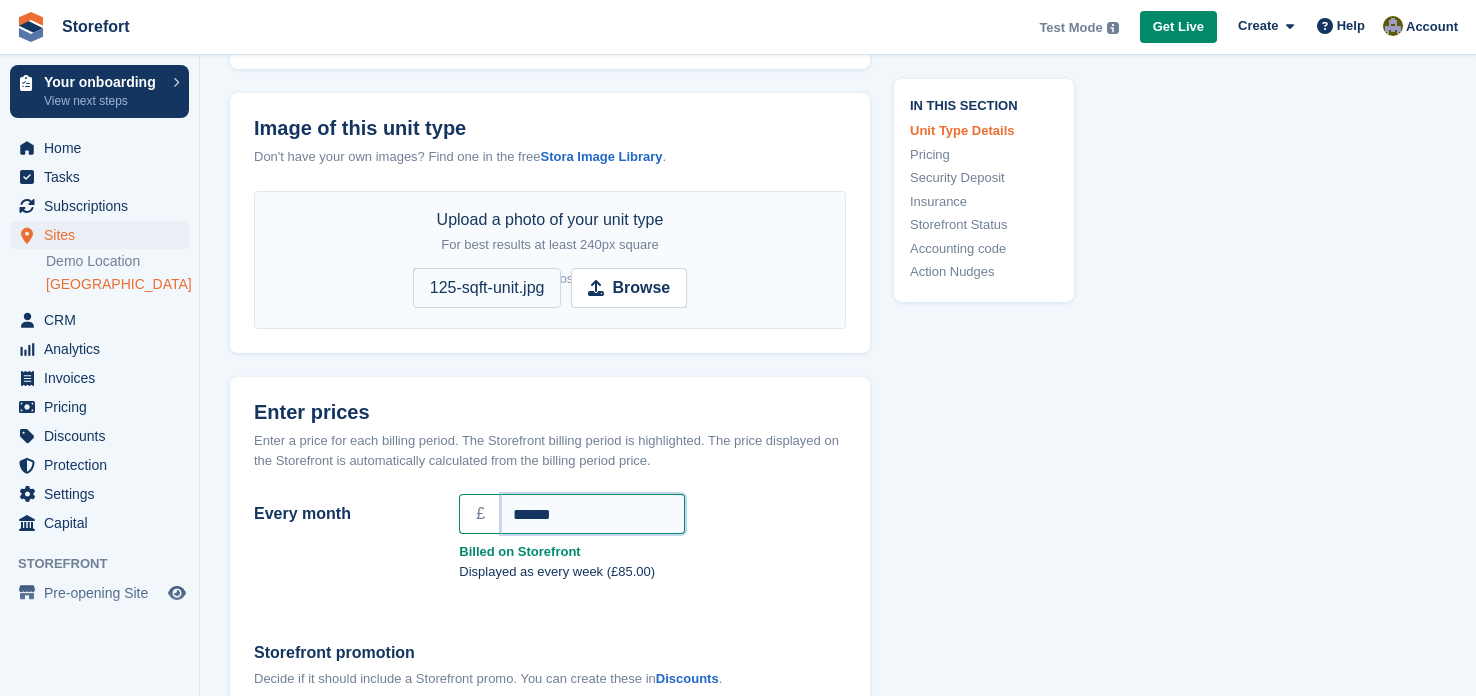type on "******" 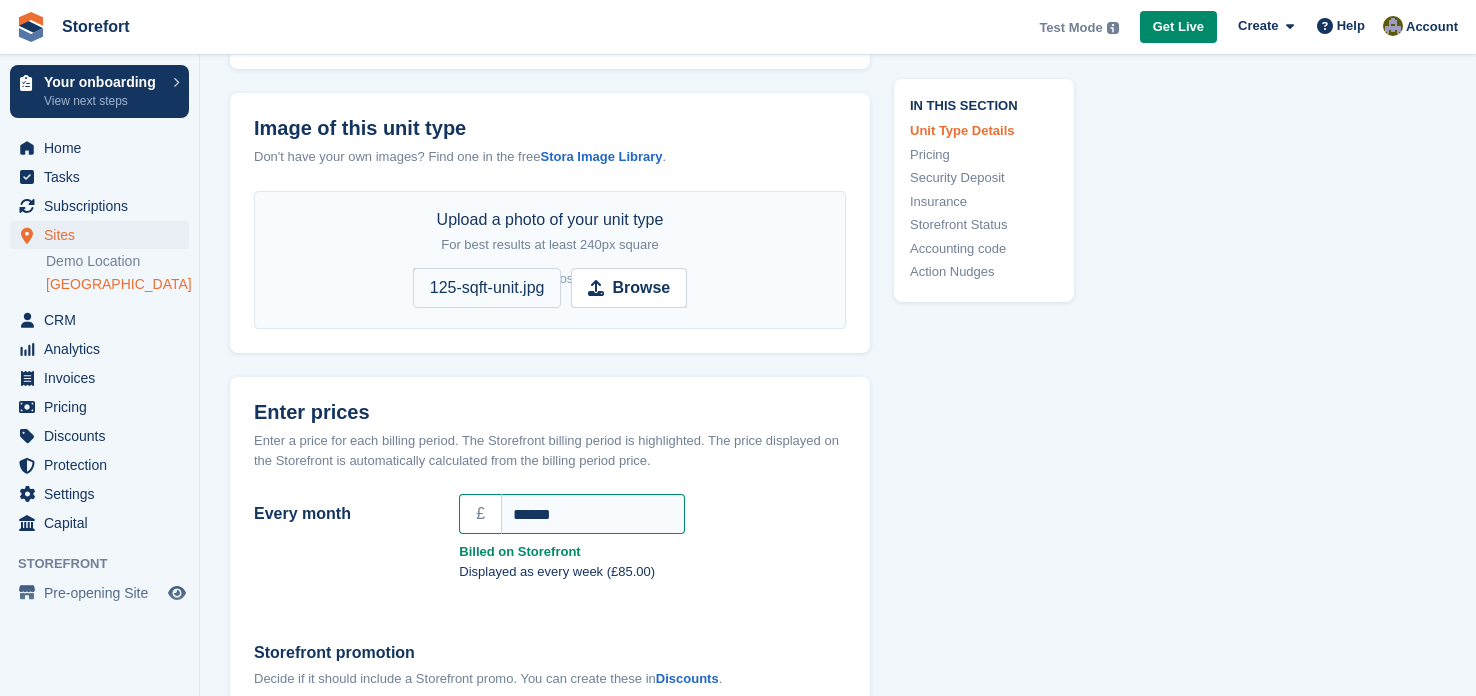 click on "Displayed as every week (£85.00)" at bounding box center (652, 572) 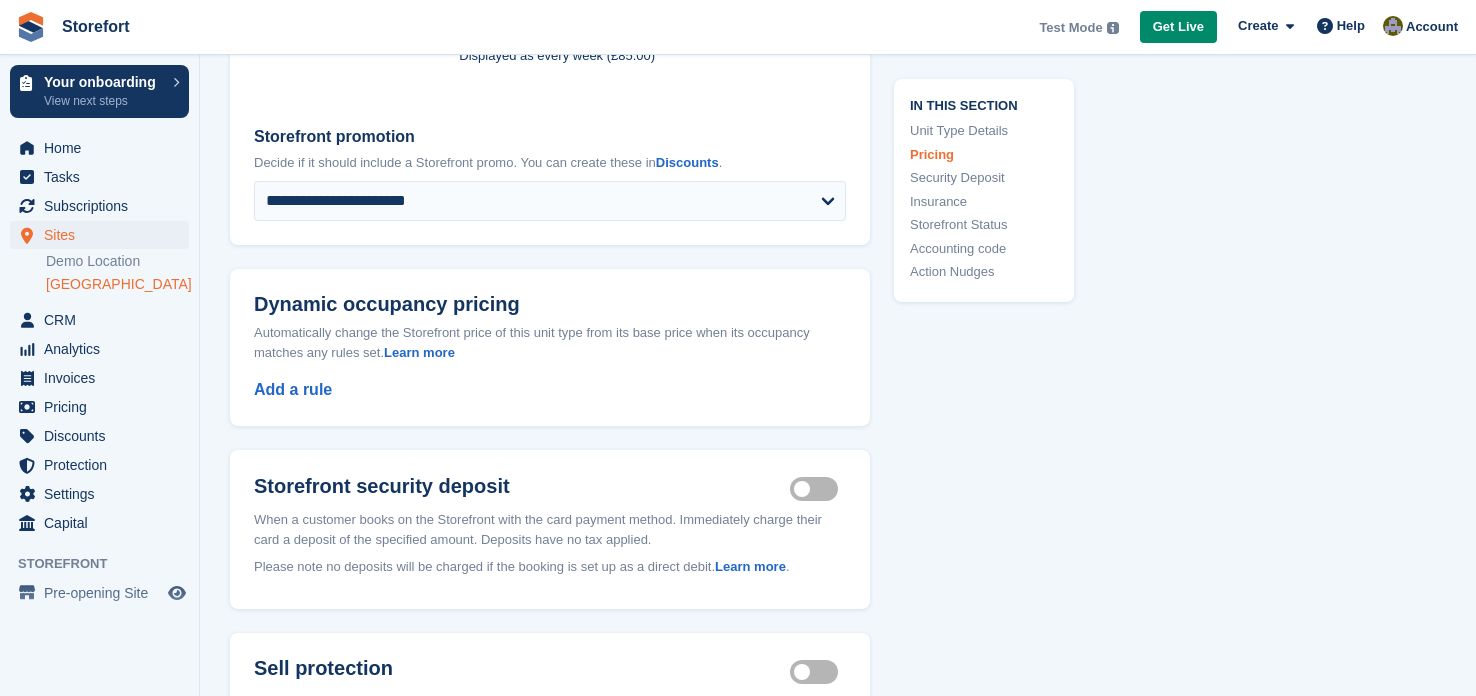 scroll, scrollTop: 1559, scrollLeft: 0, axis: vertical 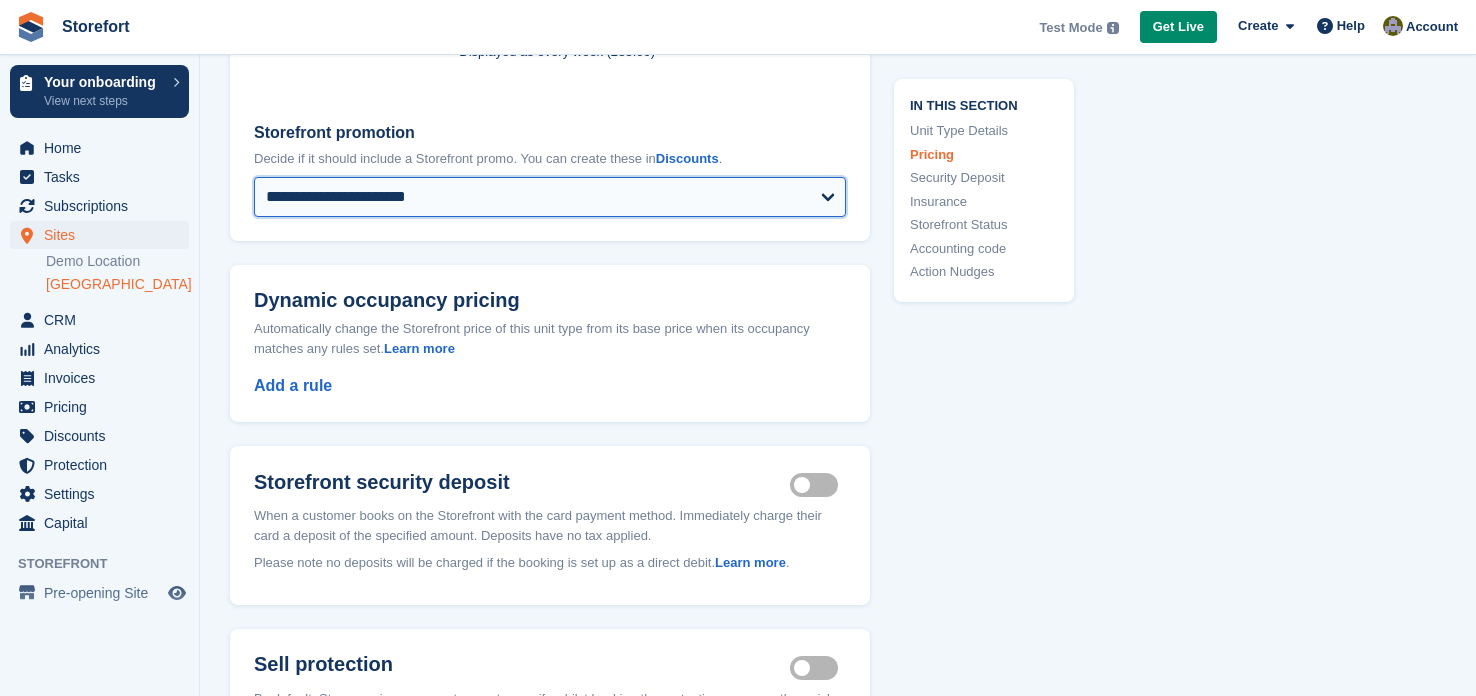 click on "**********" at bounding box center (550, 197) 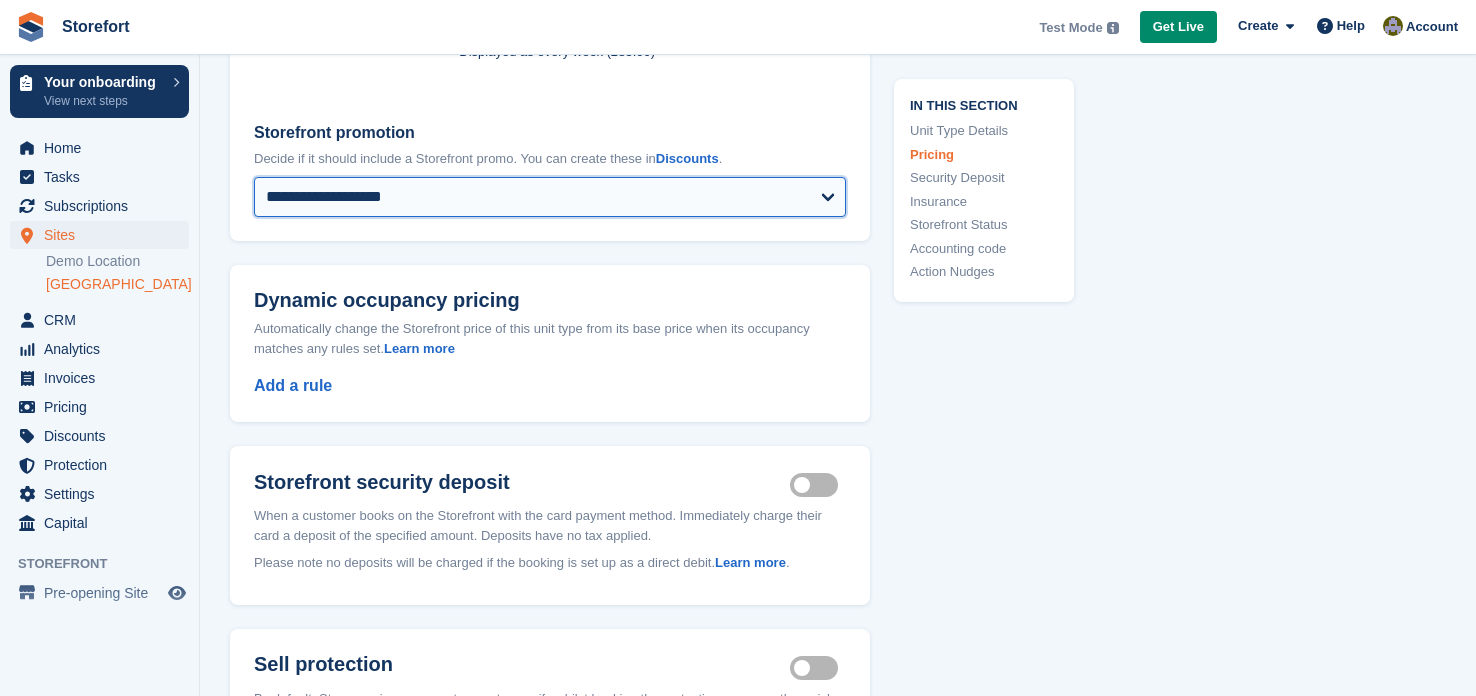 click on "**********" at bounding box center (550, 197) 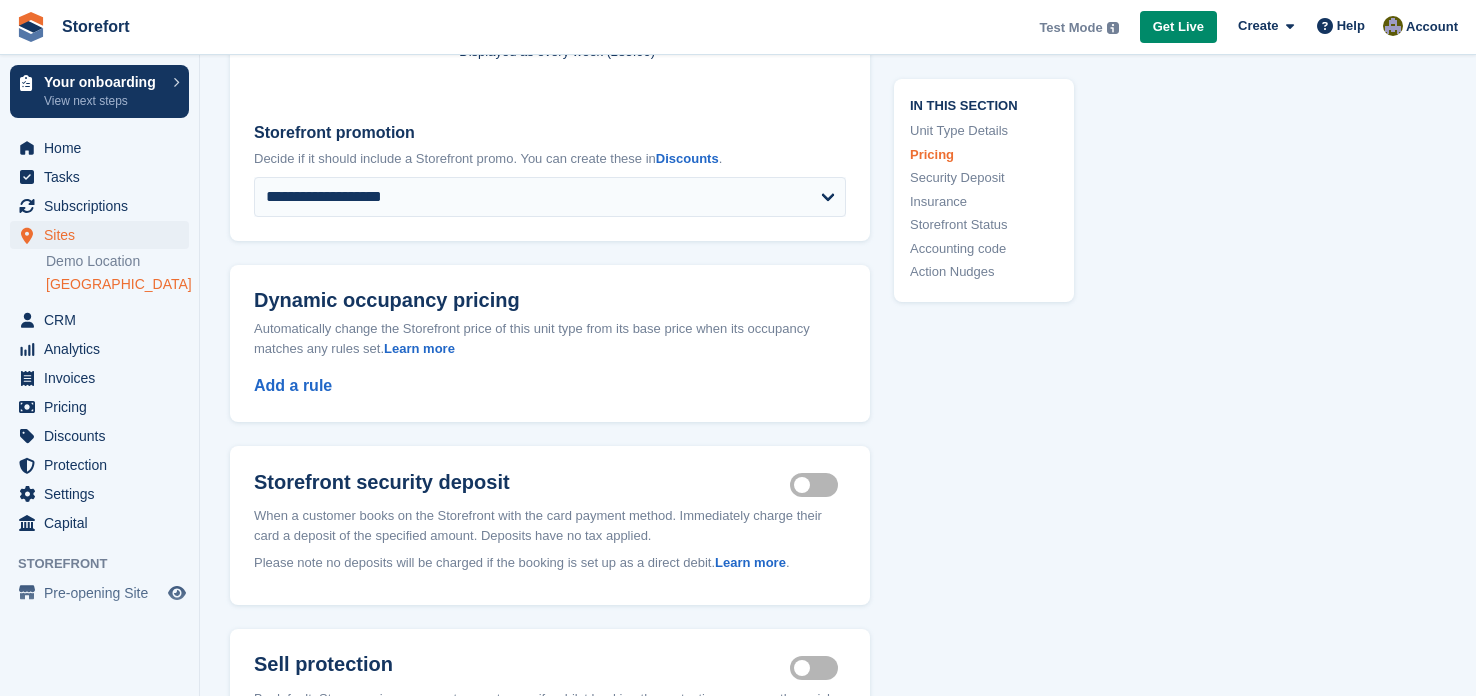 click on "In this section
Unit Type Details
Pricing
Security Deposit
Insurance
Storefront Status
Accounting code
Action Nudges" at bounding box center [972, 390] 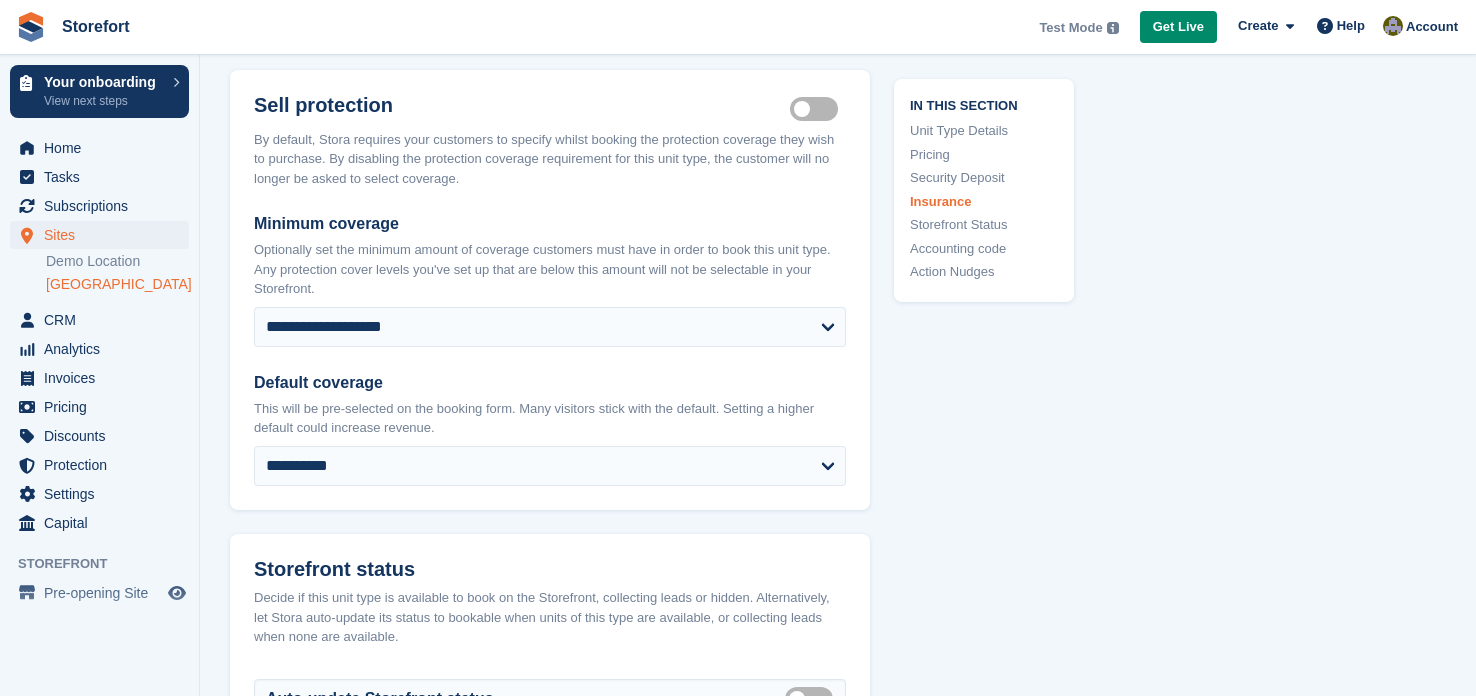scroll, scrollTop: 2158, scrollLeft: 0, axis: vertical 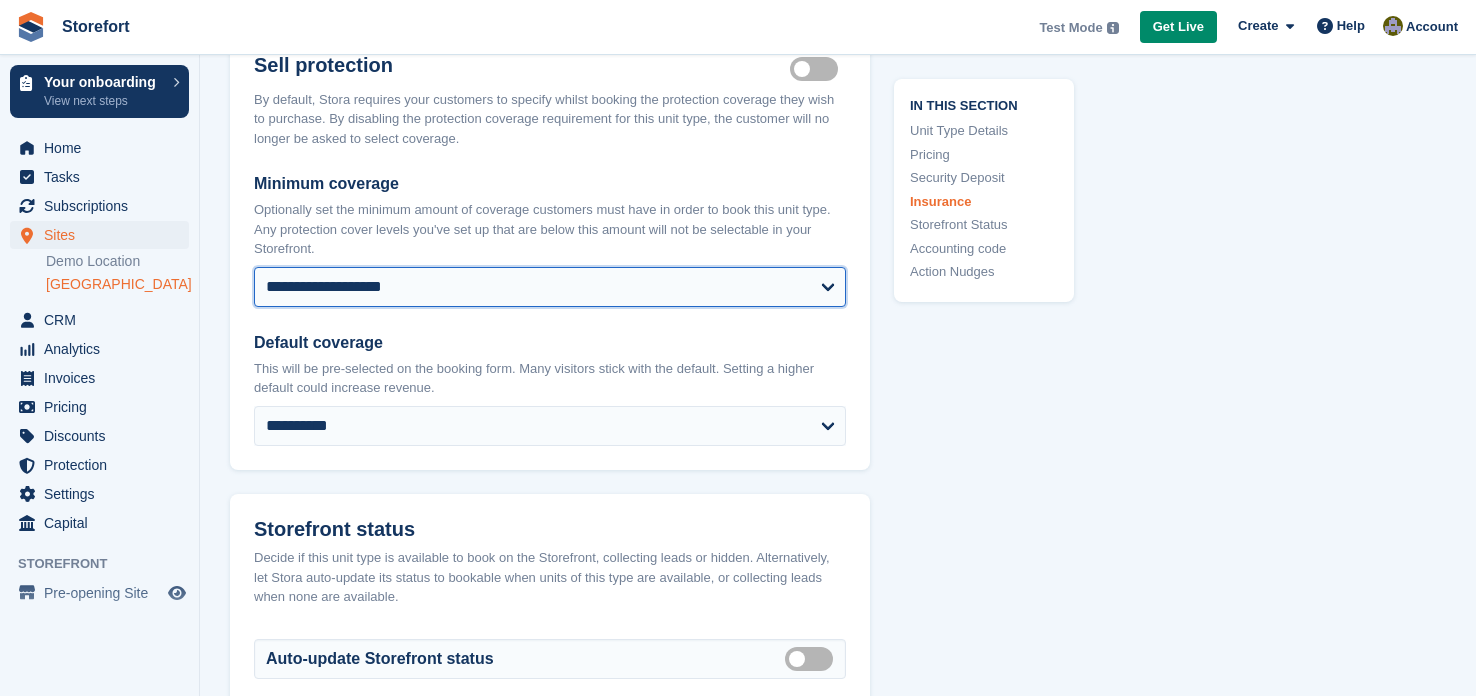 click on "**********" at bounding box center (550, 287) 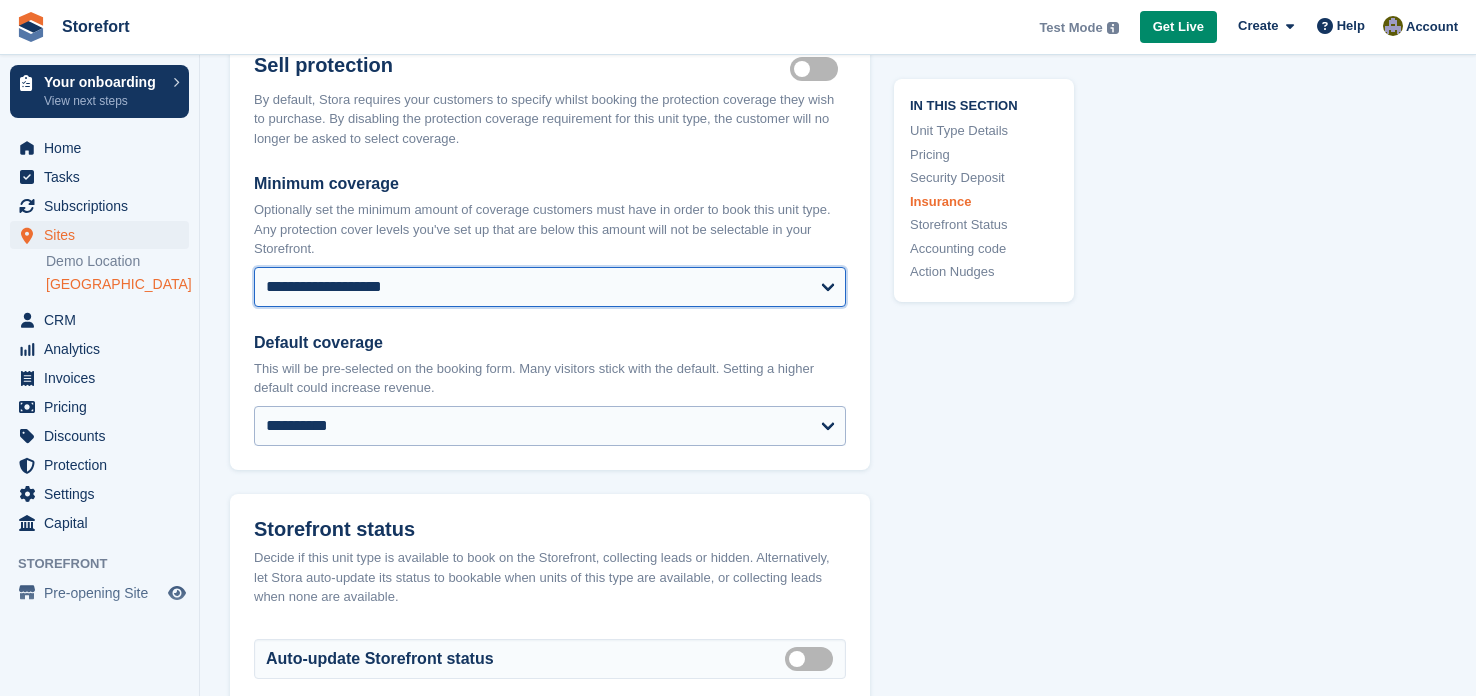 select on "****" 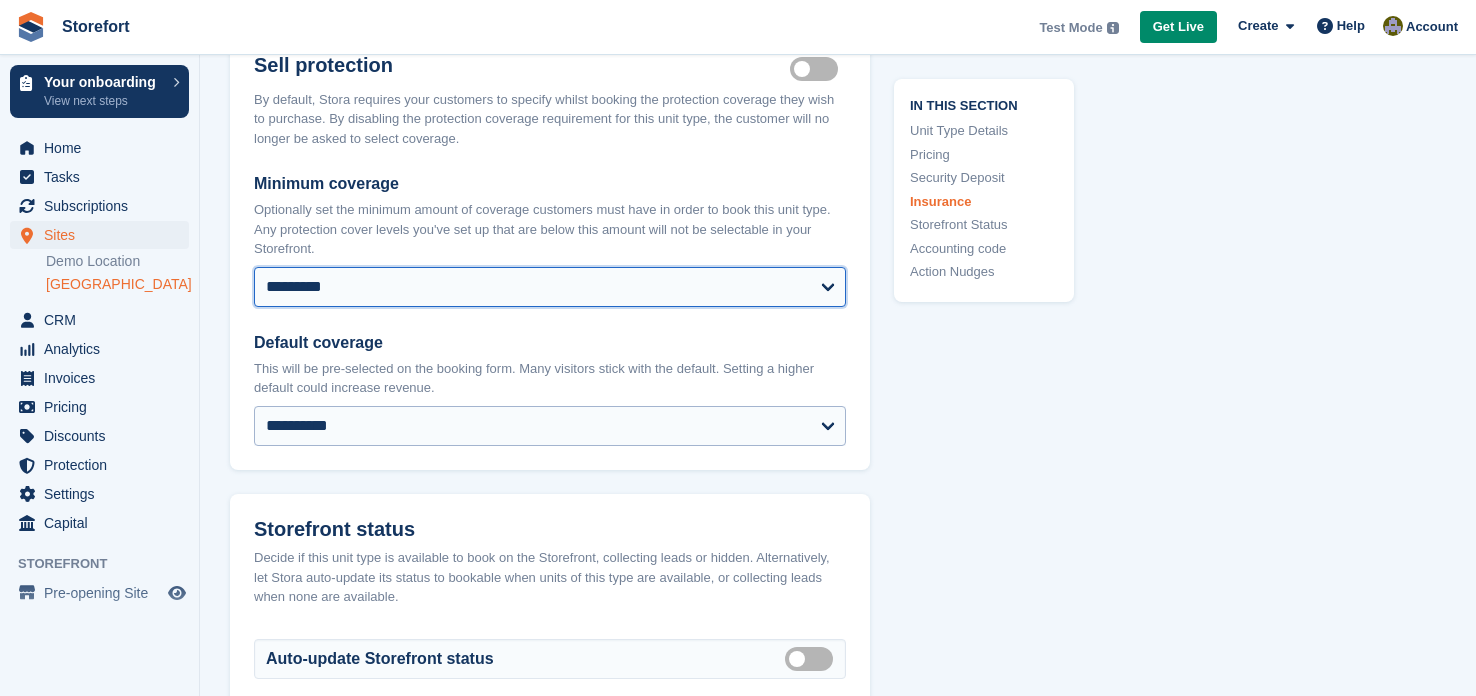 click on "**********" at bounding box center (550, 287) 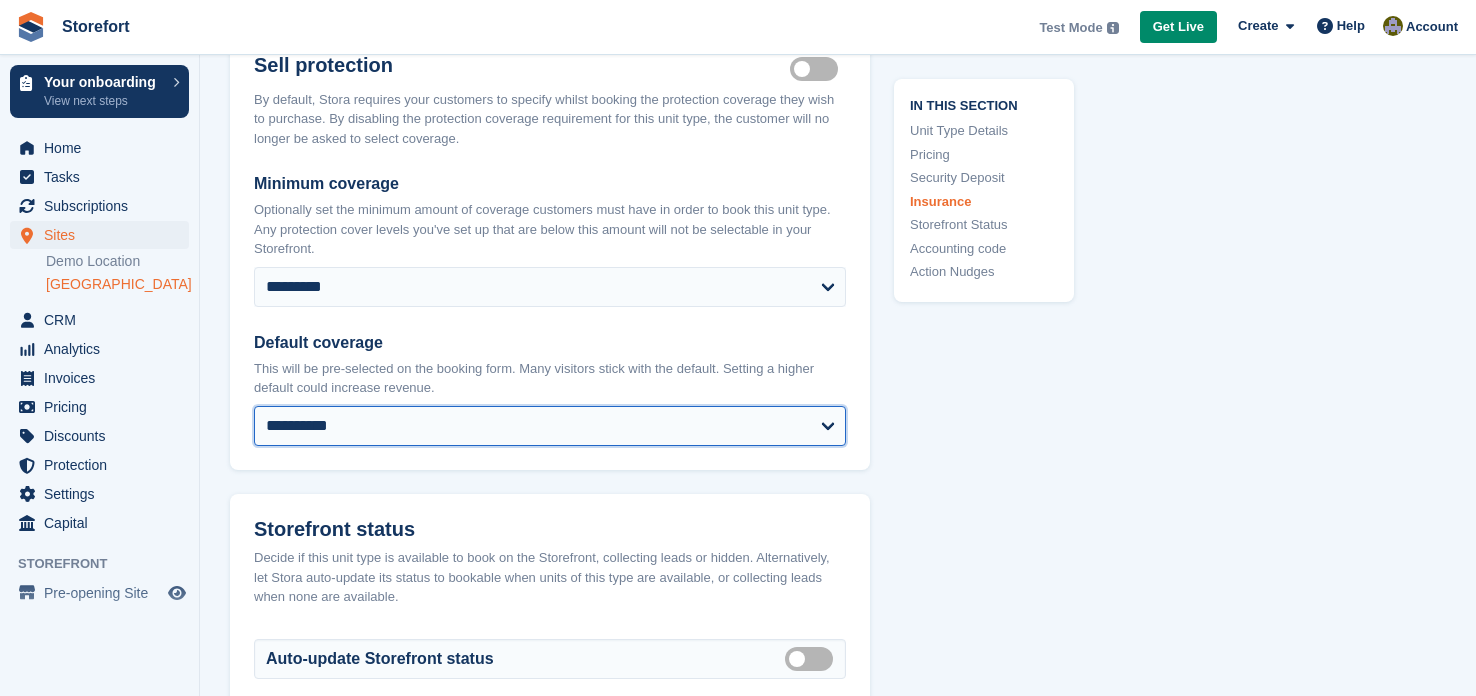 click on "**********" at bounding box center (550, 426) 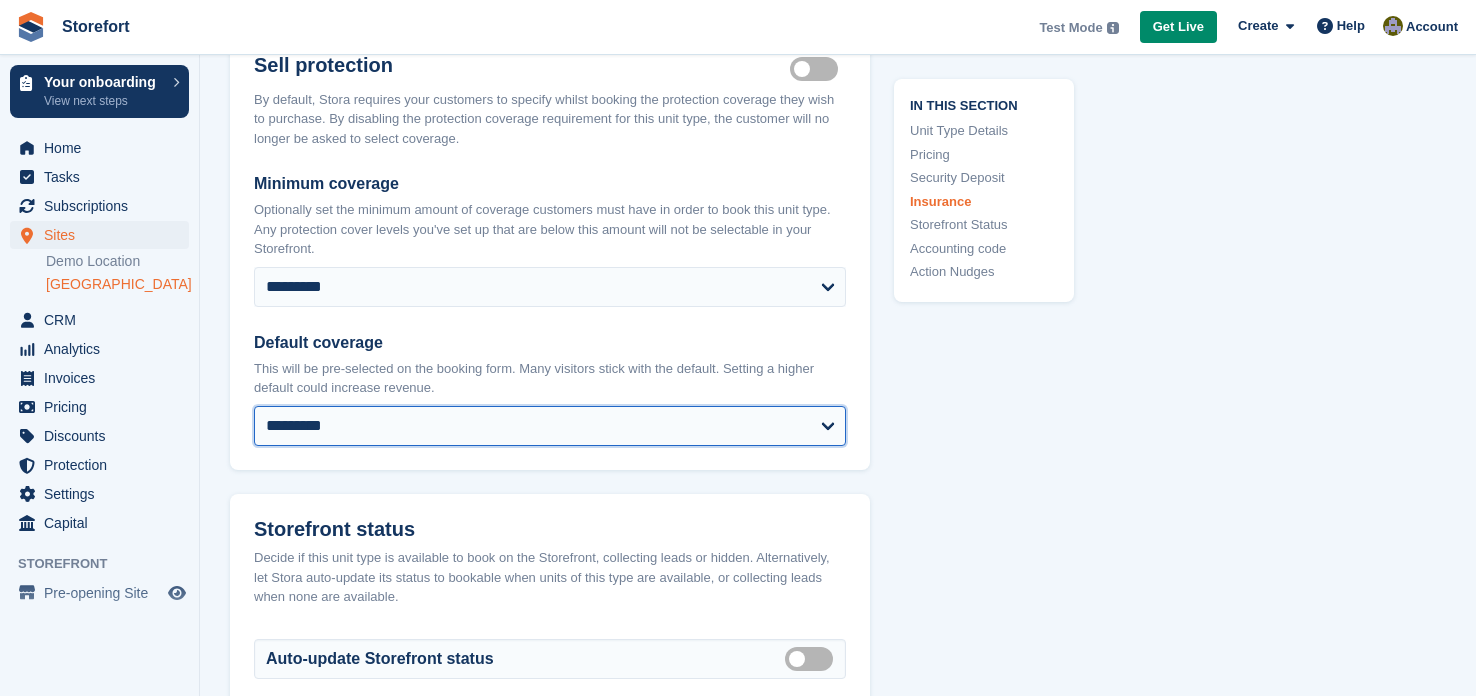 click on "**********" at bounding box center [550, 426] 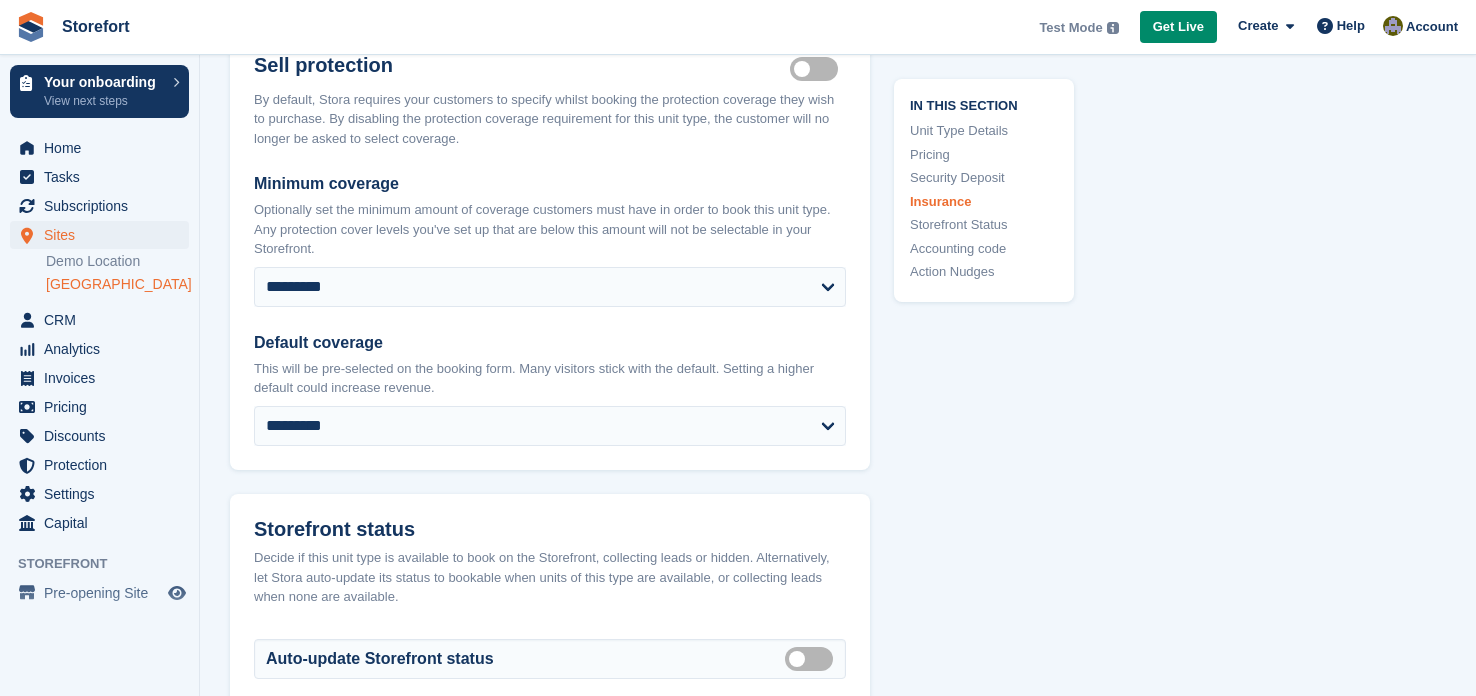 click on "In this section
Unit Type Details
Pricing
Security Deposit
Insurance
Storefront Status
Accounting code
Action Nudges" at bounding box center (972, -209) 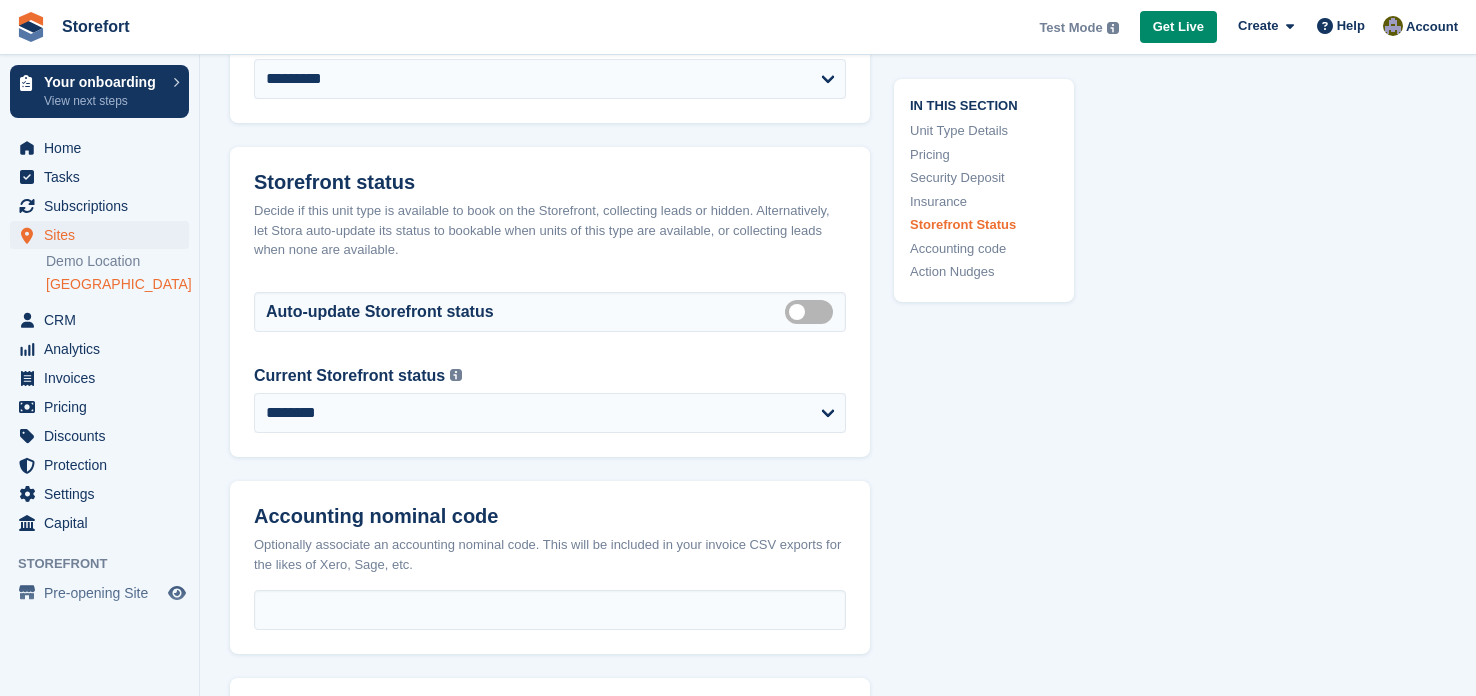 scroll, scrollTop: 2558, scrollLeft: 0, axis: vertical 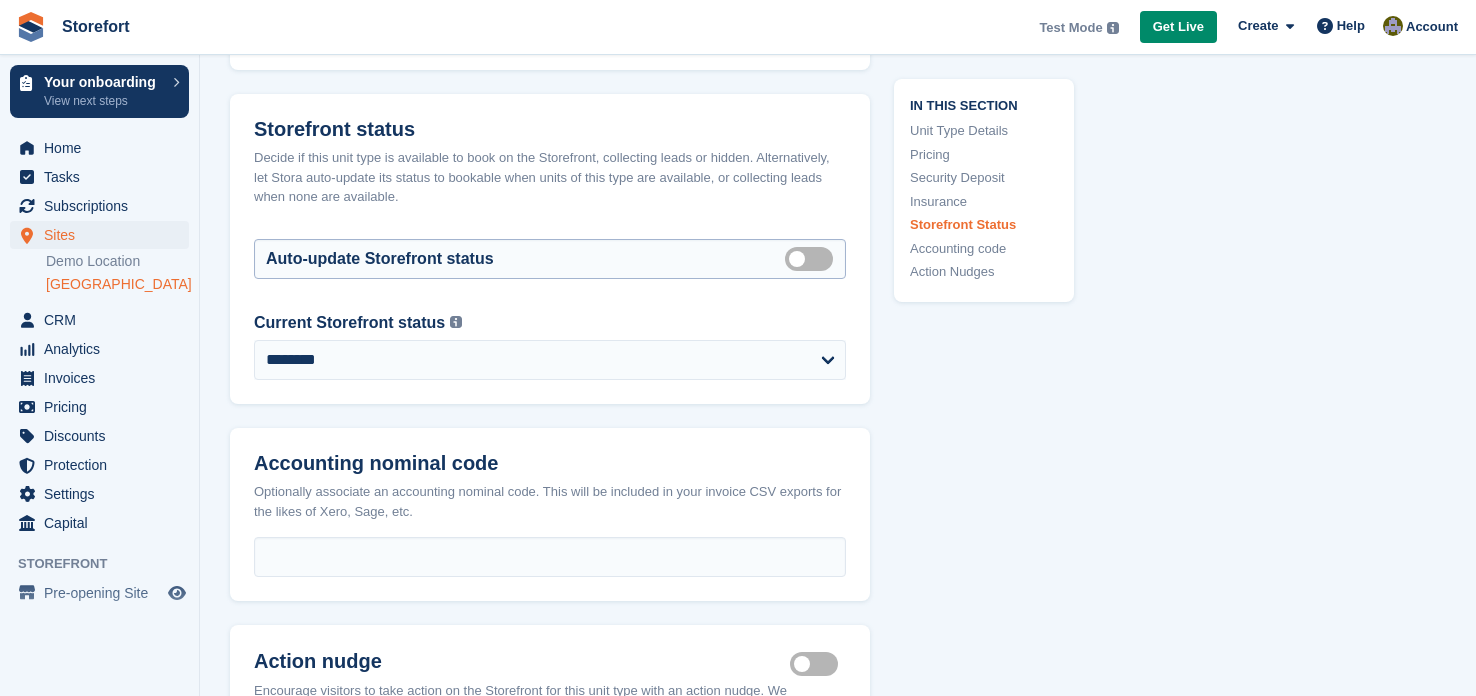 click on "Auto manage storefront status" at bounding box center (813, 258) 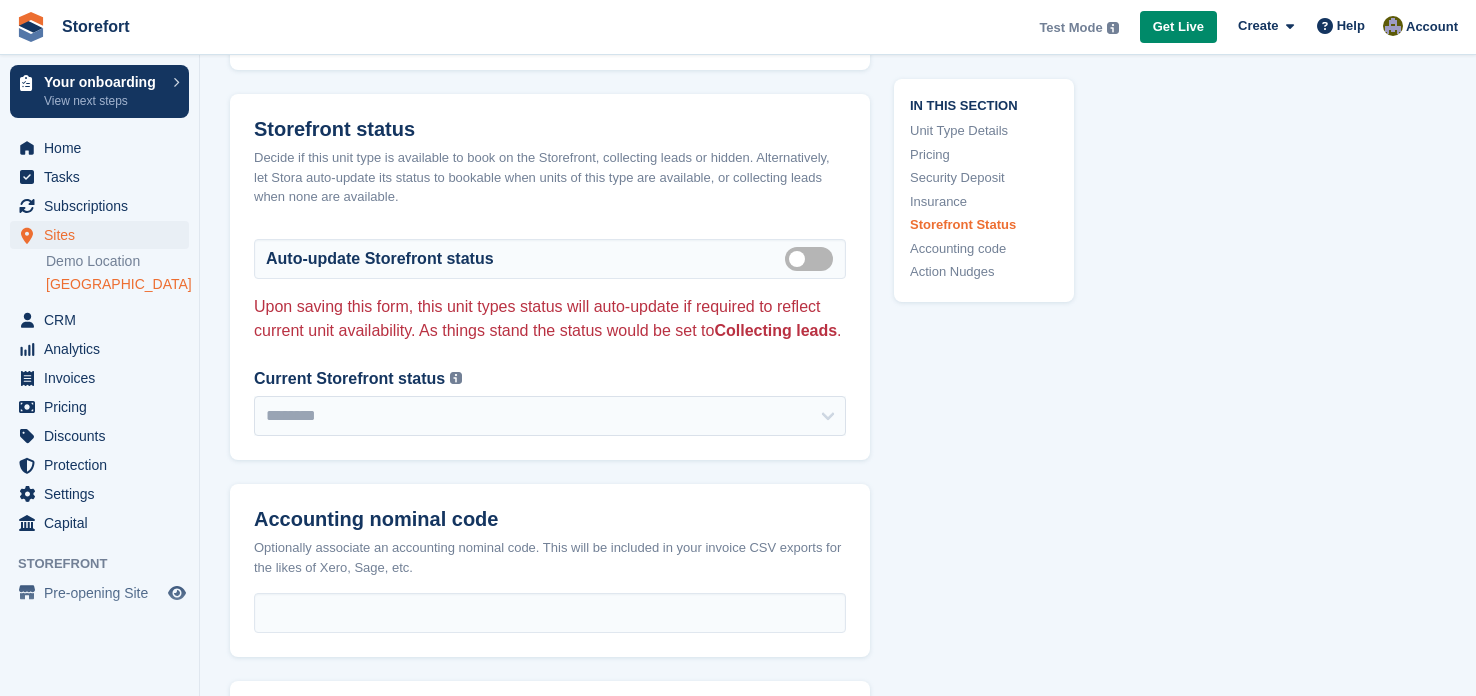 click on "In this section
Unit Type Details
Pricing
Security Deposit
Insurance
Storefront Status
Accounting code
Action Nudges" at bounding box center [972, -581] 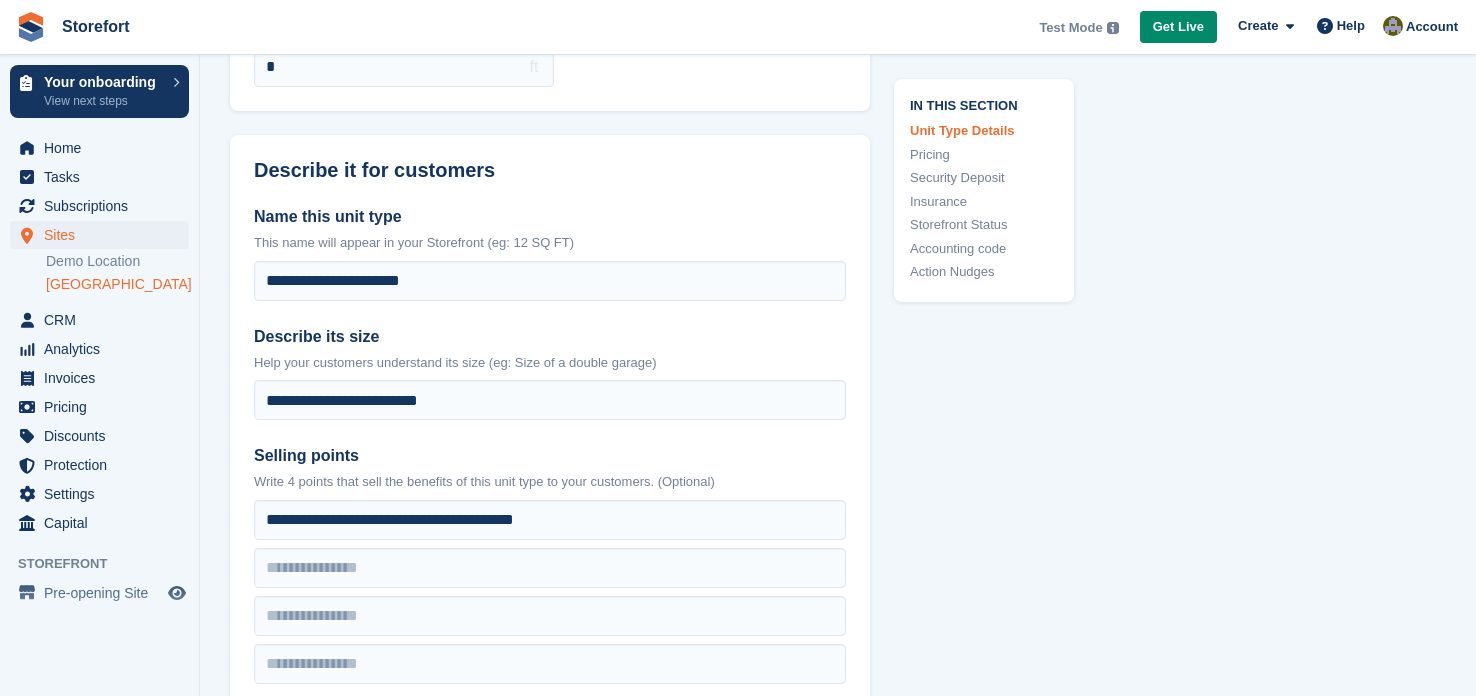 scroll, scrollTop: 399, scrollLeft: 0, axis: vertical 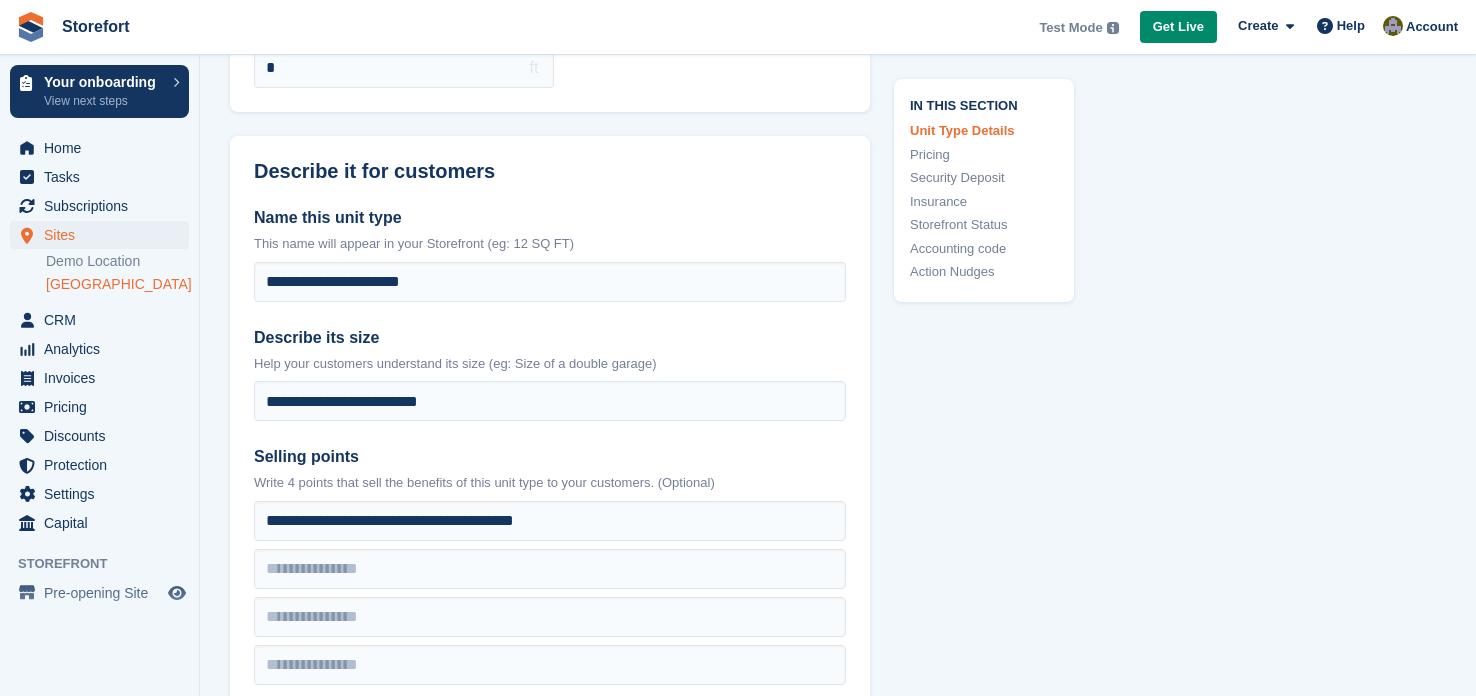 click on "In this section
Unit Type Details
Pricing
Security Deposit
Insurance
Storefront Status
Accounting code
Action Nudges" at bounding box center (972, 1578) 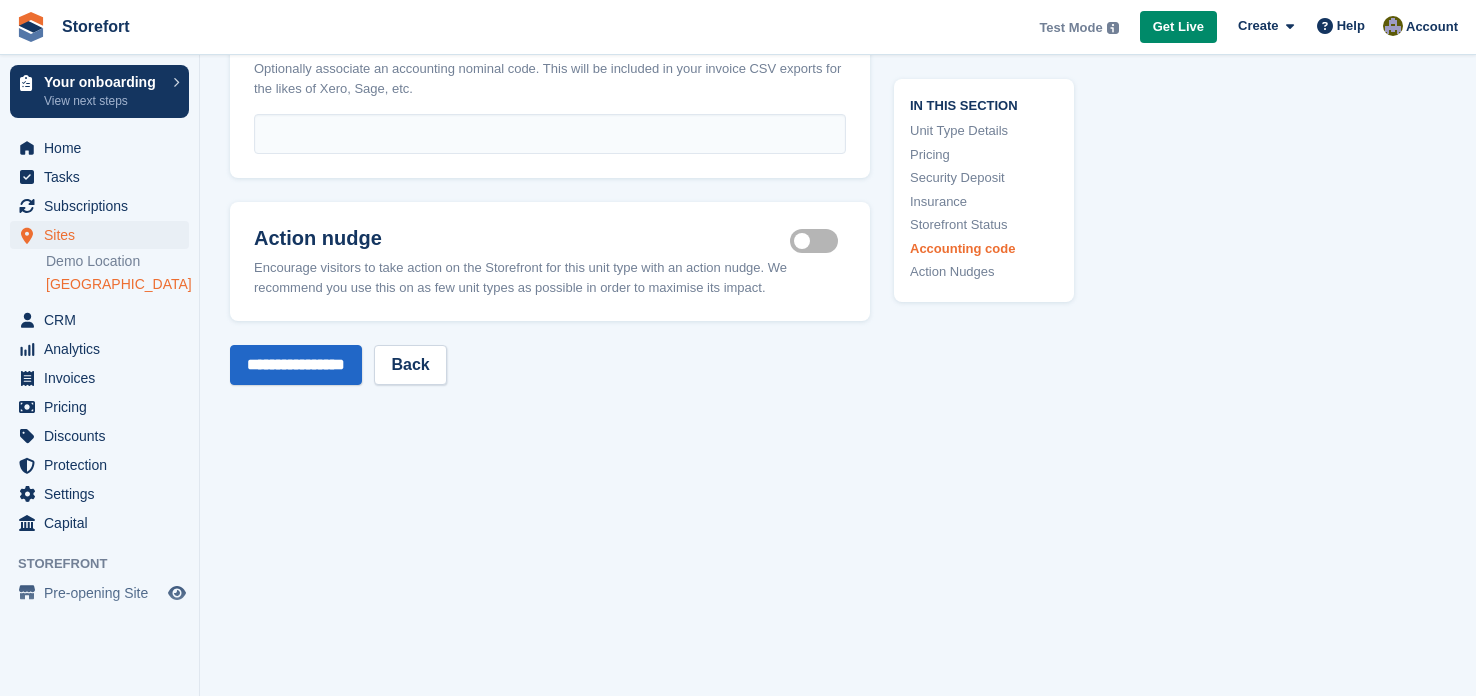 scroll, scrollTop: 3038, scrollLeft: 0, axis: vertical 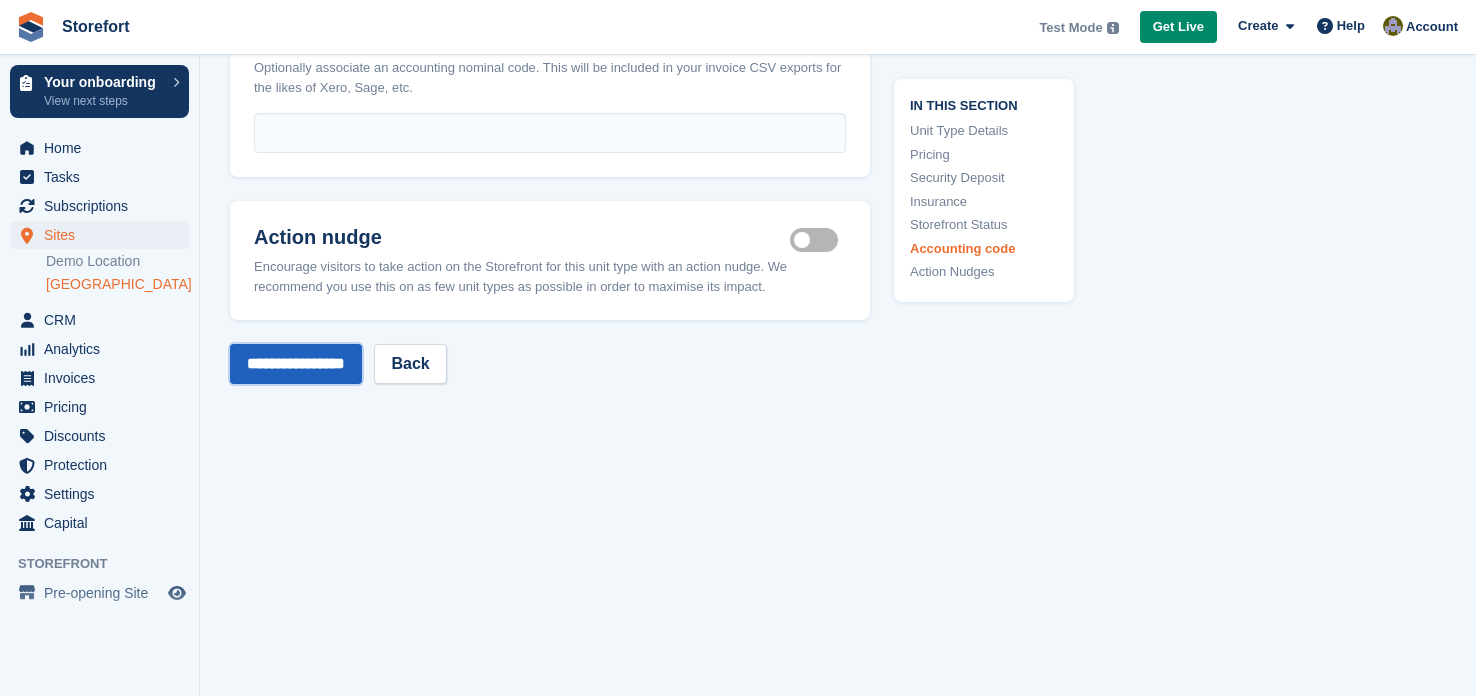 click on "**********" at bounding box center [296, 364] 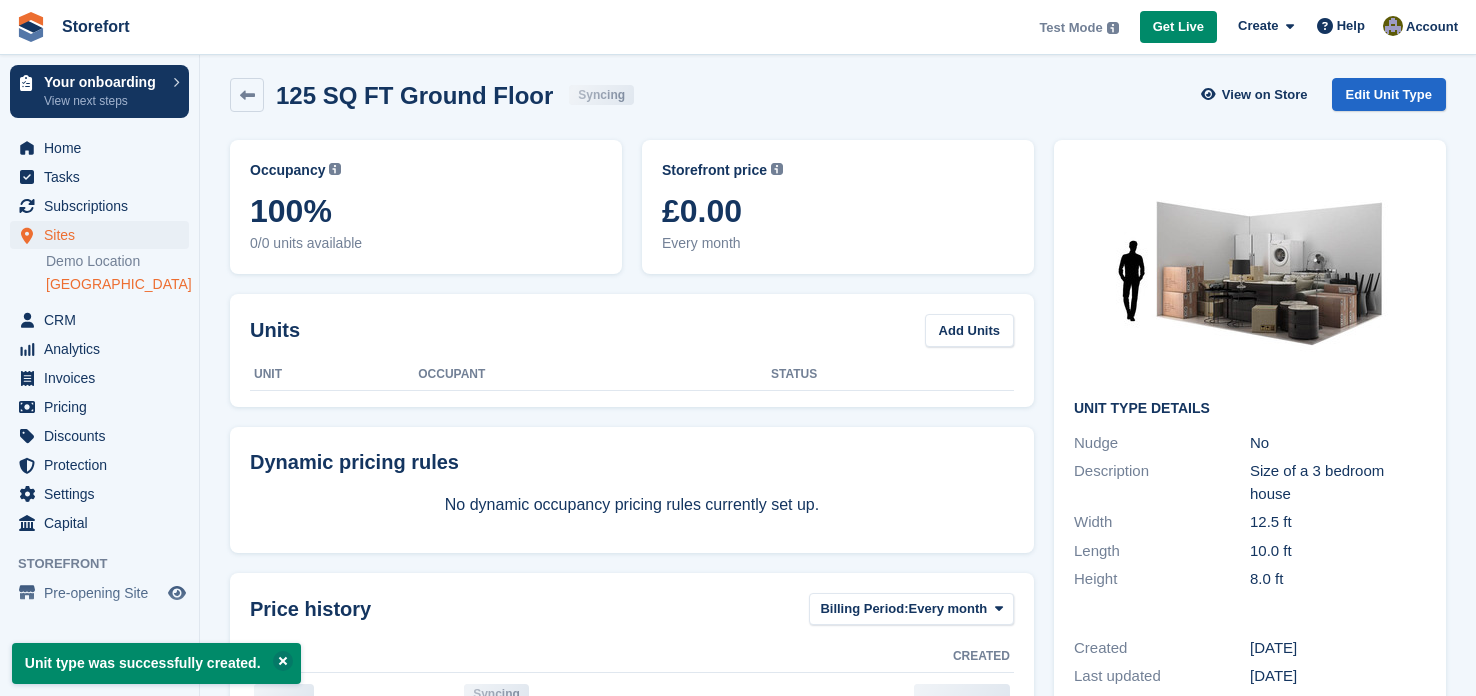 scroll, scrollTop: 0, scrollLeft: 0, axis: both 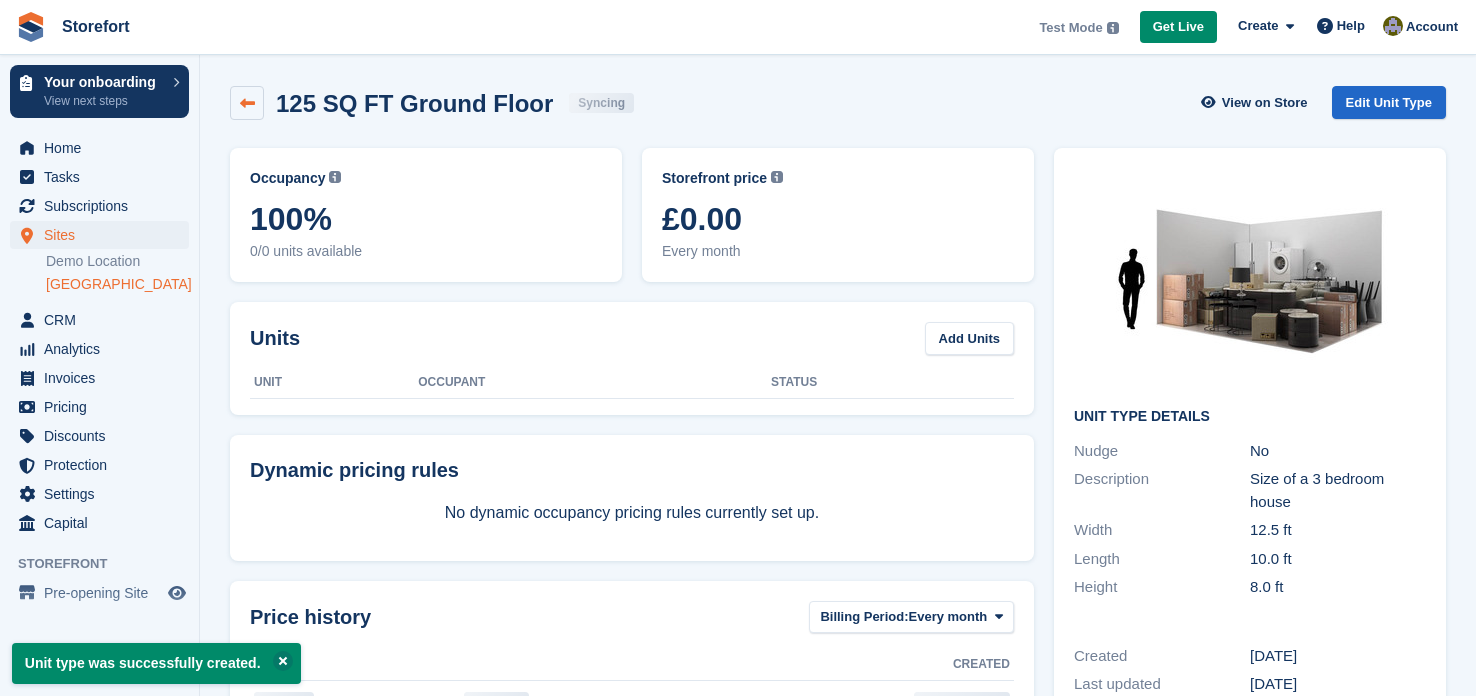 click at bounding box center (247, 103) 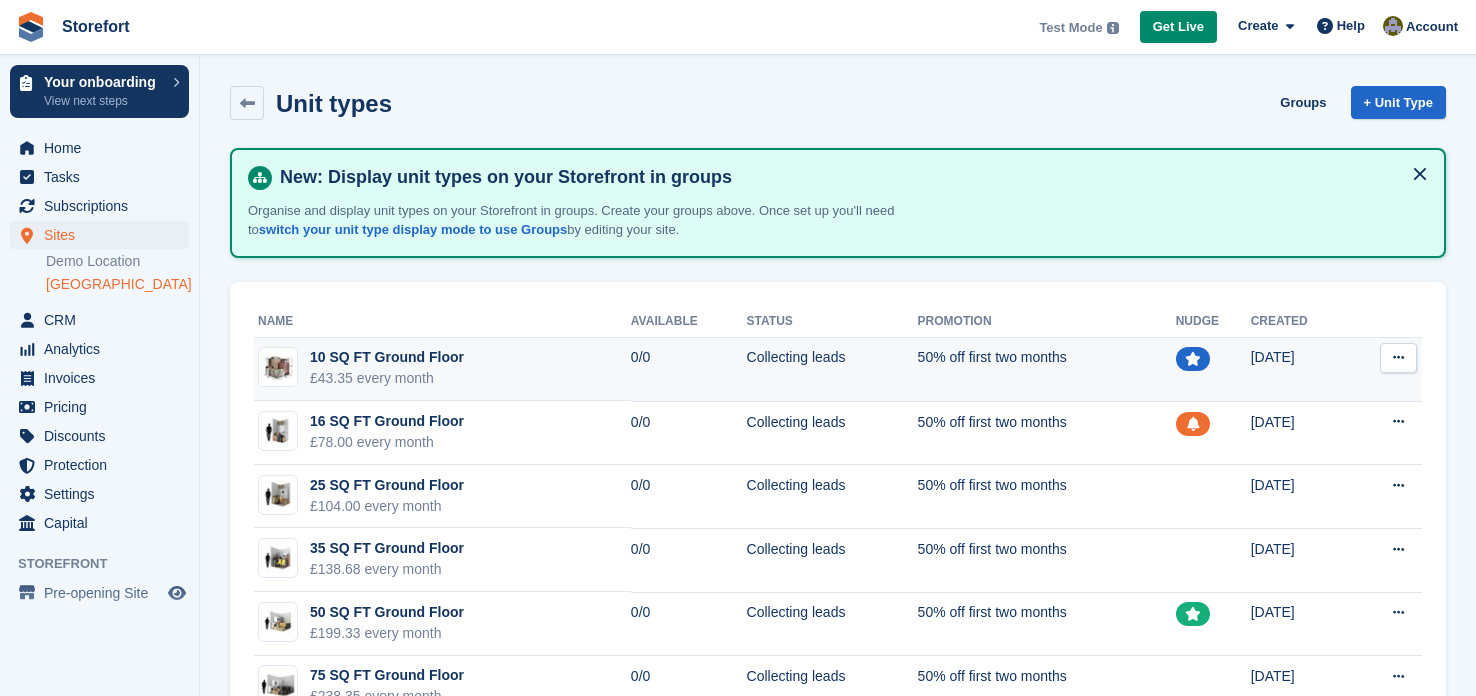 click on "£43.35 every month" at bounding box center (387, 378) 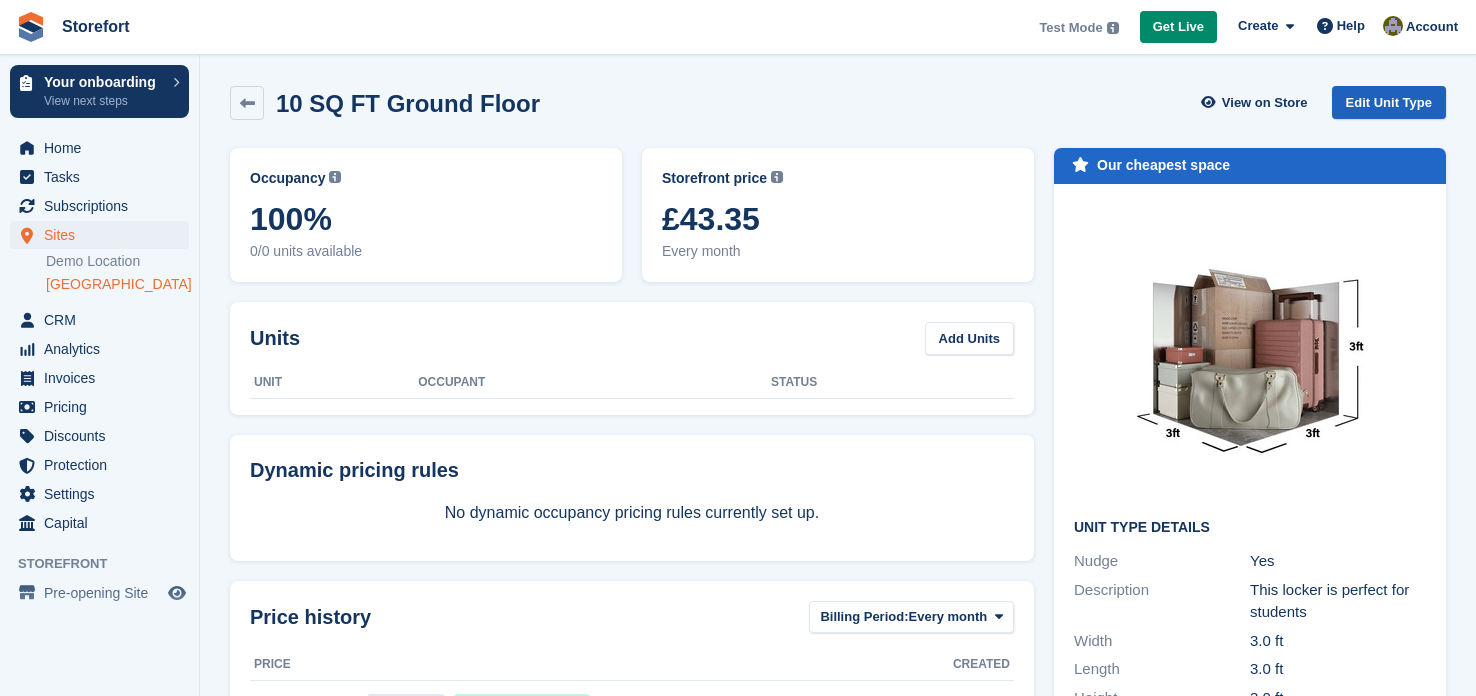 scroll, scrollTop: 0, scrollLeft: 0, axis: both 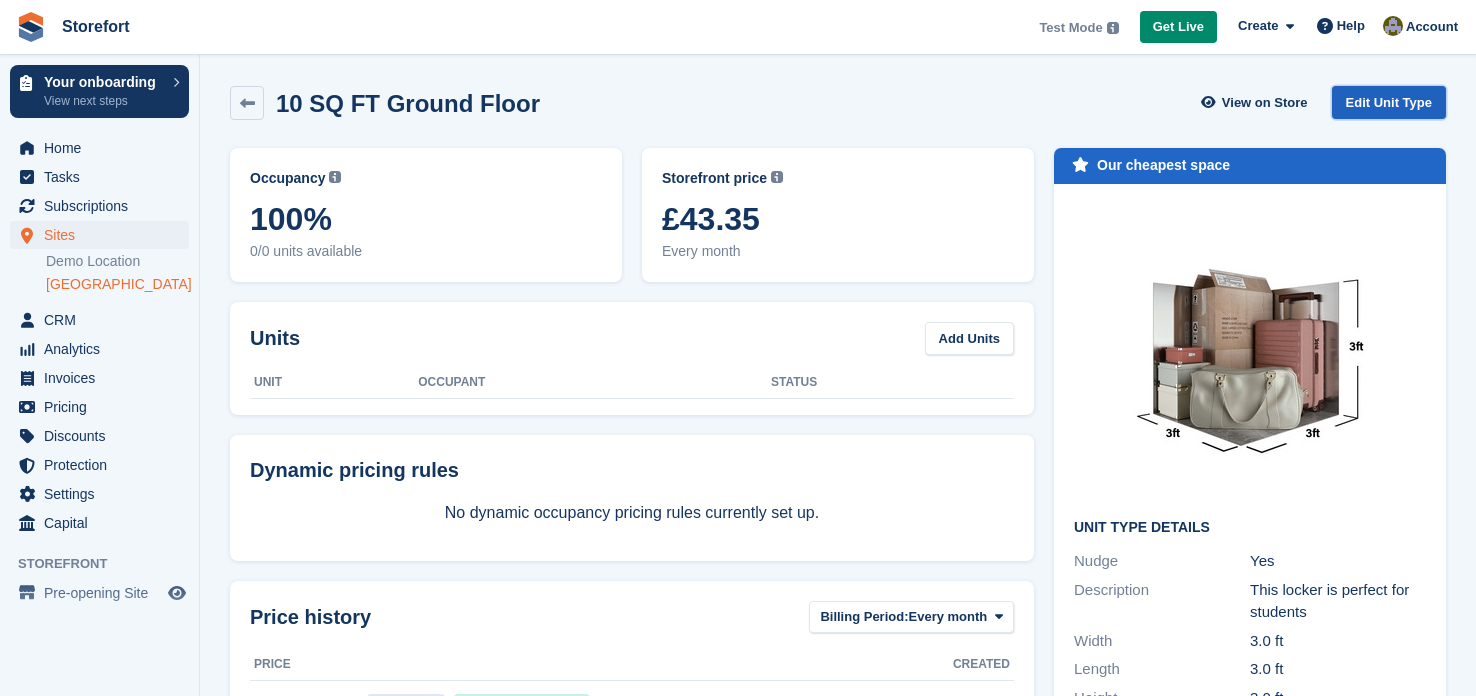 click on "Edit Unit Type" at bounding box center (1389, 102) 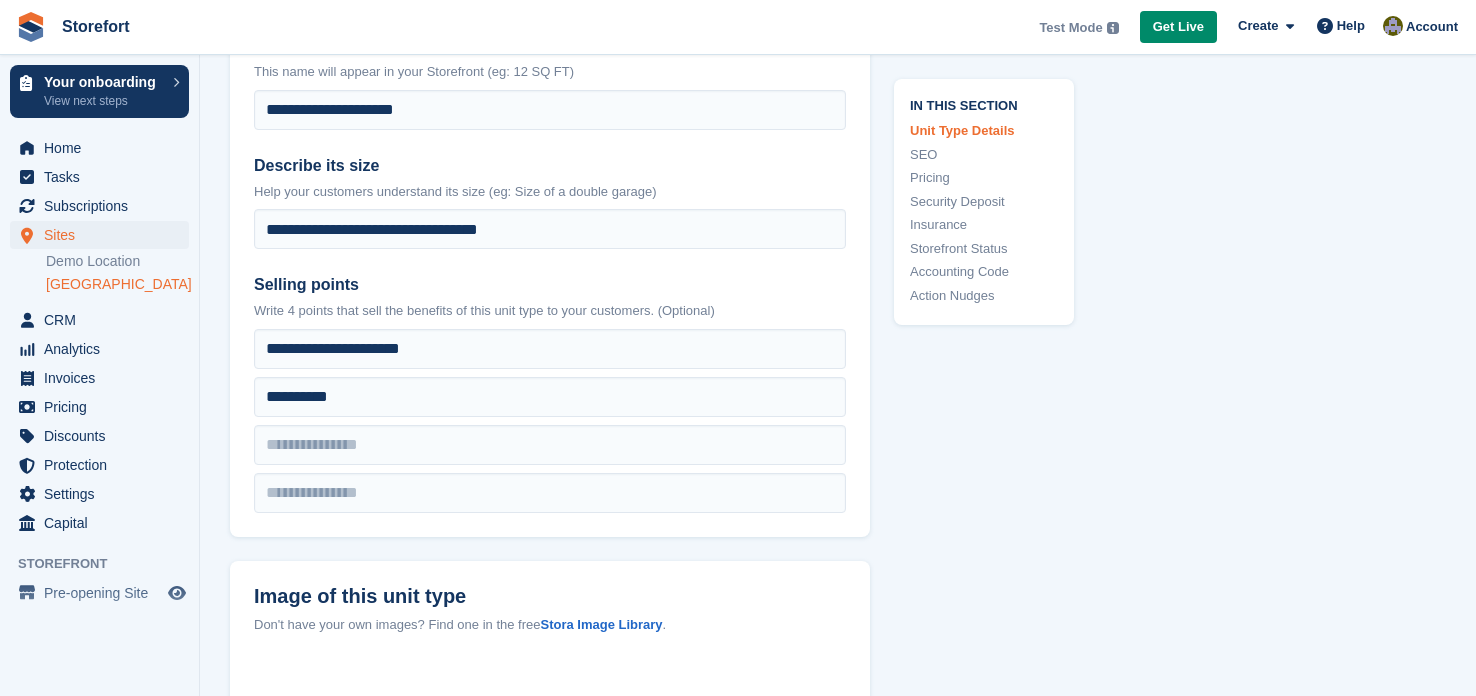 scroll, scrollTop: 655, scrollLeft: 0, axis: vertical 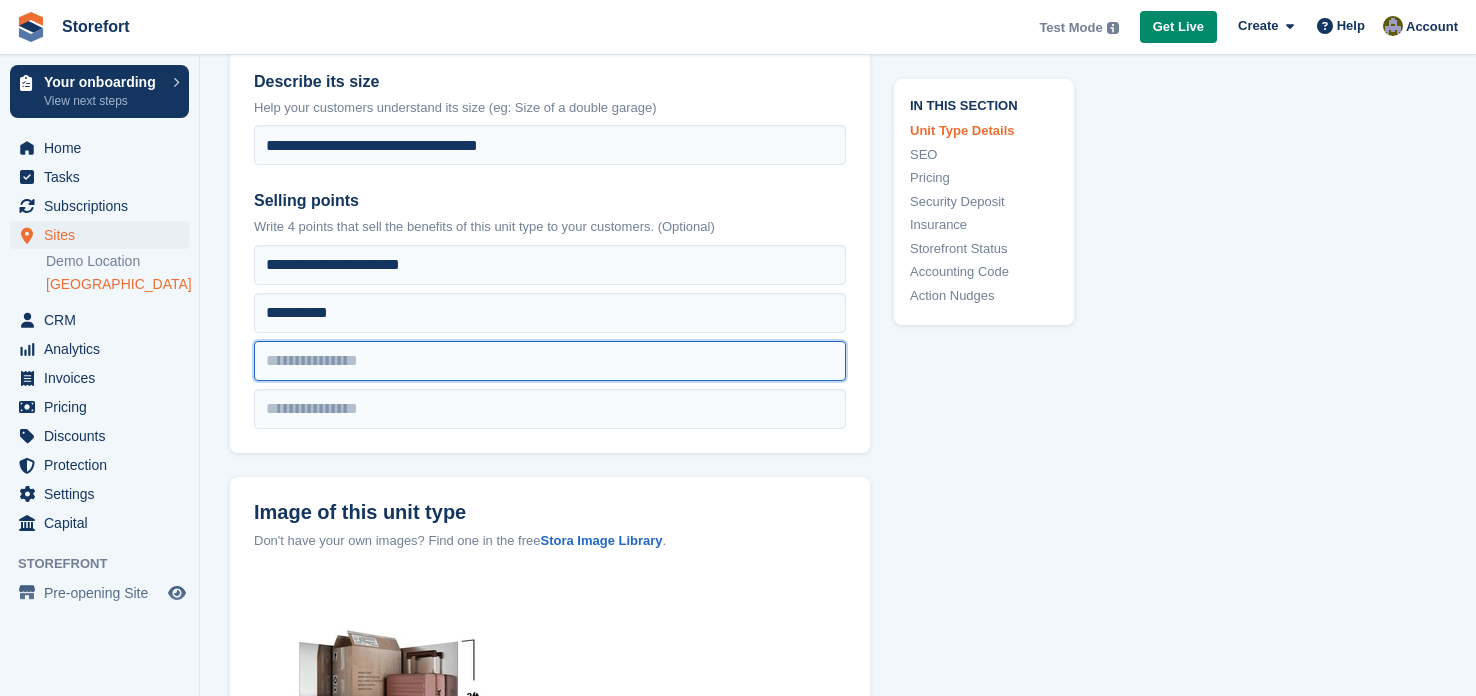 click at bounding box center [550, 265] 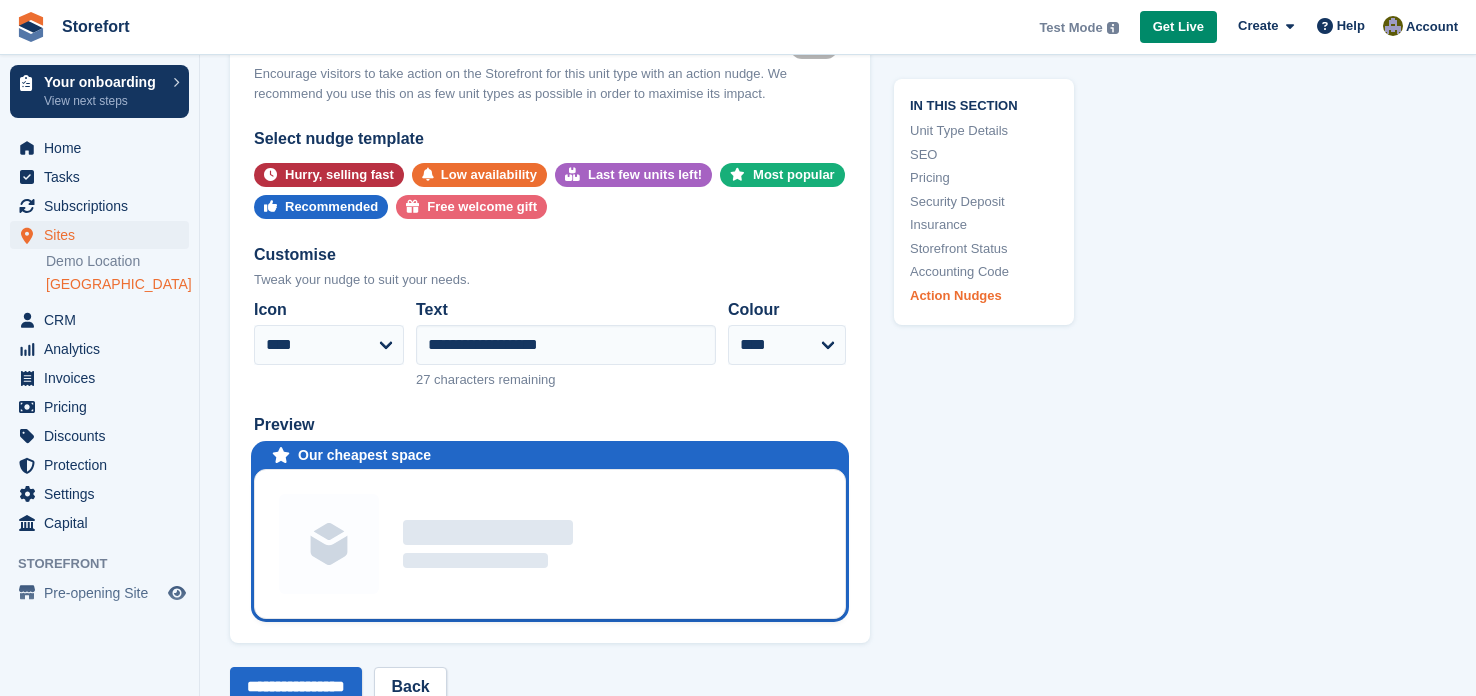 scroll, scrollTop: 4040, scrollLeft: 0, axis: vertical 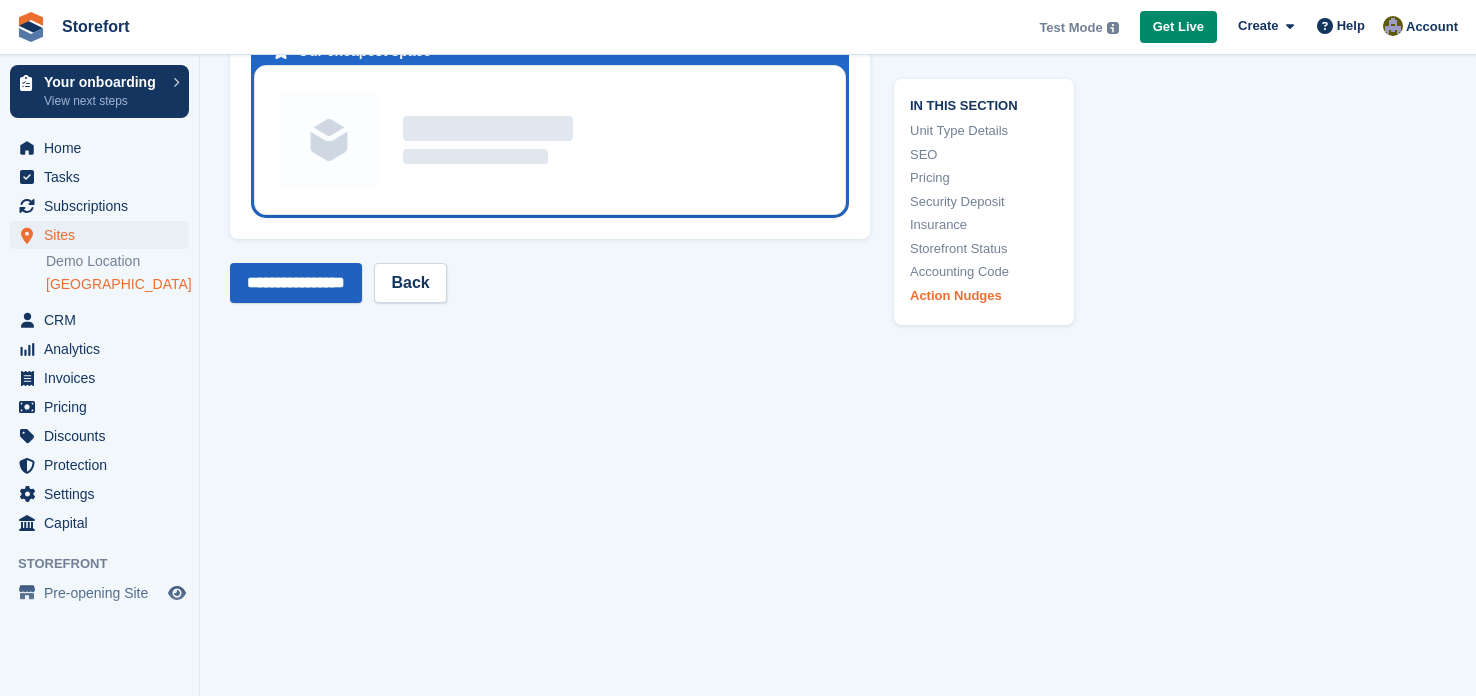 type on "**********" 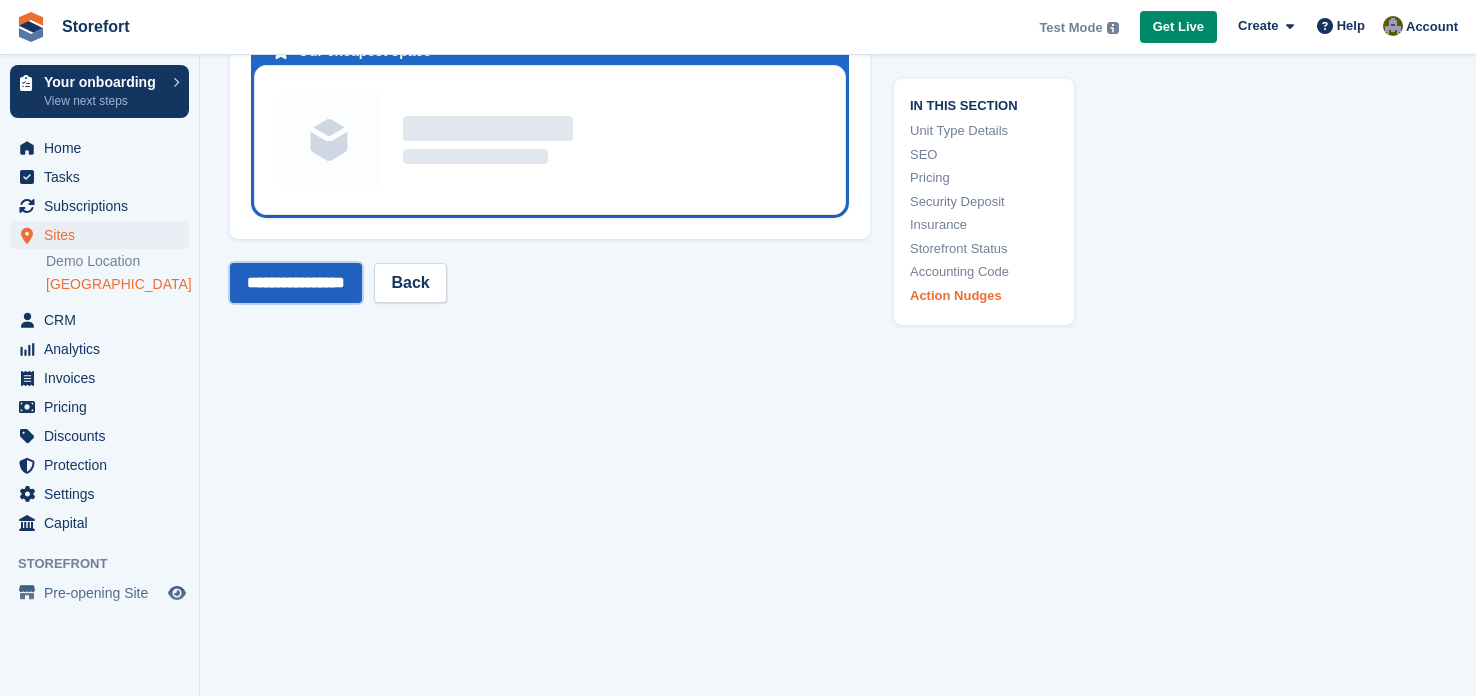 click on "**********" at bounding box center [296, 283] 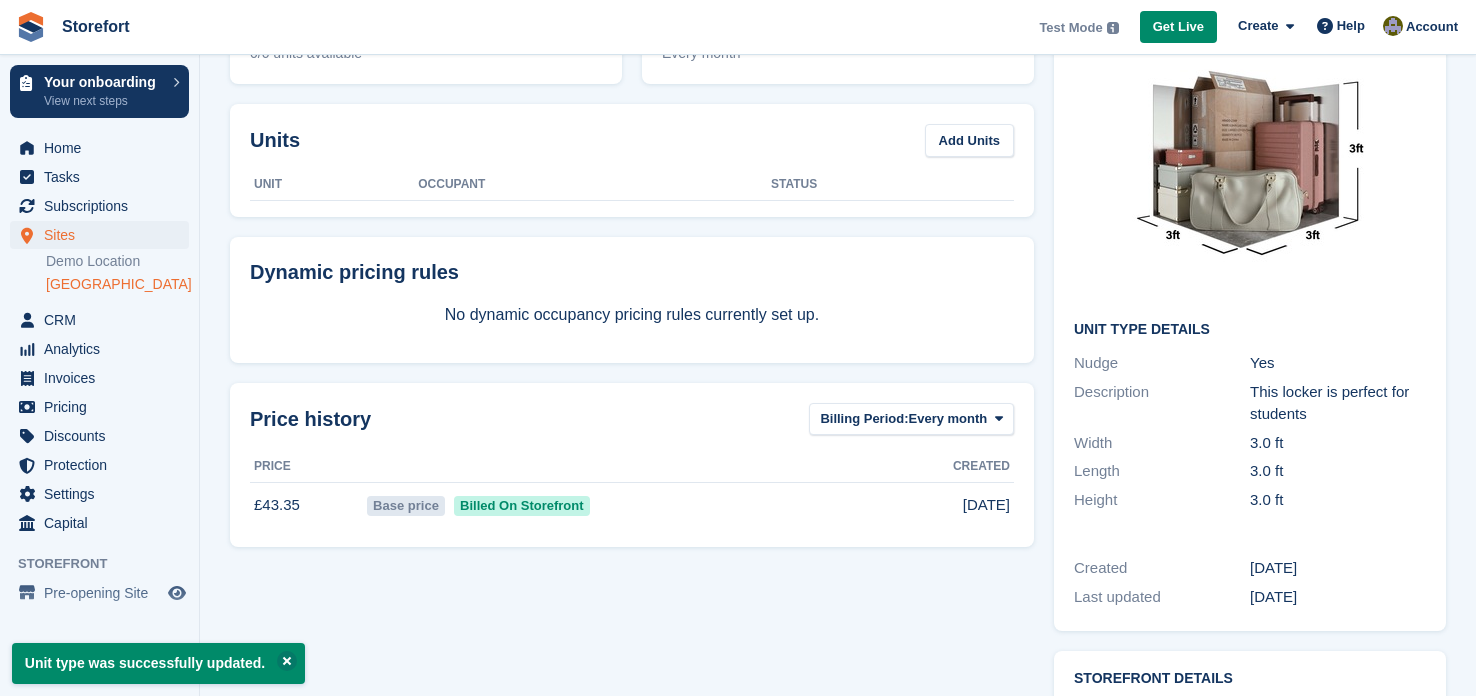 scroll, scrollTop: 0, scrollLeft: 0, axis: both 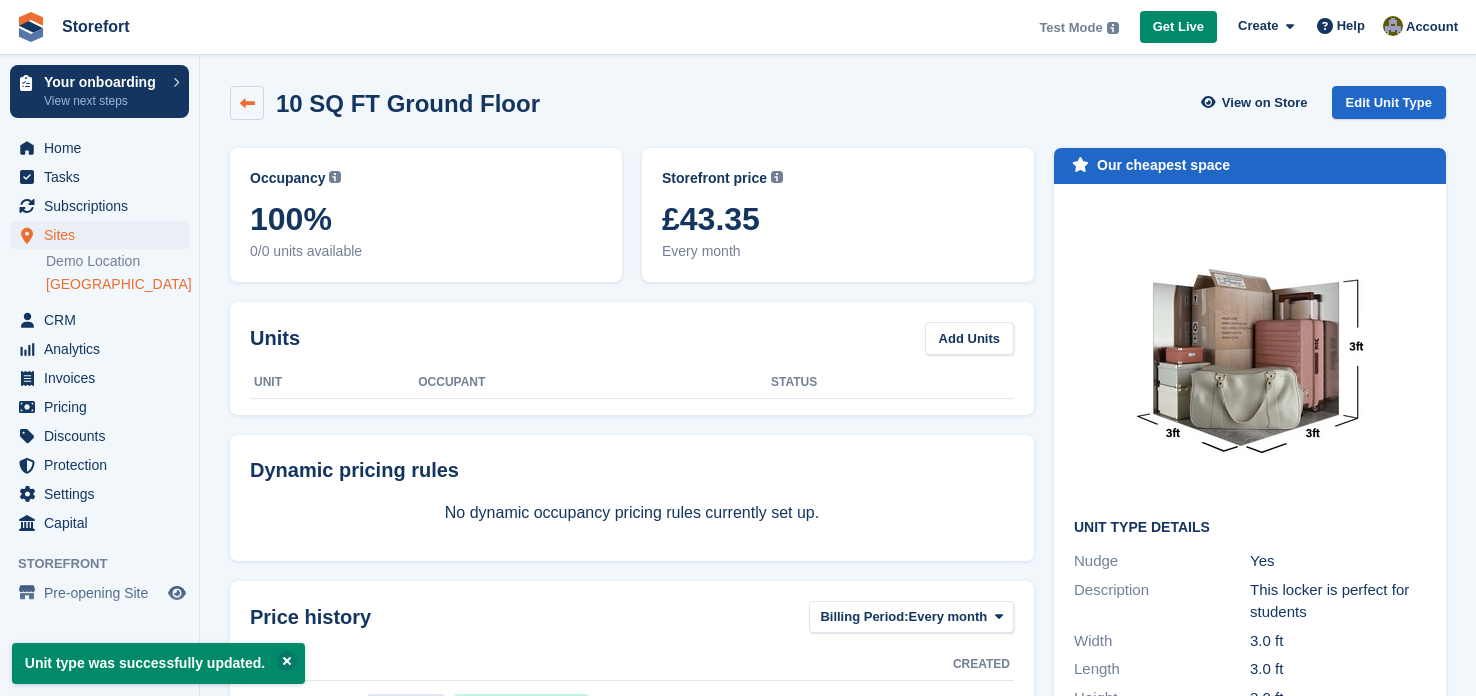 click at bounding box center (247, 103) 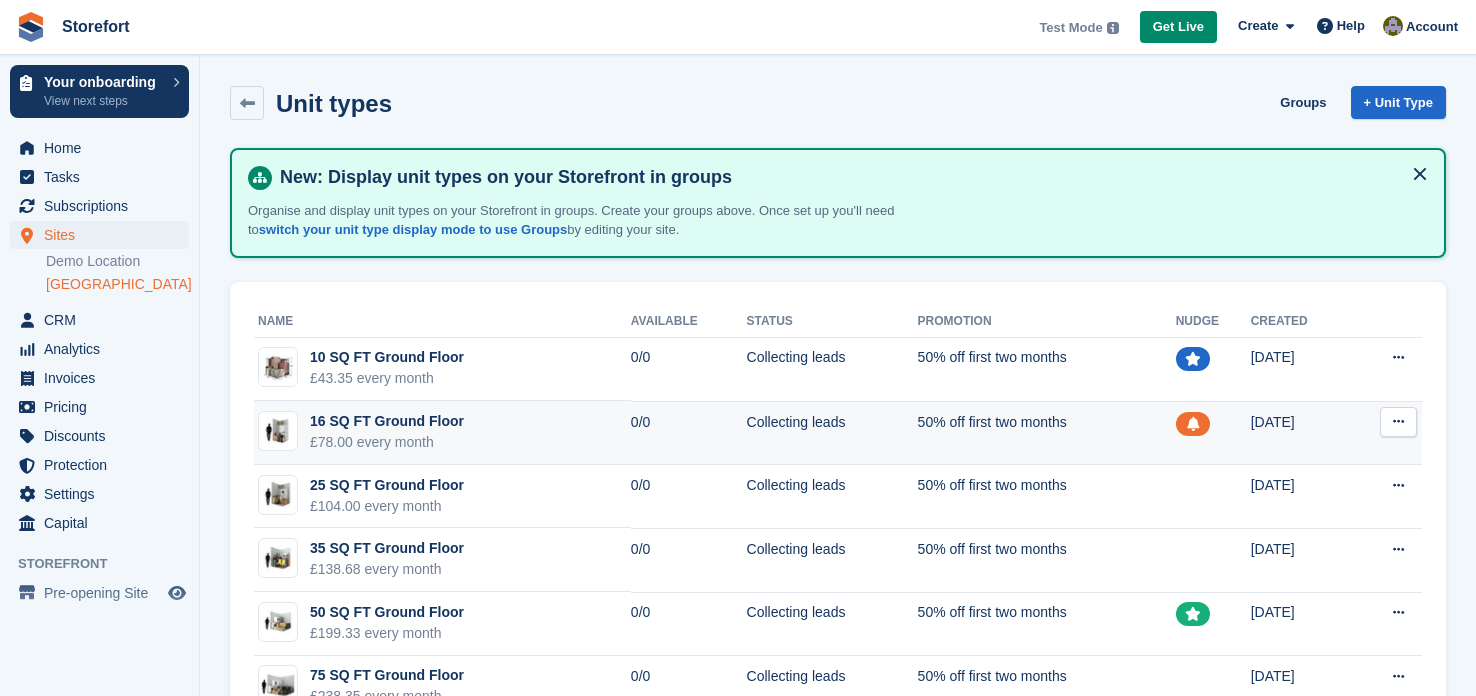 click on "16 SQ FT Ground Floor
£78.00 every month" at bounding box center [442, 433] 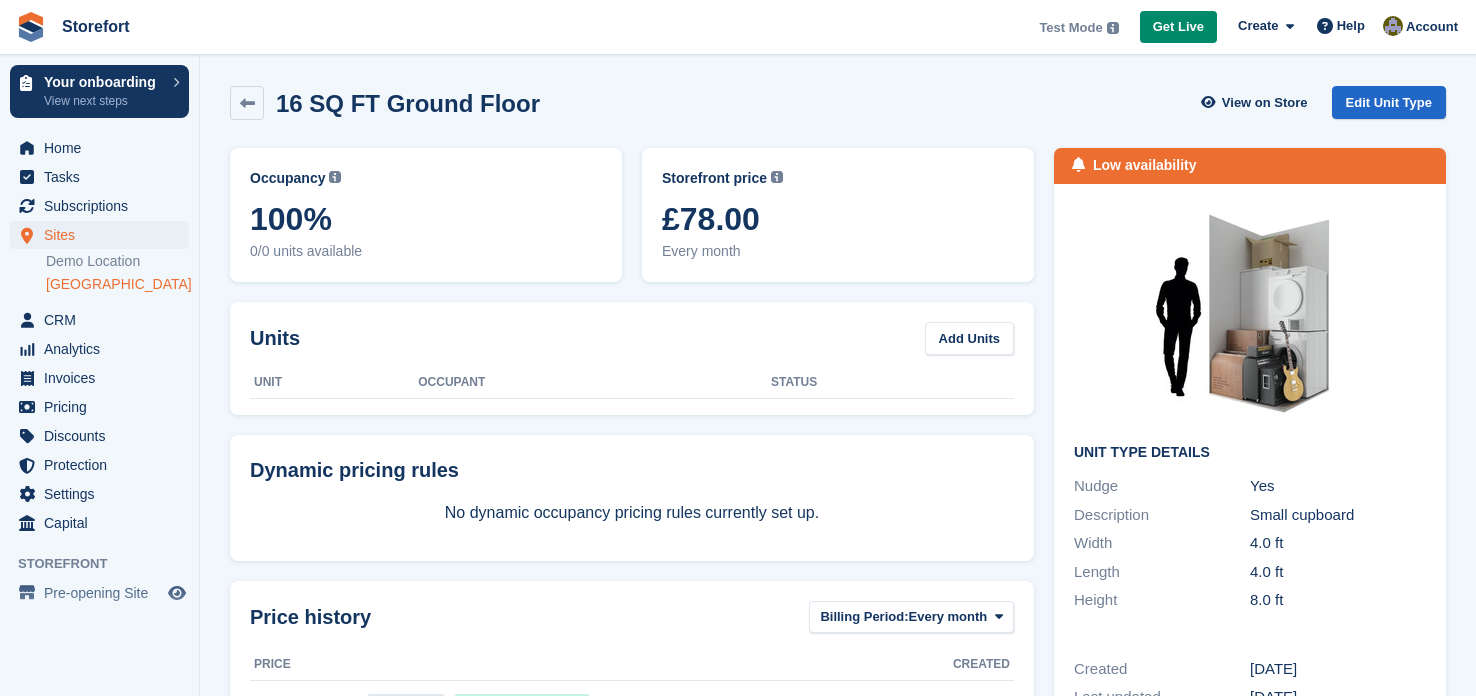 scroll, scrollTop: 0, scrollLeft: 0, axis: both 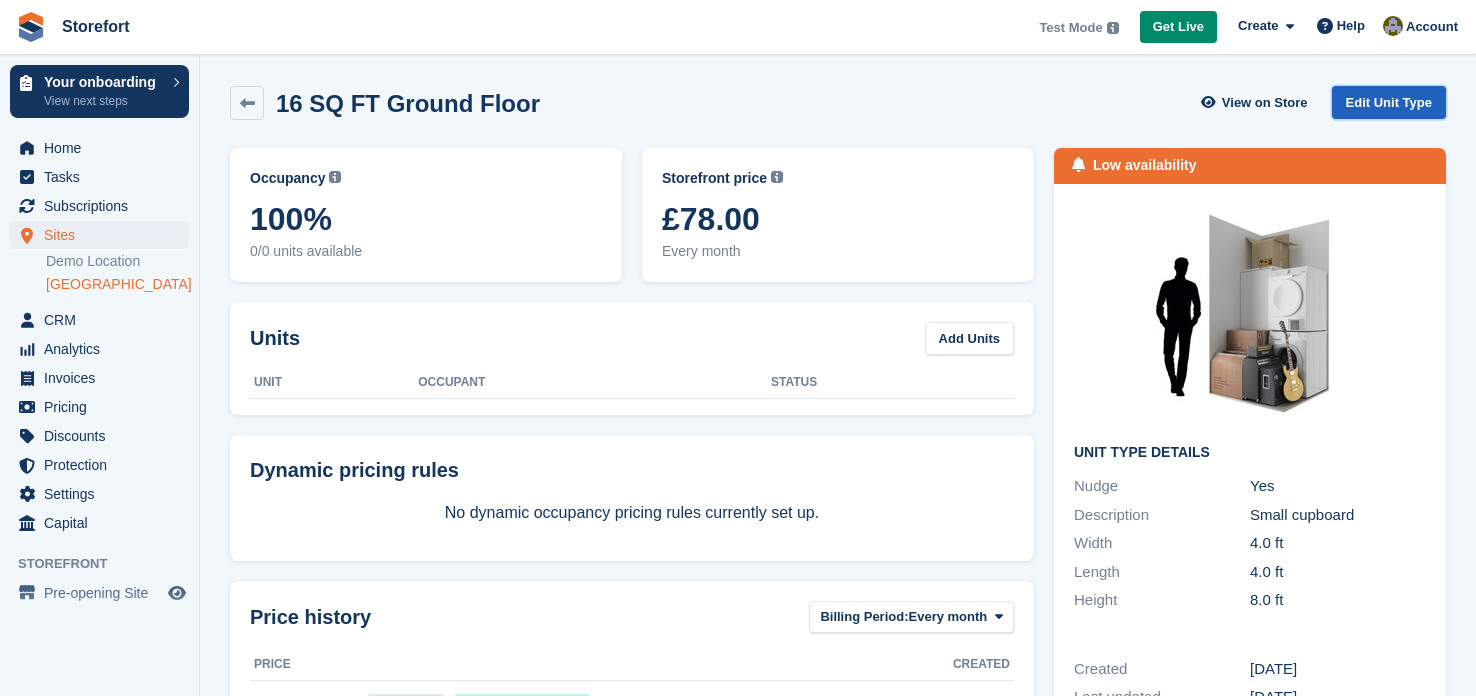 click on "Edit Unit Type" at bounding box center (1389, 102) 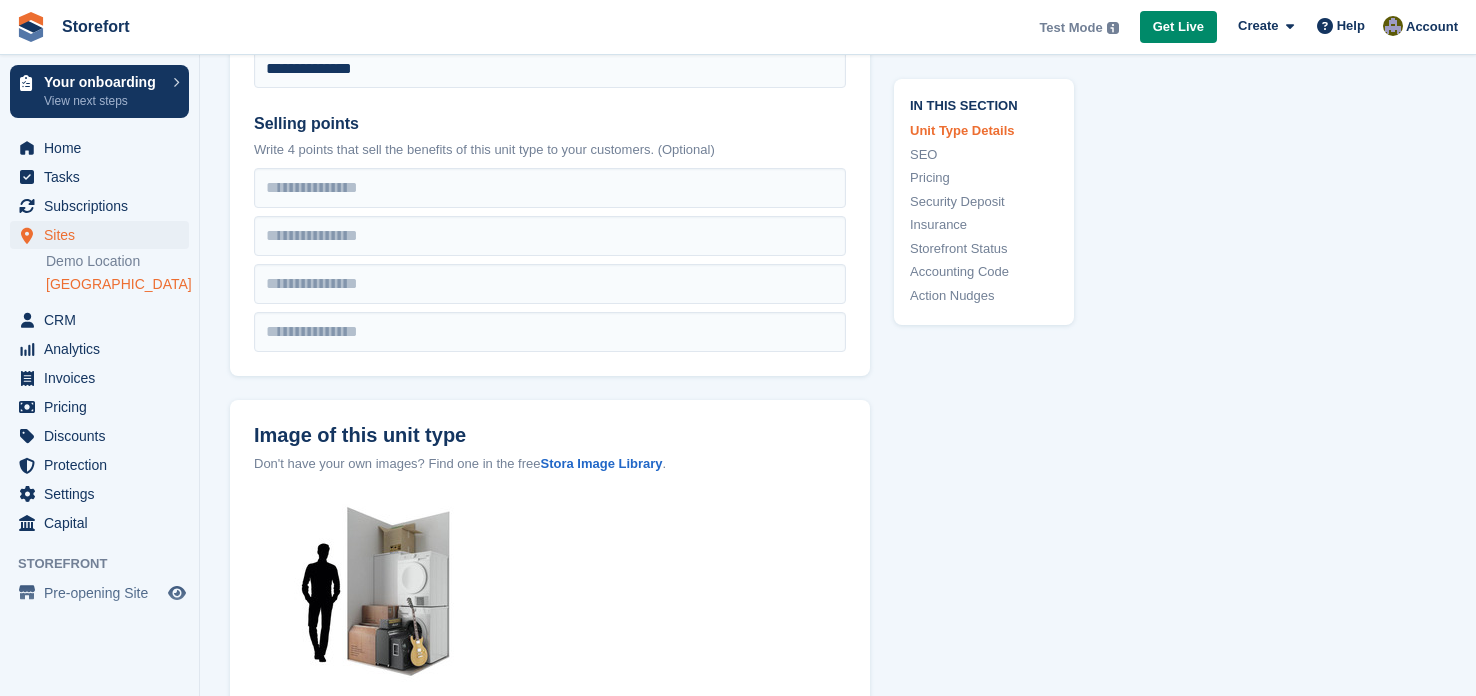 scroll, scrollTop: 722, scrollLeft: 0, axis: vertical 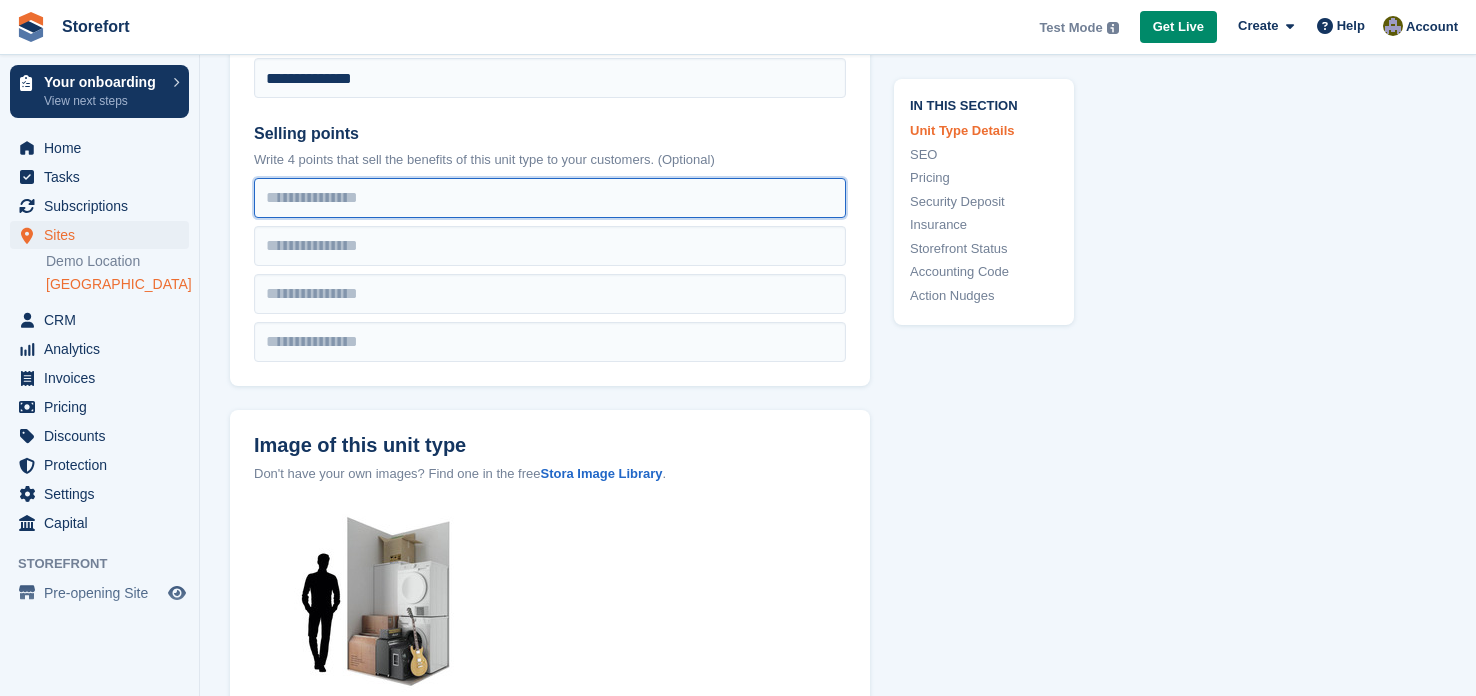 click at bounding box center [550, 198] 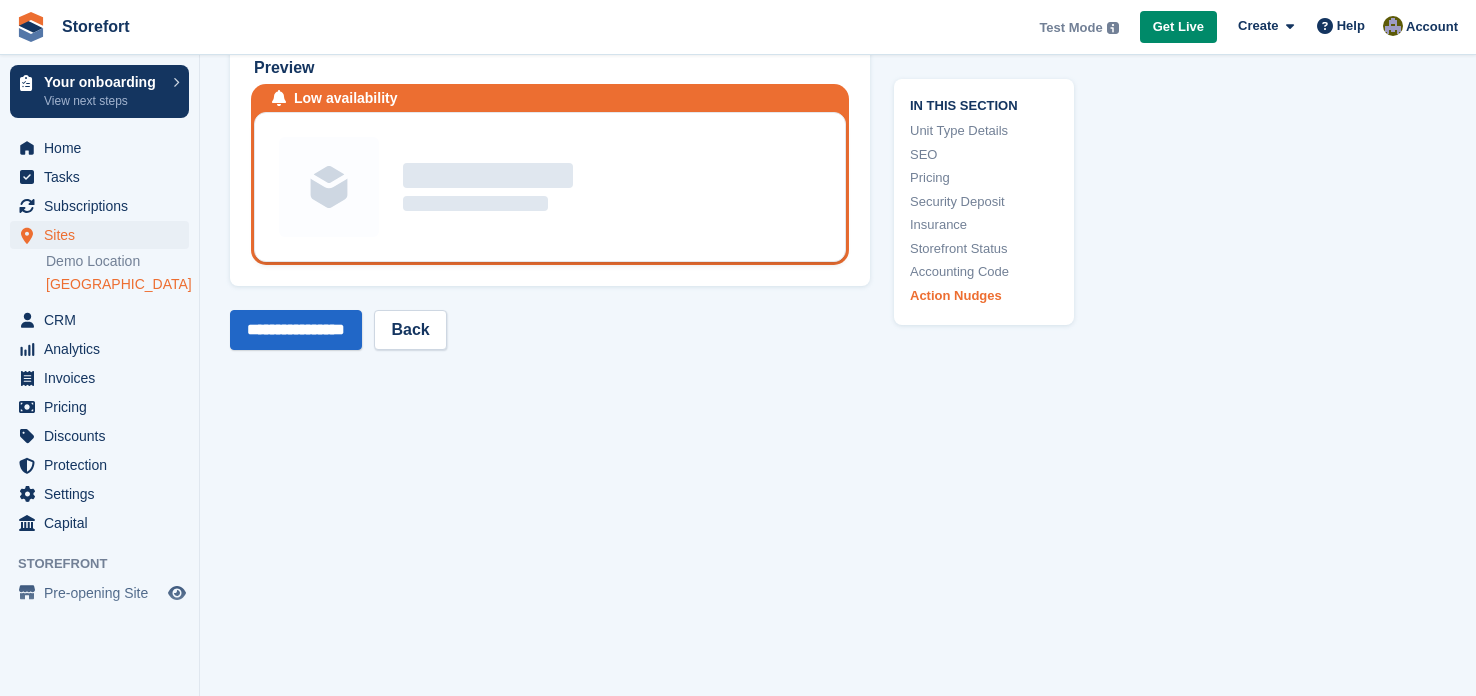 scroll, scrollTop: 3949, scrollLeft: 0, axis: vertical 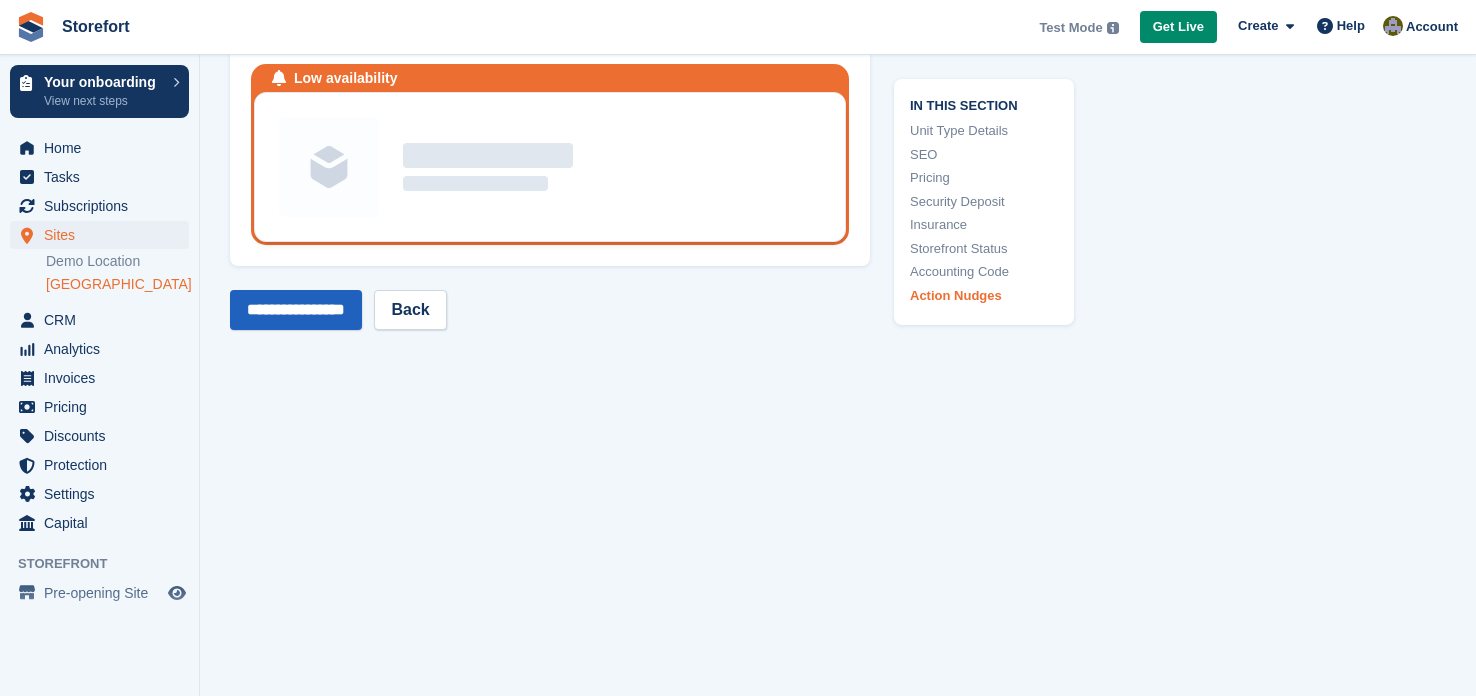 type on "**********" 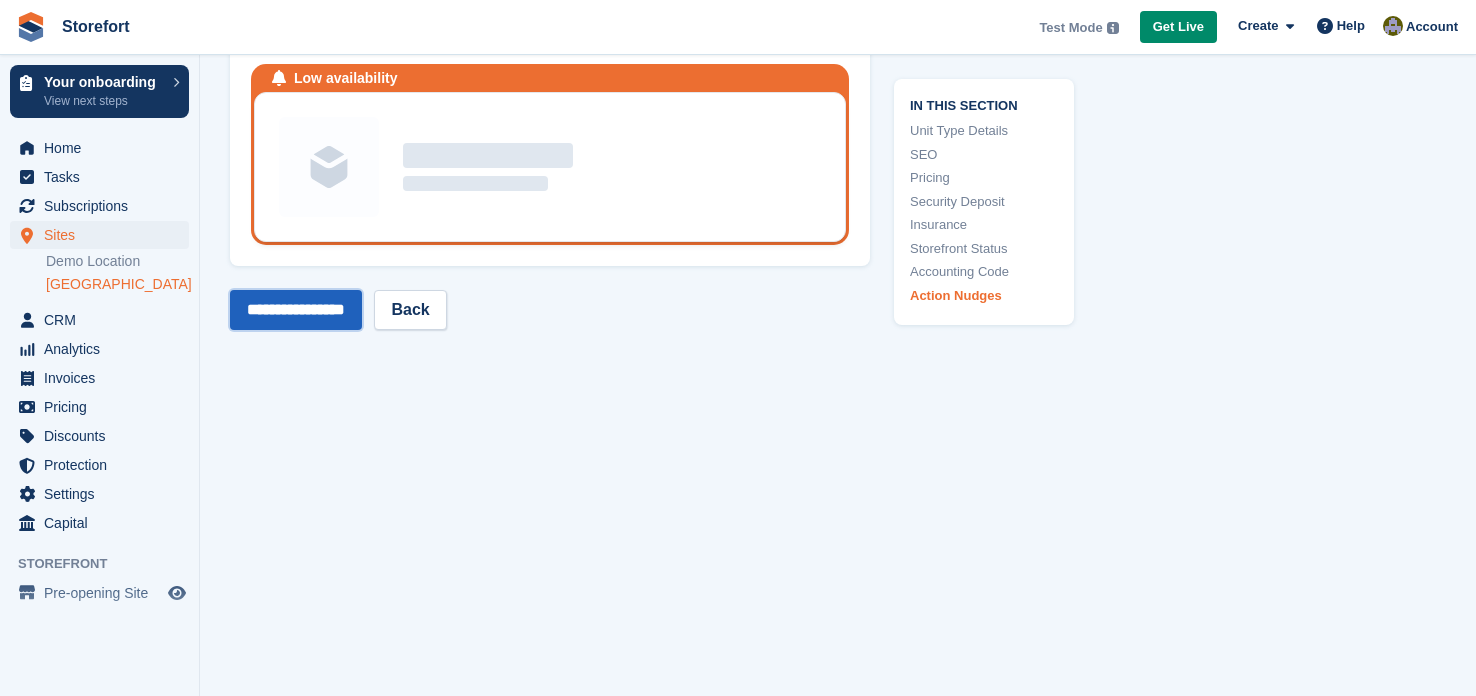 click on "**********" at bounding box center (296, 310) 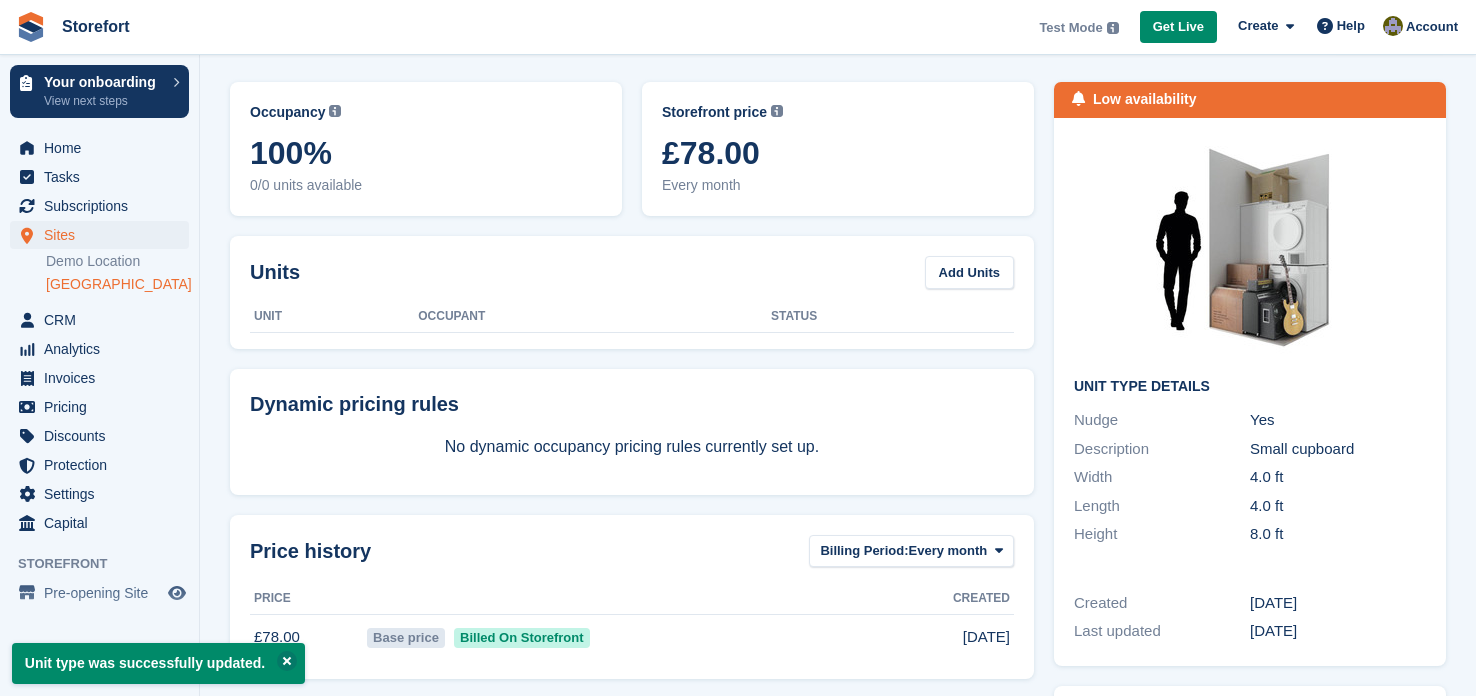 scroll, scrollTop: 0, scrollLeft: 0, axis: both 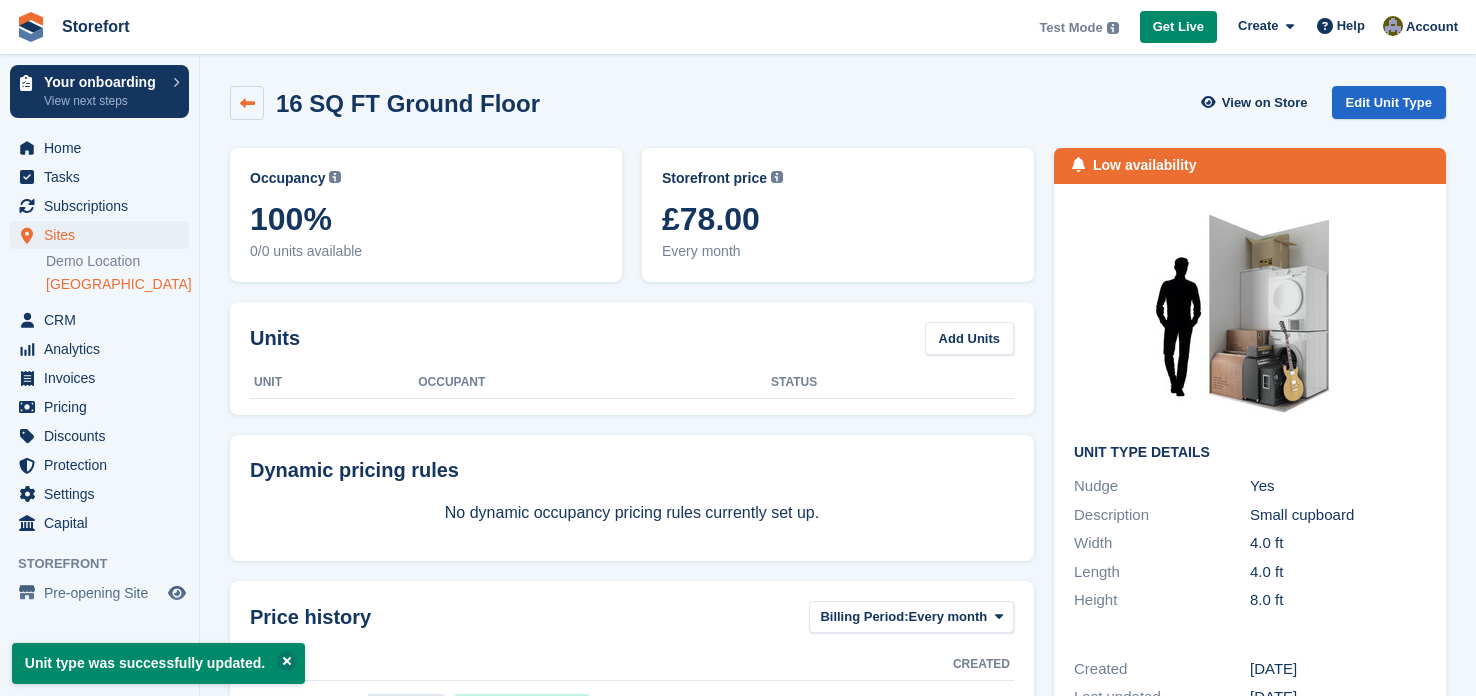 click at bounding box center [247, 103] 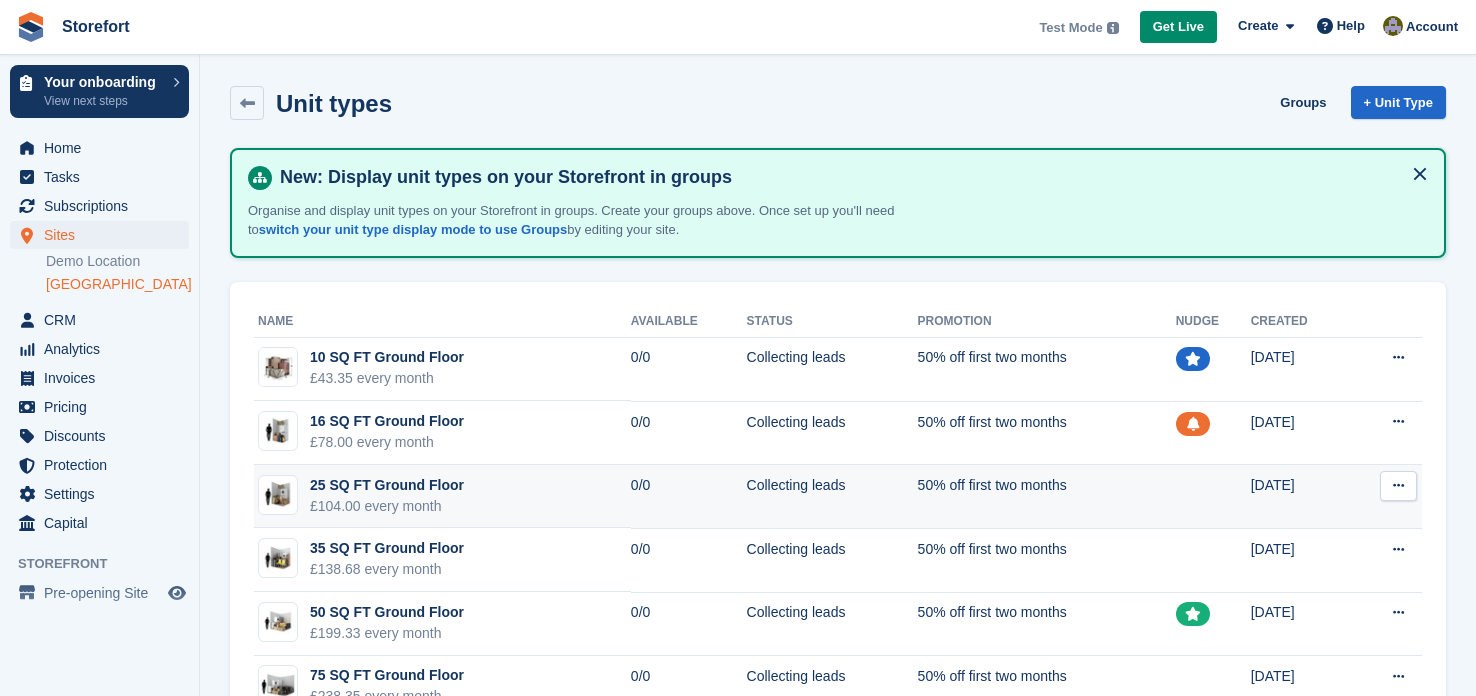 click on "25 SQ FT Ground Floor" at bounding box center (387, 485) 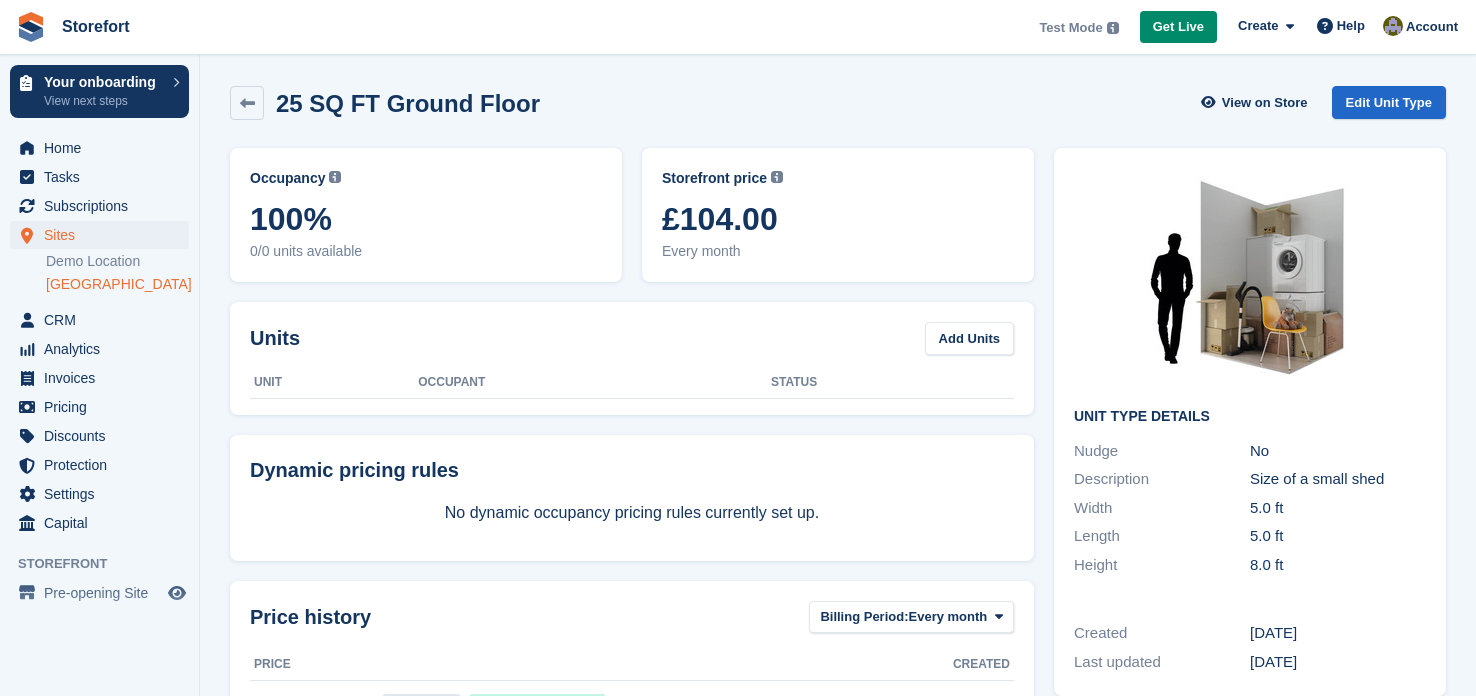 scroll, scrollTop: 0, scrollLeft: 0, axis: both 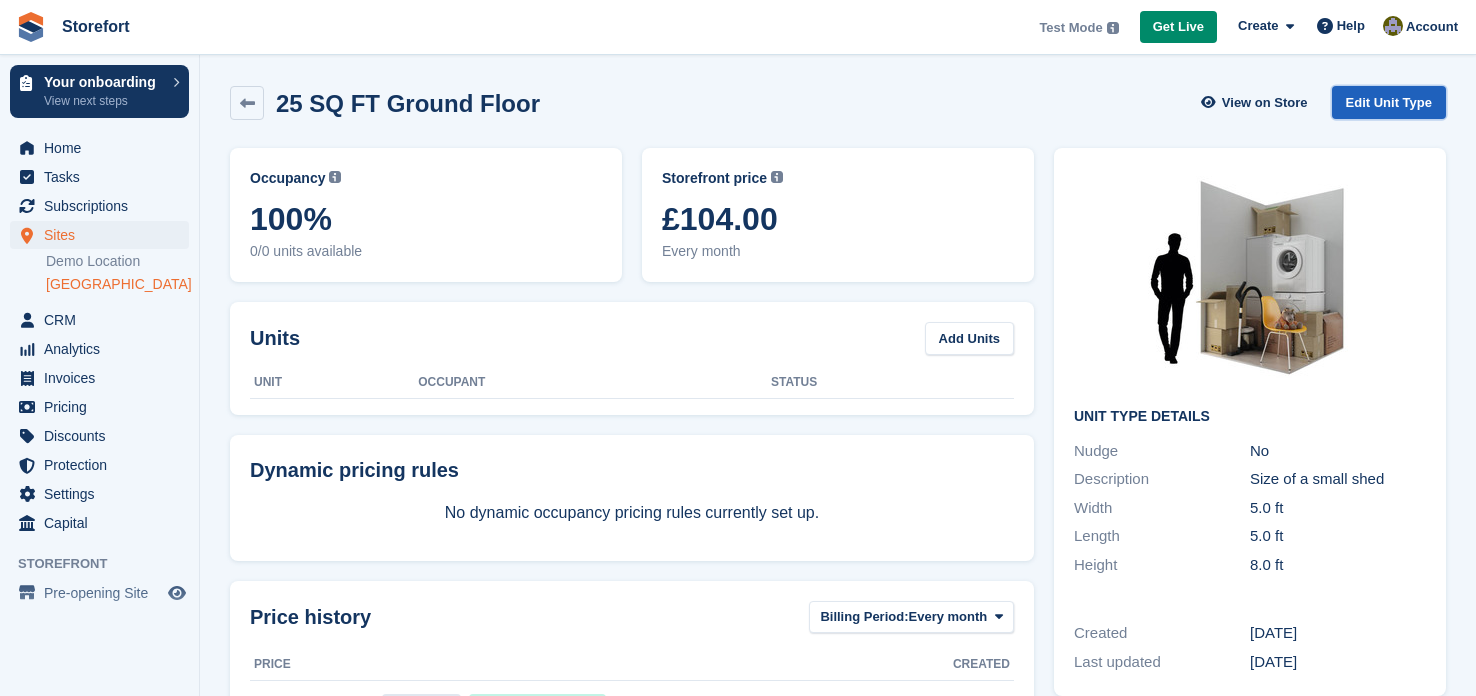 click on "Edit Unit Type" at bounding box center (1389, 102) 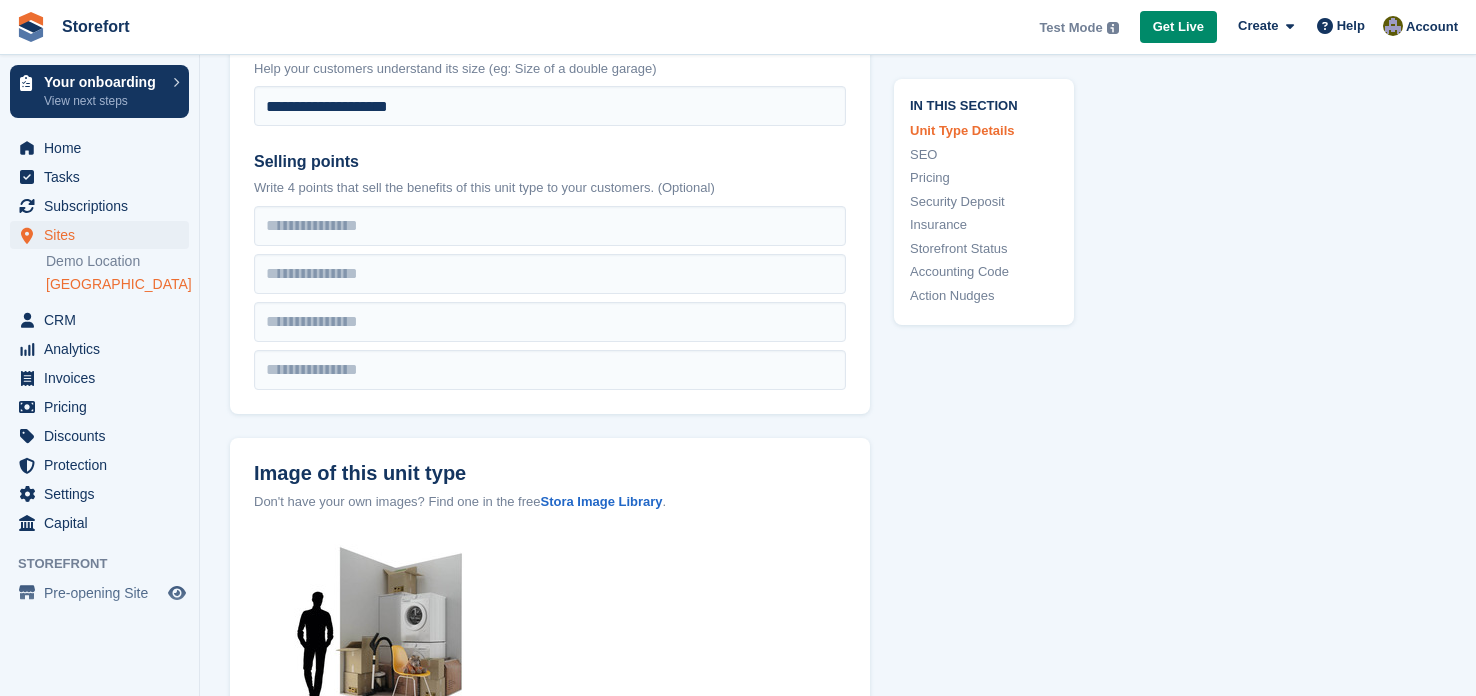 scroll, scrollTop: 689, scrollLeft: 0, axis: vertical 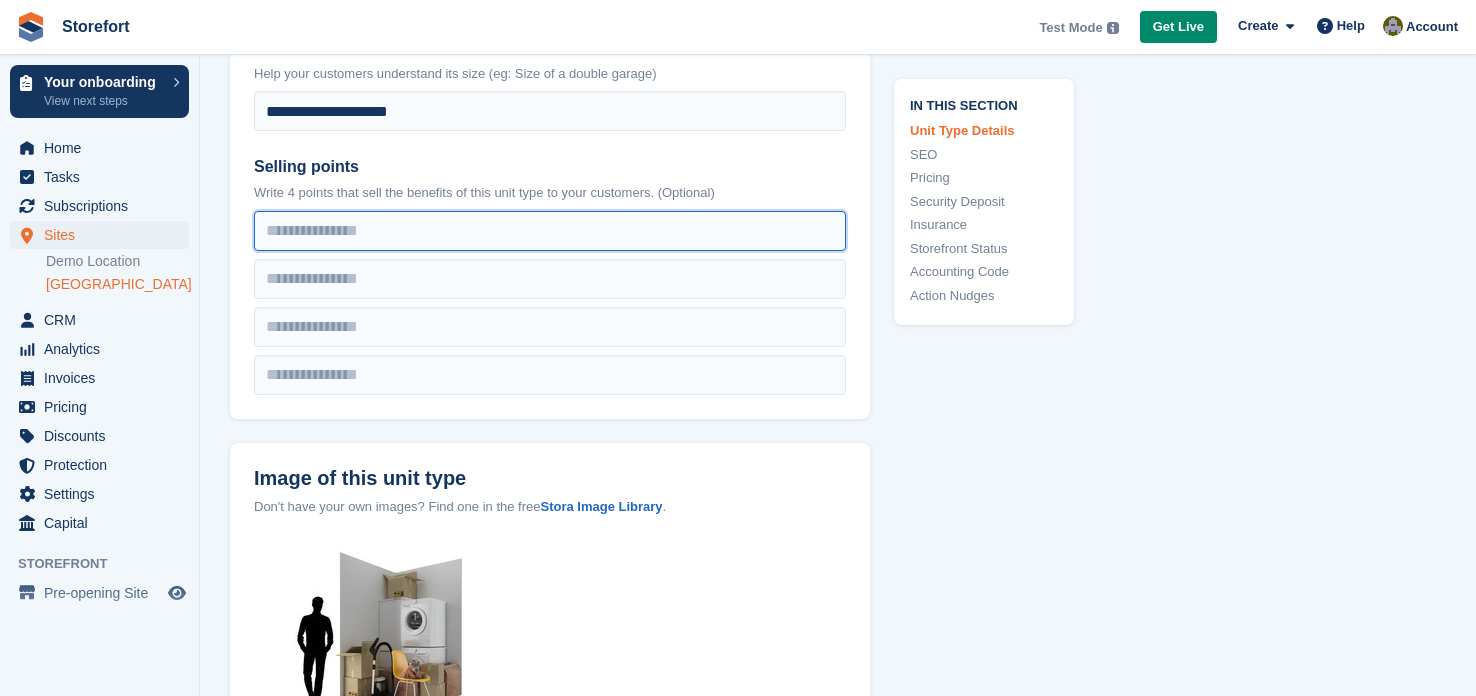 click at bounding box center [550, 231] 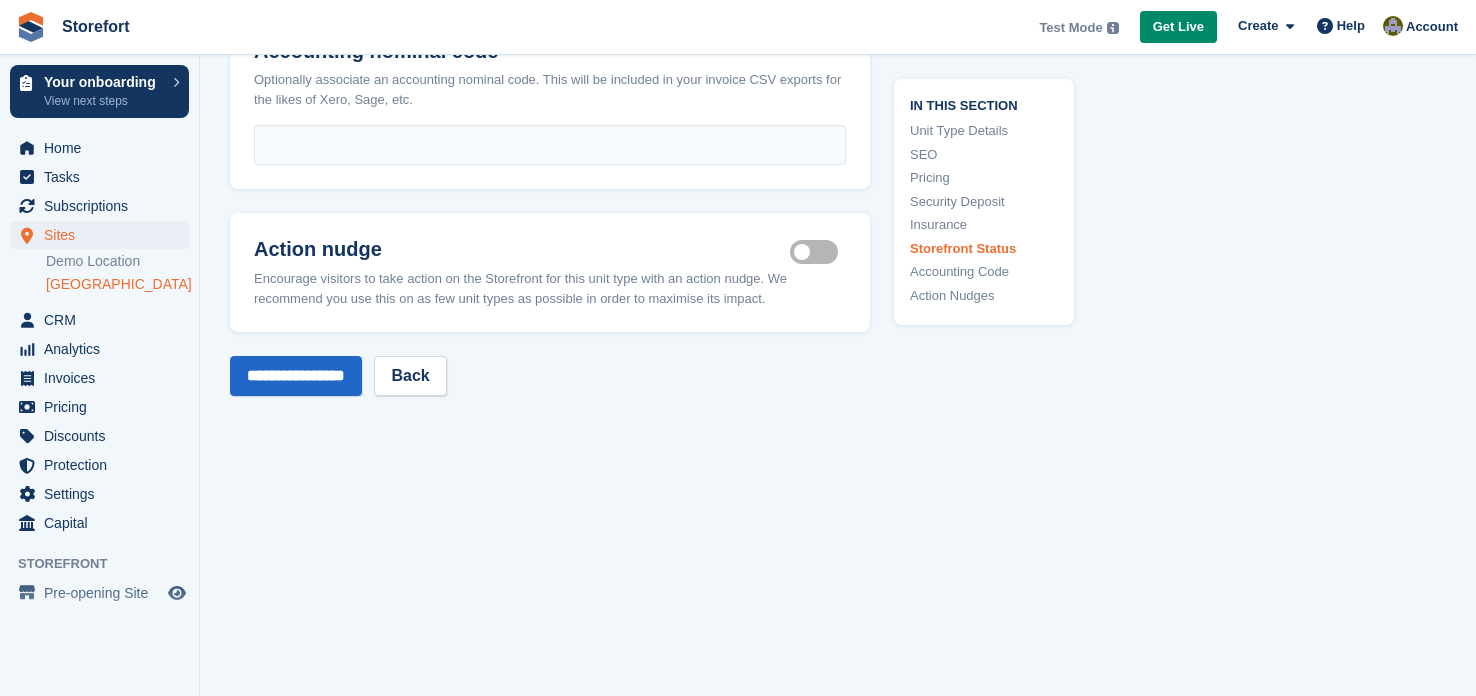 scroll, scrollTop: 3371, scrollLeft: 0, axis: vertical 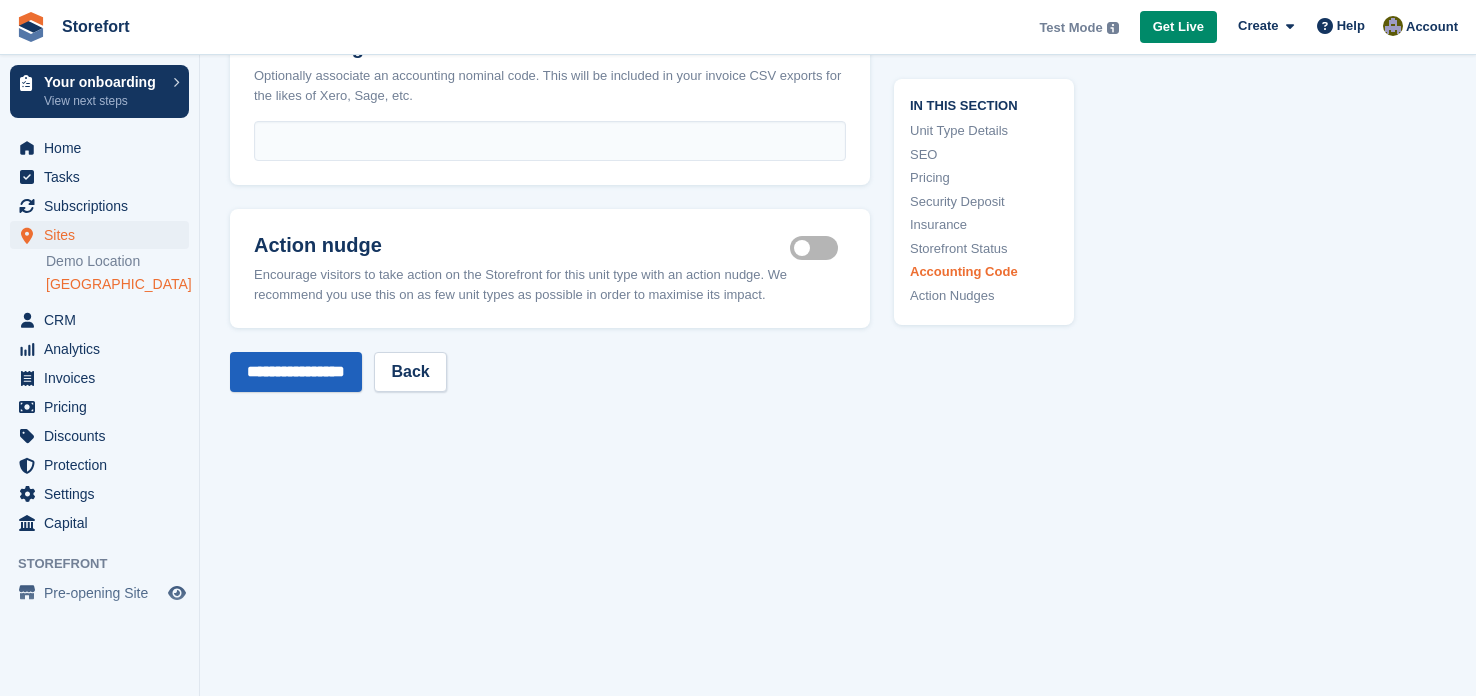type on "**********" 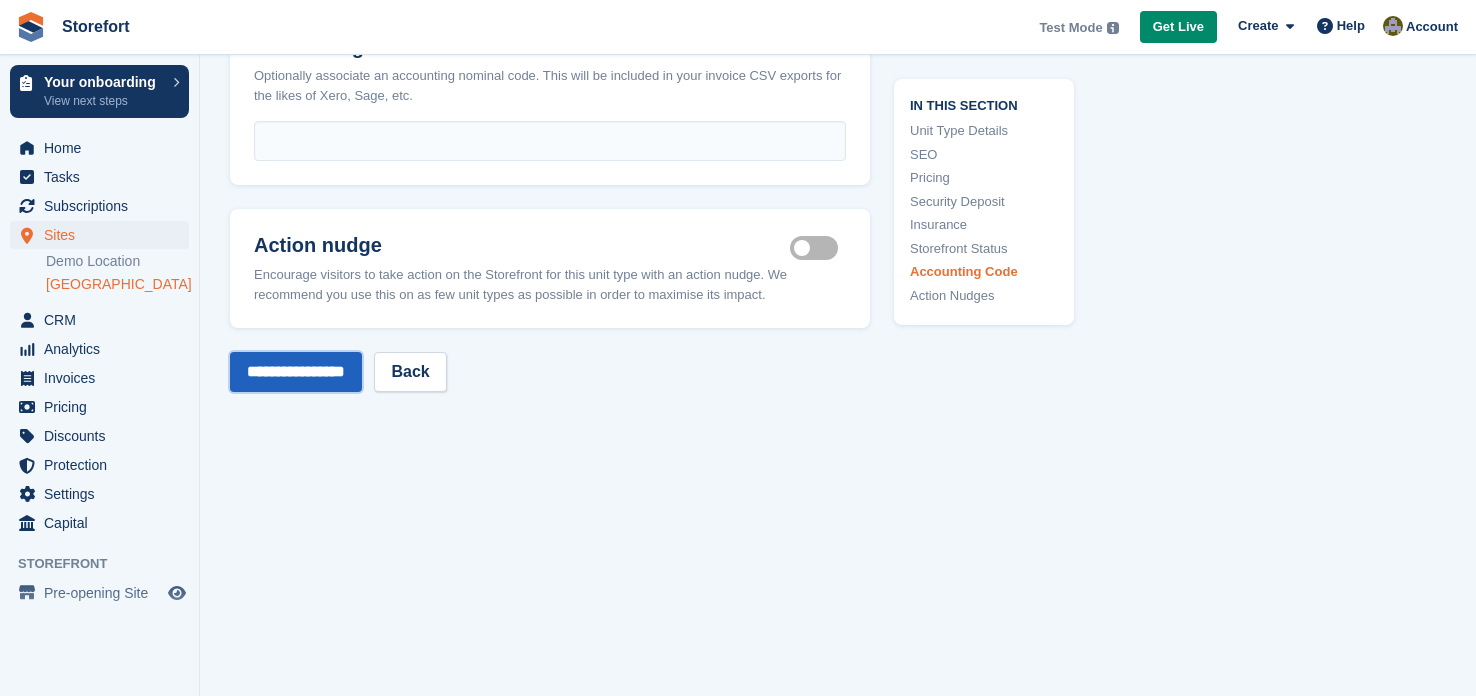 click on "**********" at bounding box center (296, 372) 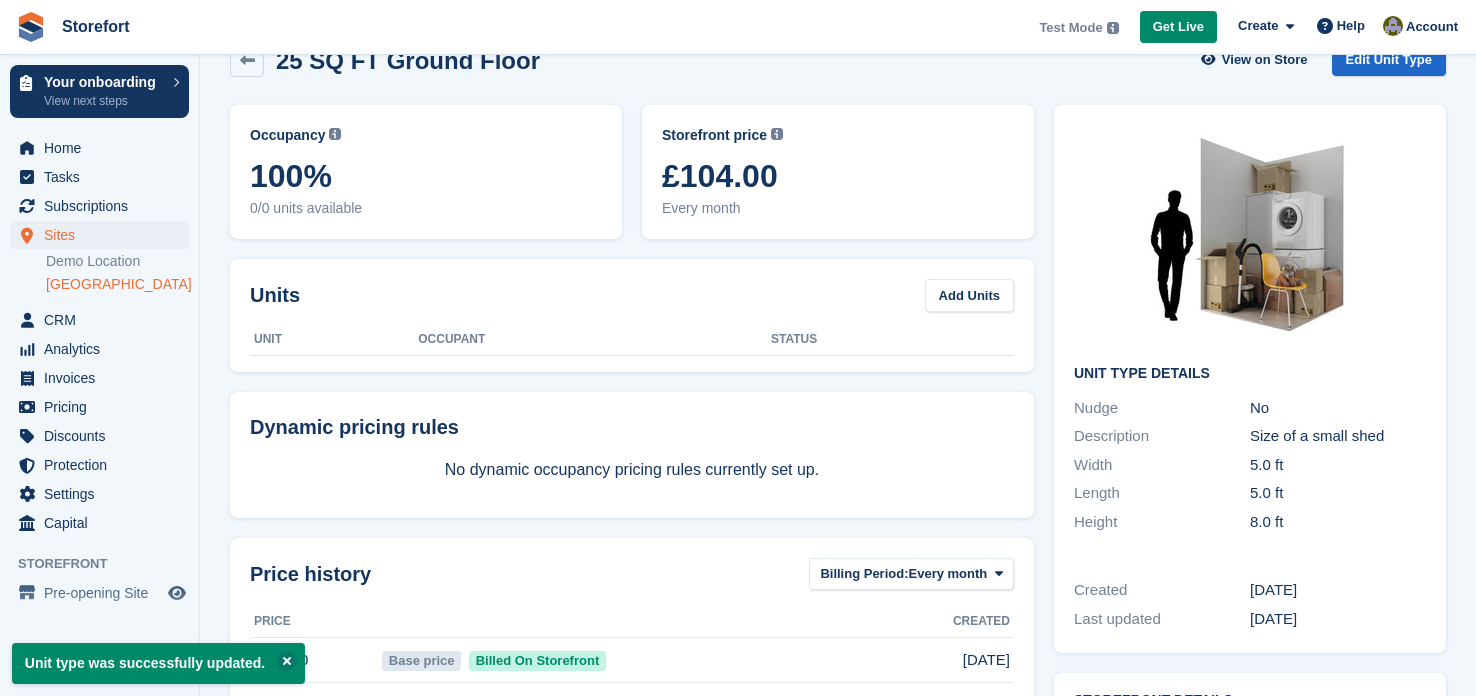 scroll, scrollTop: 0, scrollLeft: 0, axis: both 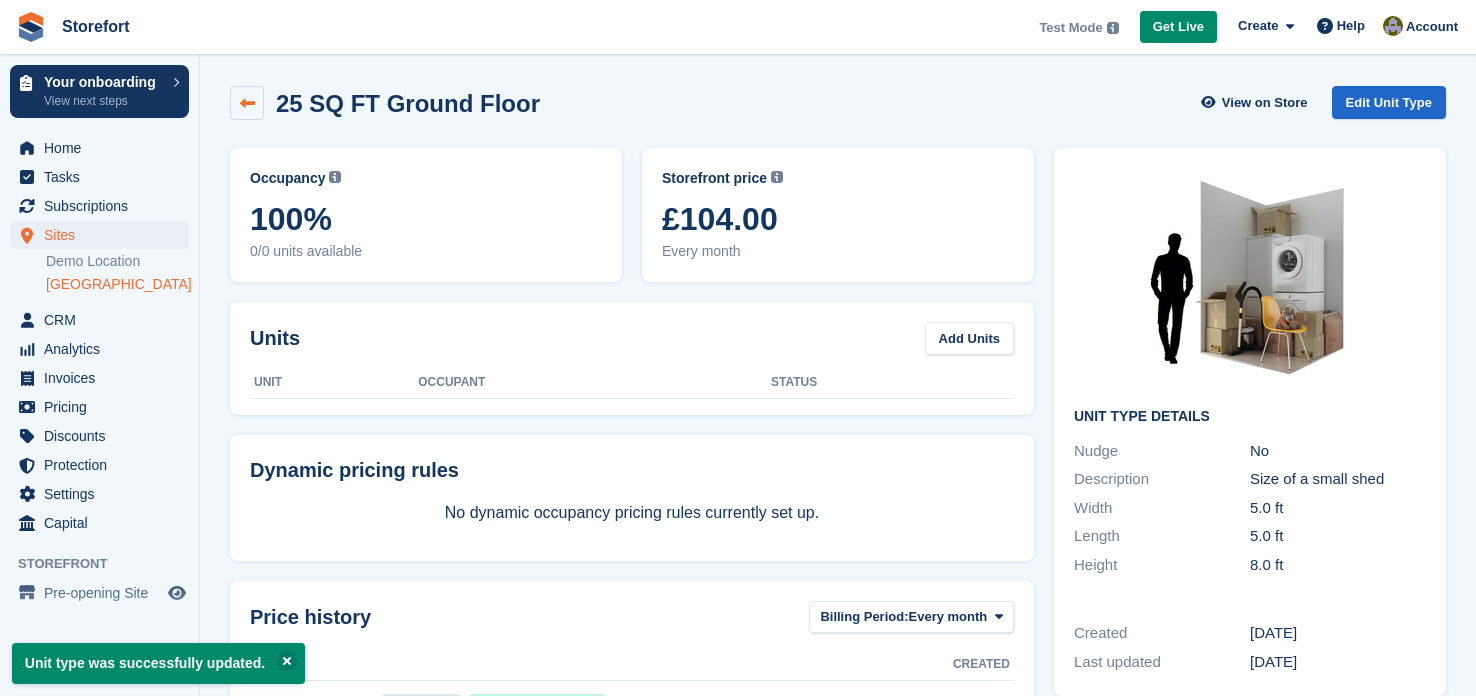 click at bounding box center (247, 103) 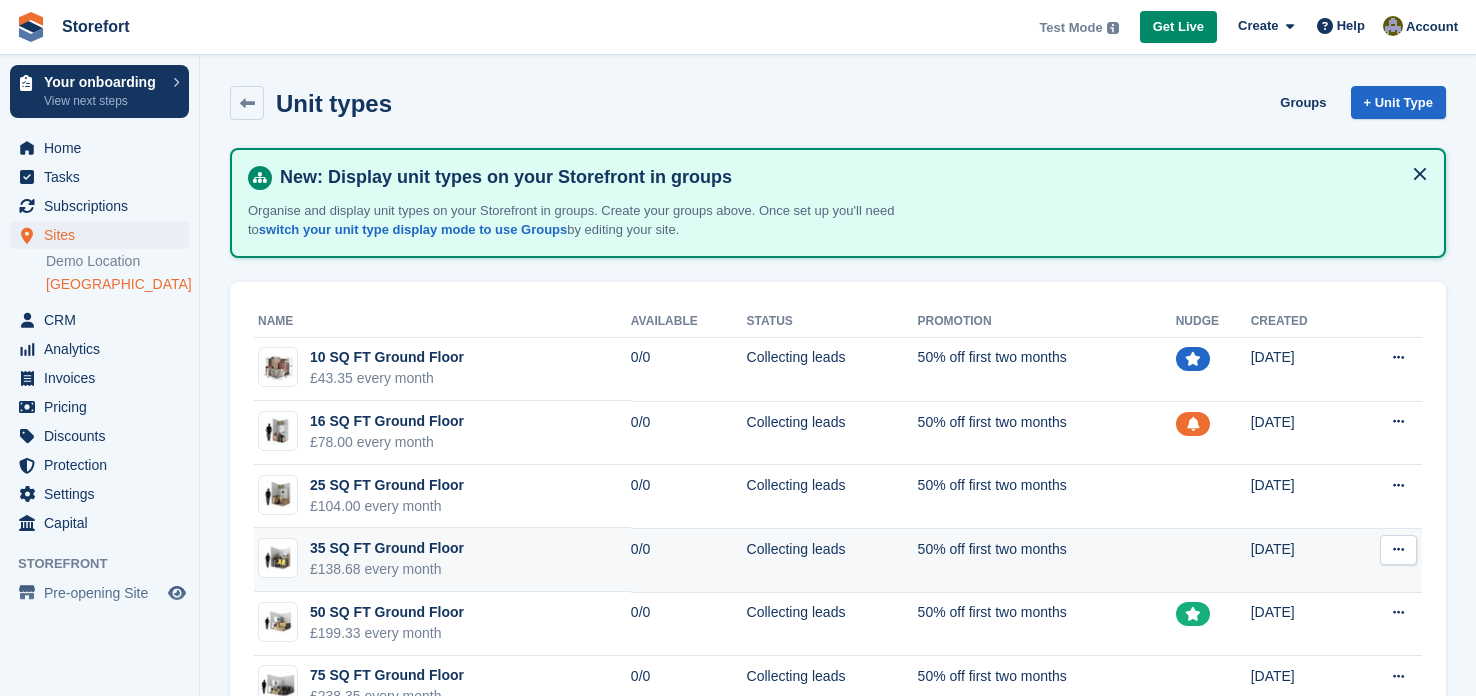 click on "35 SQ FT Ground Floor" at bounding box center (387, 548) 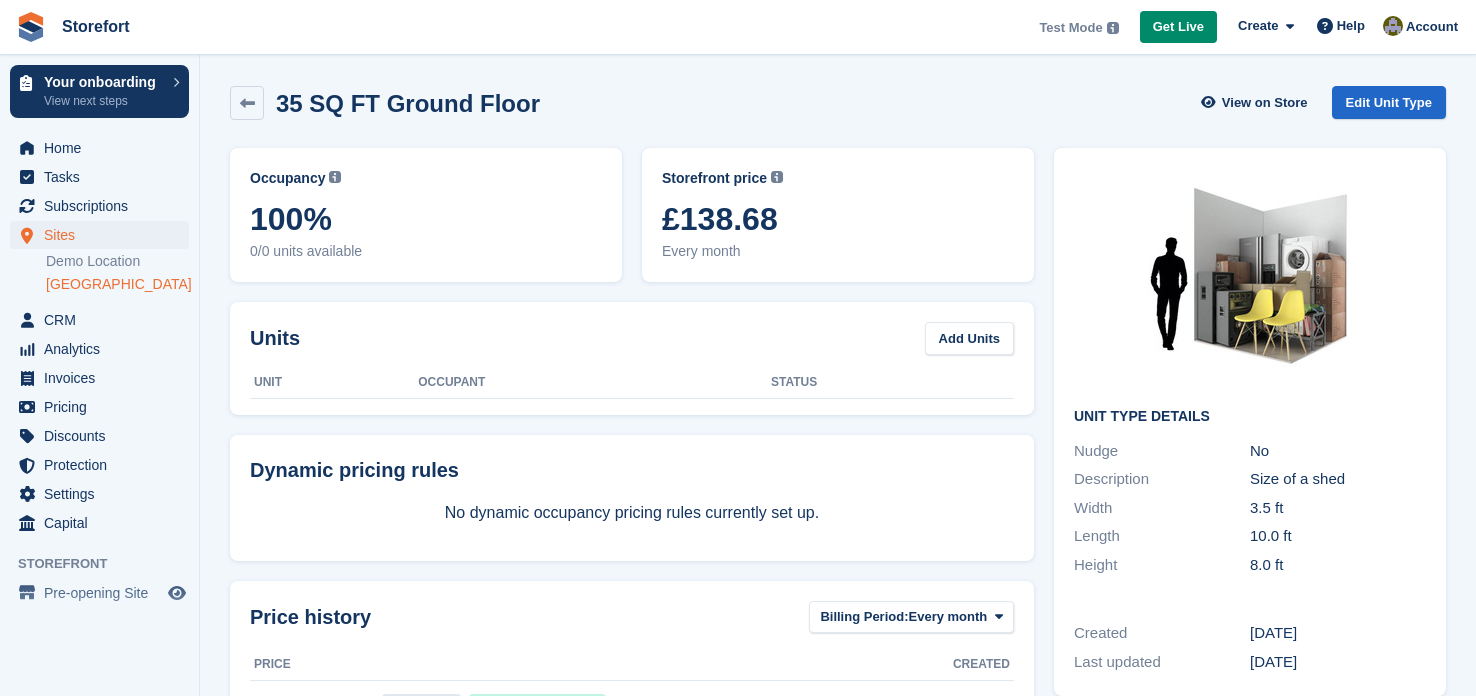 scroll, scrollTop: 0, scrollLeft: 0, axis: both 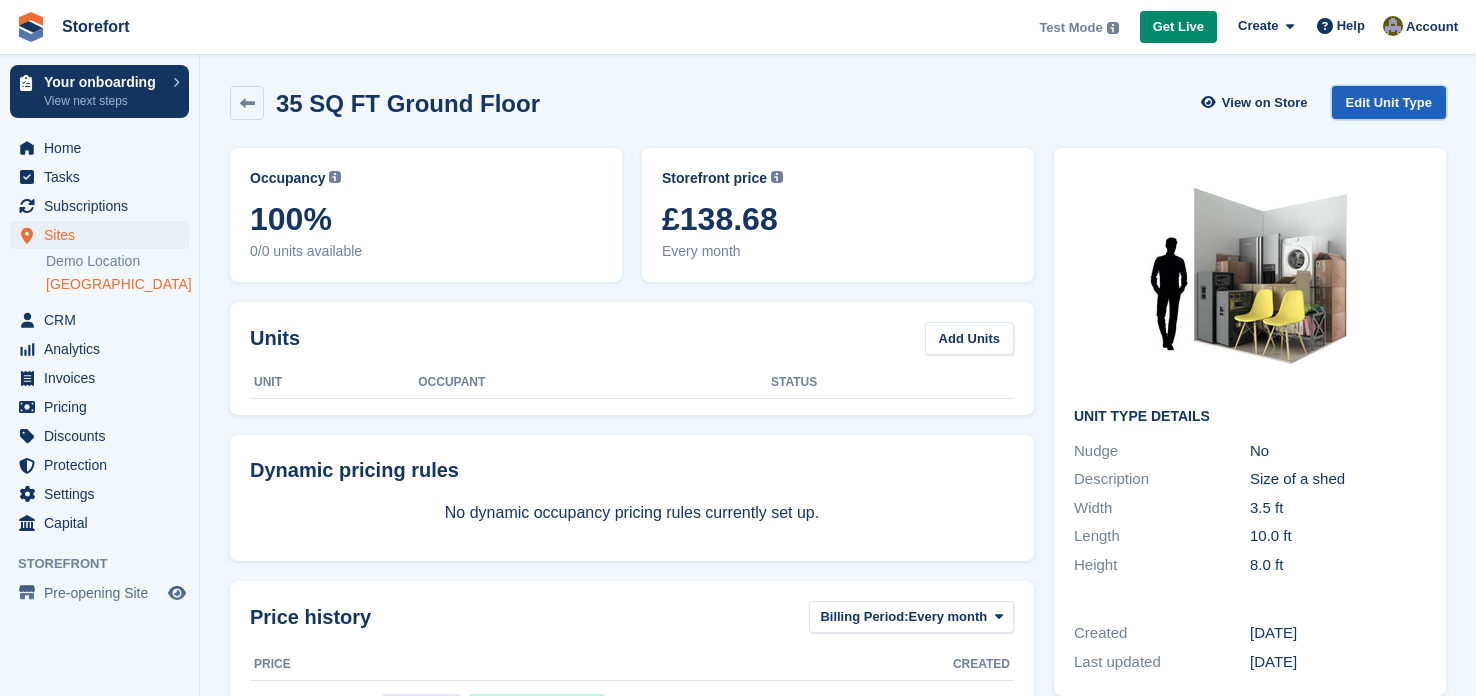 click on "Edit Unit Type" at bounding box center [1389, 102] 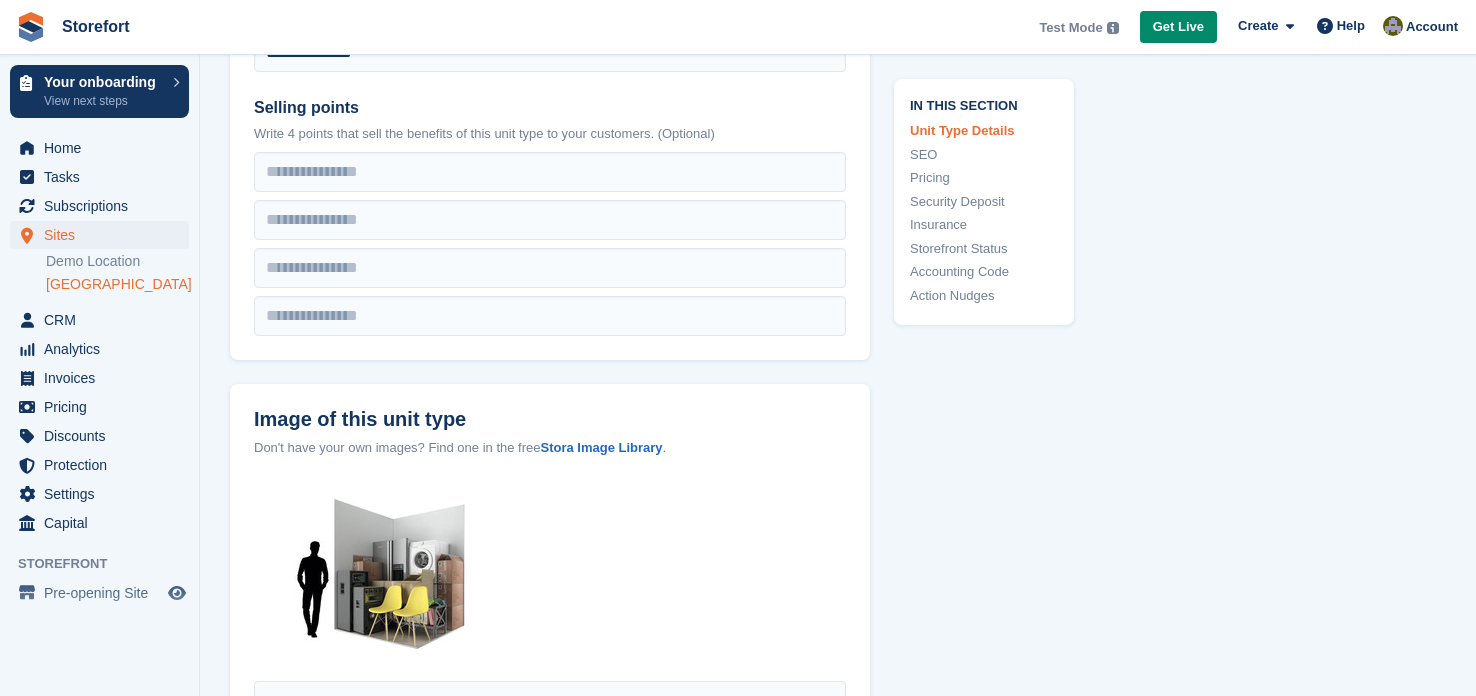 scroll, scrollTop: 730, scrollLeft: 0, axis: vertical 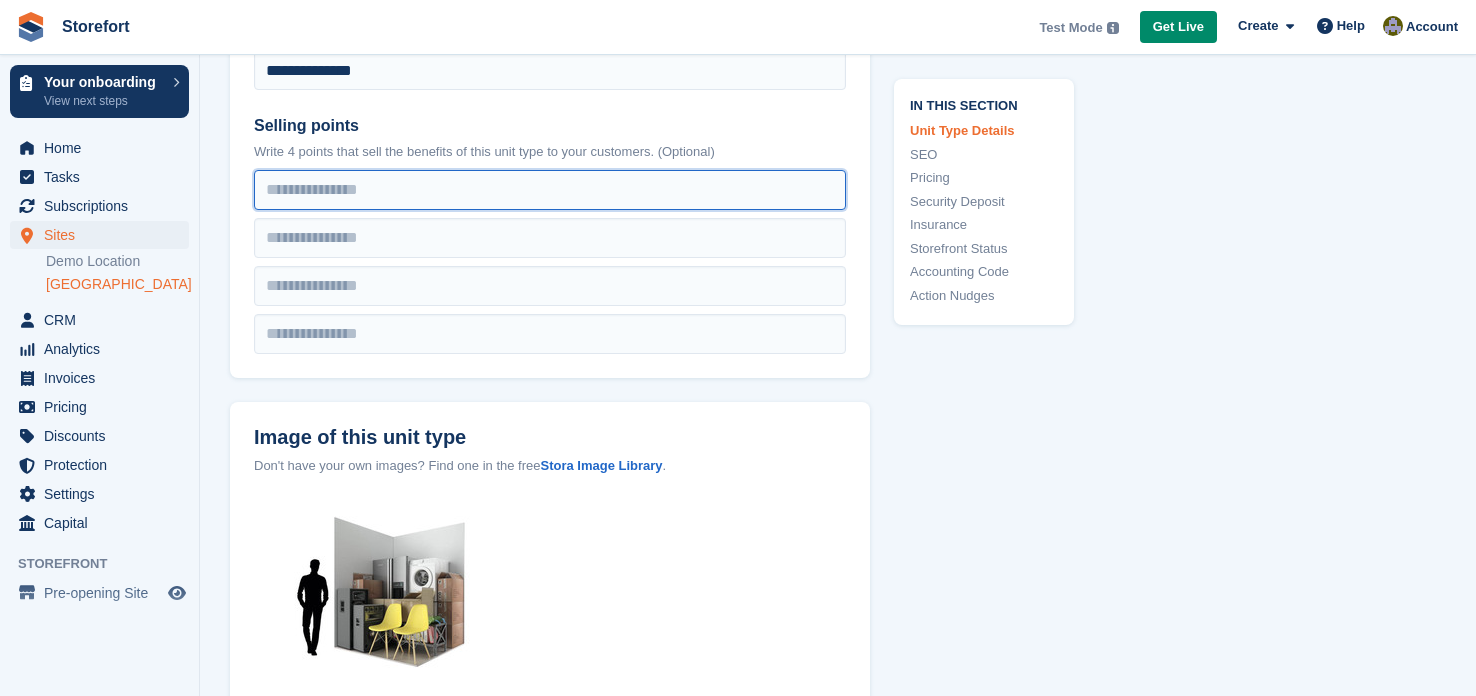 click at bounding box center (550, 190) 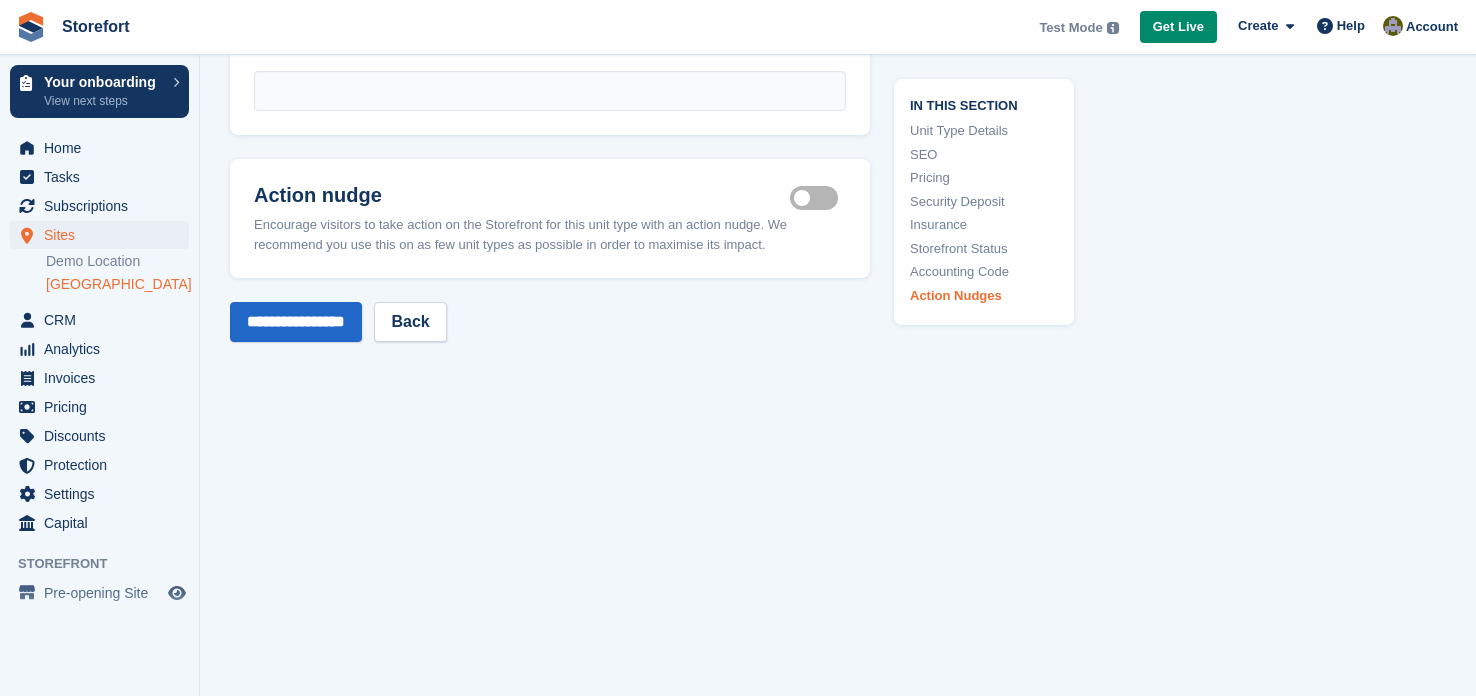 scroll, scrollTop: 3426, scrollLeft: 0, axis: vertical 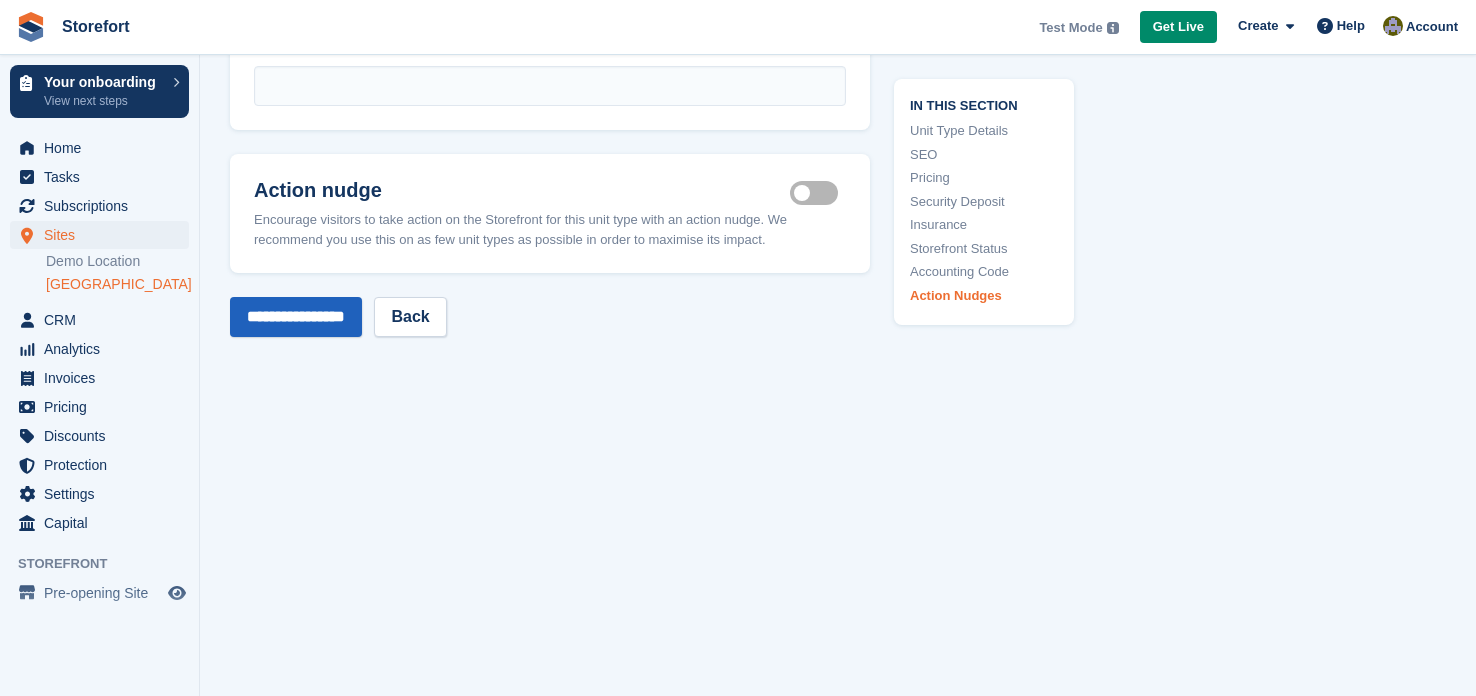 type on "**********" 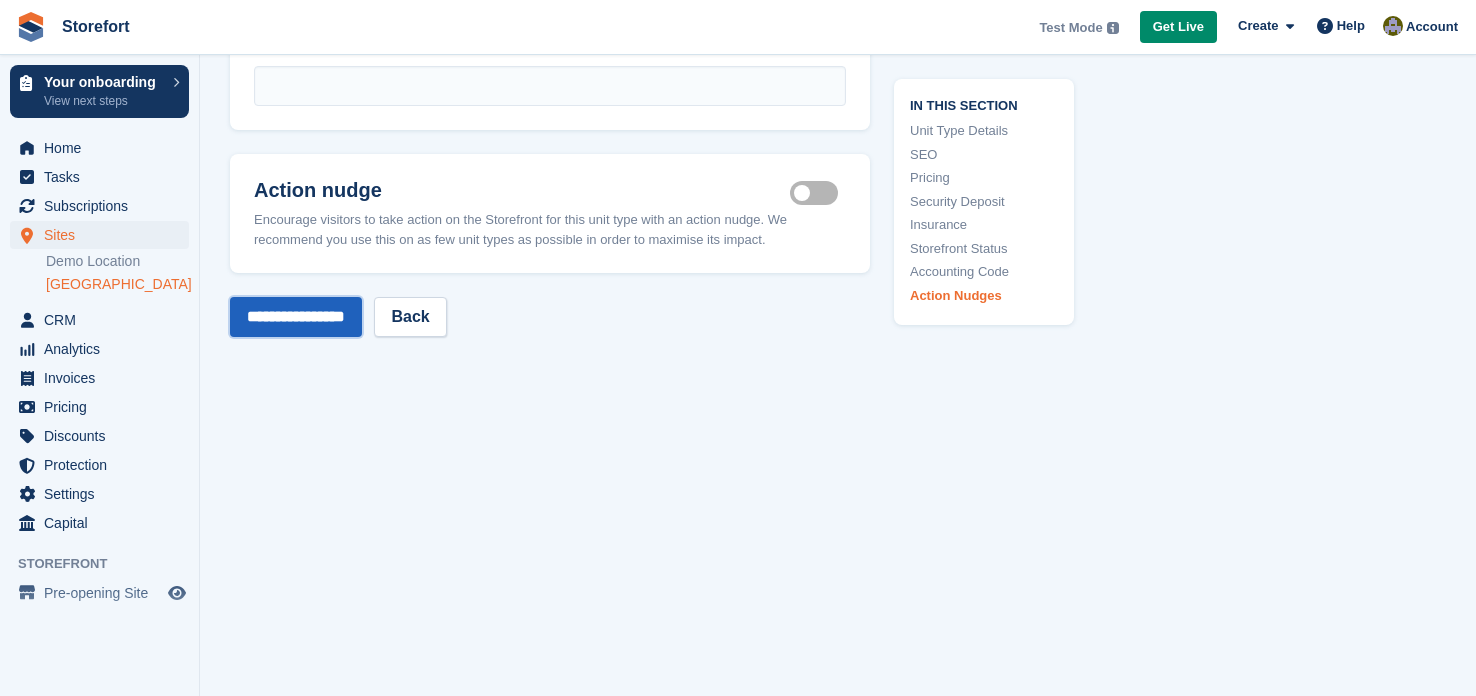 click on "**********" at bounding box center [296, 317] 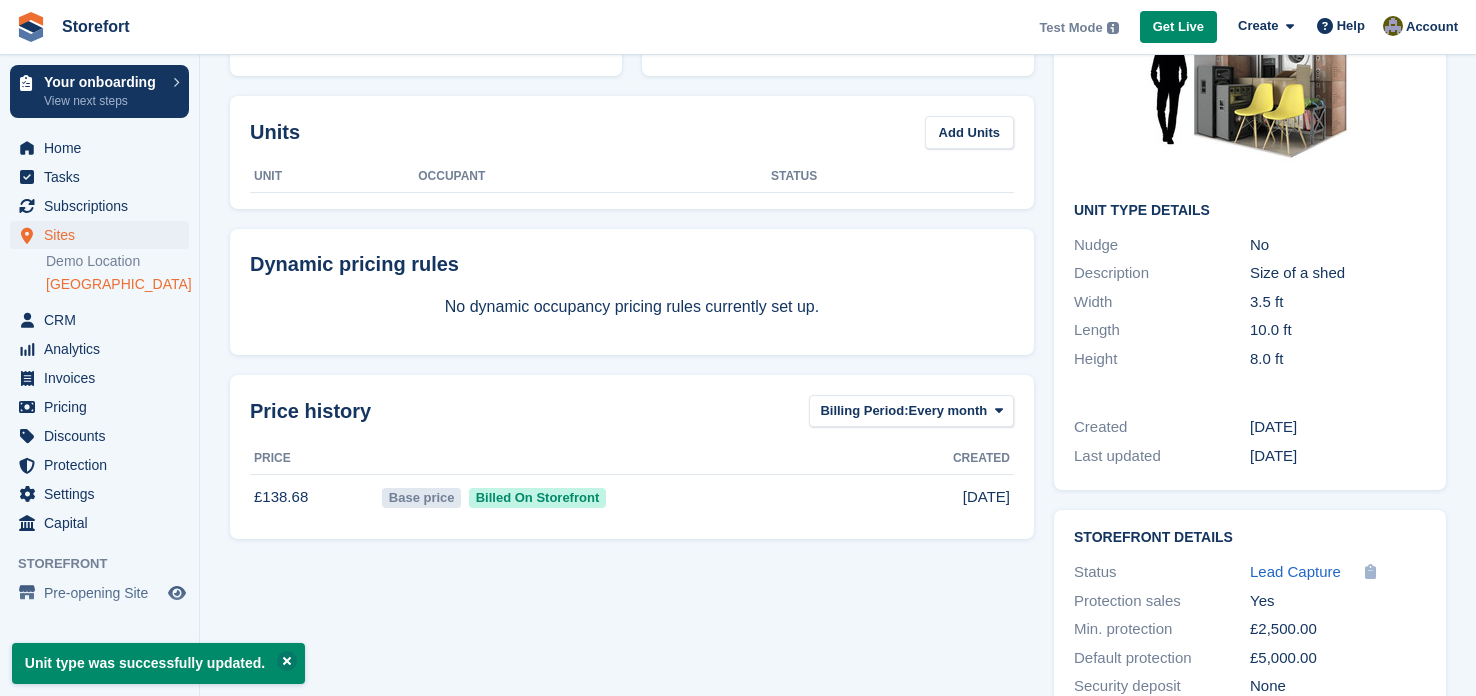 scroll, scrollTop: 0, scrollLeft: 0, axis: both 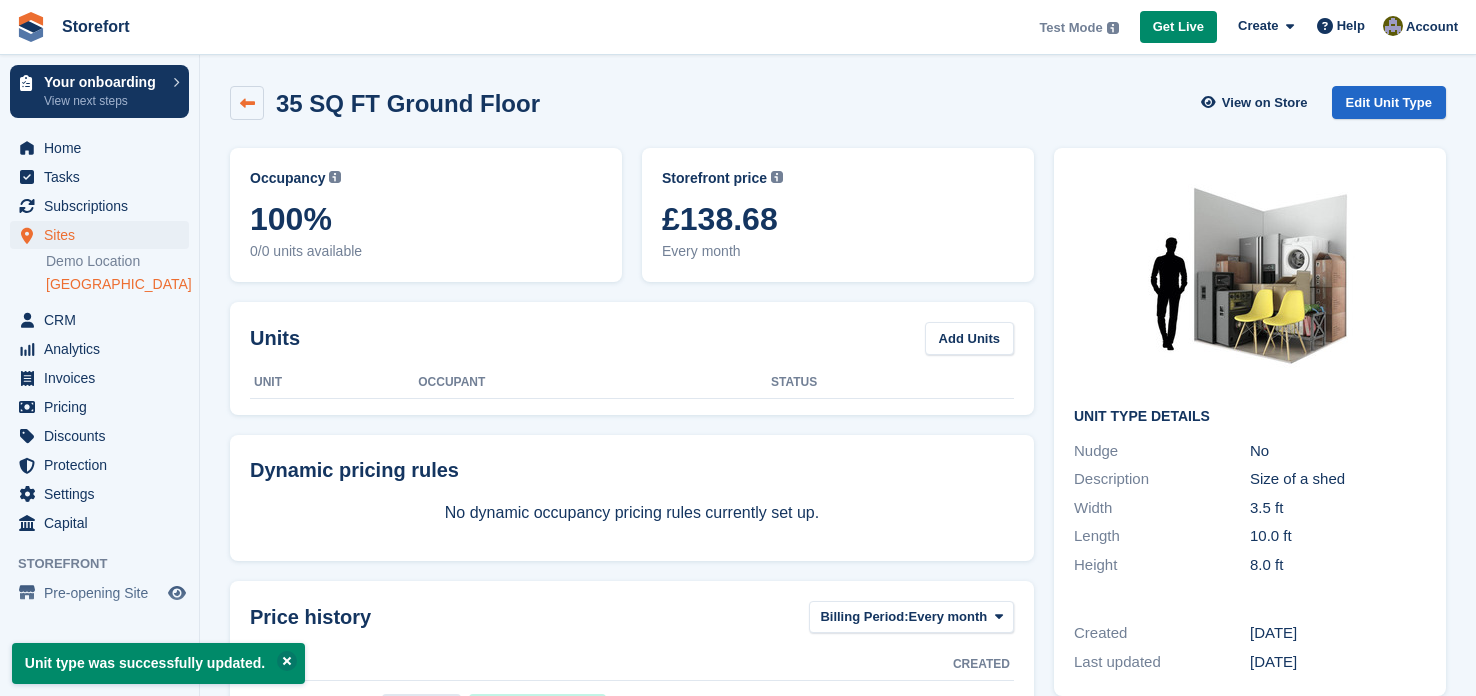 click at bounding box center [247, 103] 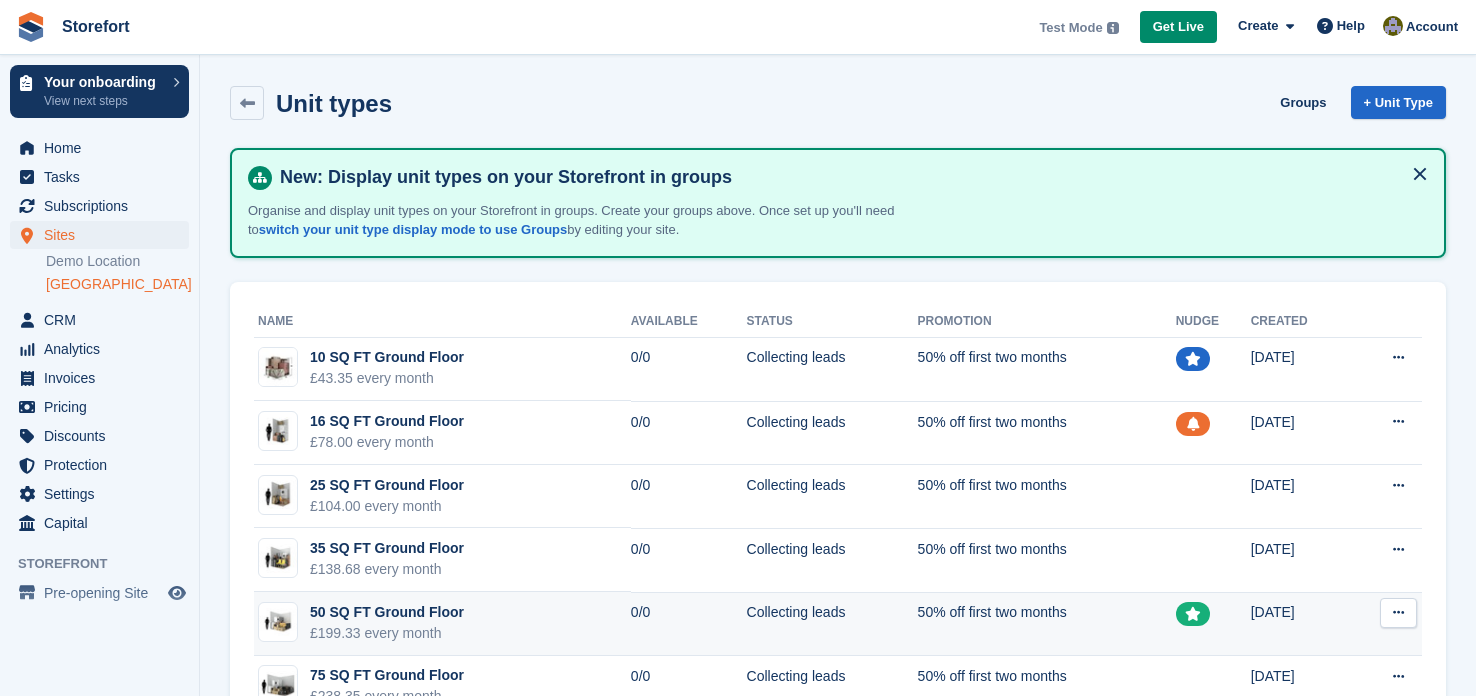 click on "50 SQ FT Ground Floor" at bounding box center [387, 612] 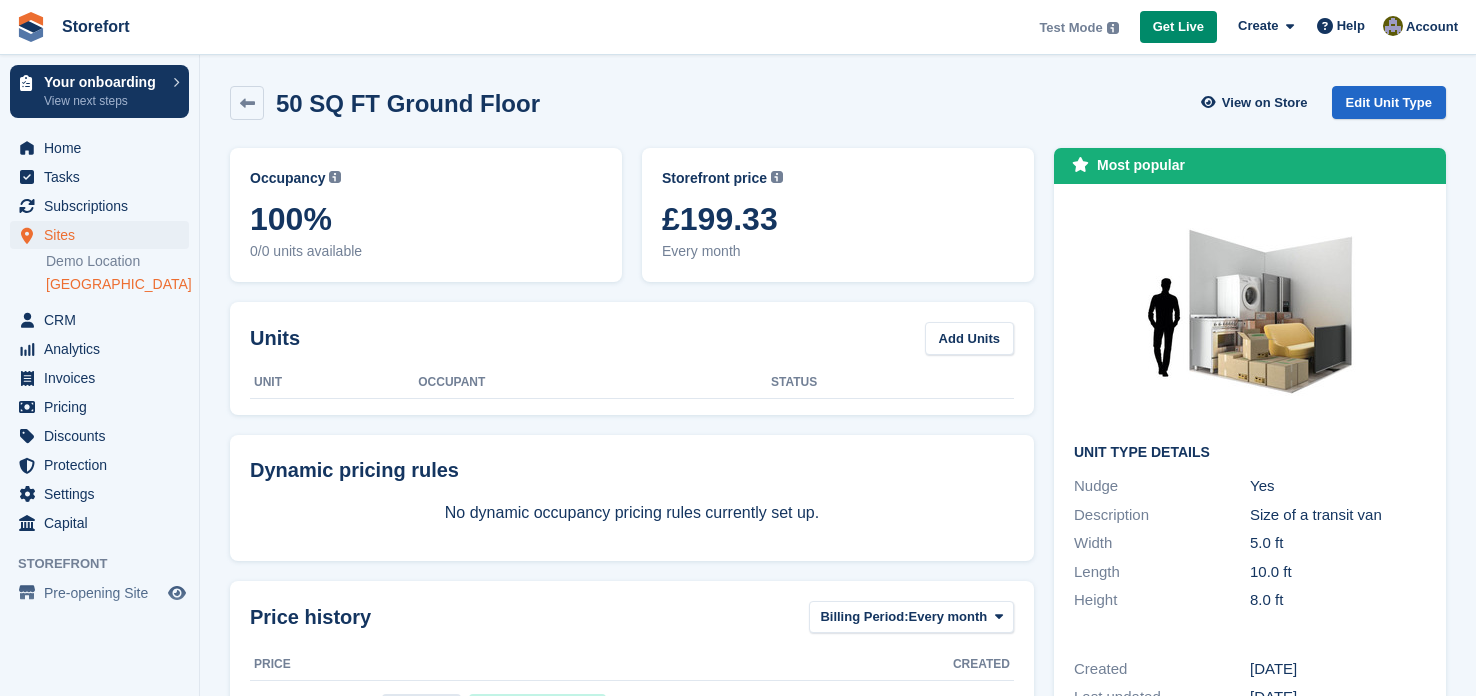scroll, scrollTop: 0, scrollLeft: 0, axis: both 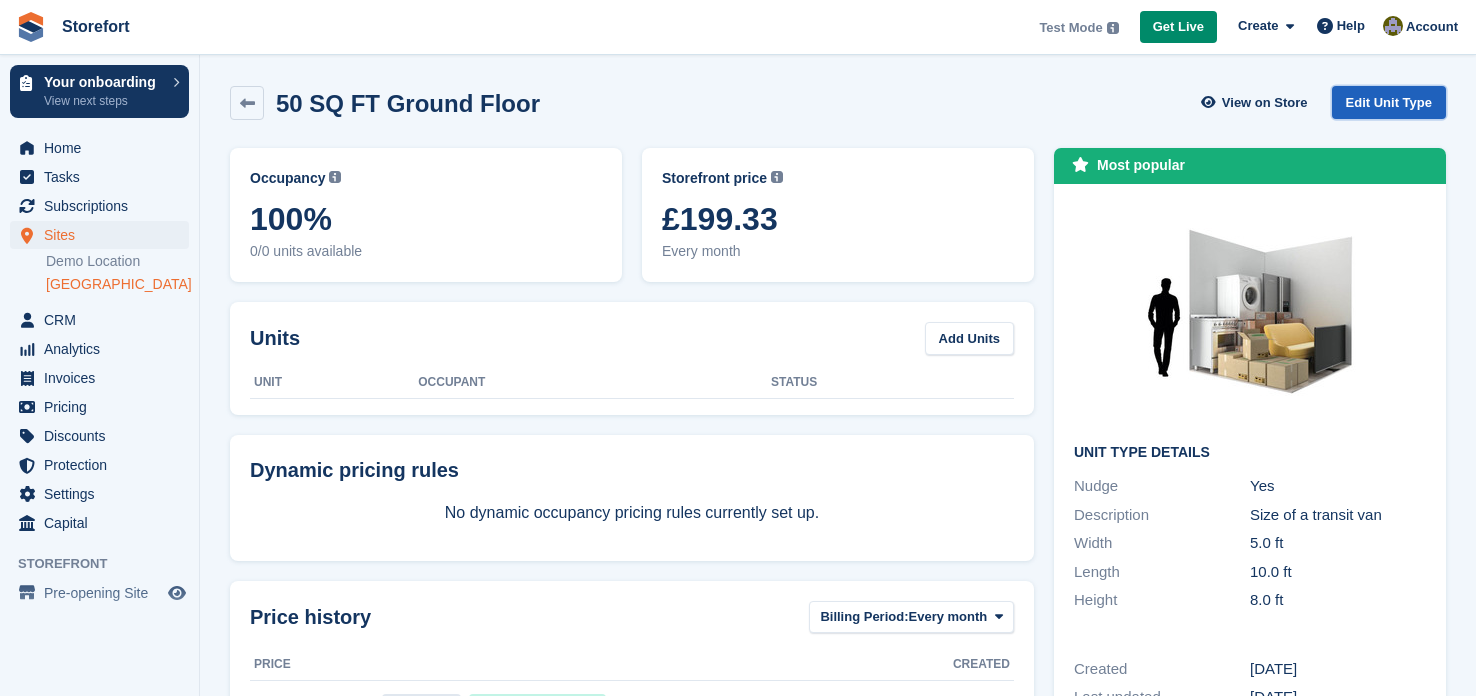 click on "Edit Unit Type" at bounding box center (1389, 102) 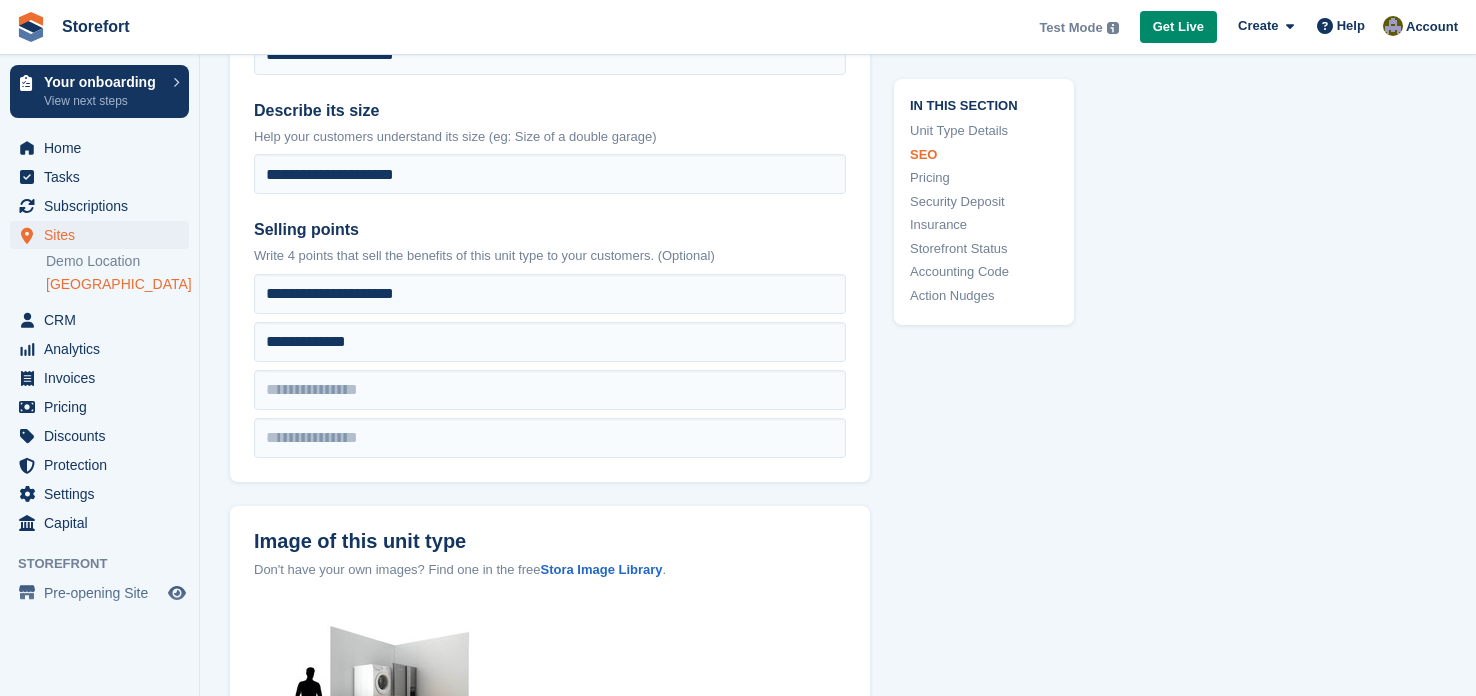 scroll, scrollTop: 621, scrollLeft: 0, axis: vertical 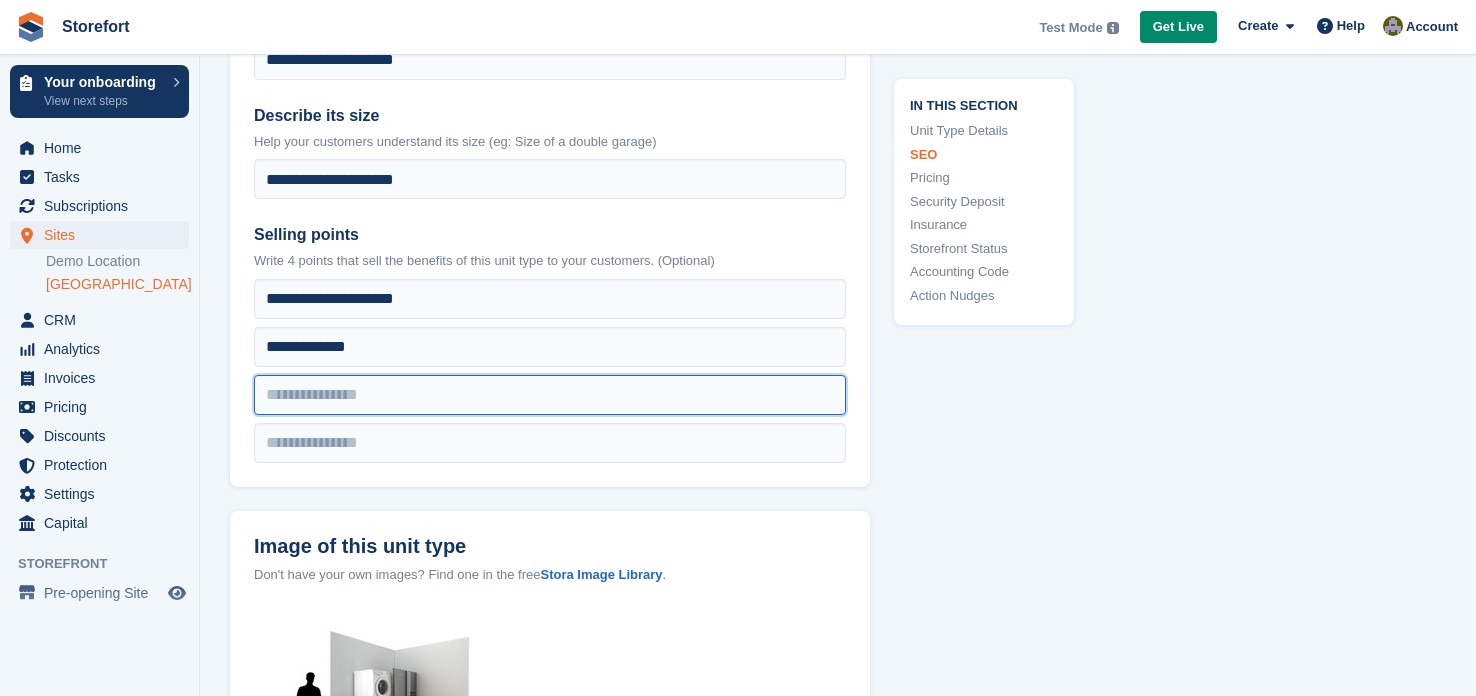 click at bounding box center (550, 299) 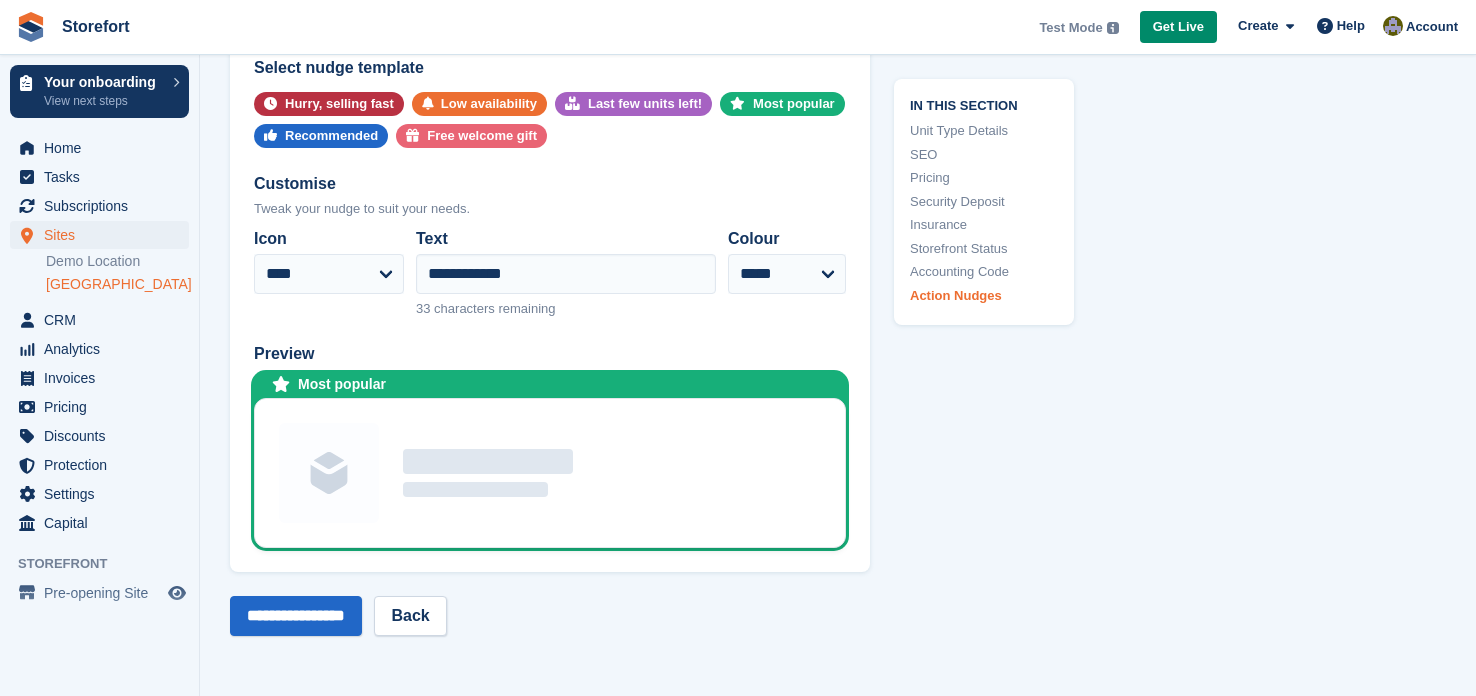 scroll, scrollTop: 3638, scrollLeft: 0, axis: vertical 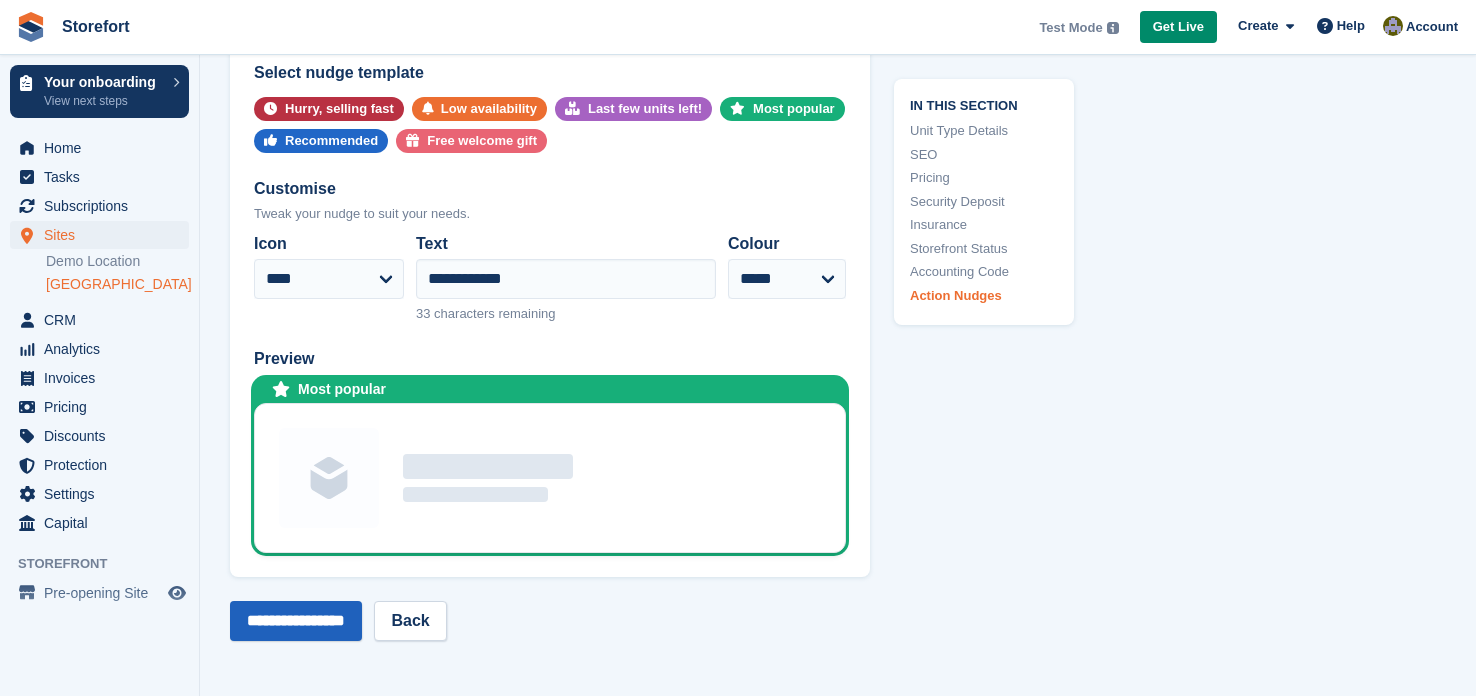 type on "**********" 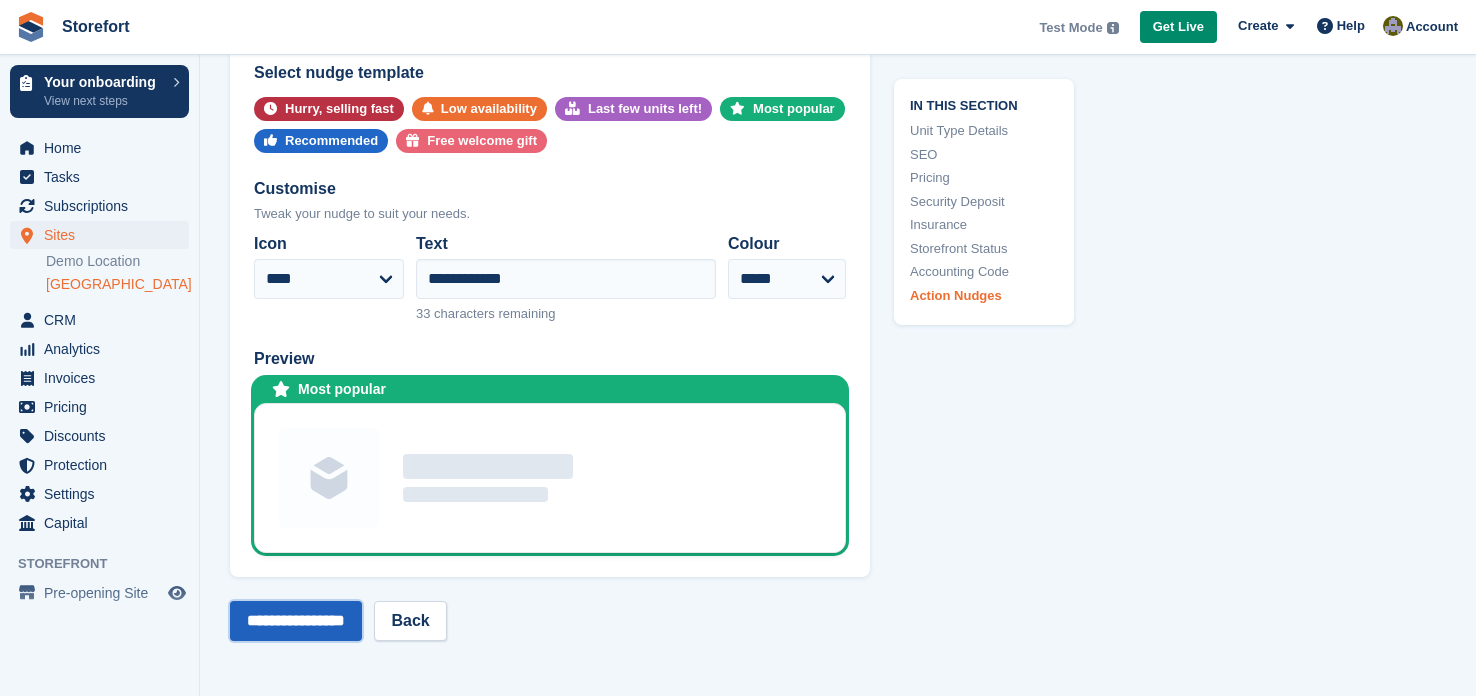 click on "**********" at bounding box center [296, 621] 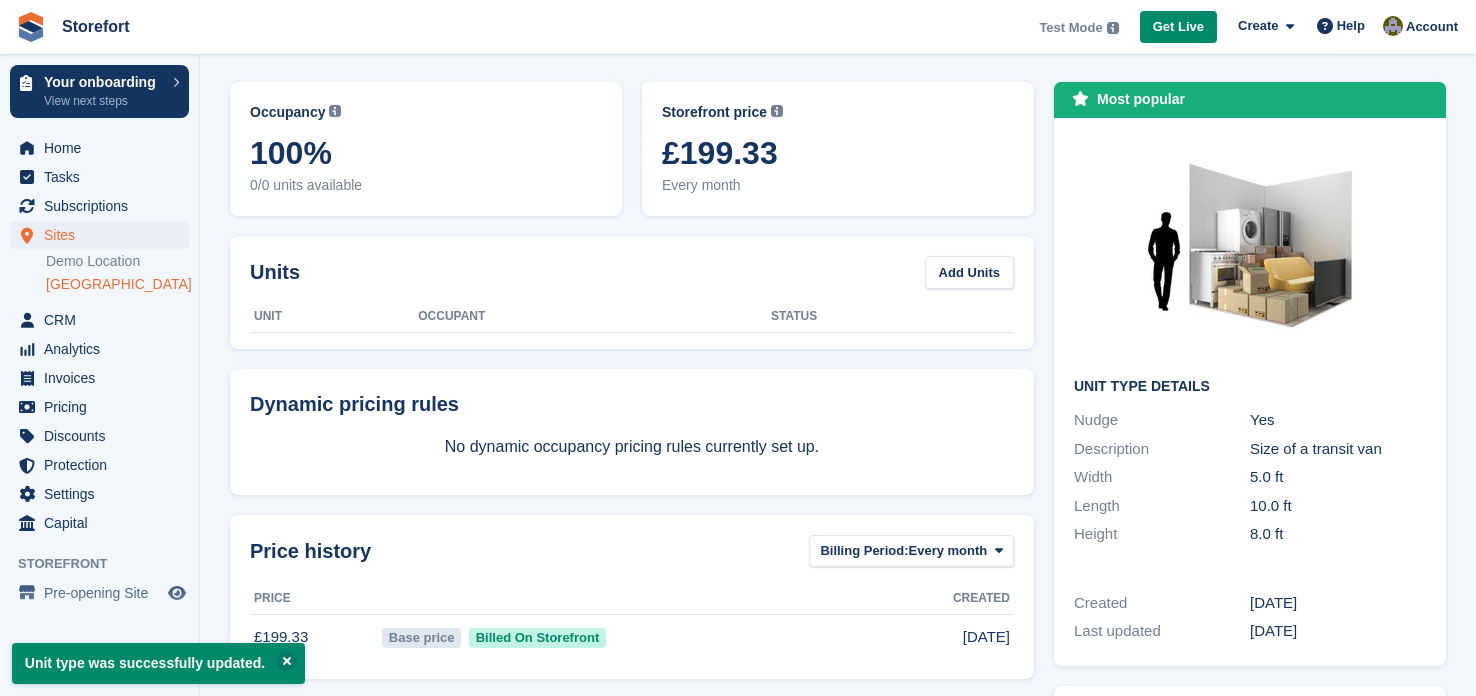 scroll, scrollTop: 0, scrollLeft: 0, axis: both 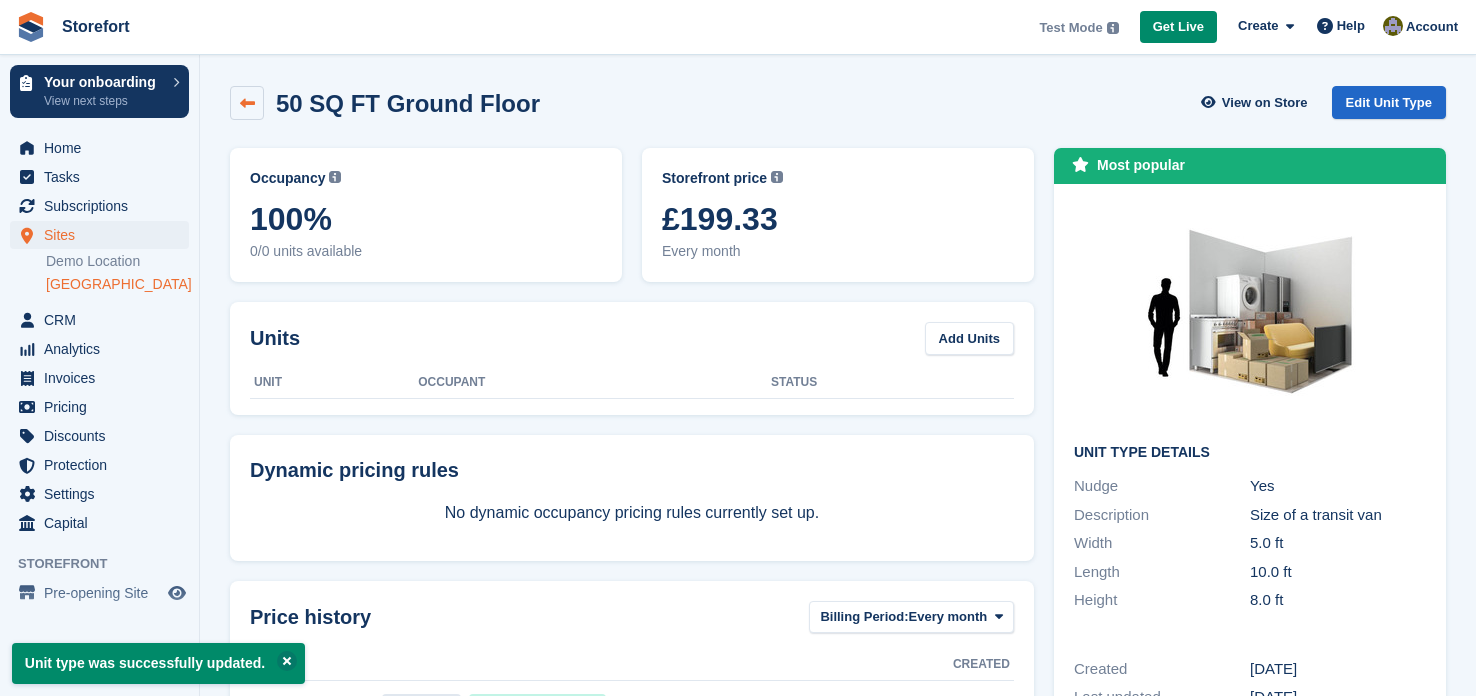 click at bounding box center (247, 103) 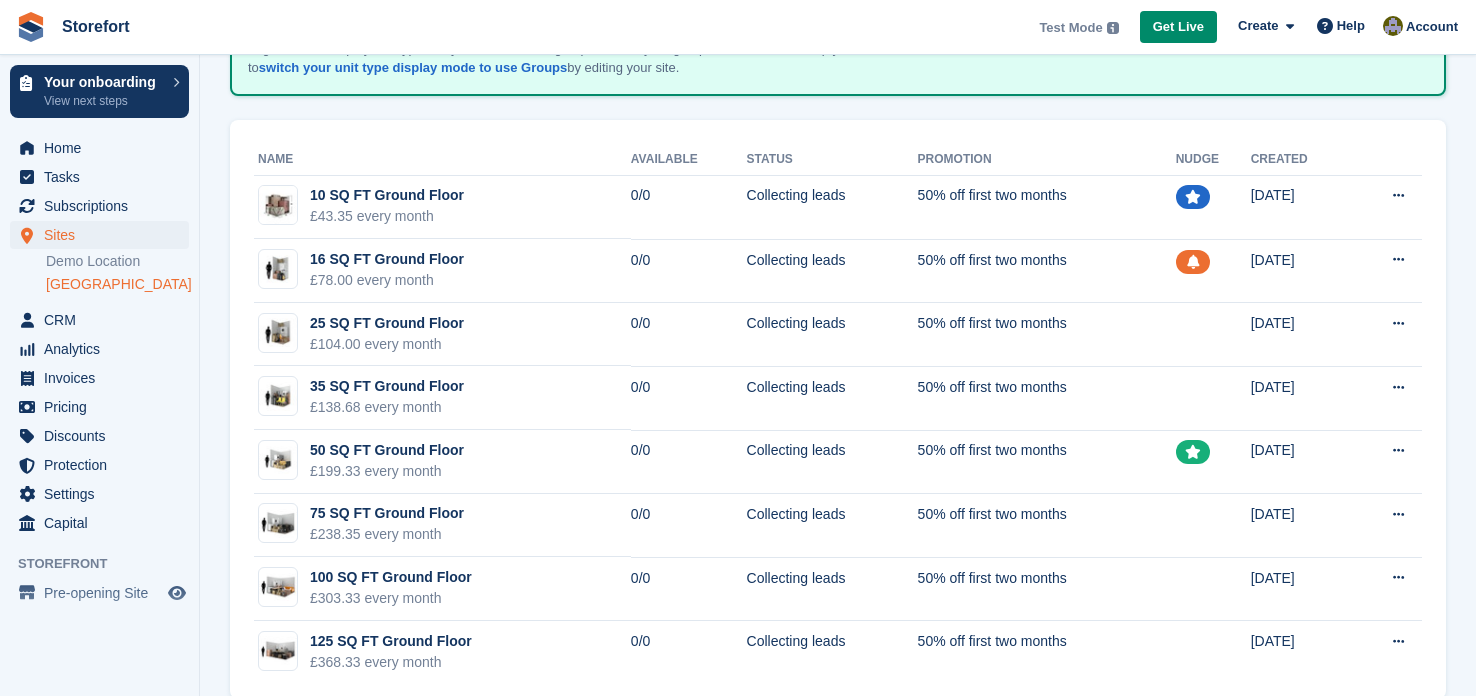 scroll, scrollTop: 192, scrollLeft: 0, axis: vertical 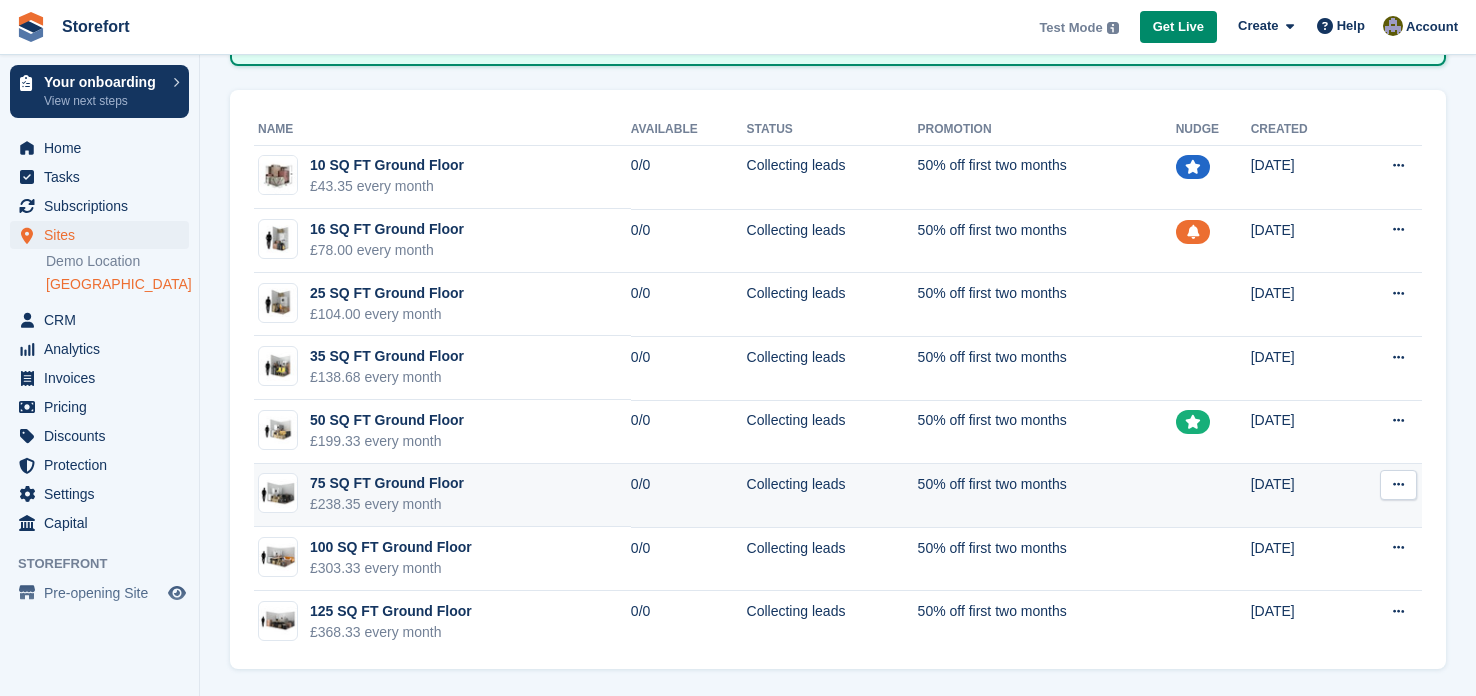 click on "75 SQ FT Ground Floor" at bounding box center [387, 483] 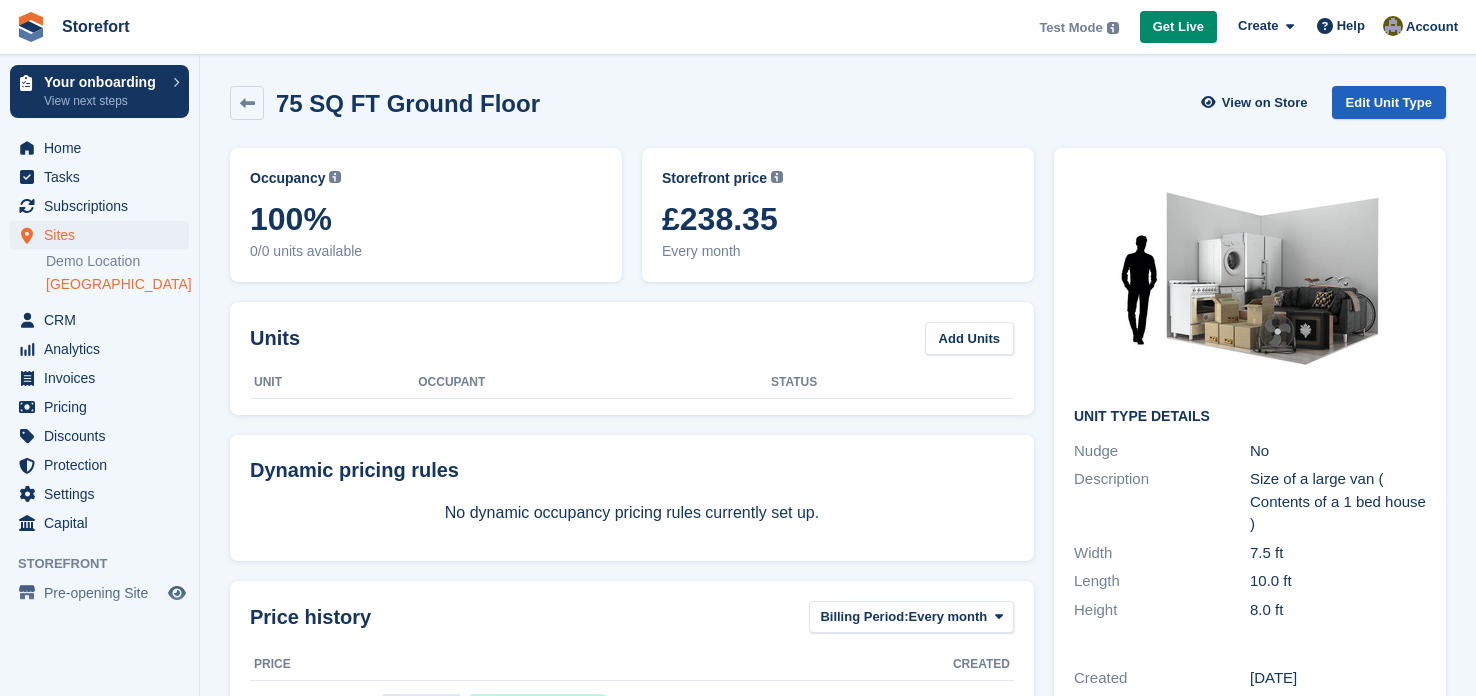 scroll, scrollTop: 0, scrollLeft: 0, axis: both 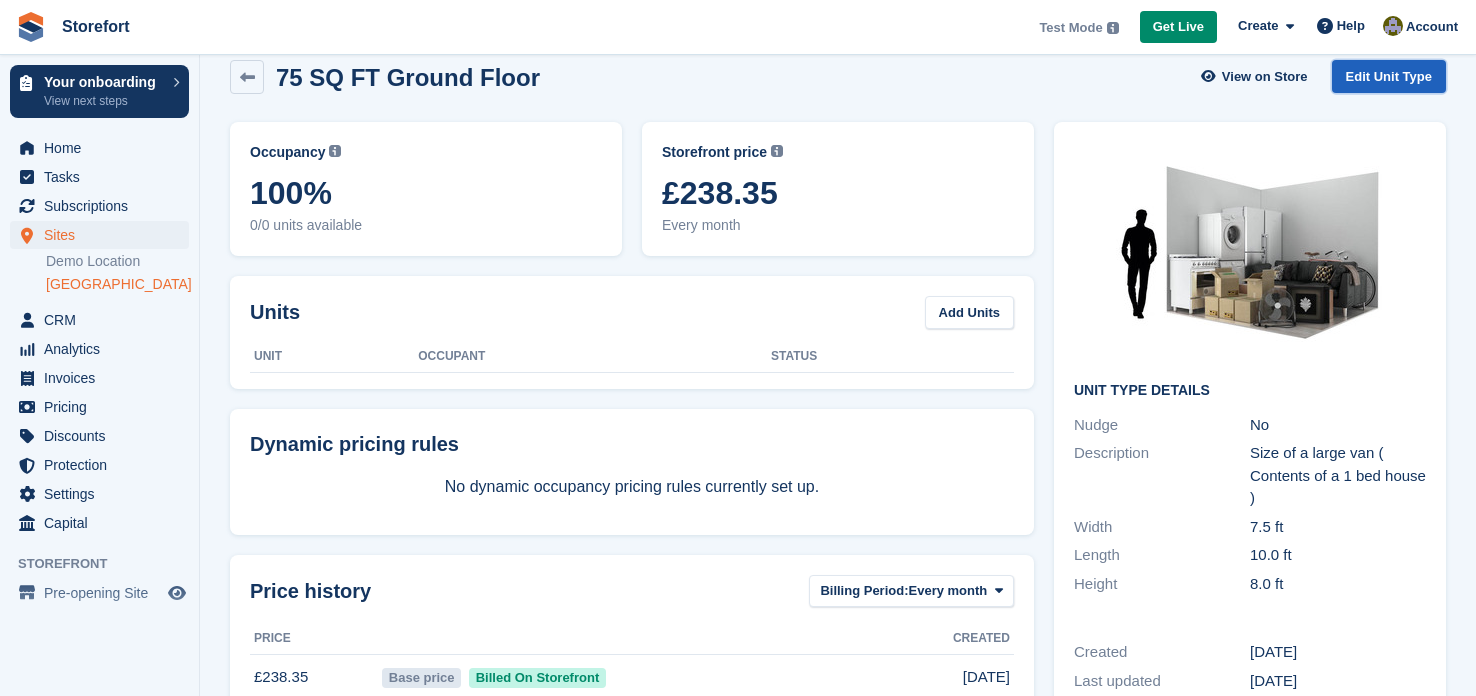 click on "Edit Unit Type" at bounding box center [1389, 76] 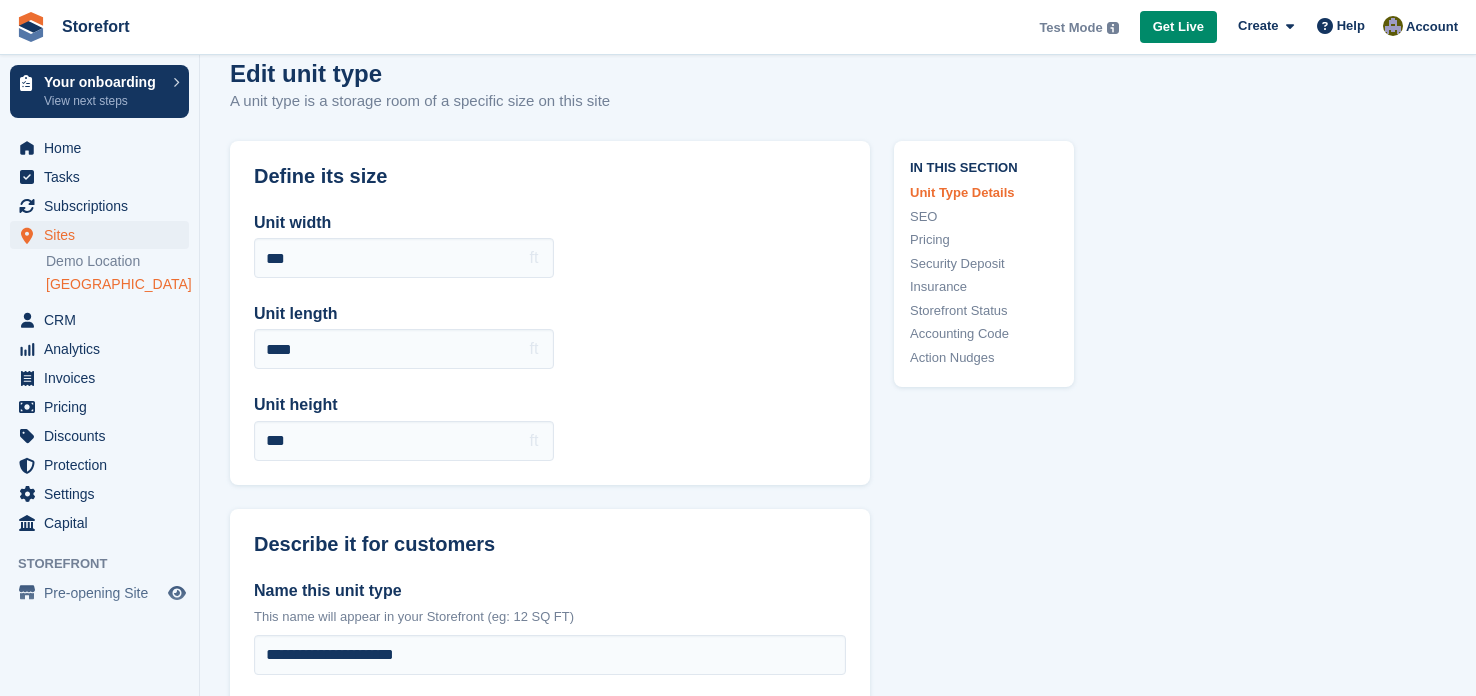 scroll, scrollTop: 0, scrollLeft: 0, axis: both 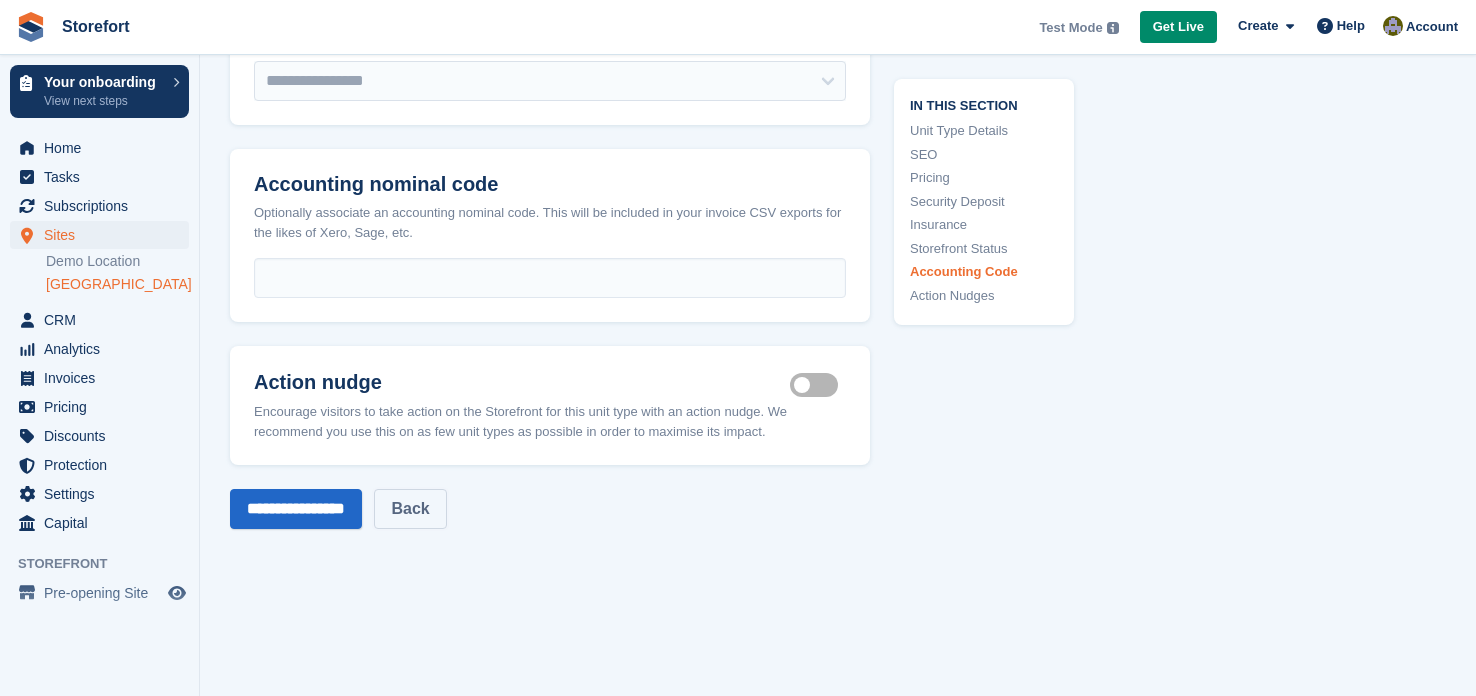 click on "Back" at bounding box center (410, 509) 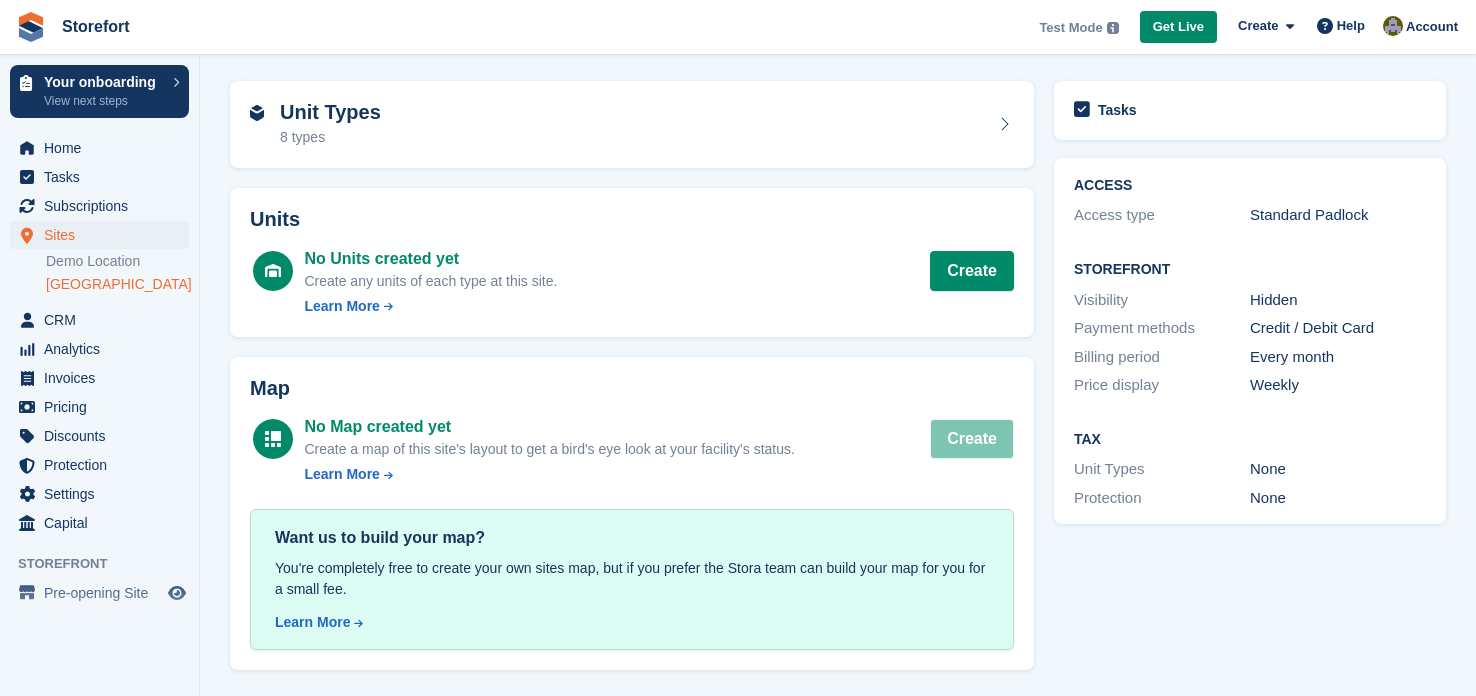 scroll, scrollTop: 0, scrollLeft: 0, axis: both 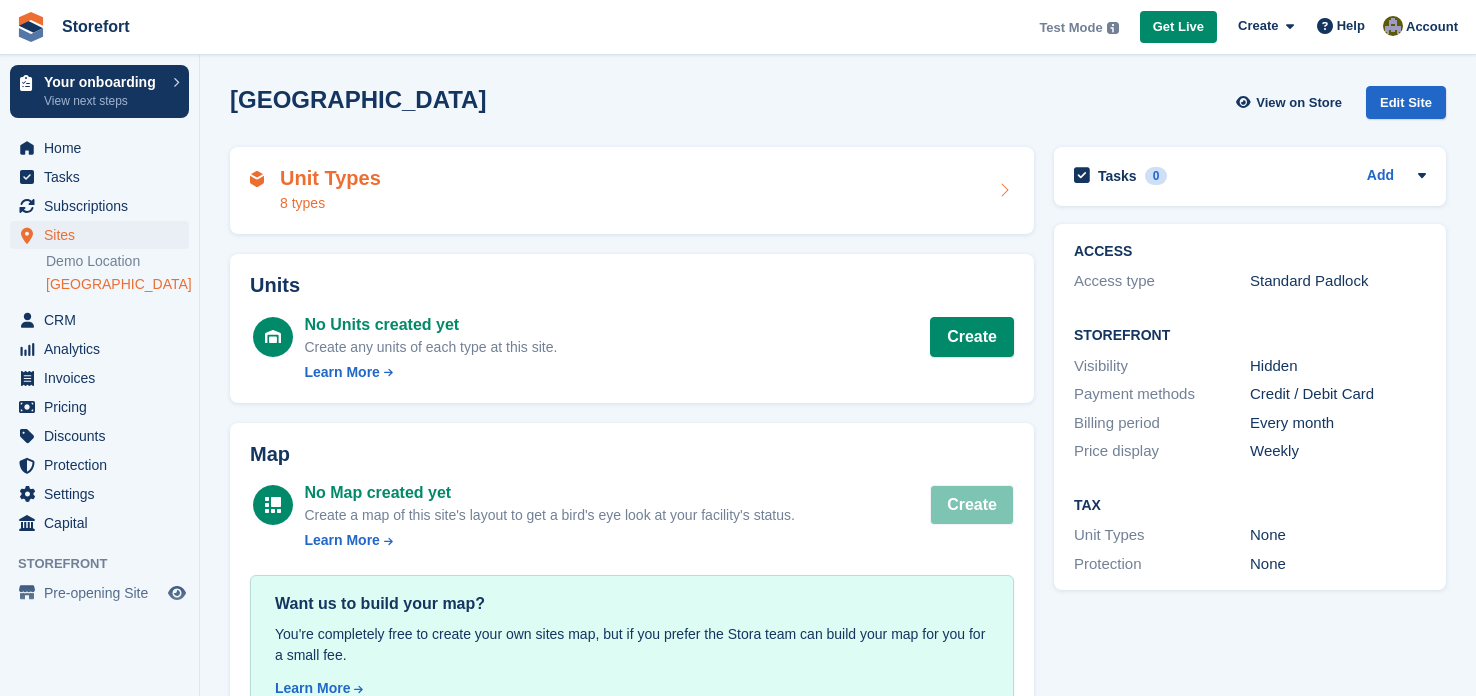 click on "Unit Types
8 types" at bounding box center (632, 191) 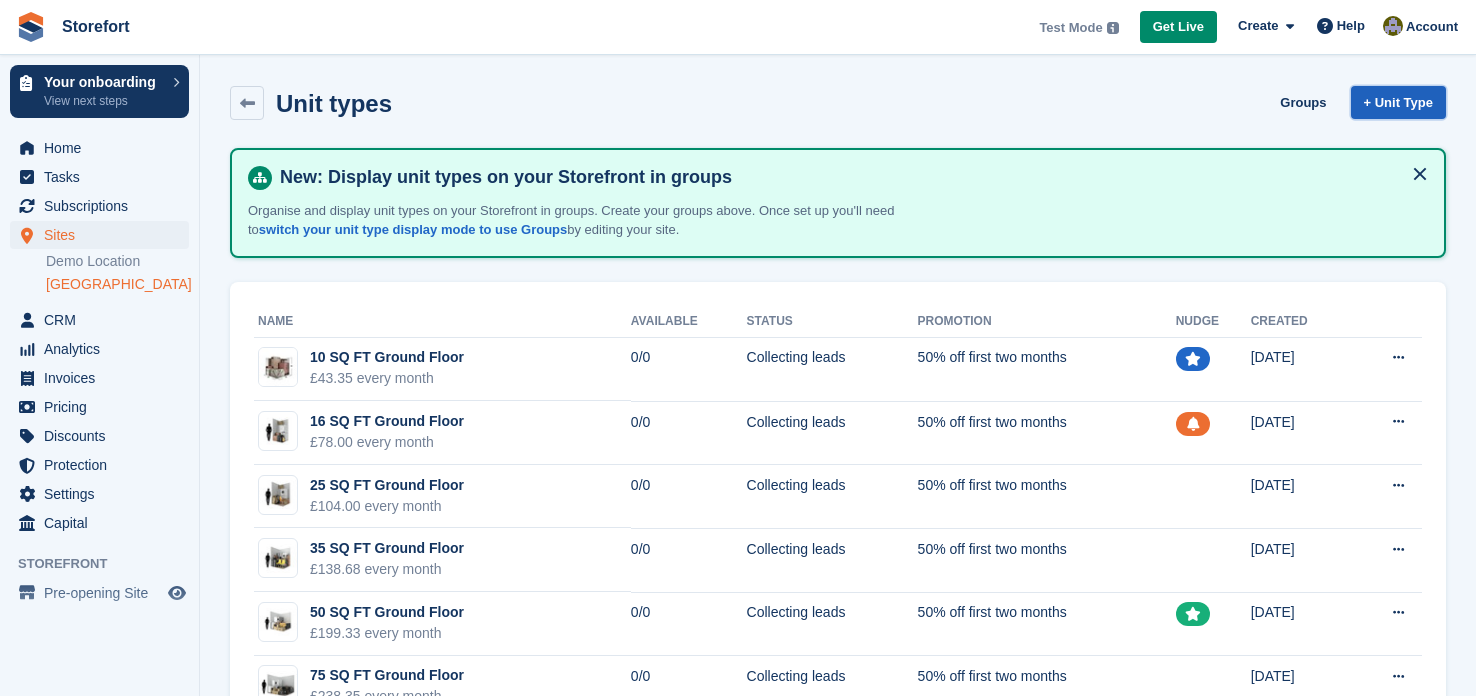 click on "+ Unit Type" at bounding box center (1398, 102) 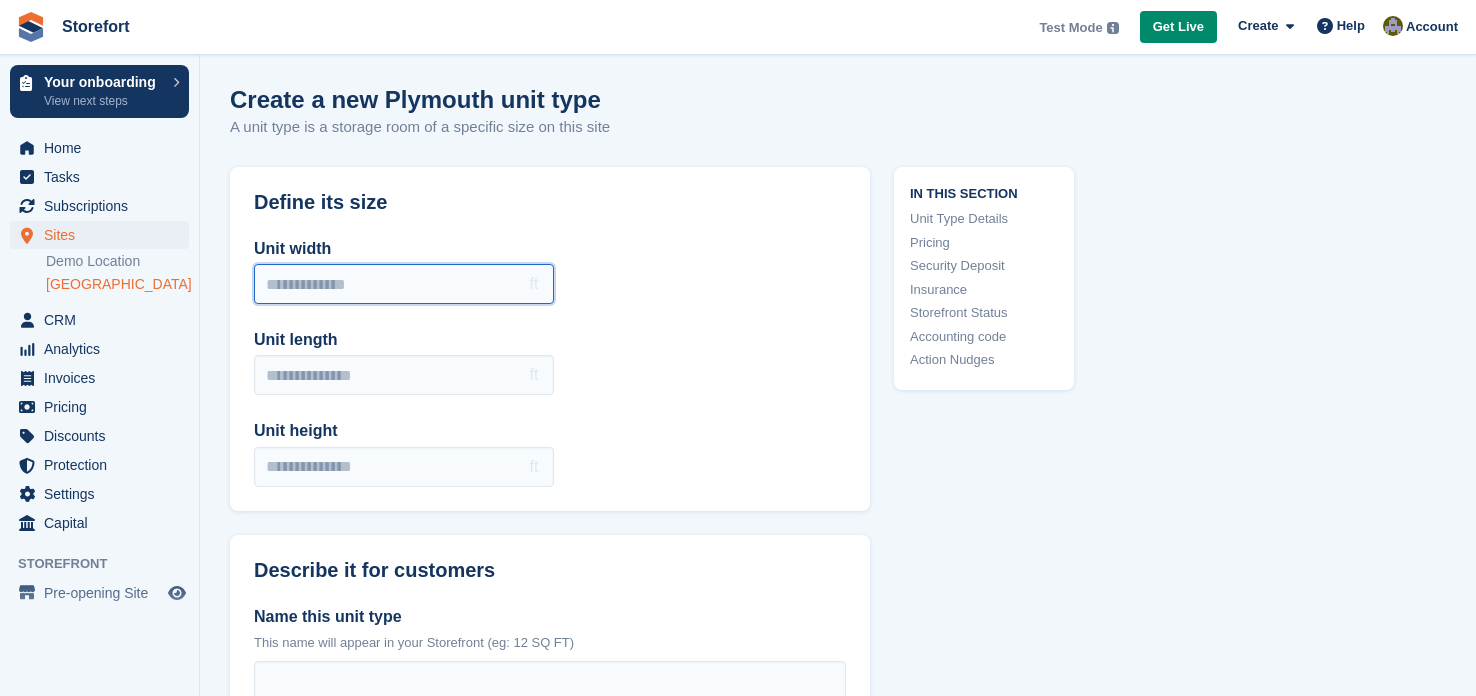 click on "Unit width" at bounding box center (404, 284) 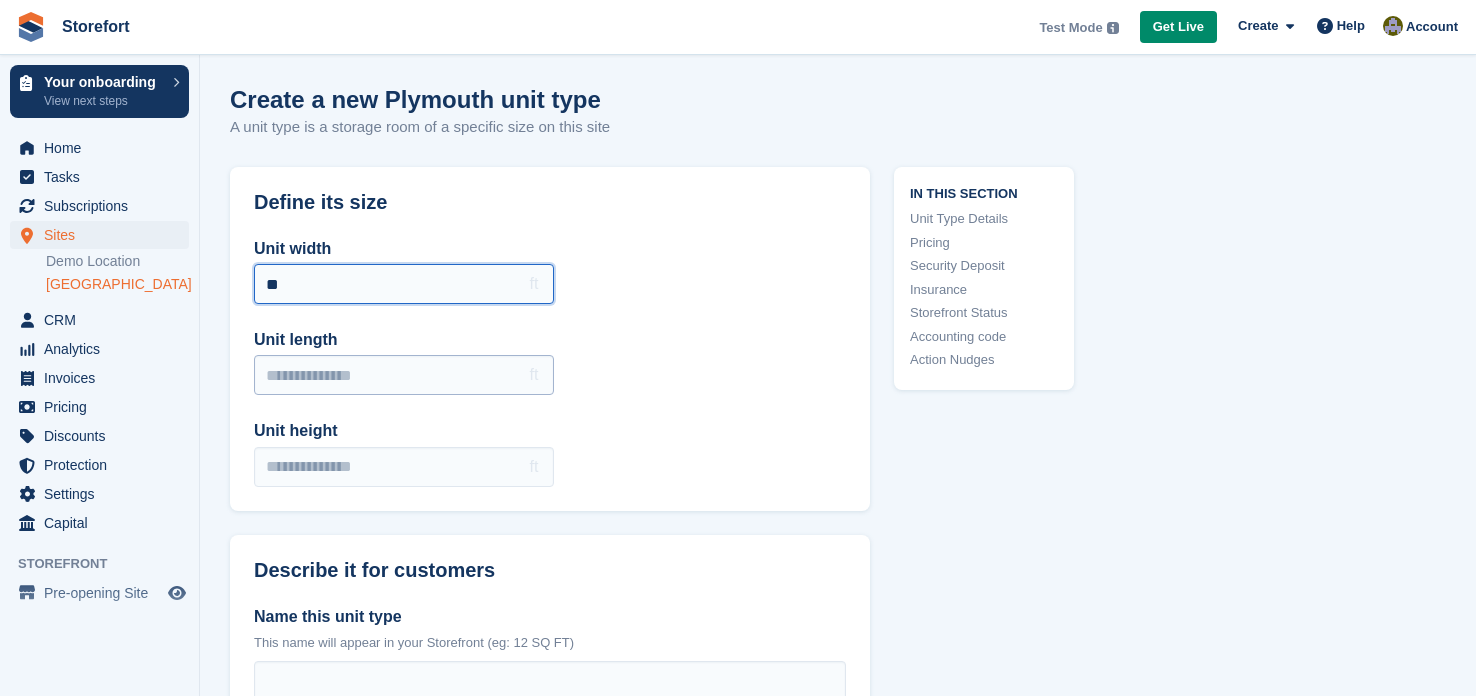 type on "**" 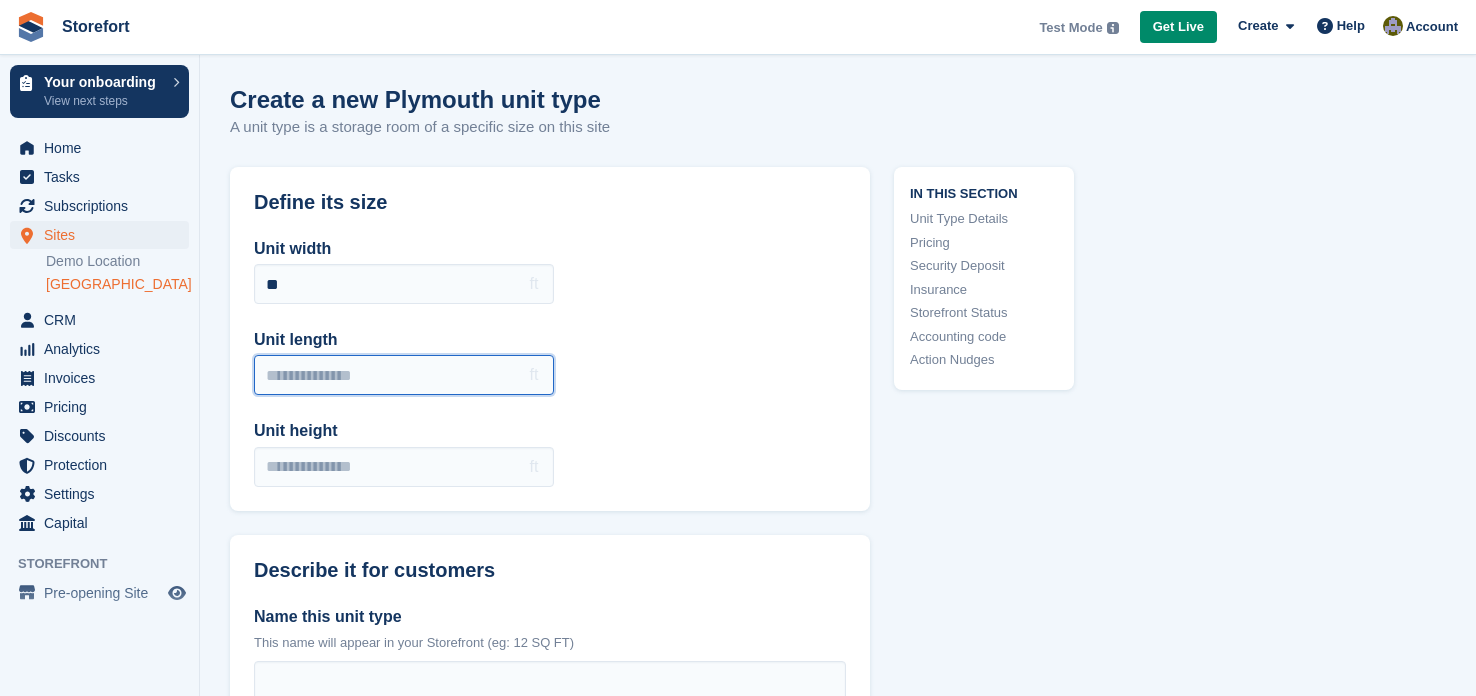 click on "Unit length" at bounding box center [404, 375] 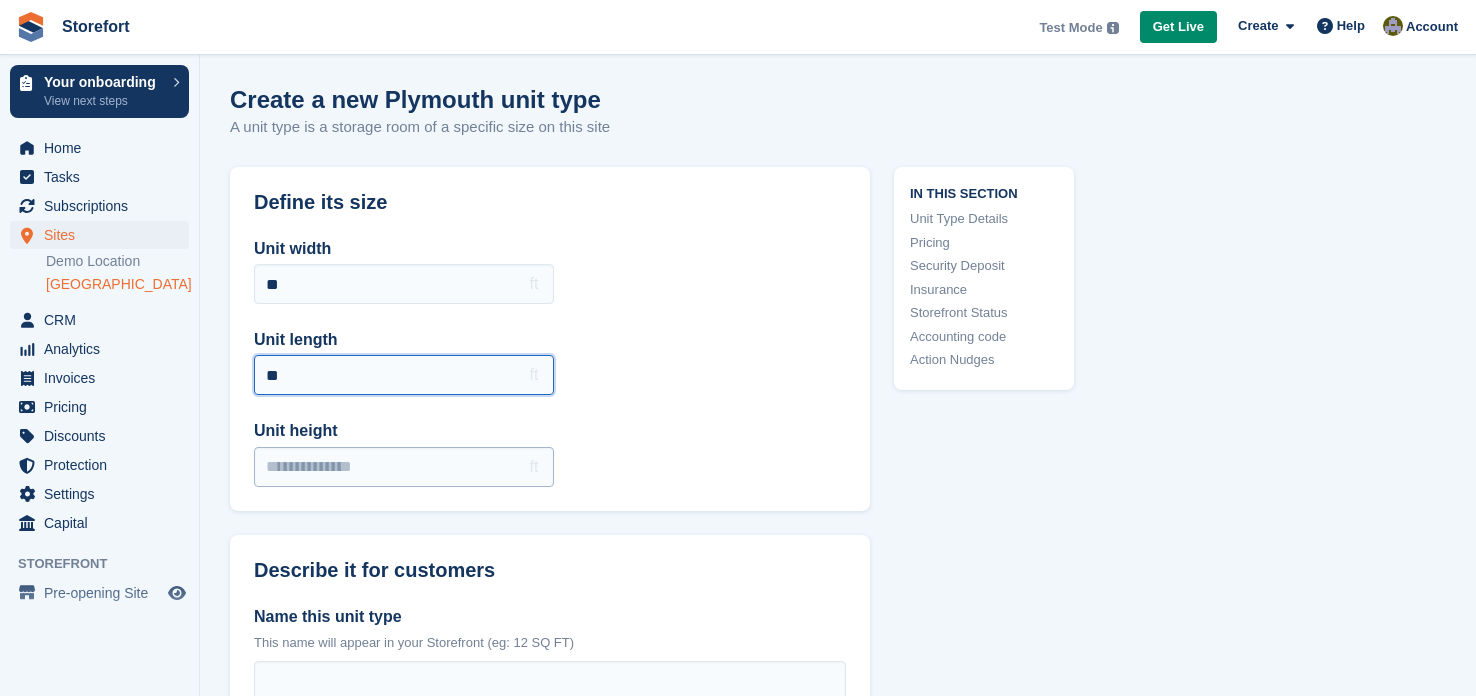 type on "**" 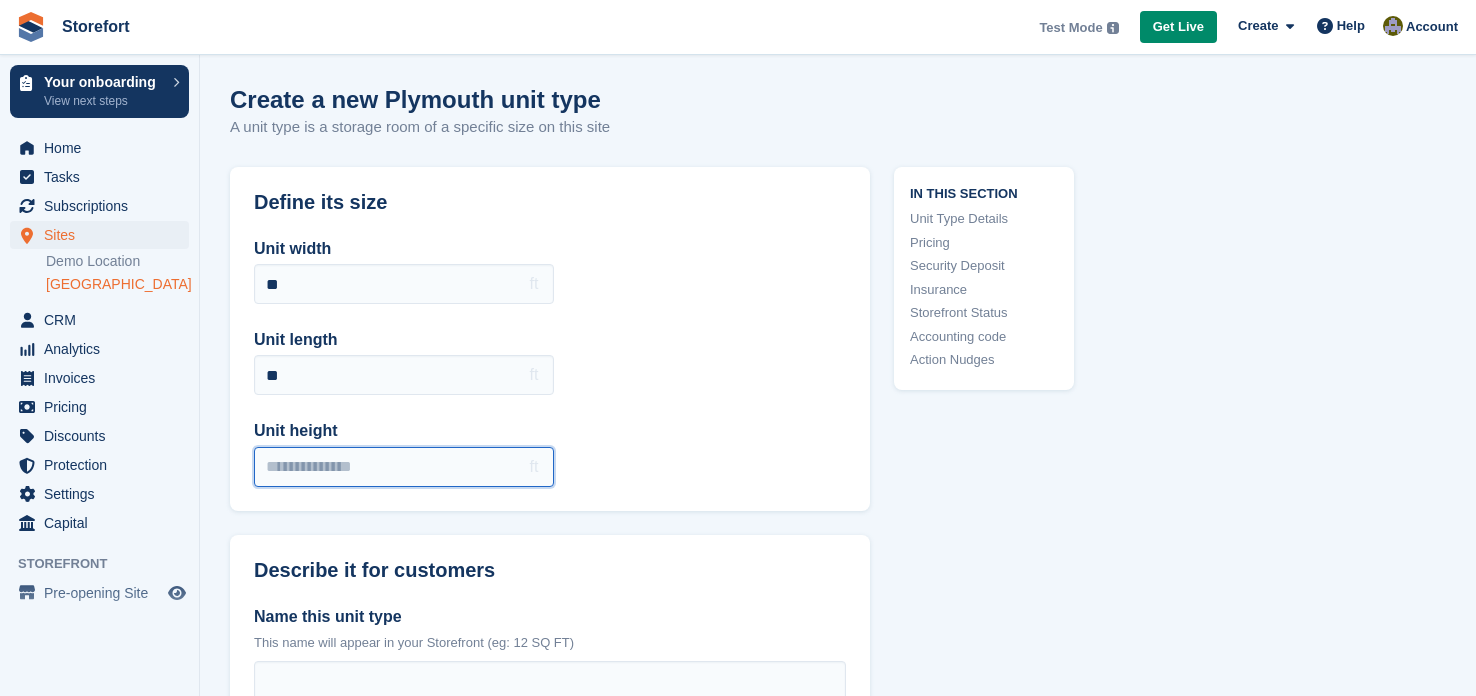 click on "Unit height" at bounding box center (404, 467) 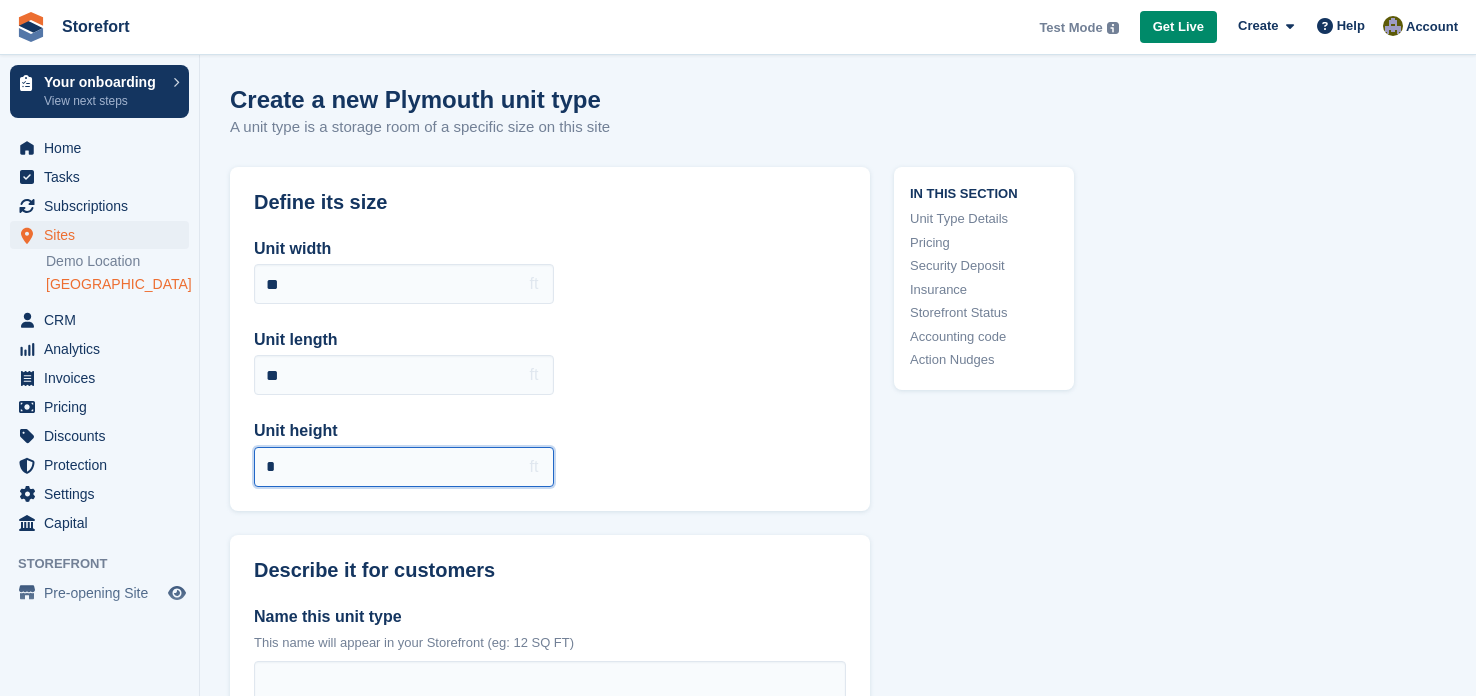 type on "*" 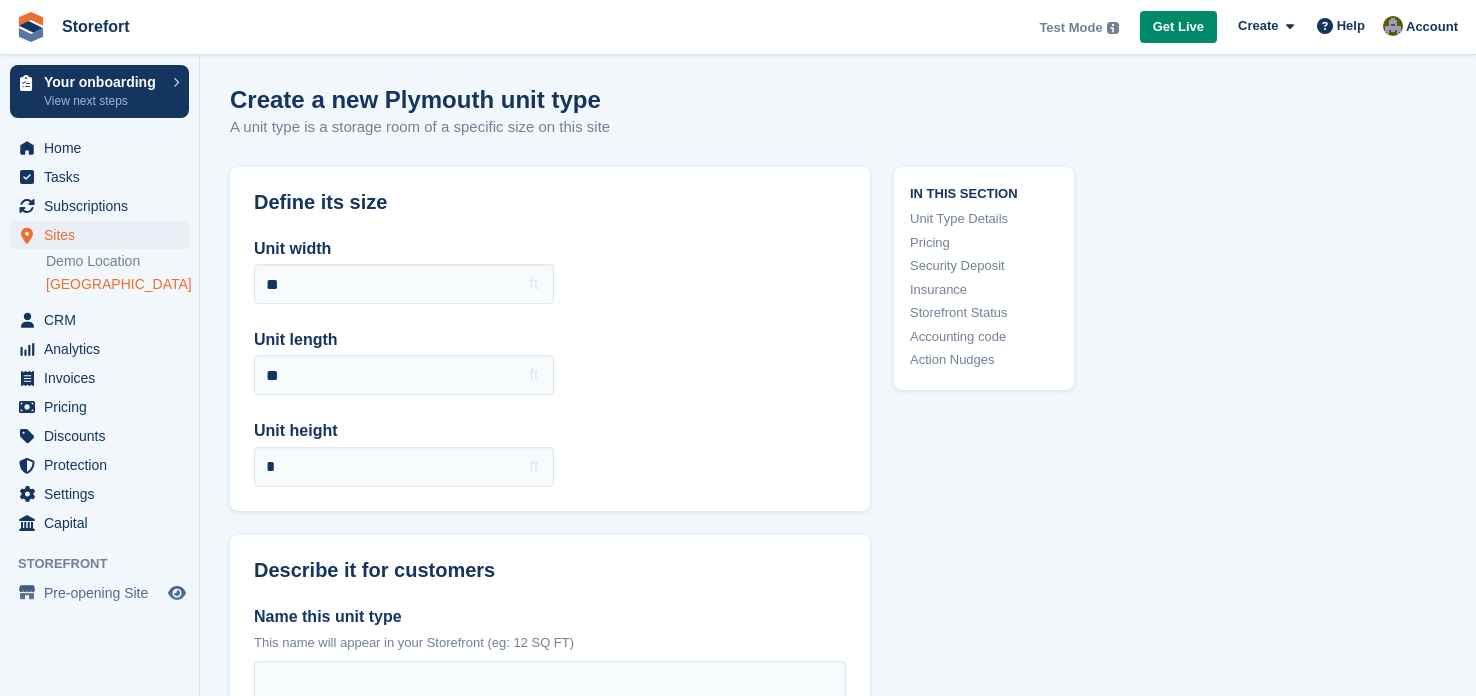 click on "Create a new Plymouth unit type
A unit type is a storage room of a specific size on this site
Define its size
Unit width
** ft
Unit length
** ft
Unit height
* ft
Describe it for customers
Name this unit type
This name will appear in your Storefront (eg: 12 SQ FT)
Describe its size
Help your customers understand its size (eg: Size of a double garage)
Selling points
Write 4 points that sell the benefits of this unit type to your customers. (Optional)
Image of this unit type
Stora Image Library ." at bounding box center (838, 1880) 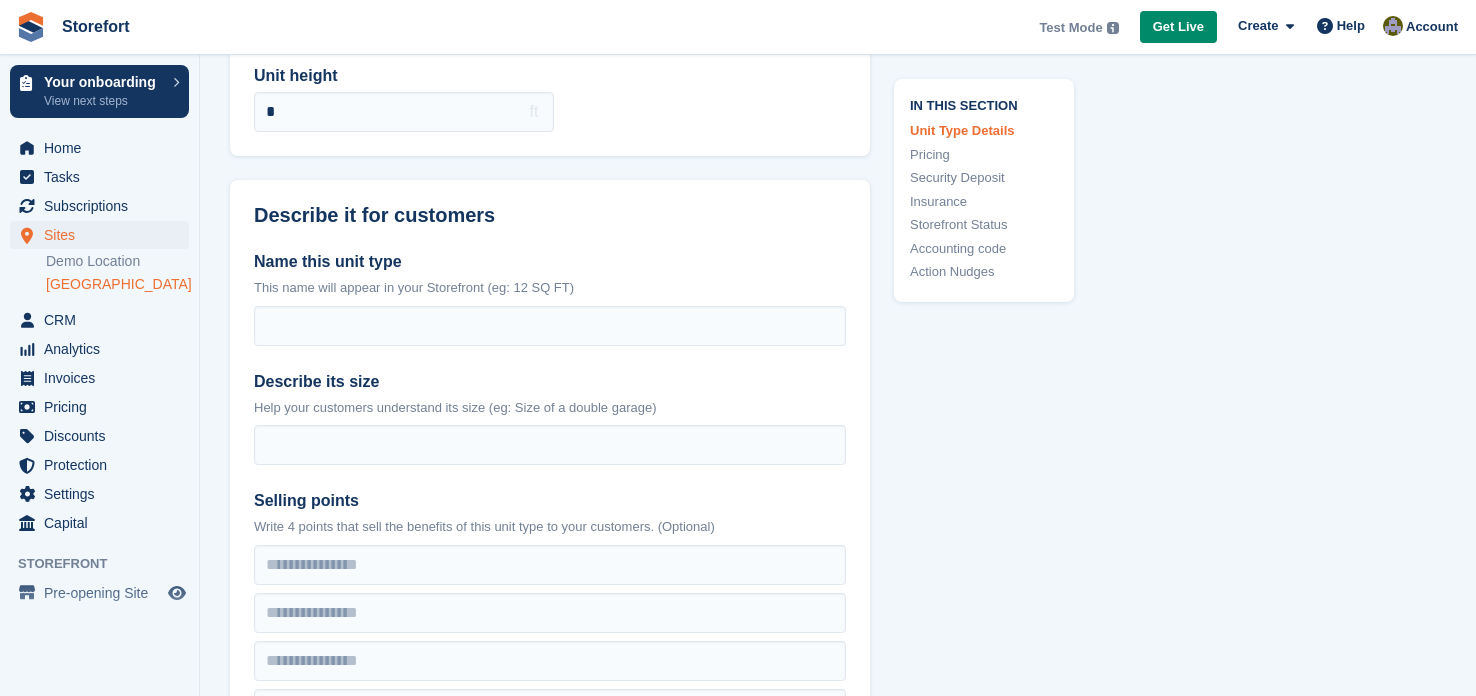 scroll, scrollTop: 359, scrollLeft: 0, axis: vertical 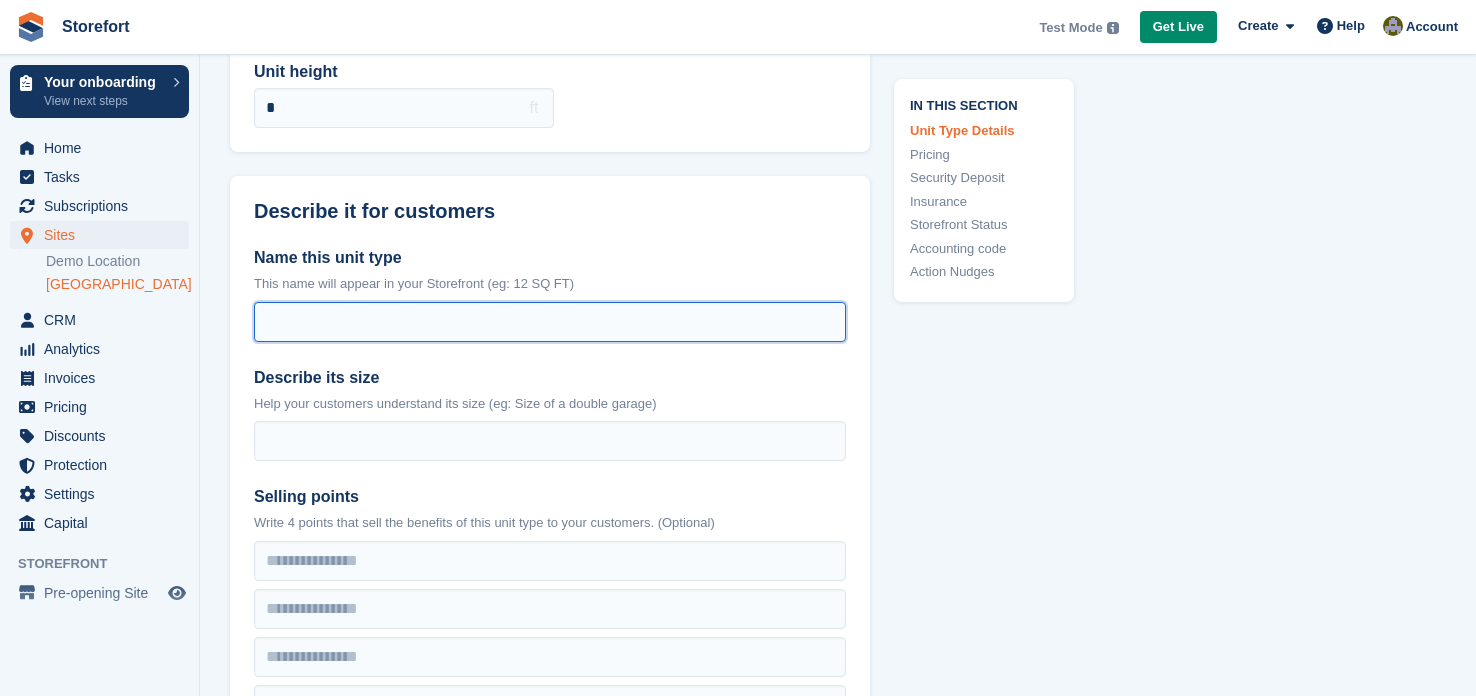 click on "Name this unit type" at bounding box center (550, 322) 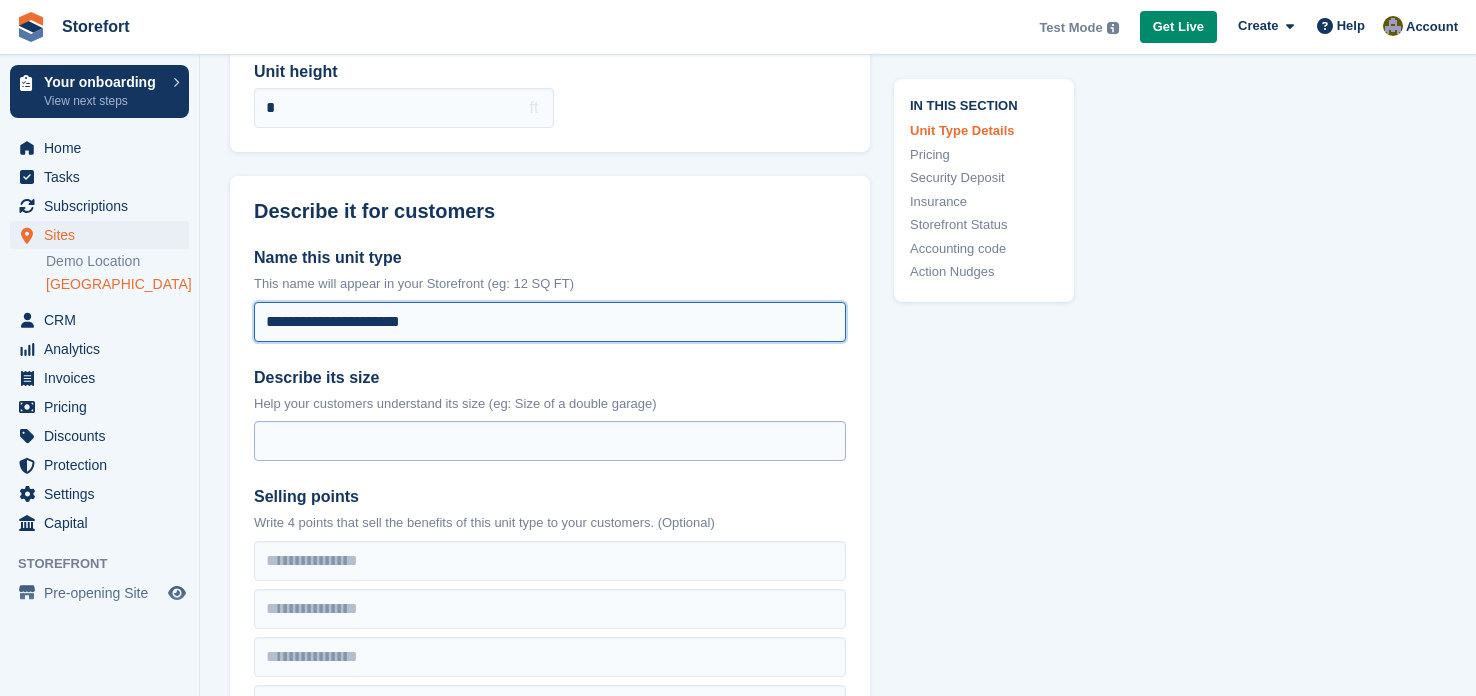type on "**********" 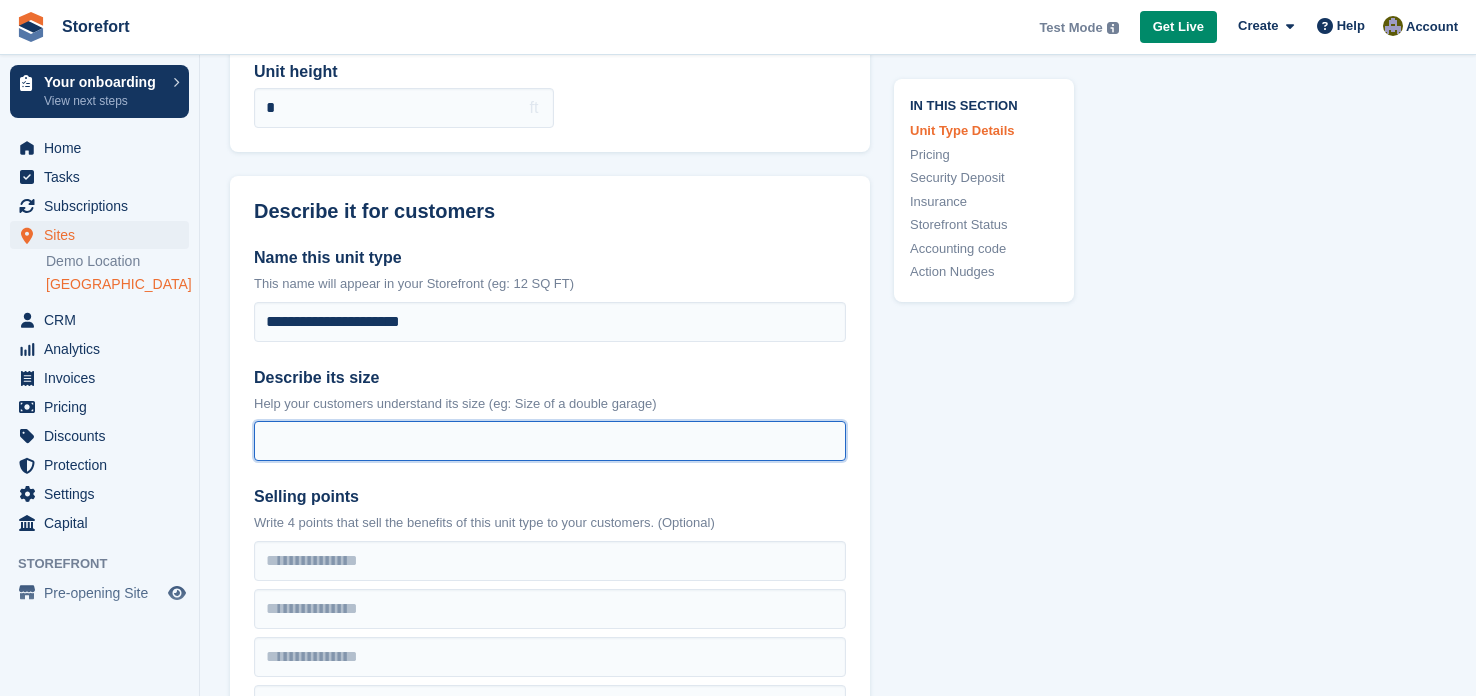 click on "Describe its size" at bounding box center (550, 441) 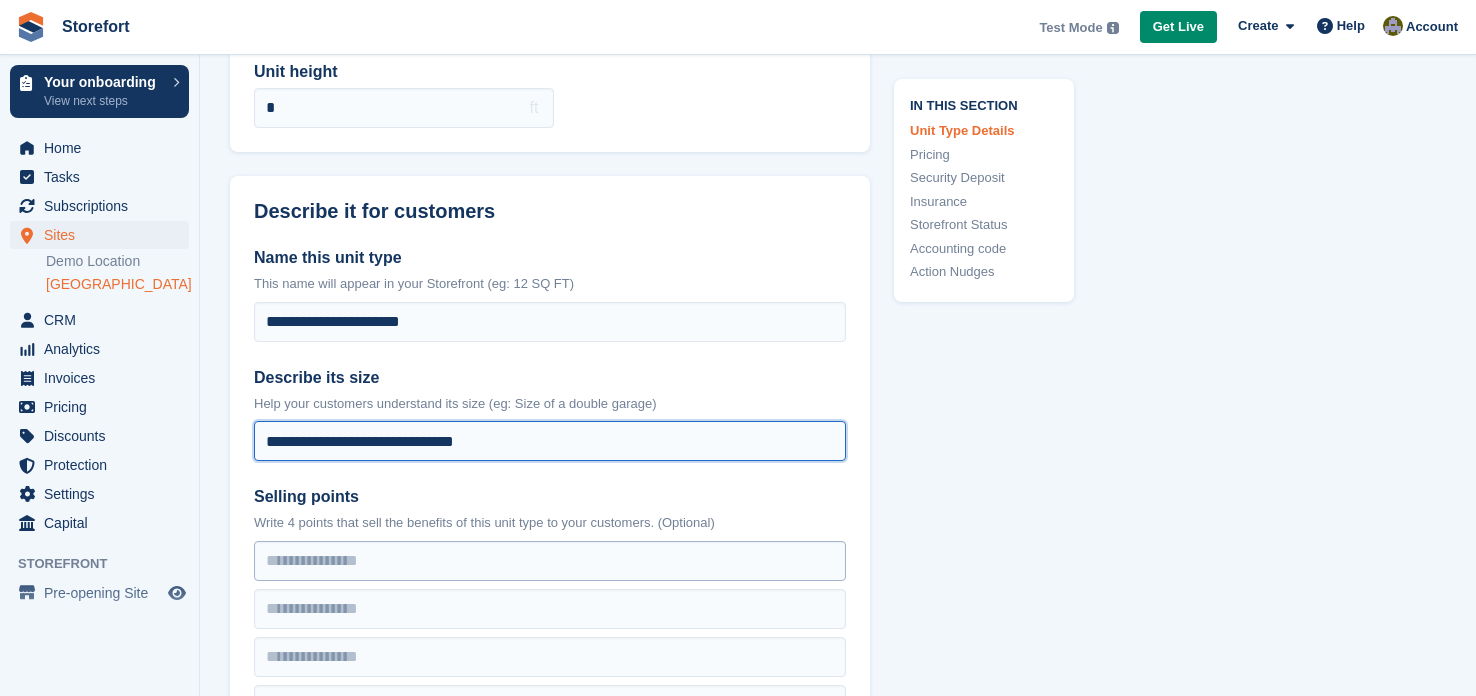 type on "**********" 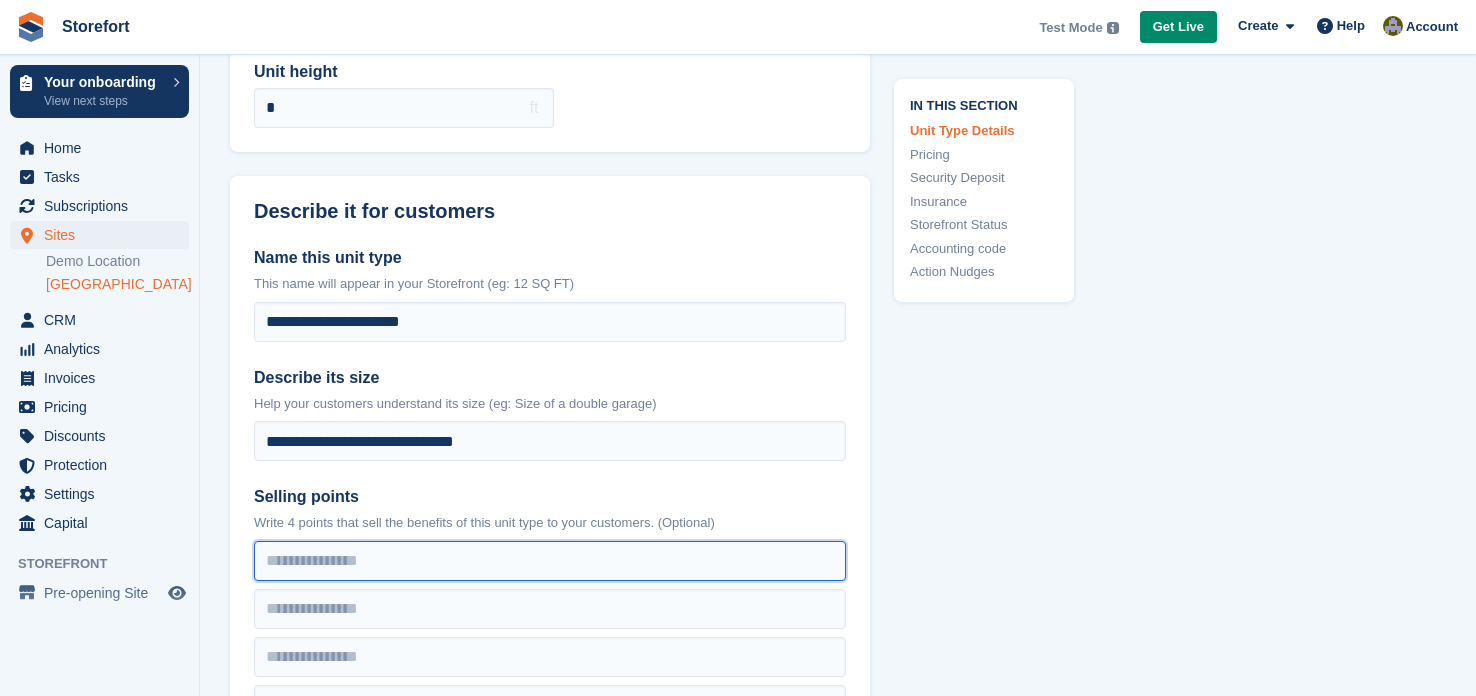 click at bounding box center (550, 561) 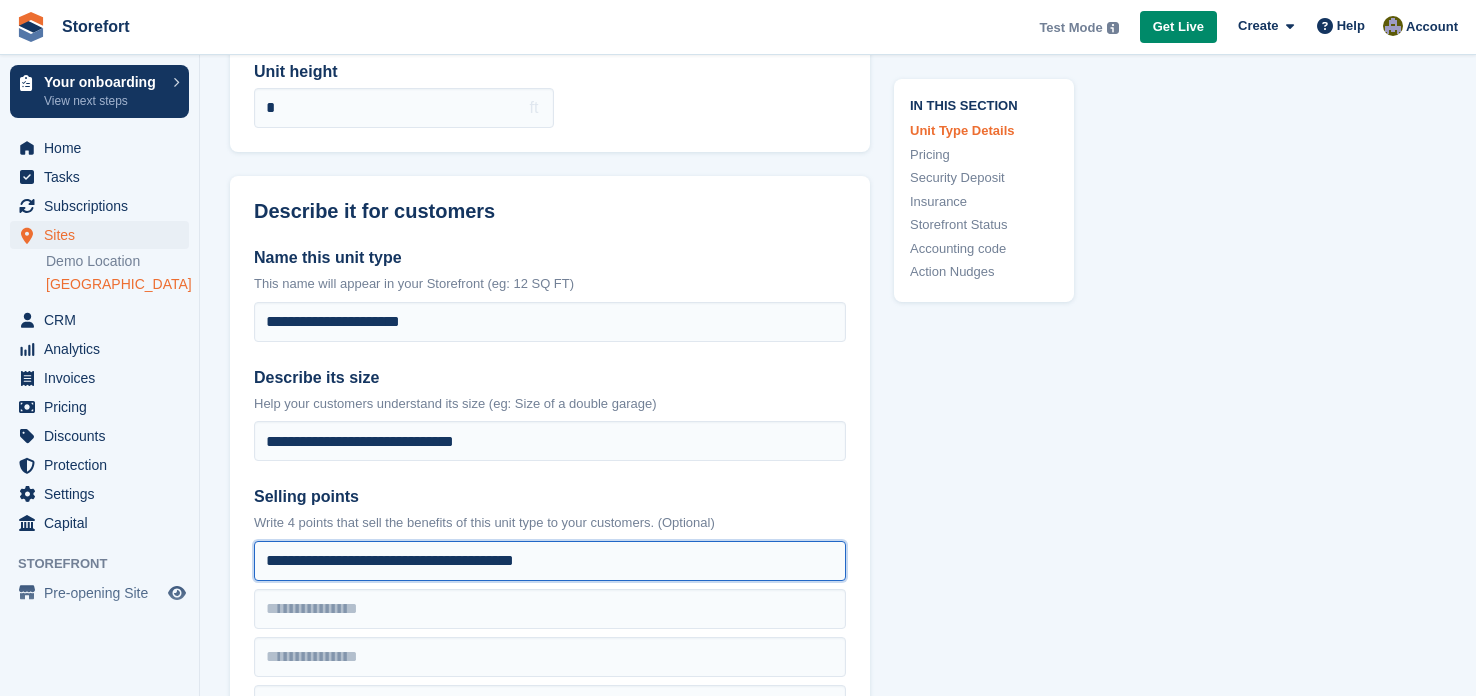 type on "**********" 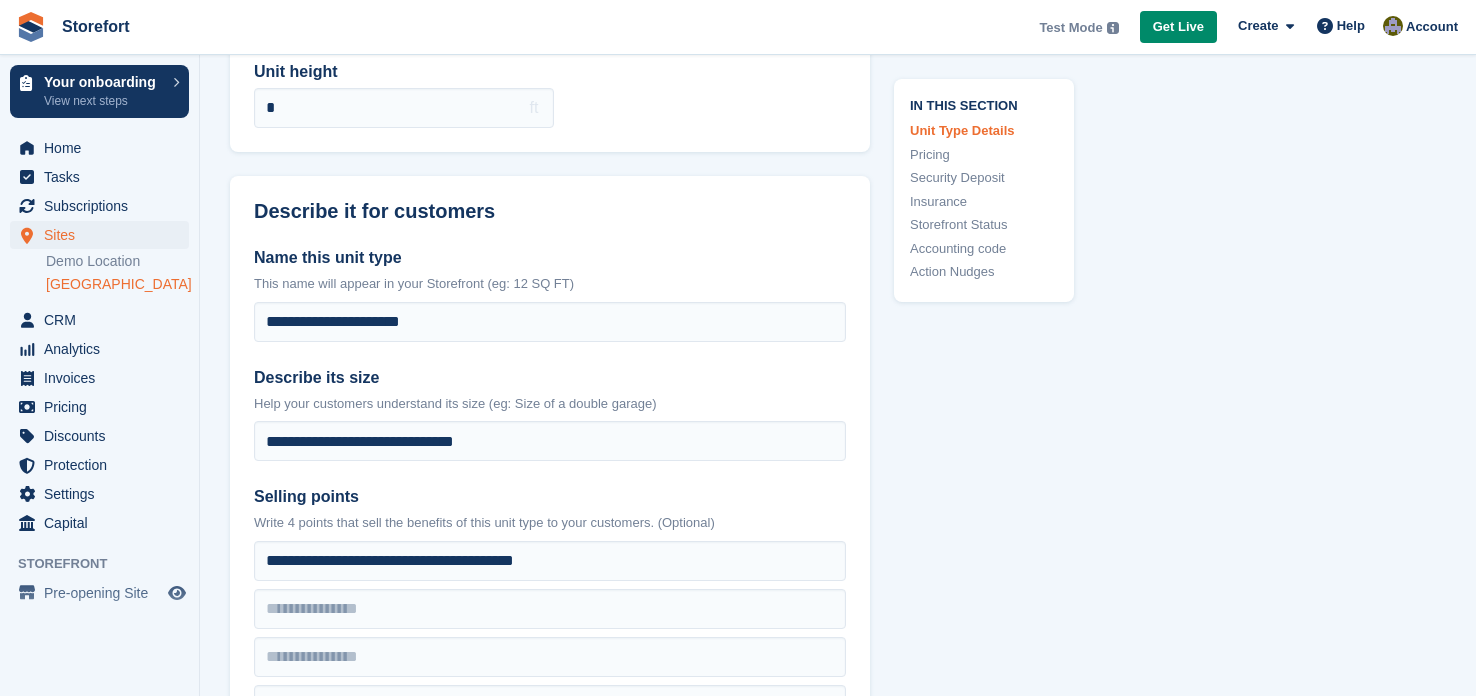 click on "**********" at bounding box center (838, 1590) 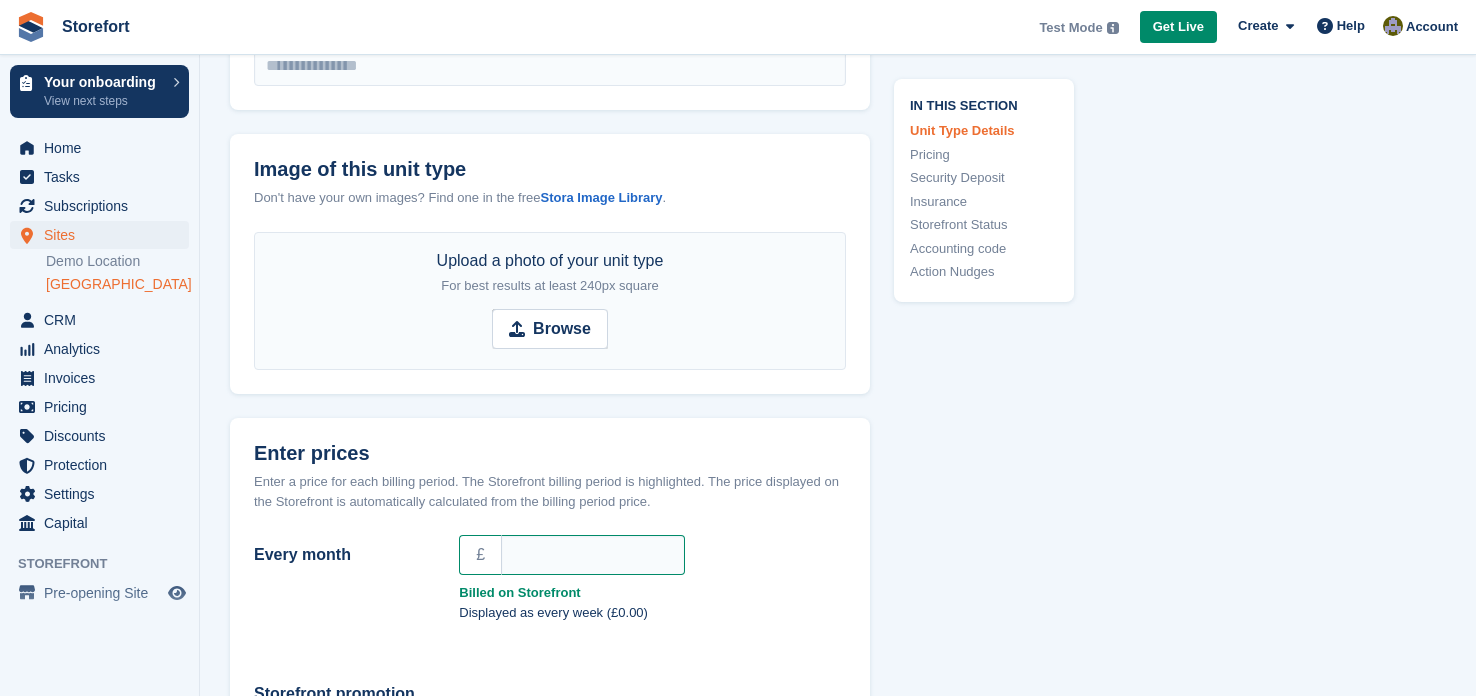 scroll, scrollTop: 999, scrollLeft: 0, axis: vertical 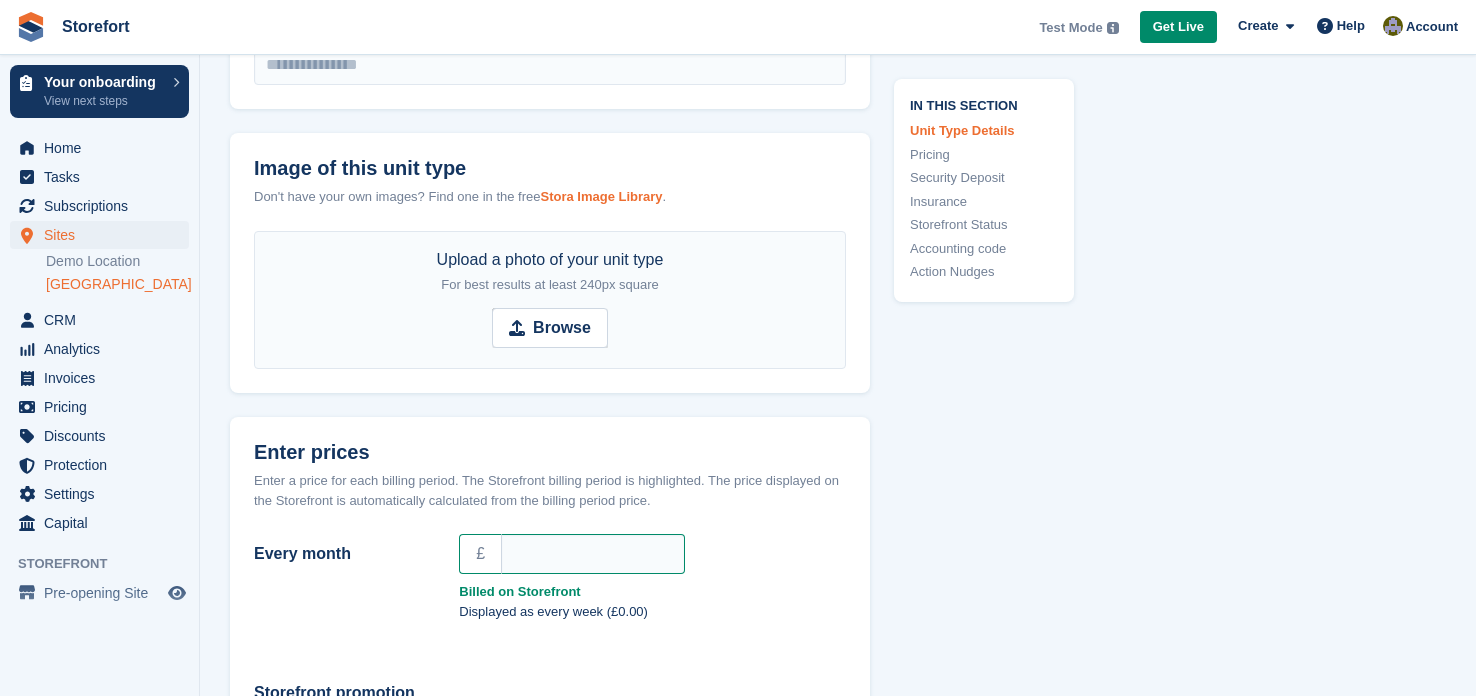 click on "Stora Image Library" at bounding box center (601, 196) 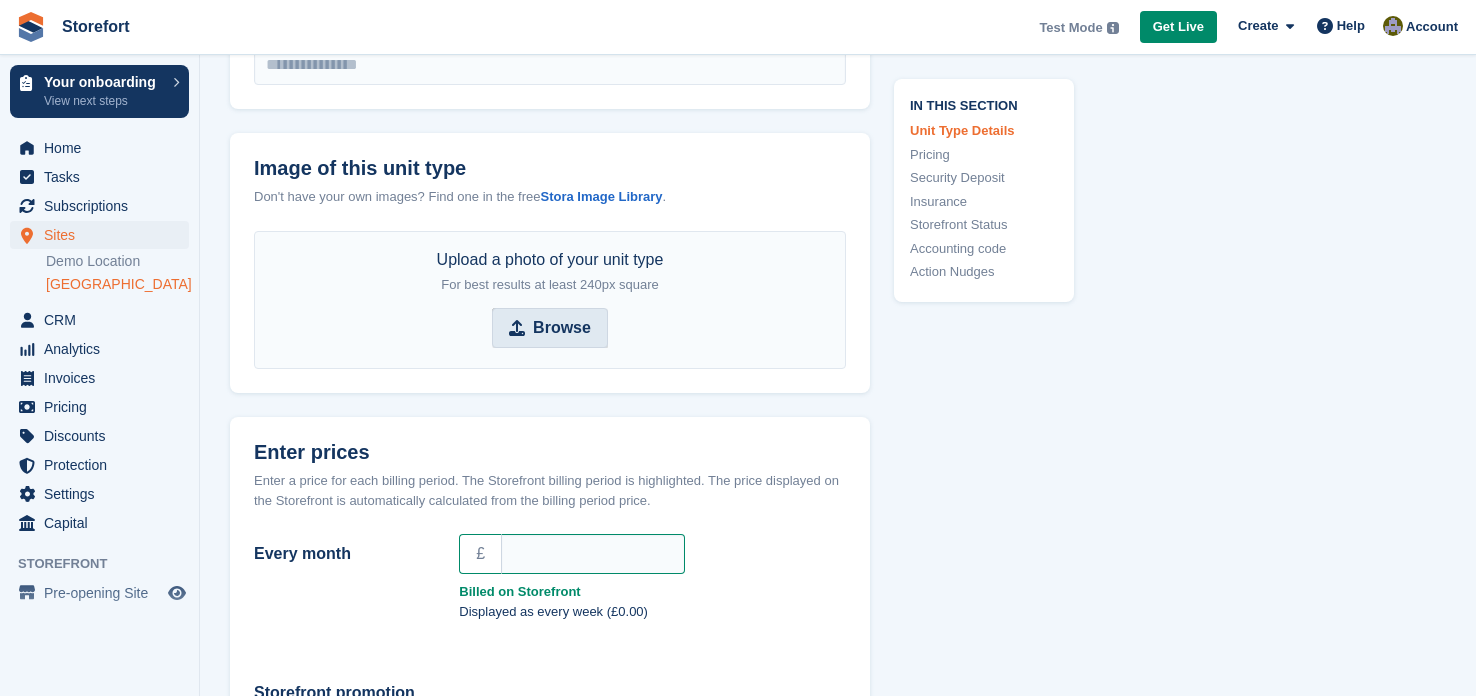 click on "Browse" at bounding box center (550, 328) 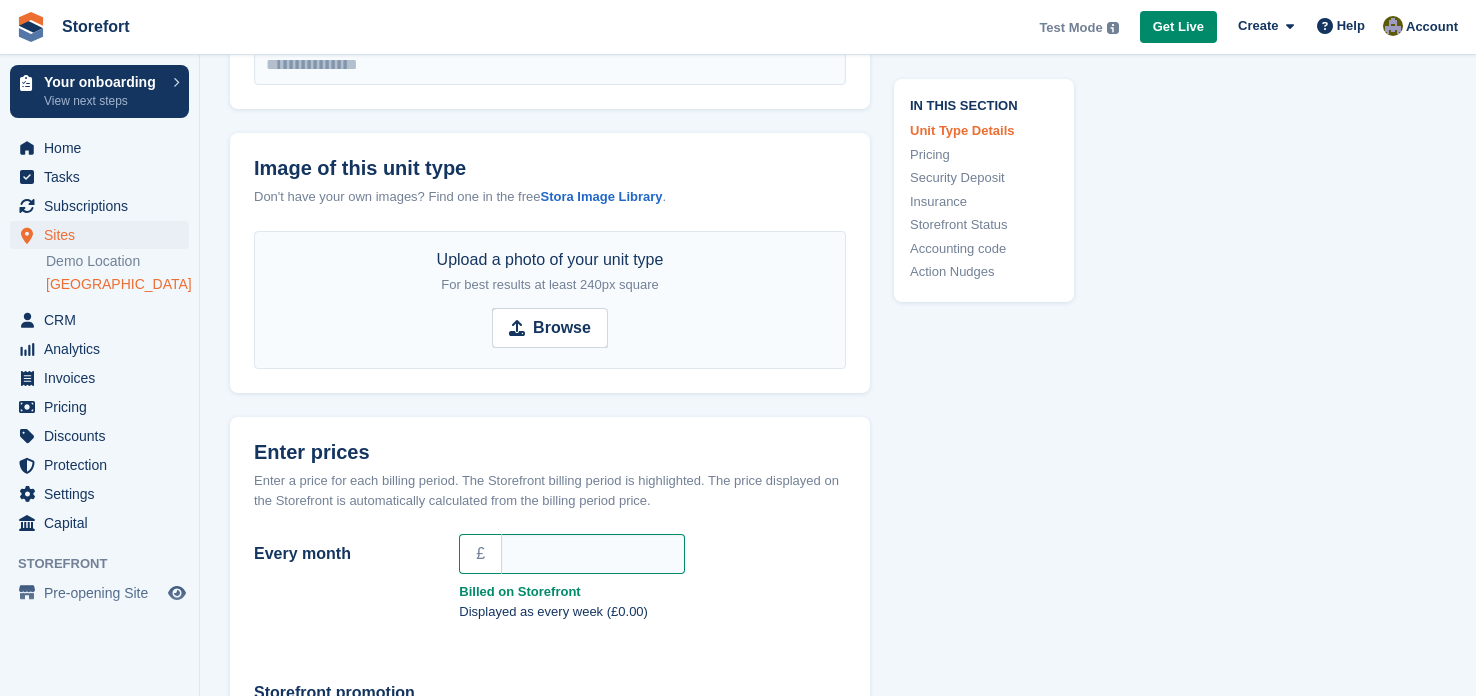 type on "**********" 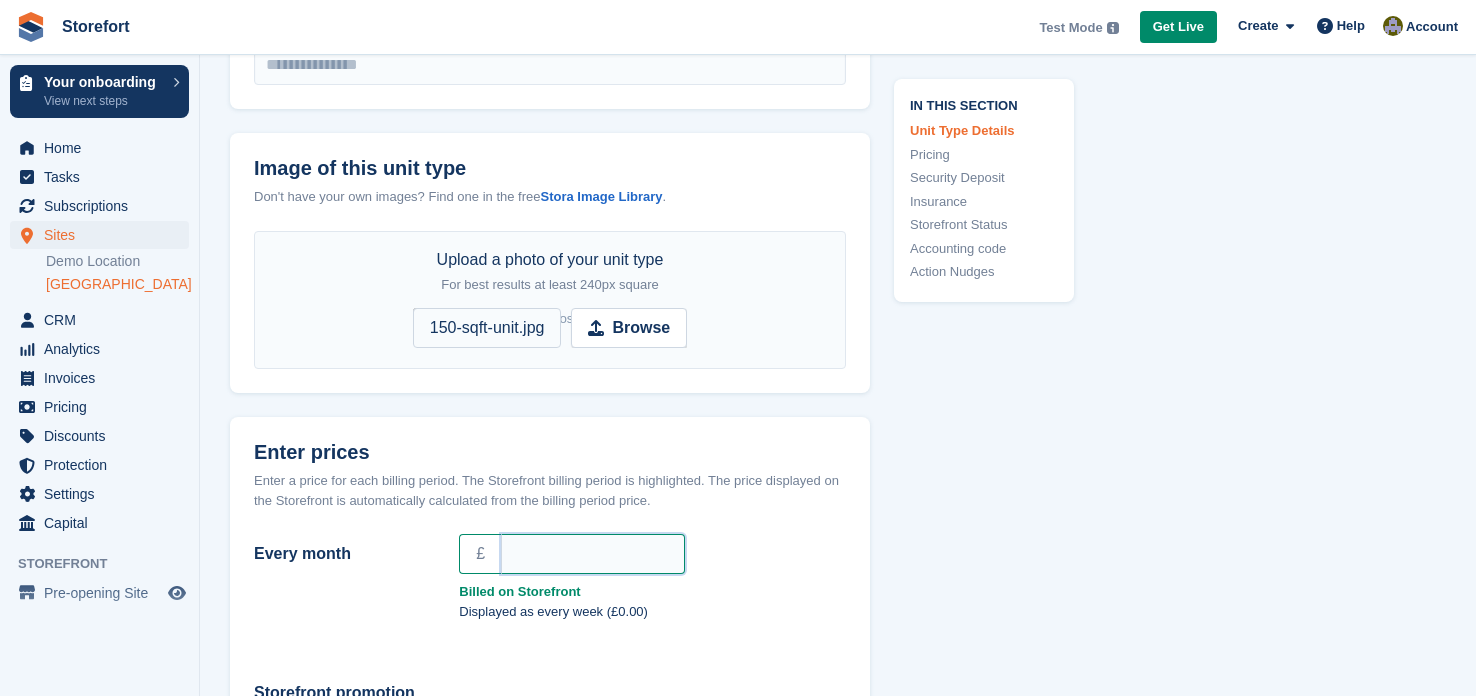 click on "Every month" at bounding box center (593, 554) 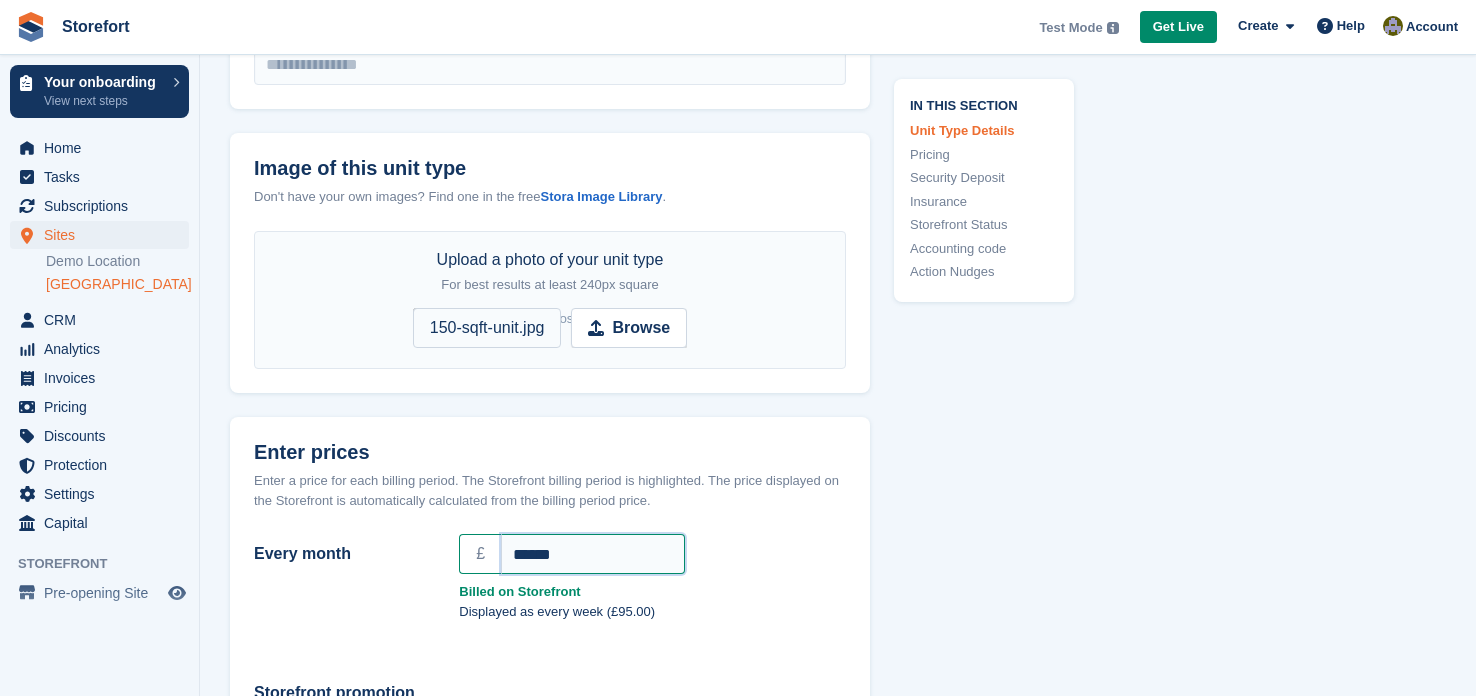 type on "******" 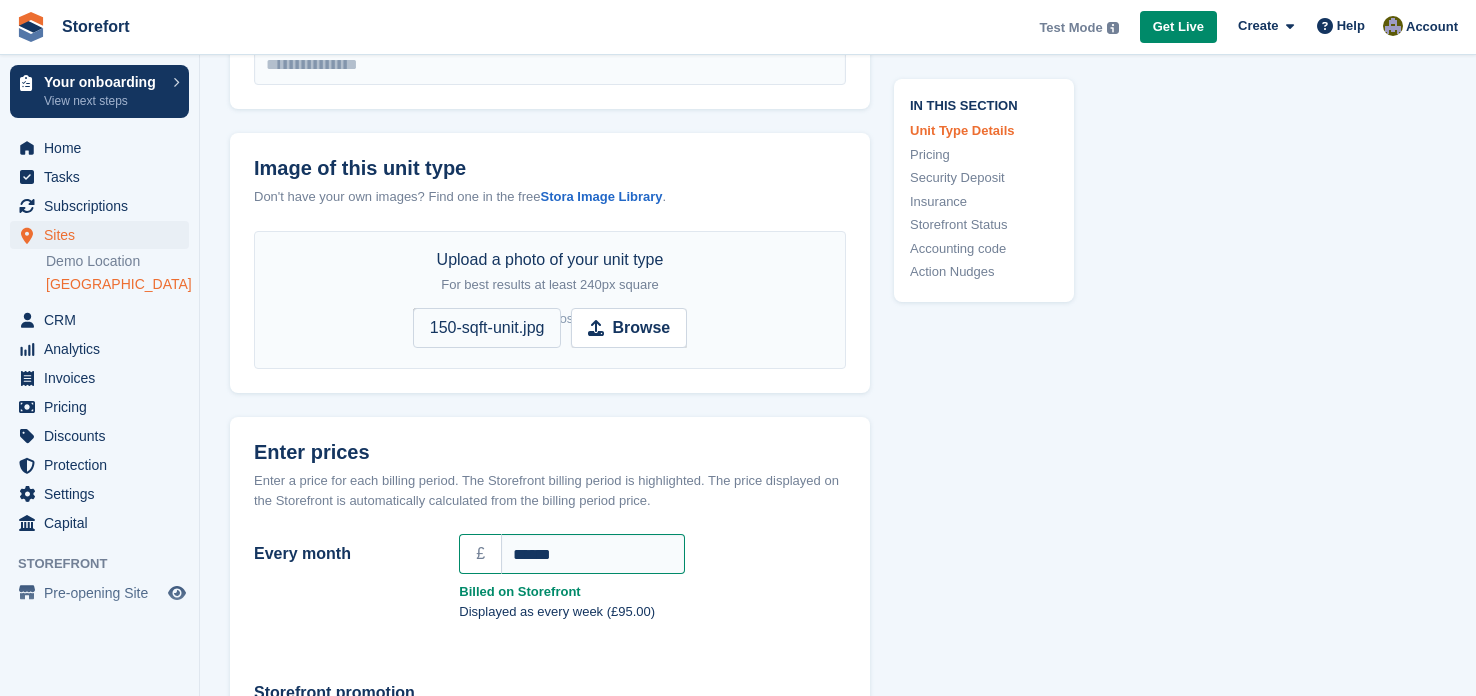 click on "£
******" at bounding box center [652, 554] 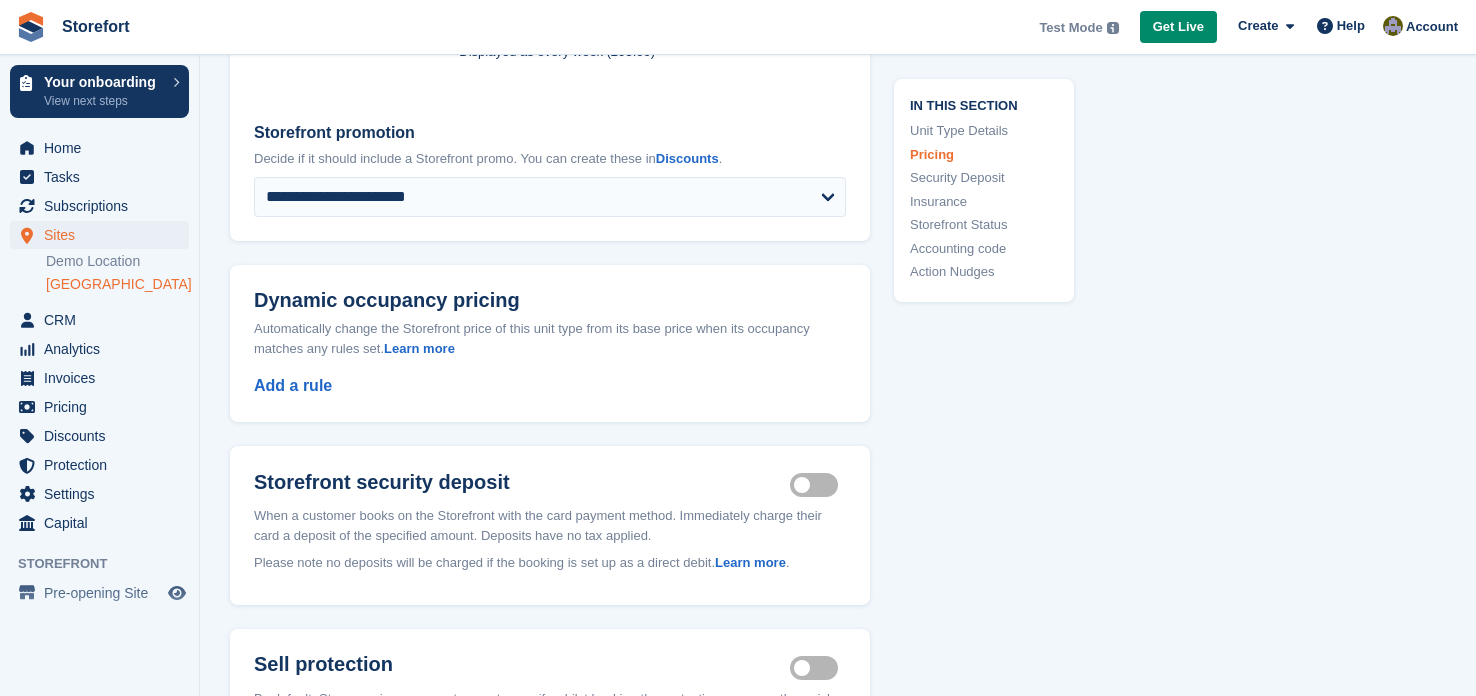 scroll, scrollTop: 1599, scrollLeft: 0, axis: vertical 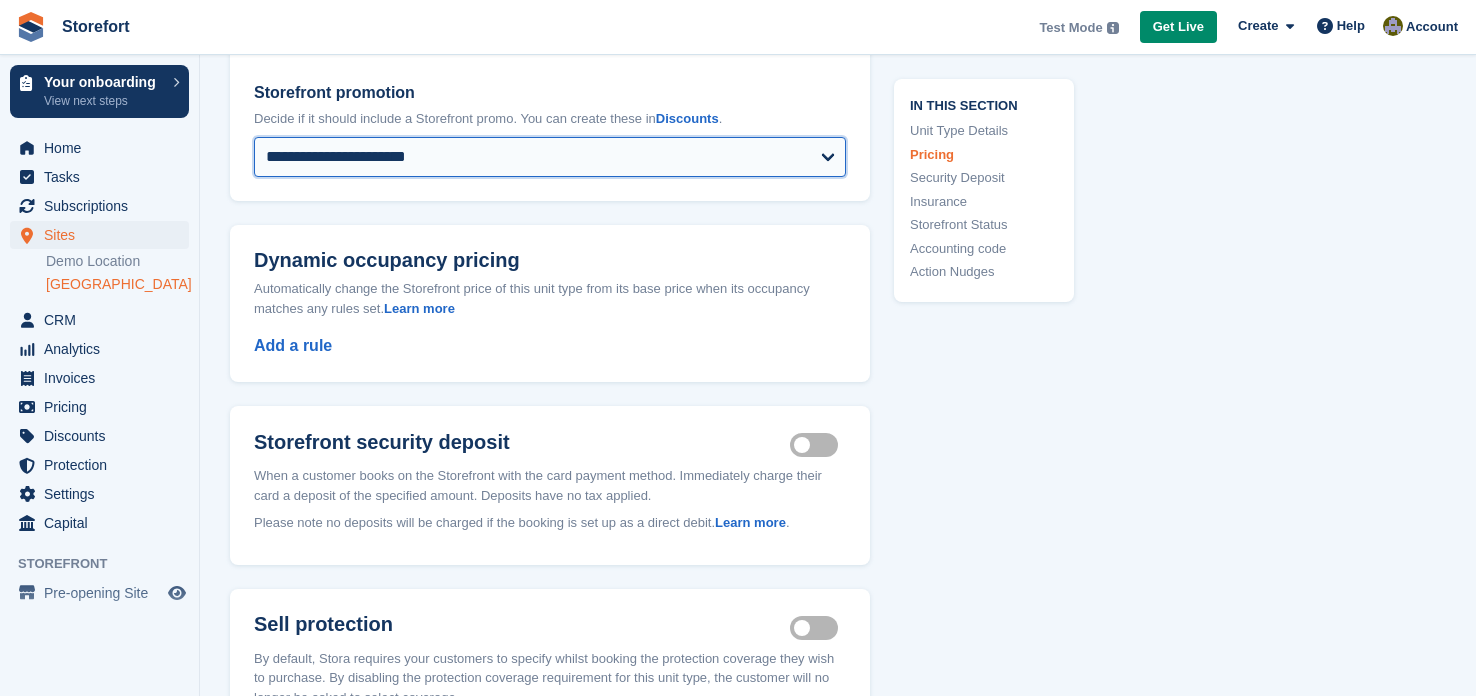 click on "**********" at bounding box center [550, 157] 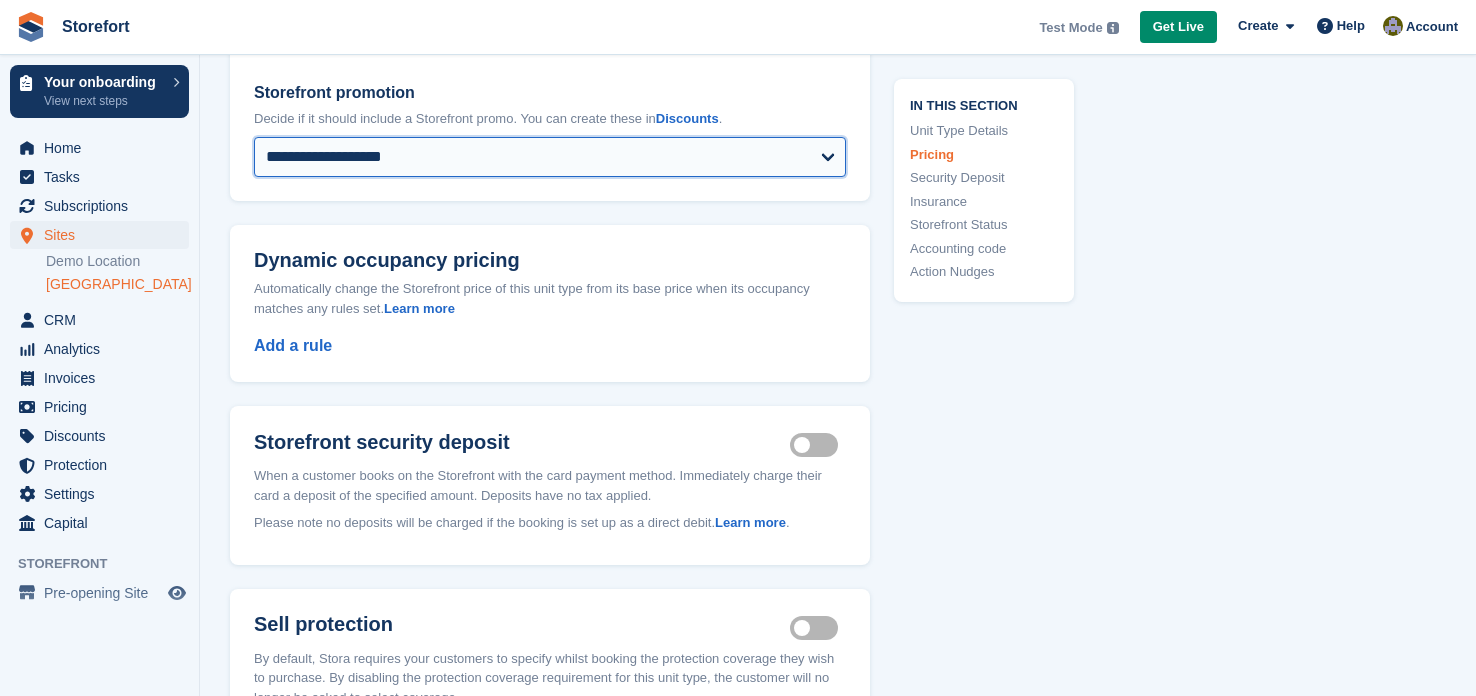 click on "**********" at bounding box center (550, 157) 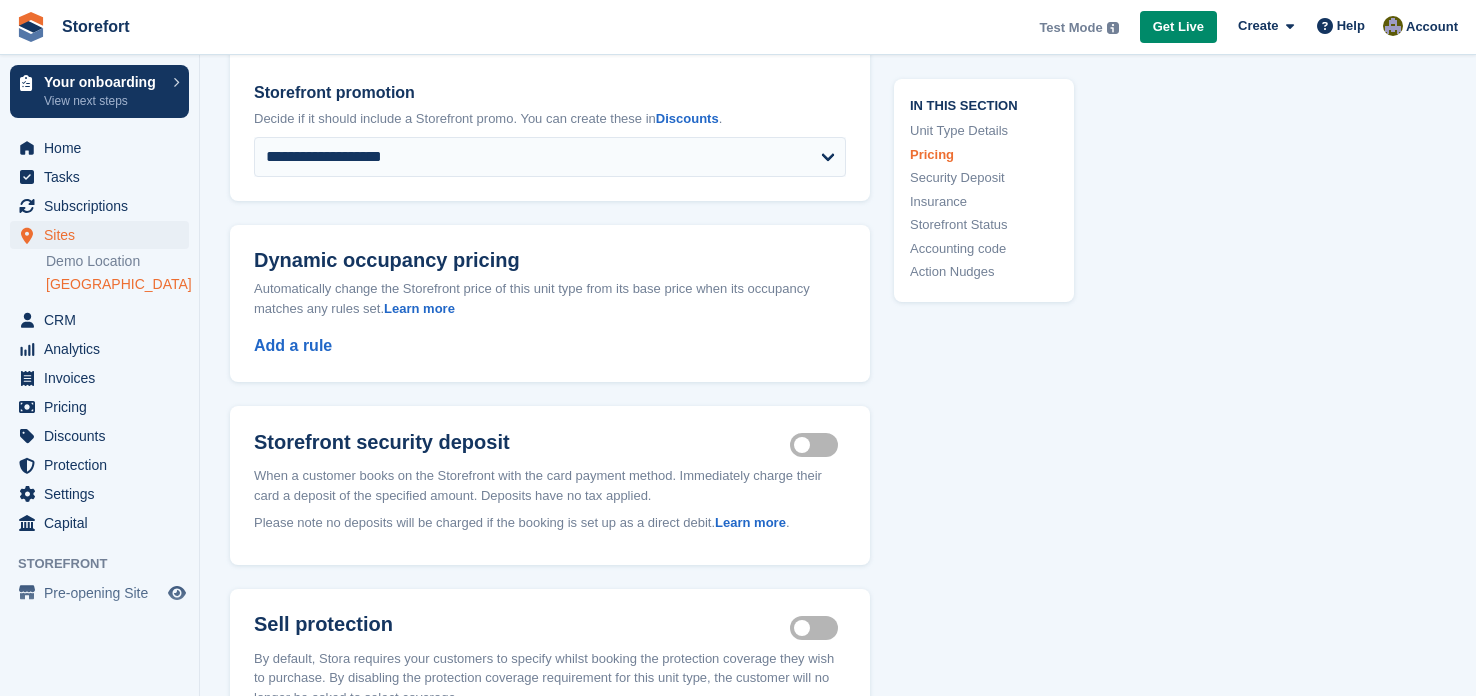 click on "In this section
Unit Type Details
Pricing
Security Deposit
Insurance
Storefront Status
Accounting code
Action Nudges" at bounding box center (972, 350) 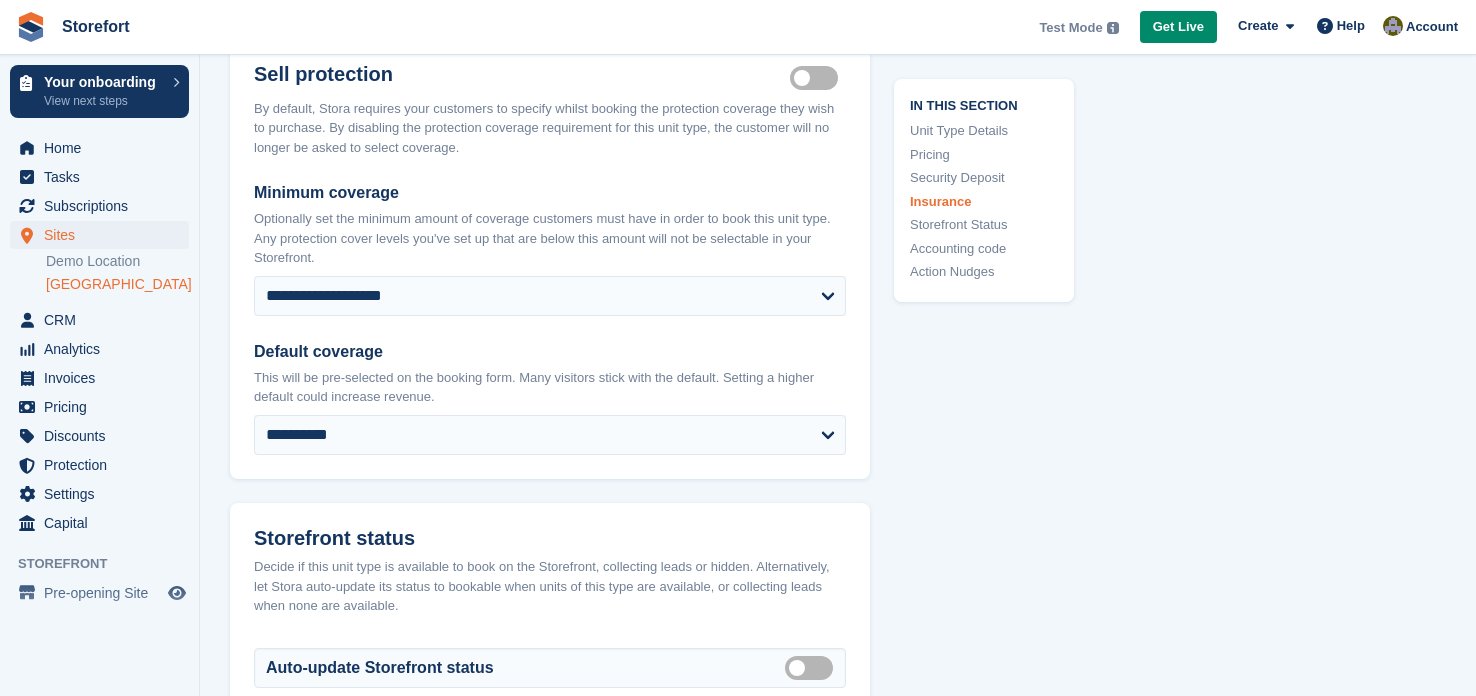 scroll, scrollTop: 2158, scrollLeft: 0, axis: vertical 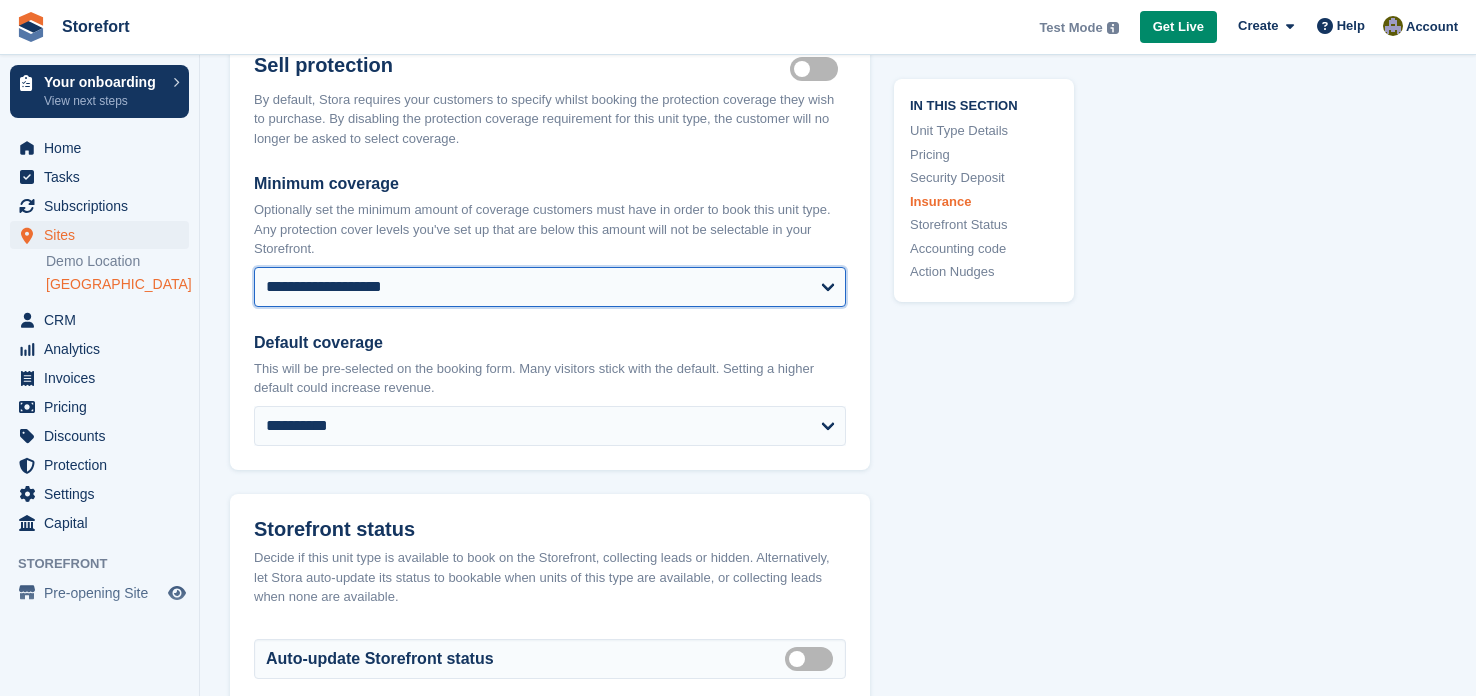 click on "**********" at bounding box center [550, 287] 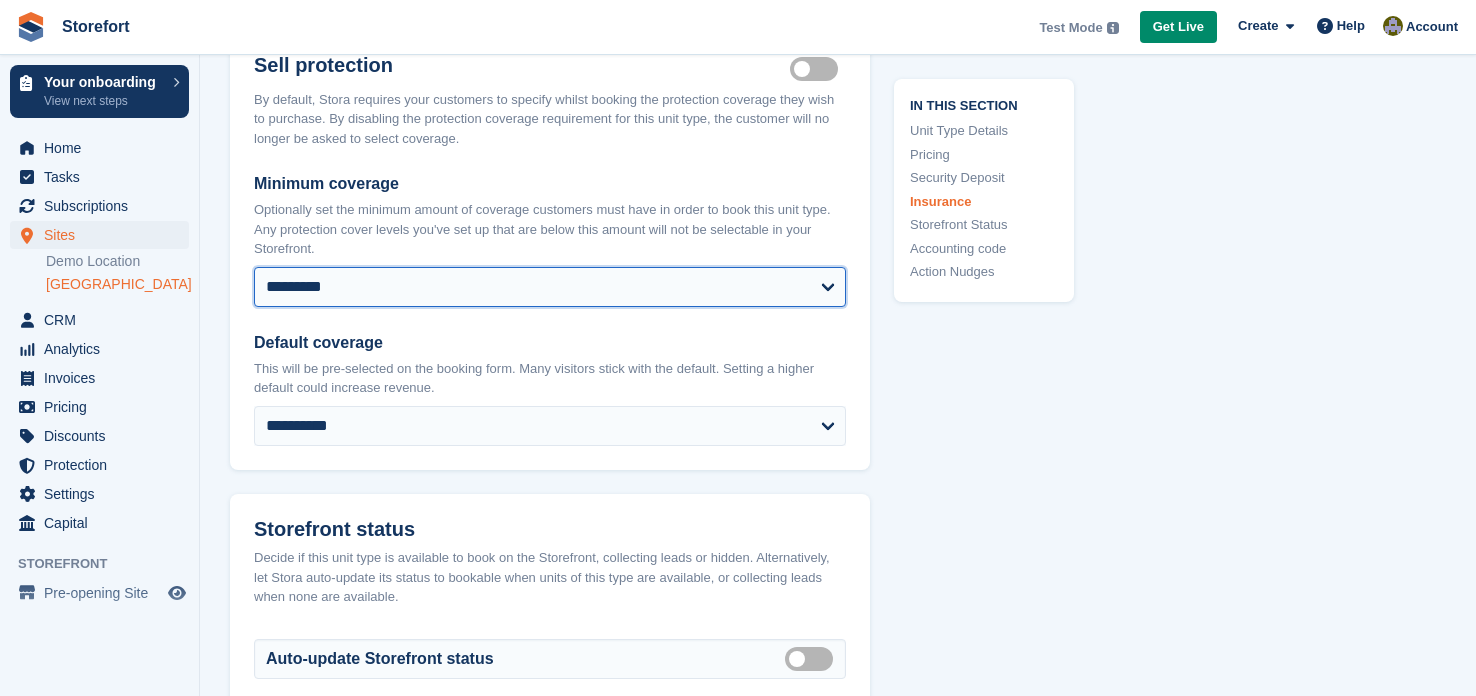 click on "**********" at bounding box center (550, 287) 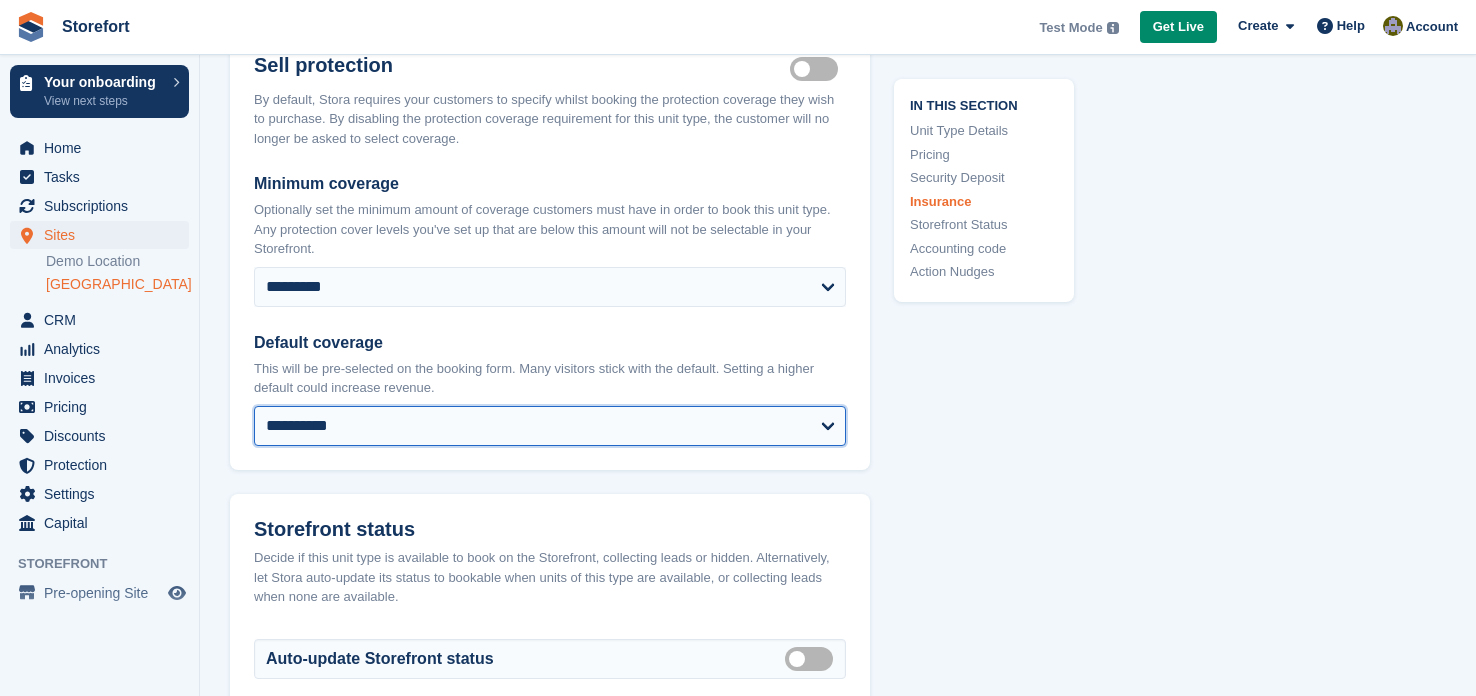 click on "**********" at bounding box center (550, 426) 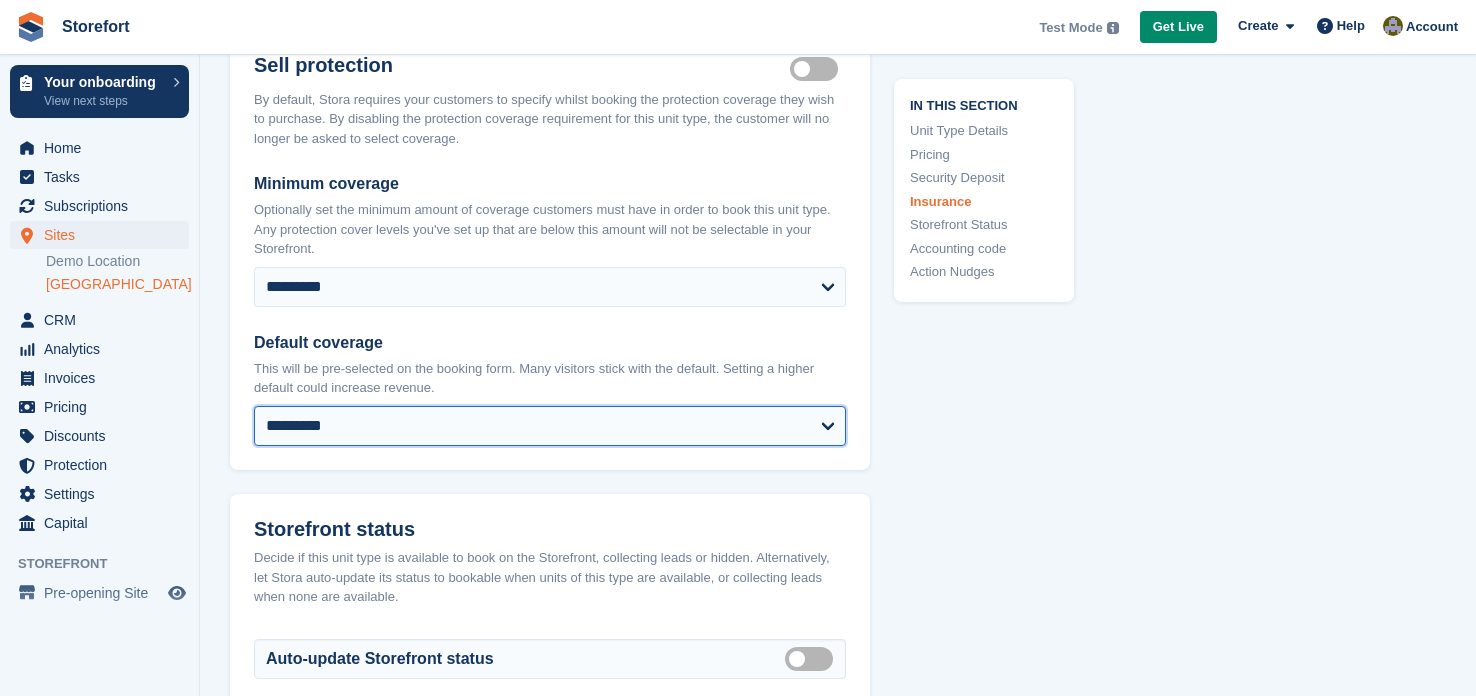 click on "**********" at bounding box center [550, 426] 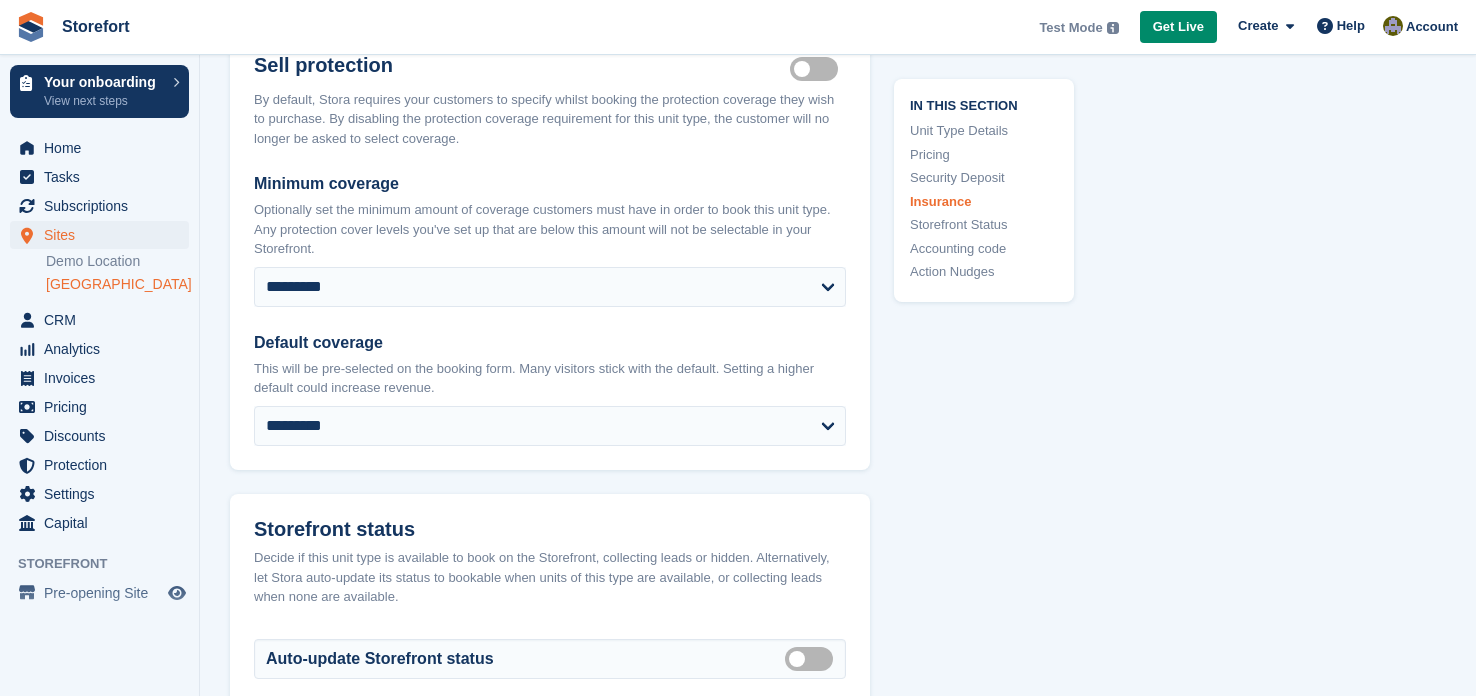 click on "Storefront status
Decide if this unit type is available to book on the Storefront, collecting leads or hidden. Alternatively, let Stora auto-update its status to bookable when units of this type are available, or collecting leads when none are available." at bounding box center (550, 558) 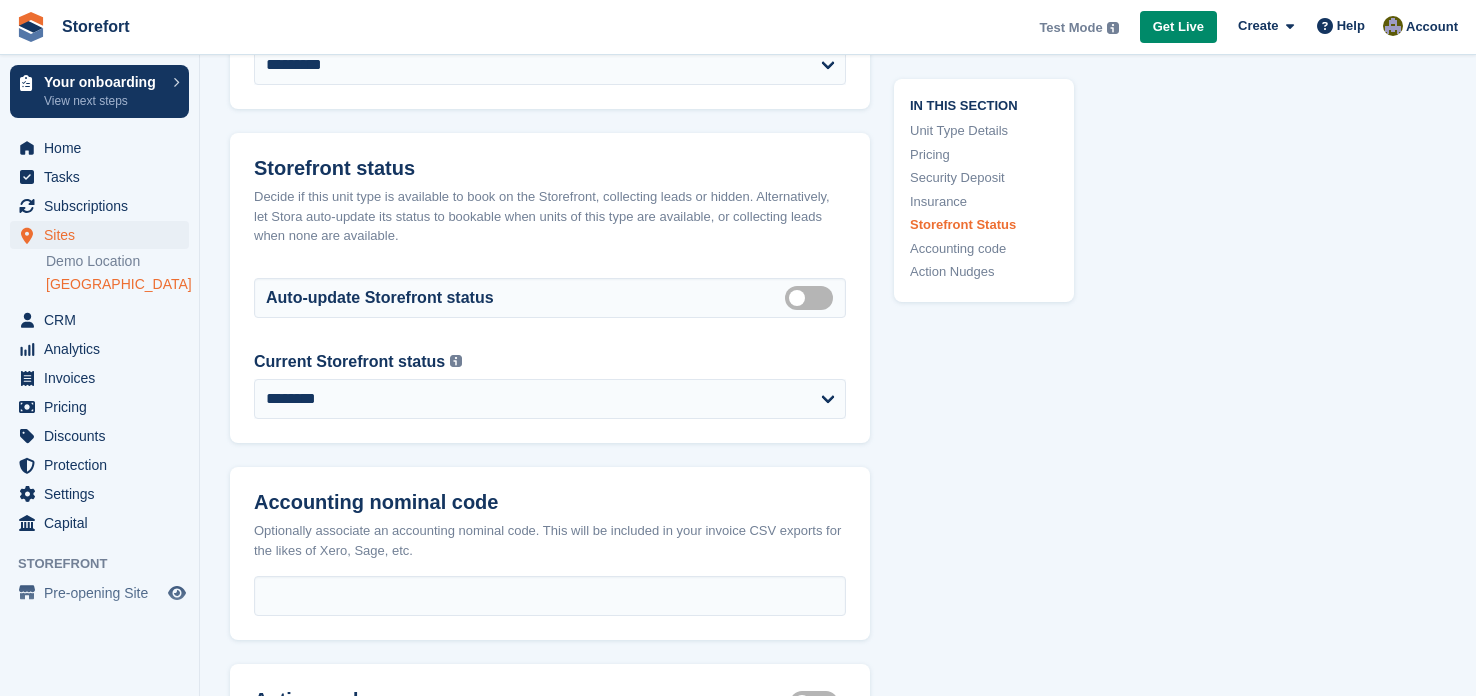 scroll, scrollTop: 2638, scrollLeft: 0, axis: vertical 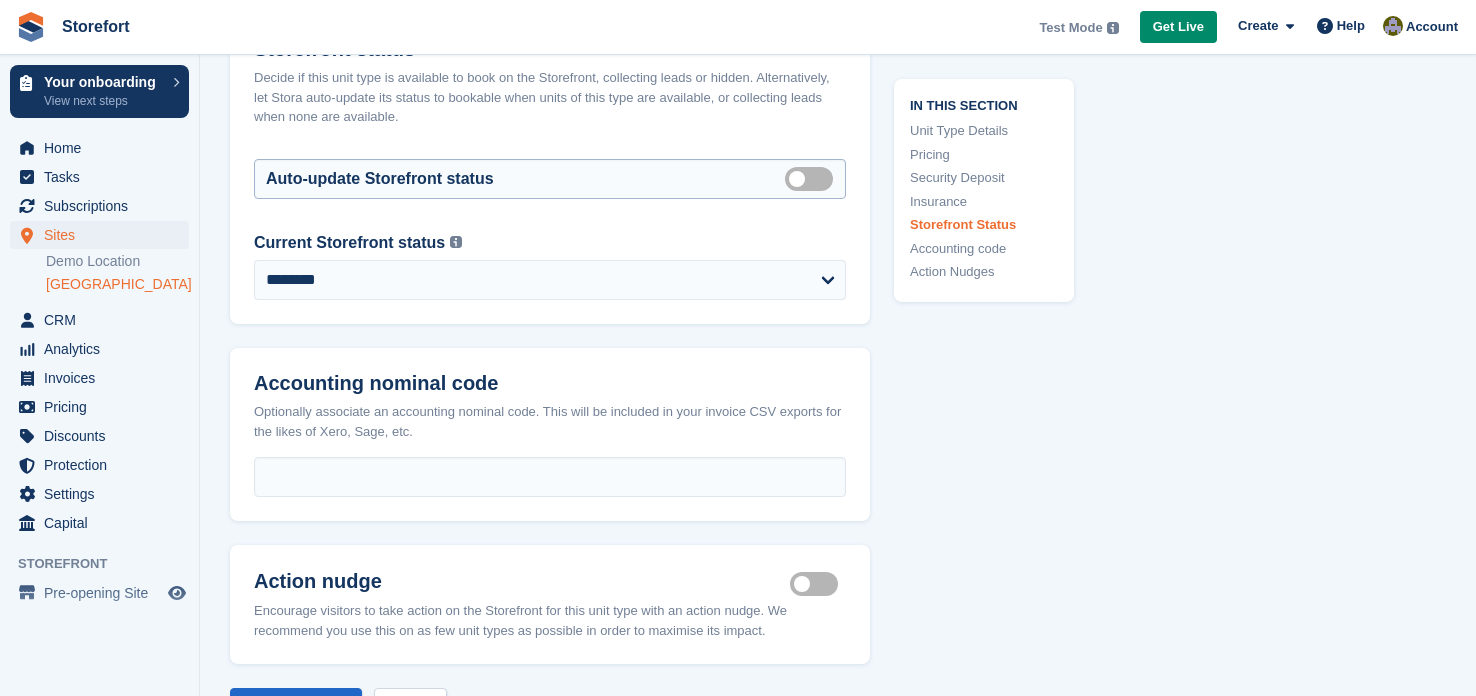click on "Auto manage storefront status" at bounding box center [813, 178] 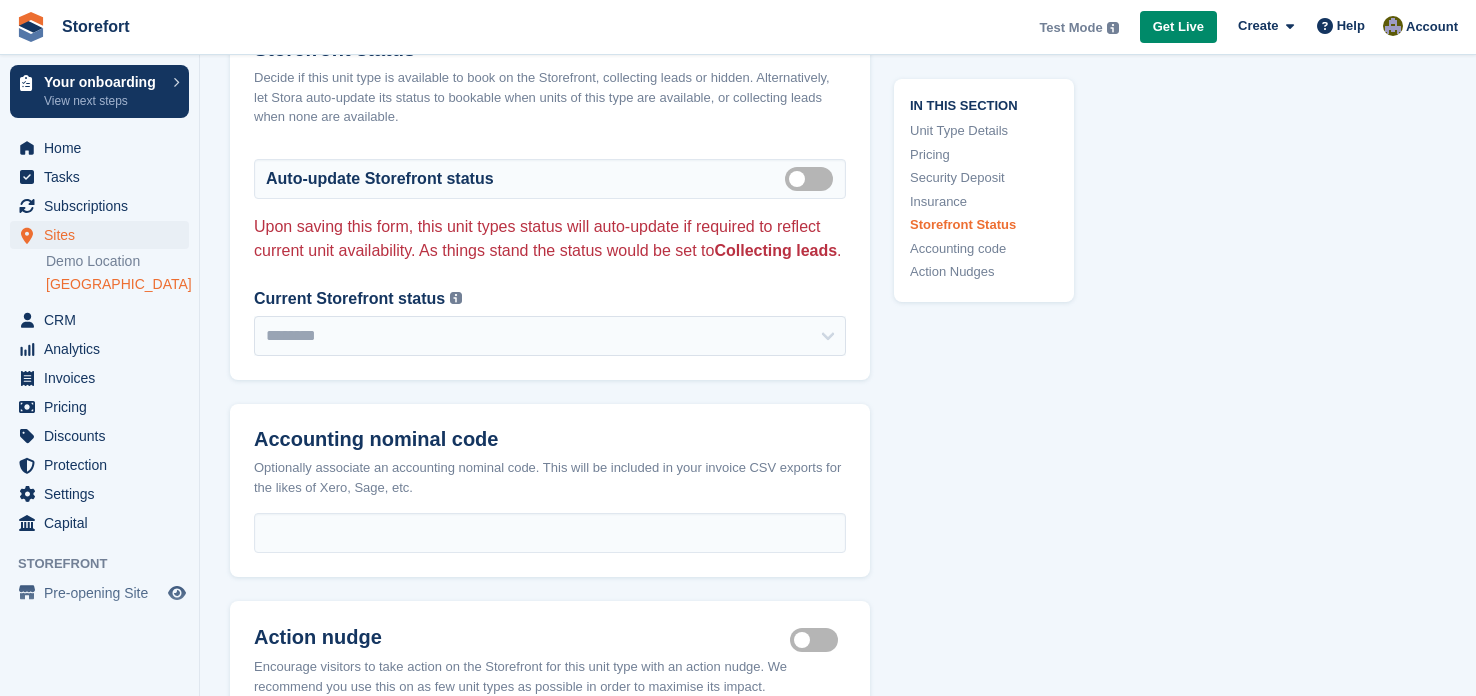 click on "**********" at bounding box center (550, -843) 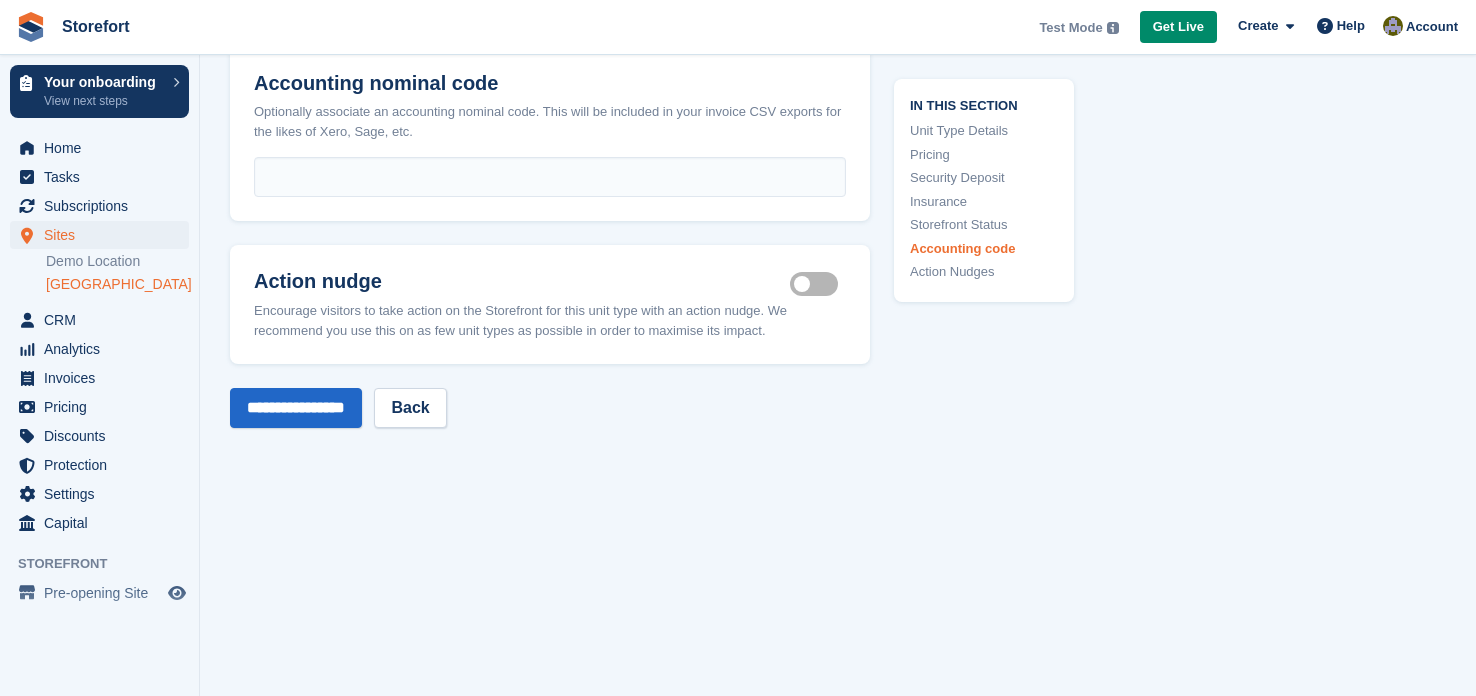 scroll, scrollTop: 2998, scrollLeft: 0, axis: vertical 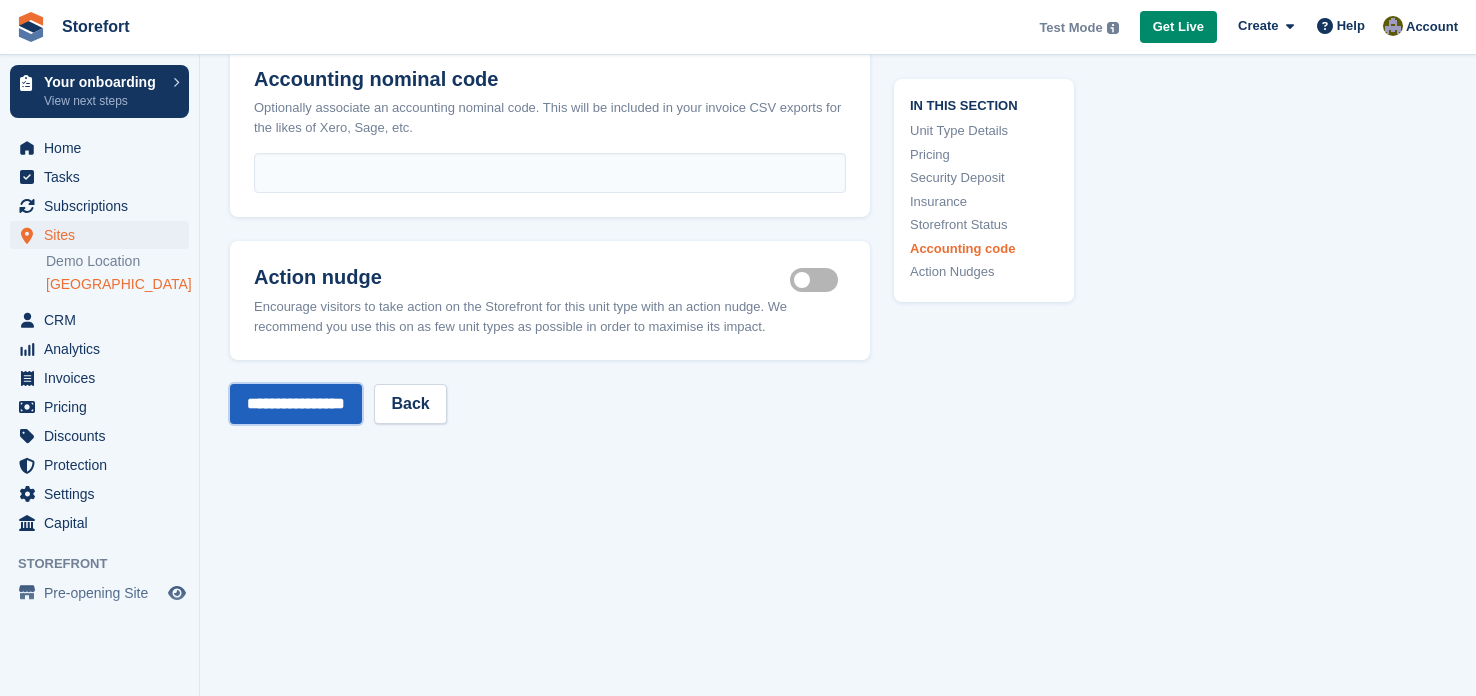 click on "**********" at bounding box center (296, 404) 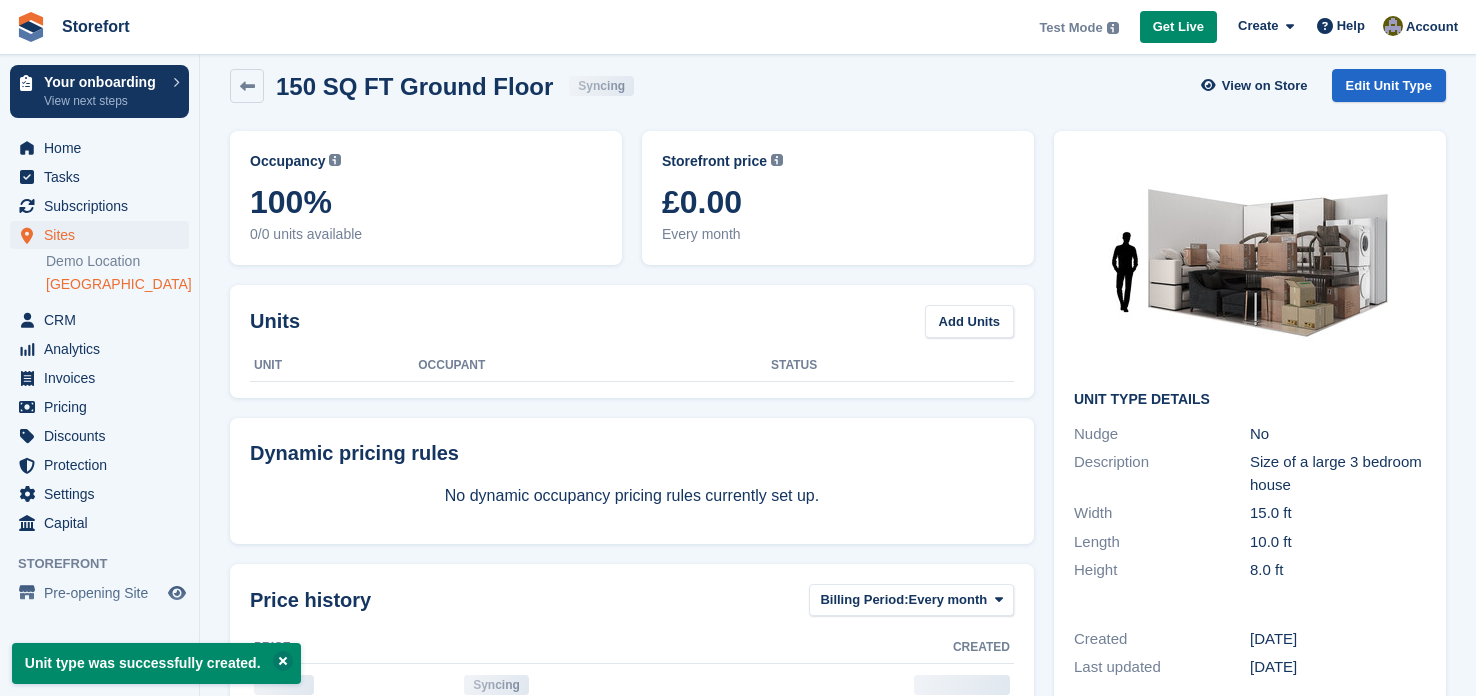 scroll, scrollTop: 0, scrollLeft: 0, axis: both 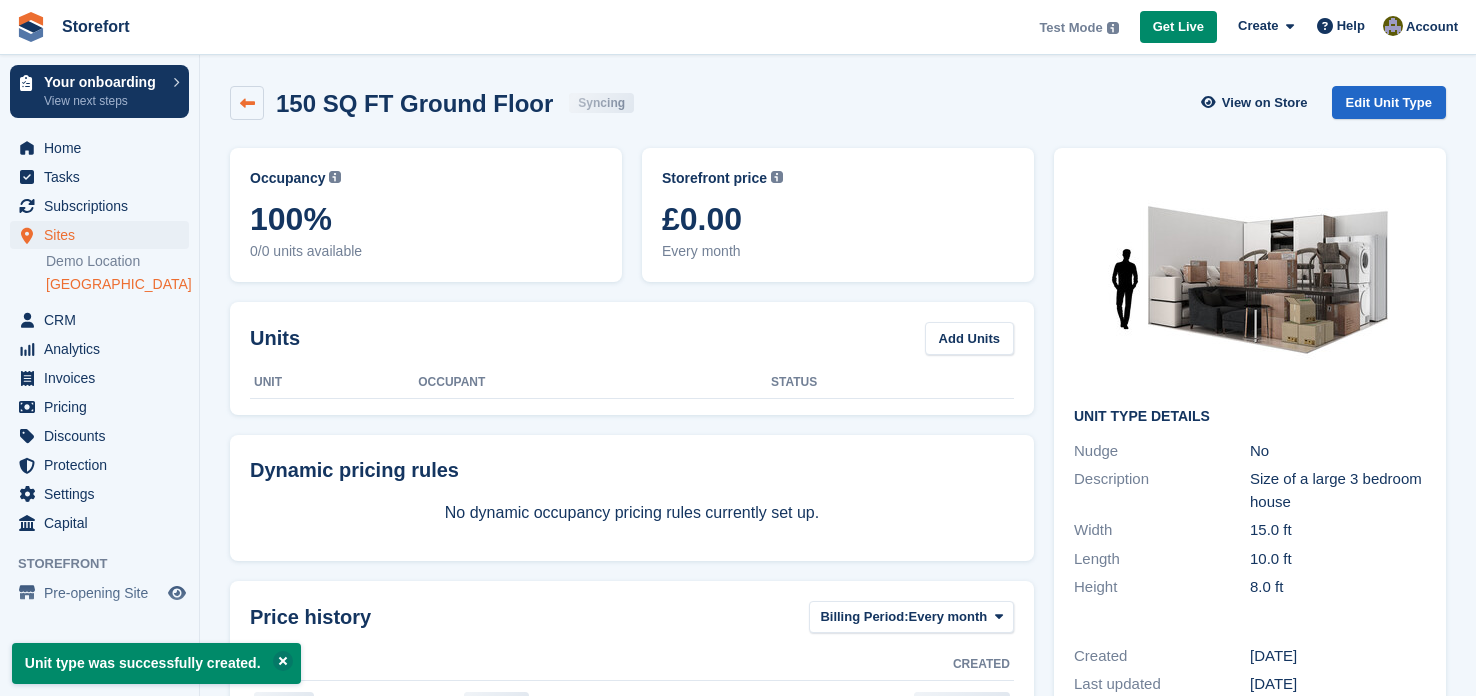 click at bounding box center [247, 103] 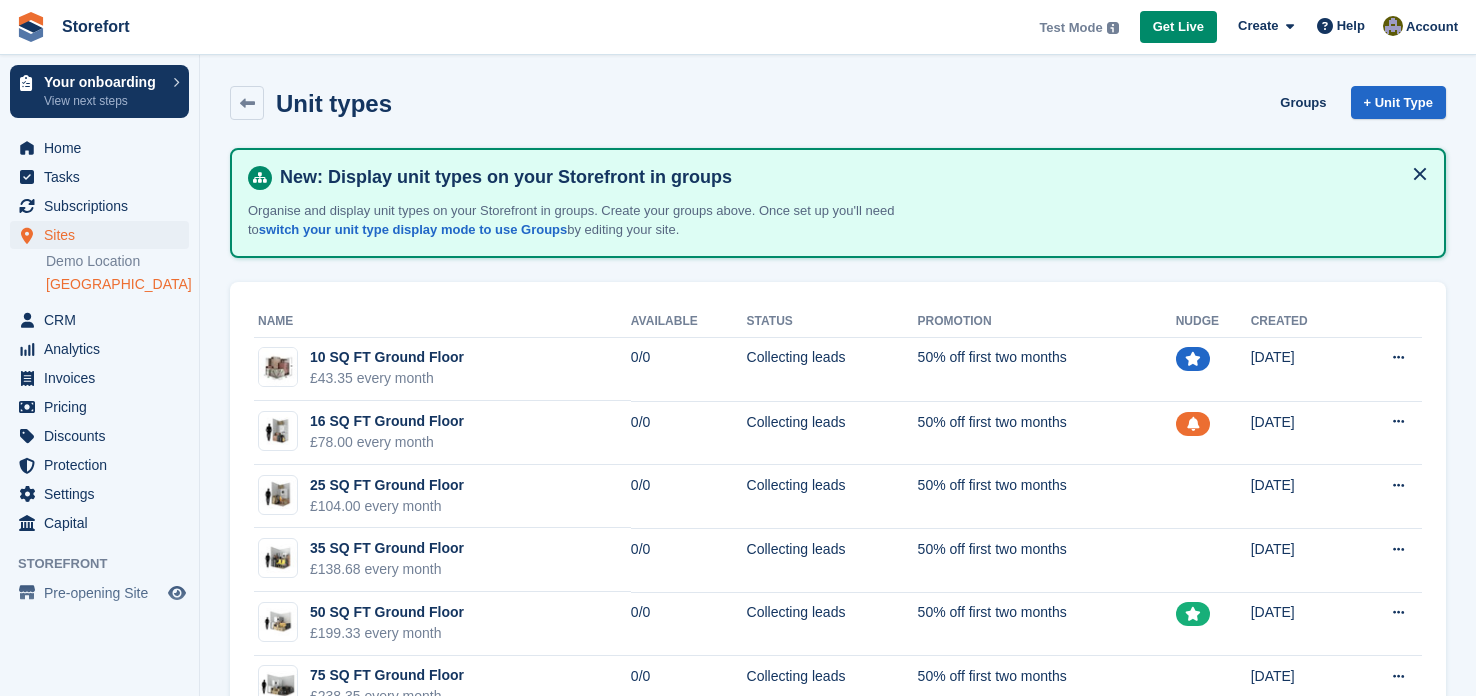 click on "Name
Available
Status
Promotion
Nudge
Created
10 SQ FT Ground Floor
£43.35 every month
0/0
Collecting leads
50% off first two months
22 Jul 2025
Edit unit type
View on Store
16 SQ FT Ground Floor
£78.00 every month
0/0
Collecting leads
50% off first two months" at bounding box center [838, 604] 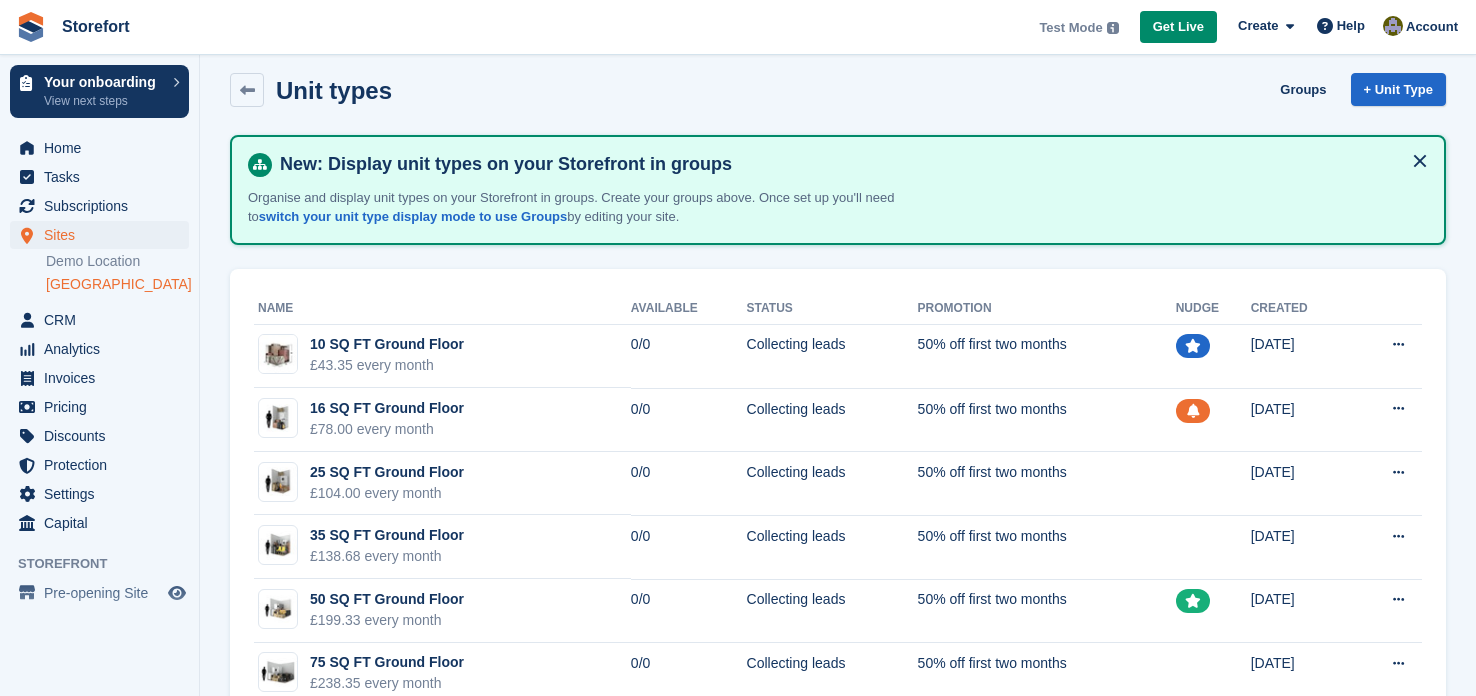 scroll, scrollTop: 0, scrollLeft: 0, axis: both 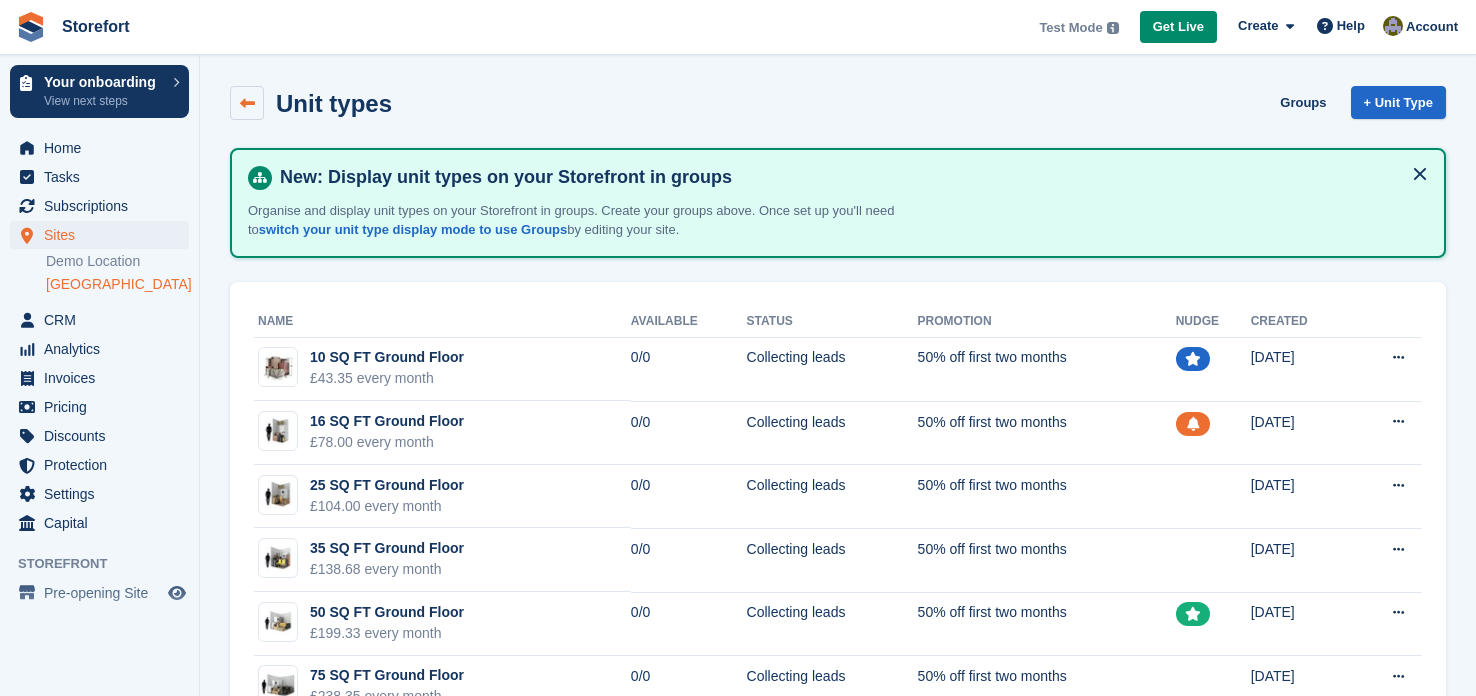 click at bounding box center (247, 103) 